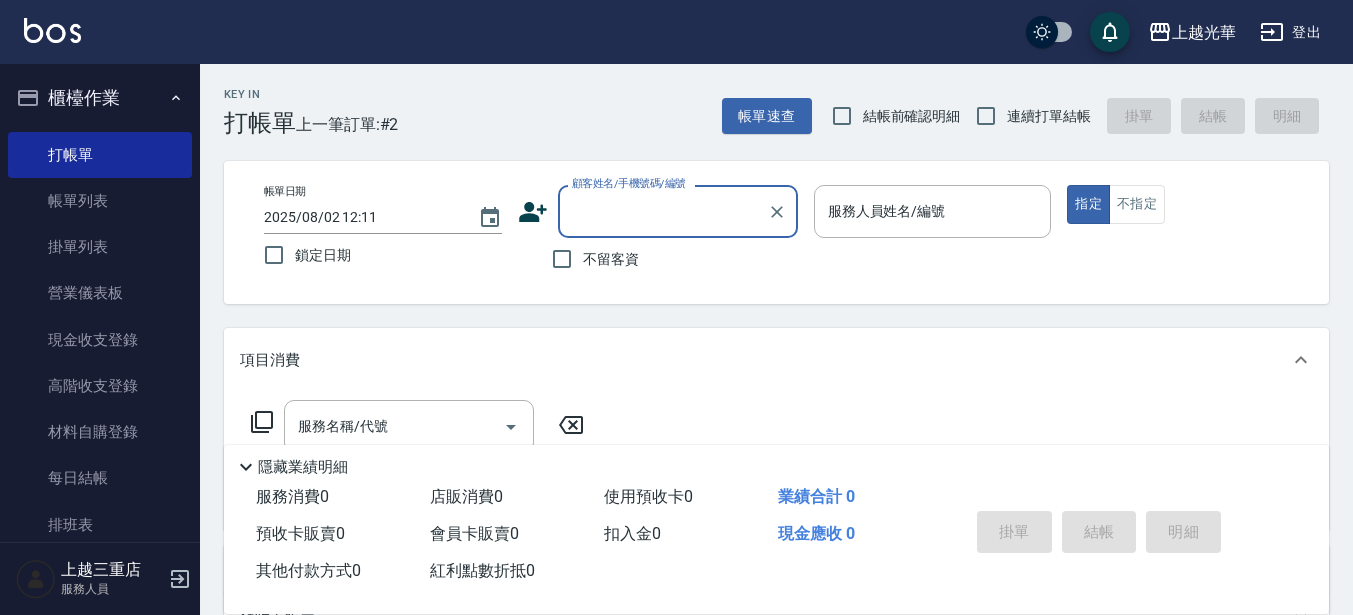 scroll, scrollTop: 0, scrollLeft: 0, axis: both 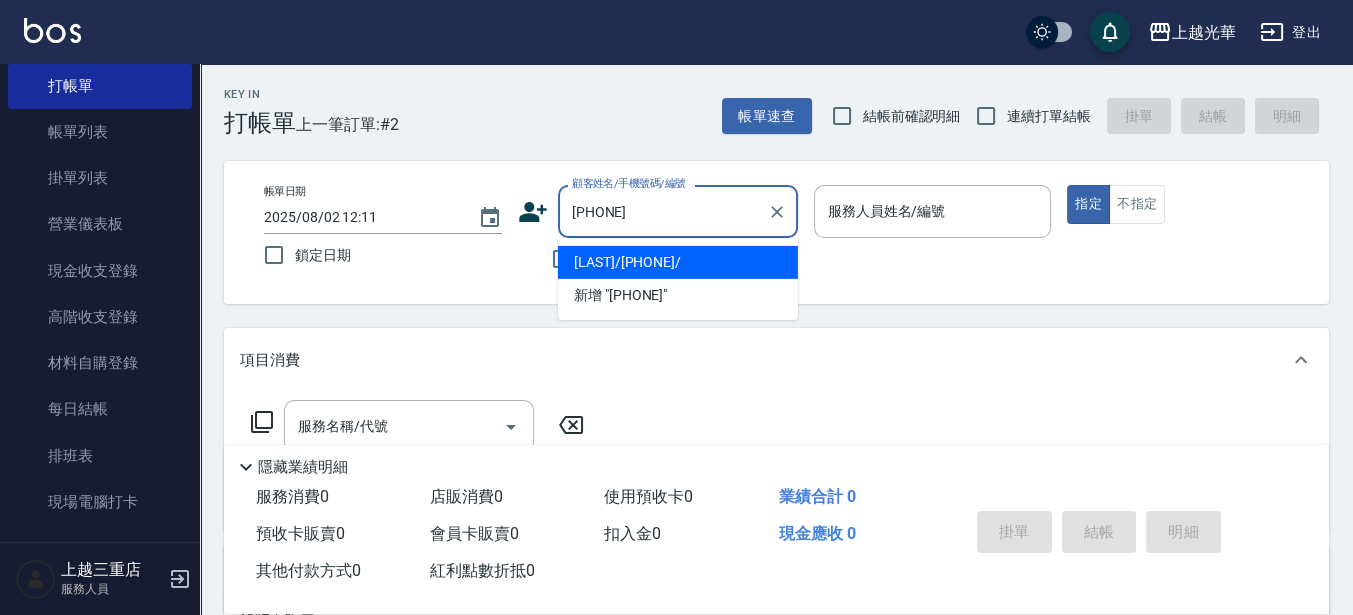 click on "[LAST]/[PHONE]/" at bounding box center [678, 262] 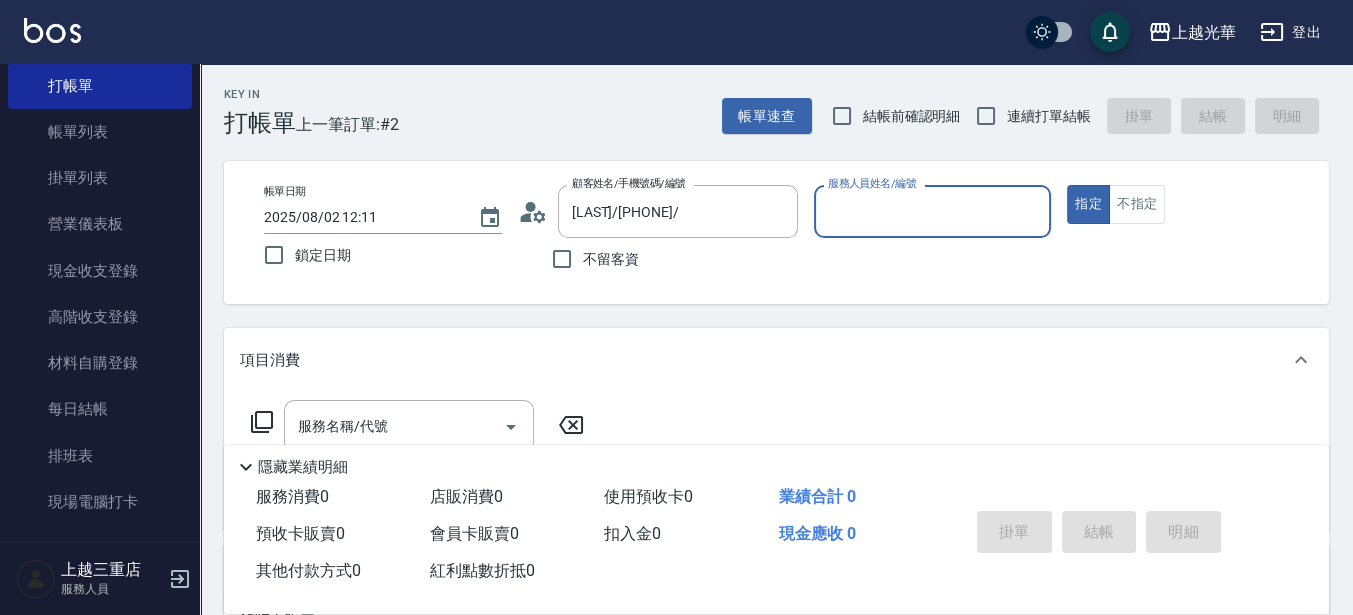 type on "[LAST]-12" 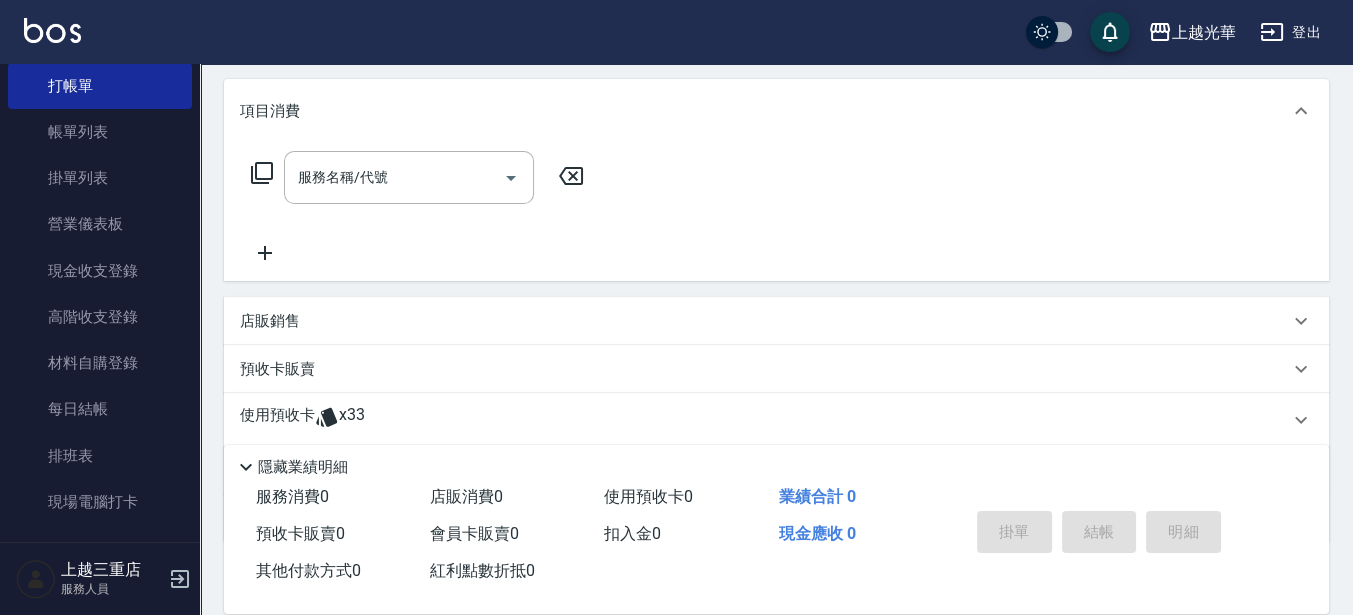 scroll, scrollTop: 250, scrollLeft: 0, axis: vertical 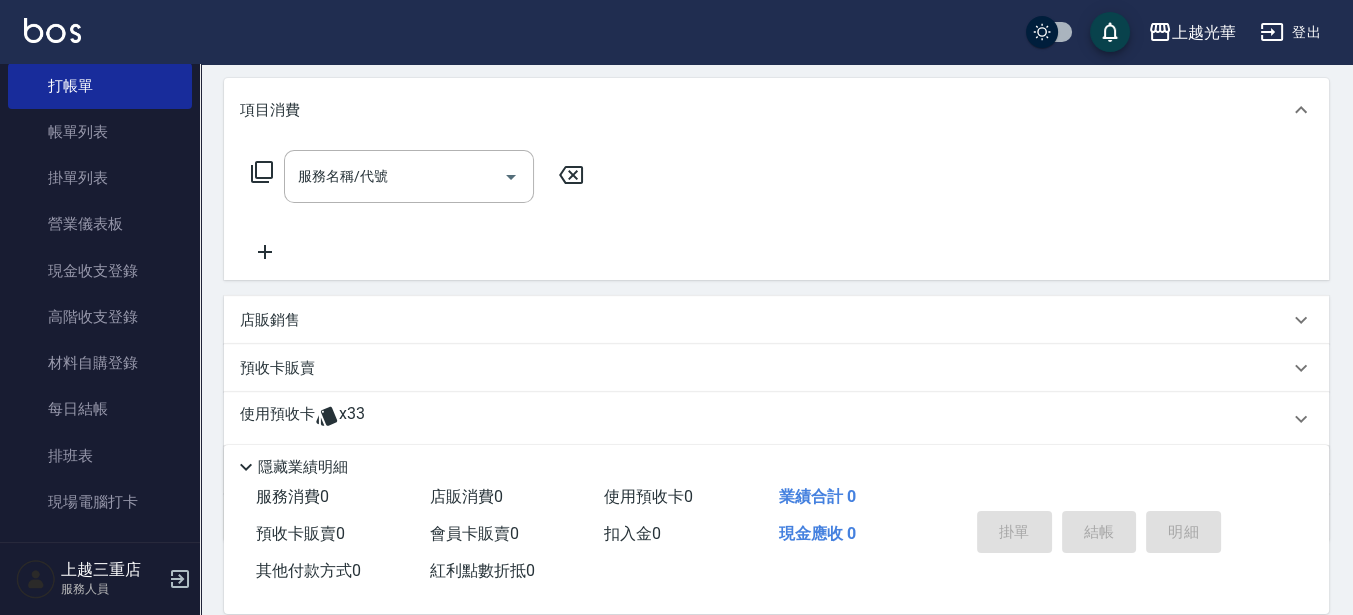 click on "使用預收卡" at bounding box center (277, 419) 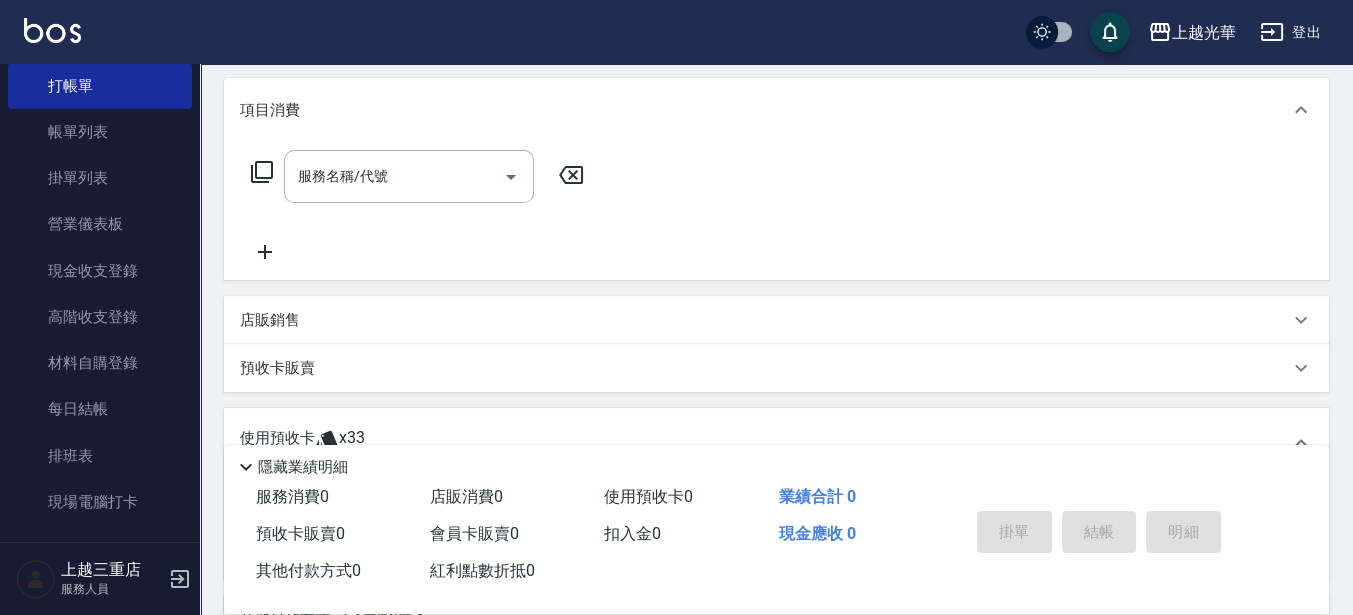 scroll, scrollTop: 0, scrollLeft: 0, axis: both 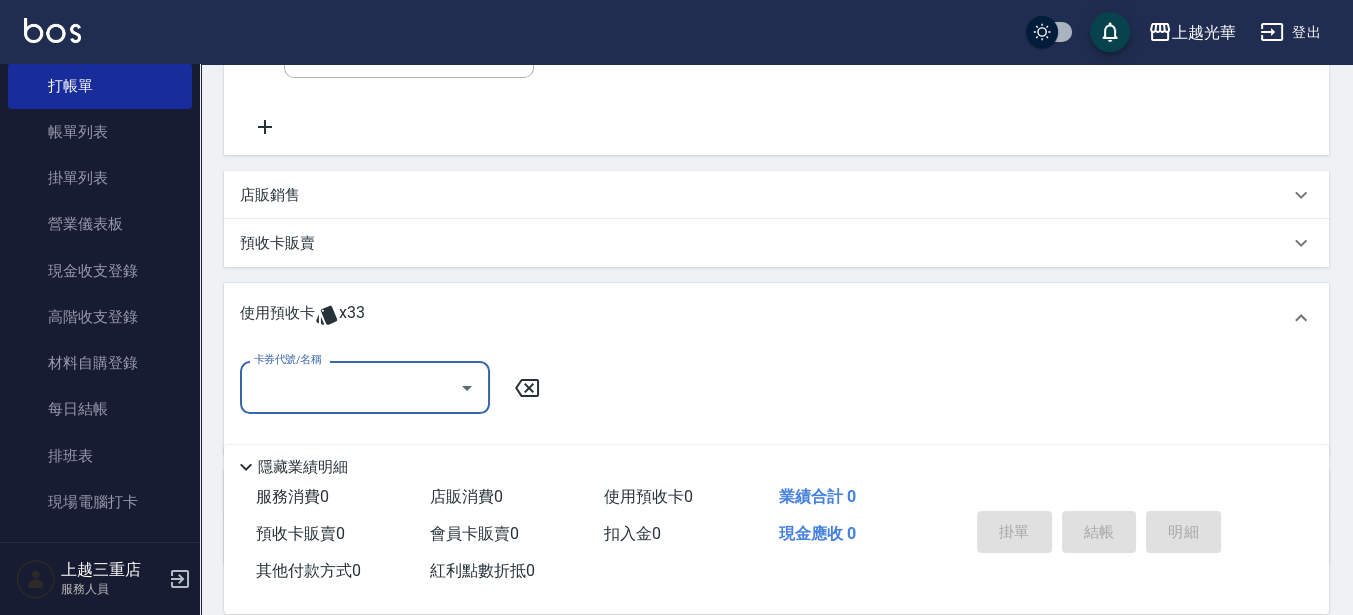 click 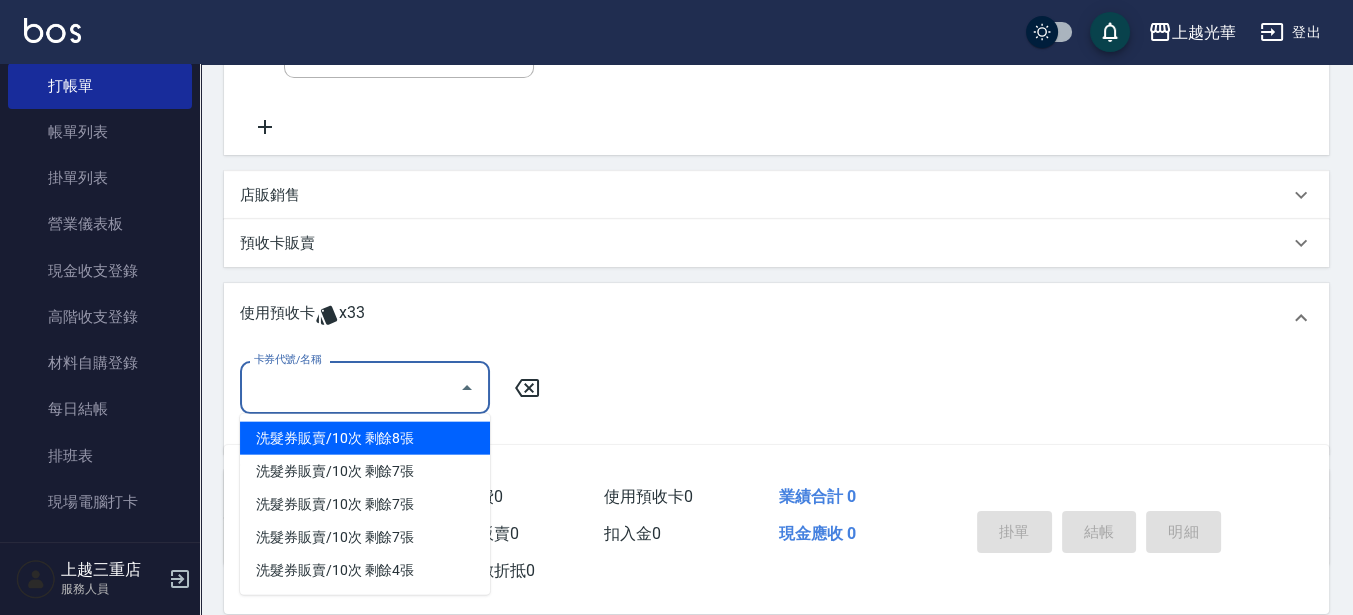 click on "洗髮券販賣/10次 剩餘8張" at bounding box center [365, 438] 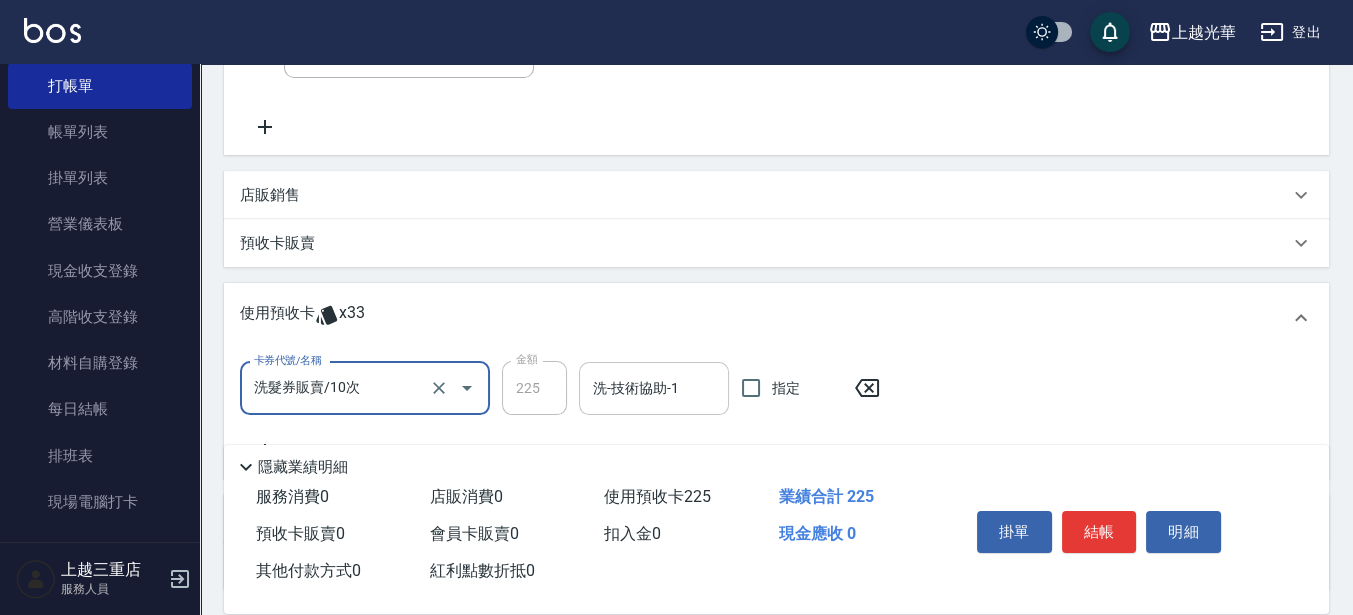 click on "洗-技術協助-1" at bounding box center (654, 388) 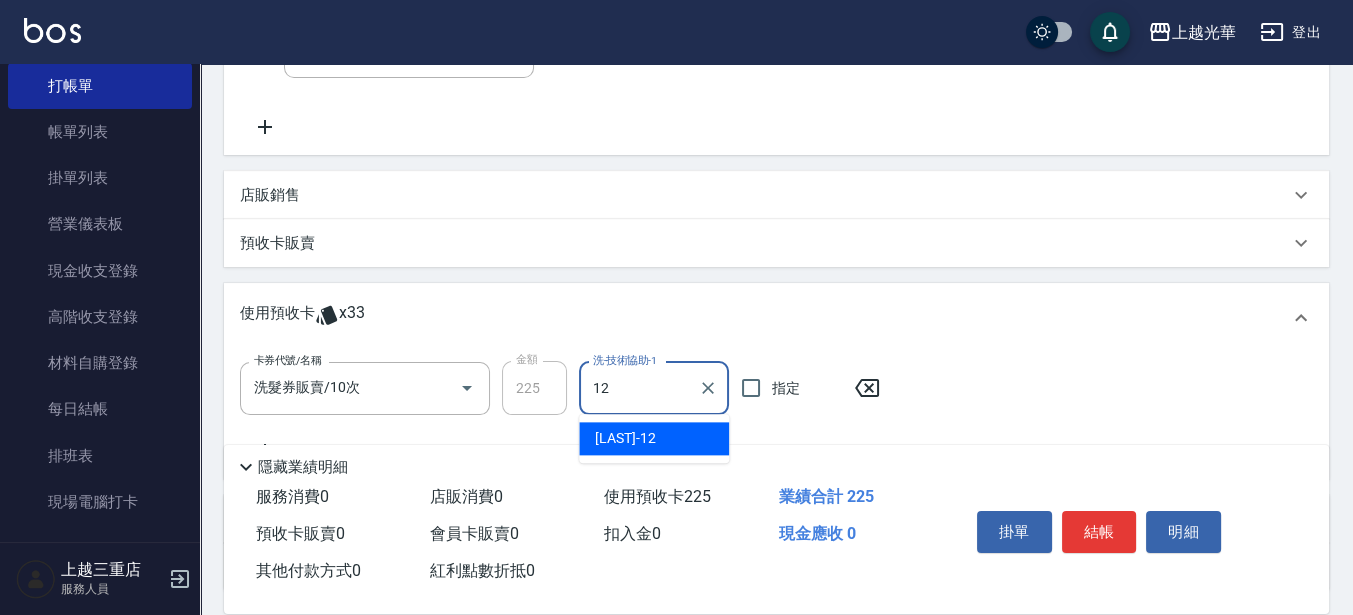 click on "[LAST] -12" at bounding box center (625, 438) 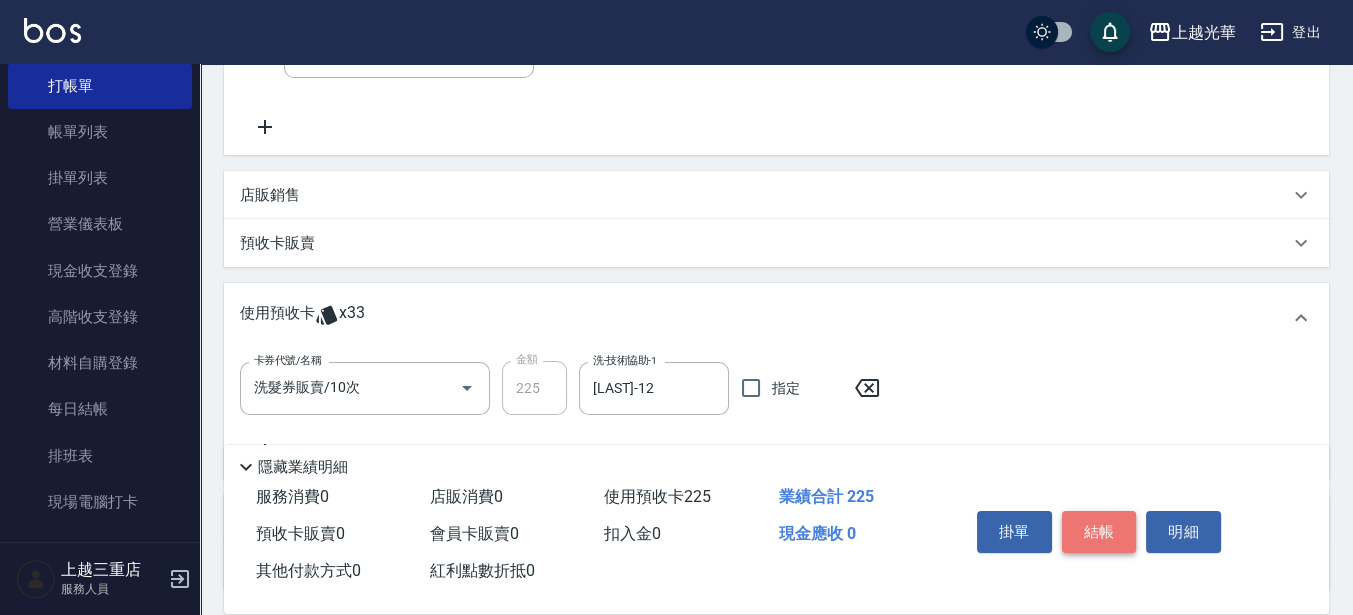 click on "結帳" at bounding box center [1099, 532] 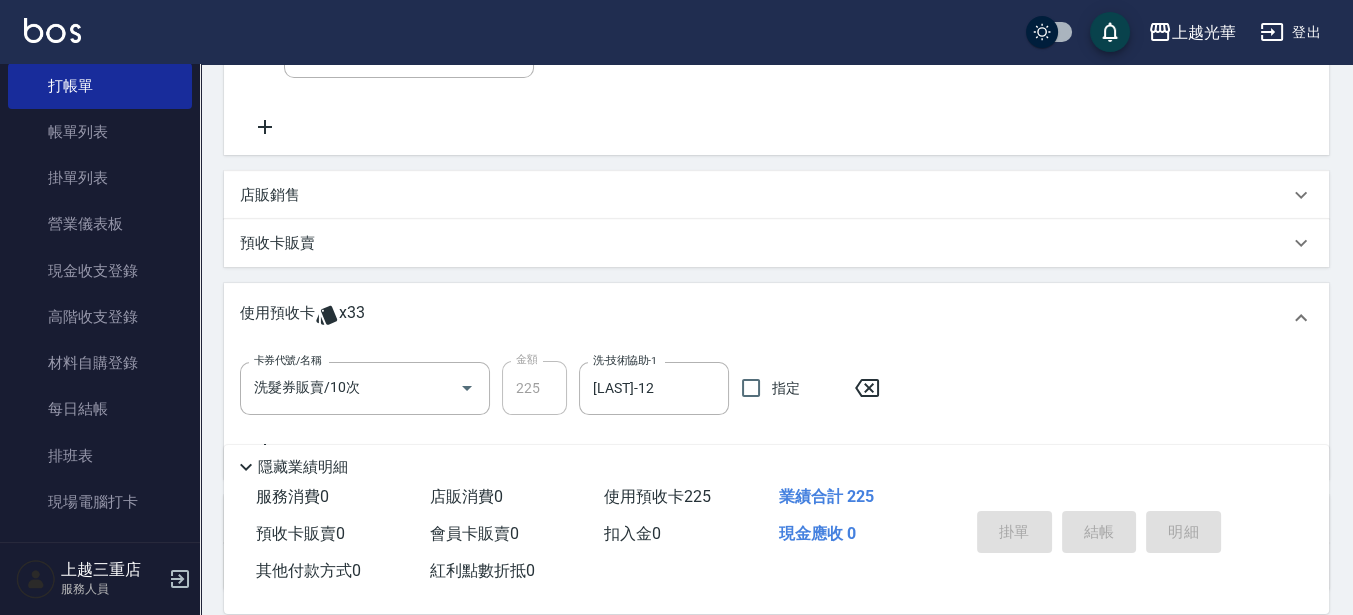 scroll, scrollTop: 0, scrollLeft: 0, axis: both 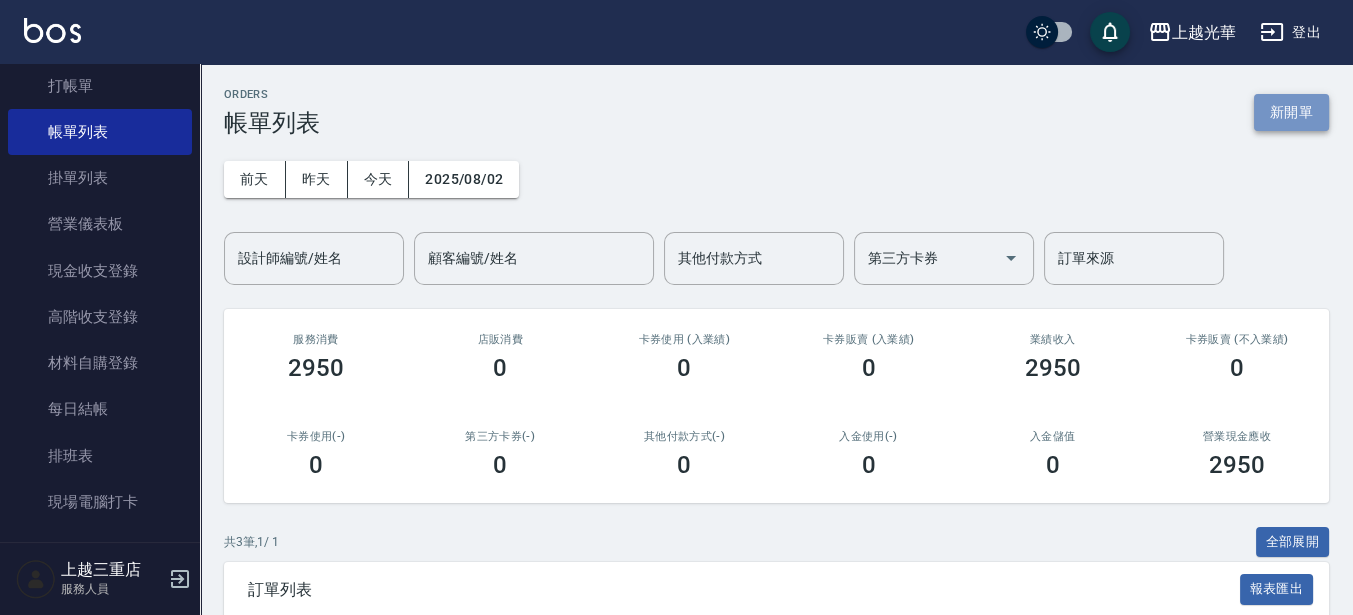 click on "新開單" at bounding box center (1291, 112) 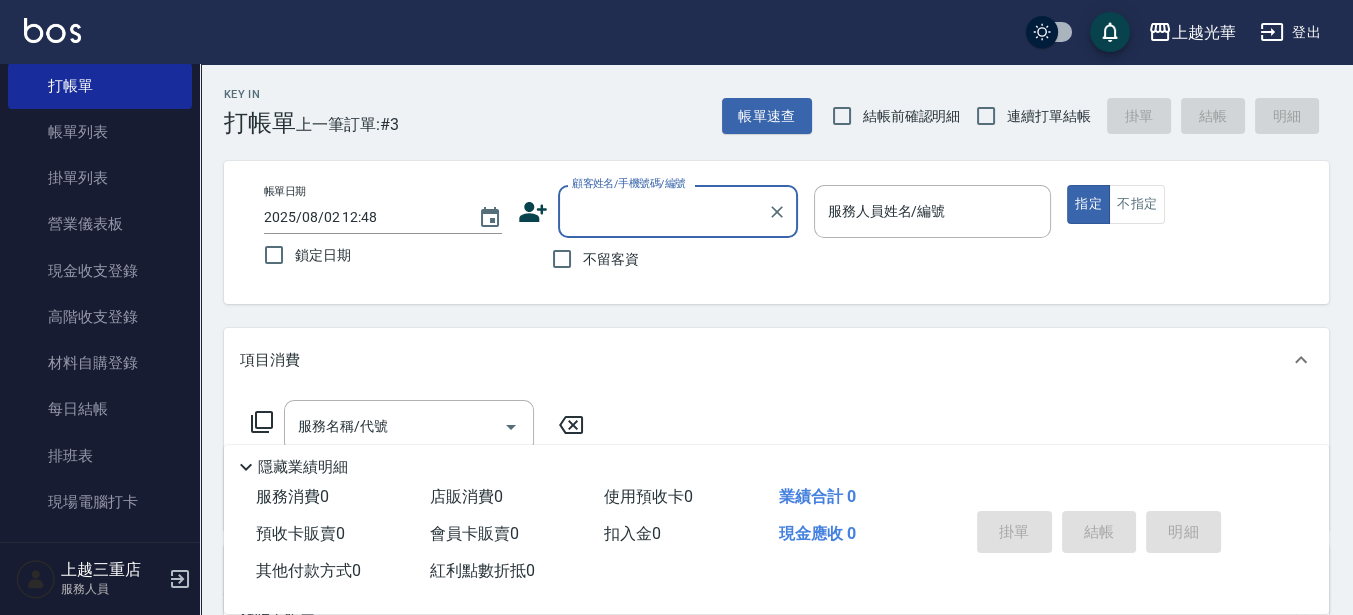 click on "不留客資" at bounding box center (611, 259) 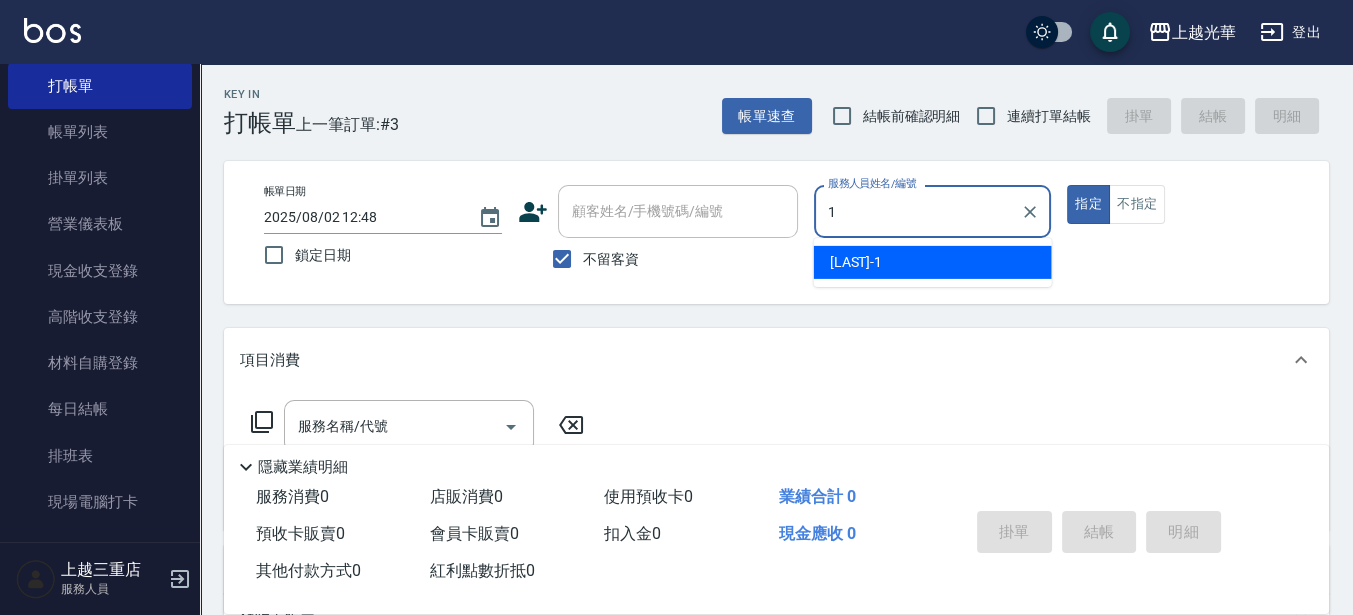 type on "小詹-1" 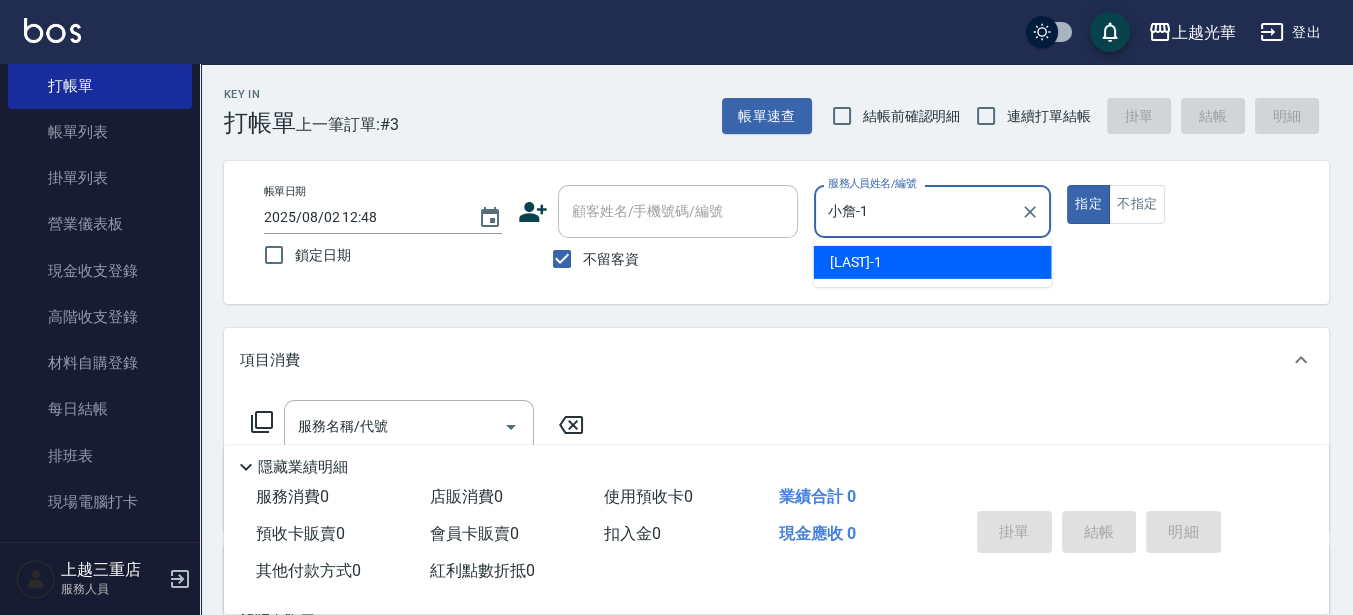 type on "true" 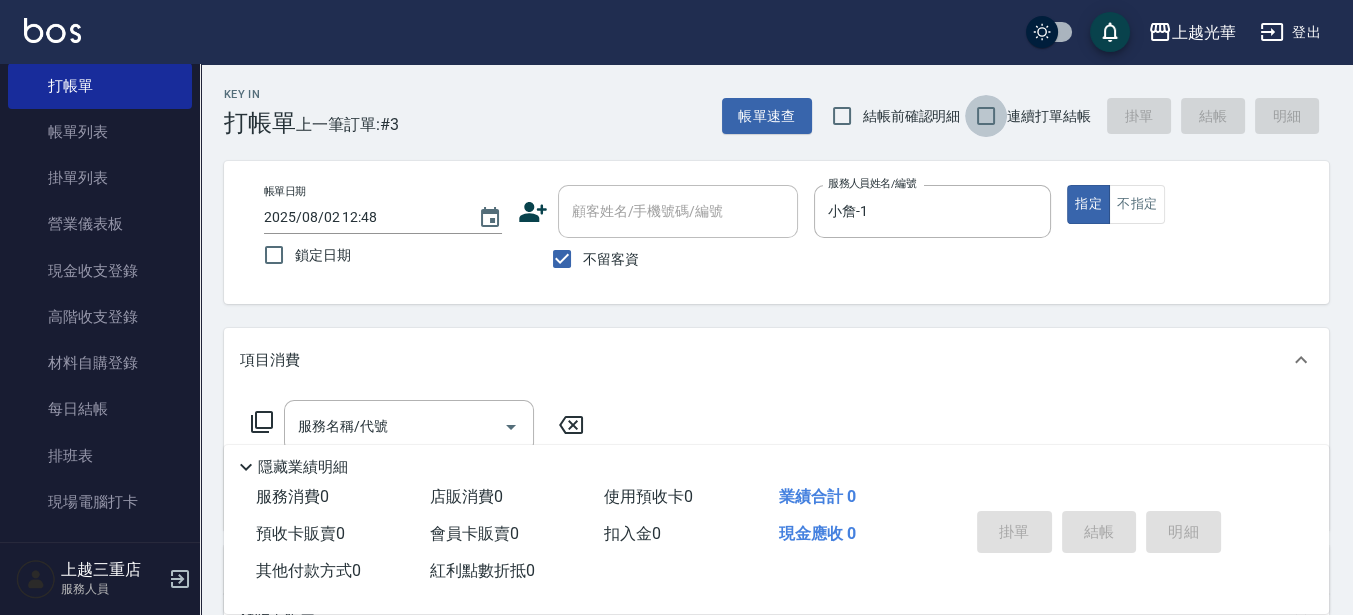 click on "連續打單結帳" at bounding box center [986, 116] 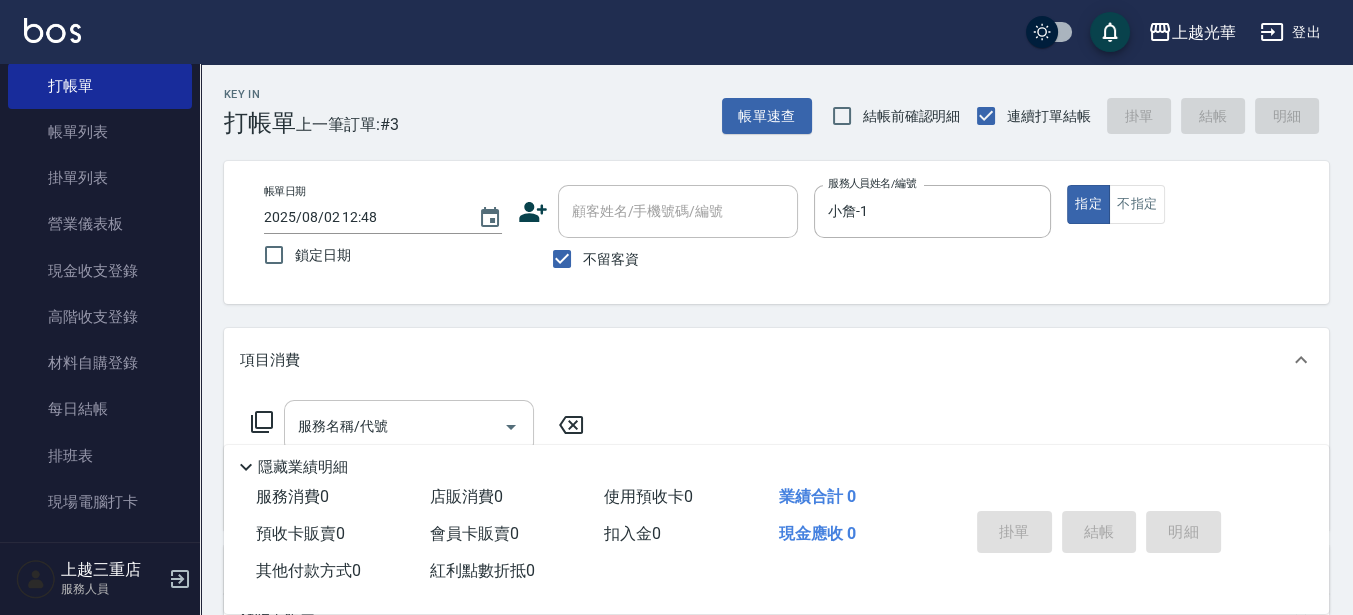 click on "服務名稱/代號" at bounding box center [394, 426] 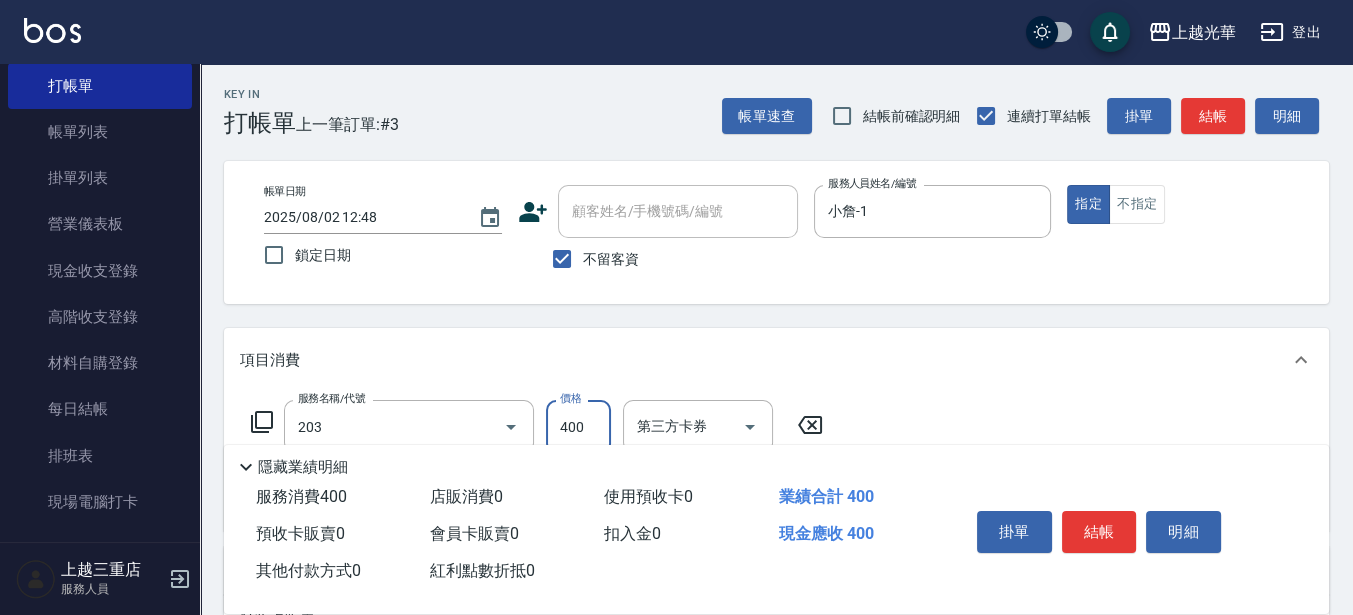 type on "指定單剪(203)" 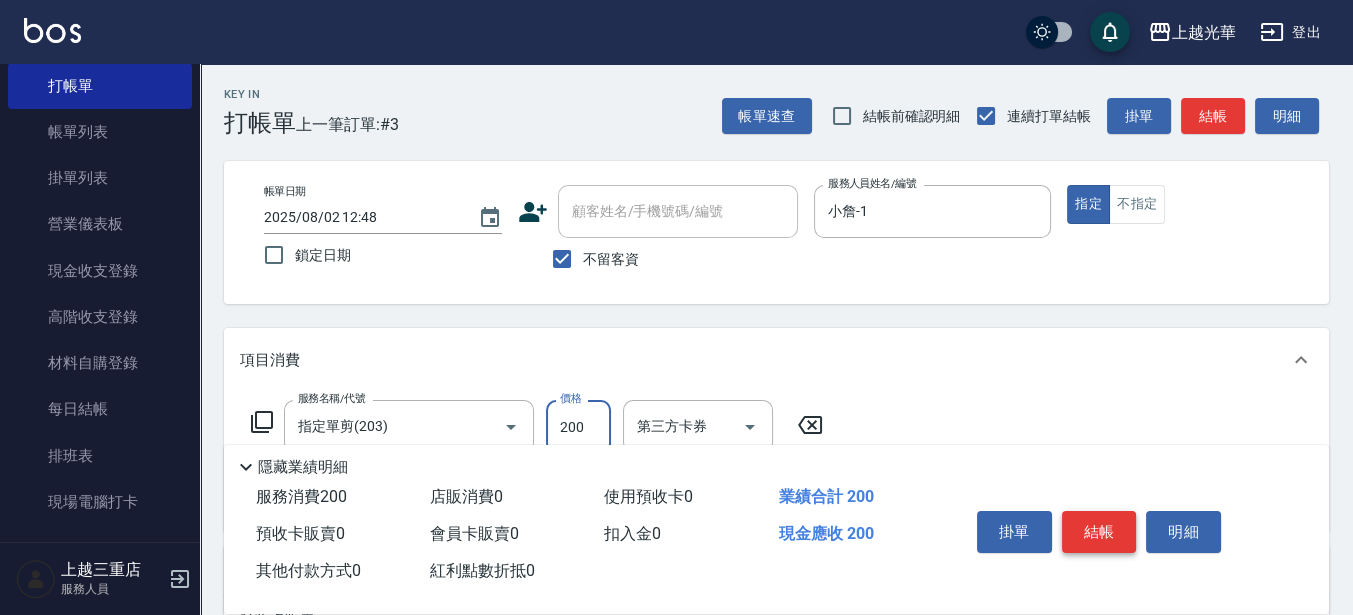 type on "200" 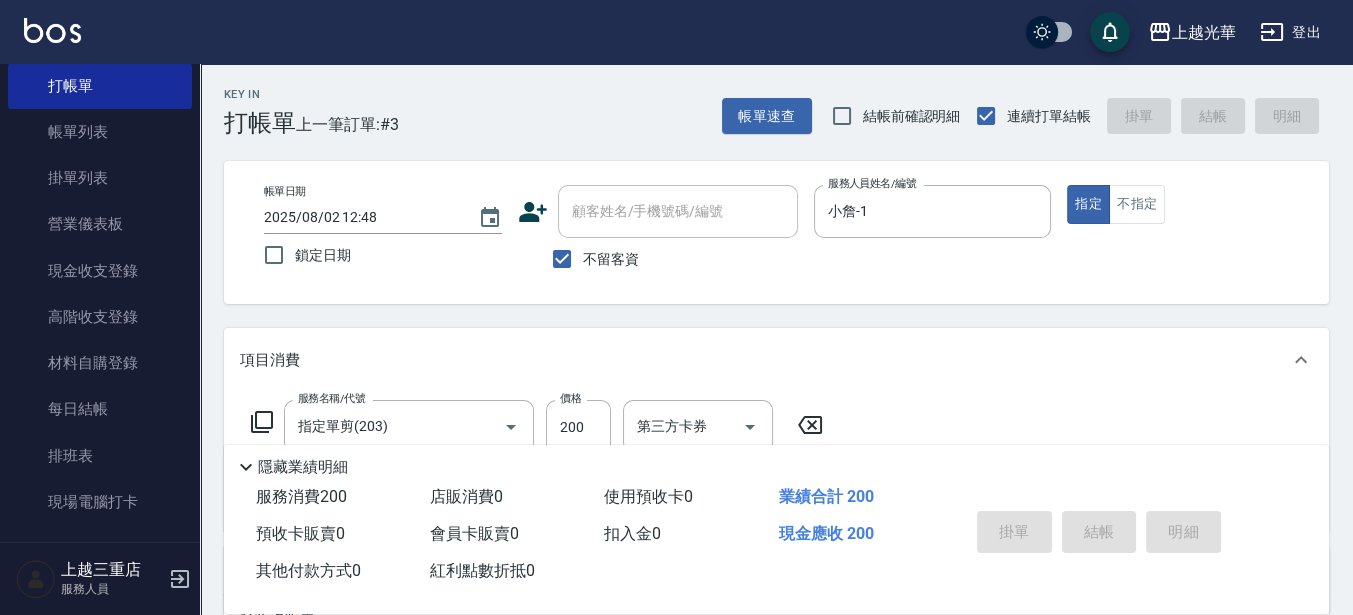 type 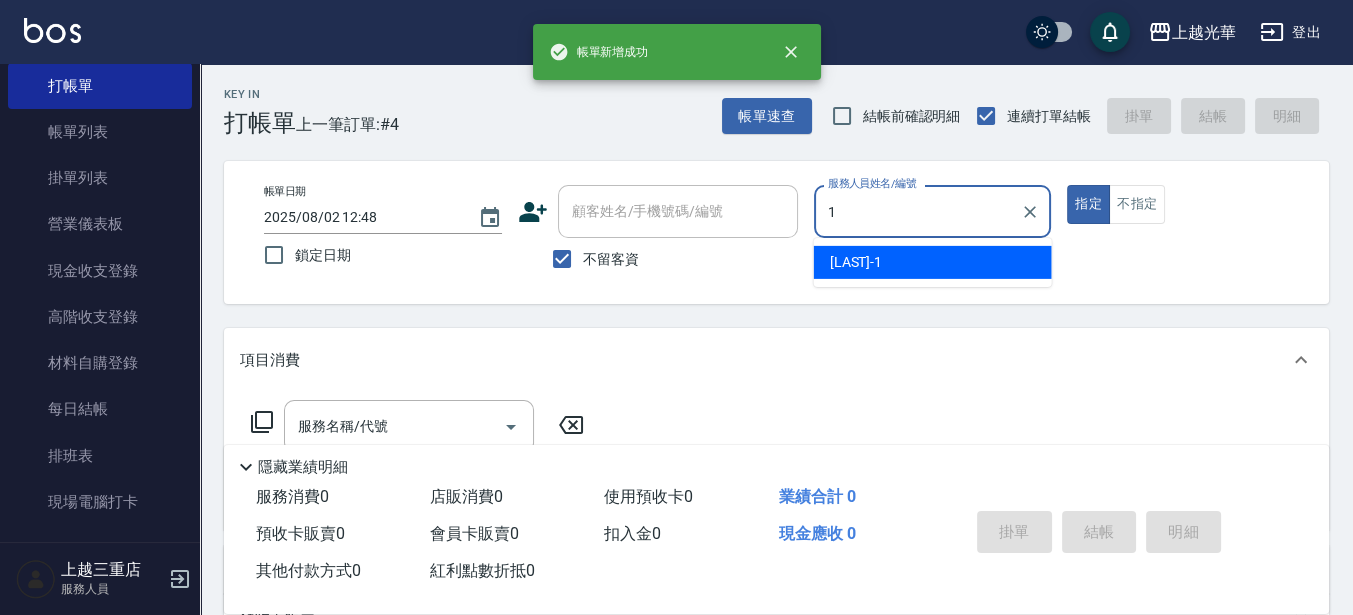 type on "小詹-1" 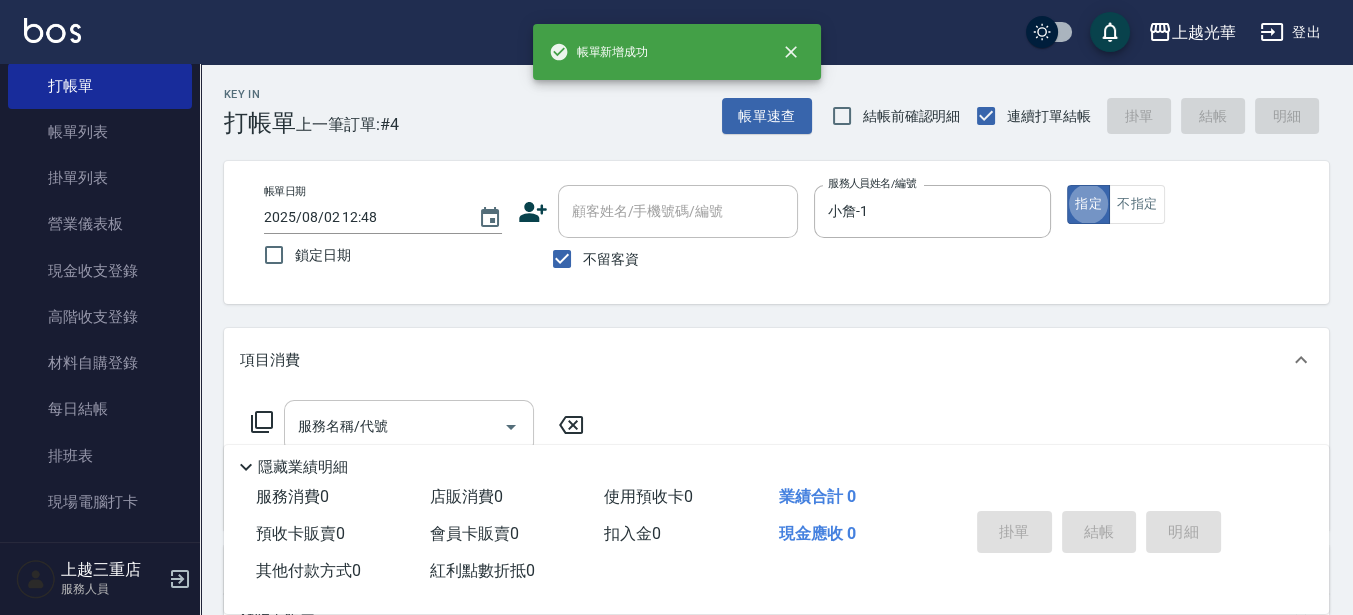 click on "服務名稱/代號" at bounding box center (394, 426) 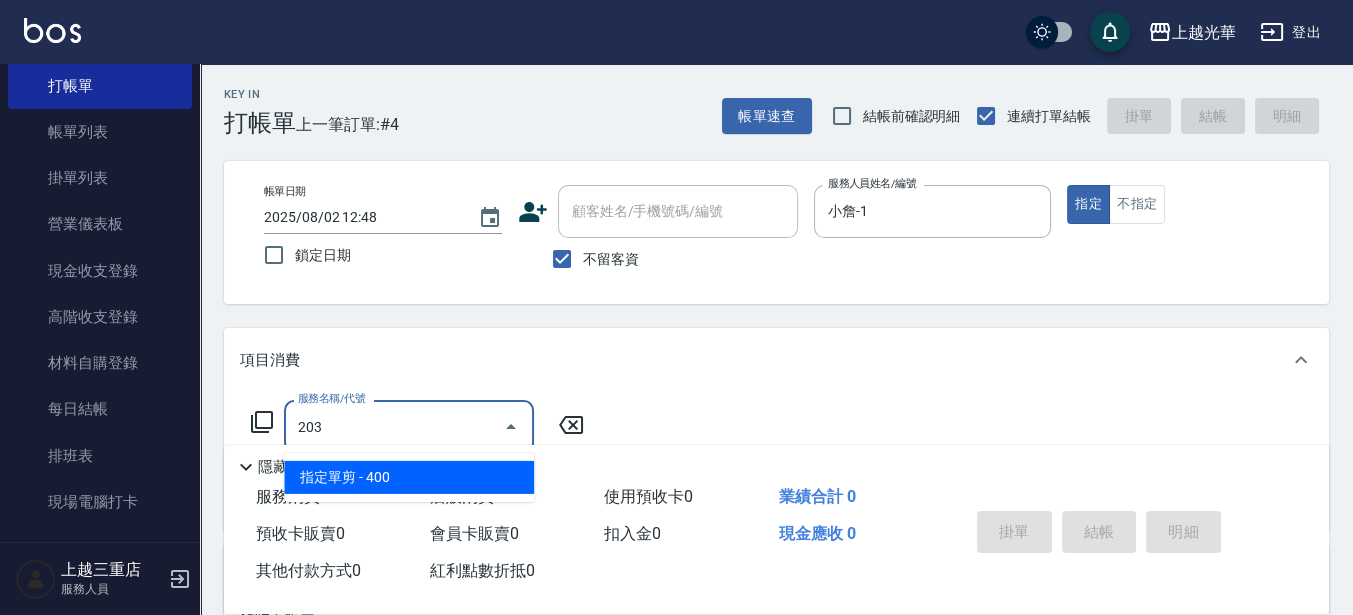 type on "指定單剪(203)" 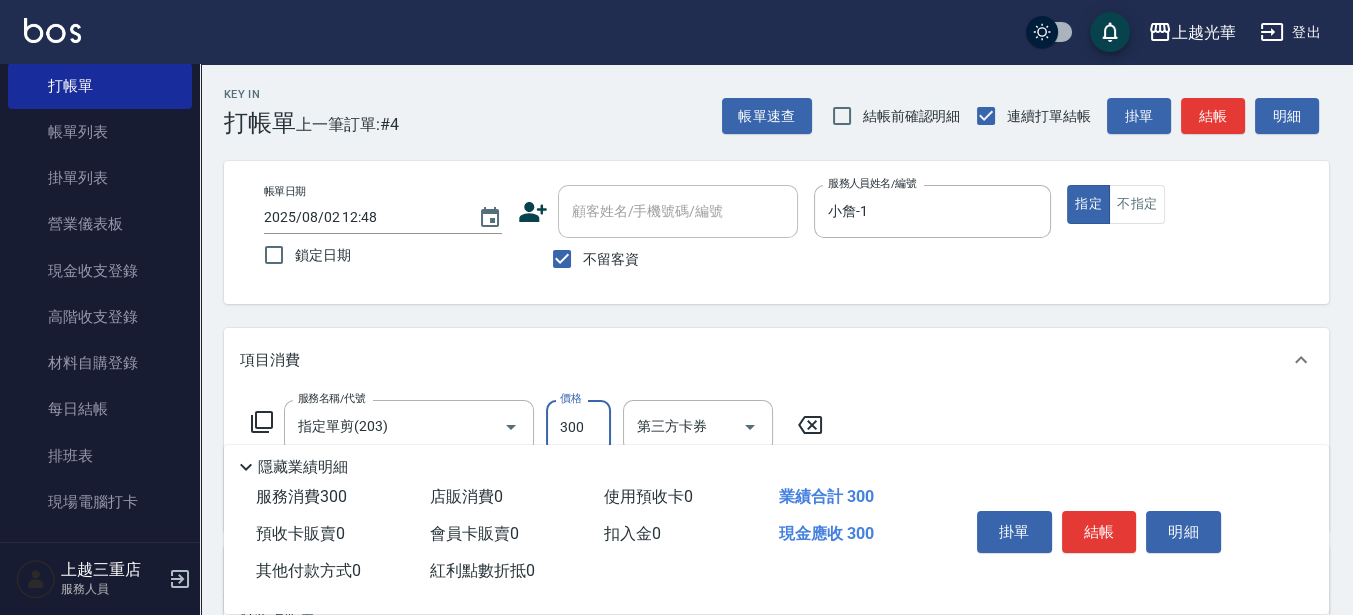 scroll, scrollTop: 125, scrollLeft: 0, axis: vertical 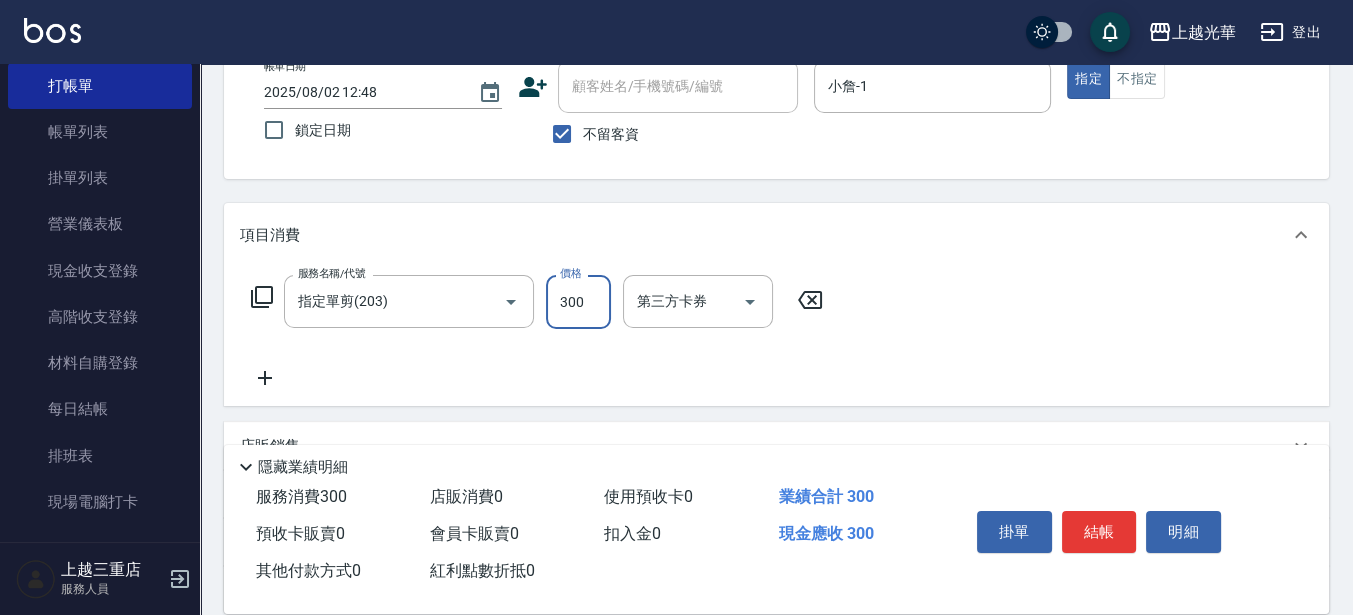 type on "300" 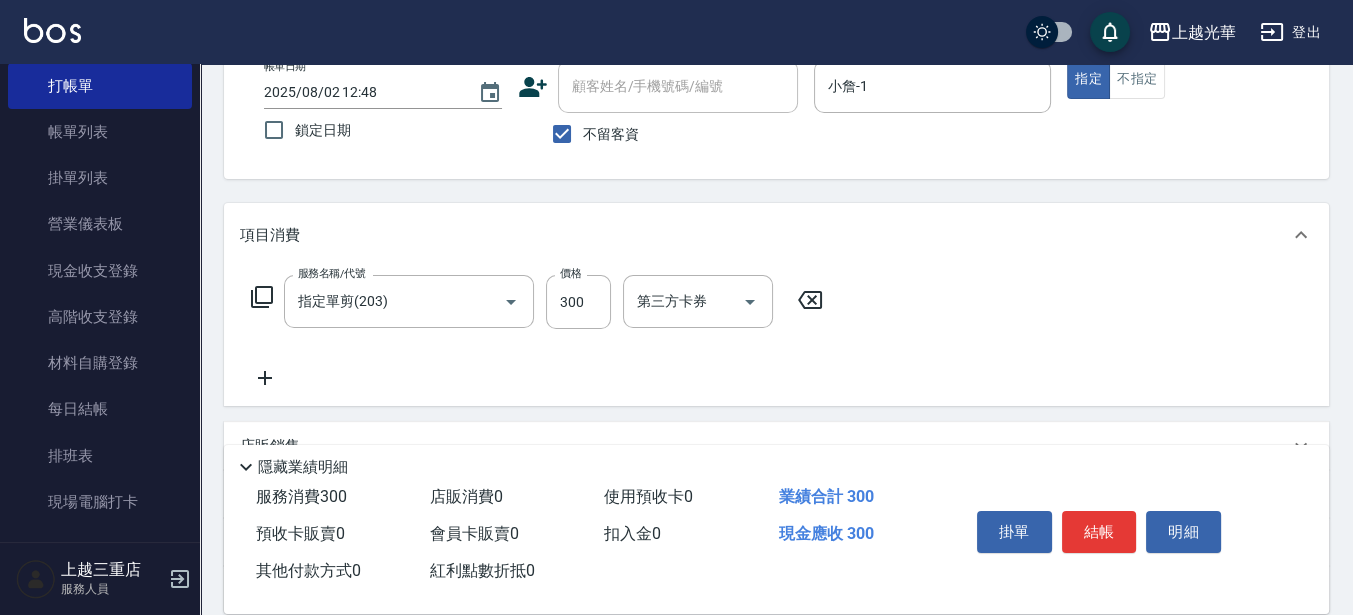 click 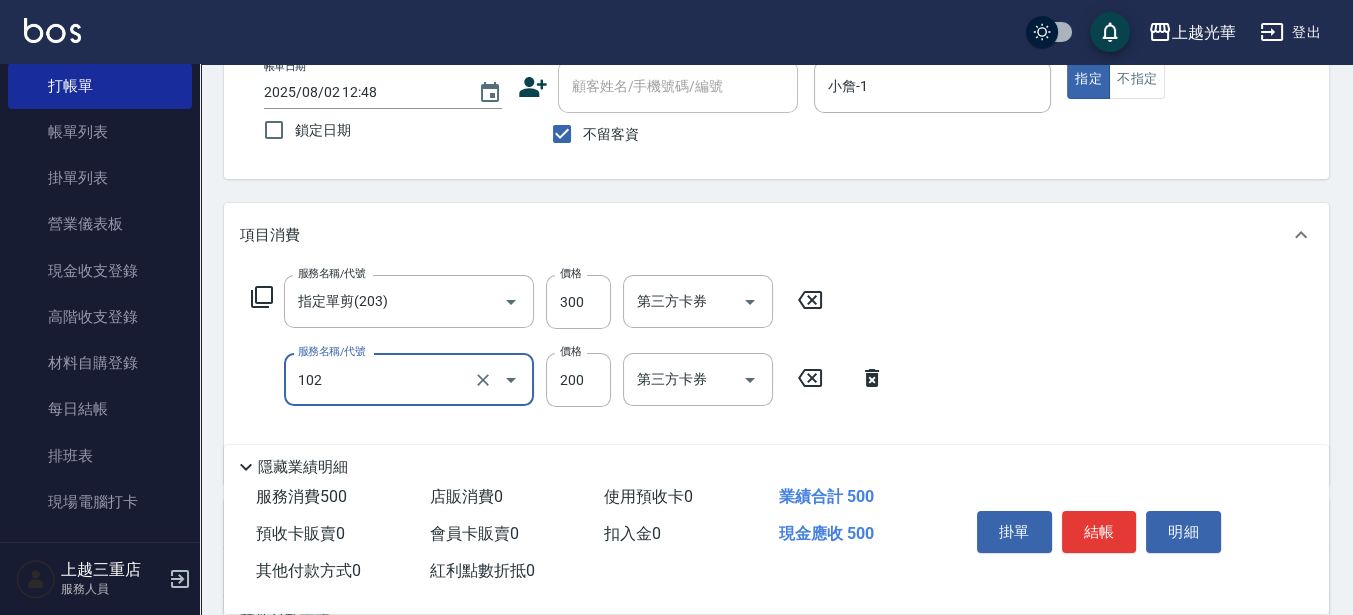 type on "指定洗髮(102)" 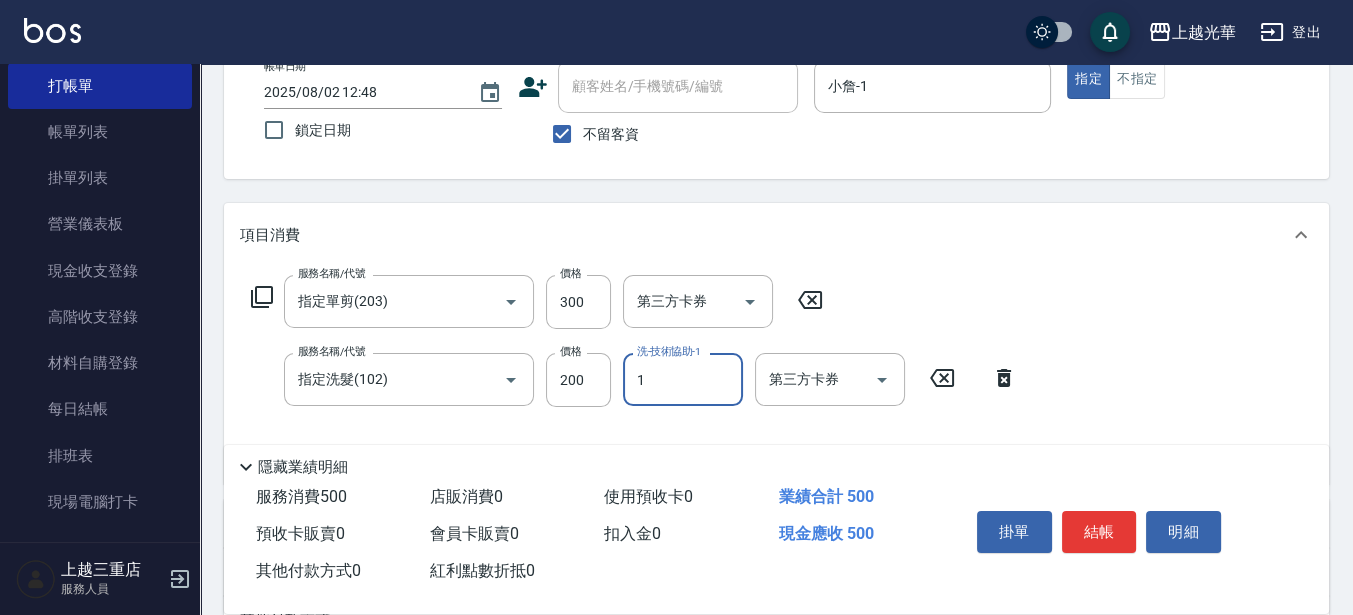 type on "小詹-1" 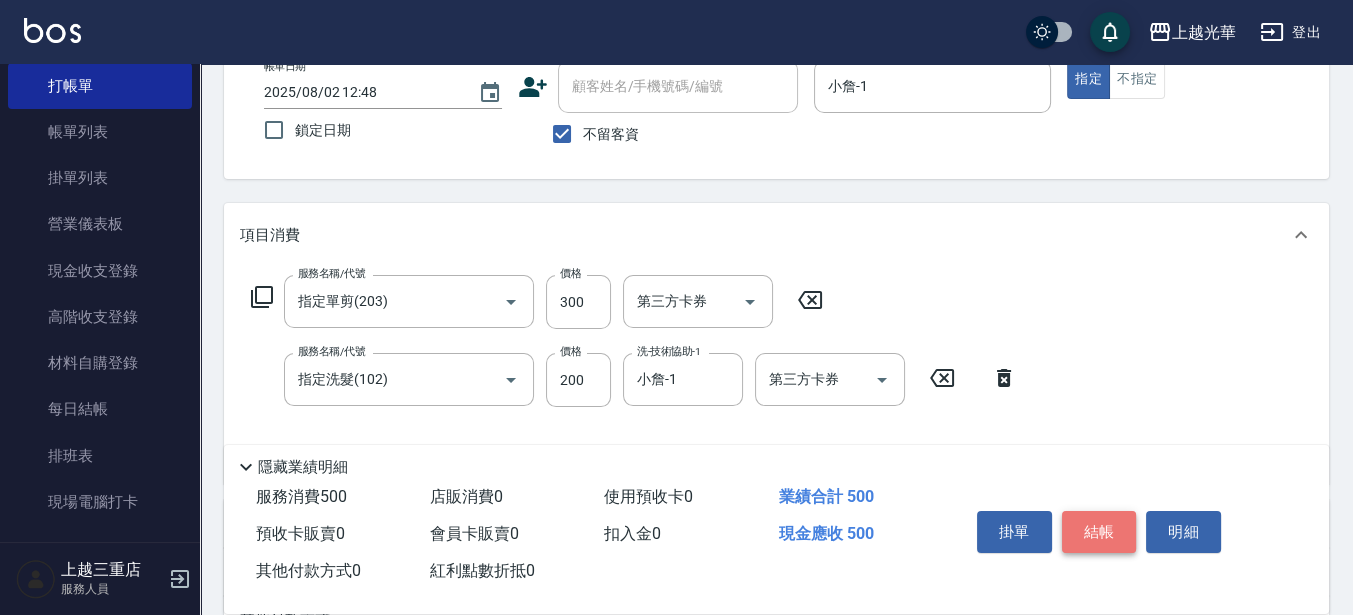click on "結帳" at bounding box center (1099, 532) 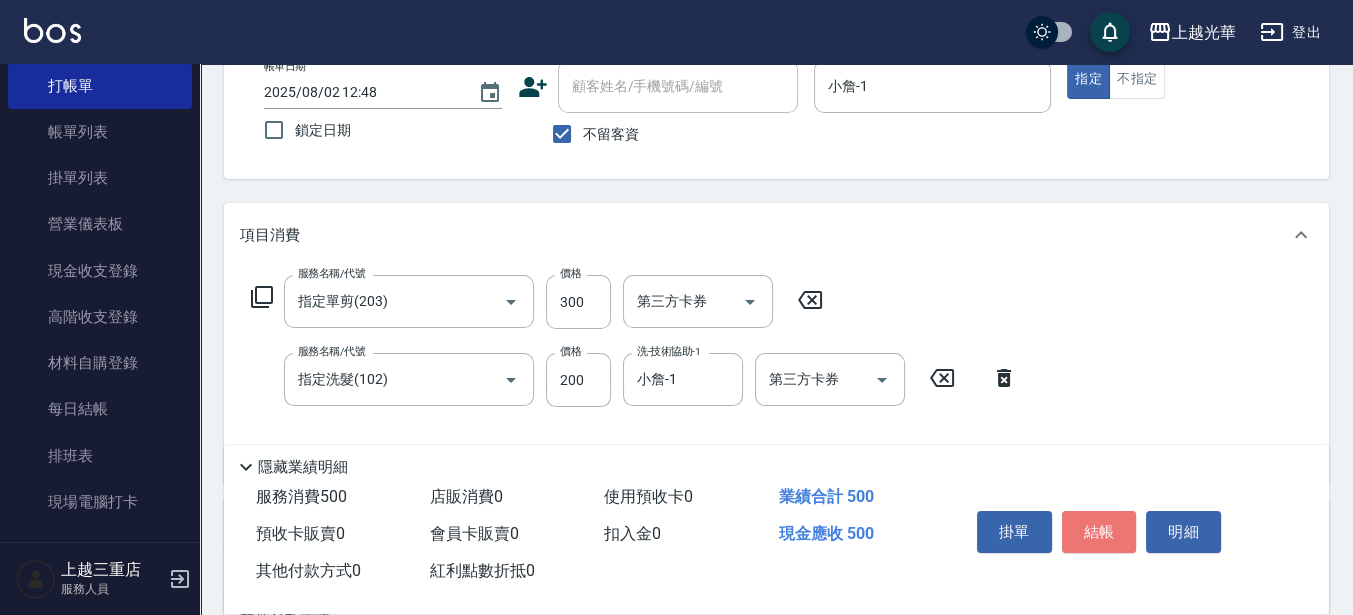 type 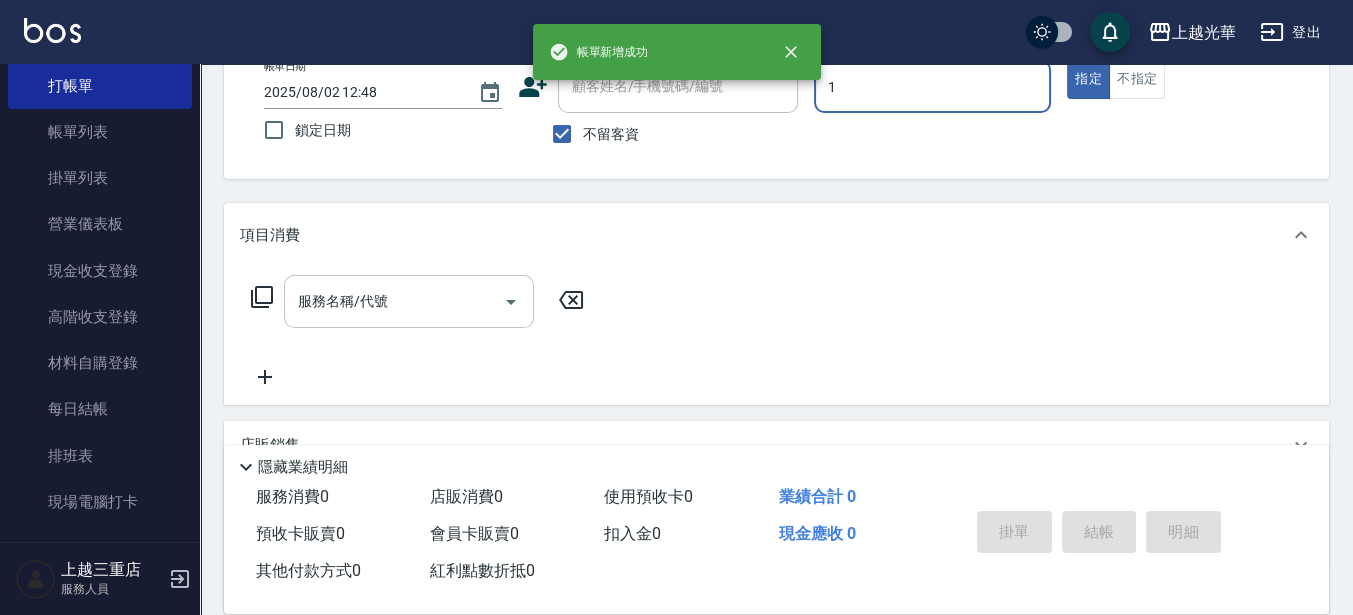type on "小詹-1" 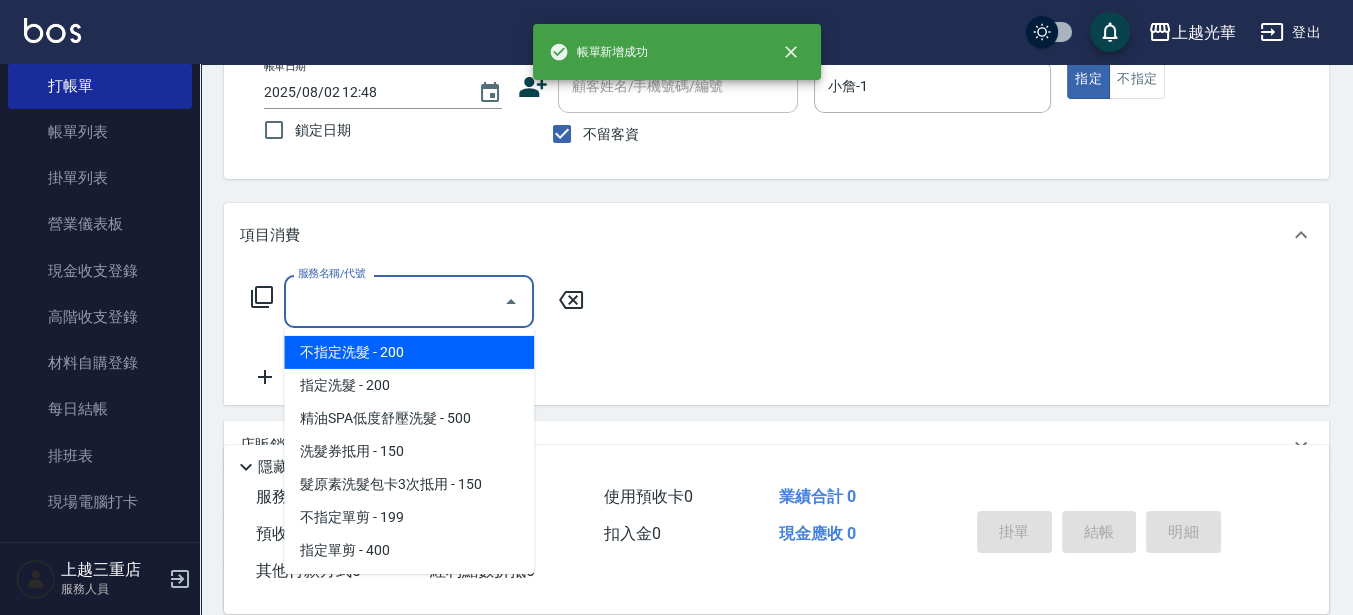 click on "服務名稱/代號" at bounding box center [409, 301] 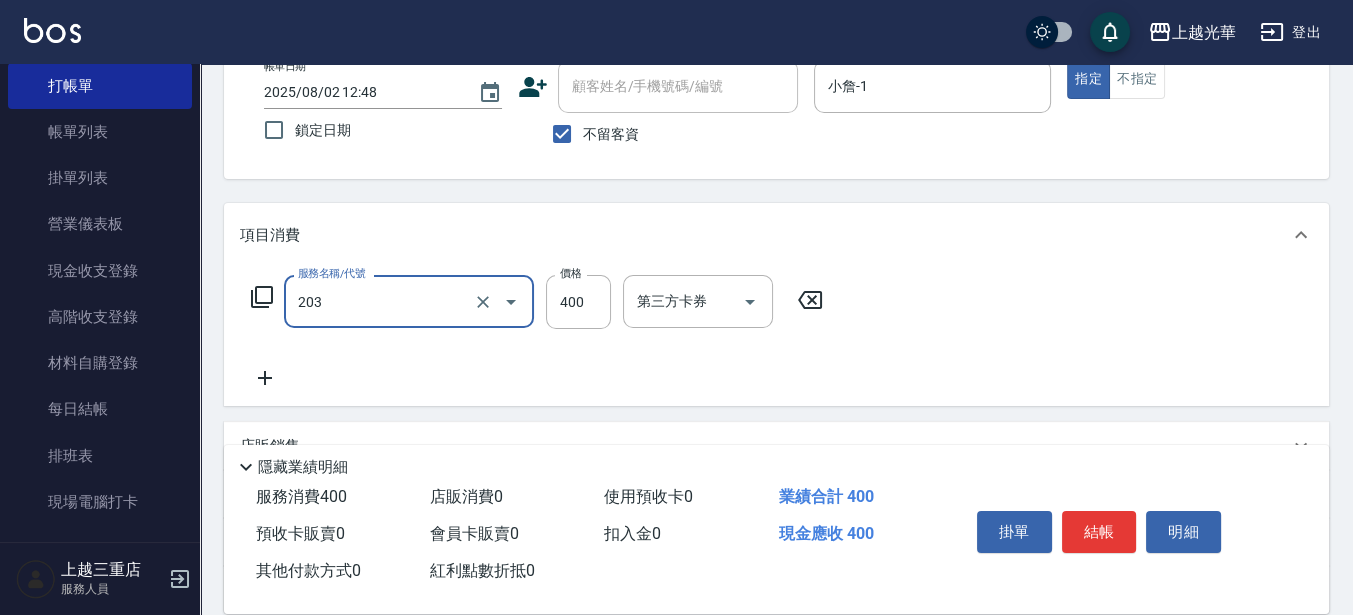 type on "指定單剪(203)" 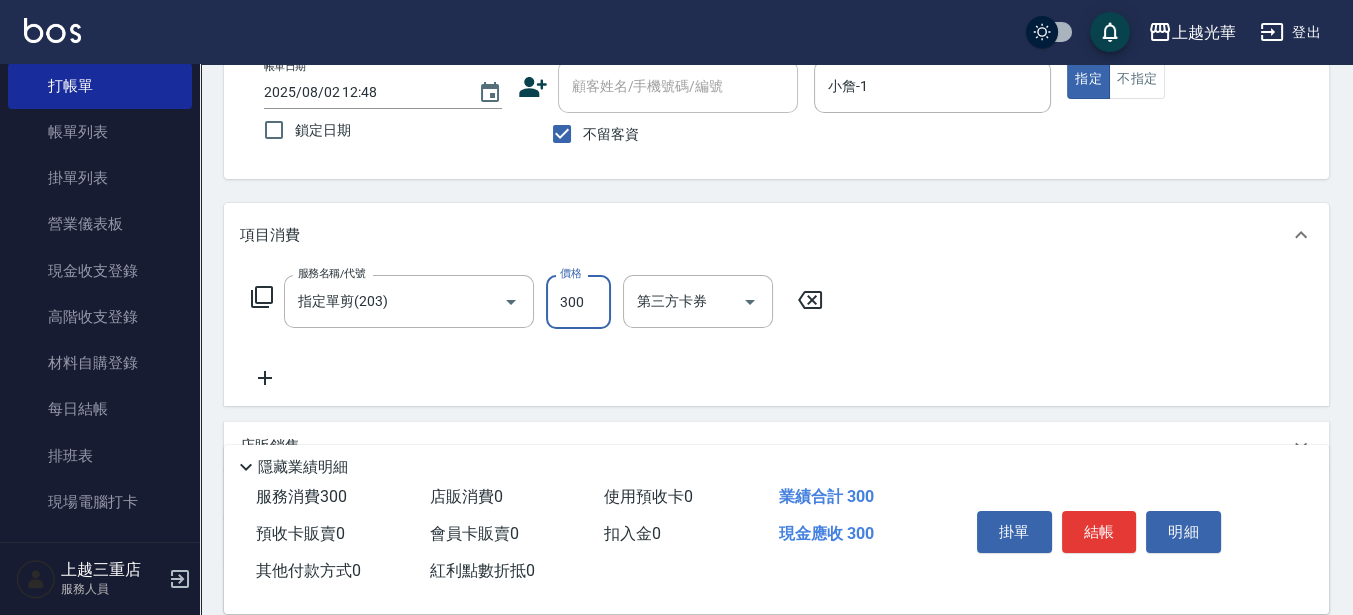 type on "300" 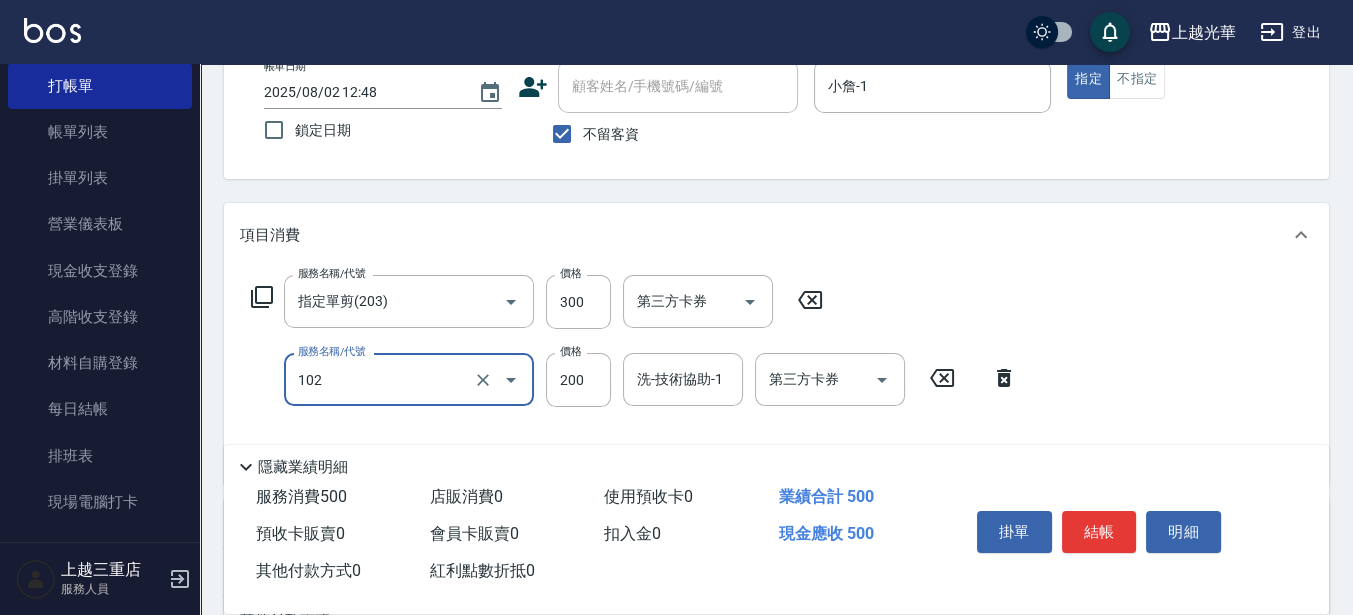type on "指定洗髮(102)" 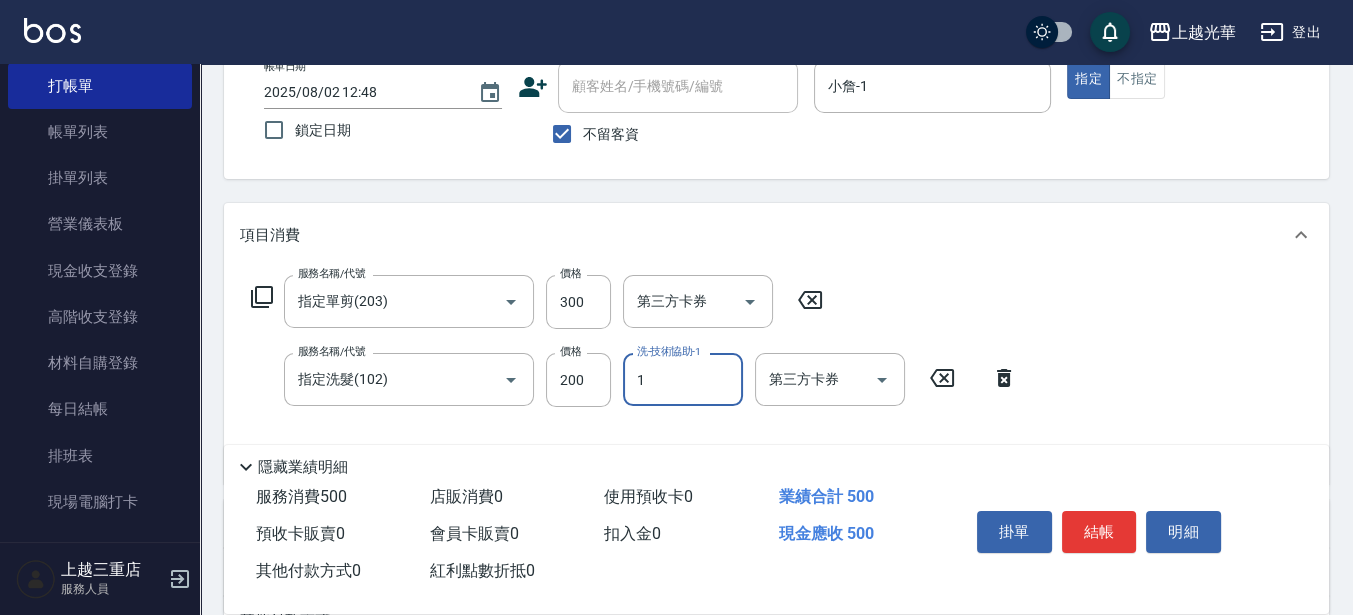 type on "小詹-1" 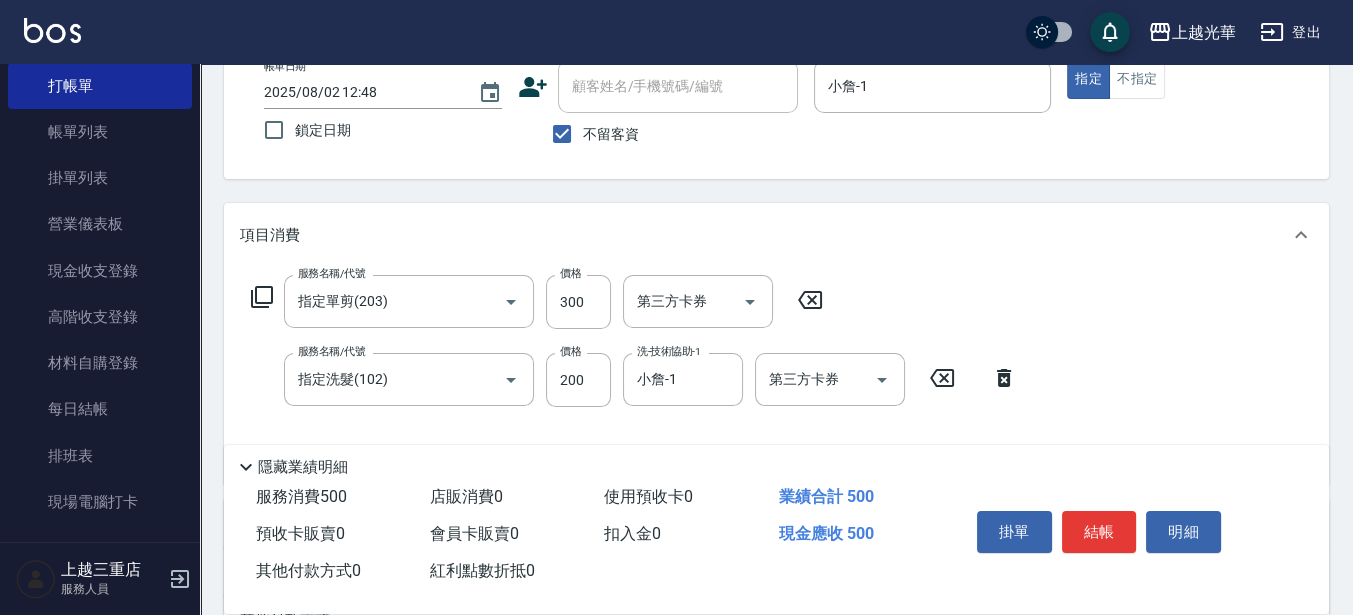 click on "掛單 結帳 明細" at bounding box center (1099, 534) 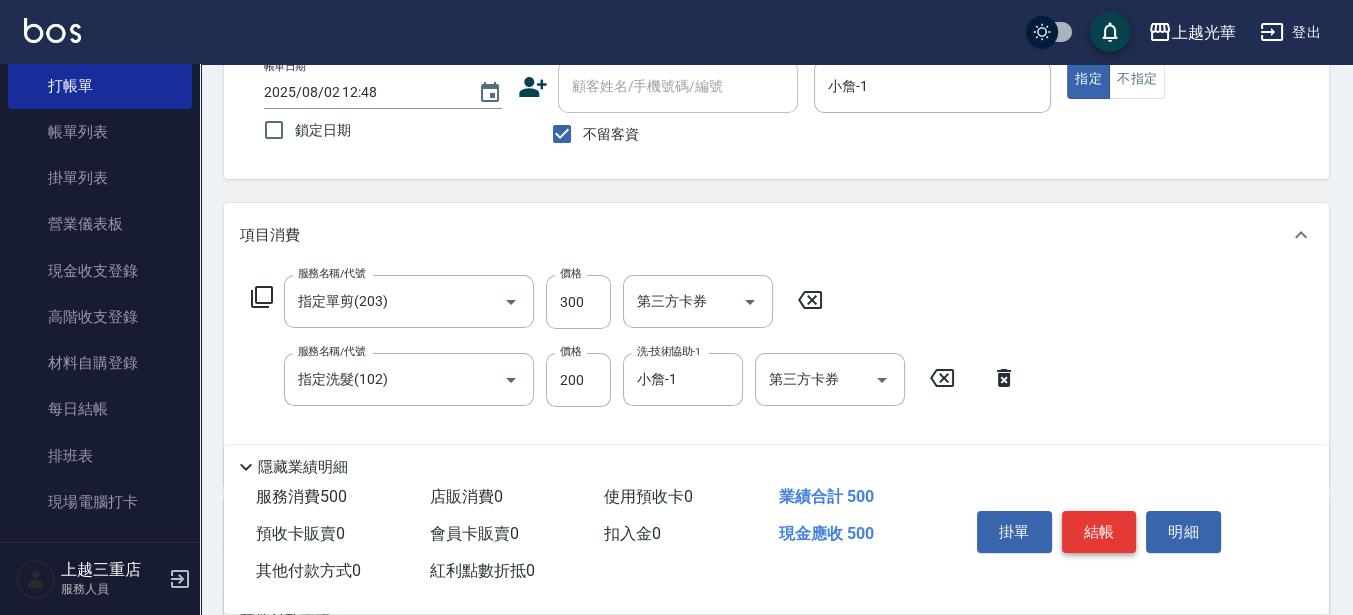 click on "結帳" at bounding box center [1099, 532] 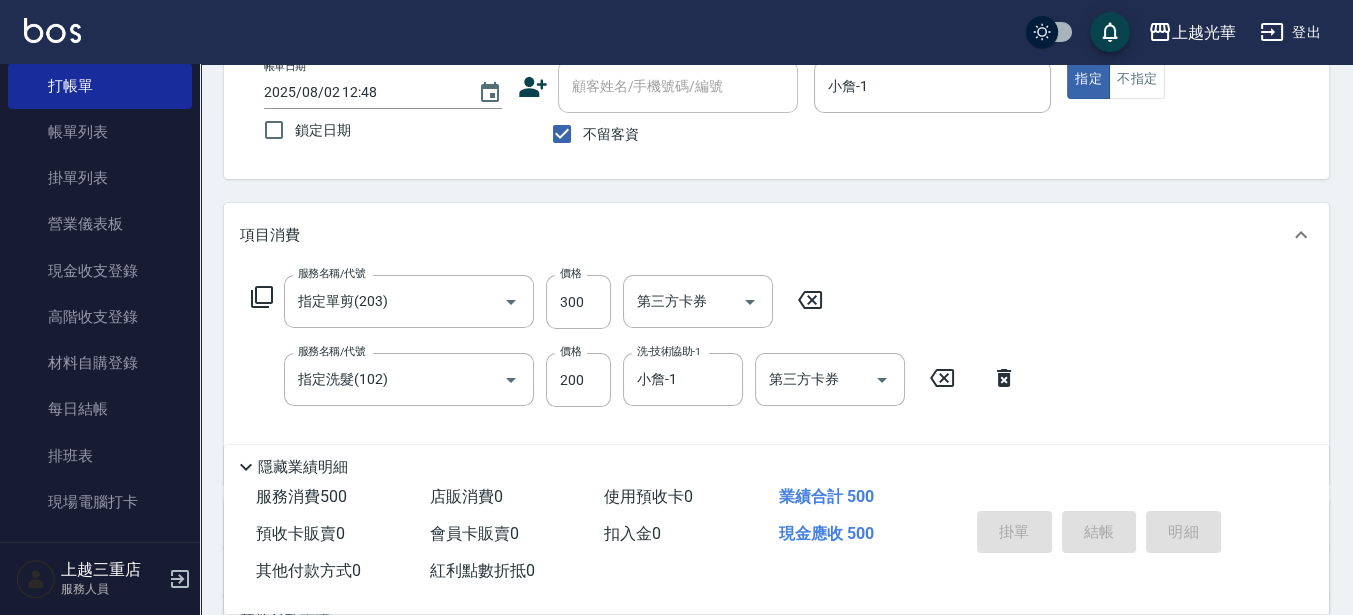 type 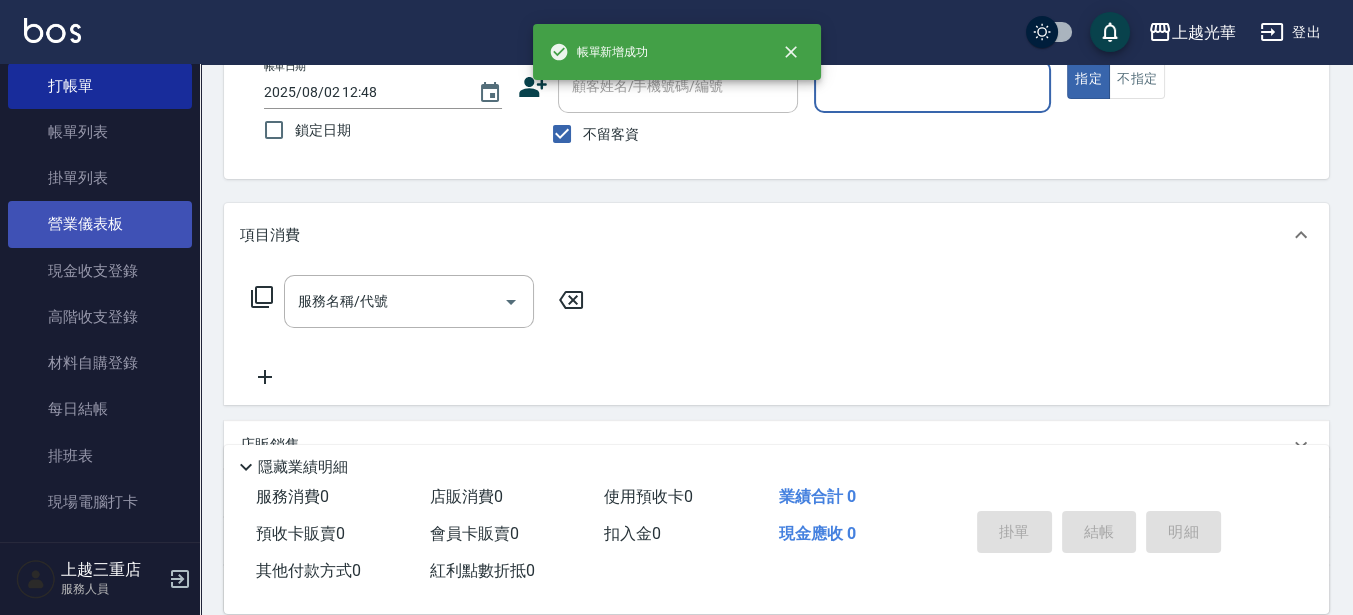 drag, startPoint x: 72, startPoint y: 139, endPoint x: 122, endPoint y: 225, distance: 99.47864 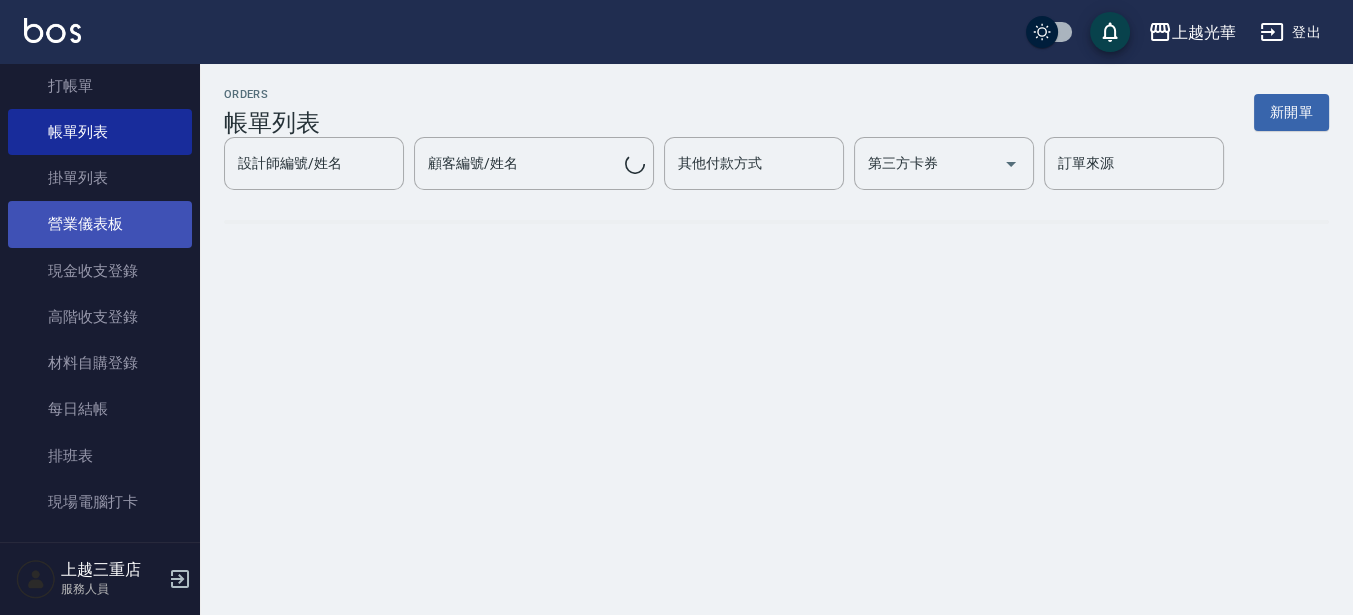scroll, scrollTop: 0, scrollLeft: 0, axis: both 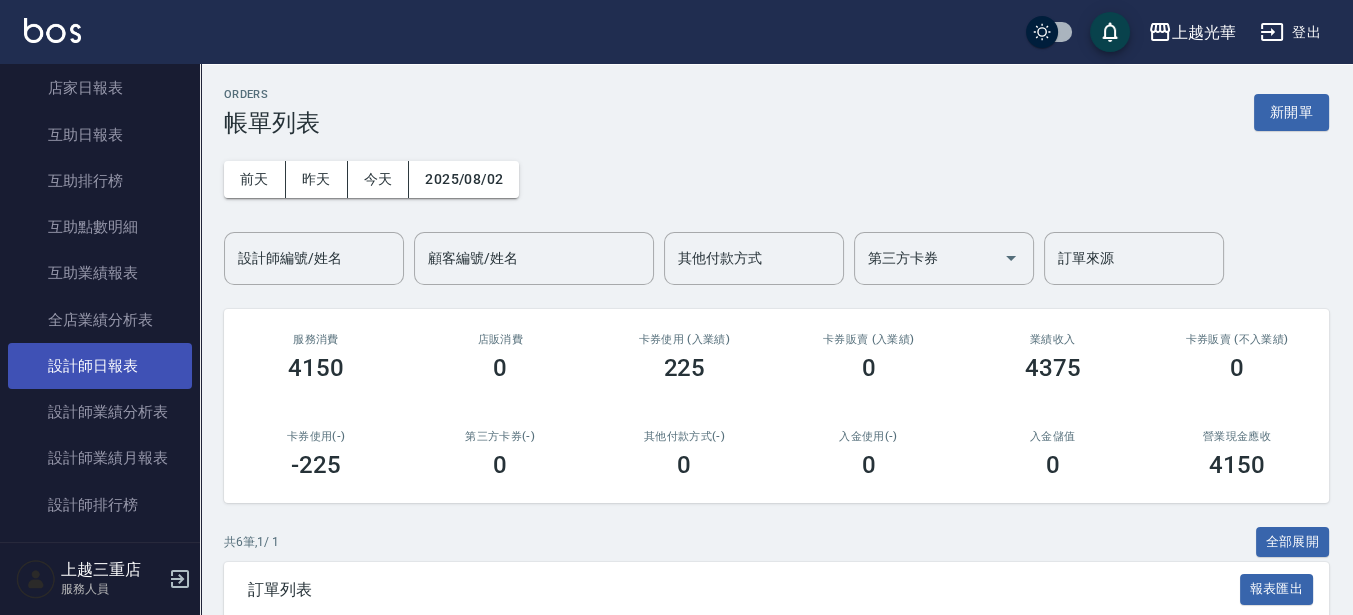 click on "設計師日報表" at bounding box center (100, 366) 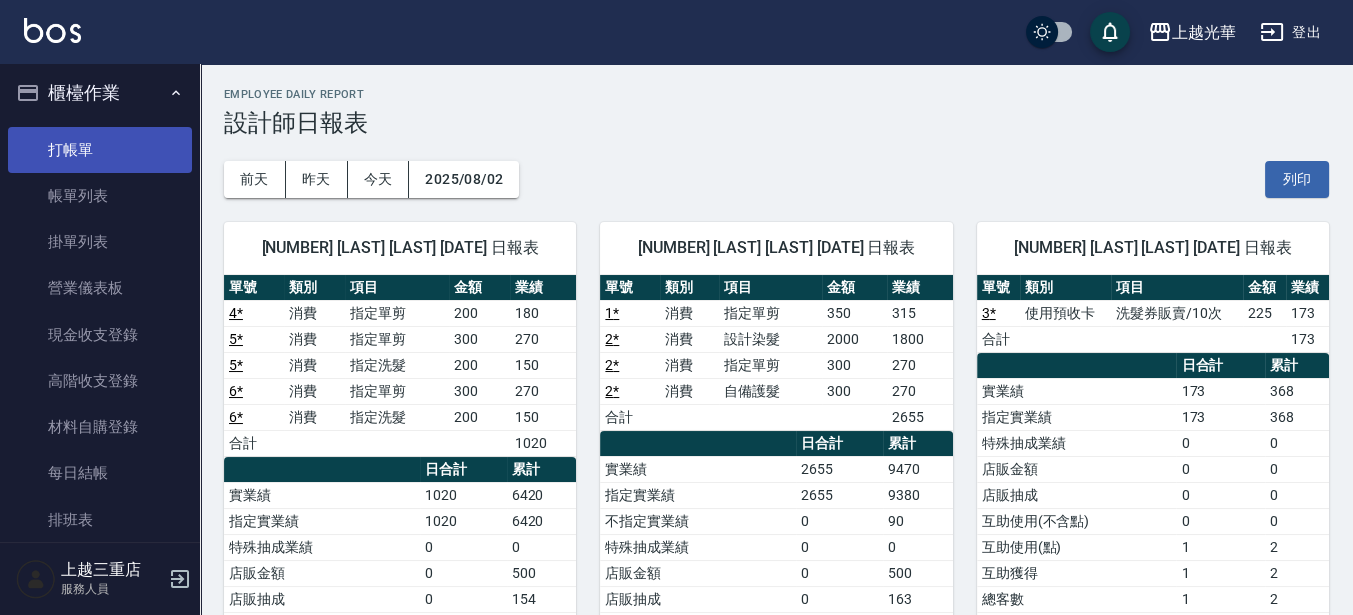 scroll, scrollTop: 0, scrollLeft: 0, axis: both 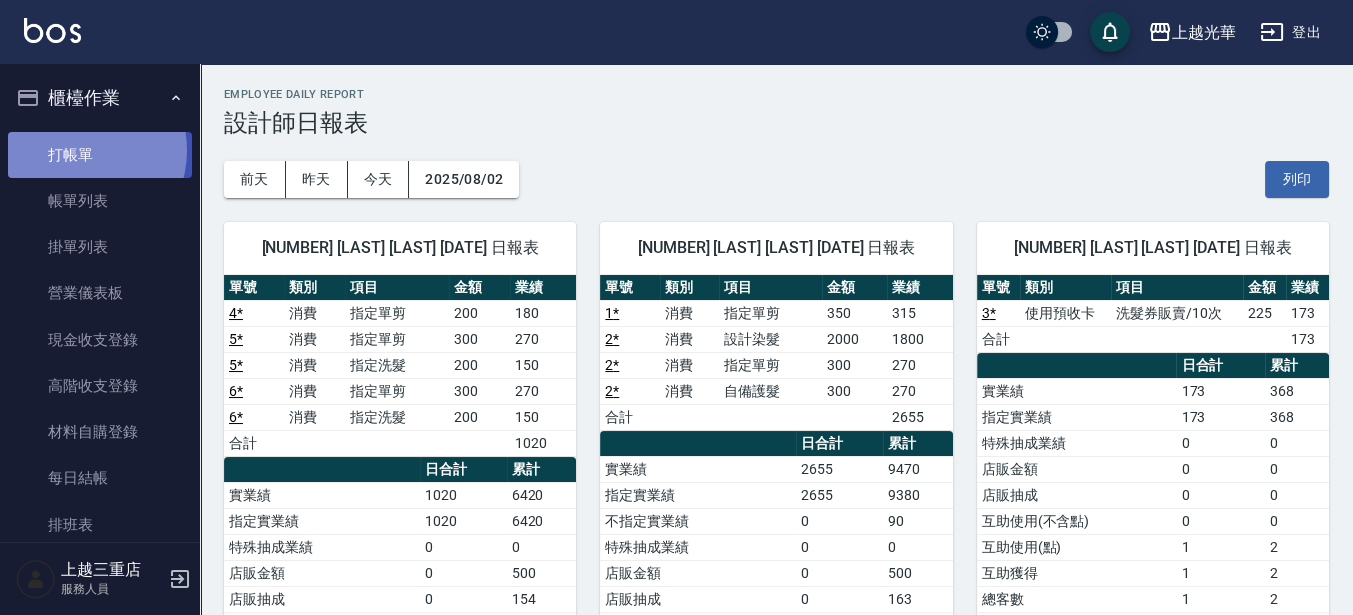 click on "打帳單" at bounding box center [100, 155] 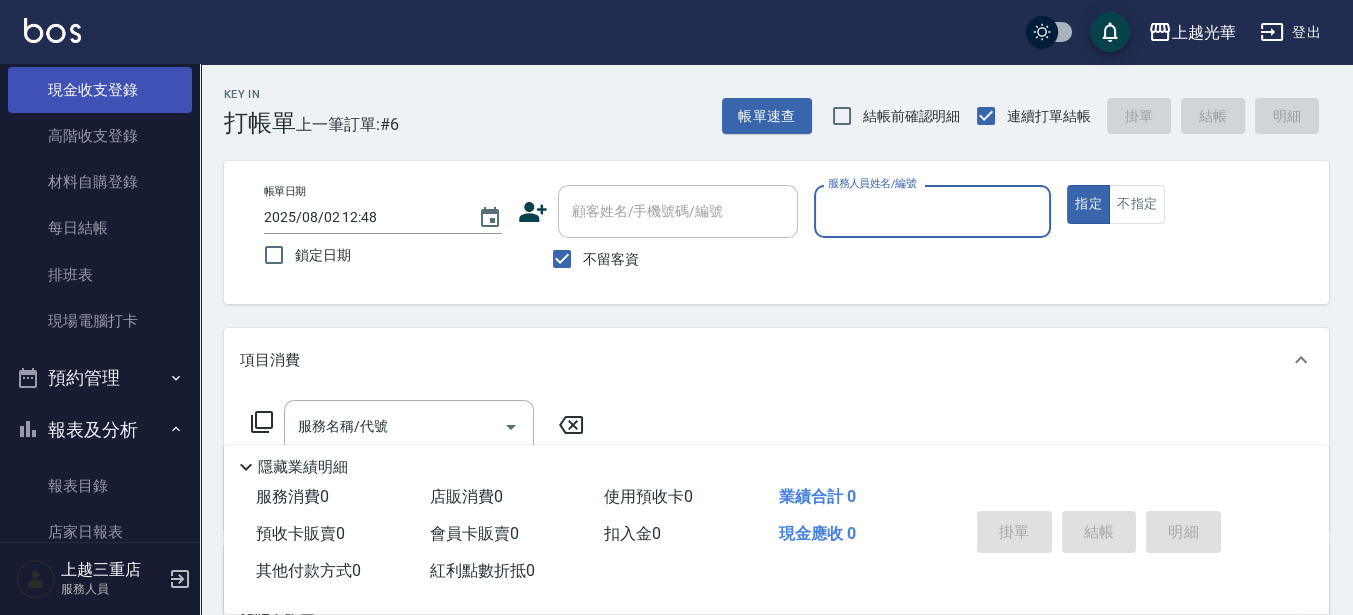 scroll, scrollTop: 375, scrollLeft: 0, axis: vertical 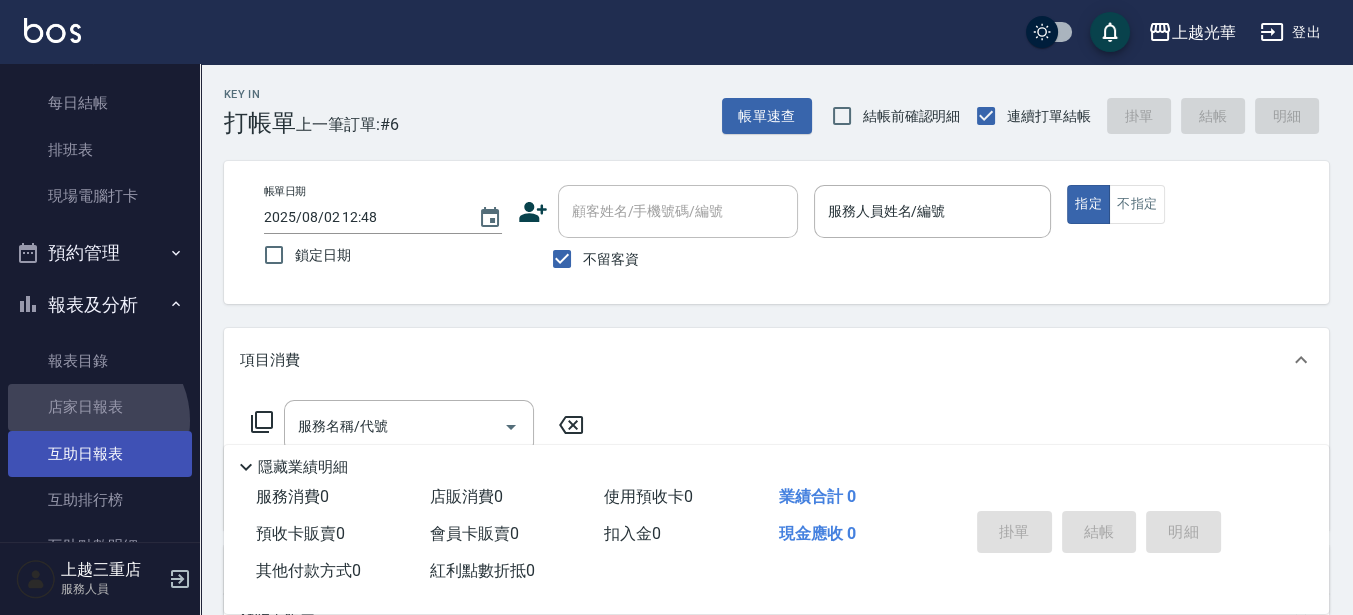 drag, startPoint x: 95, startPoint y: 420, endPoint x: 95, endPoint y: 443, distance: 23 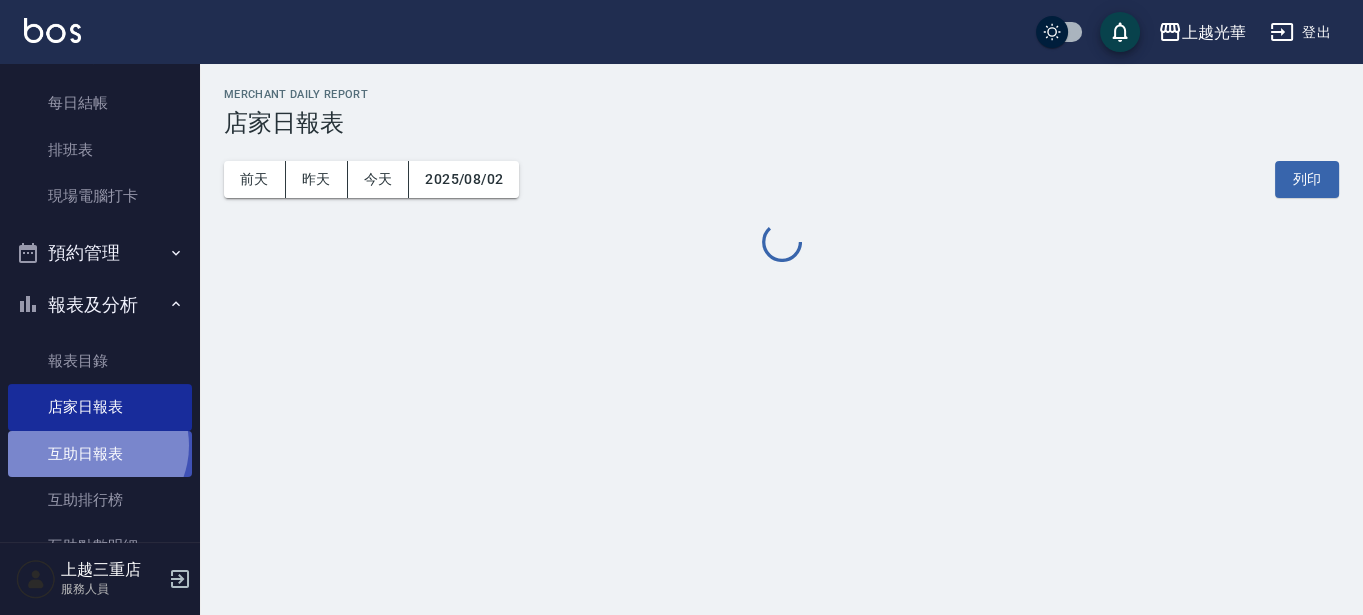 click on "互助日報表" at bounding box center (100, 454) 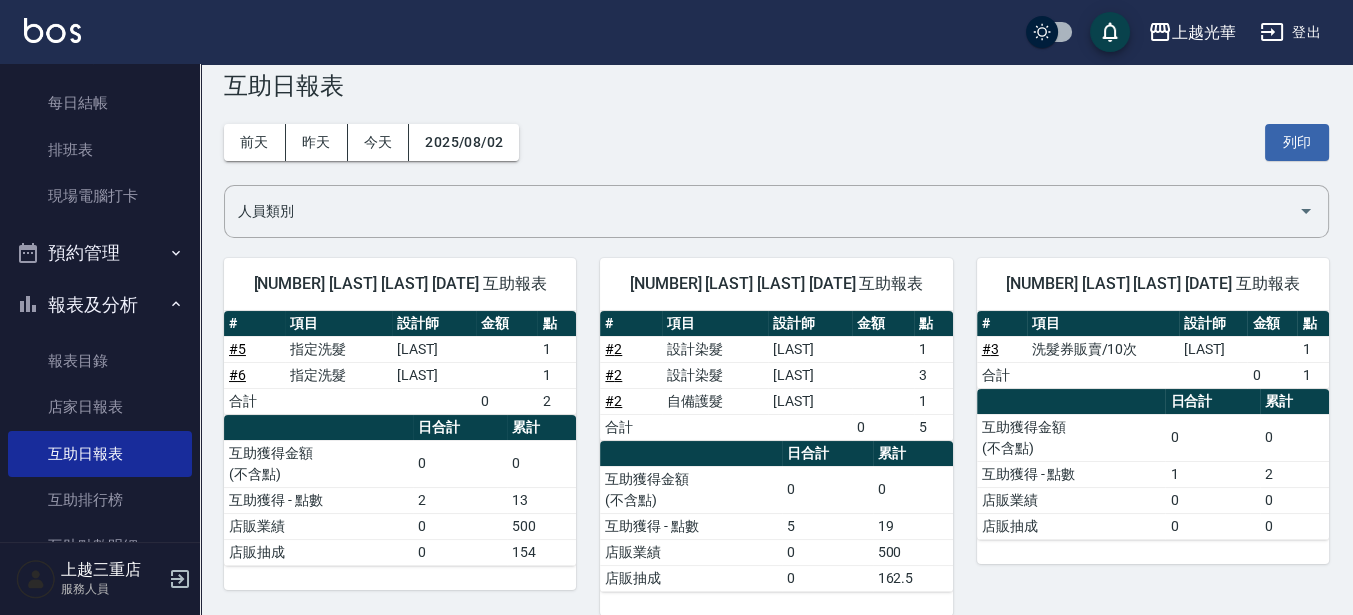 scroll, scrollTop: 58, scrollLeft: 0, axis: vertical 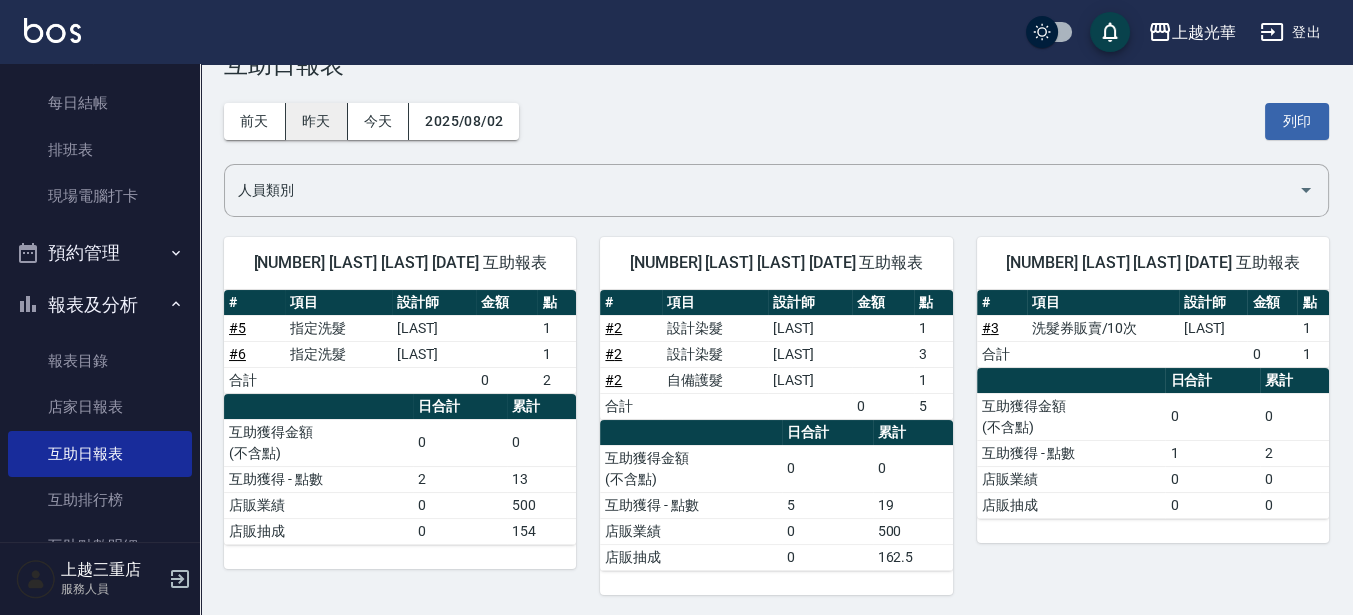 click on "昨天" at bounding box center [317, 121] 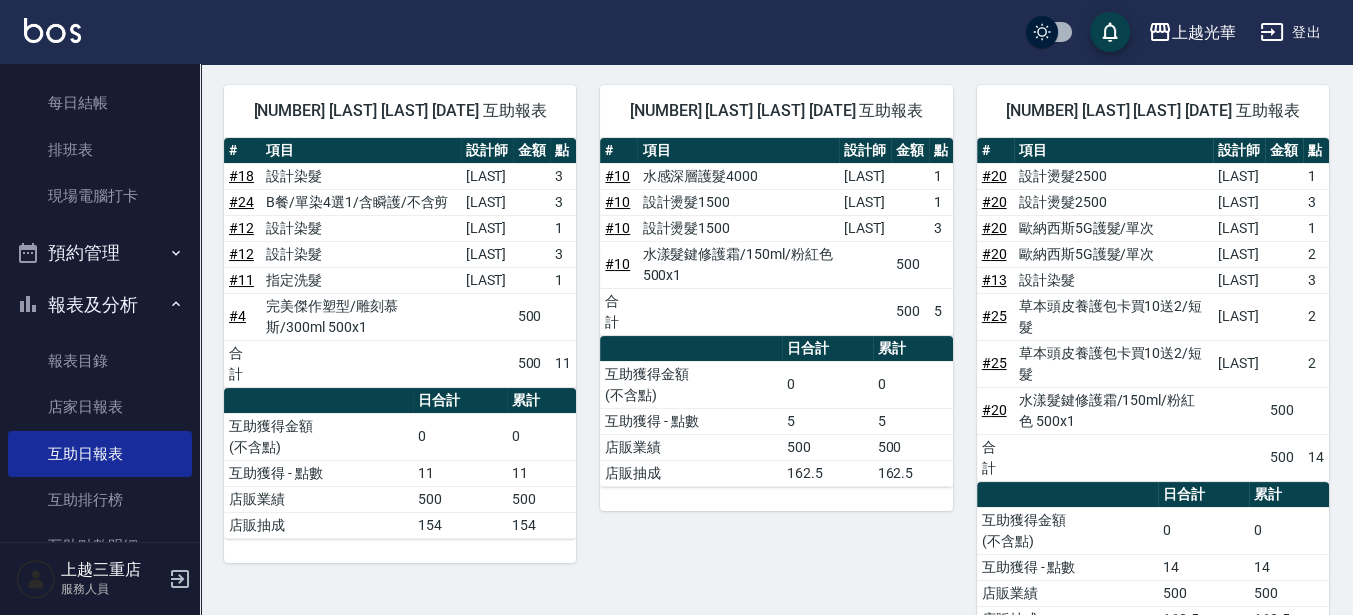 scroll, scrollTop: 0, scrollLeft: 0, axis: both 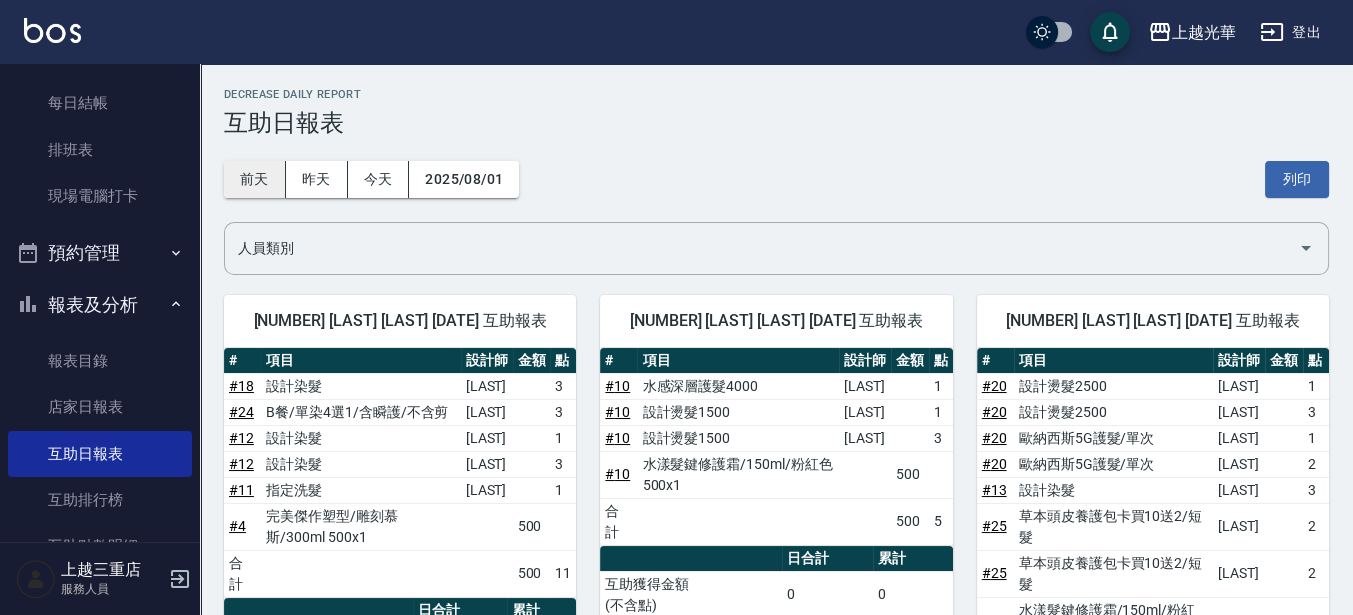 click on "前天" at bounding box center [255, 179] 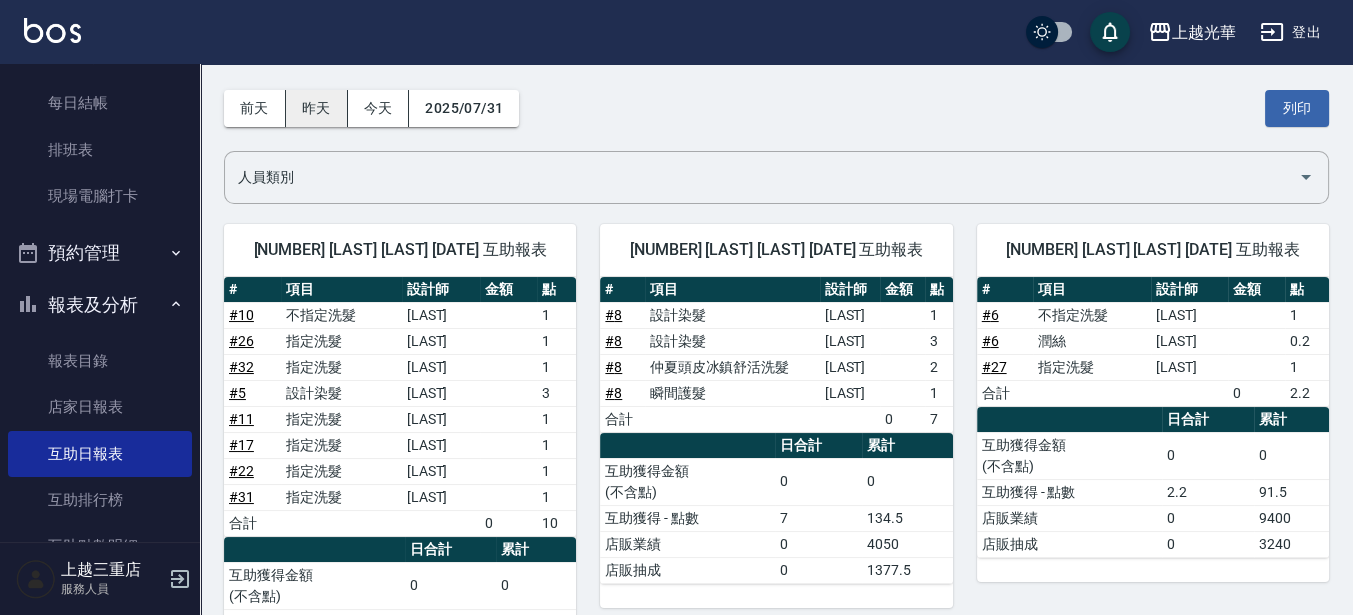 scroll, scrollTop: 0, scrollLeft: 0, axis: both 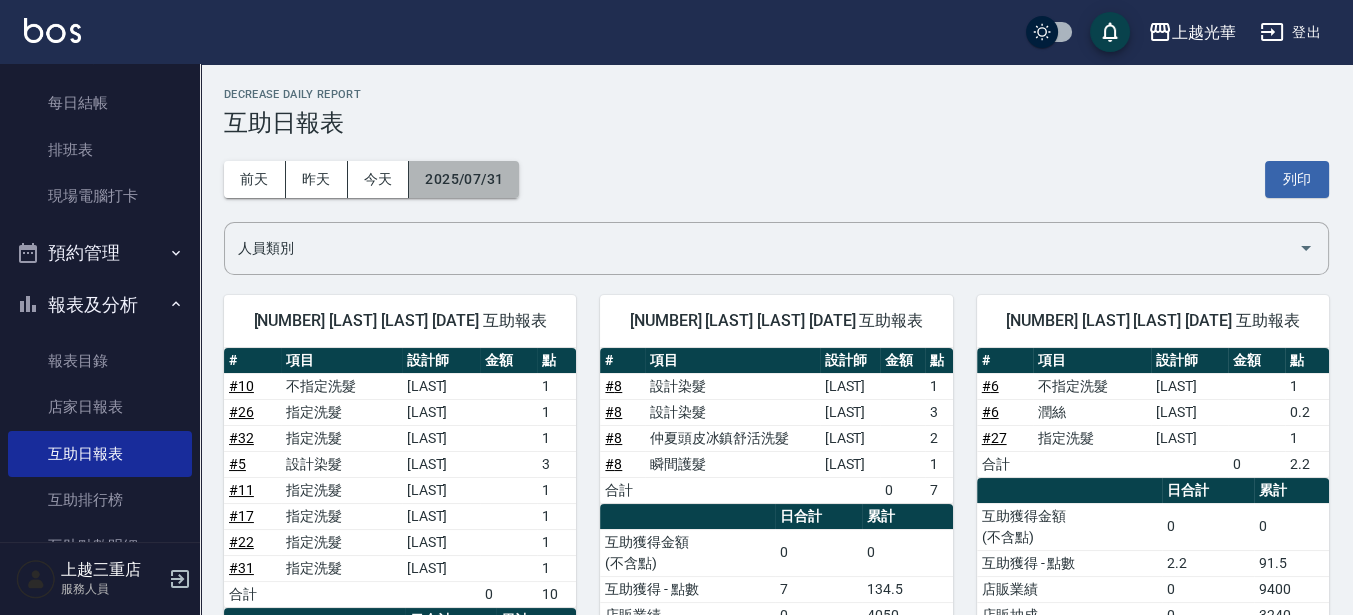 click on "2025/07/31" at bounding box center [464, 179] 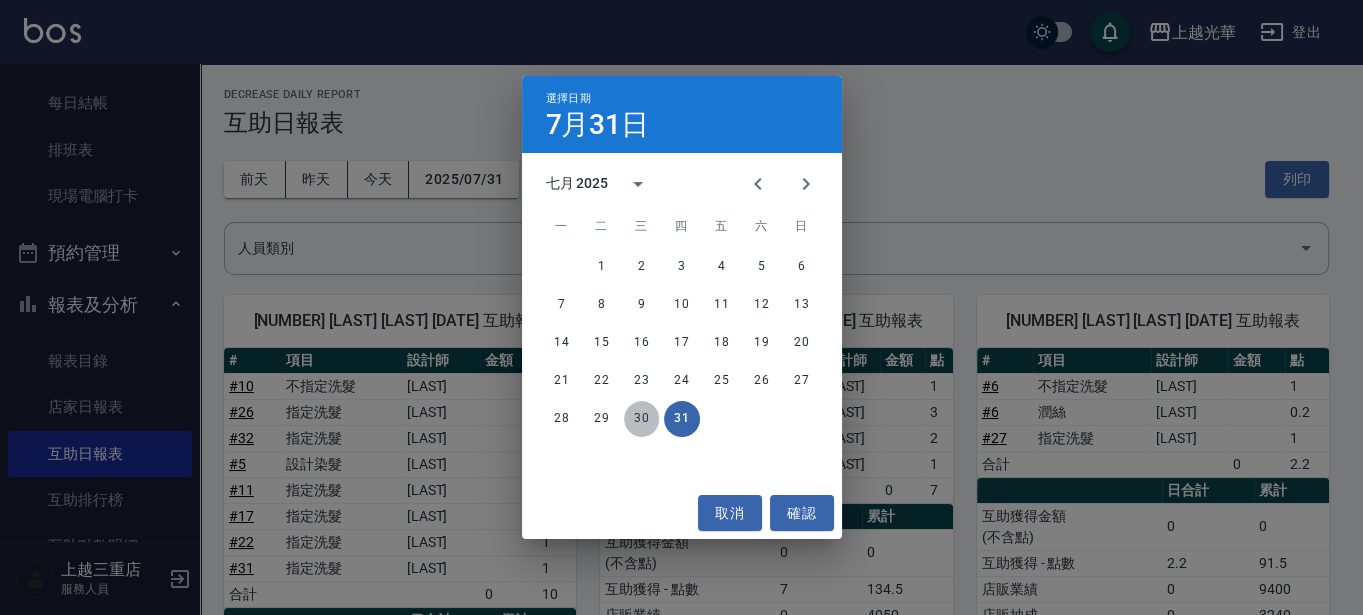 click on "30" at bounding box center [642, 419] 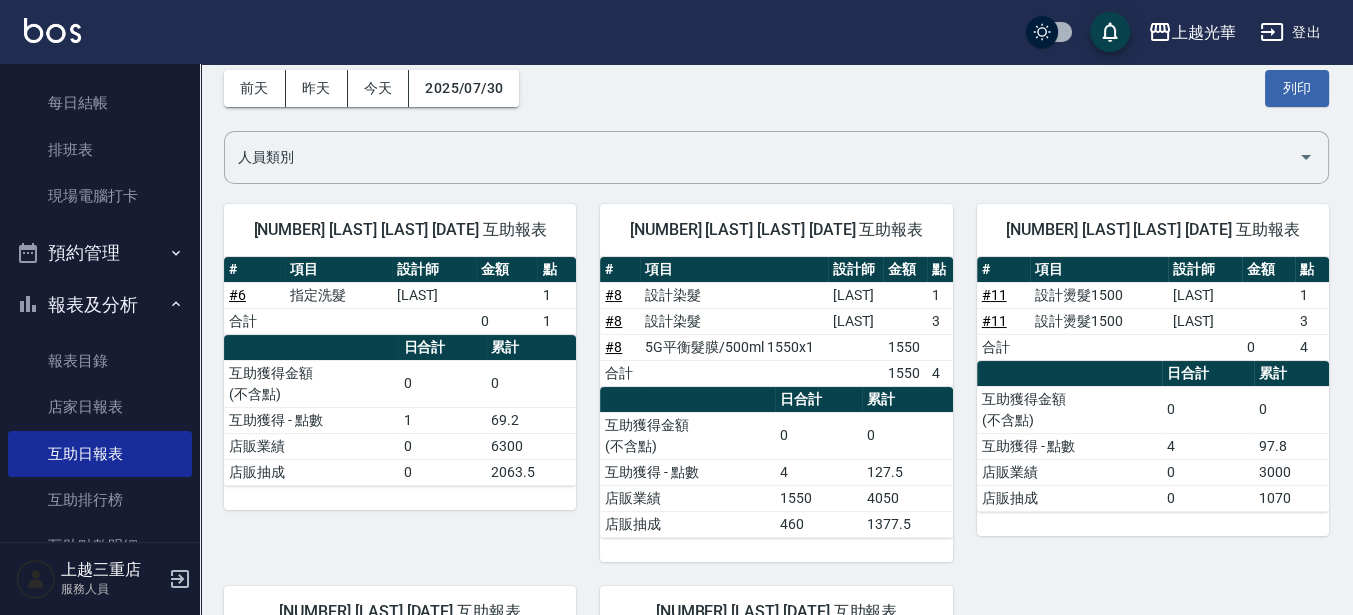 scroll, scrollTop: 0, scrollLeft: 0, axis: both 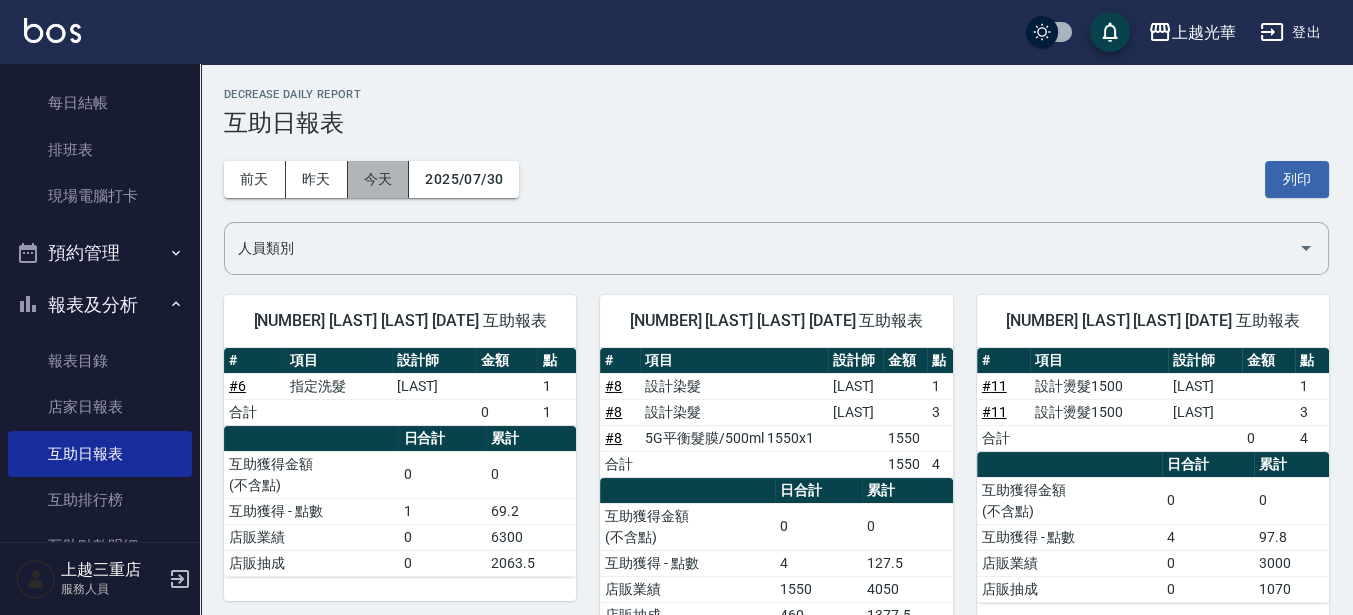 click on "今天" at bounding box center [379, 179] 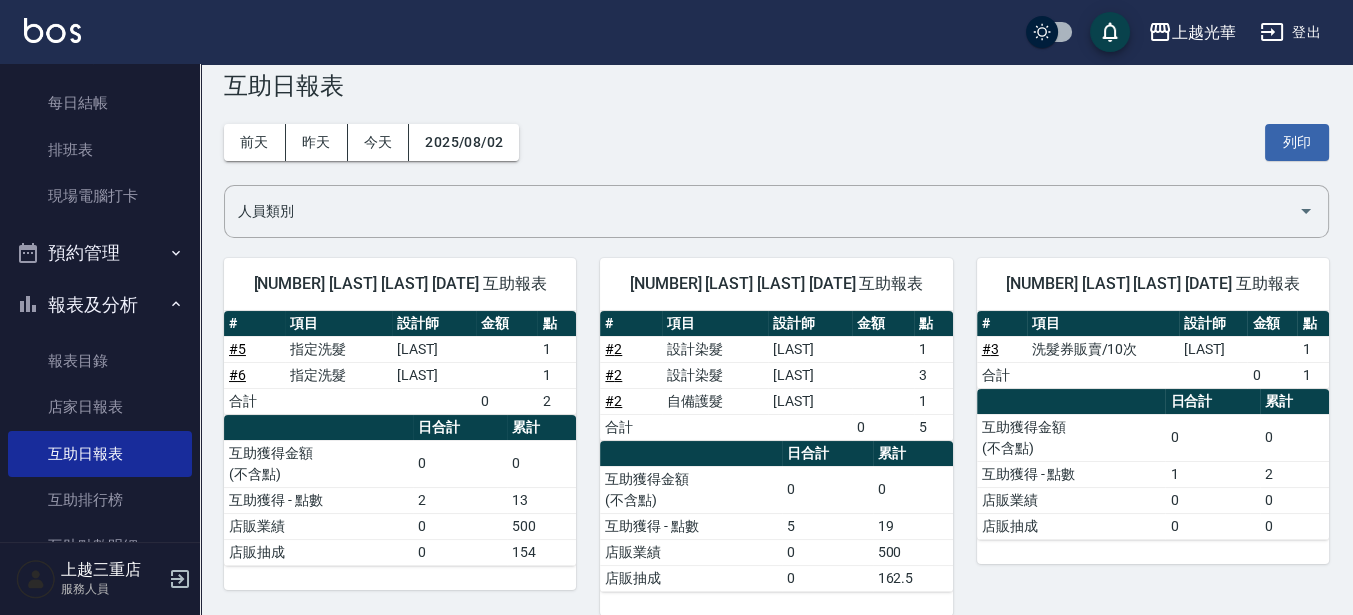 scroll, scrollTop: 58, scrollLeft: 0, axis: vertical 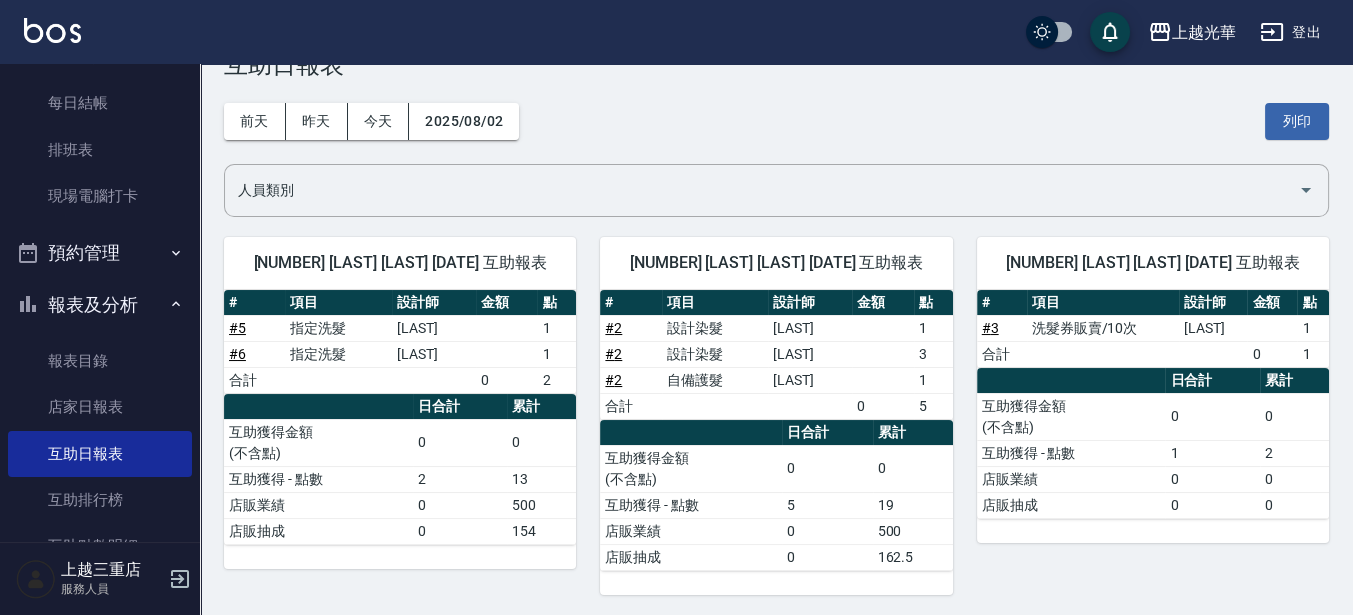 click at bounding box center [52, 30] 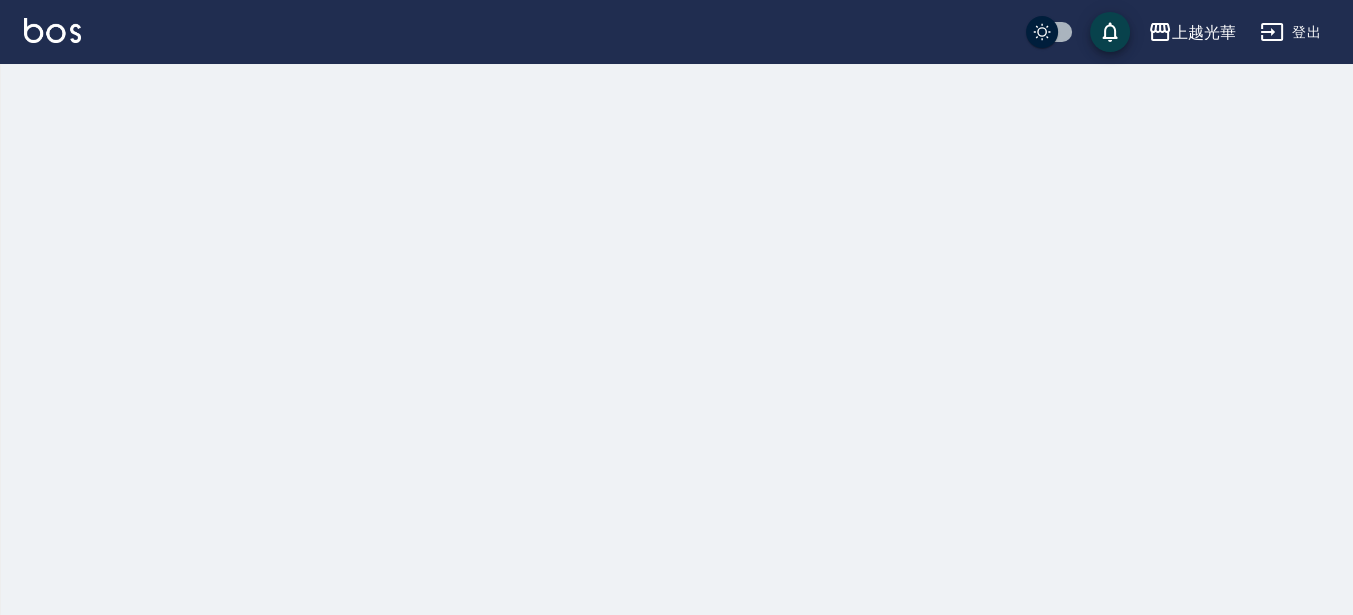 scroll, scrollTop: 0, scrollLeft: 0, axis: both 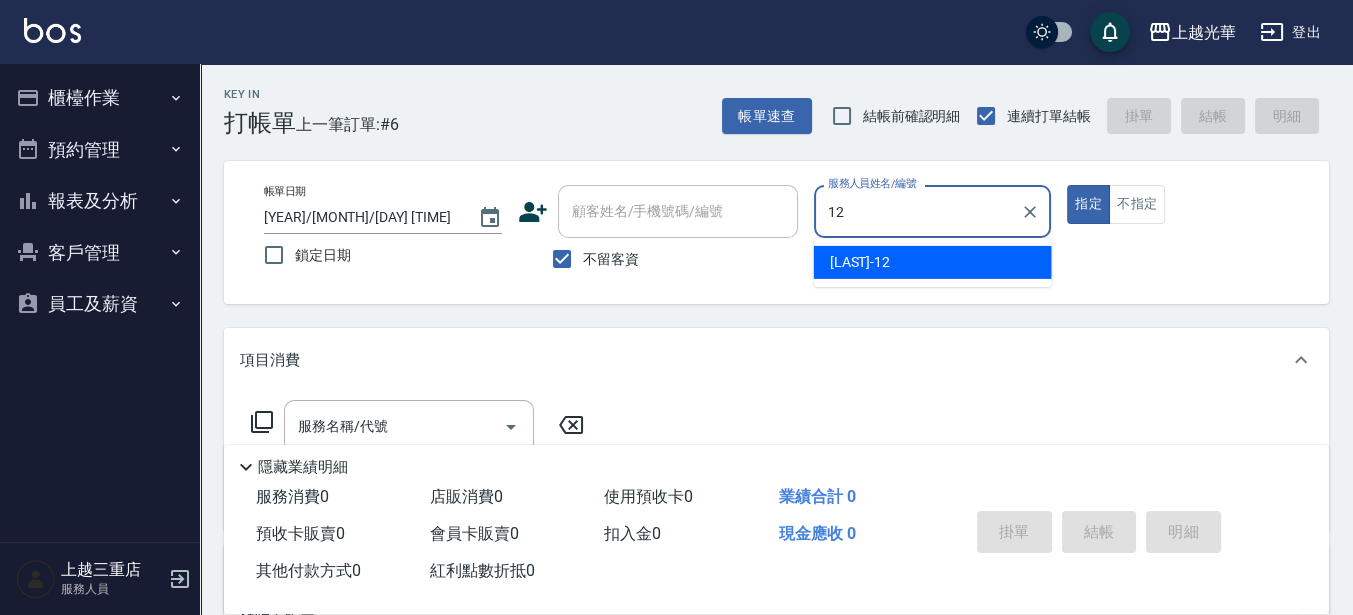 click on "[LAST] -12" at bounding box center [860, 262] 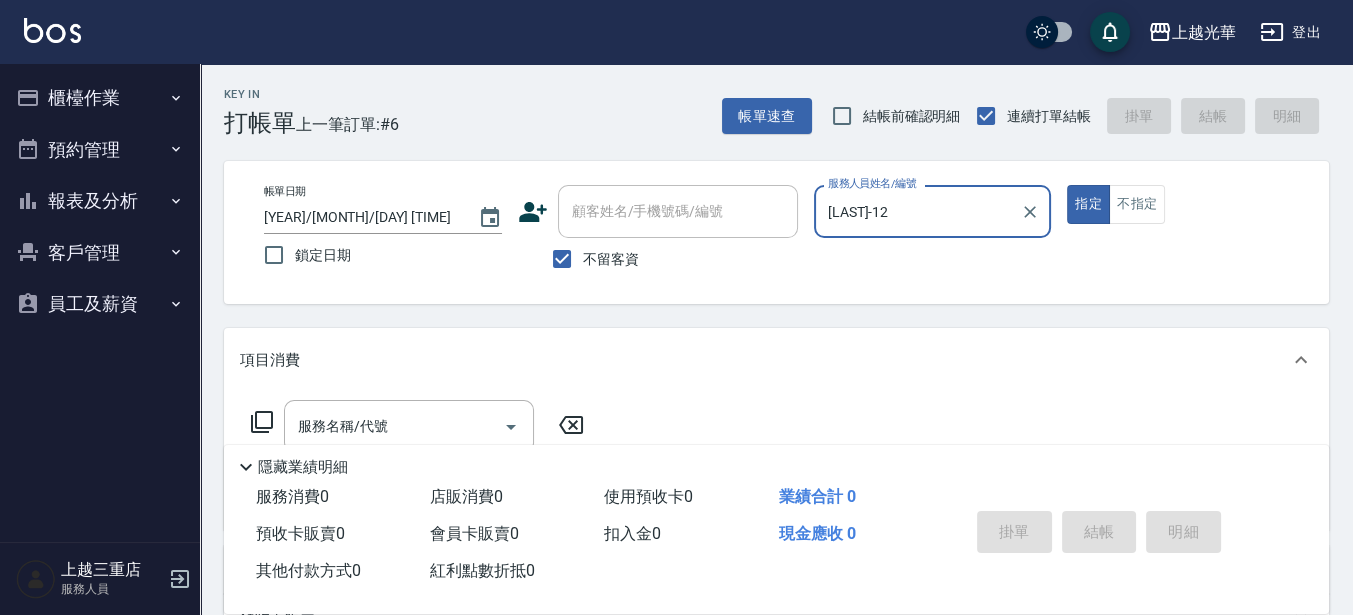 scroll, scrollTop: 125, scrollLeft: 0, axis: vertical 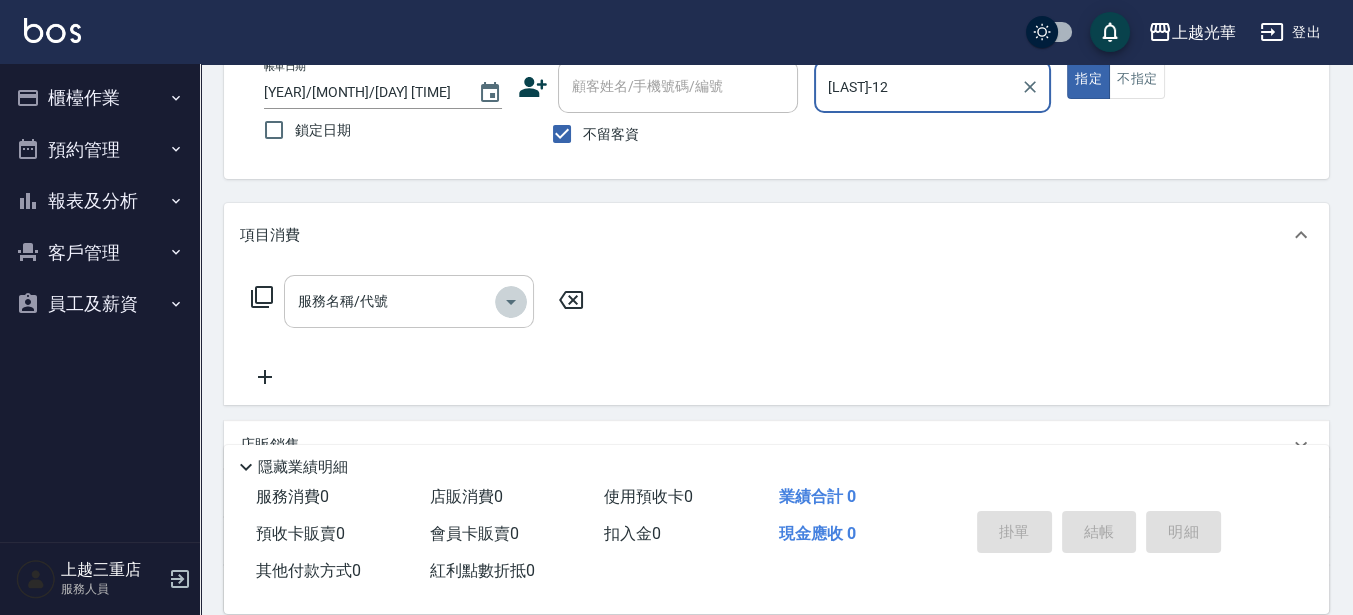 click 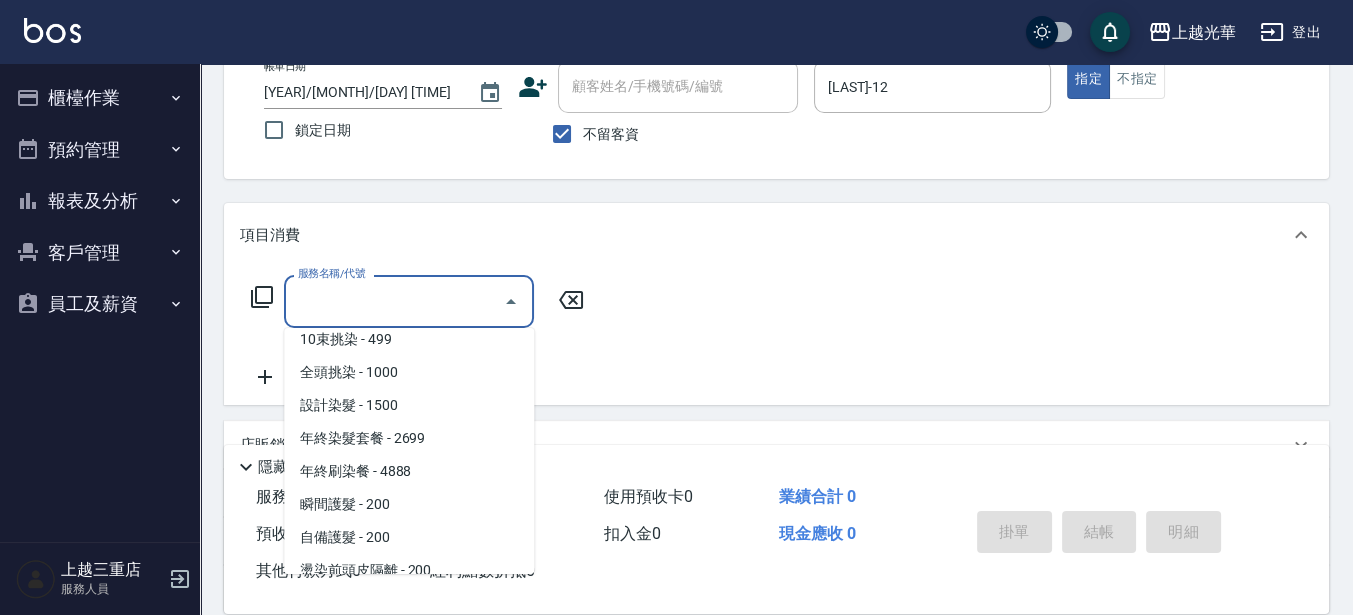 scroll, scrollTop: 625, scrollLeft: 0, axis: vertical 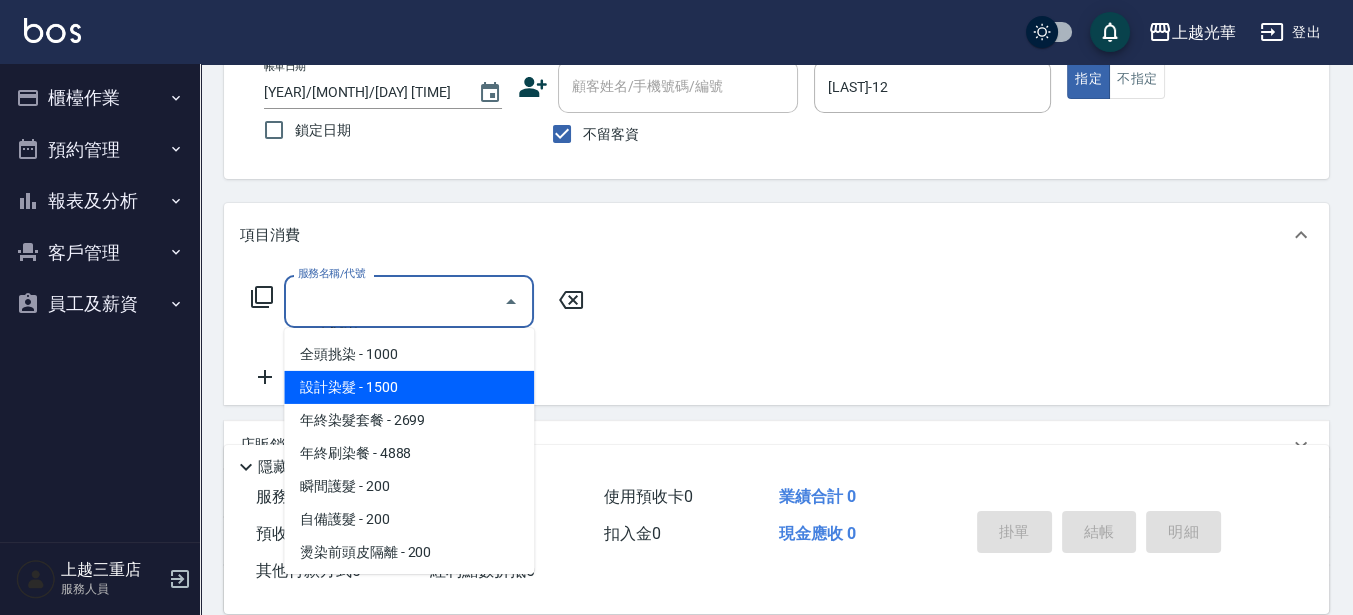 click on "設計染髮 - 1500" at bounding box center [409, 387] 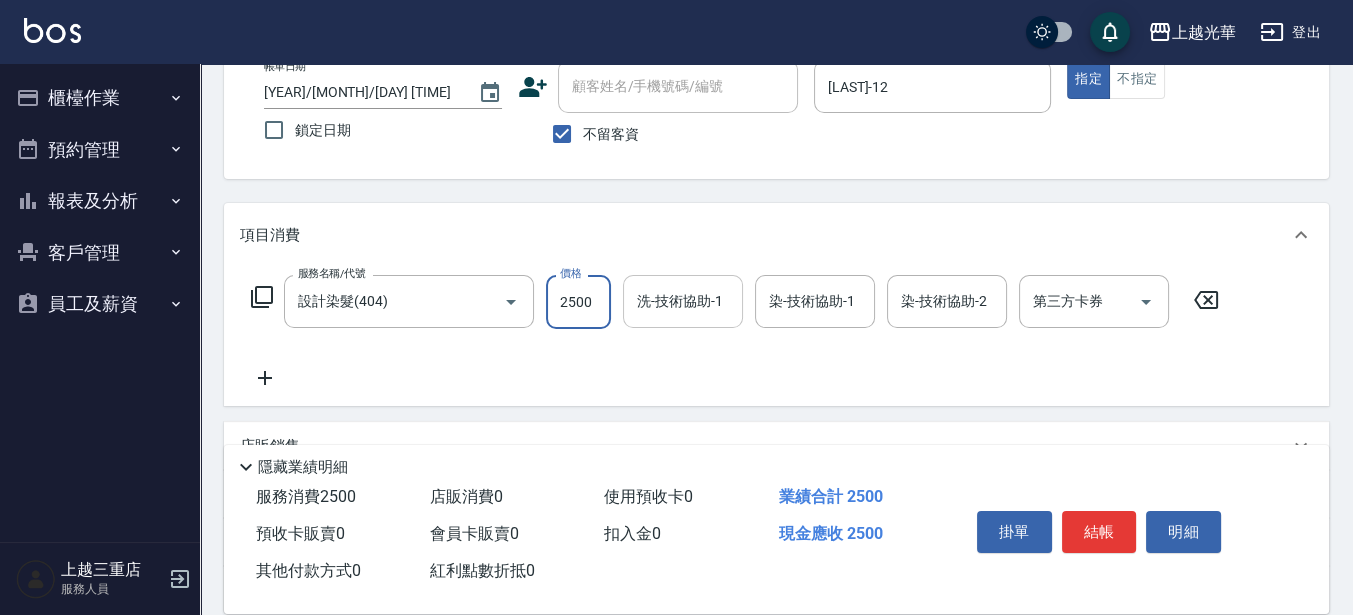click on "洗-技術協助-1" at bounding box center (683, 301) 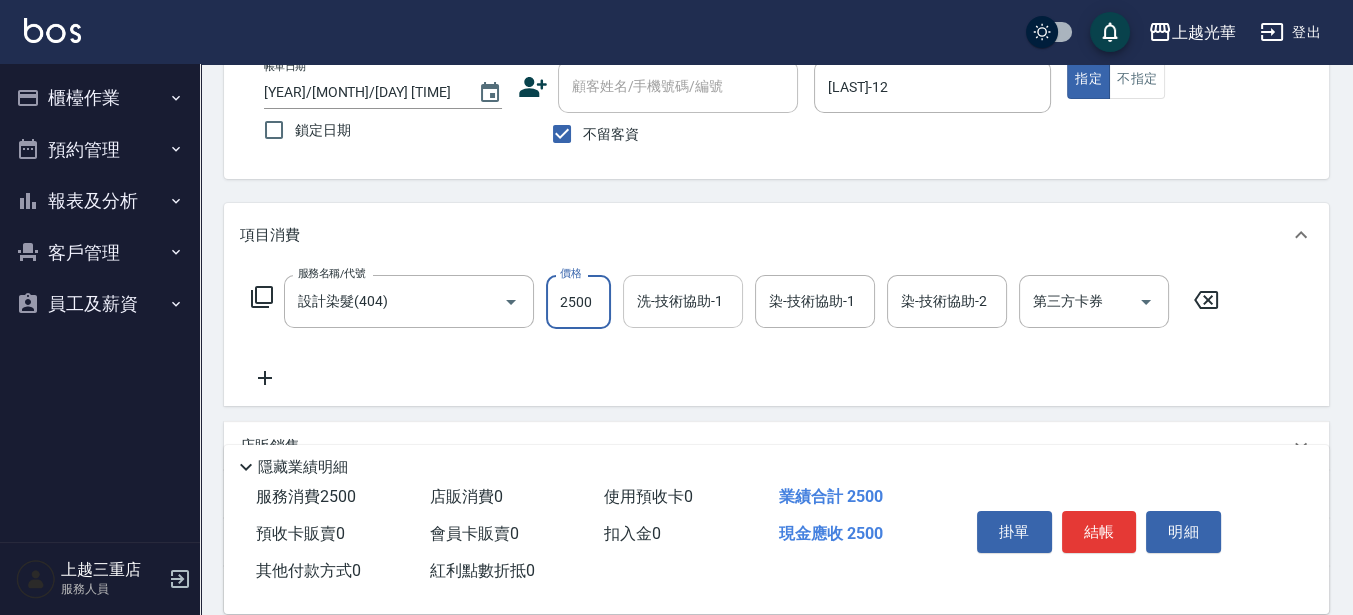 type on "2500" 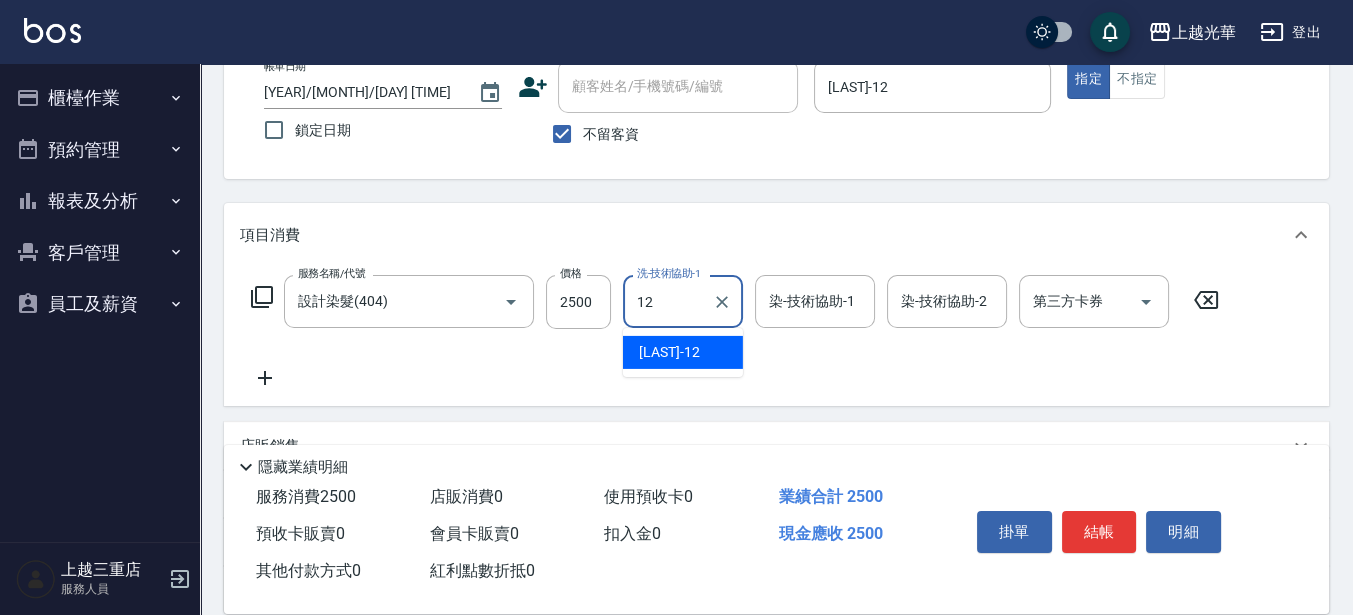 click on "[LAST] -12" at bounding box center [683, 352] 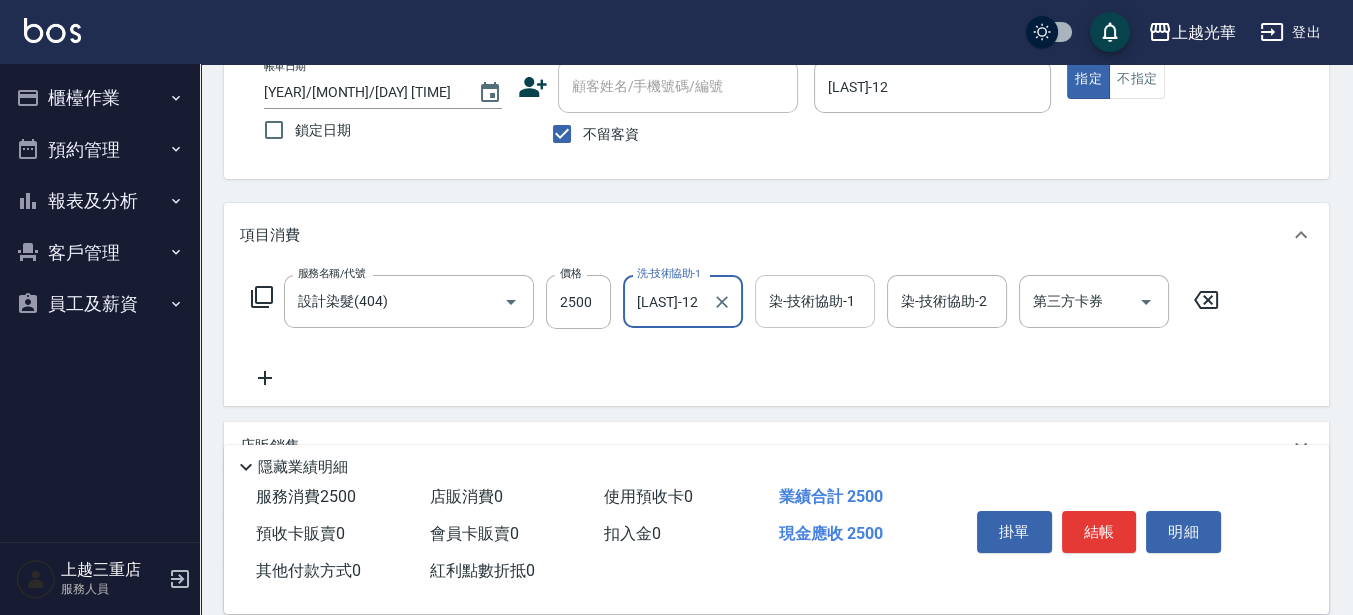 type on "[LAST]-12" 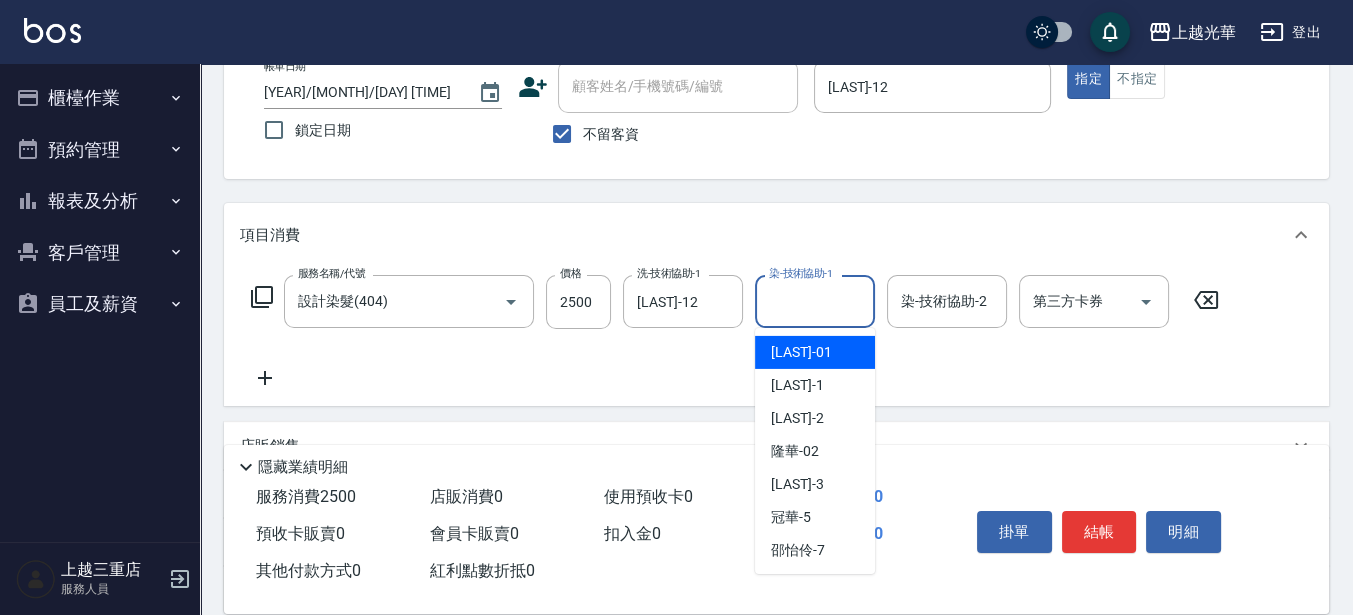 click on "染-技術協助-1" at bounding box center (815, 301) 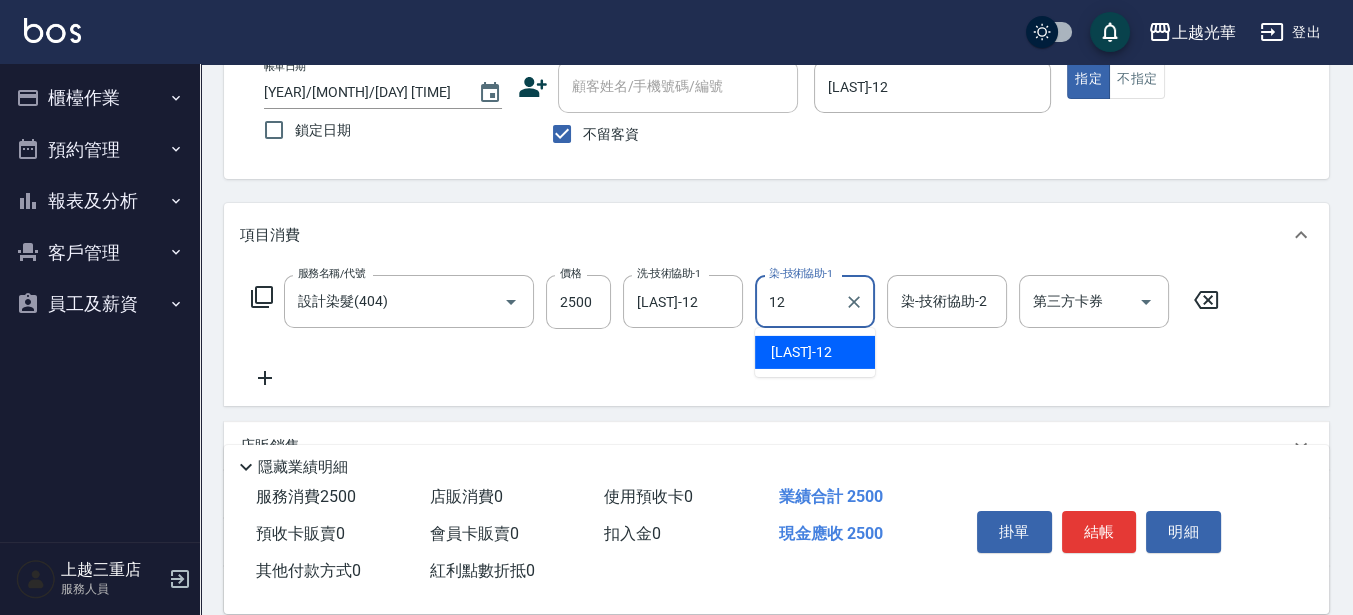 click on "[LAST] -12" at bounding box center (801, 352) 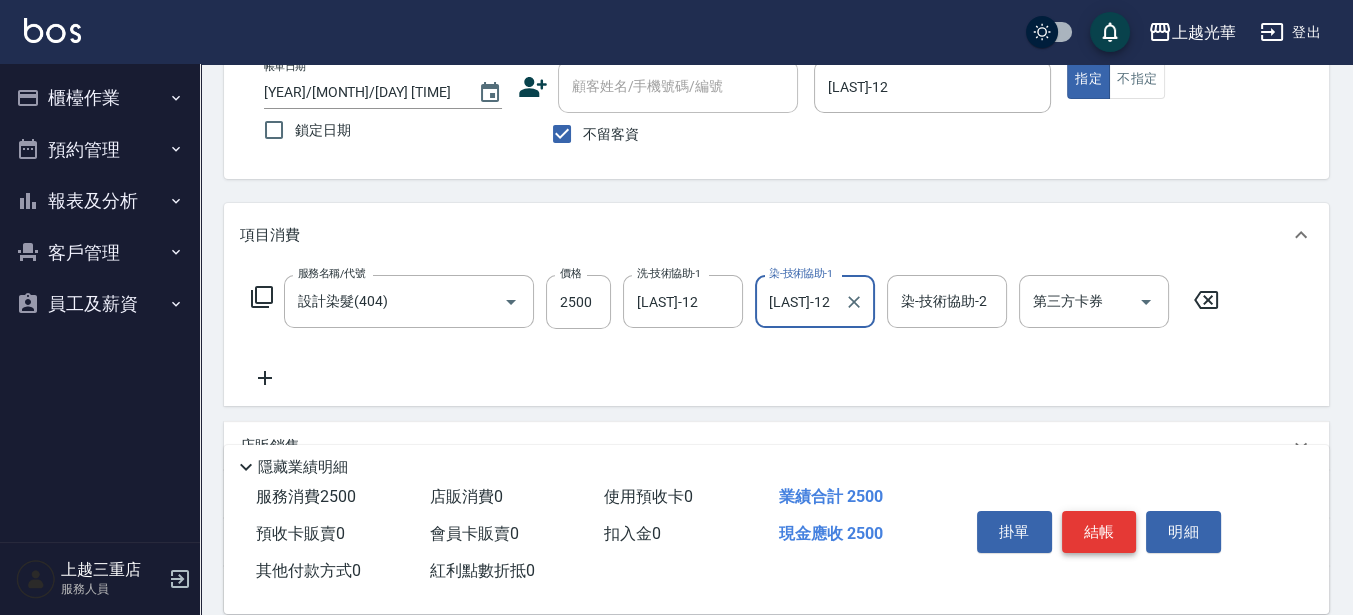 type on "[LAST]-12" 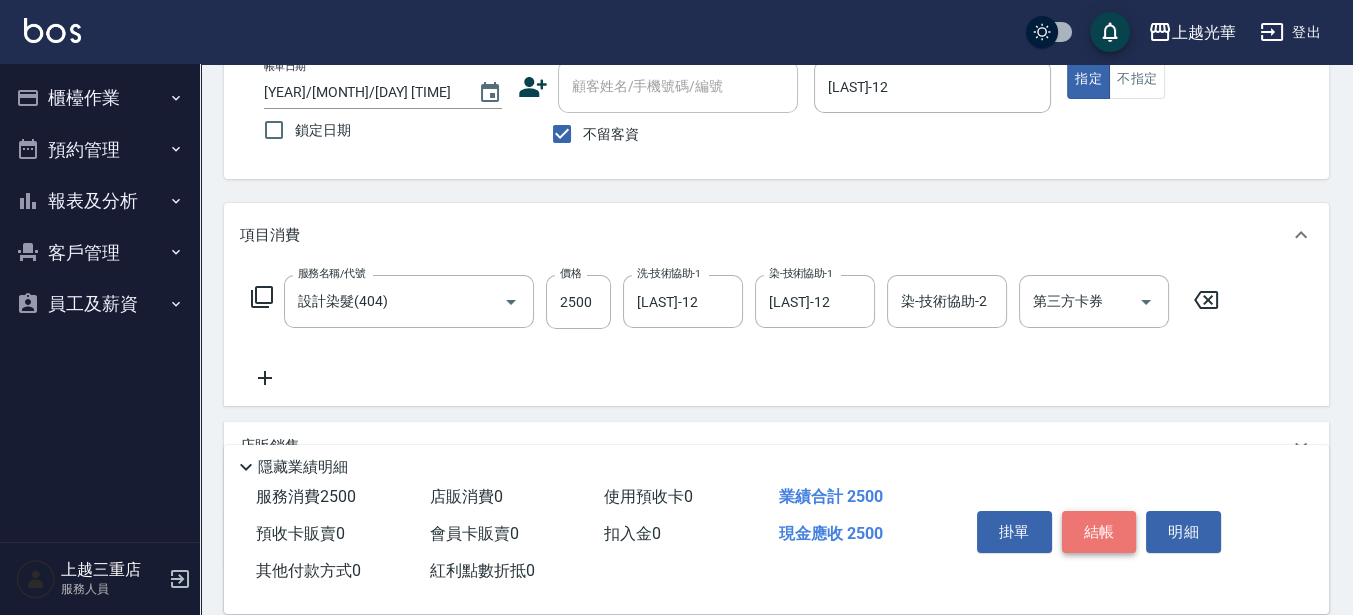 click on "結帳" at bounding box center (1099, 532) 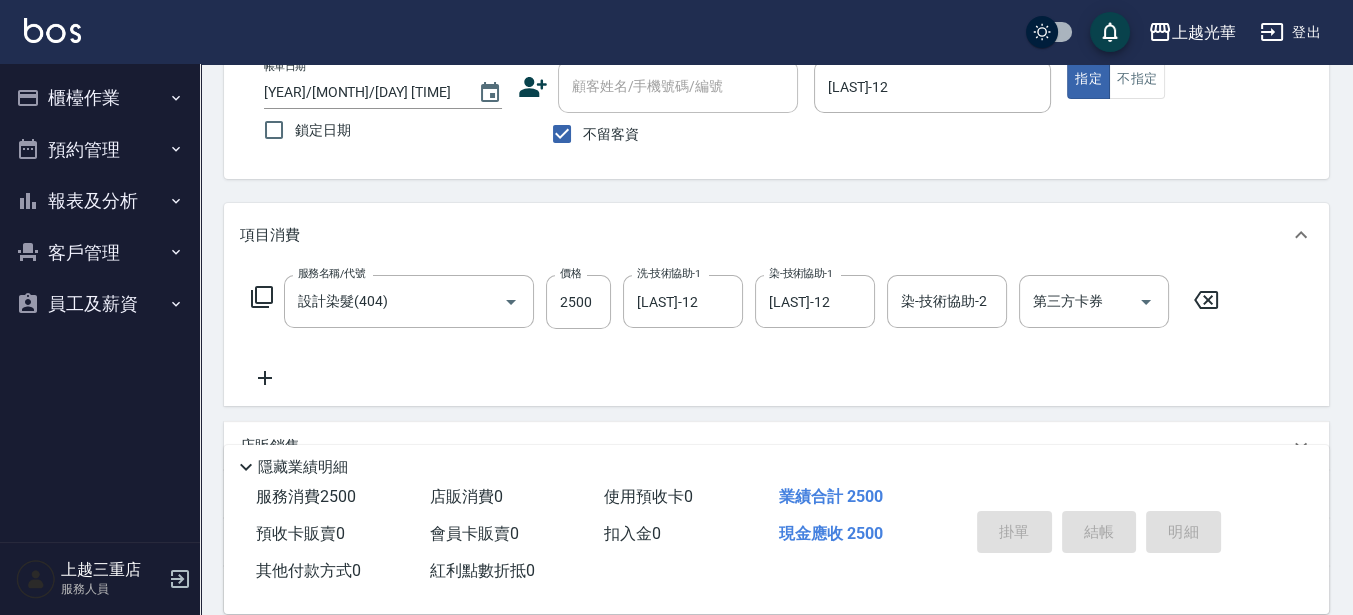 type on "[YEAR]/[MONTH]/[DAY] [TIME]" 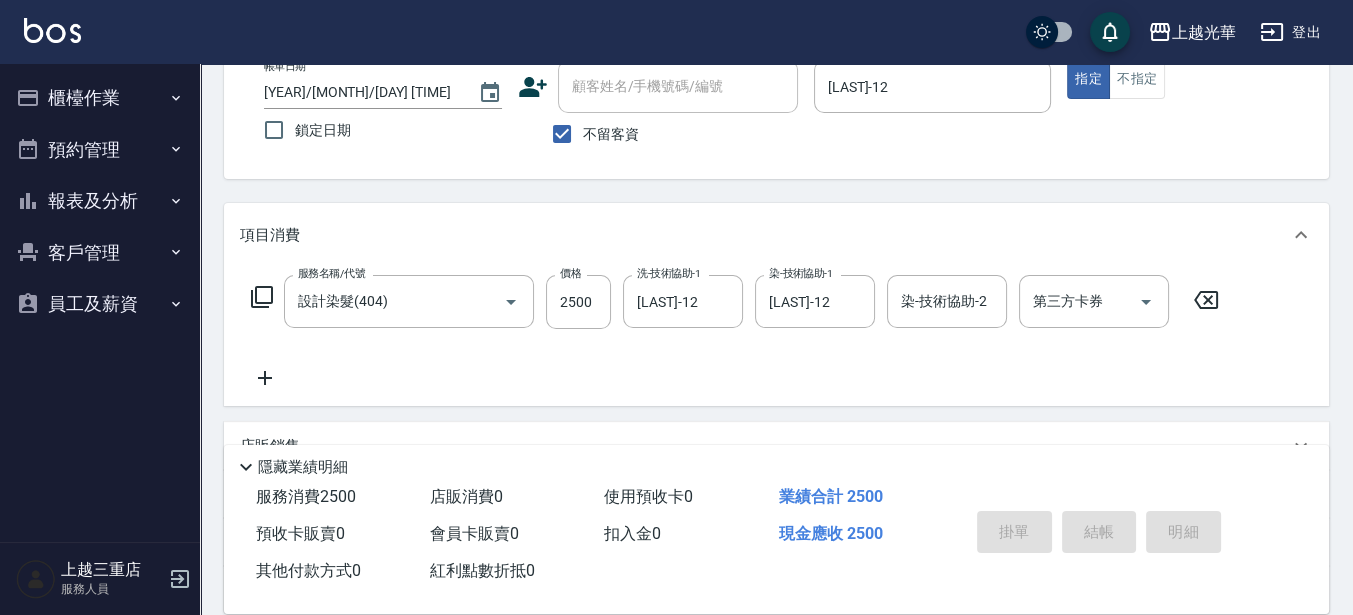 type 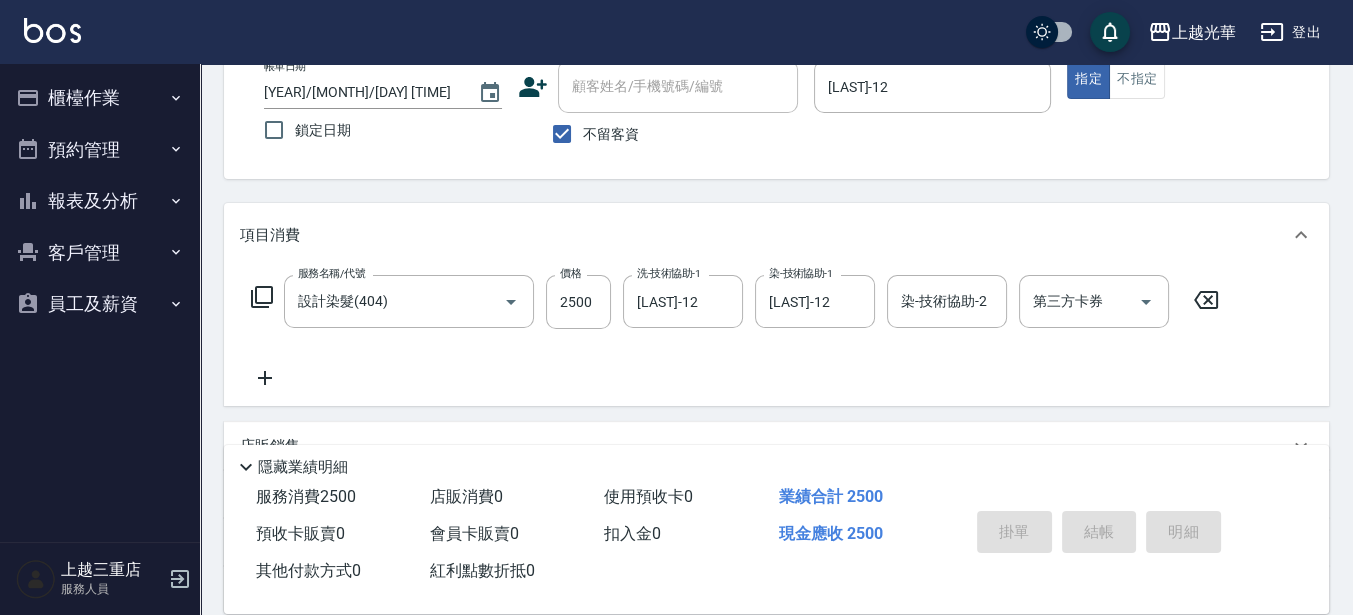 type 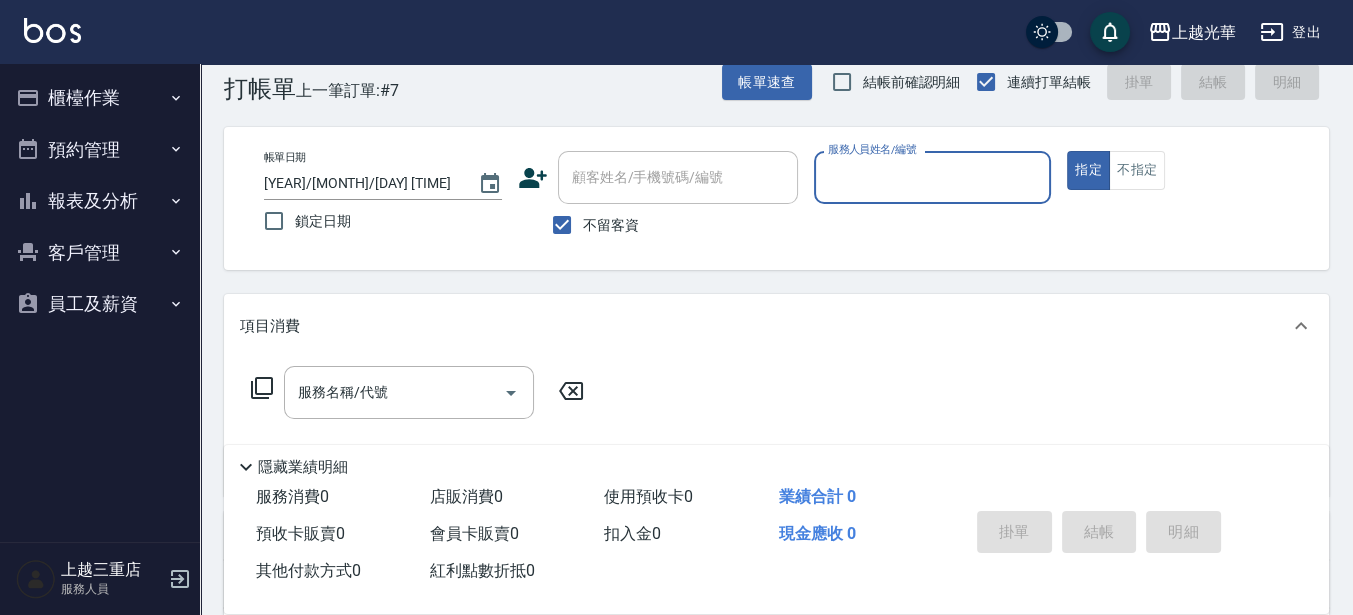 scroll, scrollTop: 0, scrollLeft: 0, axis: both 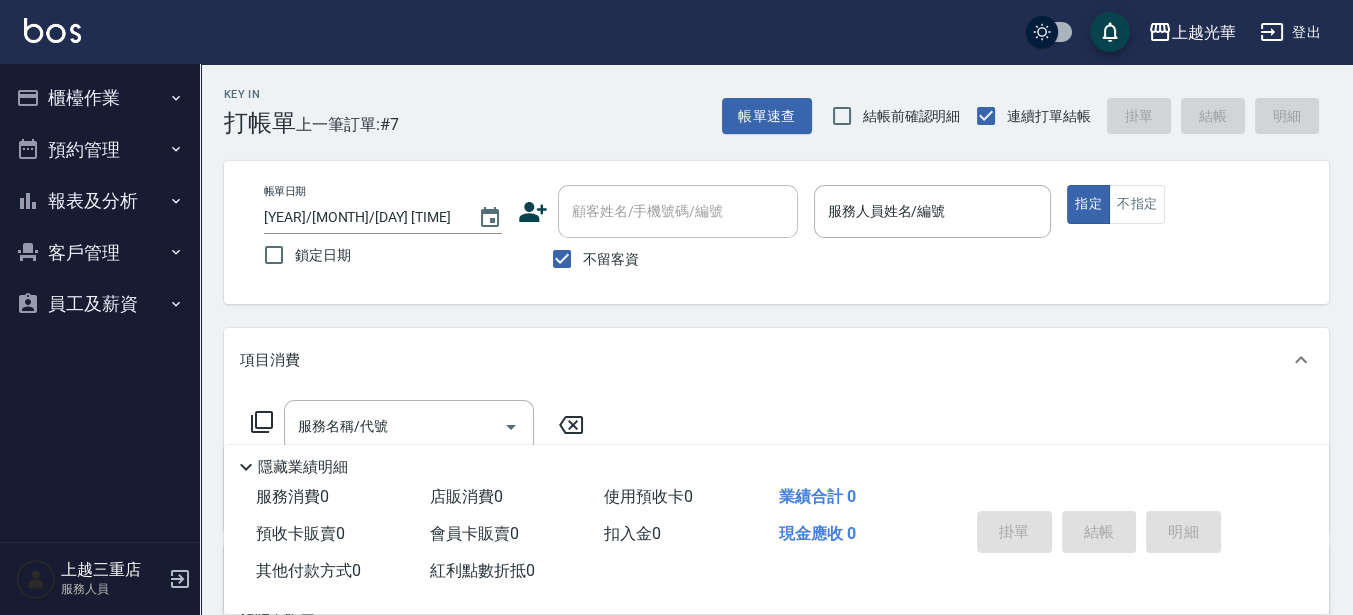 drag, startPoint x: 793, startPoint y: 327, endPoint x: 811, endPoint y: 335, distance: 19.697716 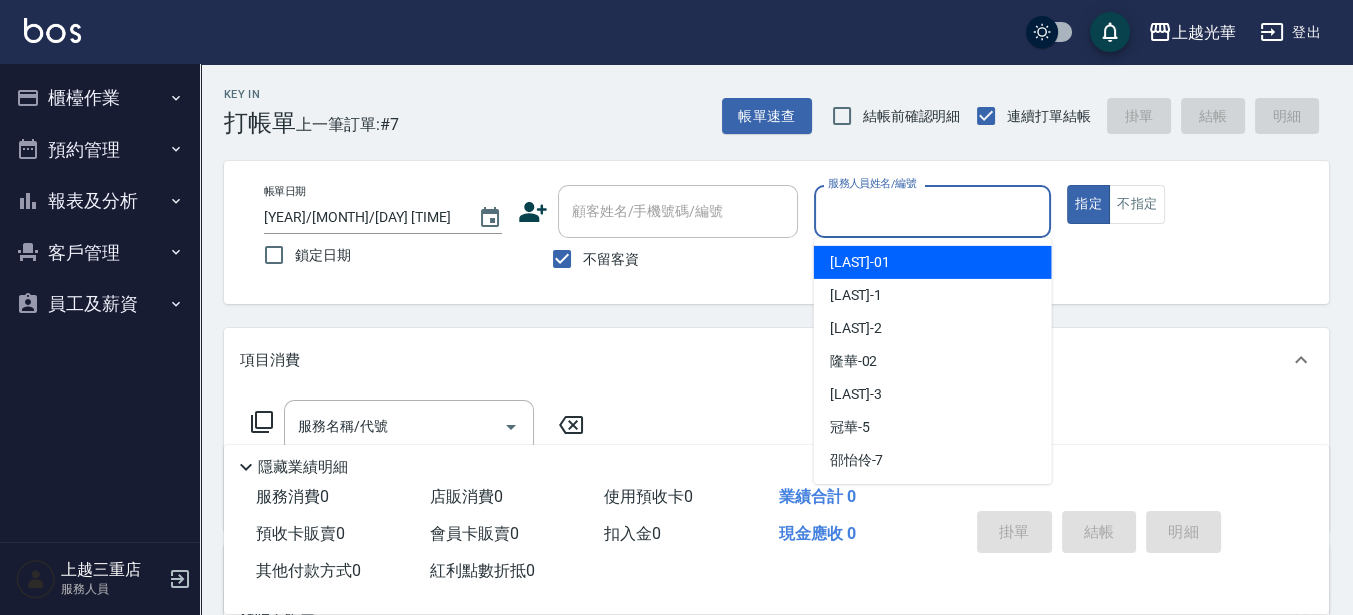 click on "服務人員姓名/編號" at bounding box center [933, 211] 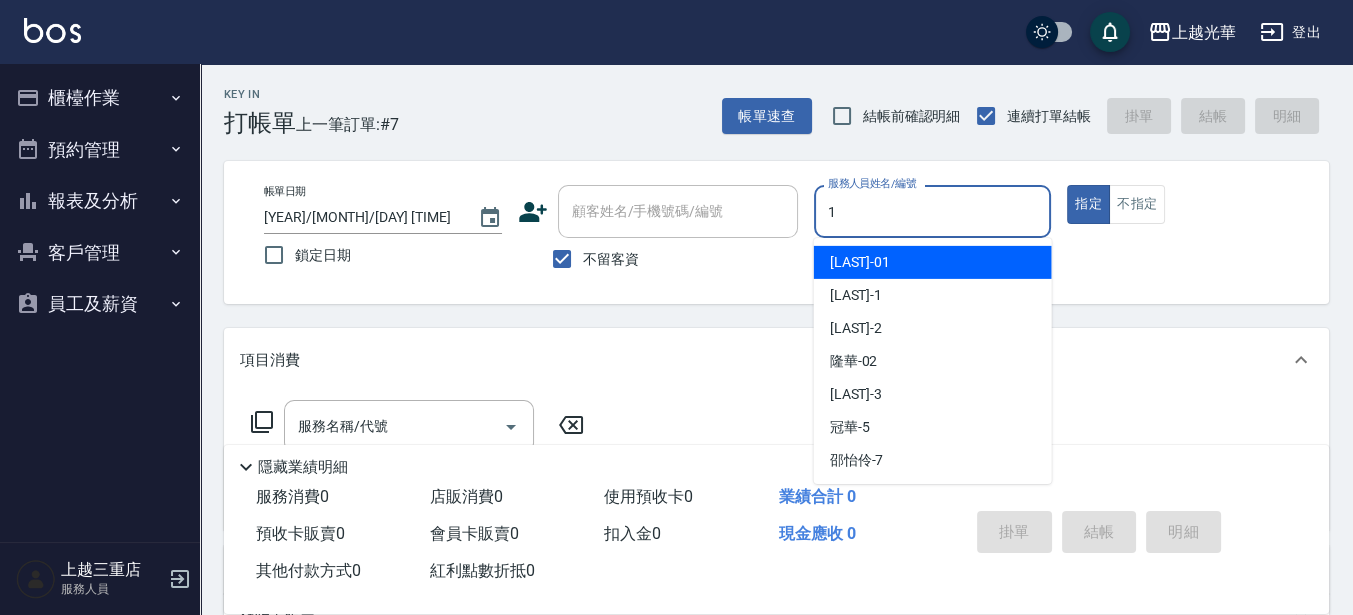 type on "小詹-1" 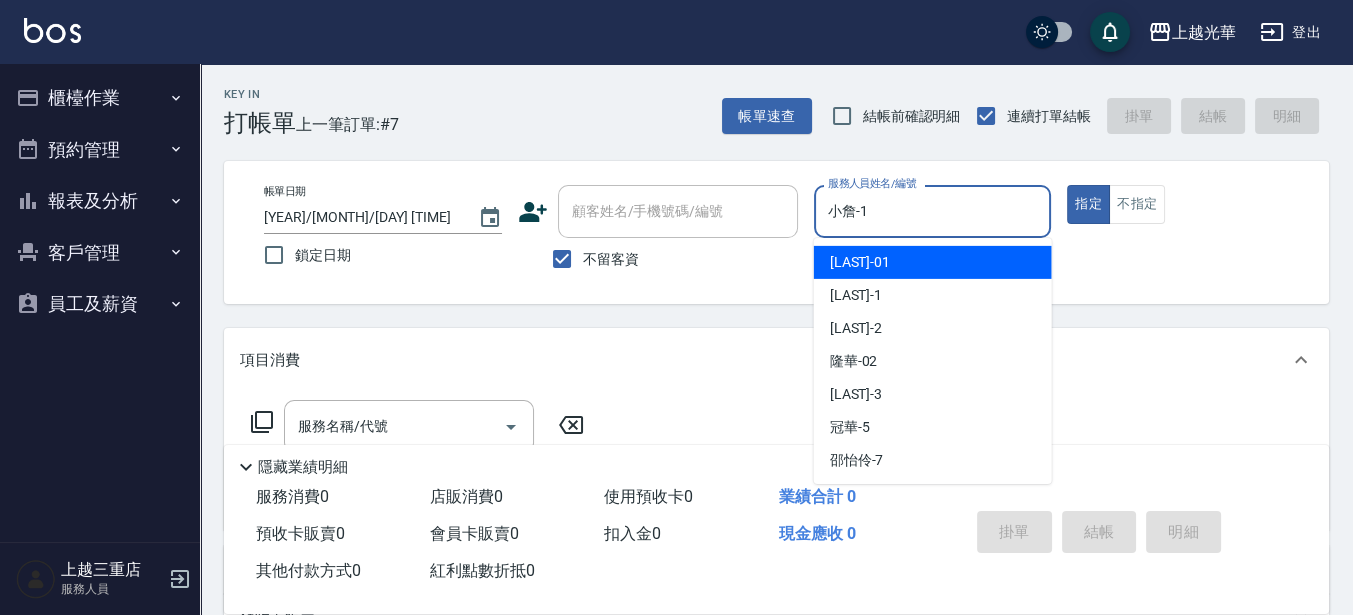 type on "true" 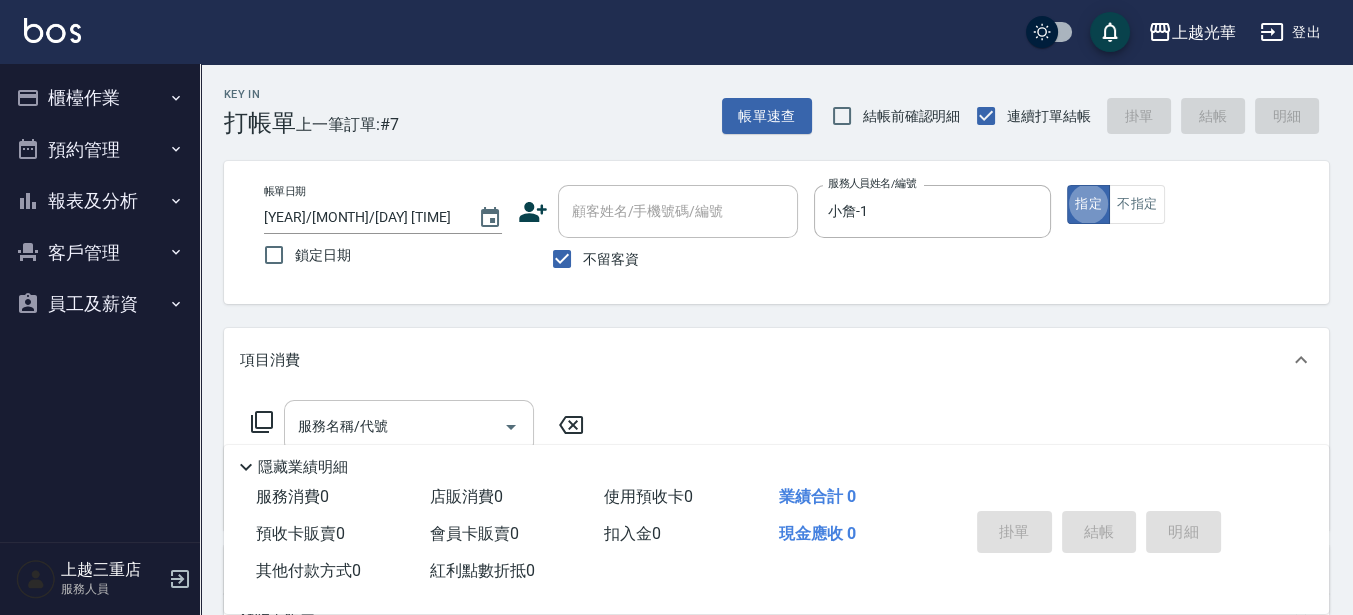 click on "服務名稱/代號 服務名稱/代號" at bounding box center [409, 426] 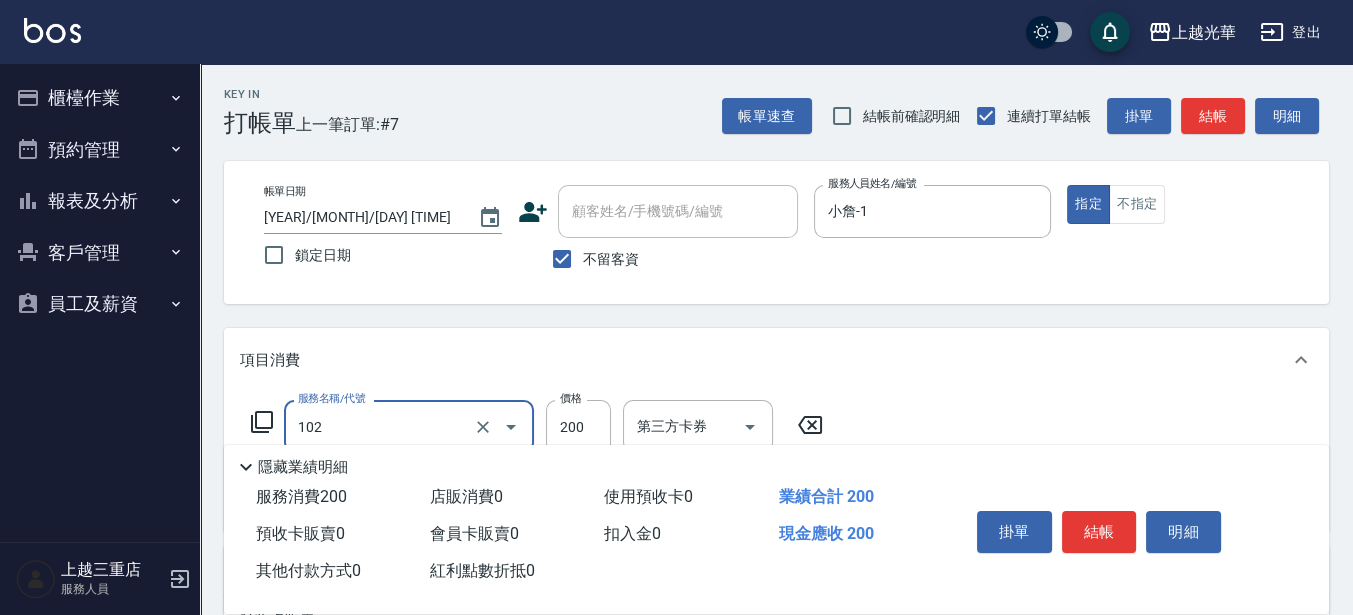 type on "指定洗髮(102)" 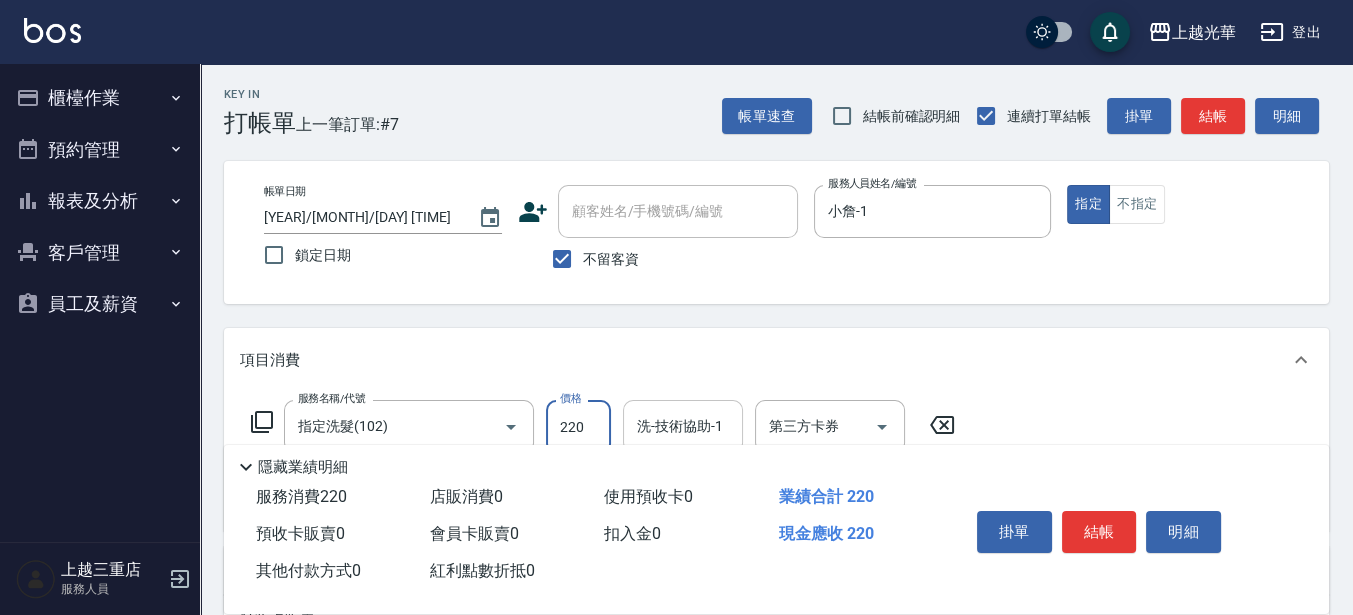 type on "220" 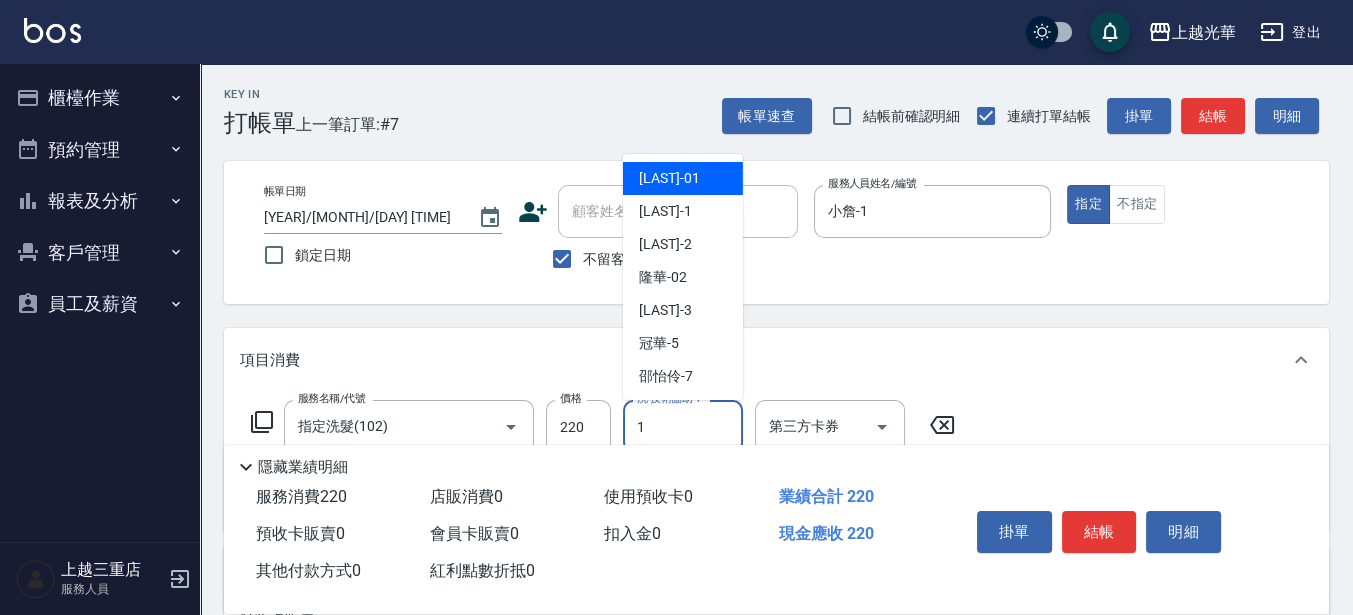 type on "小詹-1" 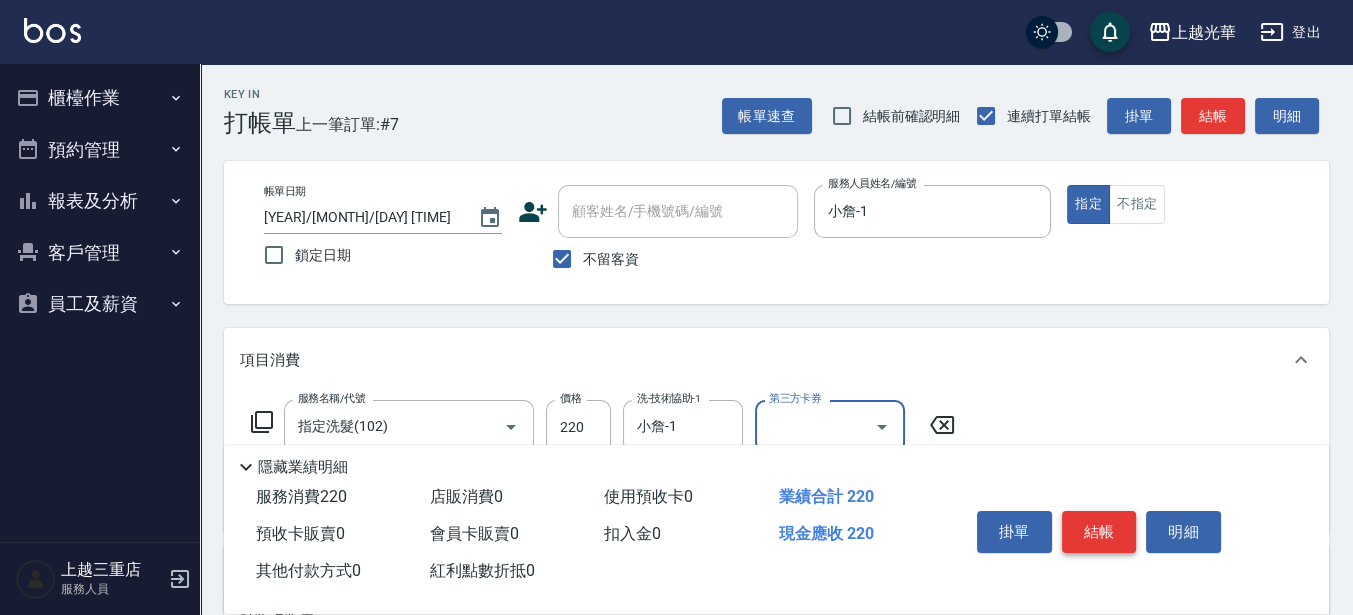 click on "結帳" at bounding box center [1099, 532] 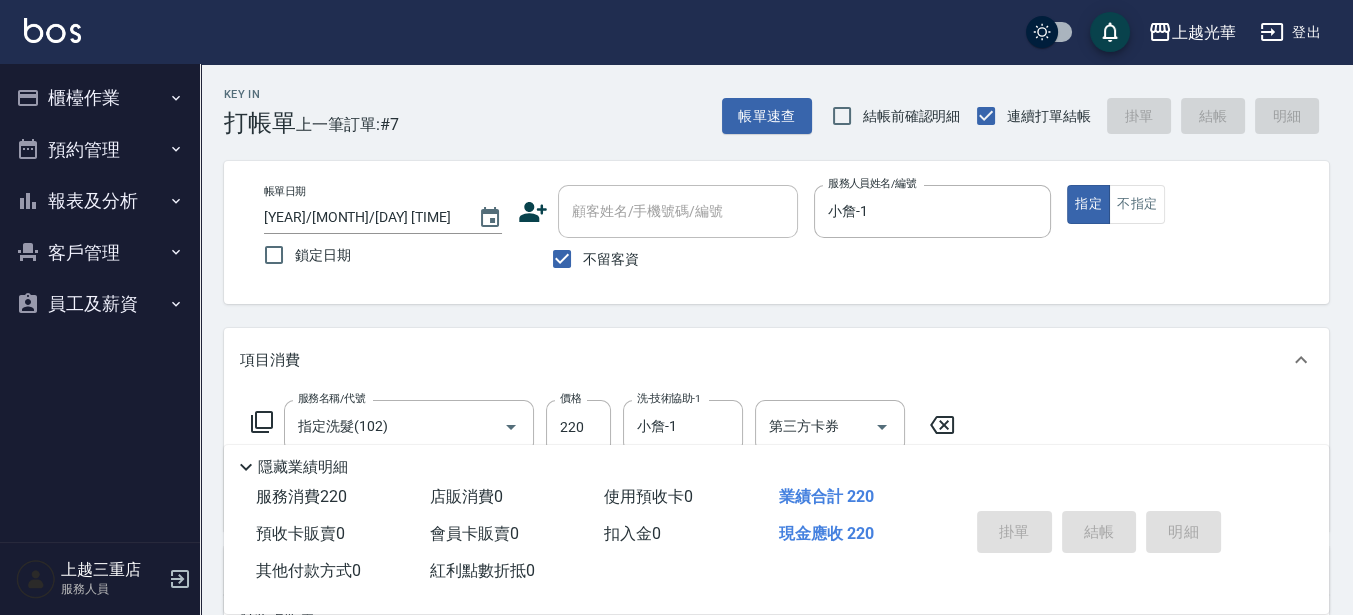 type on "[YEAR]/[MONTH]/[DAY] [TIME]" 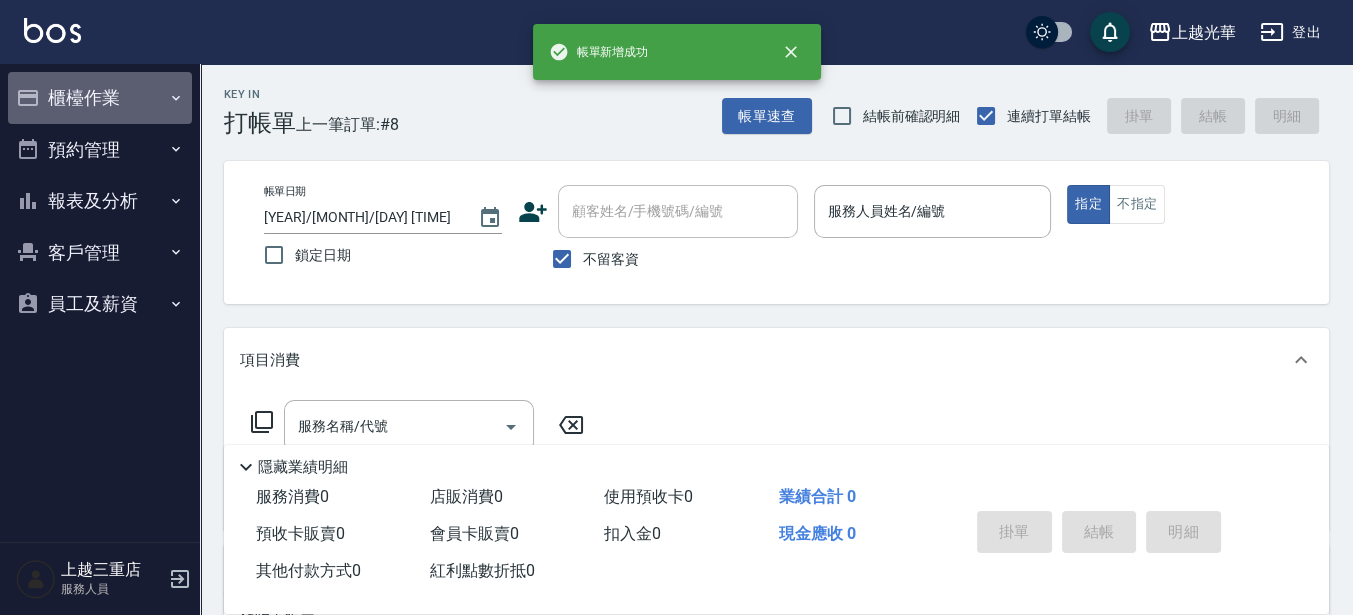 click on "櫃檯作業" at bounding box center [100, 98] 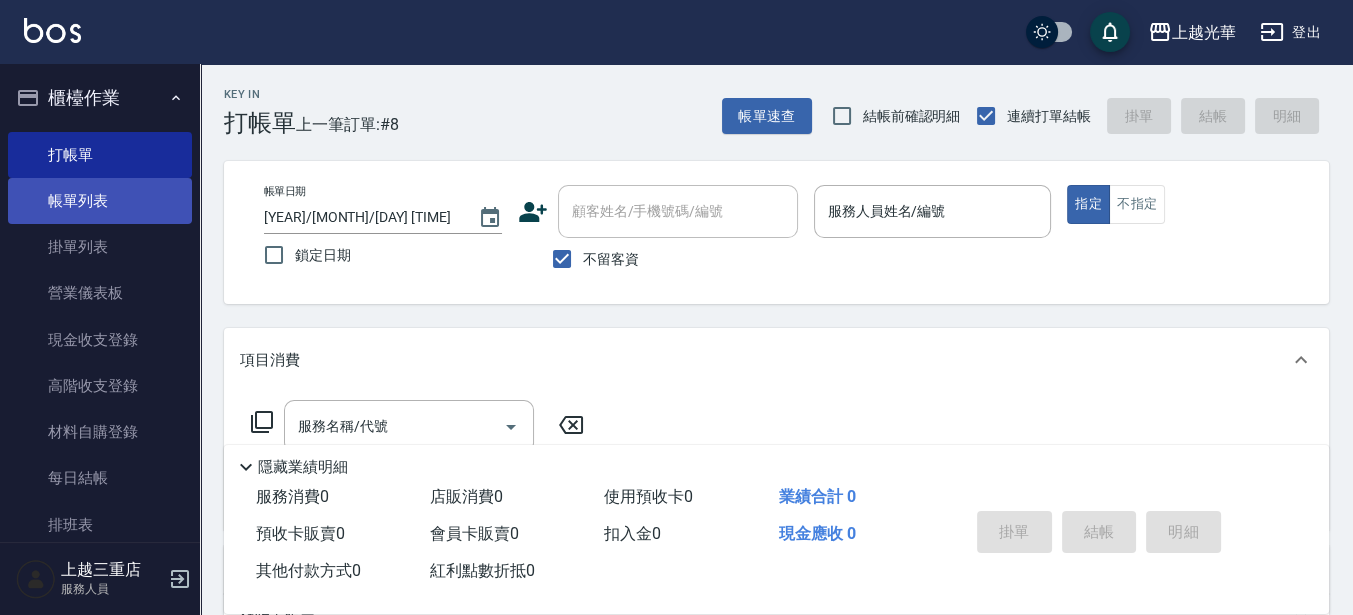 click on "帳單列表" at bounding box center [100, 201] 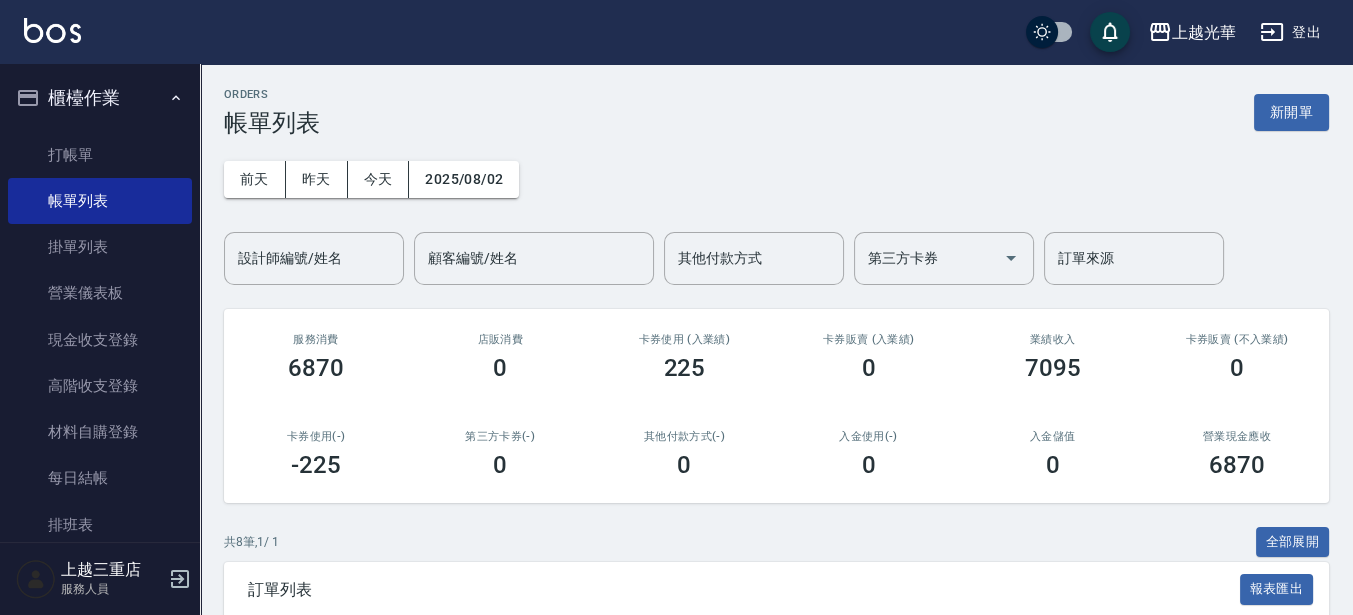 click on "設計師編號/姓名" at bounding box center [314, 258] 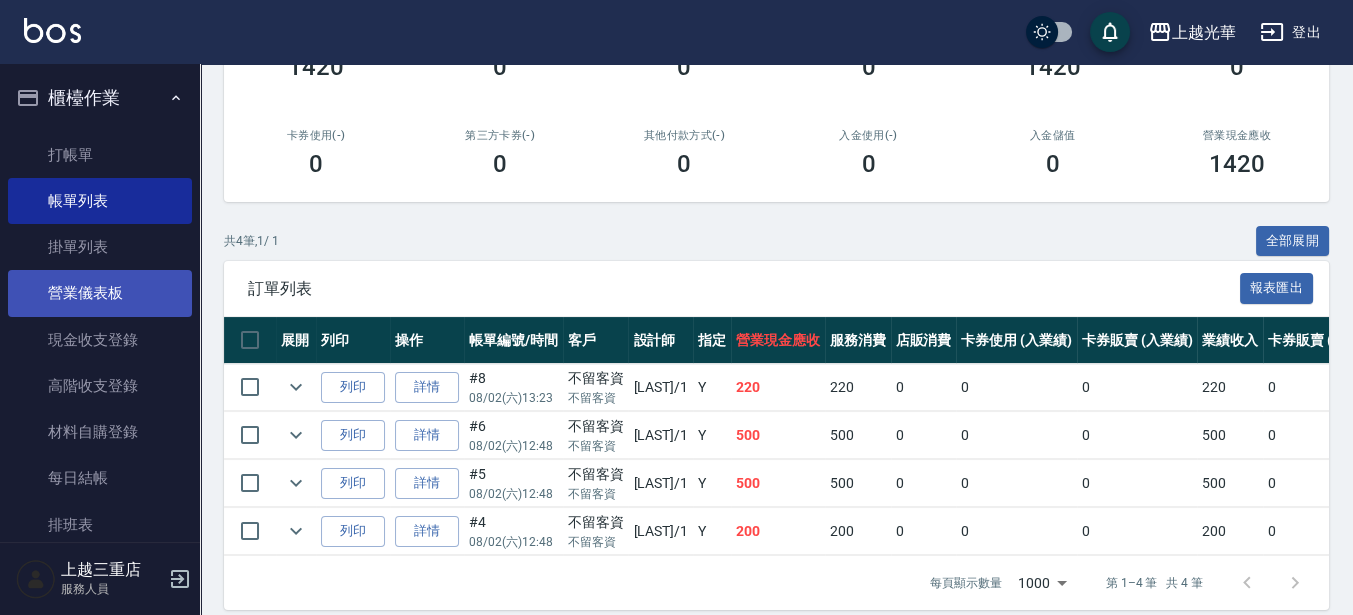 scroll, scrollTop: 335, scrollLeft: 0, axis: vertical 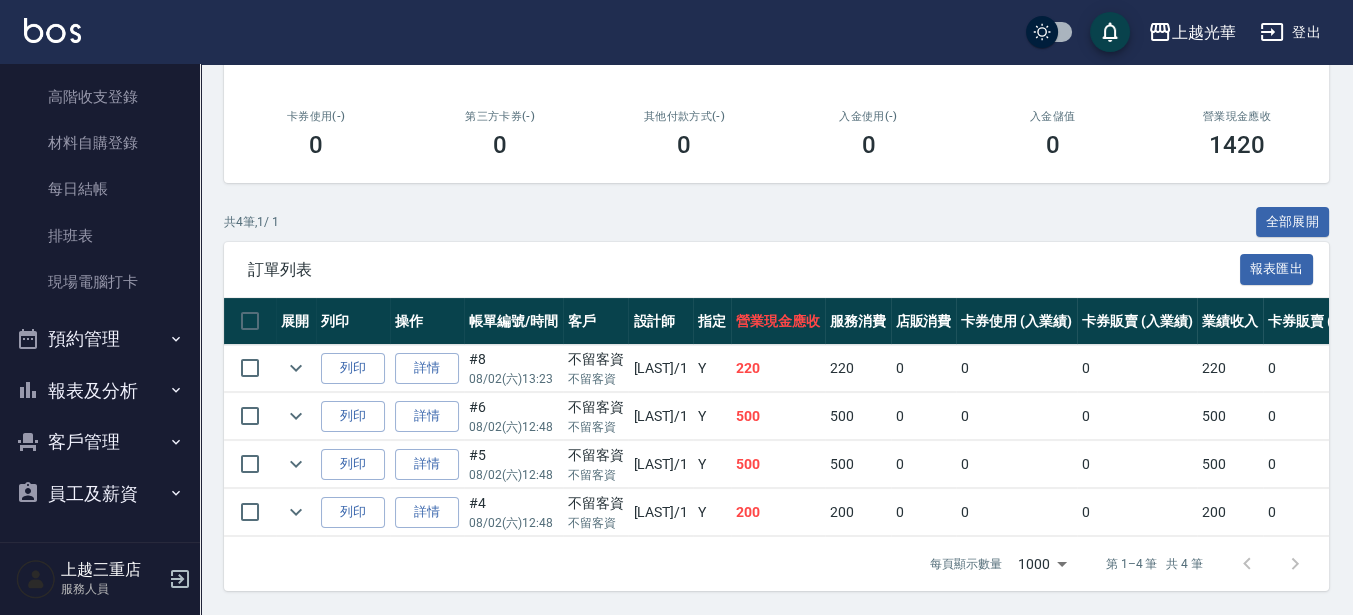 type on "小詹-1" 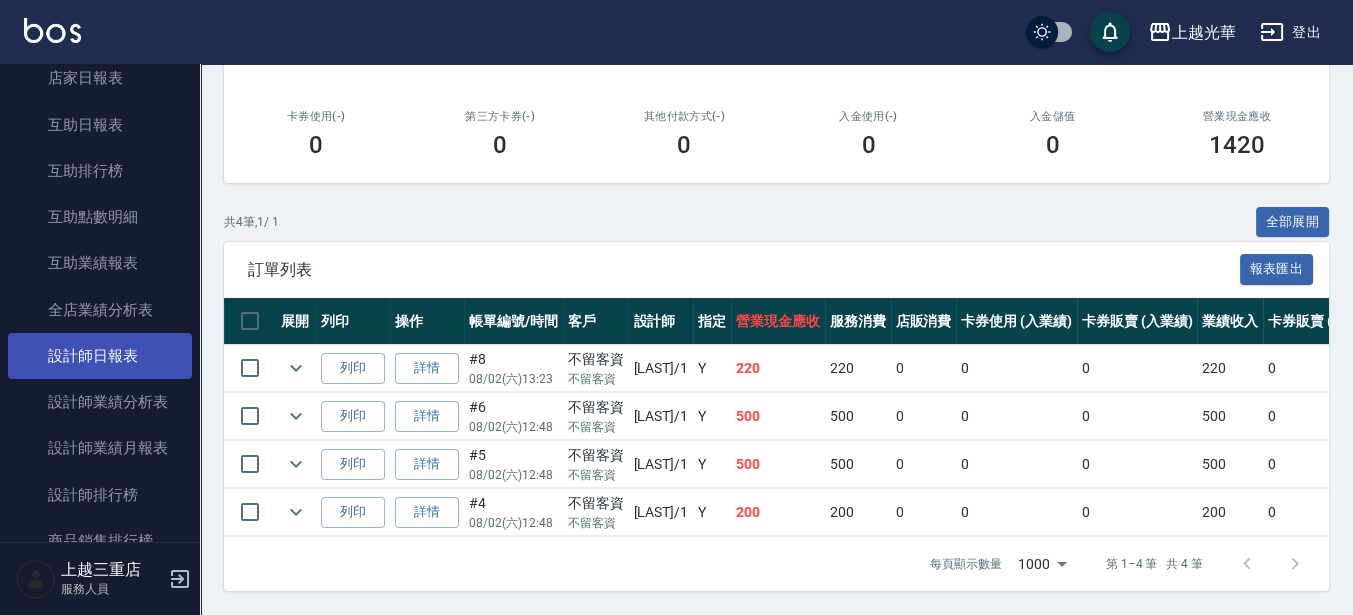 scroll, scrollTop: 789, scrollLeft: 0, axis: vertical 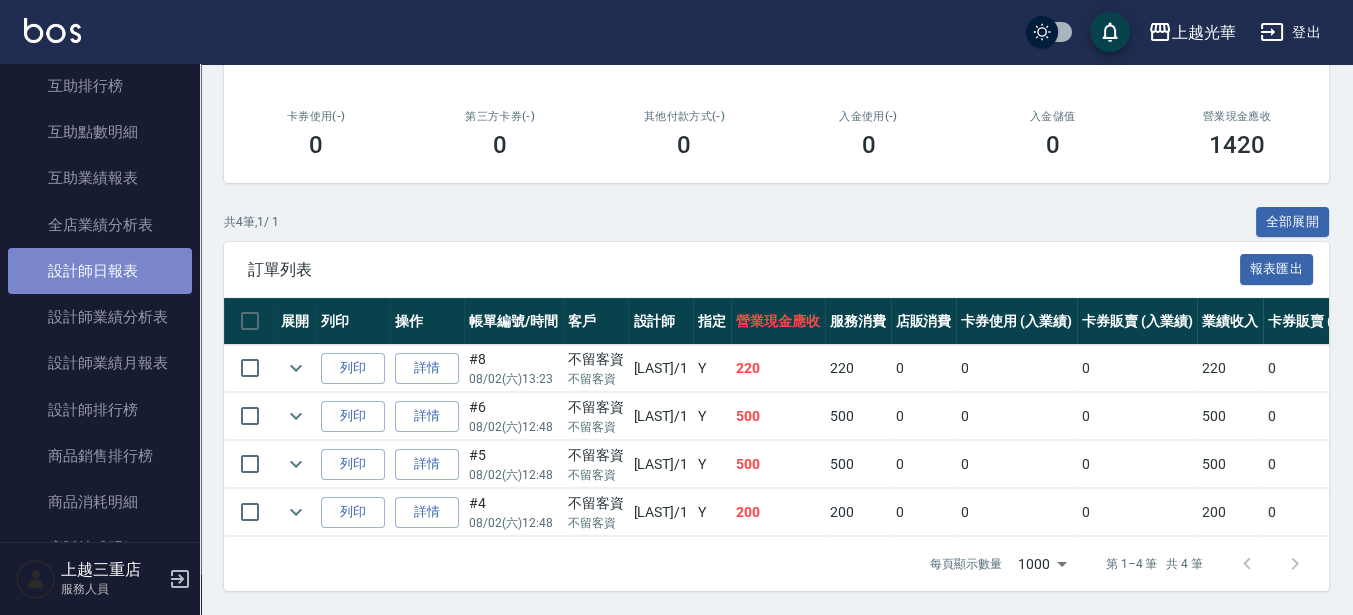 click on "設計師日報表" at bounding box center [100, 271] 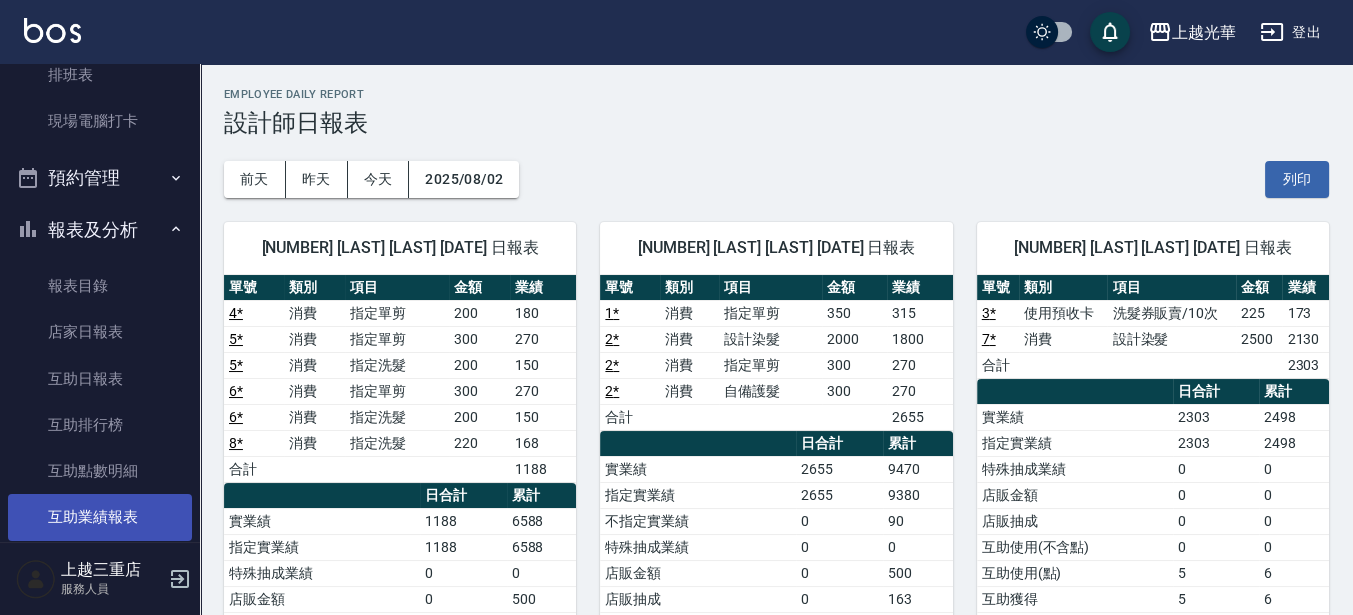 scroll, scrollTop: 0, scrollLeft: 0, axis: both 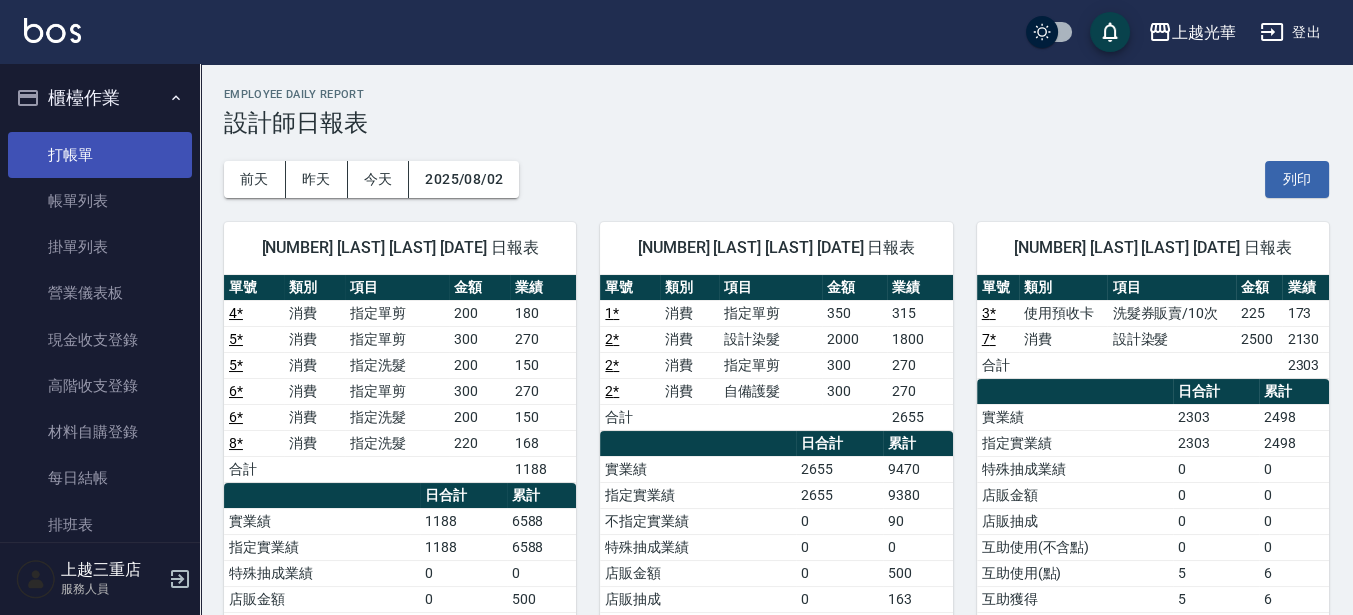 click on "打帳單" at bounding box center [100, 155] 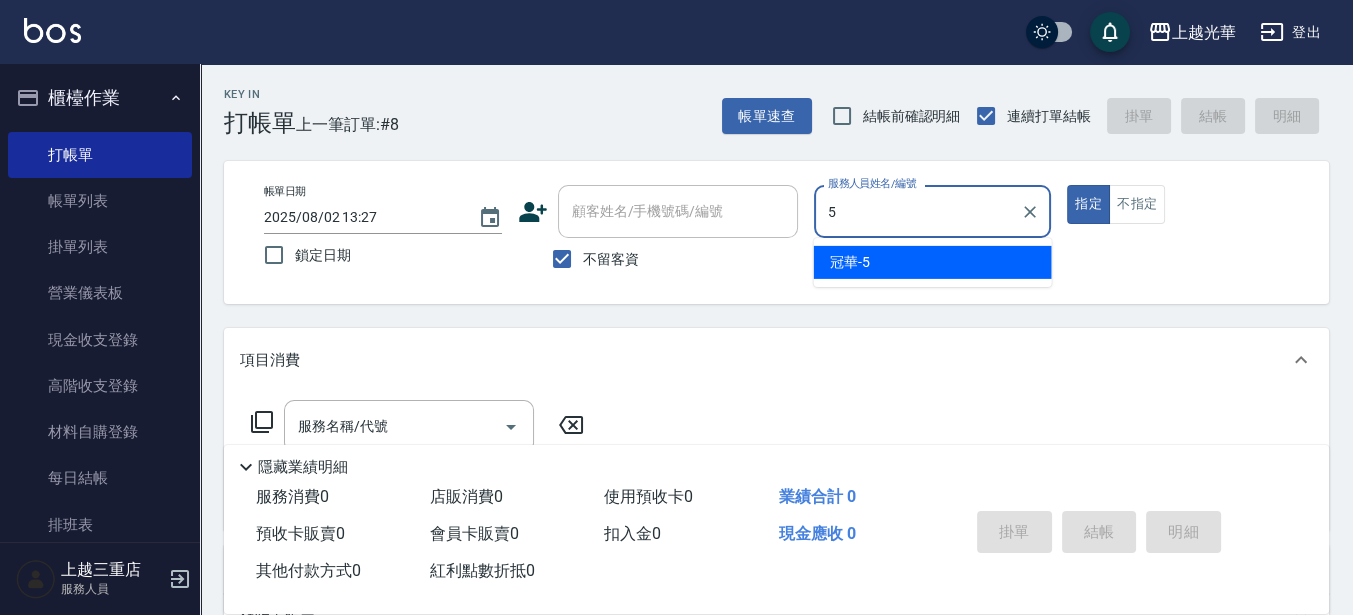 type on "[LAST]-5" 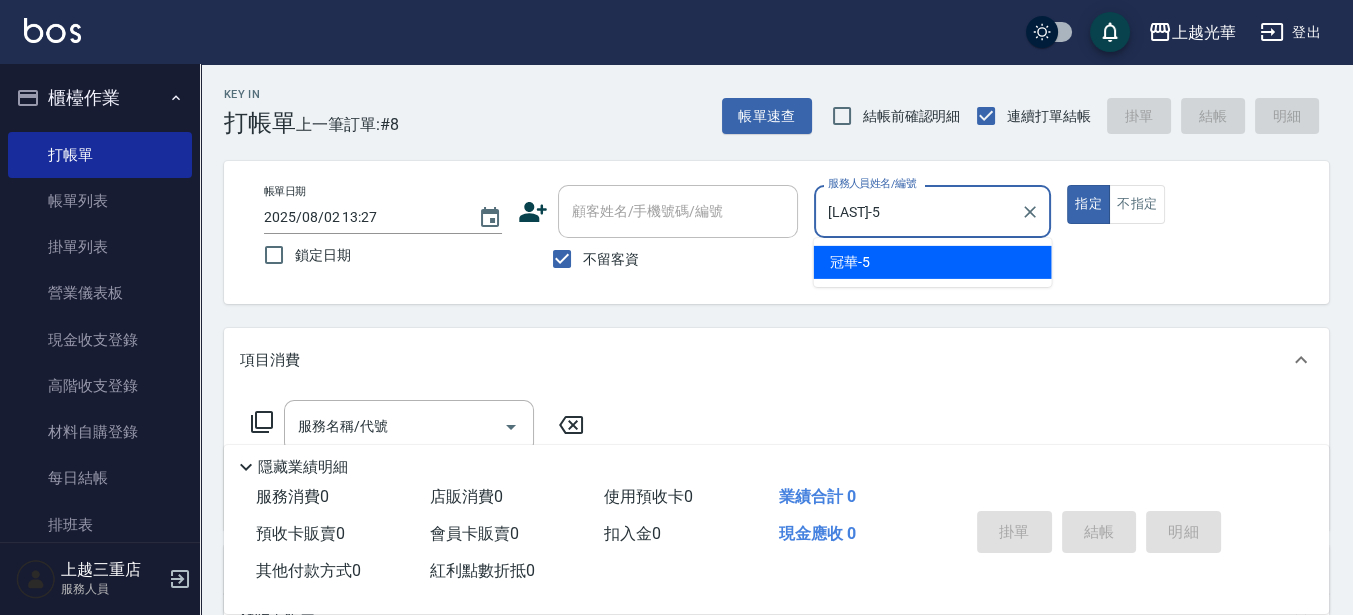 type on "true" 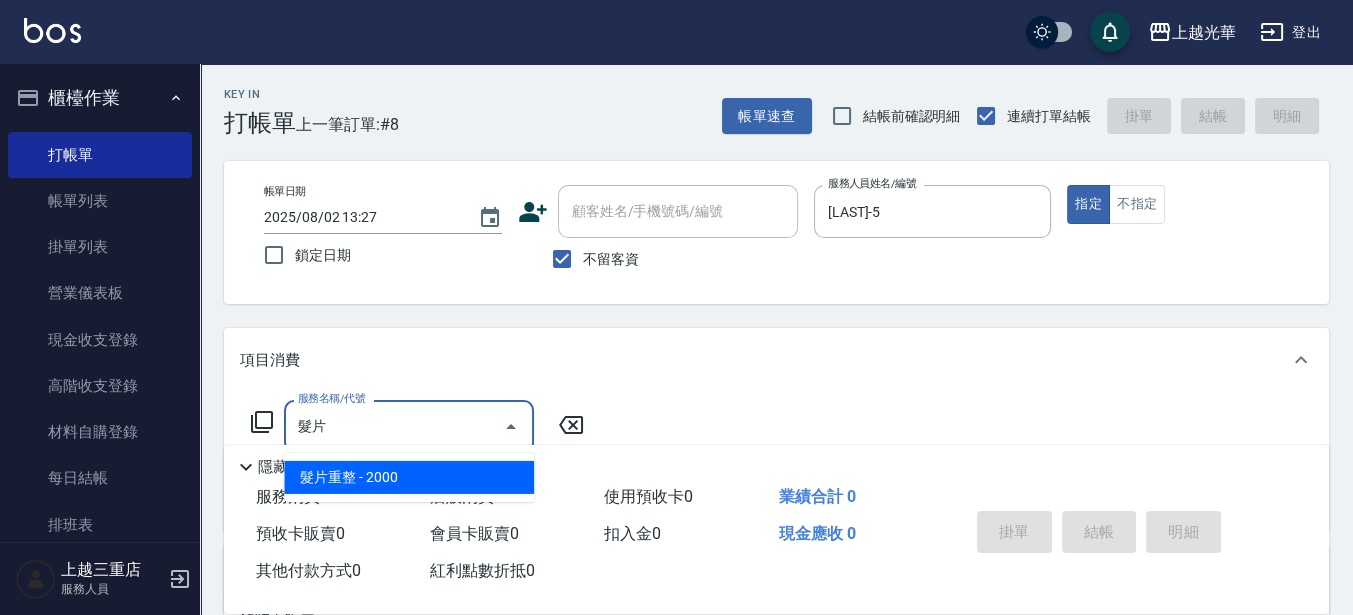 click on "髮片重整 - 2000" at bounding box center [409, 477] 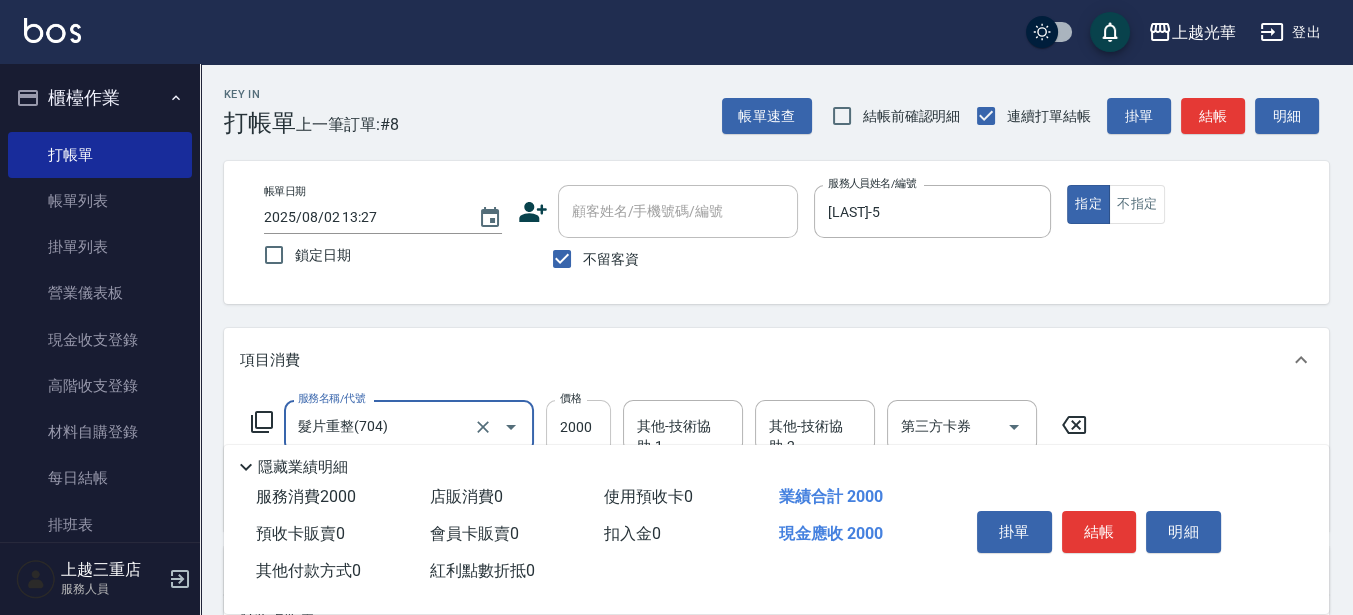 type on "髮片重整(704)" 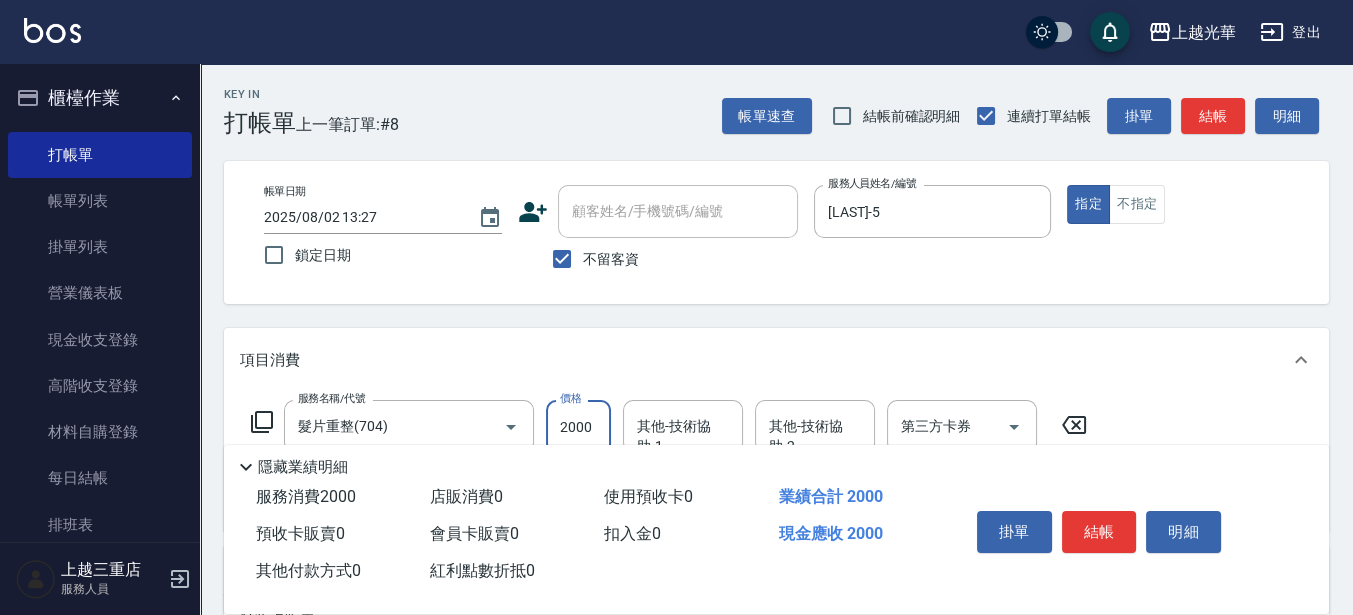 drag, startPoint x: 588, startPoint y: 423, endPoint x: 592, endPoint y: 440, distance: 17.464249 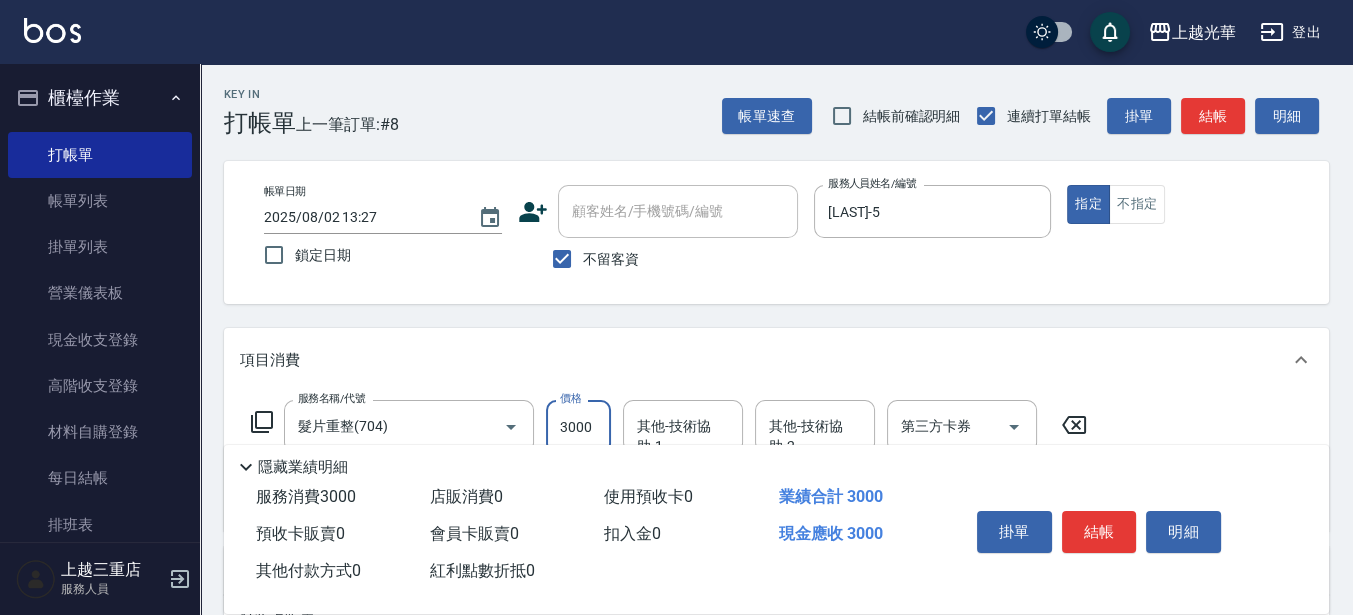 type on "3000" 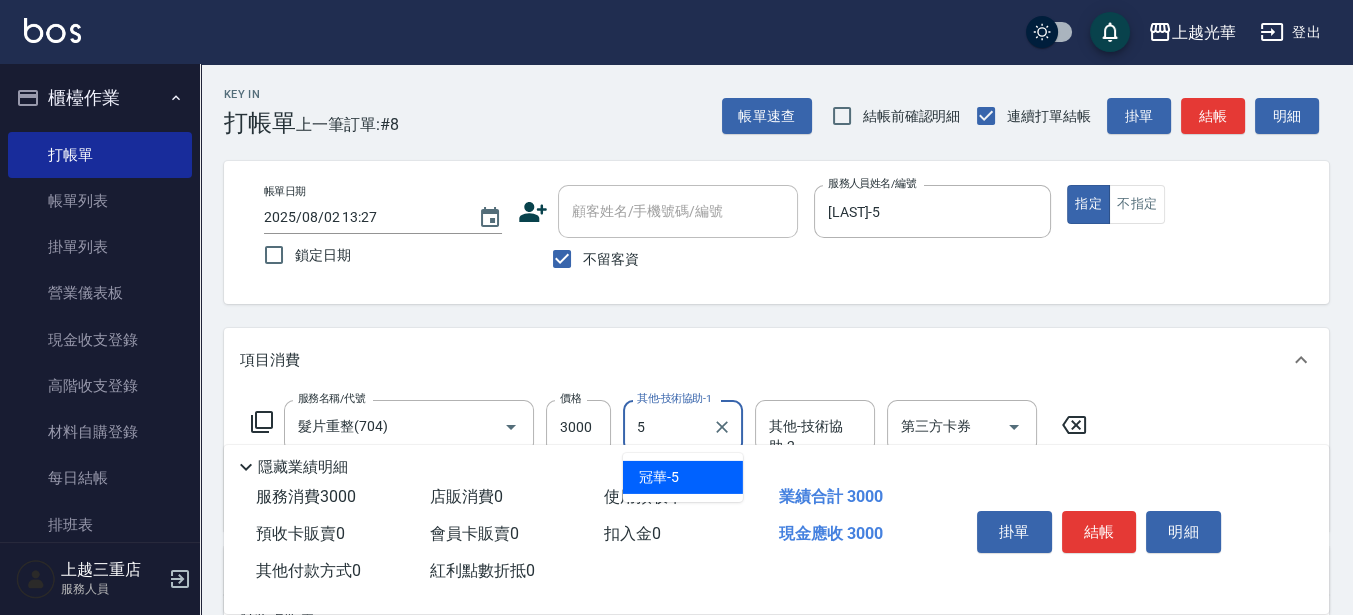 type on "[LAST]-5" 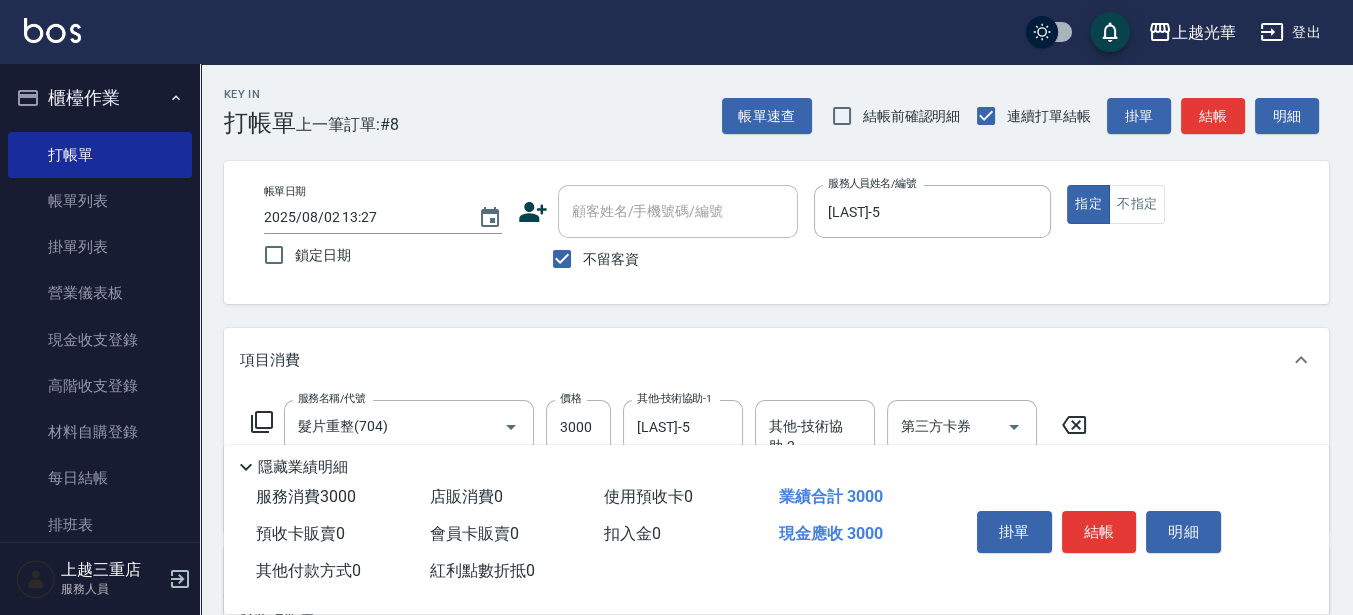 click on "指定 不指定" at bounding box center [1186, 204] 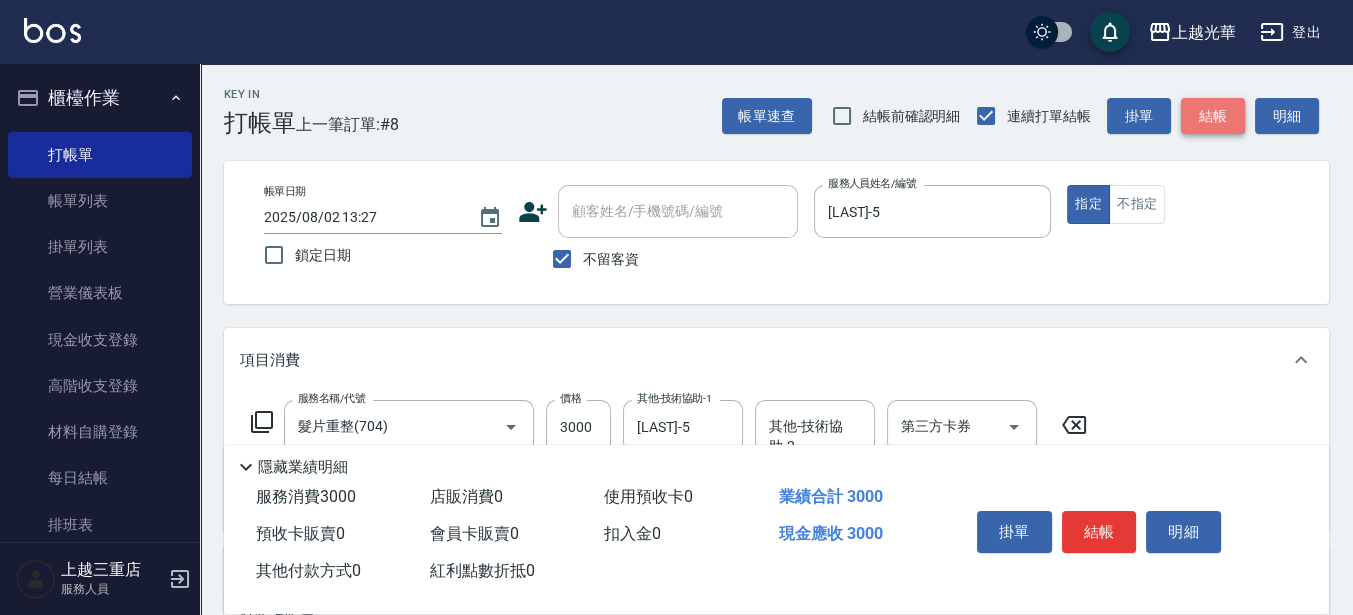 click on "結帳" at bounding box center [1213, 116] 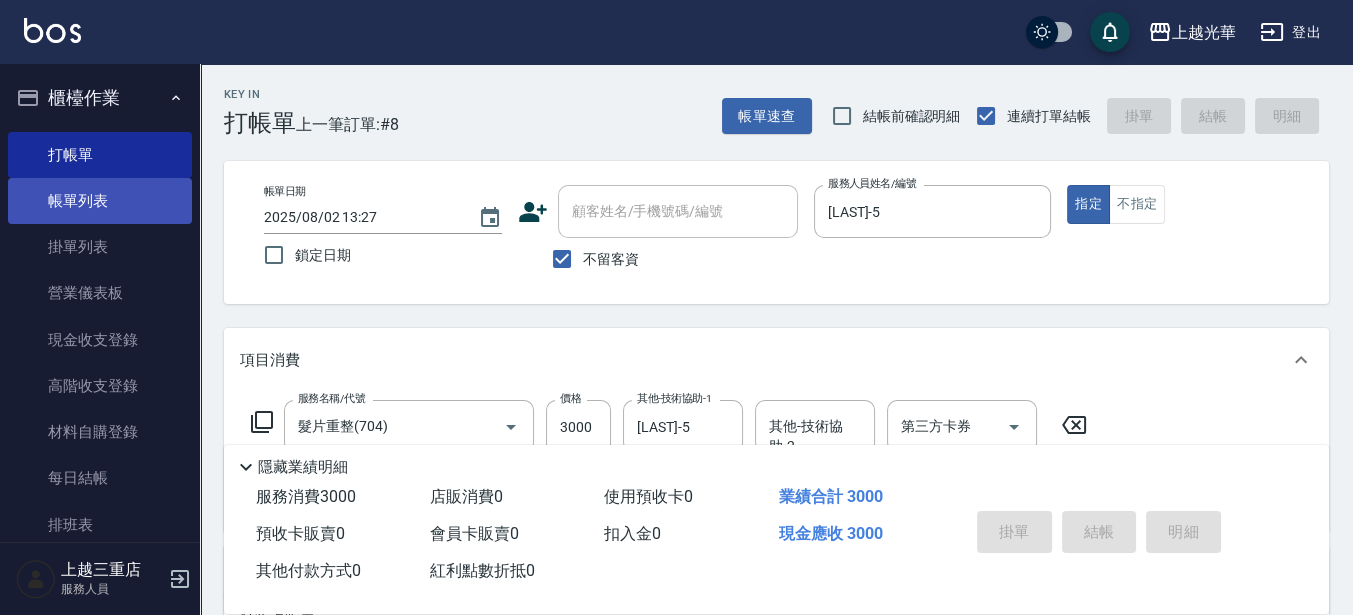 type on "[YEAR]/[MONTH]/[DAY] [TIME]" 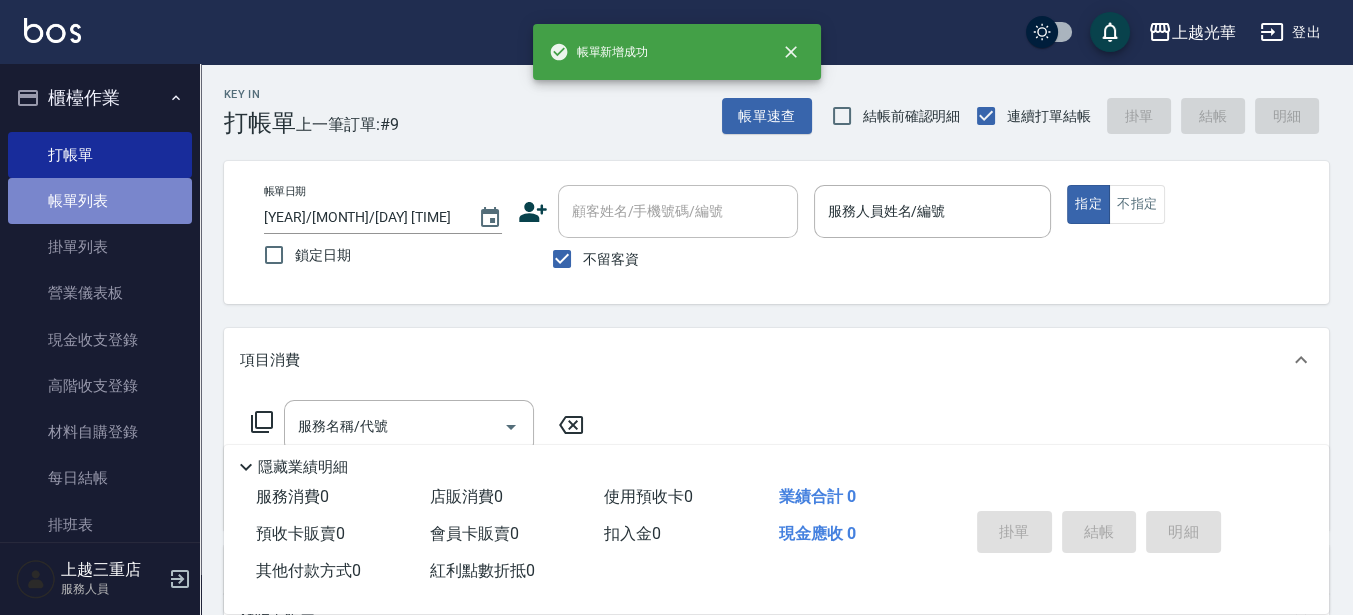 click on "帳單列表" at bounding box center [100, 201] 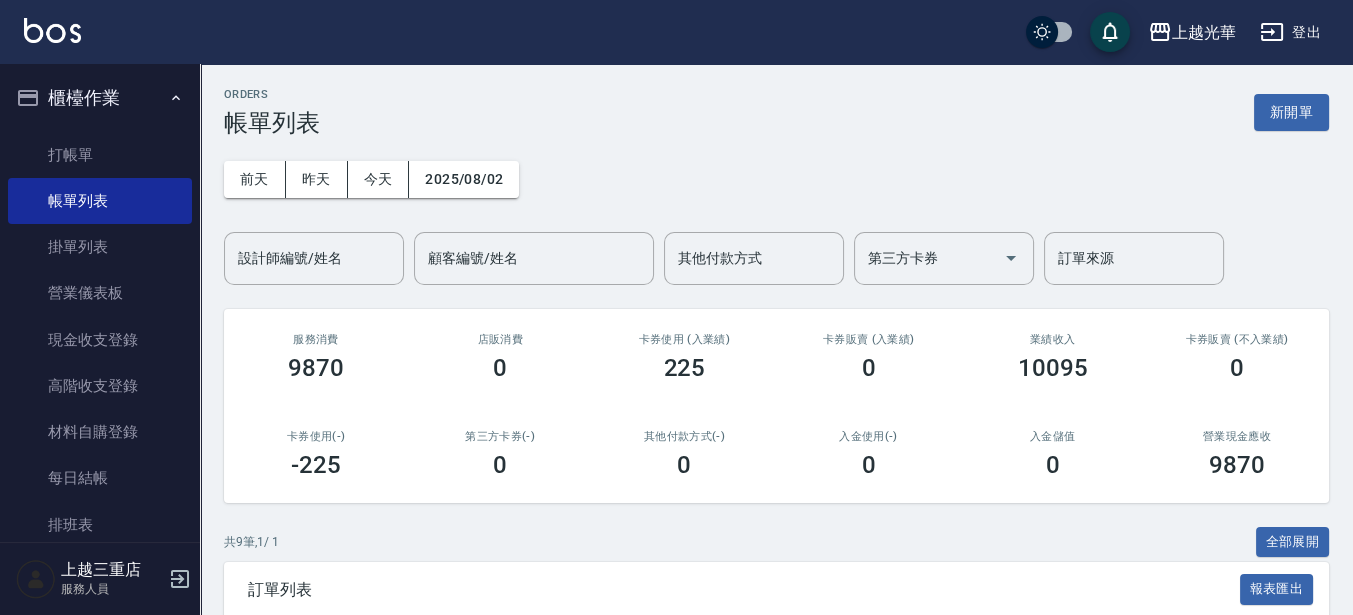 drag, startPoint x: 305, startPoint y: 251, endPoint x: 322, endPoint y: 240, distance: 20.248457 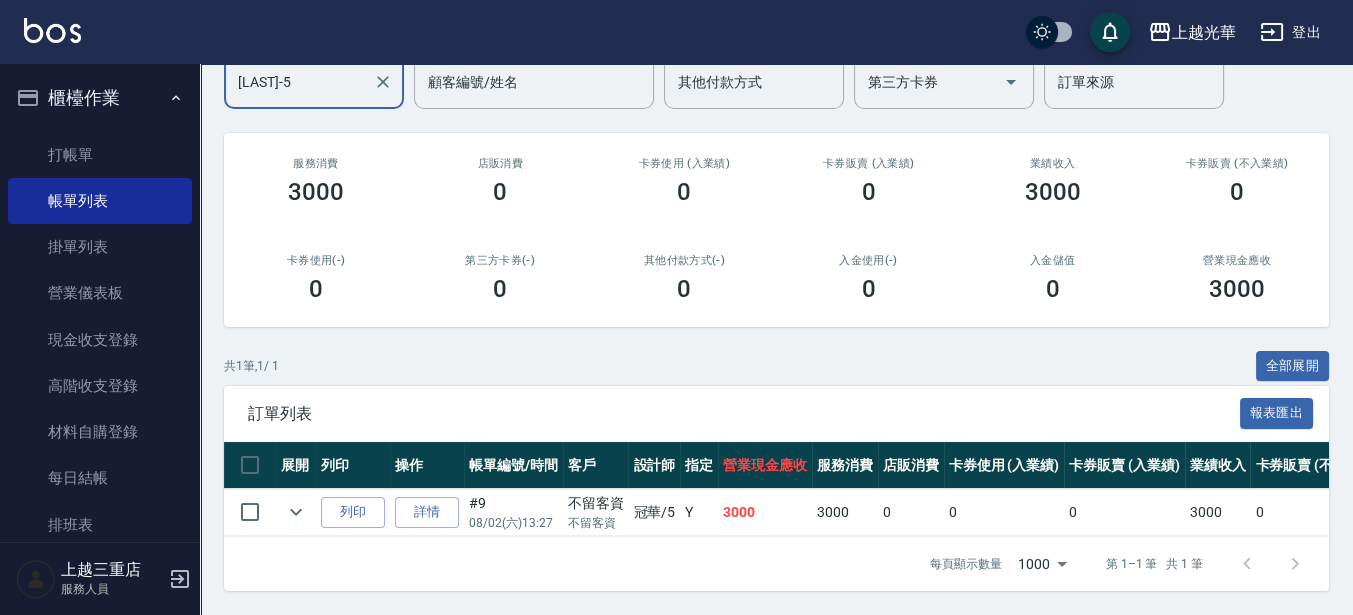 scroll, scrollTop: 193, scrollLeft: 0, axis: vertical 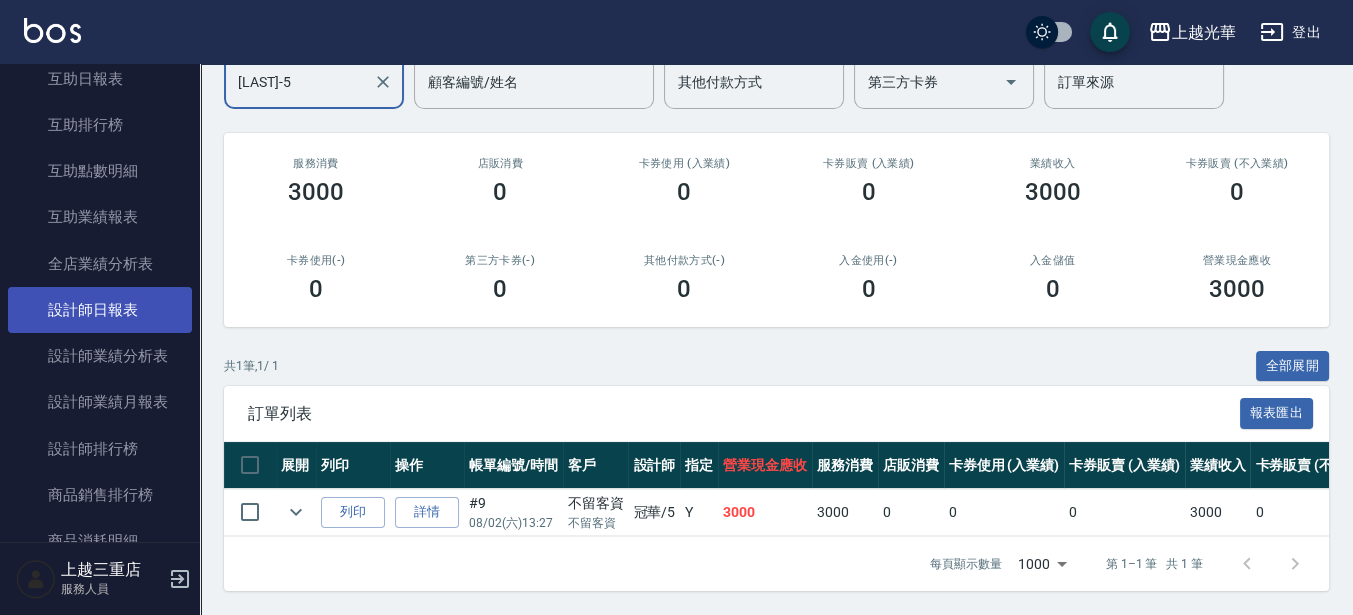 type on "[LAST]-5" 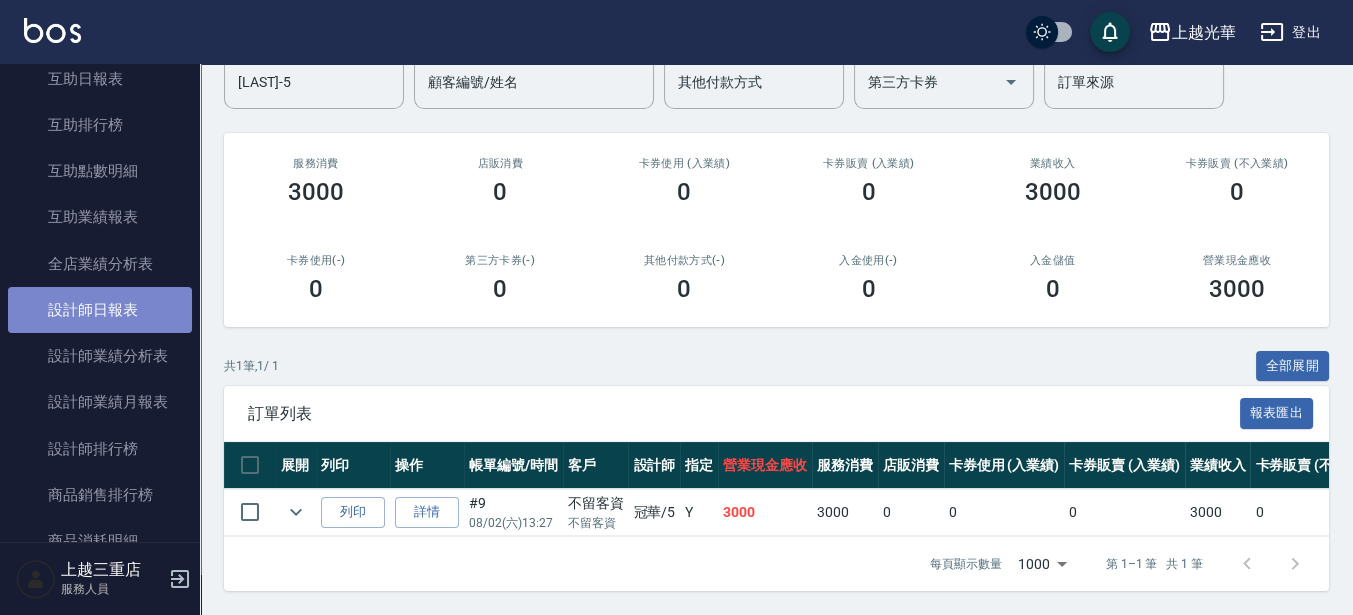 click on "設計師日報表" at bounding box center [100, 310] 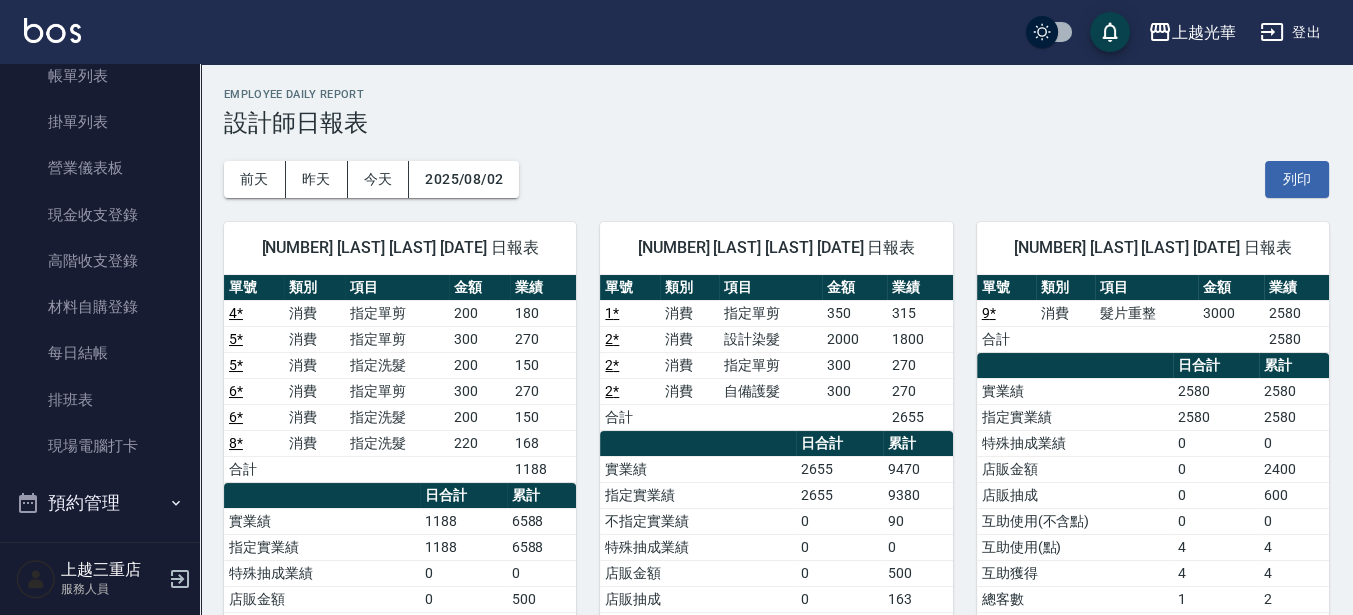 scroll, scrollTop: 0, scrollLeft: 0, axis: both 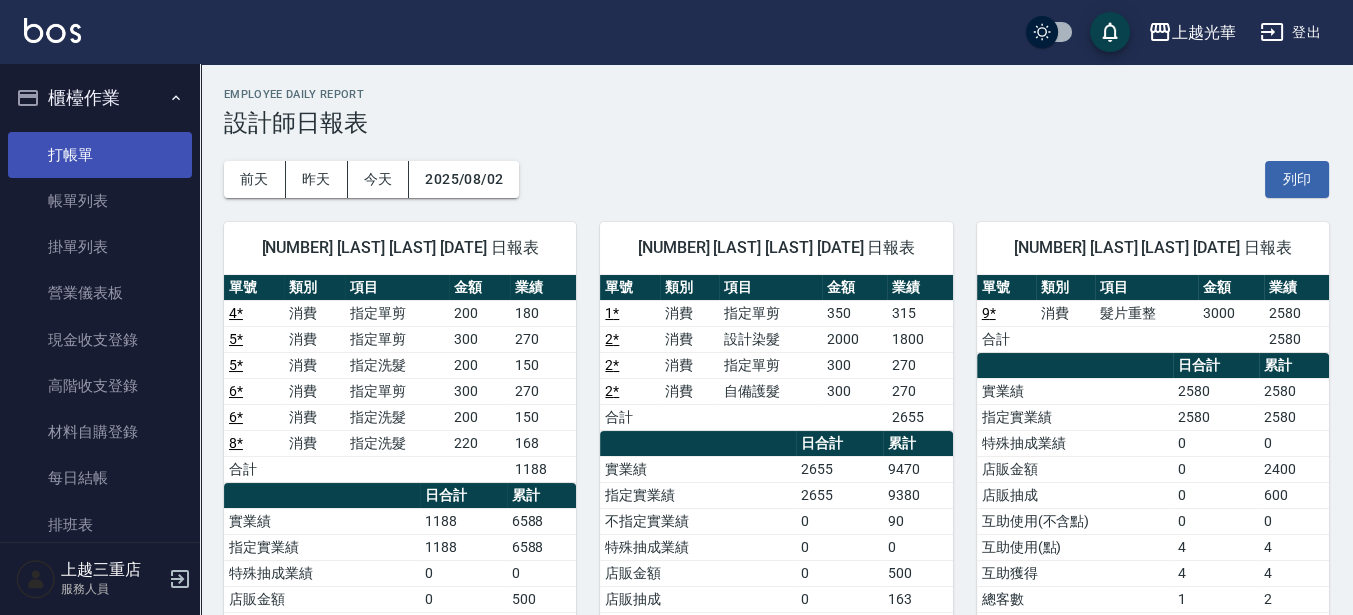 click on "打帳單" at bounding box center (100, 155) 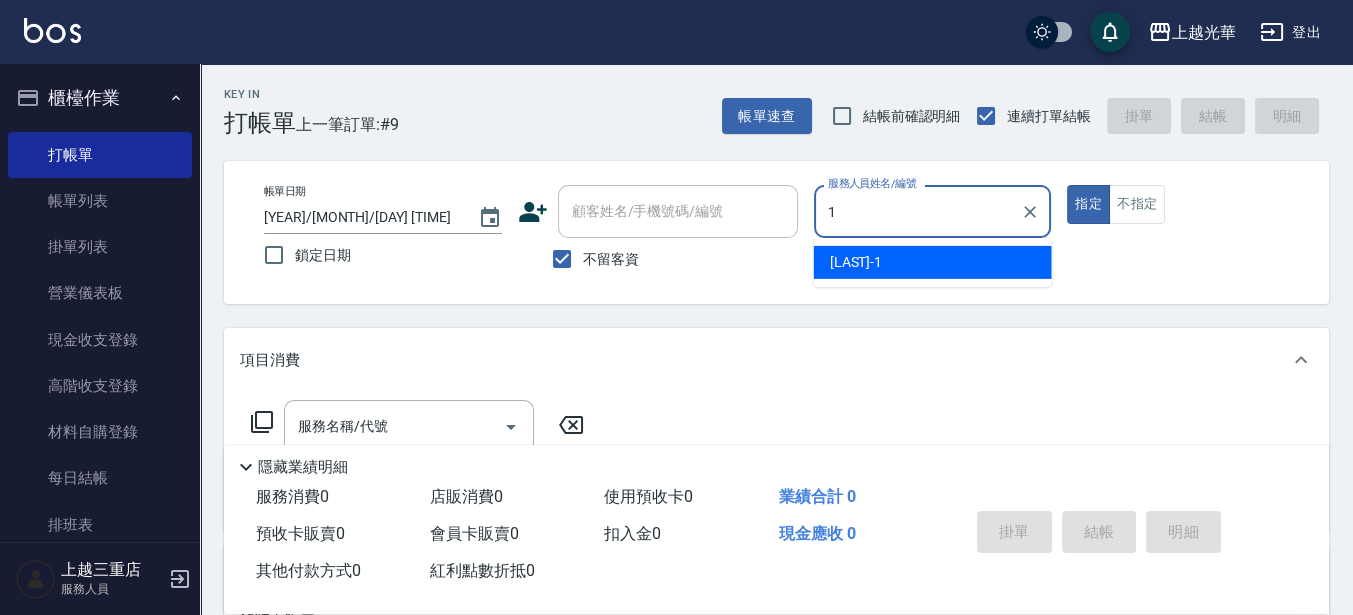 type on "1" 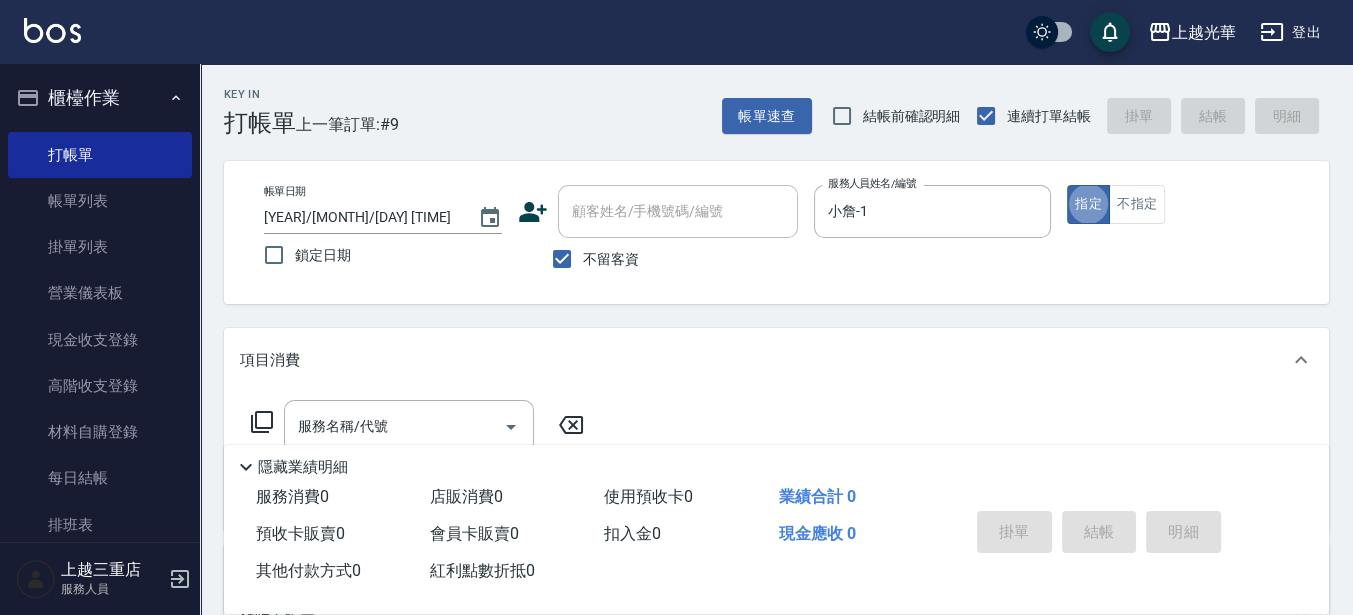 click on "隱藏業績明細" at bounding box center (776, 462) 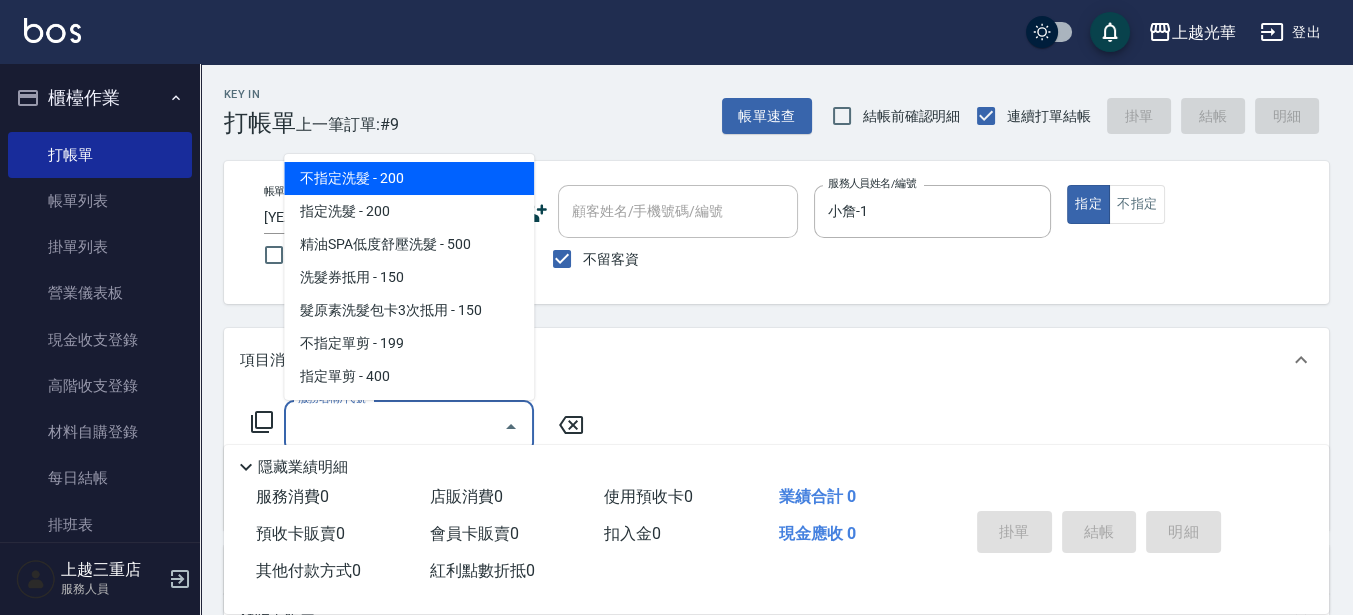 click on "服務名稱/代號" at bounding box center [394, 426] 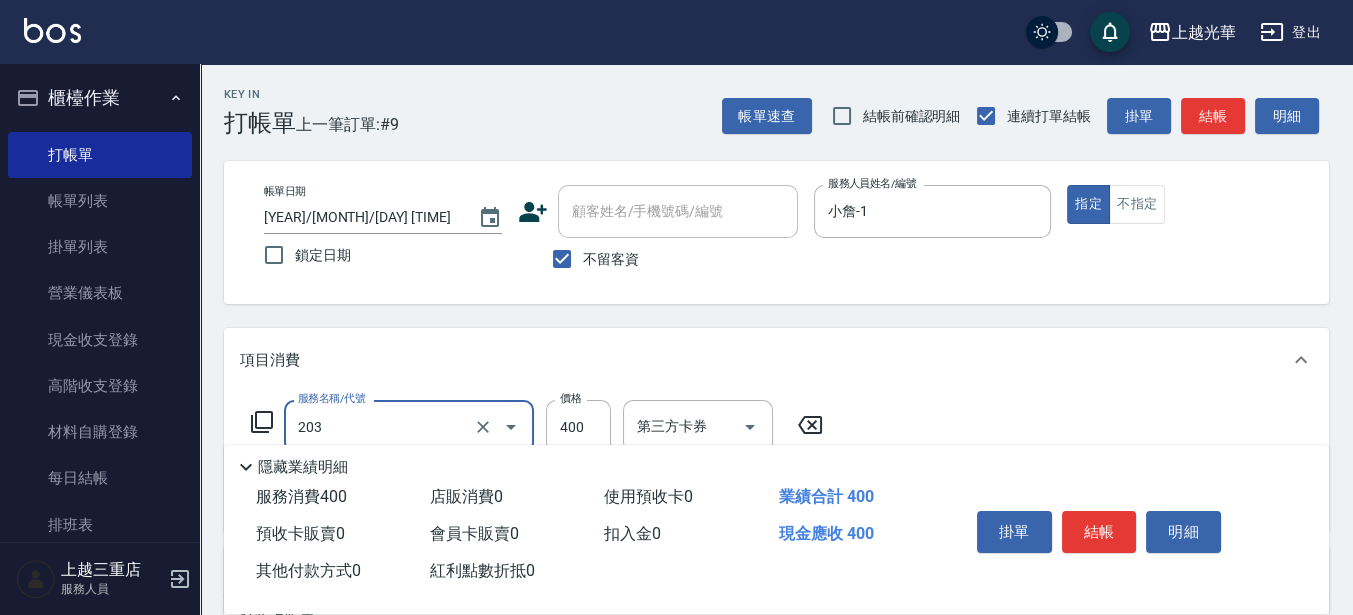 type on "指定單剪(203)" 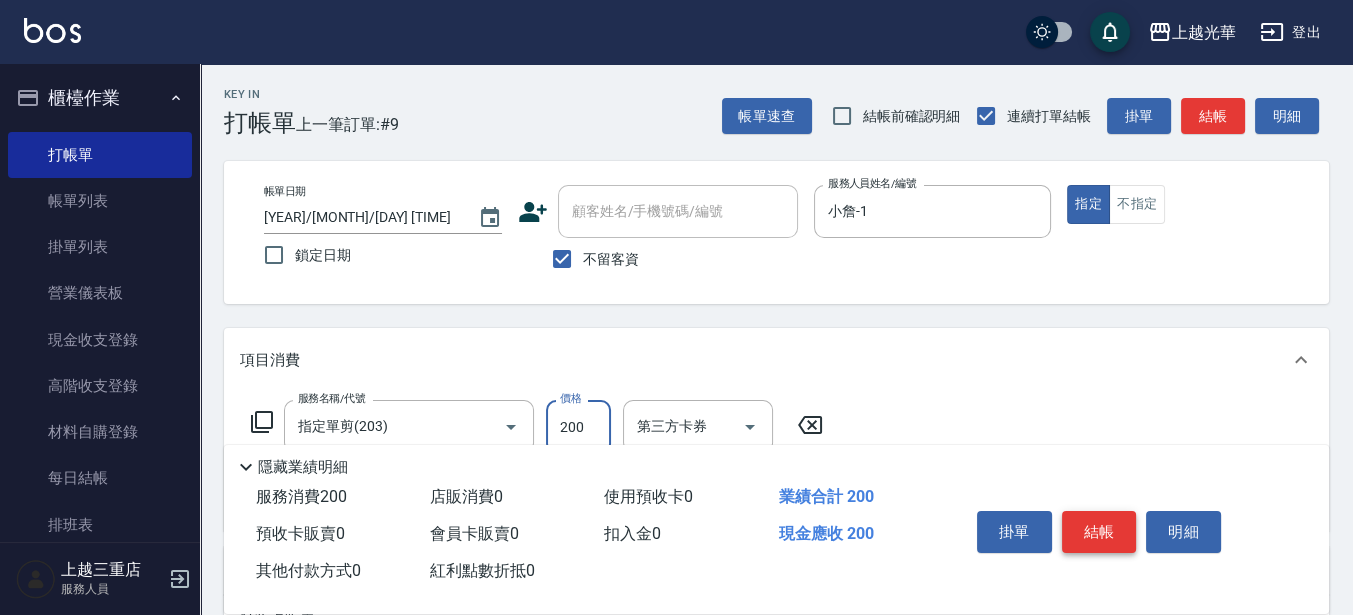 type on "200" 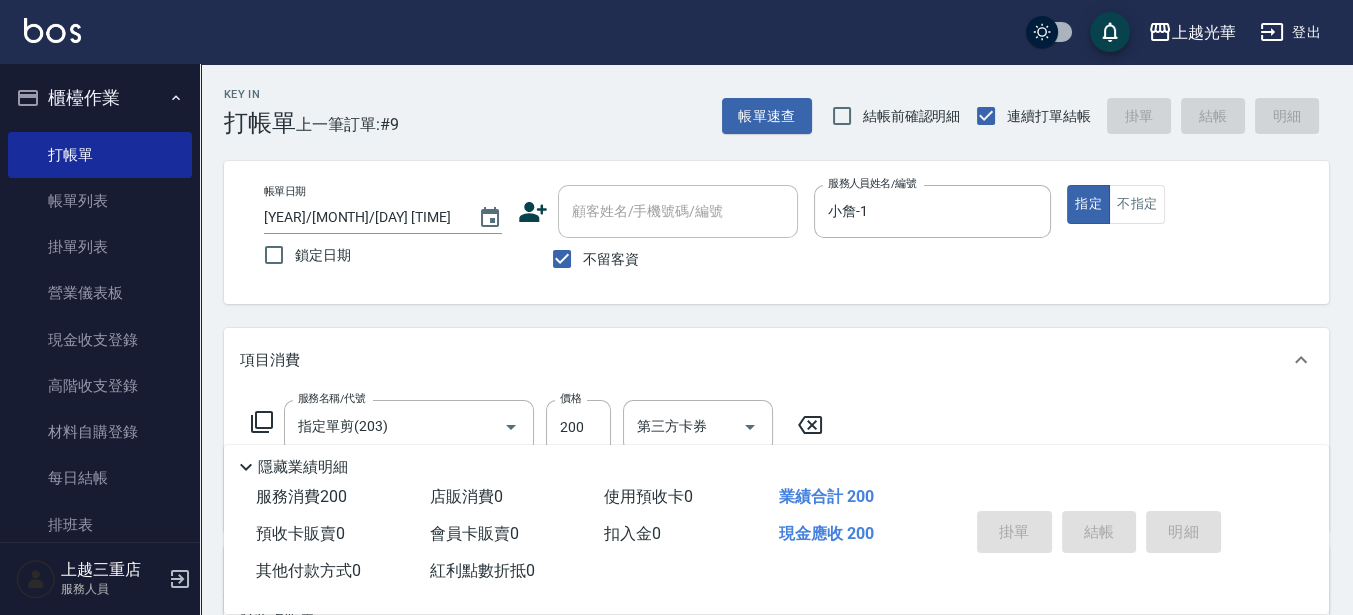 type on "[YEAR]/[MONTH]/[DAY] [TIME]" 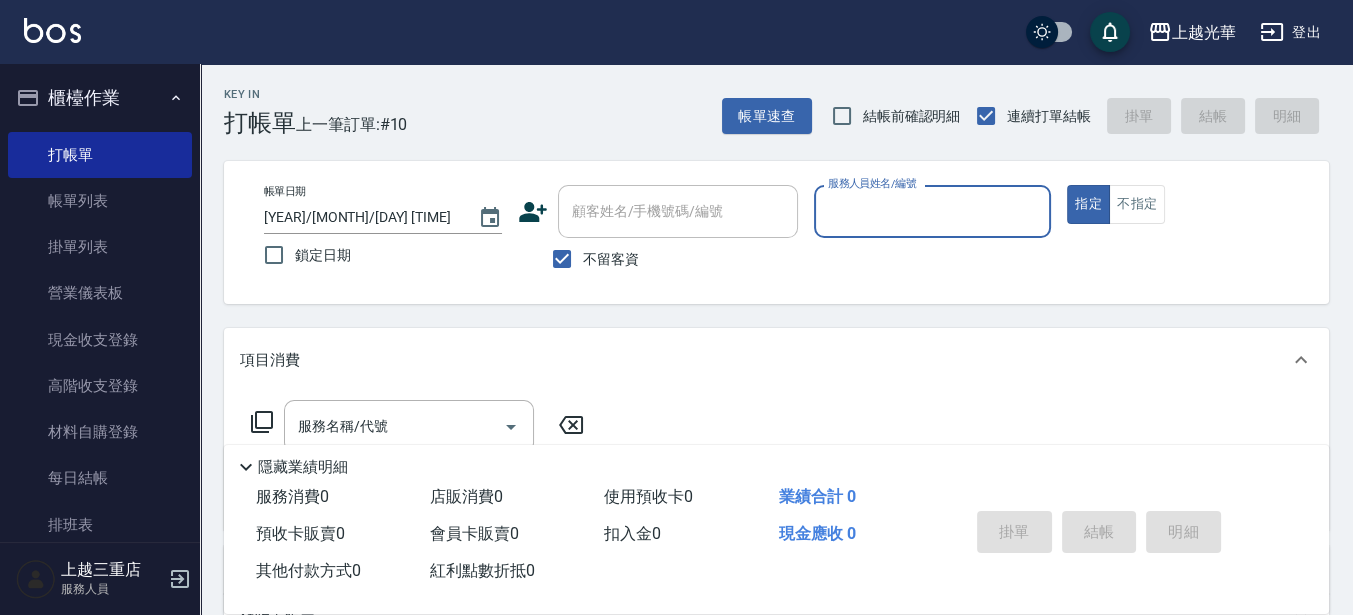 click on "不留客資" at bounding box center (611, 259) 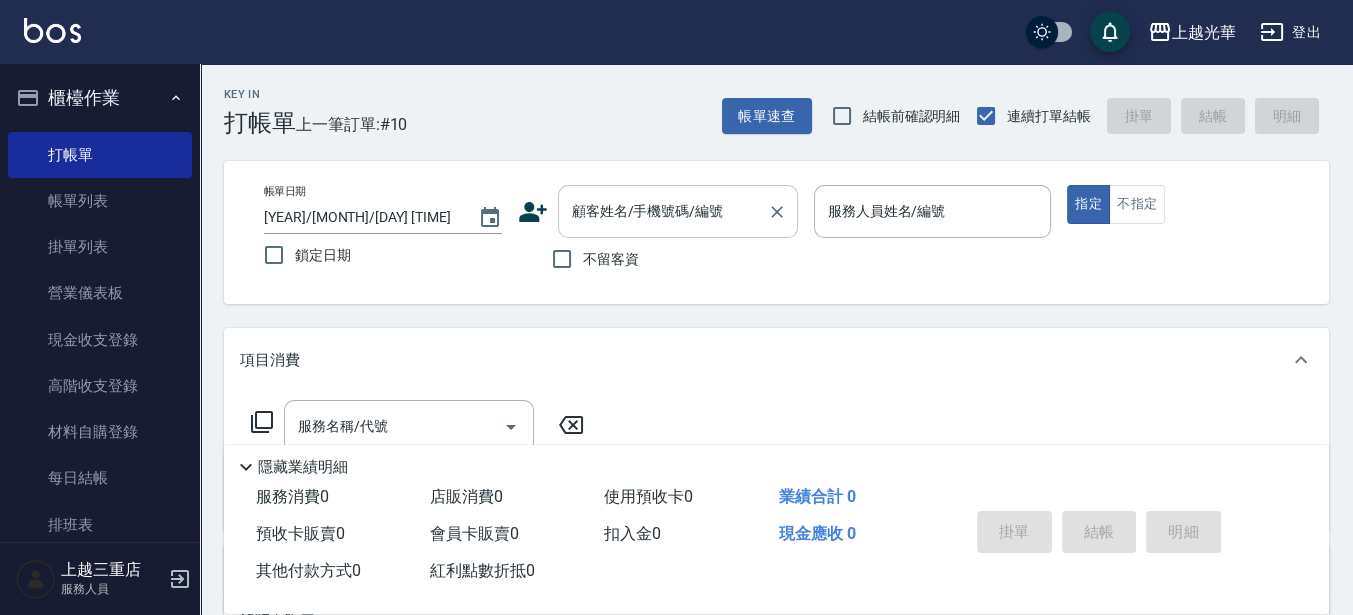 click on "顧客姓名/手機號碼/編號" at bounding box center (678, 211) 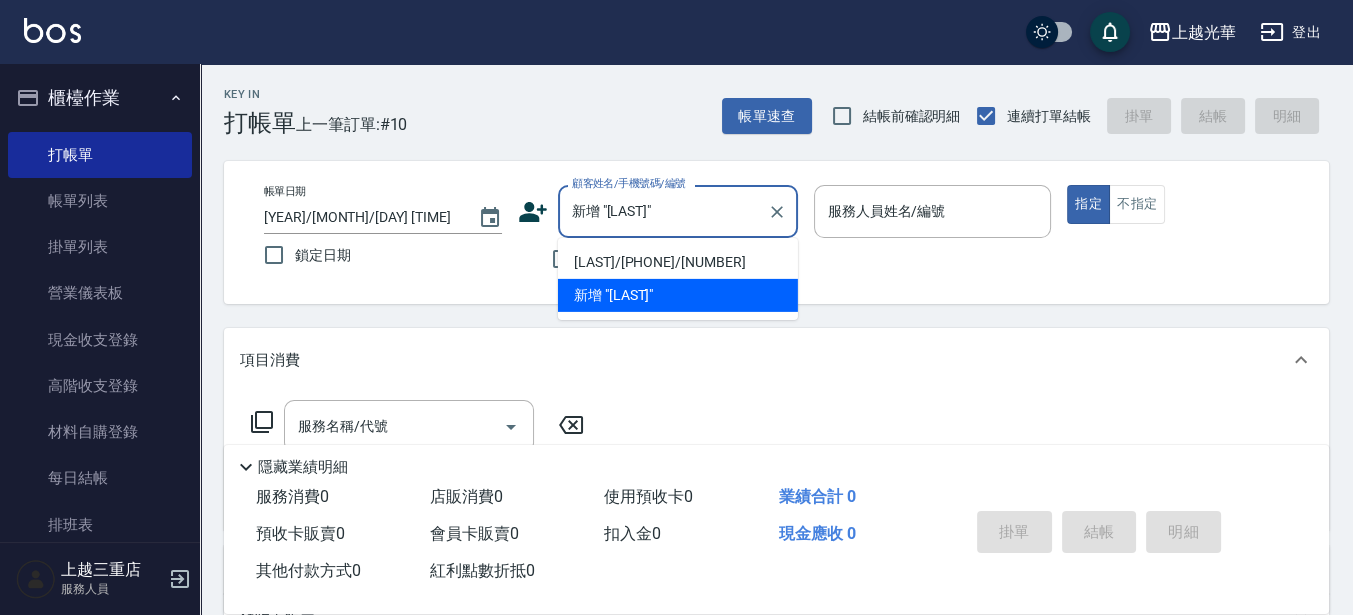 click on "[LAST]/[PHONE]/[NUMBER]" at bounding box center [678, 262] 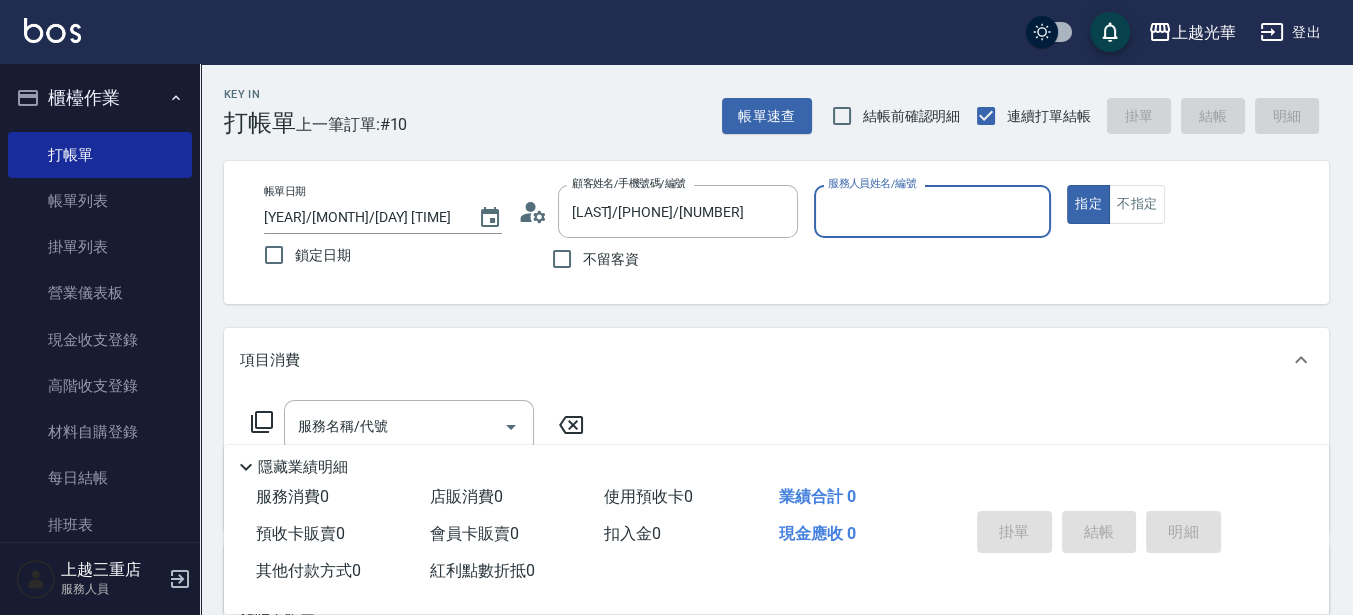 type on "[LAST]-3" 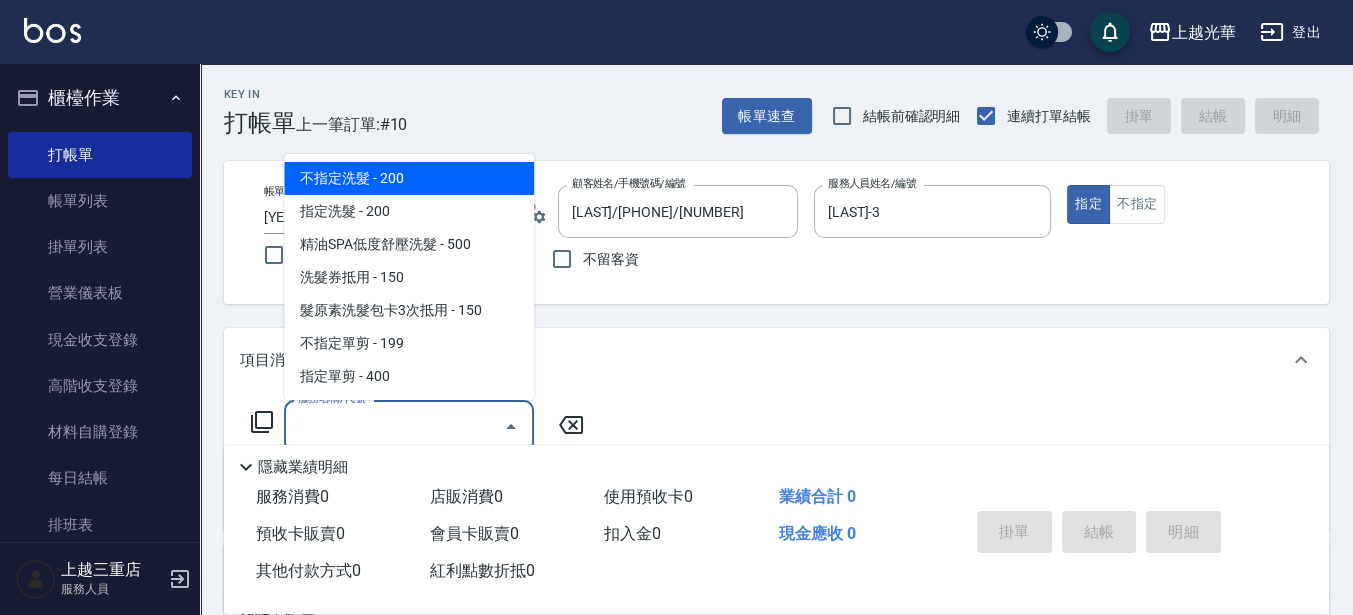 click on "服務名稱/代號" at bounding box center (394, 426) 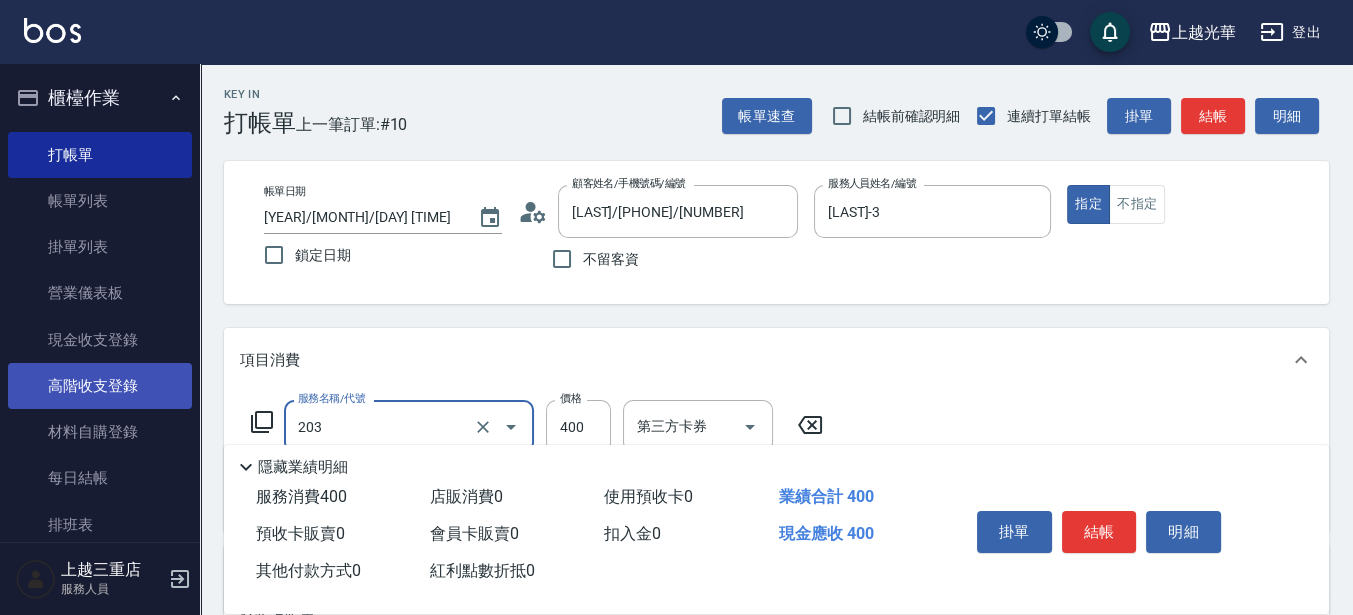 type on "指定單剪(203)" 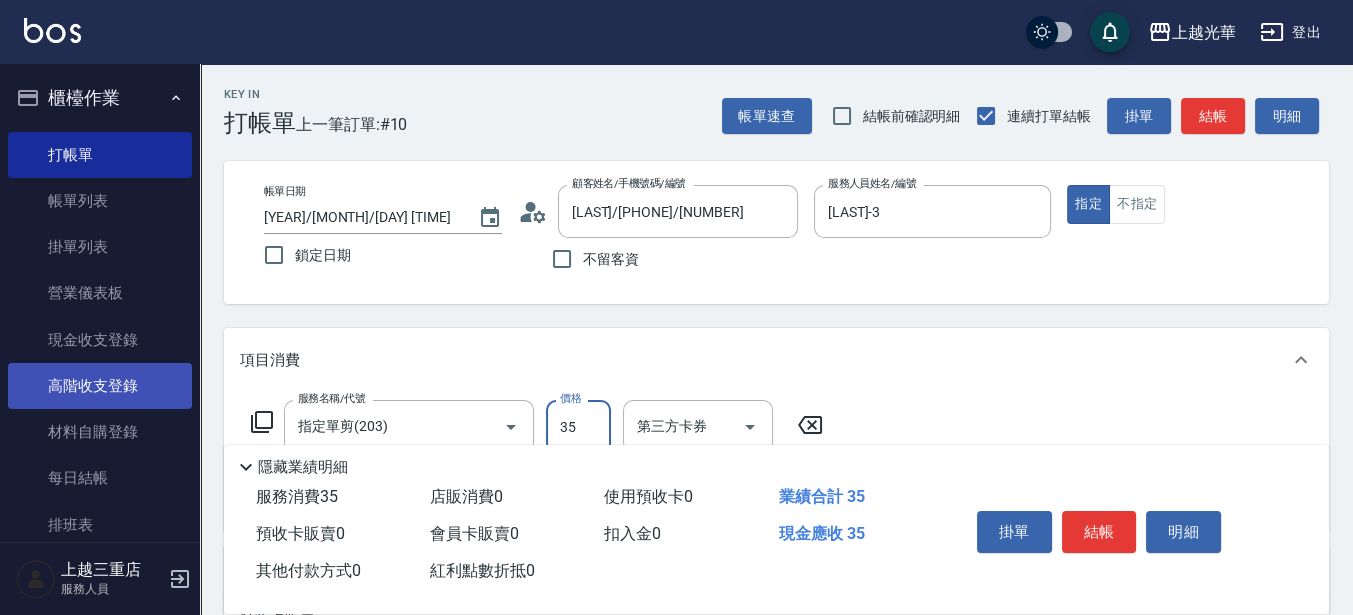type on "350" 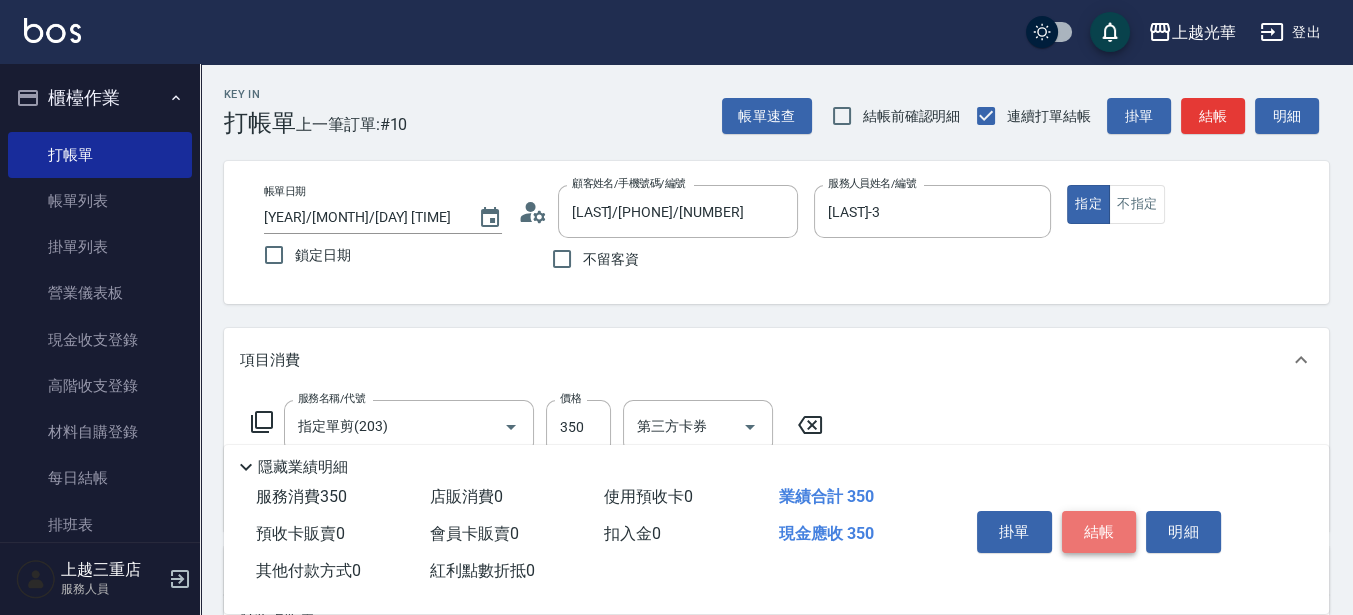 click on "結帳" at bounding box center (1099, 532) 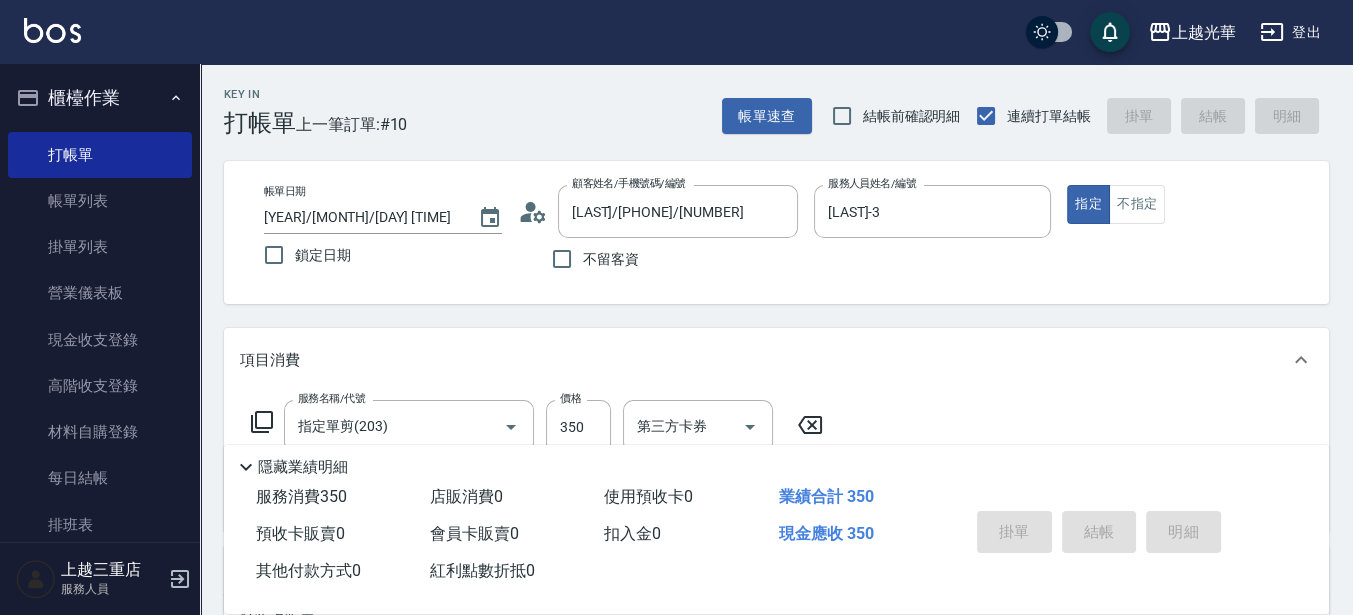 type on "[YEAR]/[MONTH]/[DAY] [TIME]" 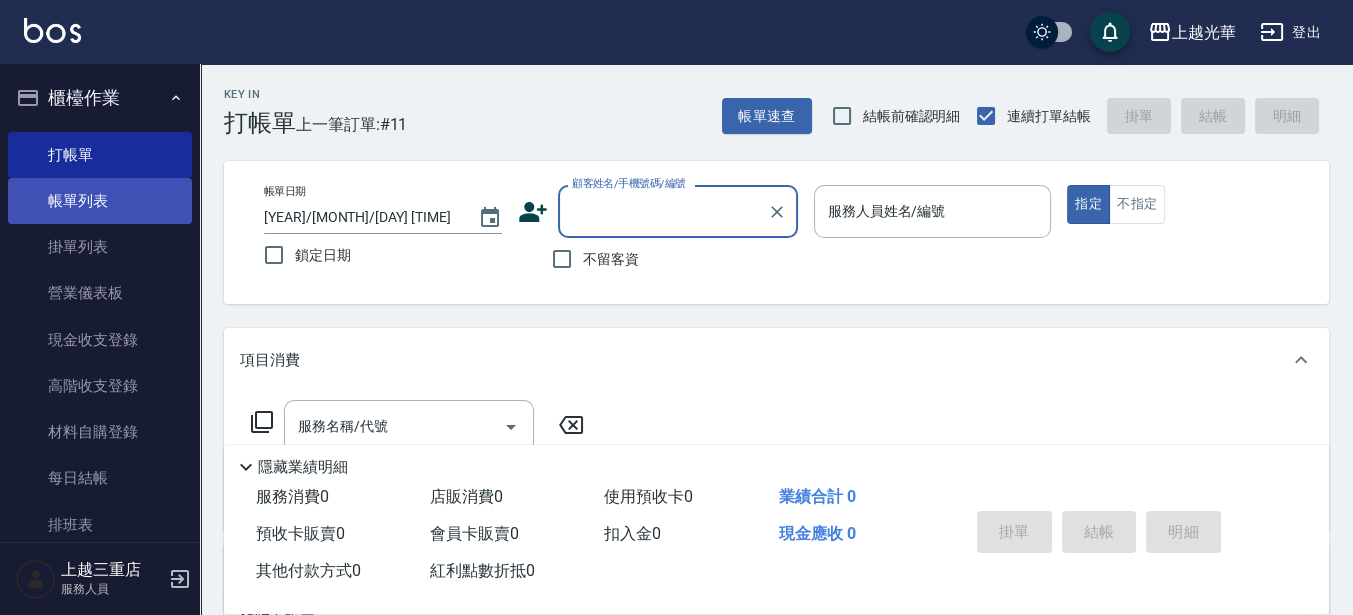 click on "帳單列表" at bounding box center (100, 201) 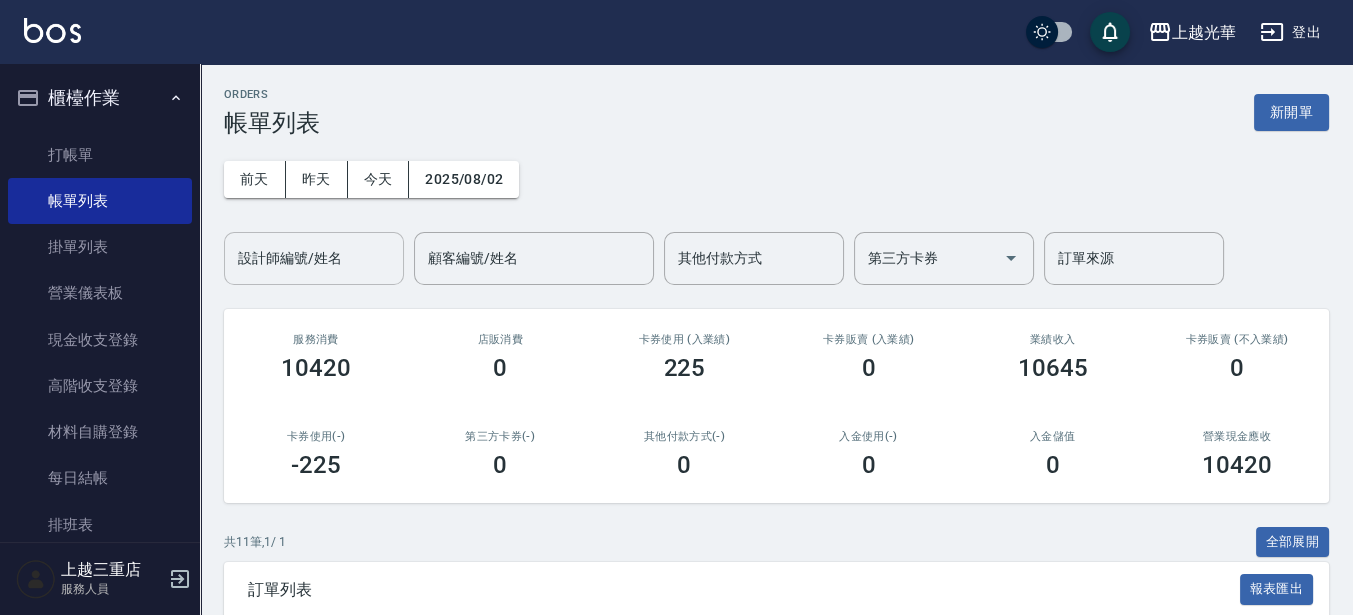 click on "設計師編號/姓名" at bounding box center [314, 258] 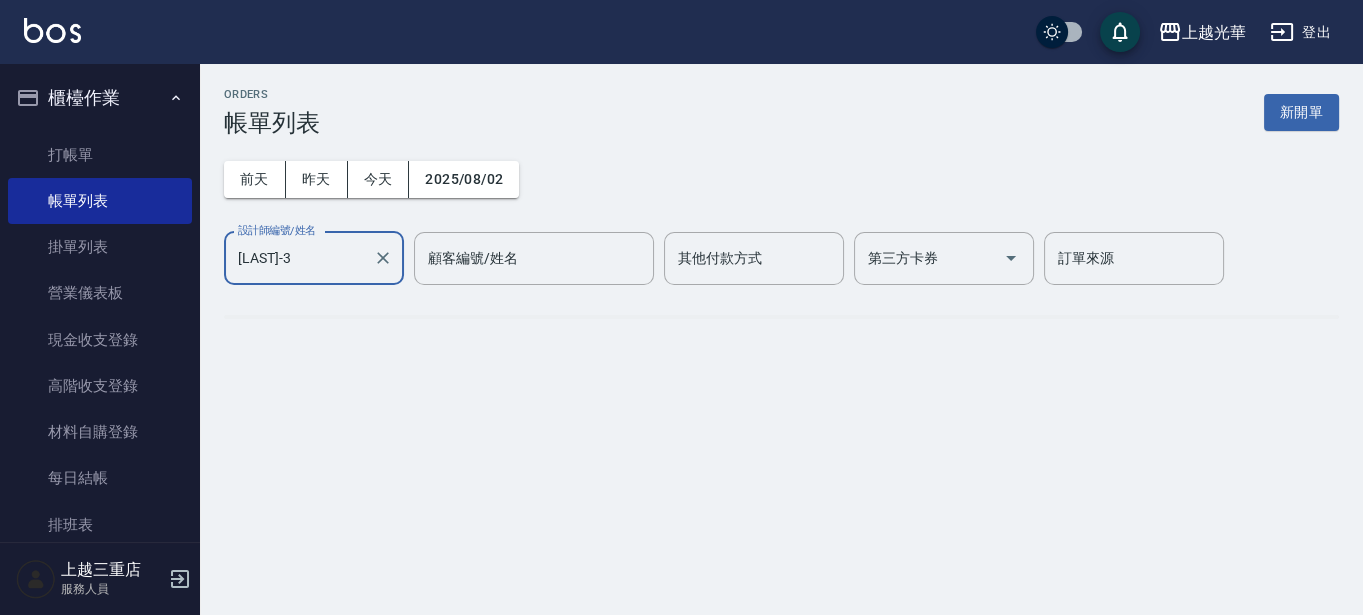 type on "[LAST]-3" 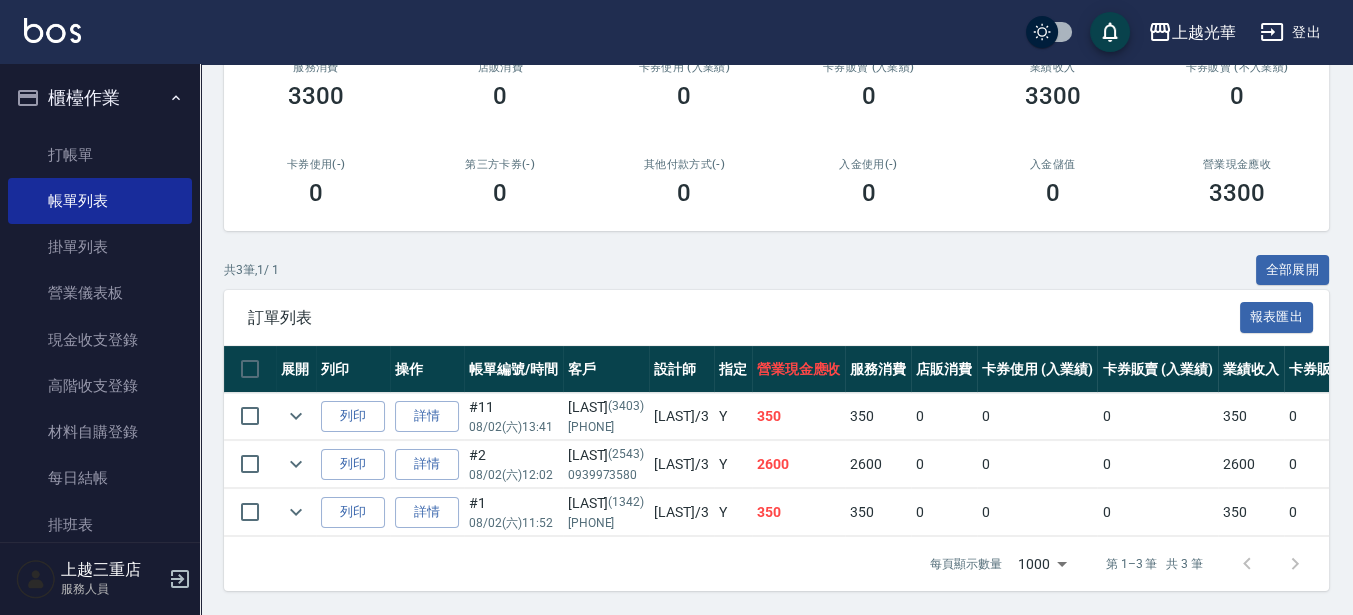 scroll, scrollTop: 288, scrollLeft: 0, axis: vertical 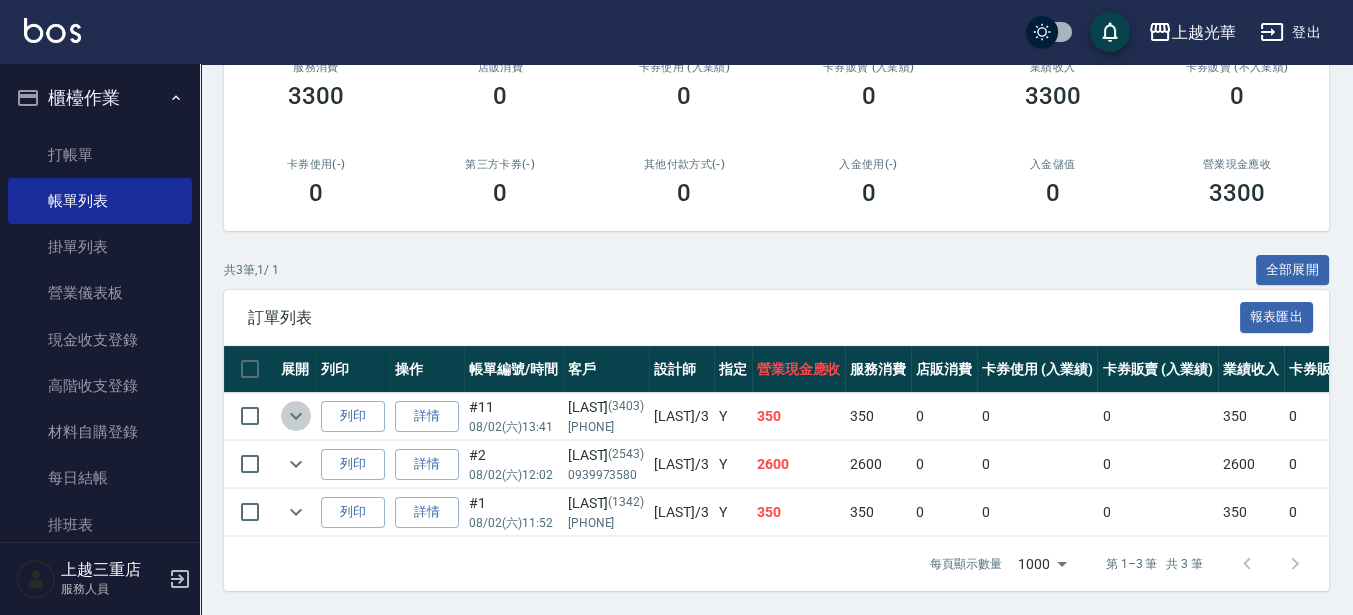 click 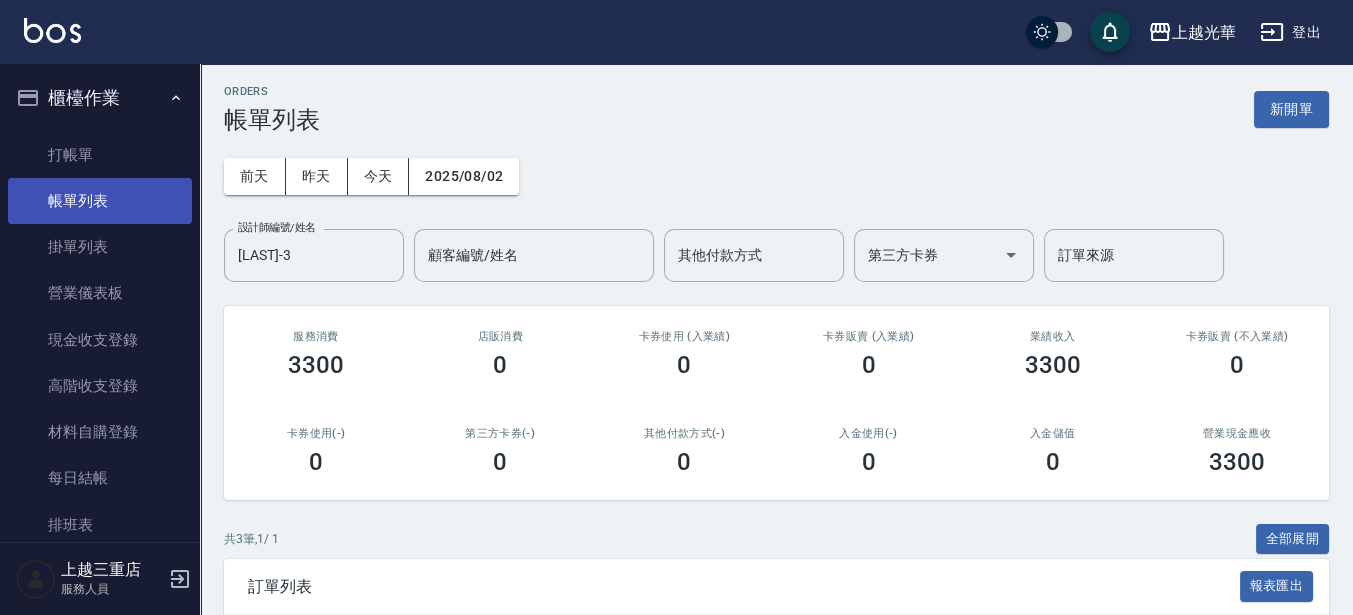 scroll, scrollTop: 0, scrollLeft: 0, axis: both 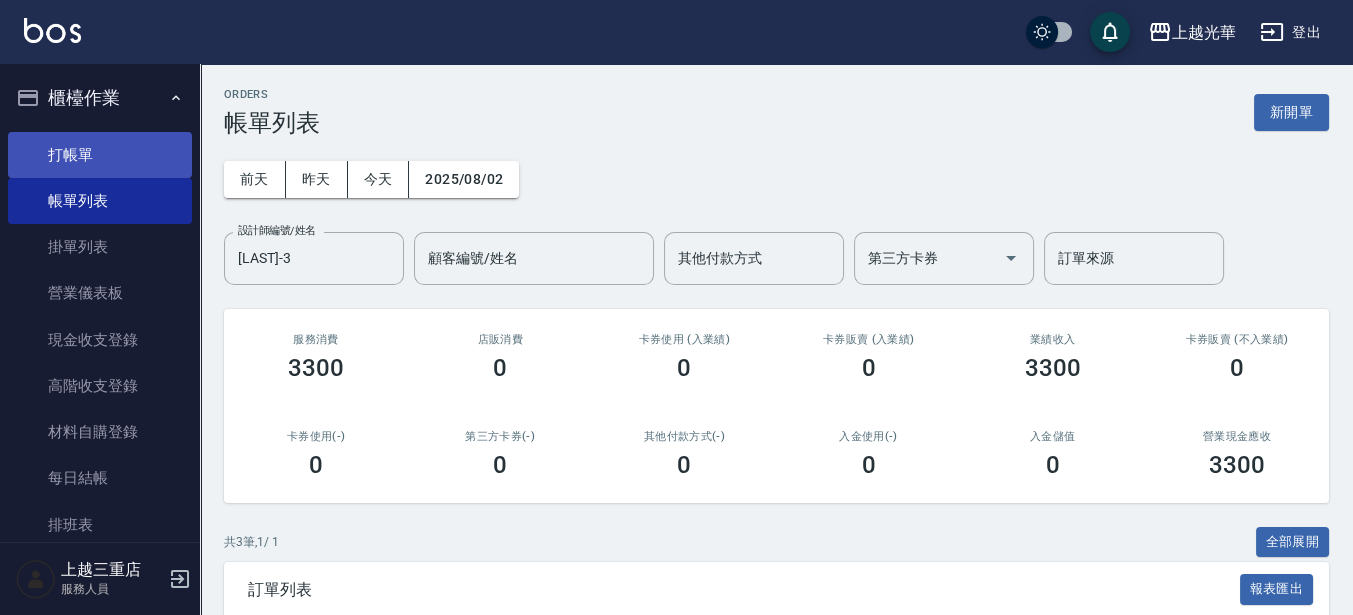 click on "打帳單" at bounding box center (100, 155) 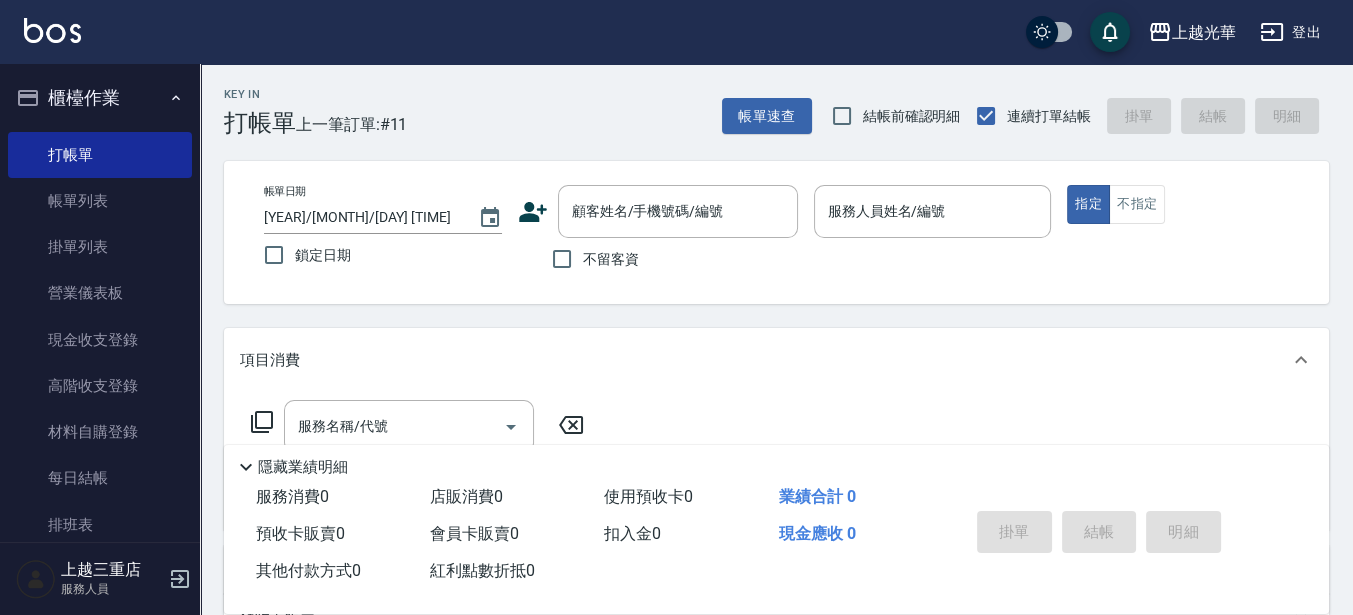 drag, startPoint x: 593, startPoint y: 261, endPoint x: 616, endPoint y: 256, distance: 23.537205 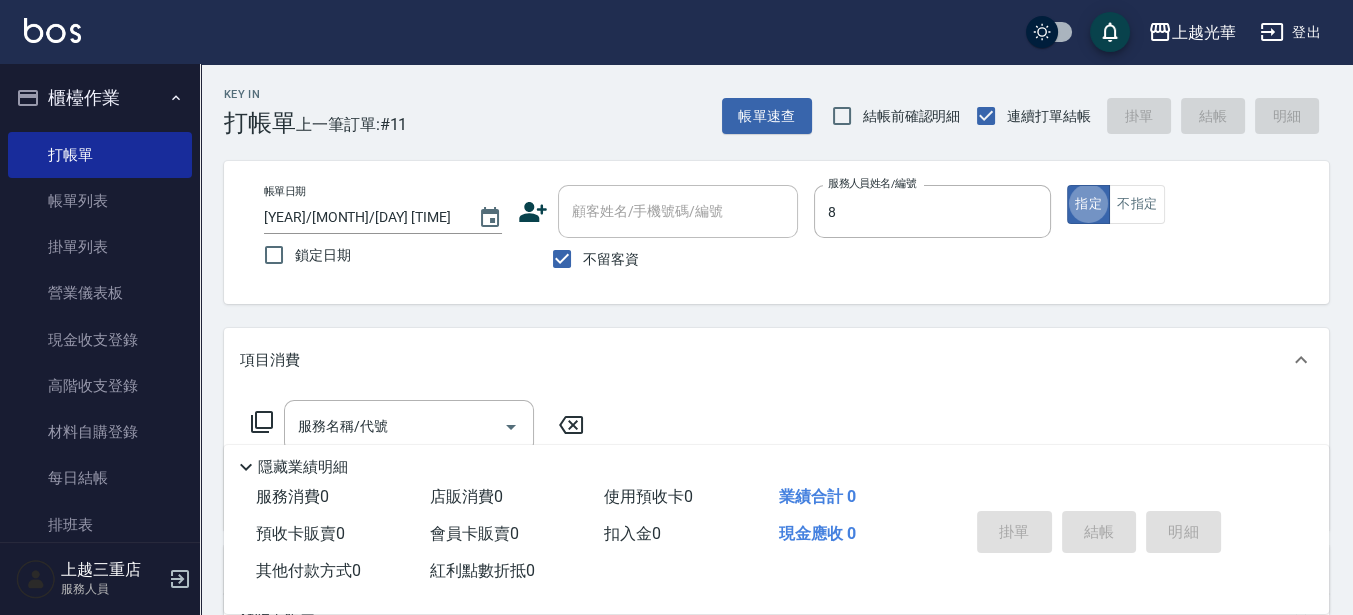 type on "玉米-8" 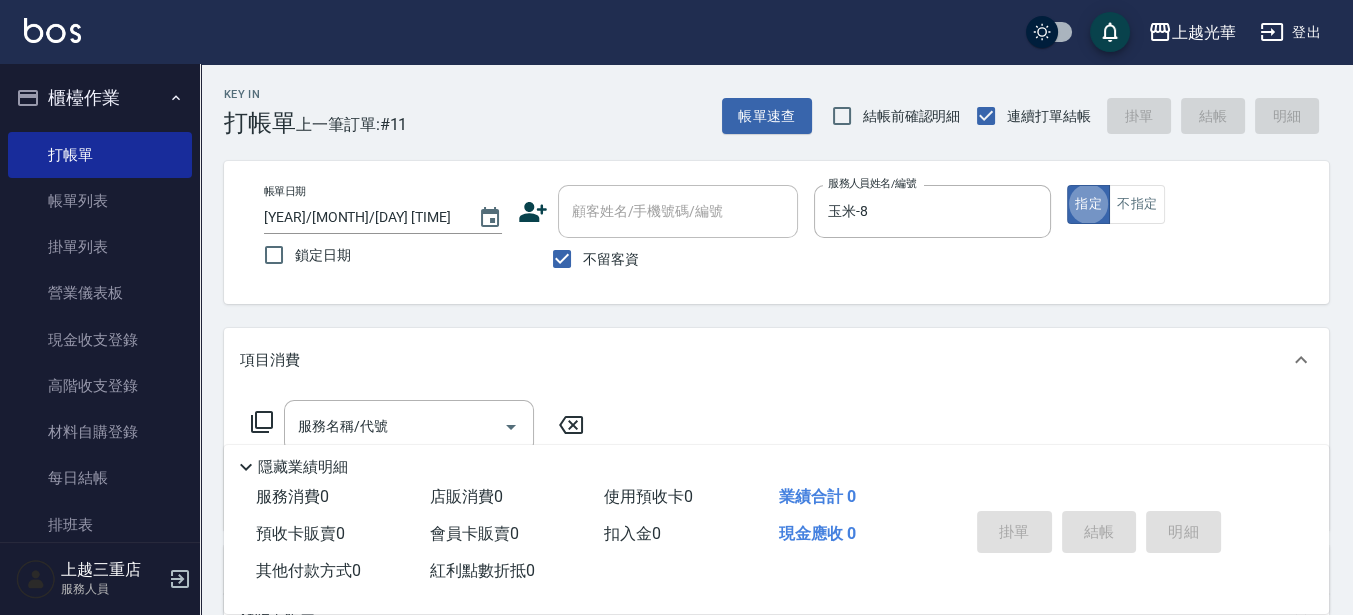 type on "true" 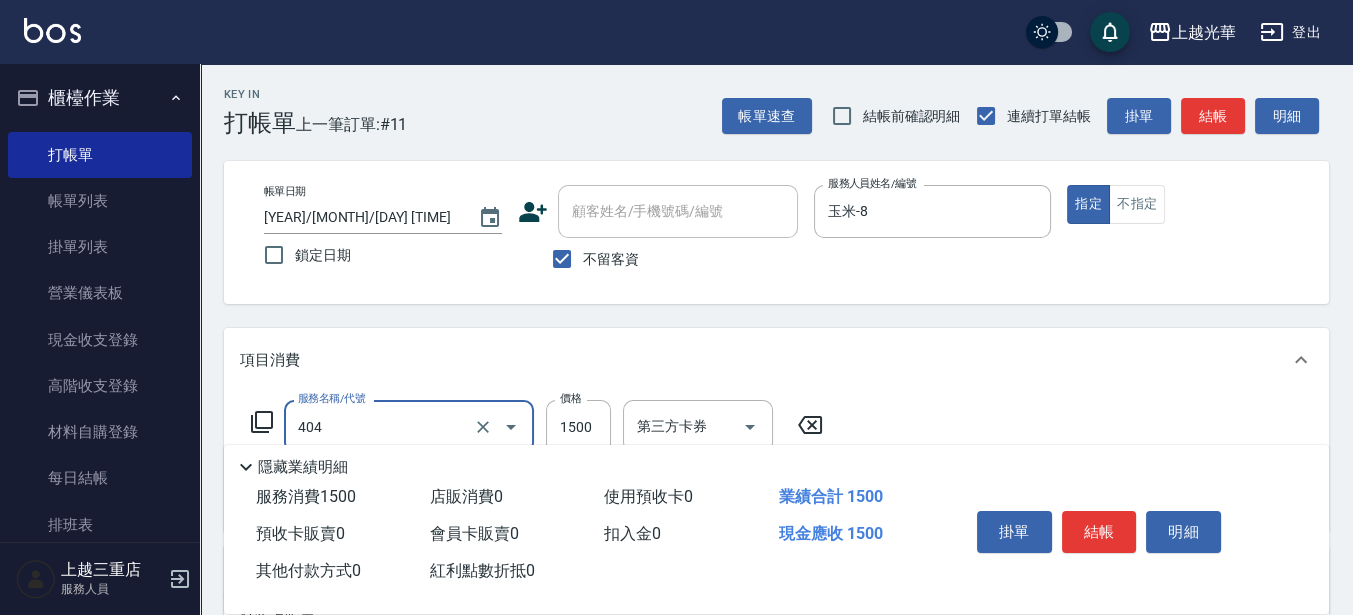 type on "設計染髮(404)" 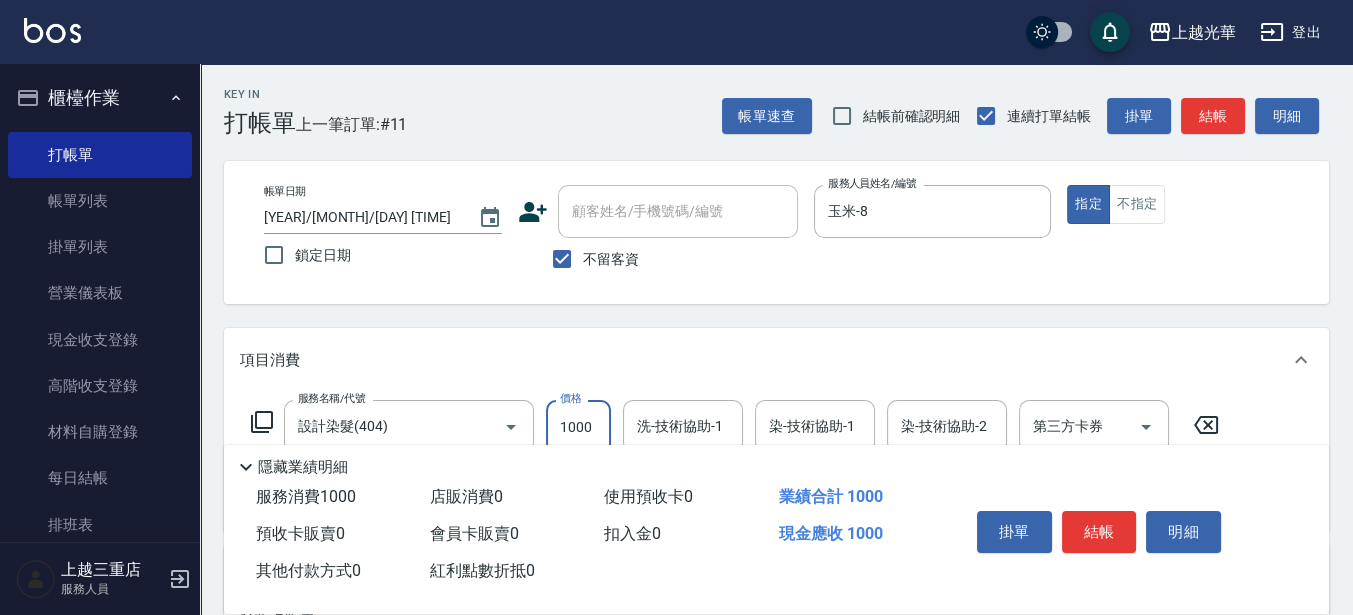 type on "1000" 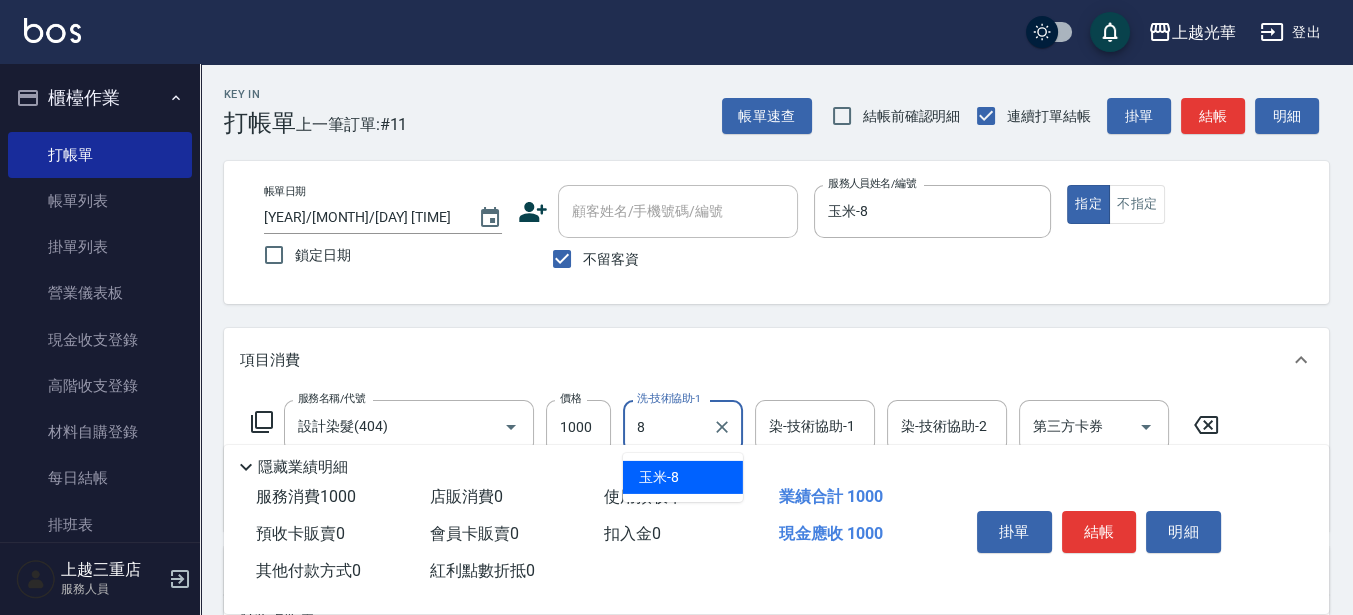 type on "玉米-8" 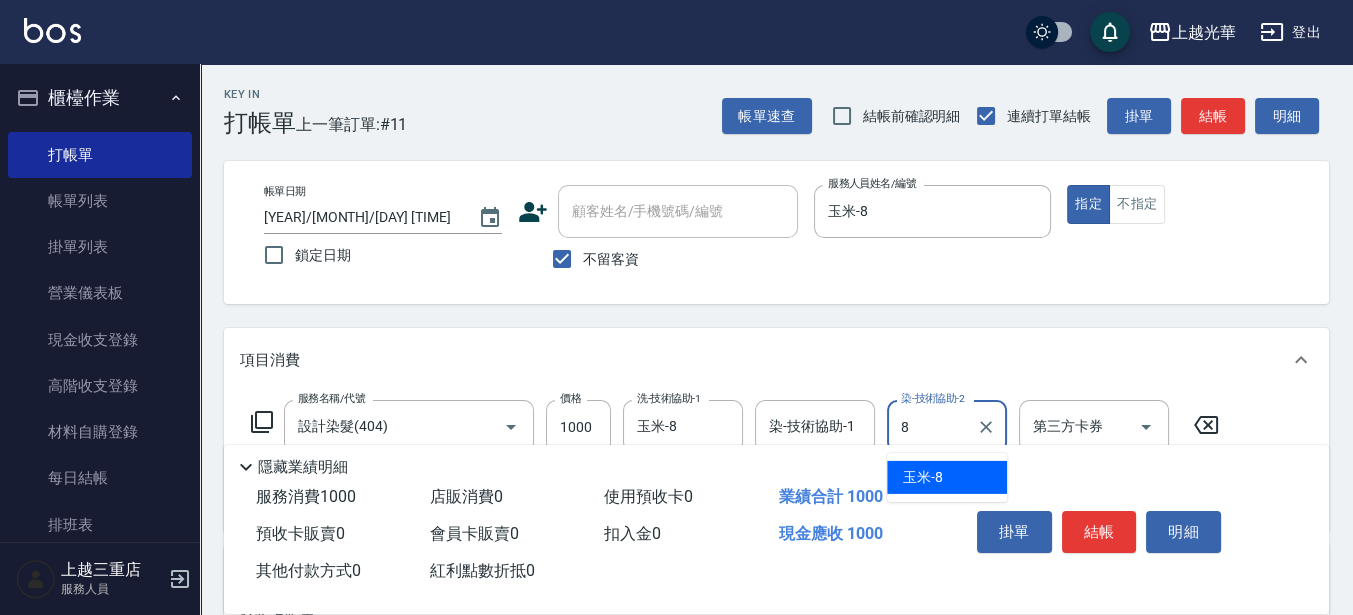type on "玉米-8" 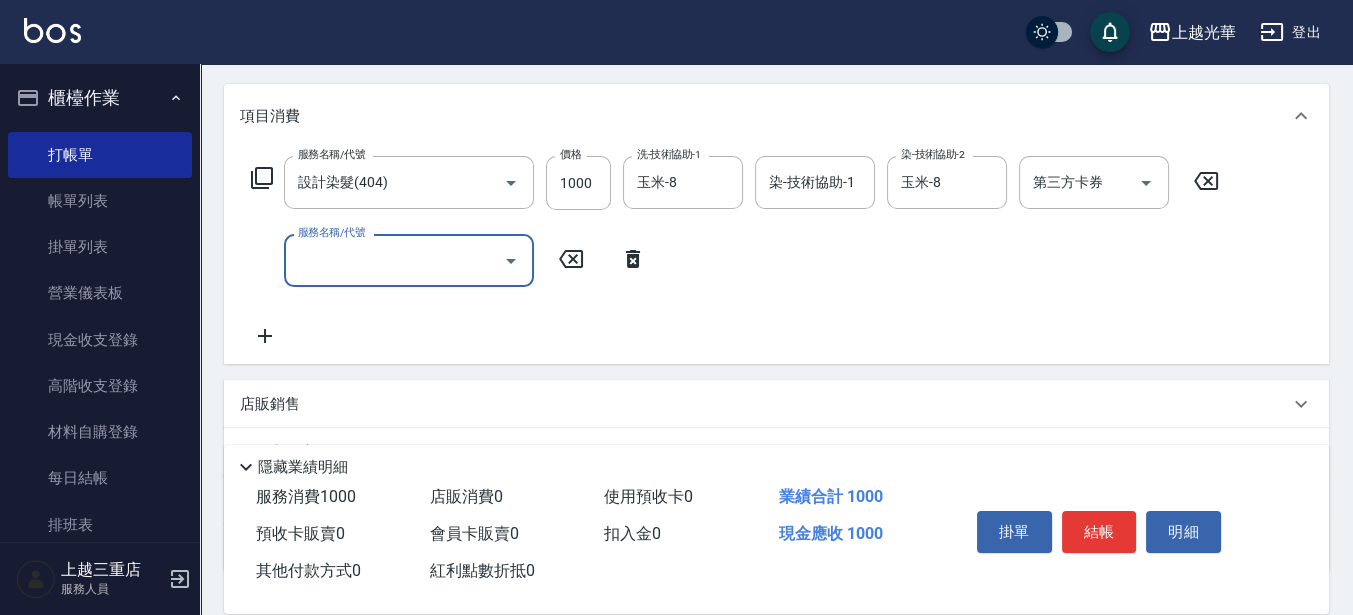 scroll, scrollTop: 250, scrollLeft: 0, axis: vertical 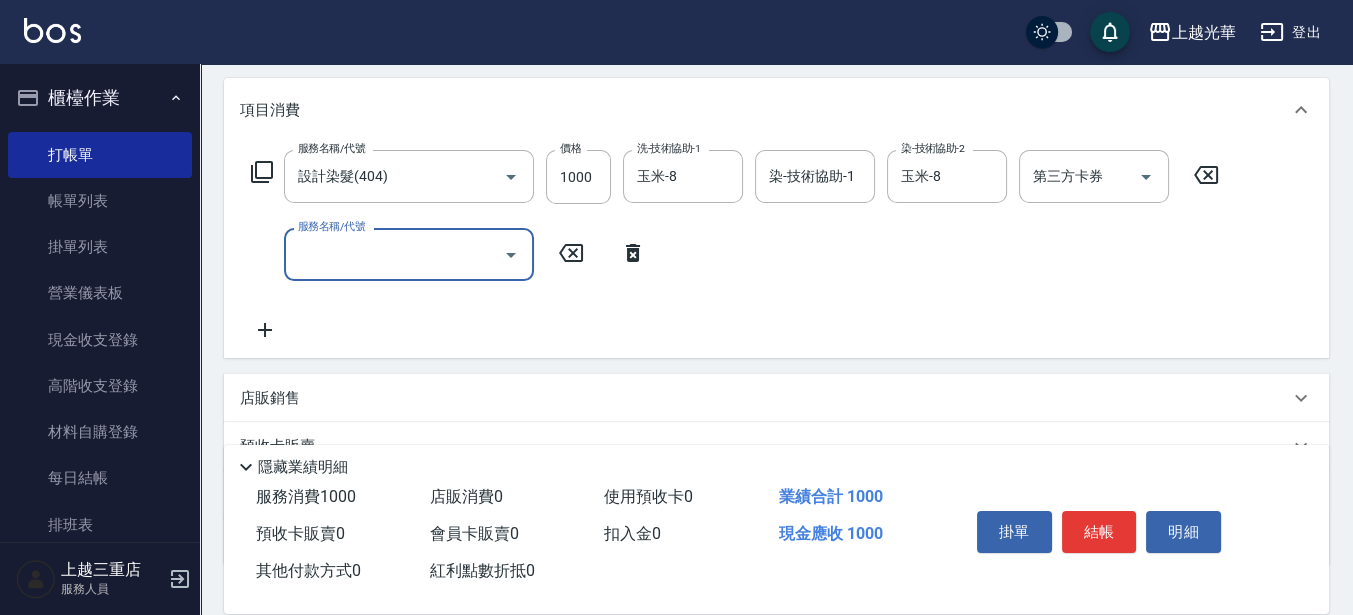click 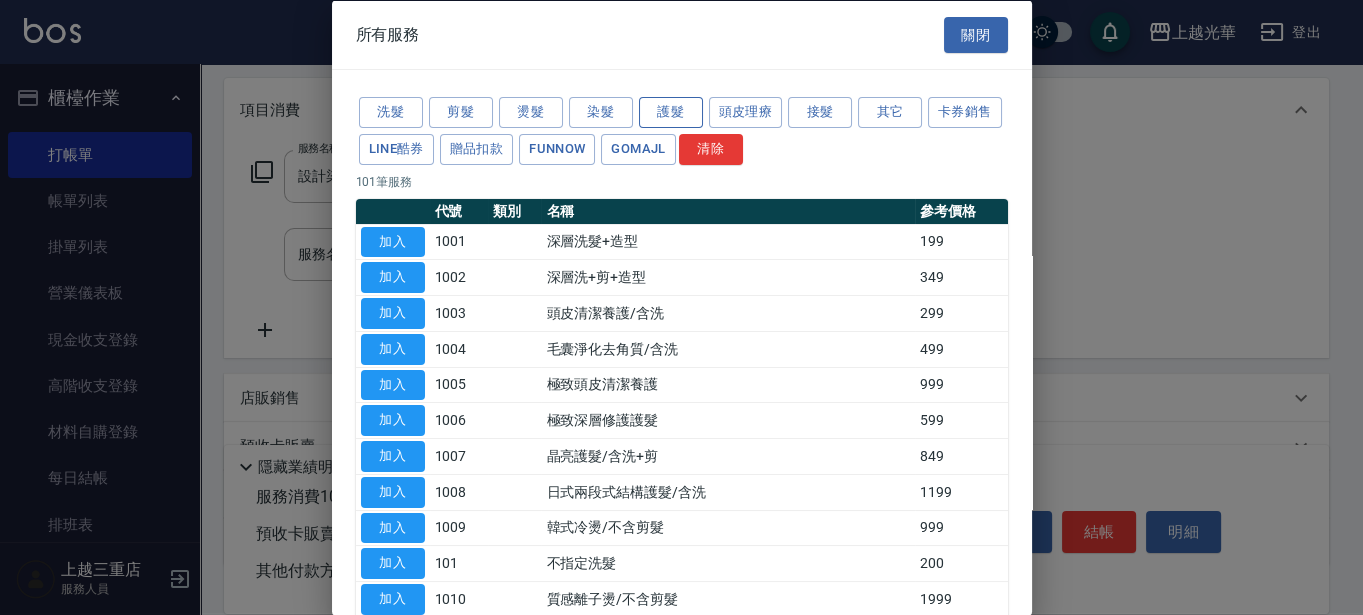 click on "護髮" at bounding box center [671, 112] 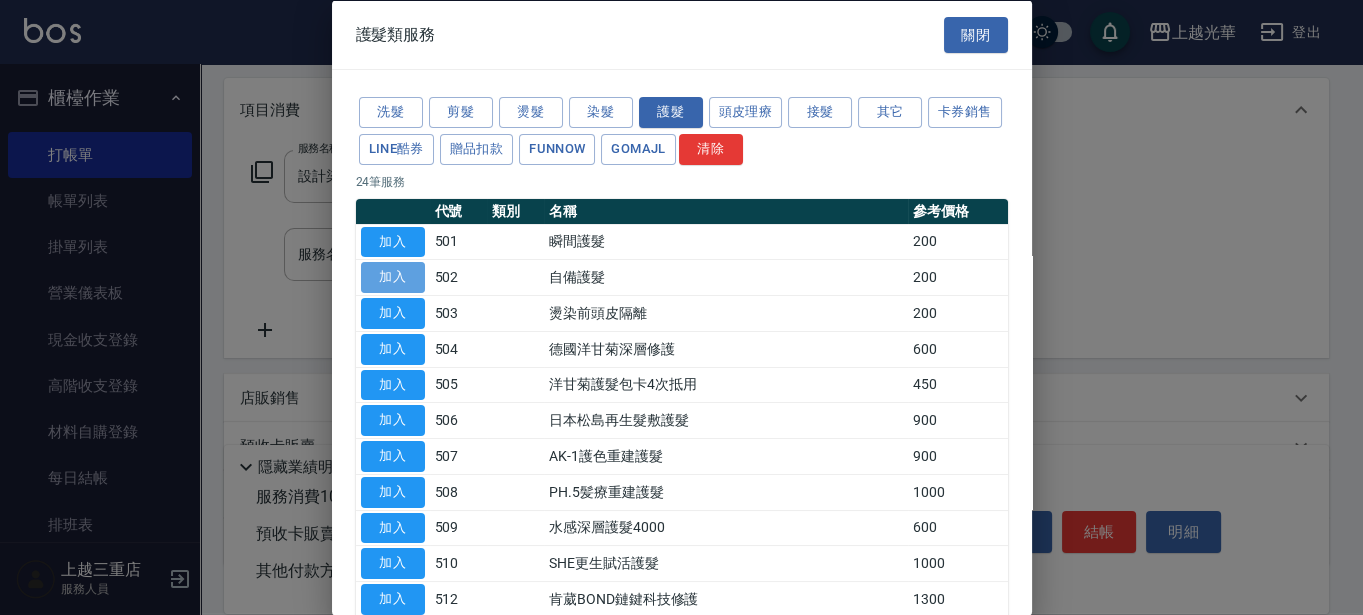 click on "加入" at bounding box center (393, 277) 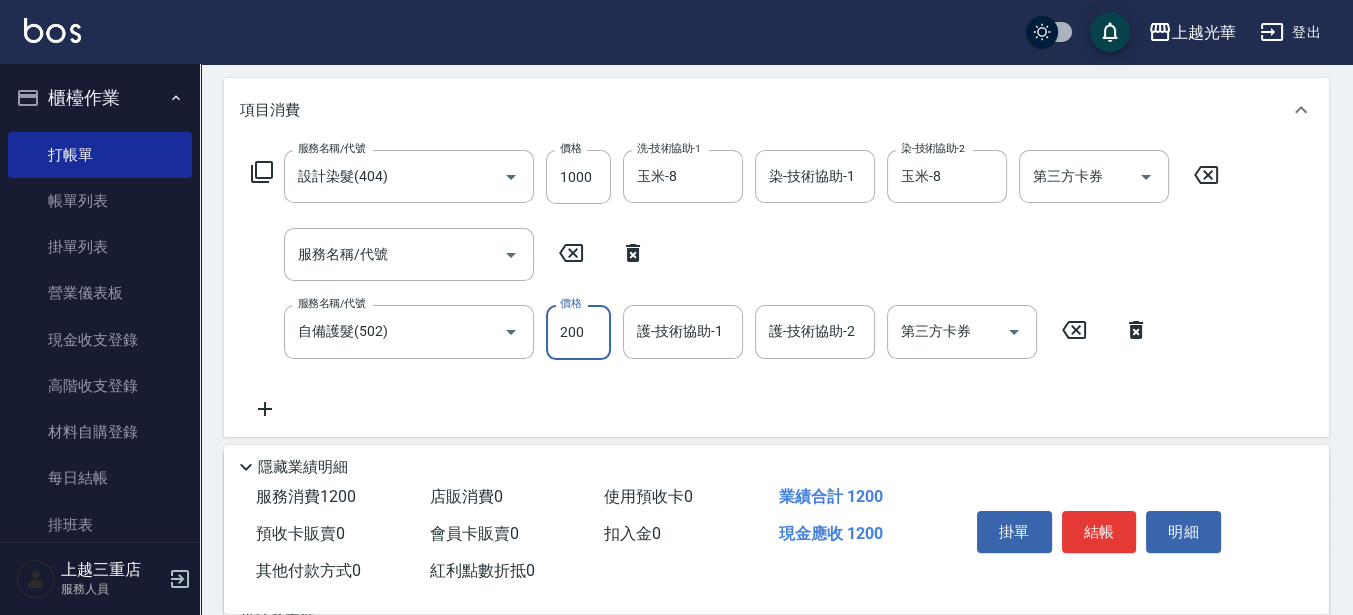 click on "200" at bounding box center [578, 332] 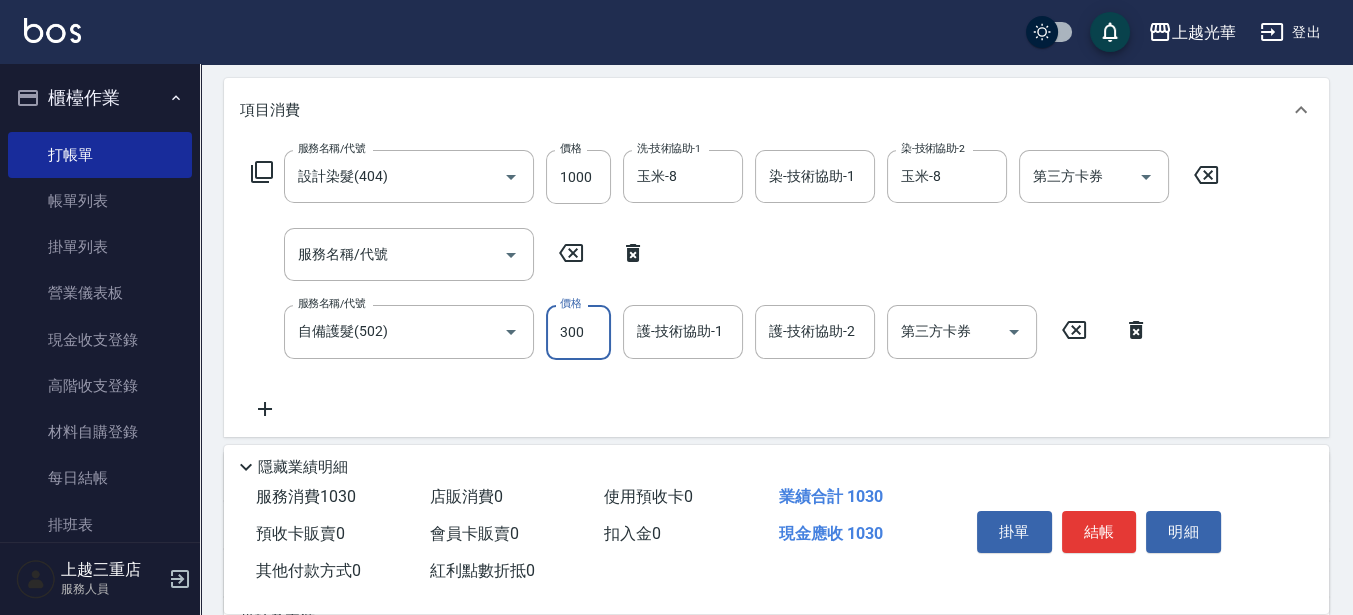 type on "300" 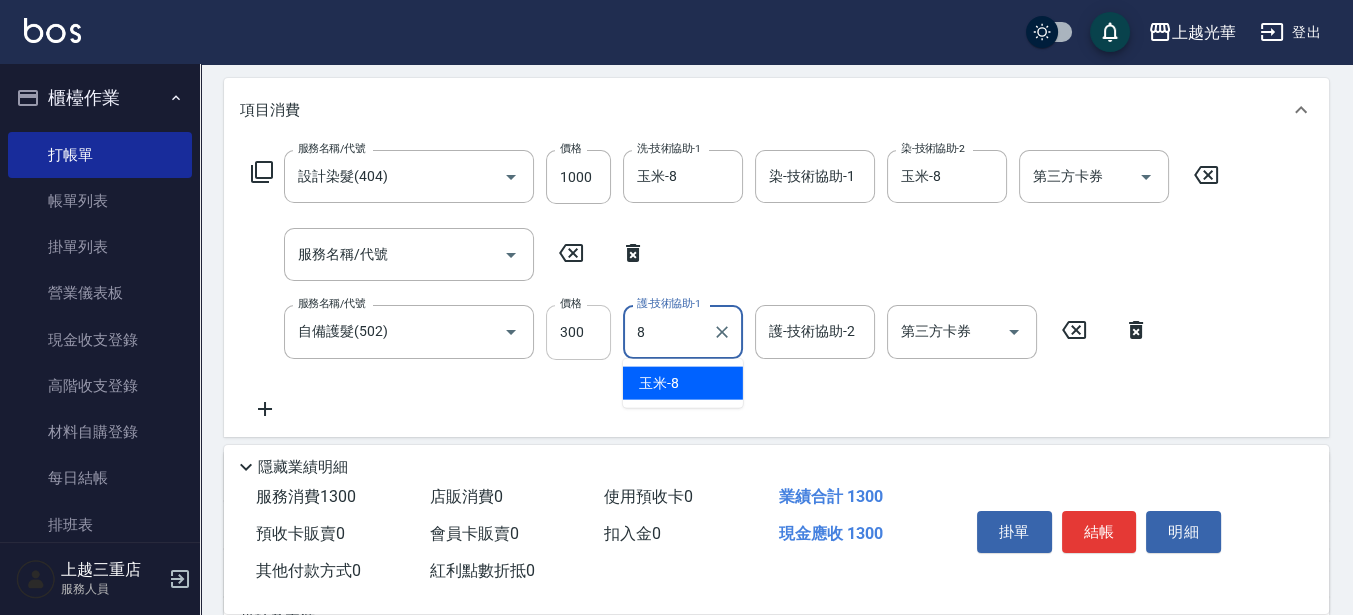 type on "玉米-8" 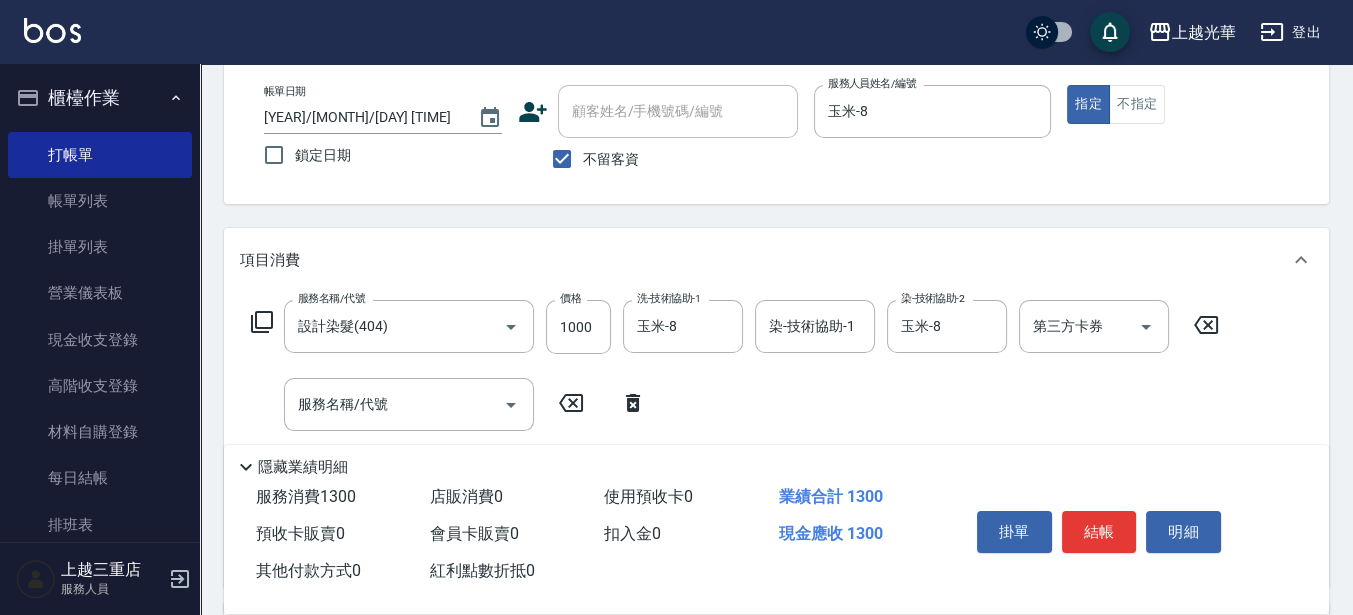 scroll, scrollTop: 0, scrollLeft: 0, axis: both 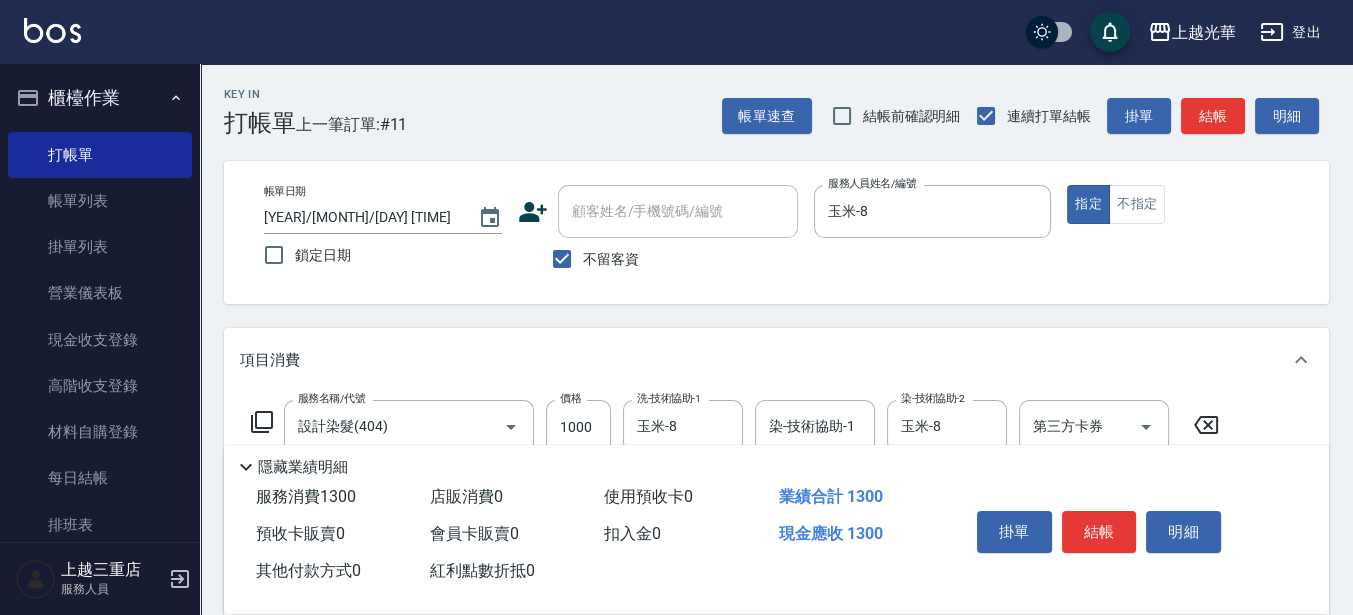 click on "帳單速查 結帳前確認明細 連續打單結帳 掛單 結帳 明細" at bounding box center [1025, 116] 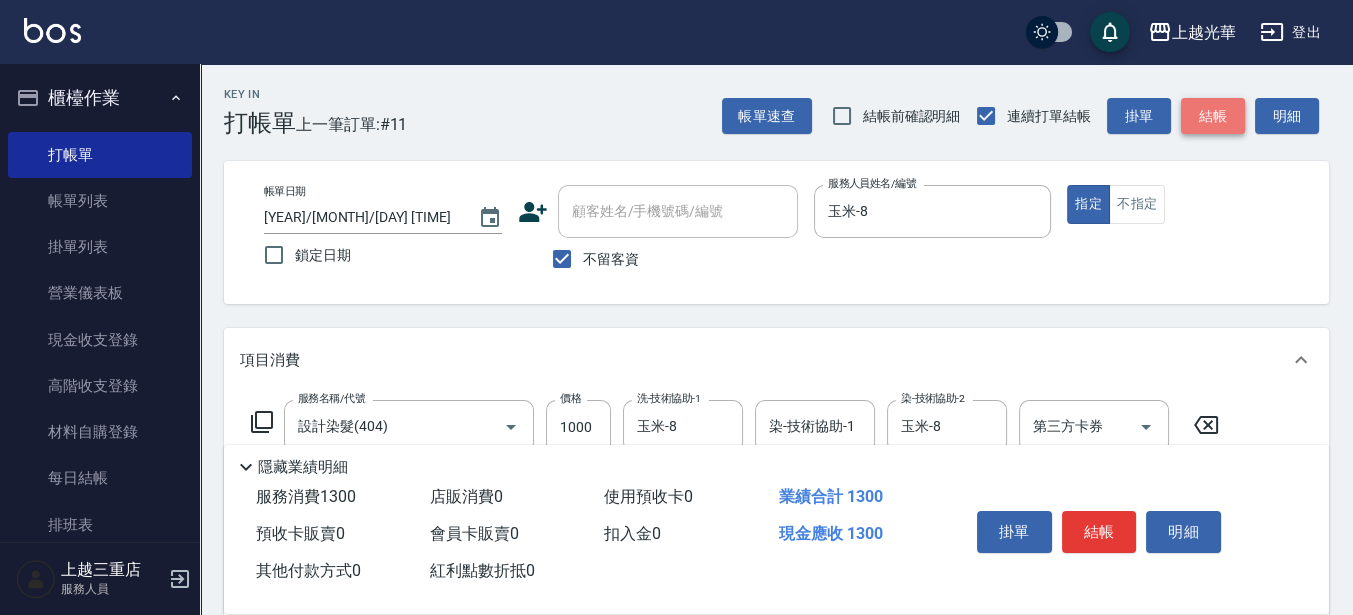 click on "結帳" at bounding box center [1213, 116] 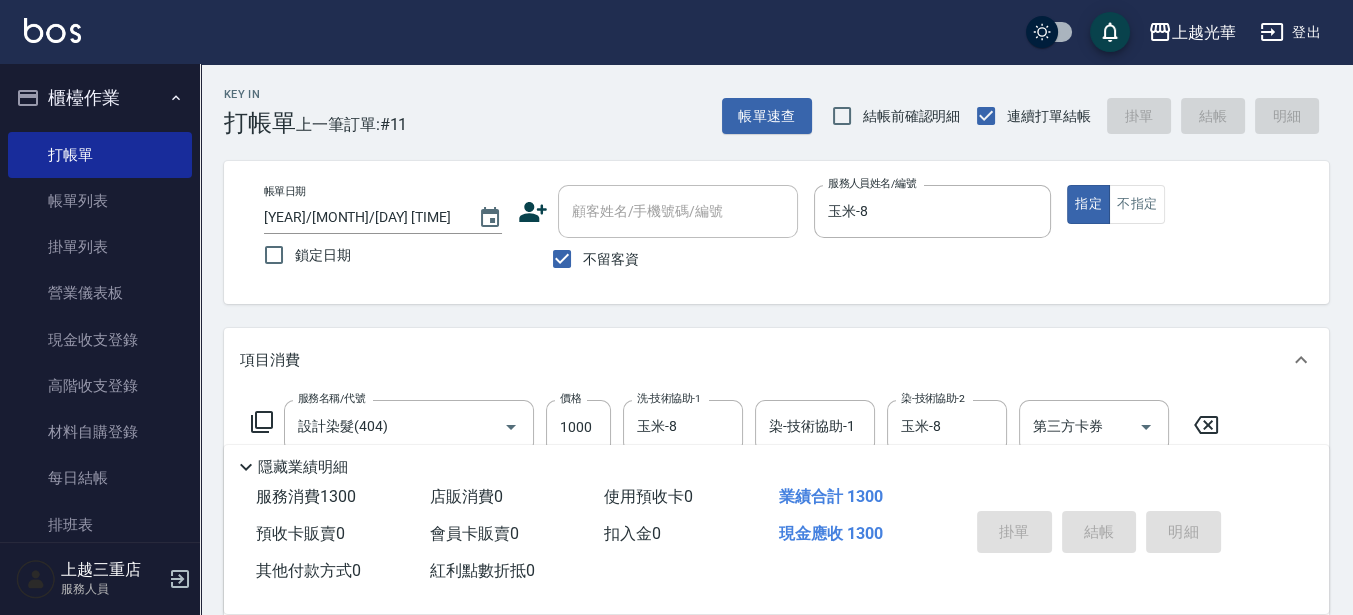 type 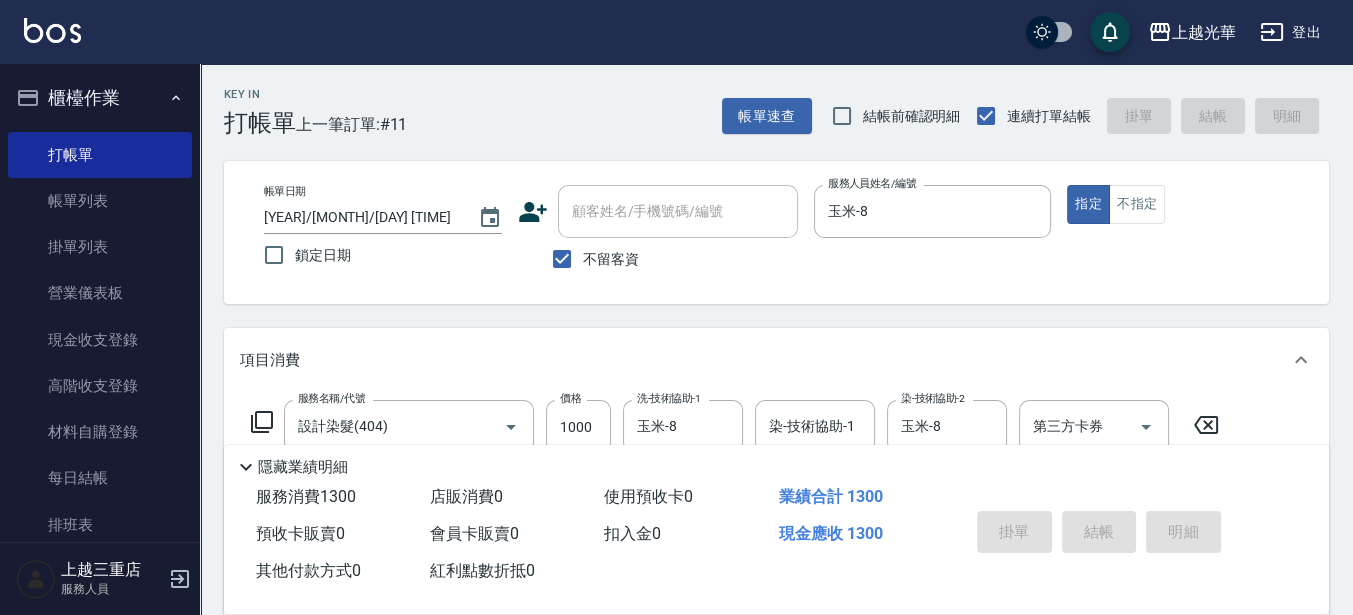 type 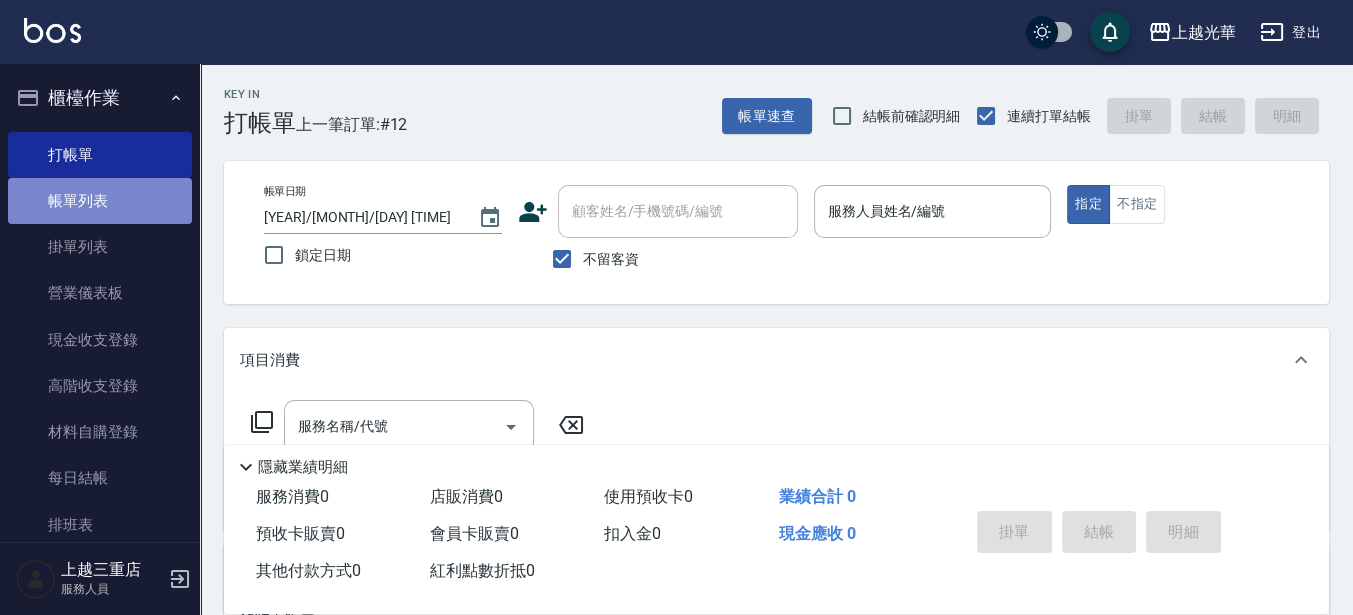 click on "帳單列表" at bounding box center [100, 201] 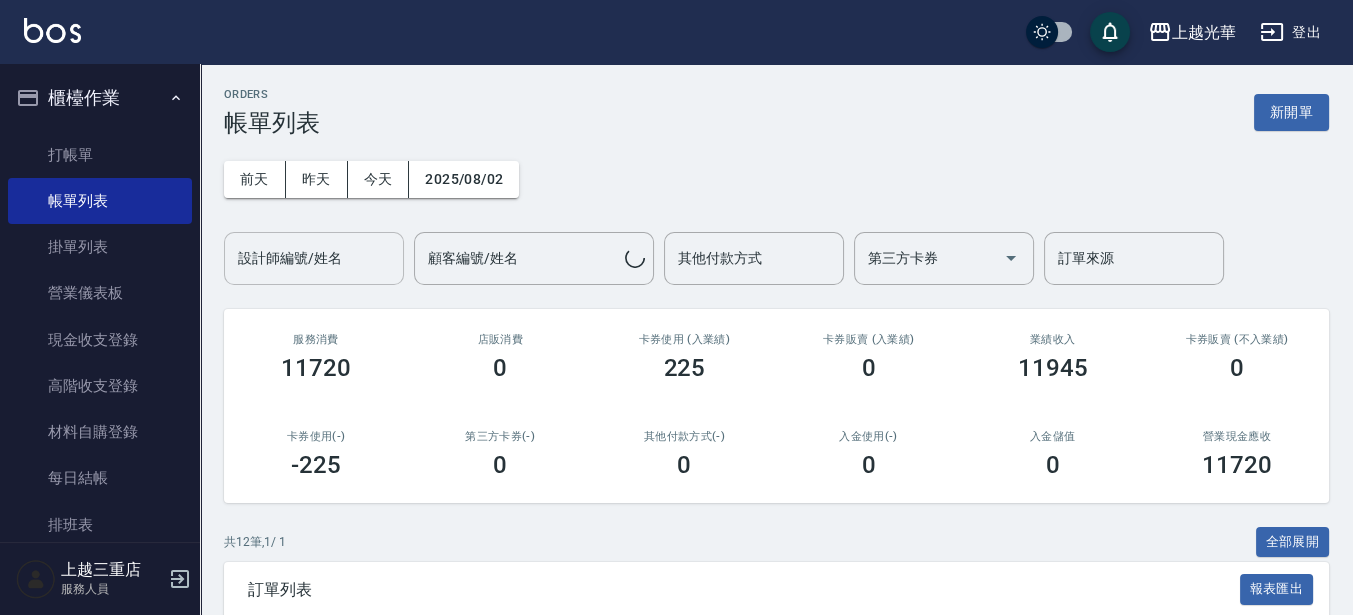 click on "設計師編號/姓名 設計師編號/姓名" at bounding box center (314, 258) 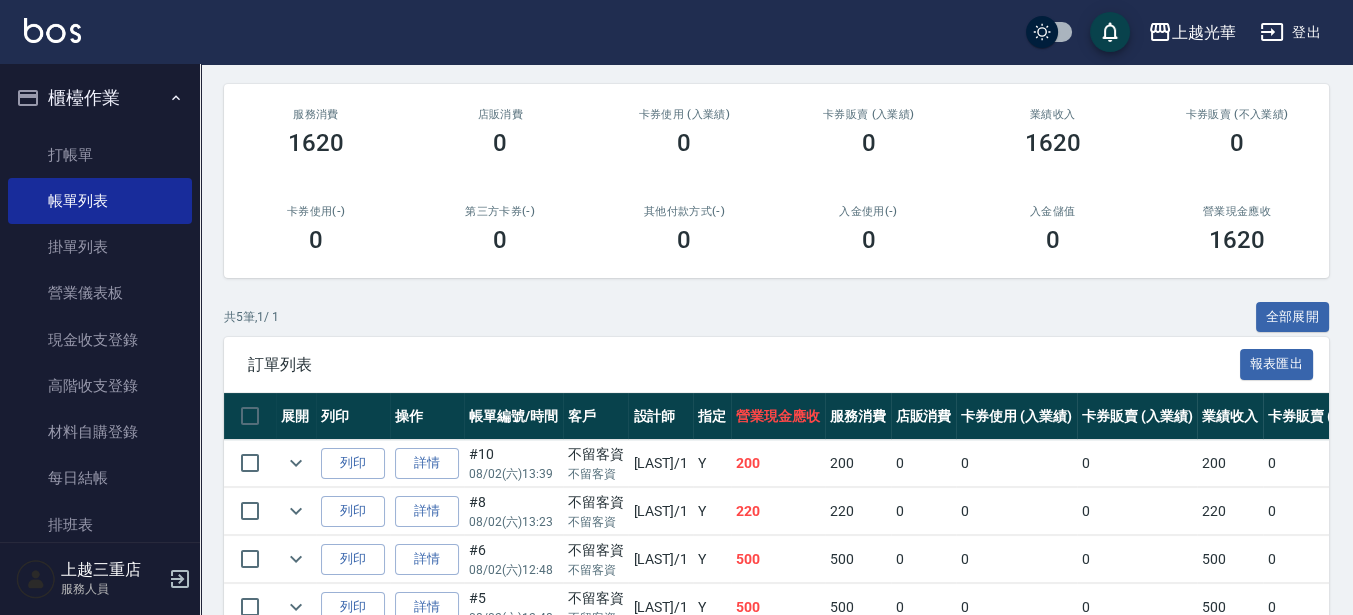 scroll, scrollTop: 382, scrollLeft: 0, axis: vertical 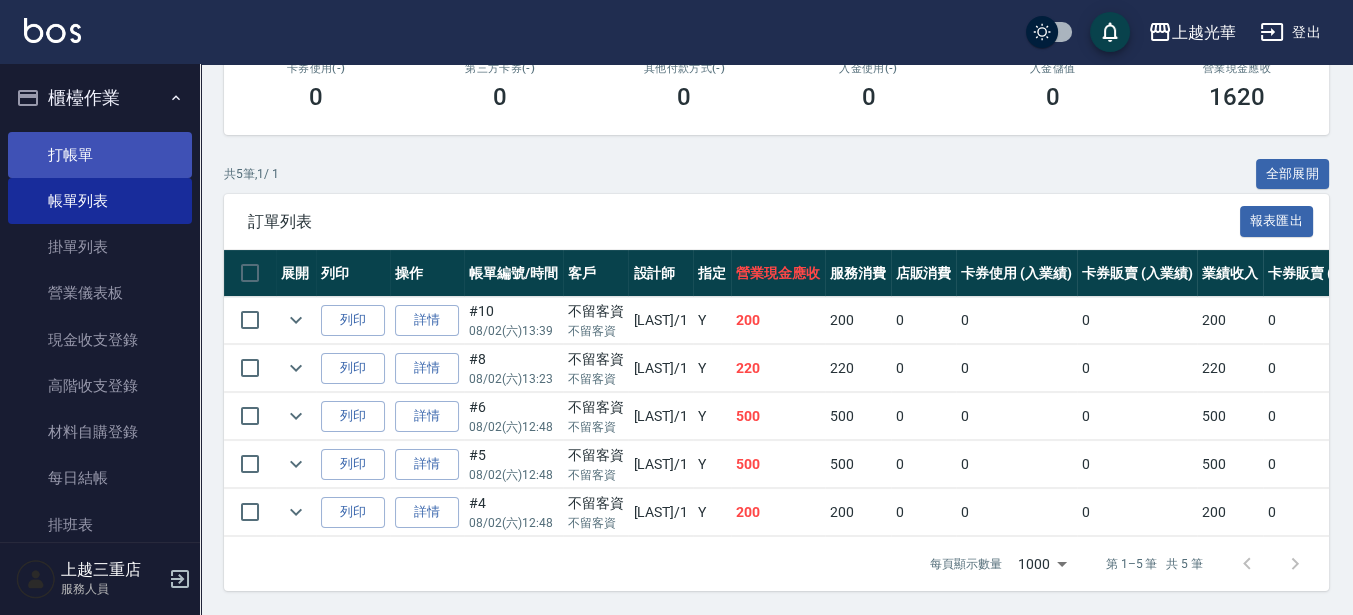 type on "小詹-1" 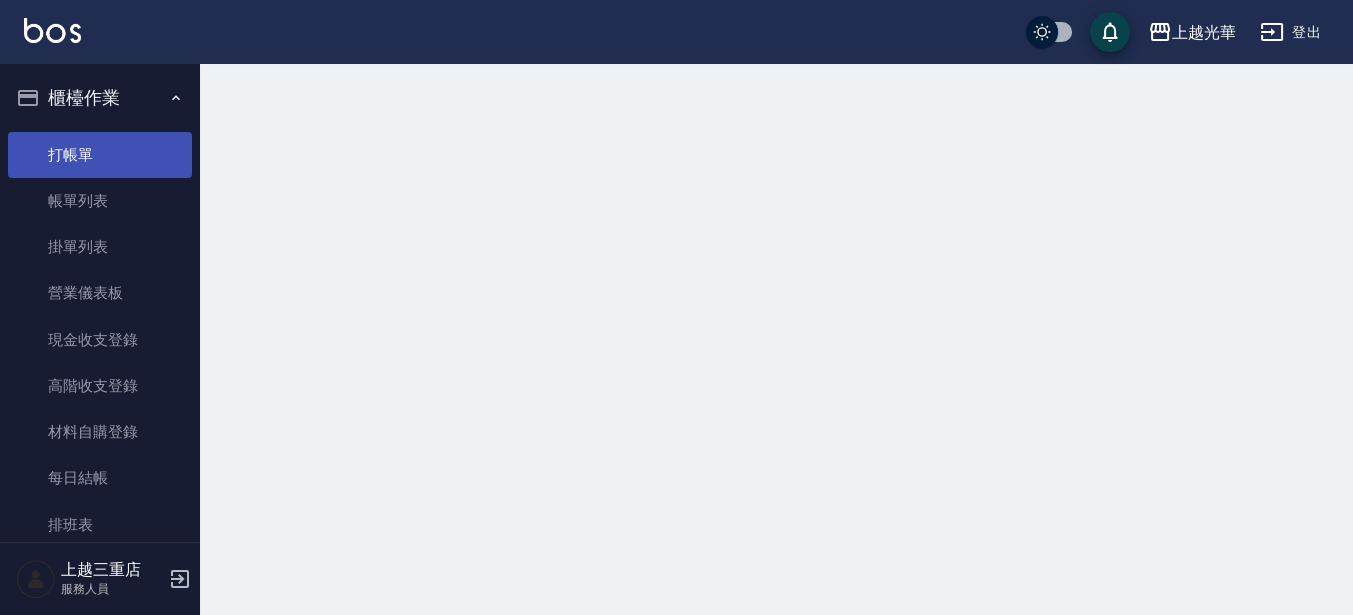 scroll, scrollTop: 0, scrollLeft: 0, axis: both 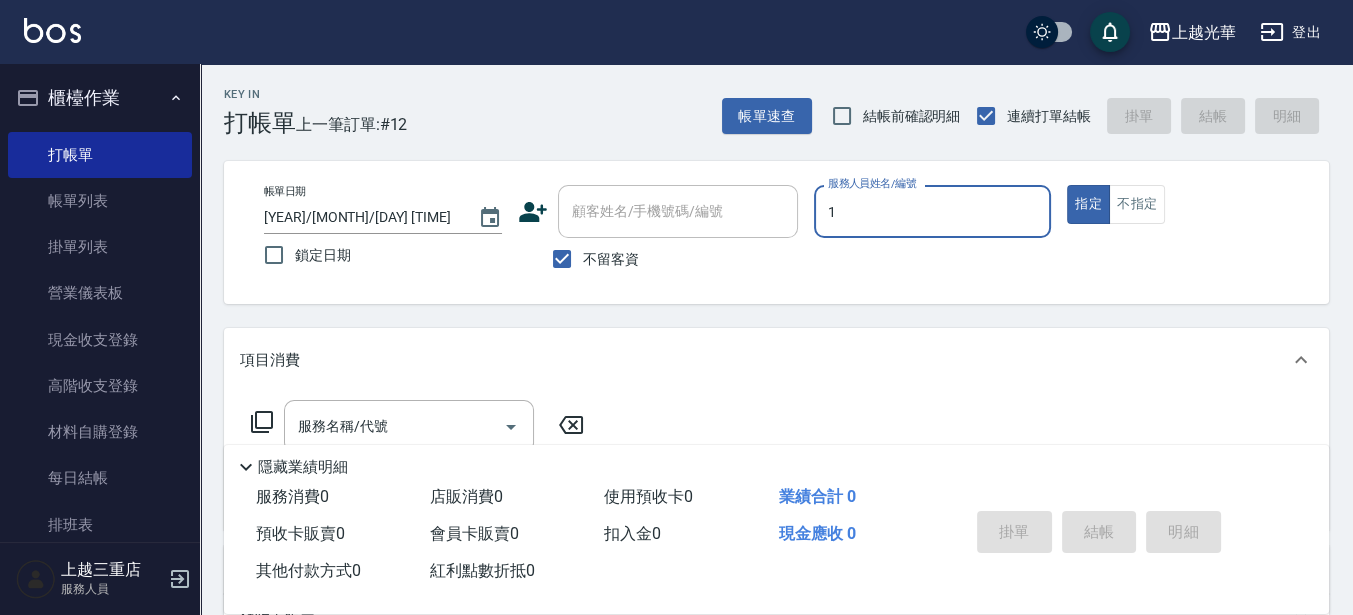 type on "1" 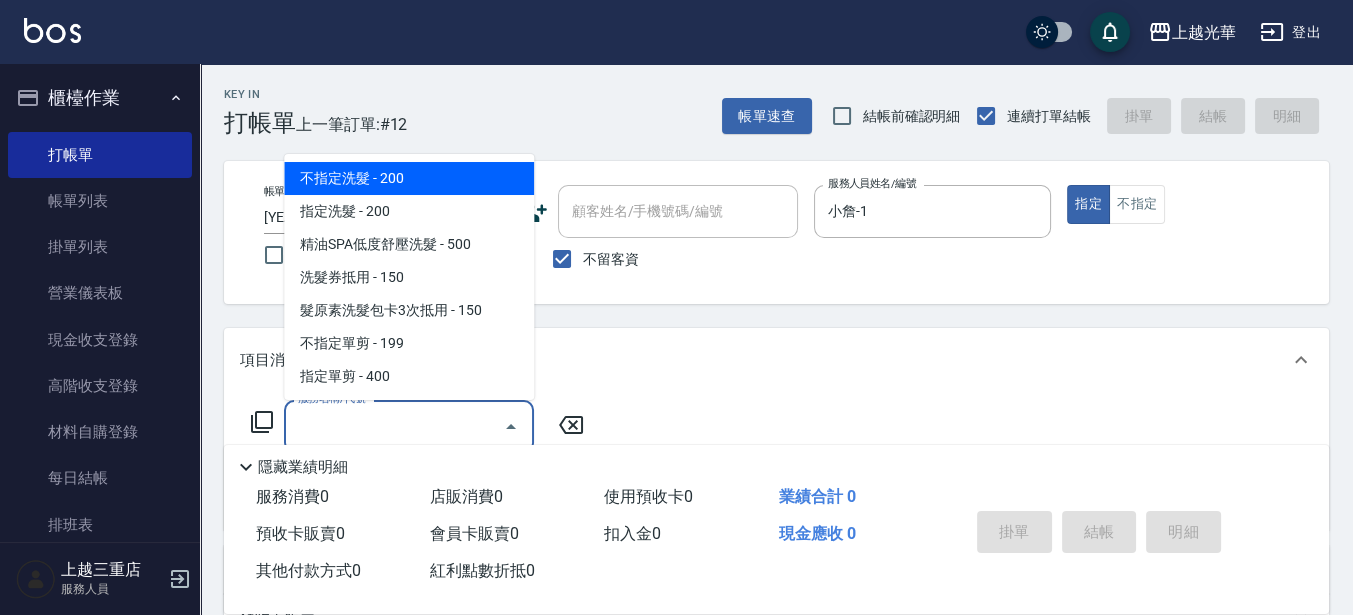 click on "服務名稱/代號" at bounding box center (394, 426) 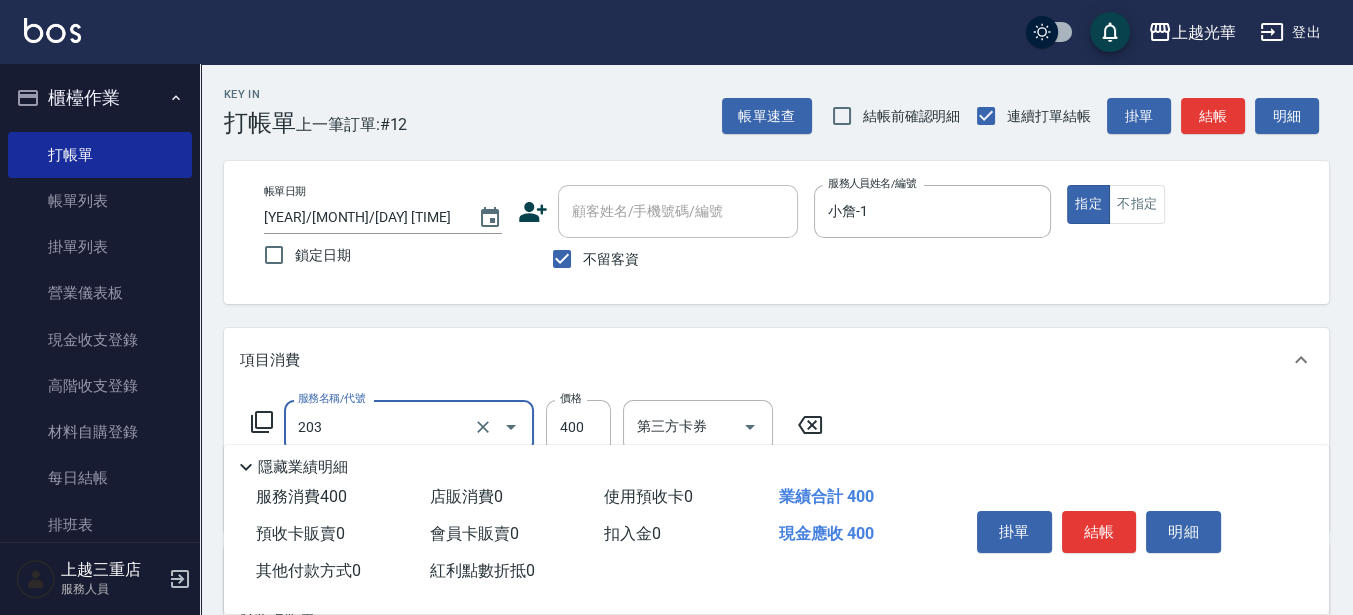 type on "指定單剪(203)" 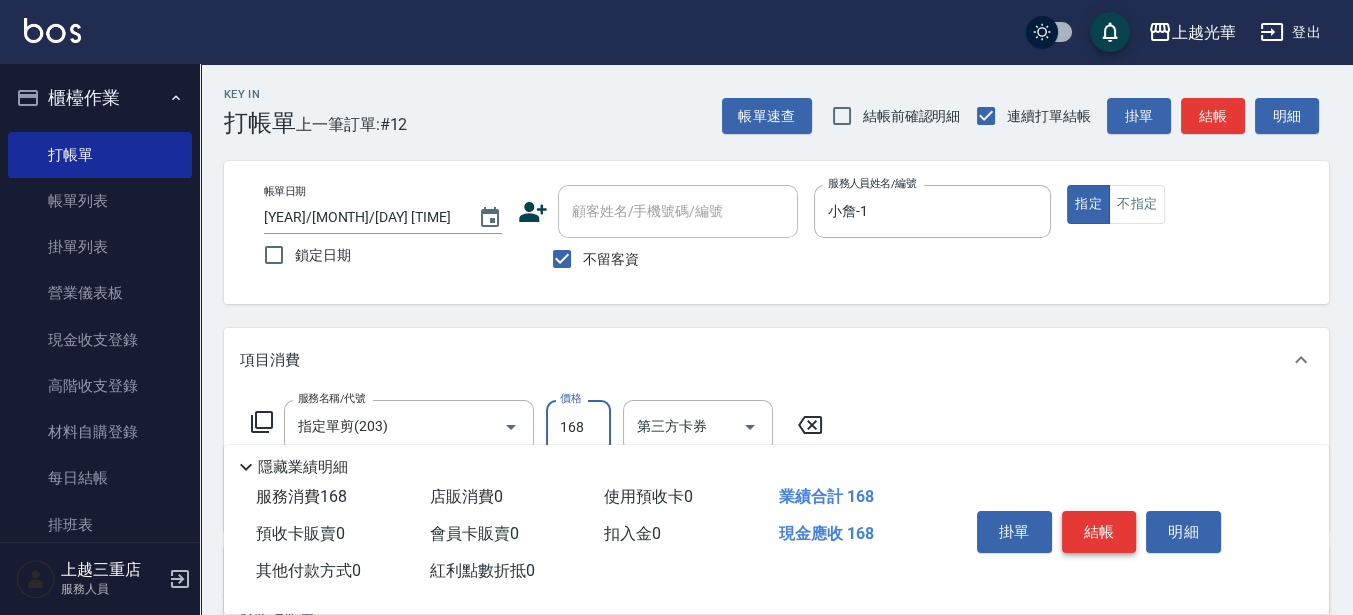 type on "168" 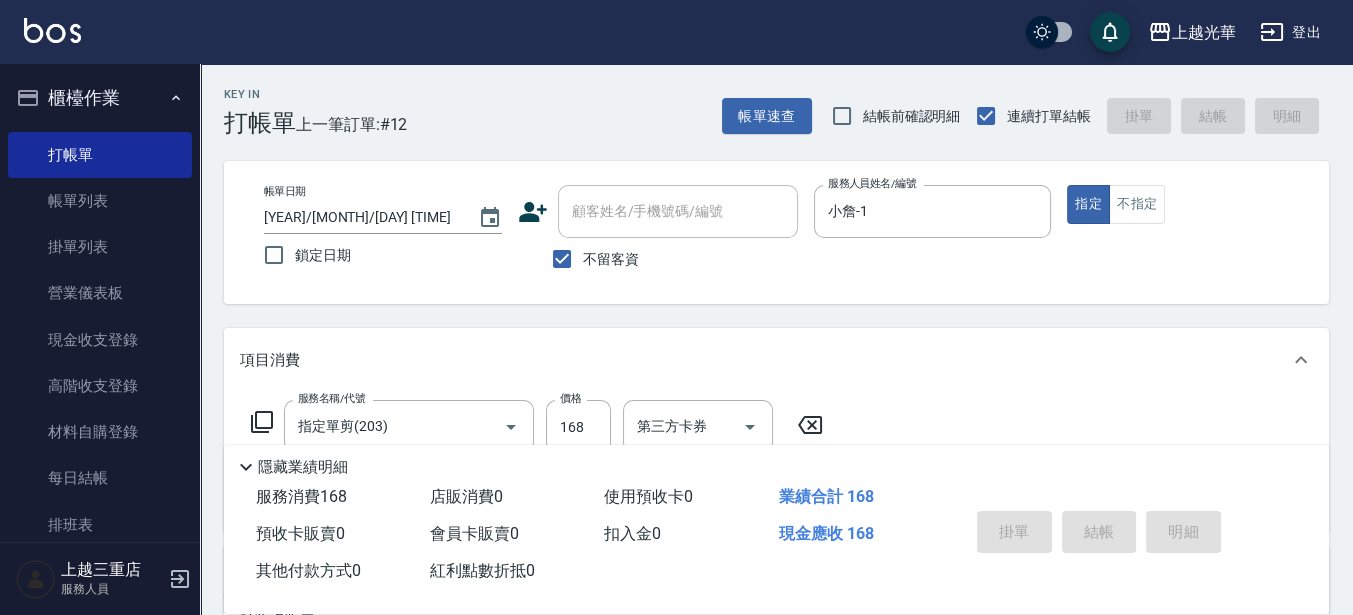 type 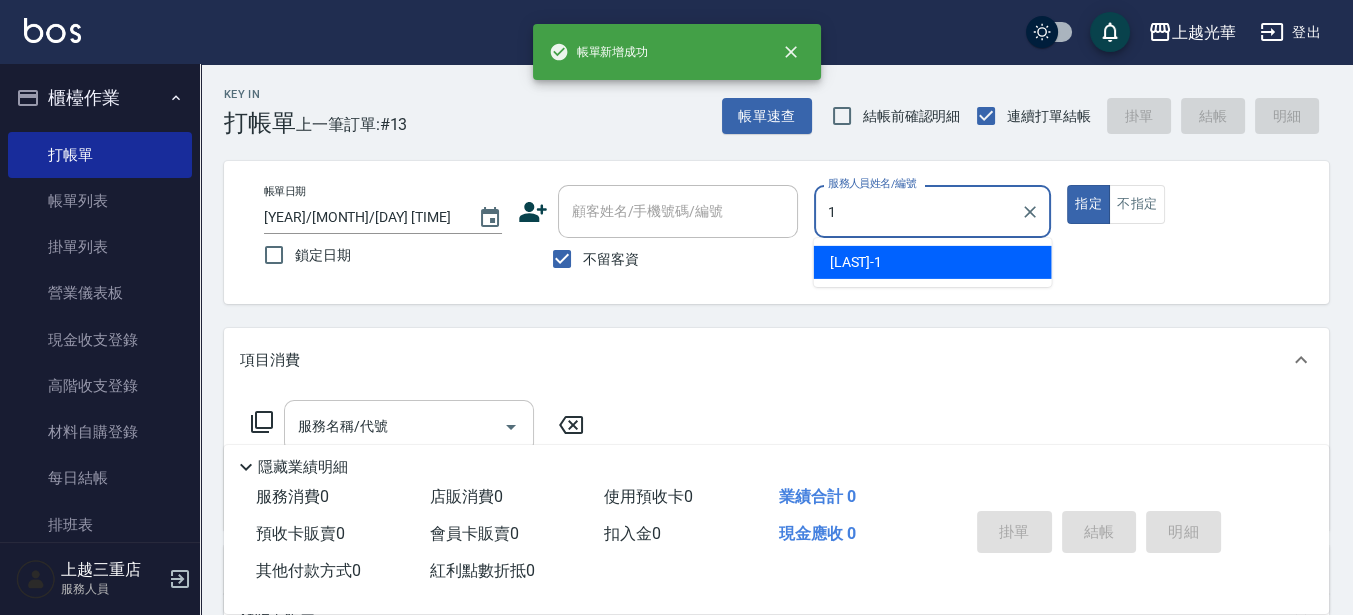 type on "小詹-1" 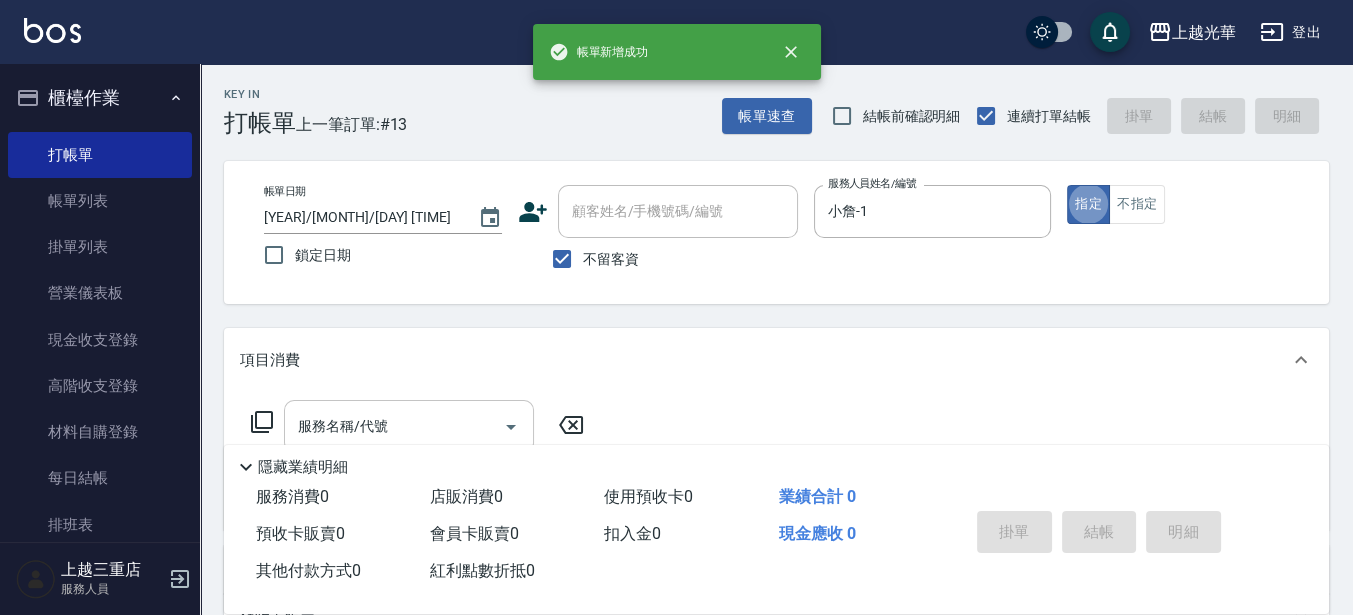 click on "服務名稱/代號" at bounding box center [394, 426] 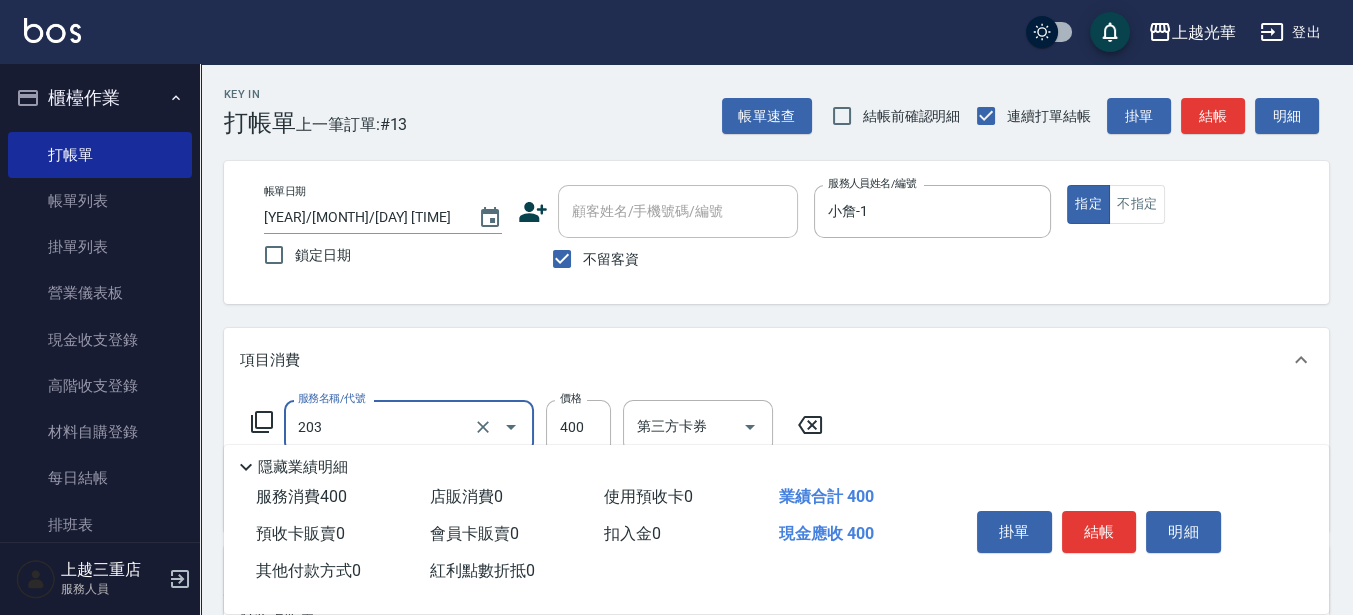type on "指定單剪(203)" 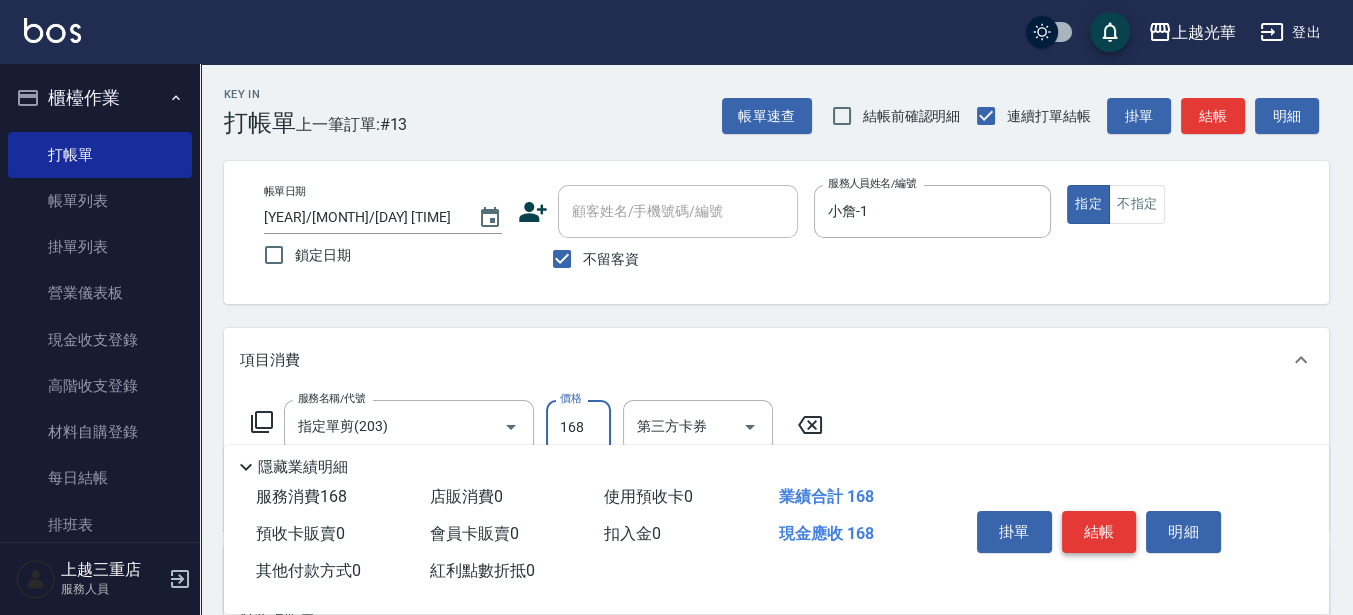 type on "168" 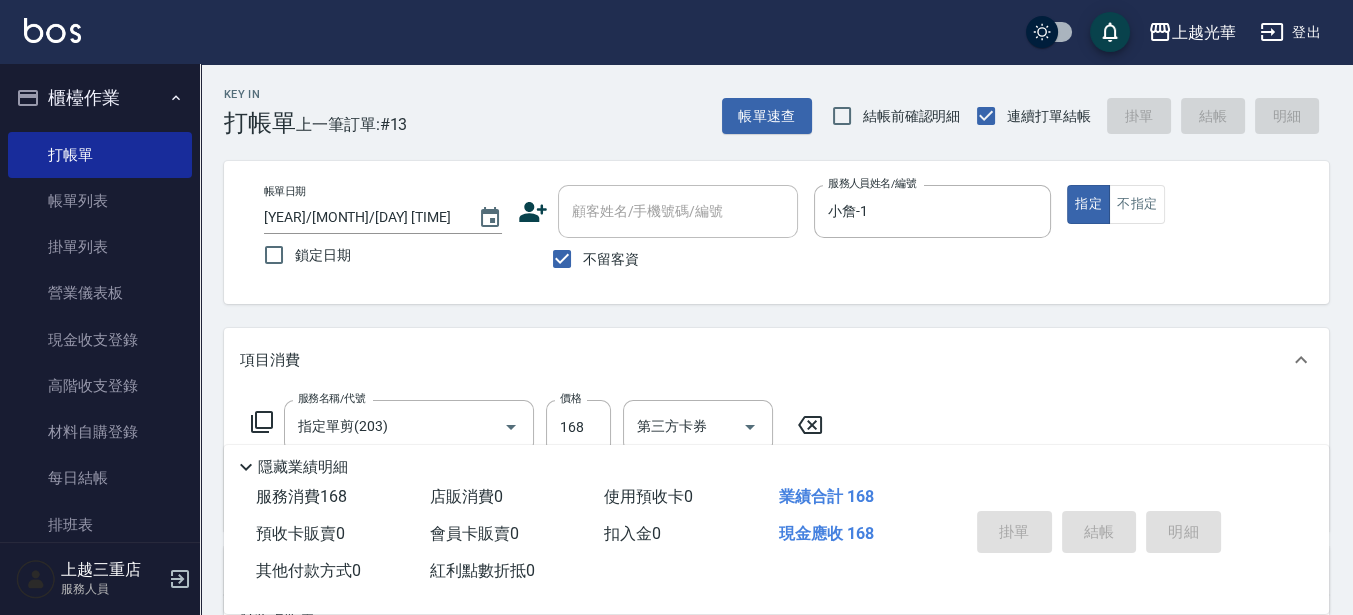 type 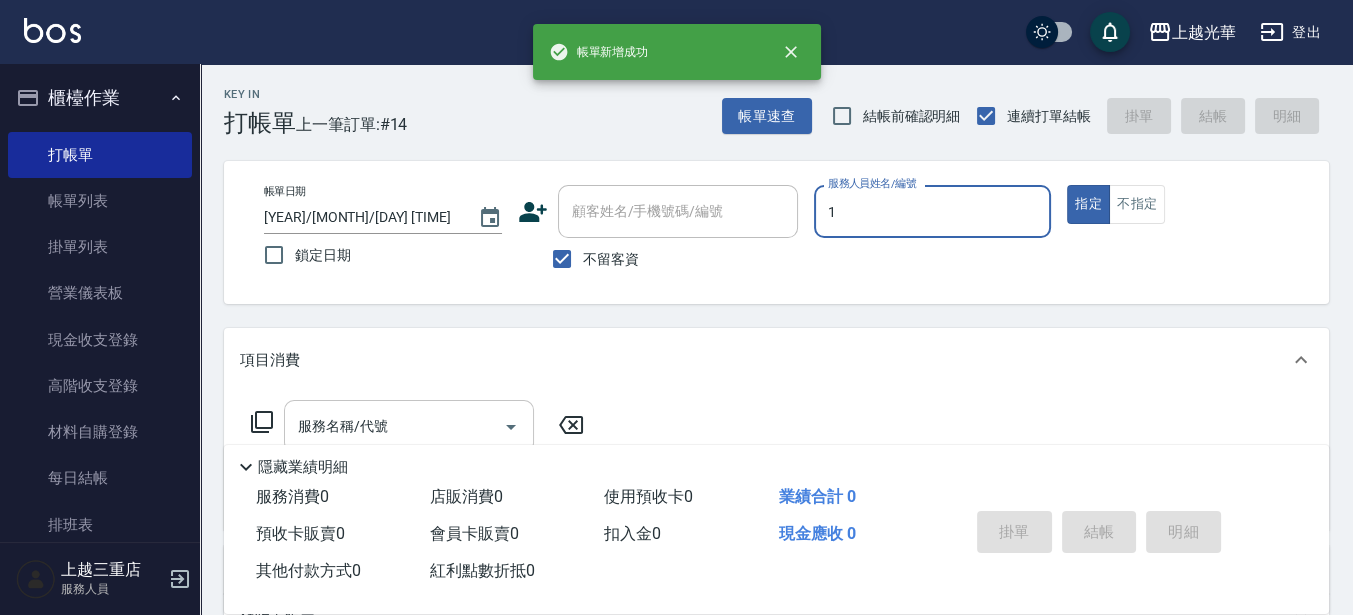 type on "小詹-1" 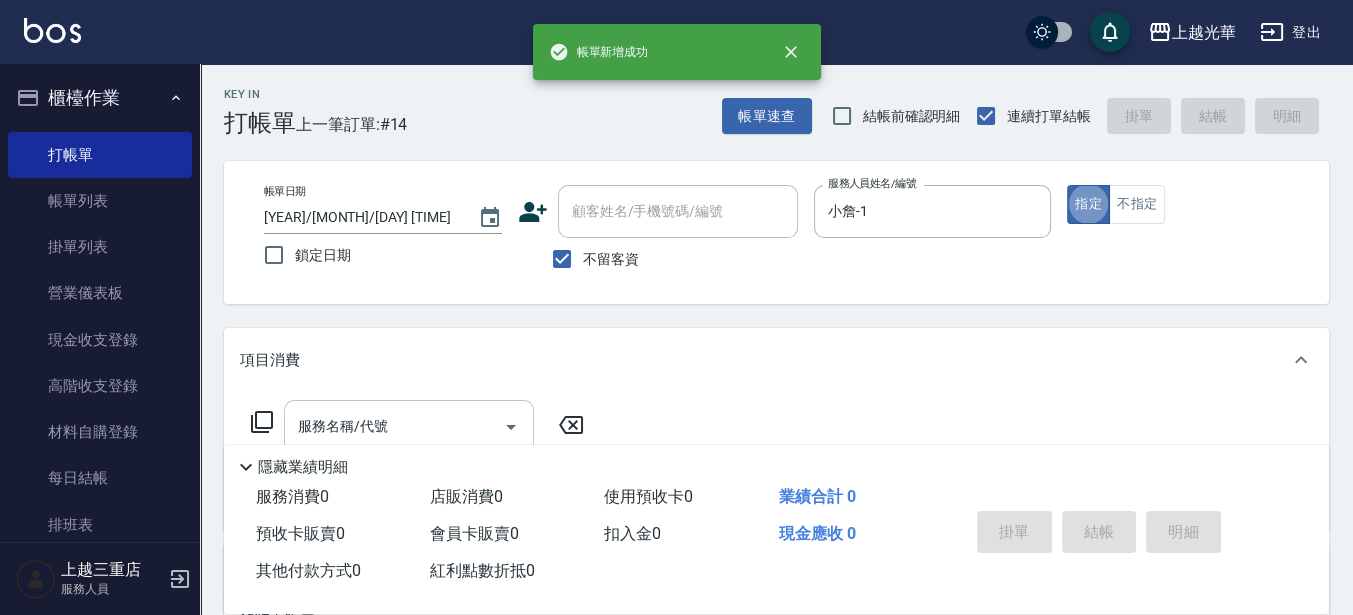 click on "服務名稱/代號" at bounding box center [394, 426] 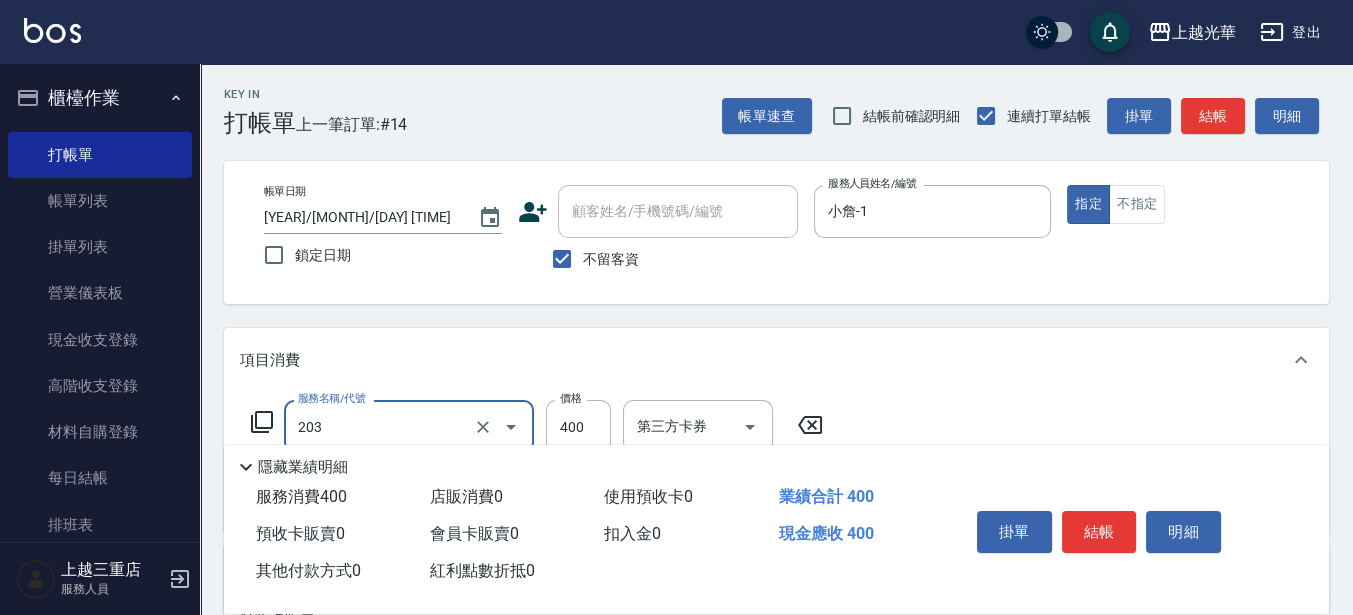 type on "指定單剪(203)" 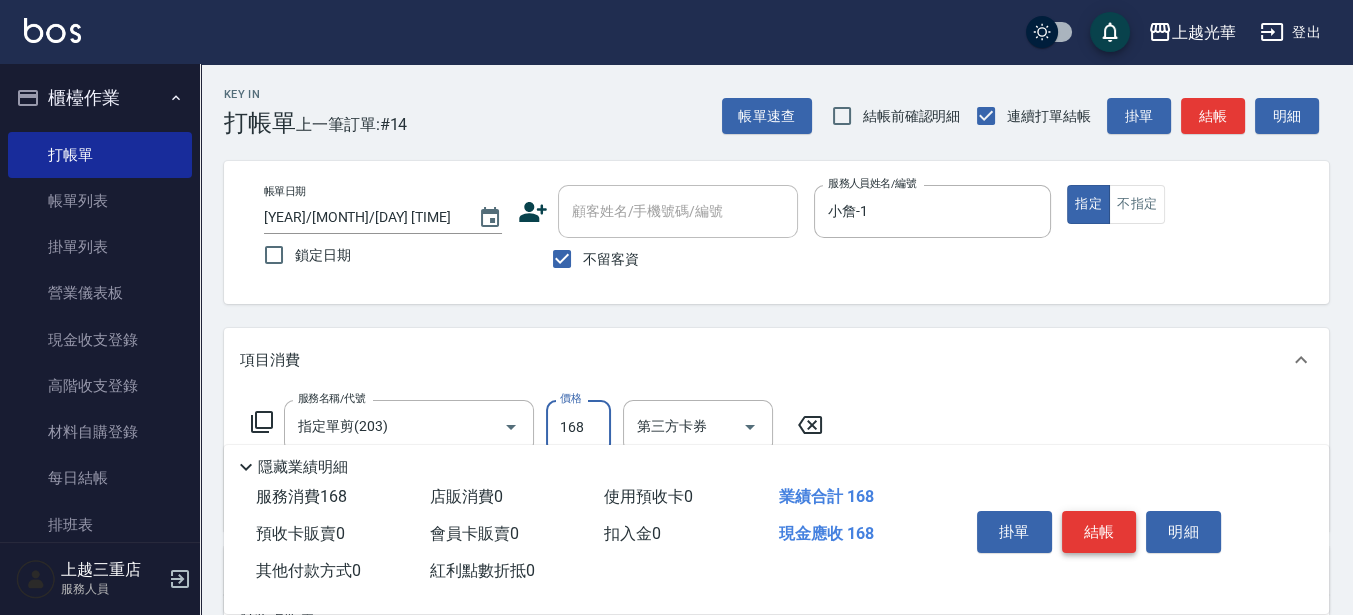 type on "168" 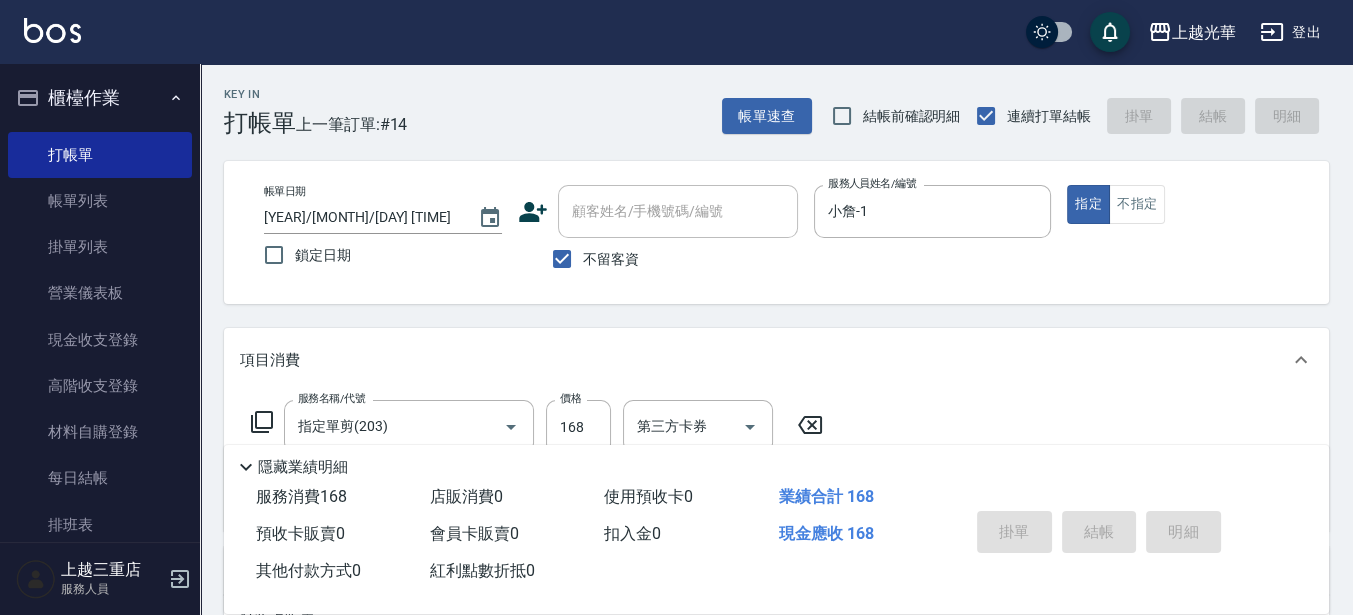 type 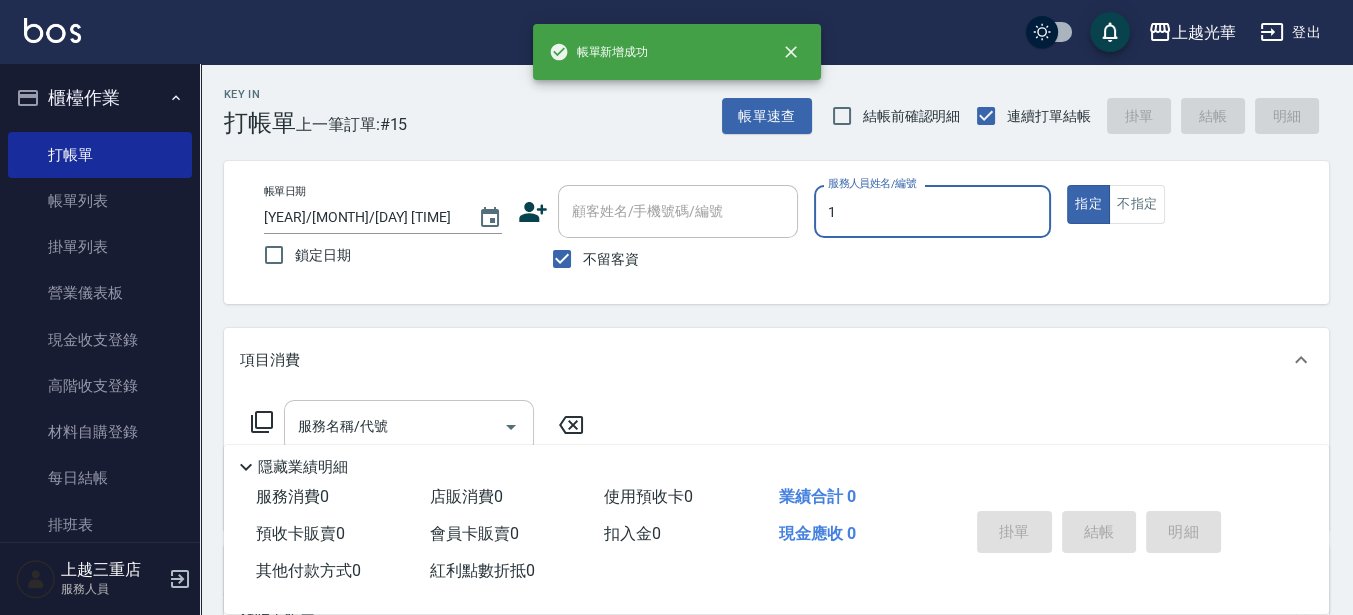 type on "小詹-1" 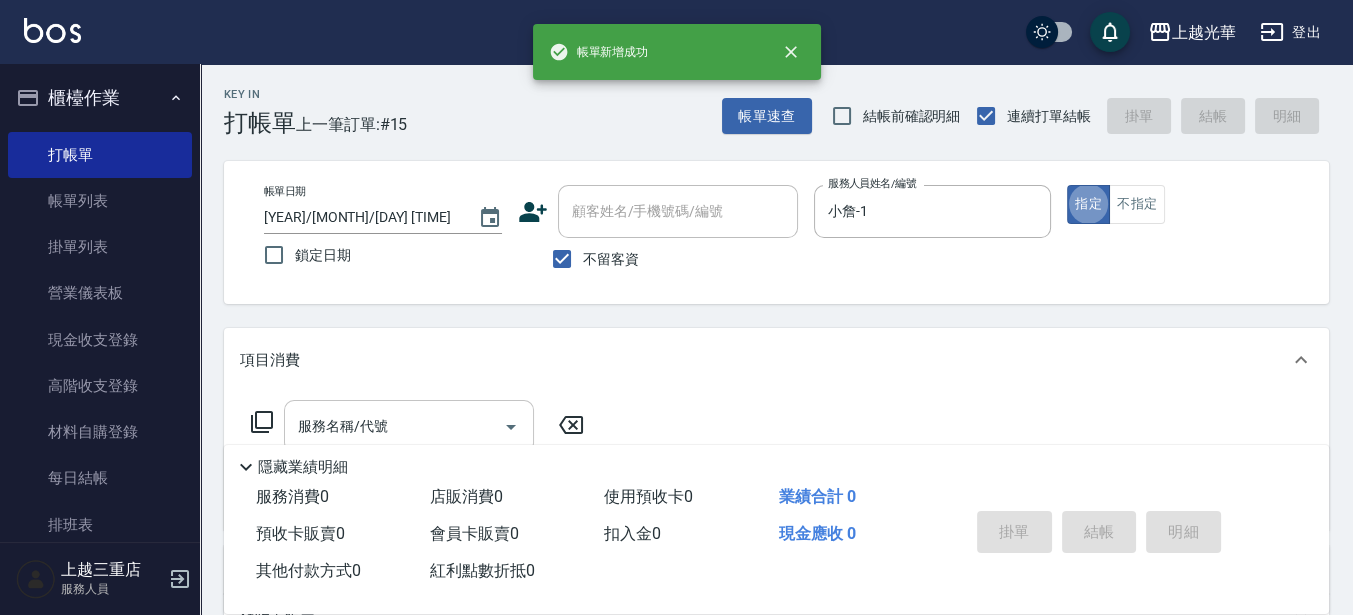 click on "服務名稱/代號" at bounding box center [394, 426] 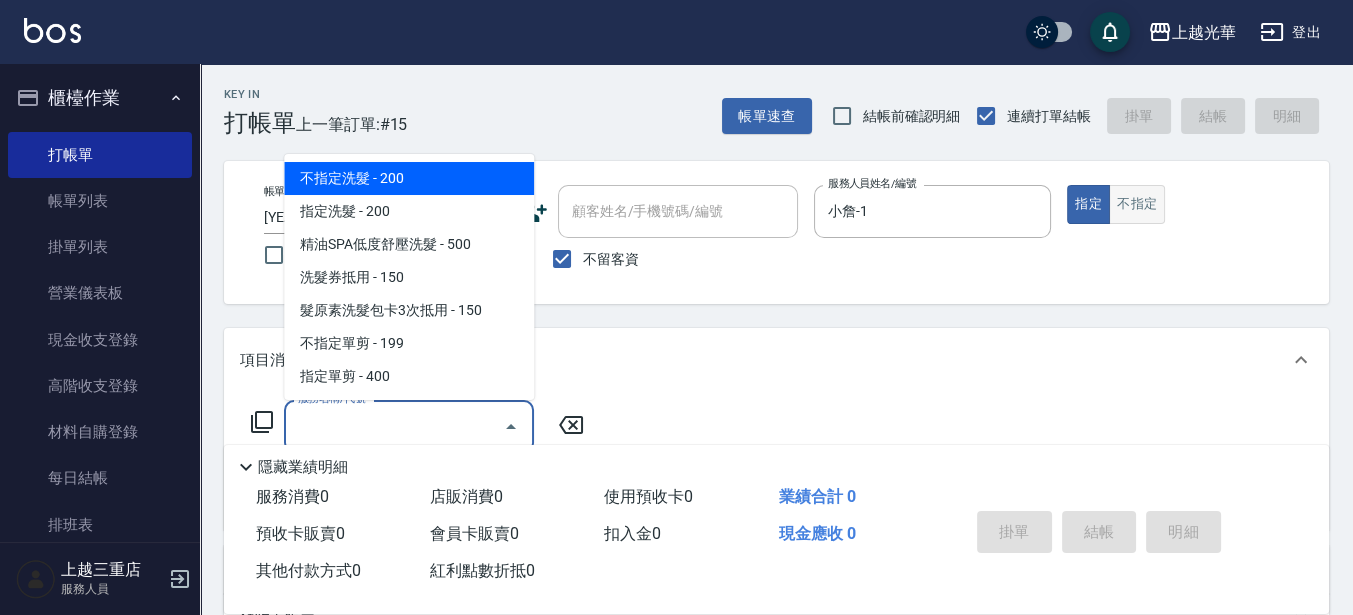 click on "不指定" at bounding box center [1137, 204] 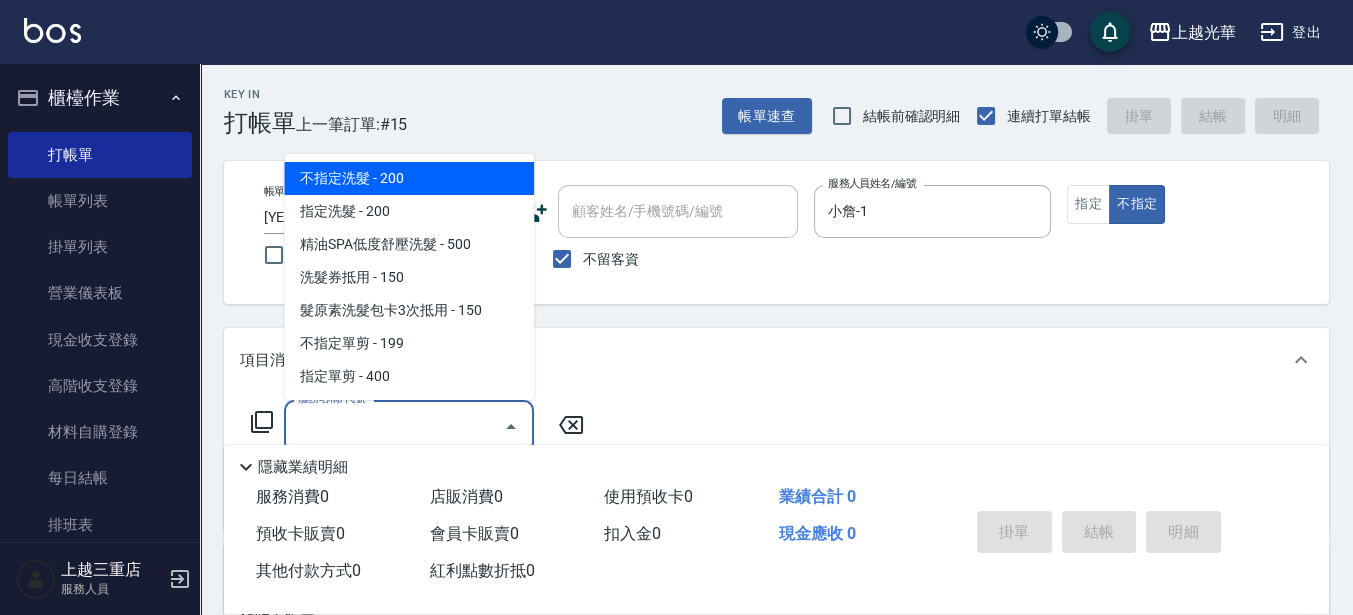 click on "服務名稱/代號" at bounding box center [394, 426] 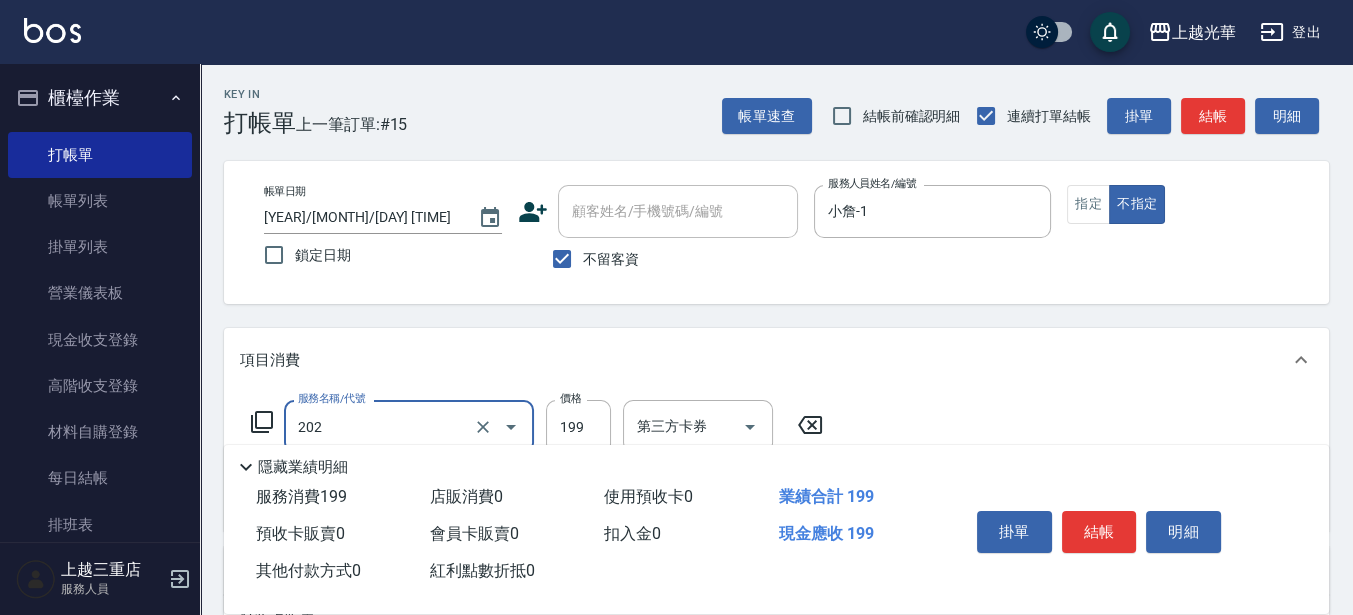 type on "不指定單剪(202)" 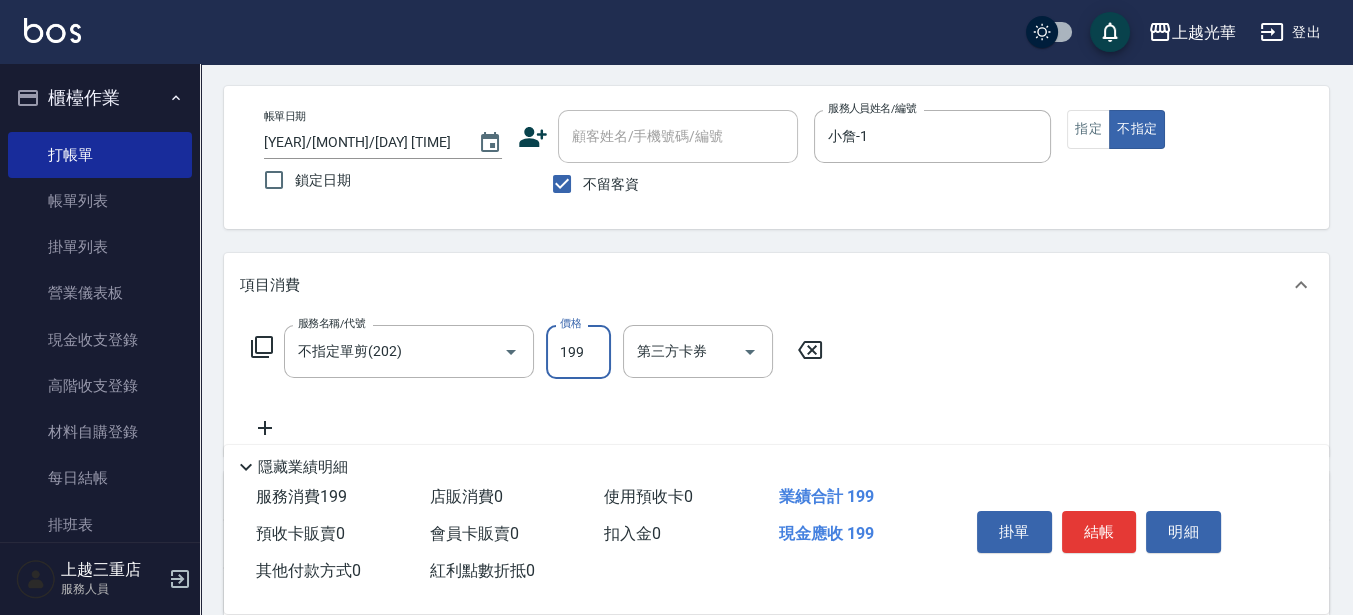 scroll, scrollTop: 125, scrollLeft: 0, axis: vertical 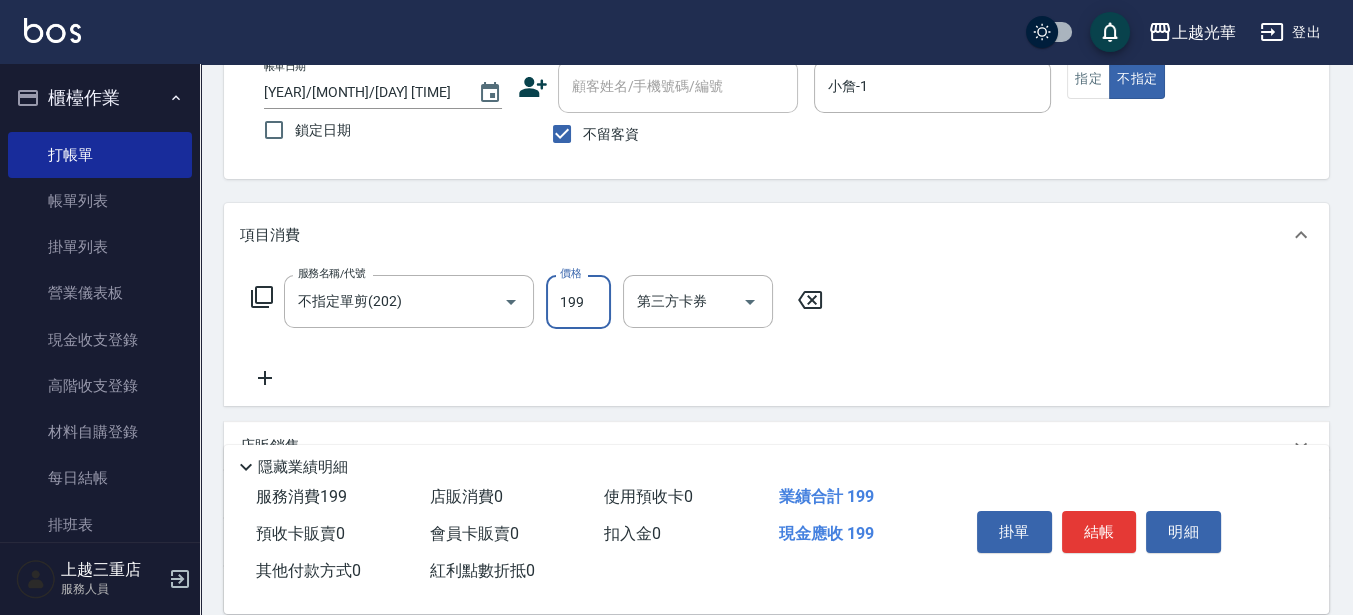 click 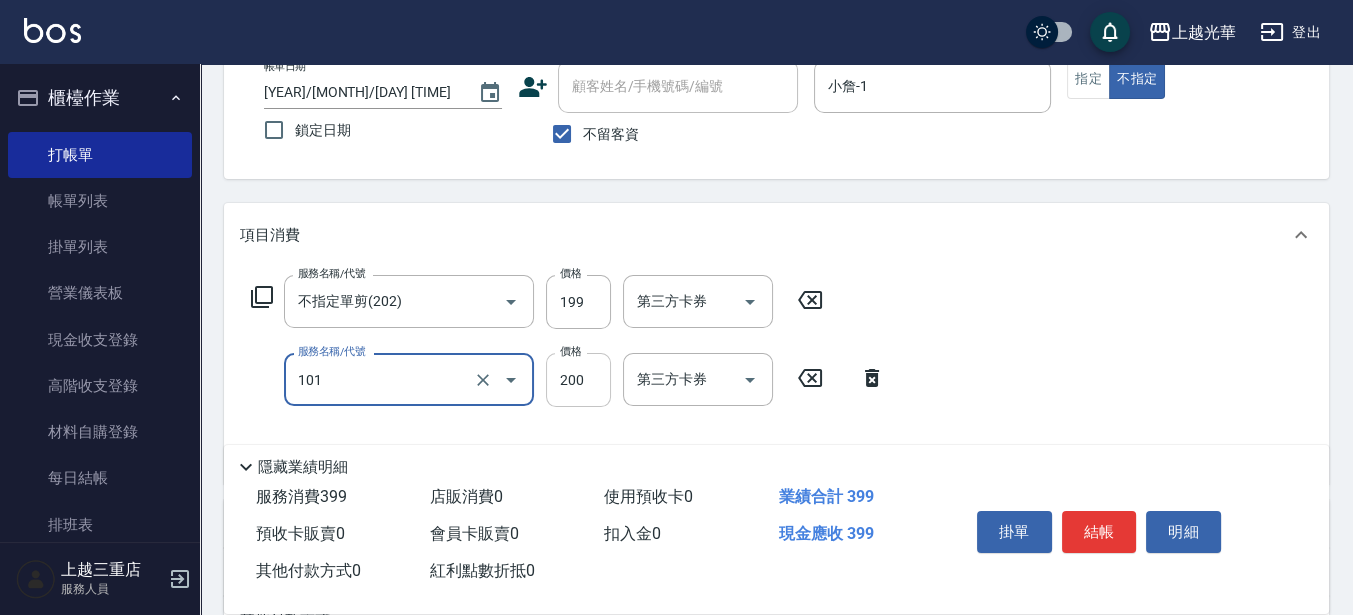 type on "不指定洗髮(101)" 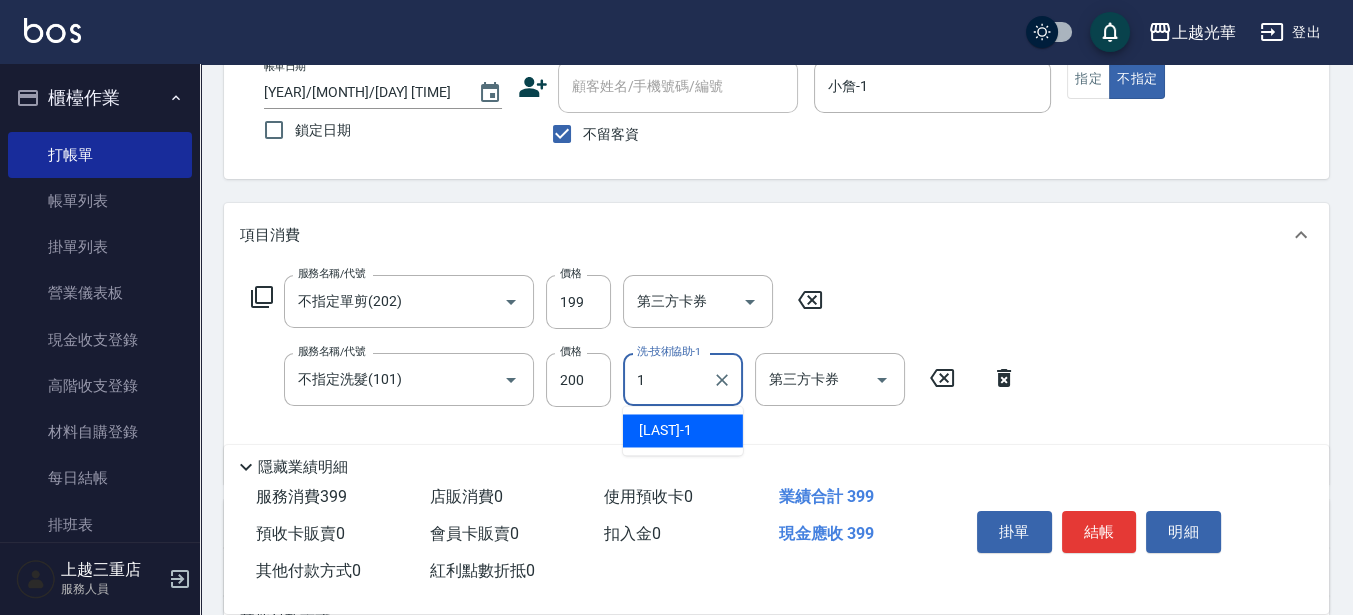 type on "小詹-1" 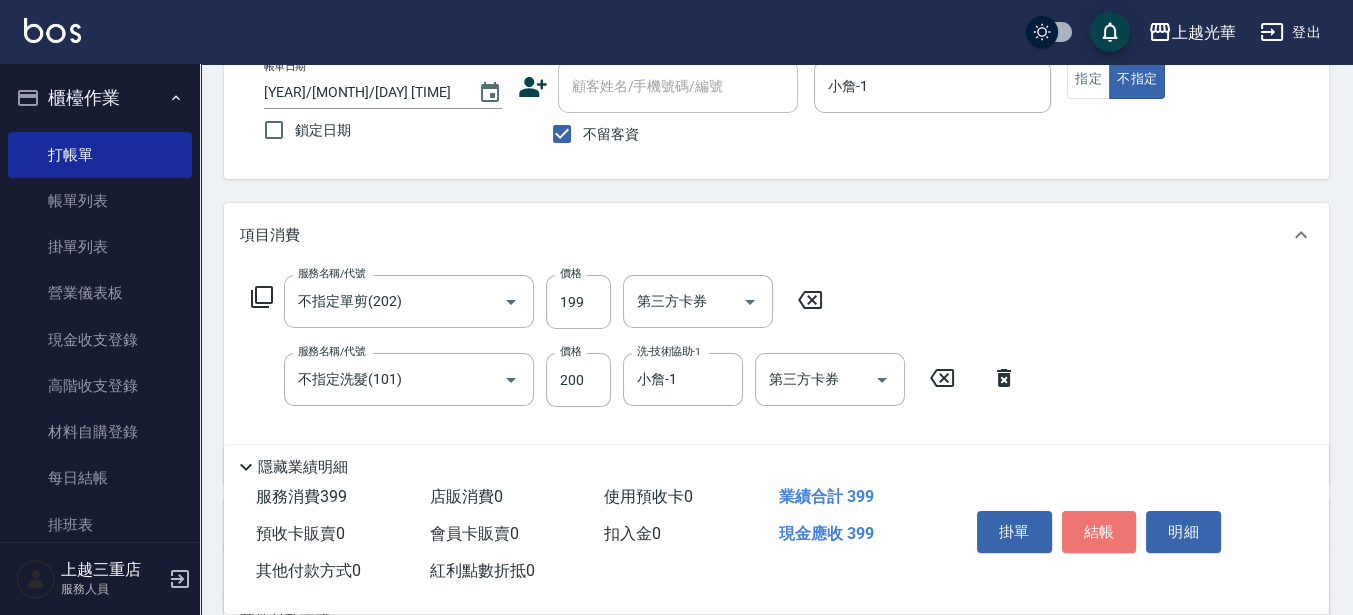click on "結帳" at bounding box center [1099, 532] 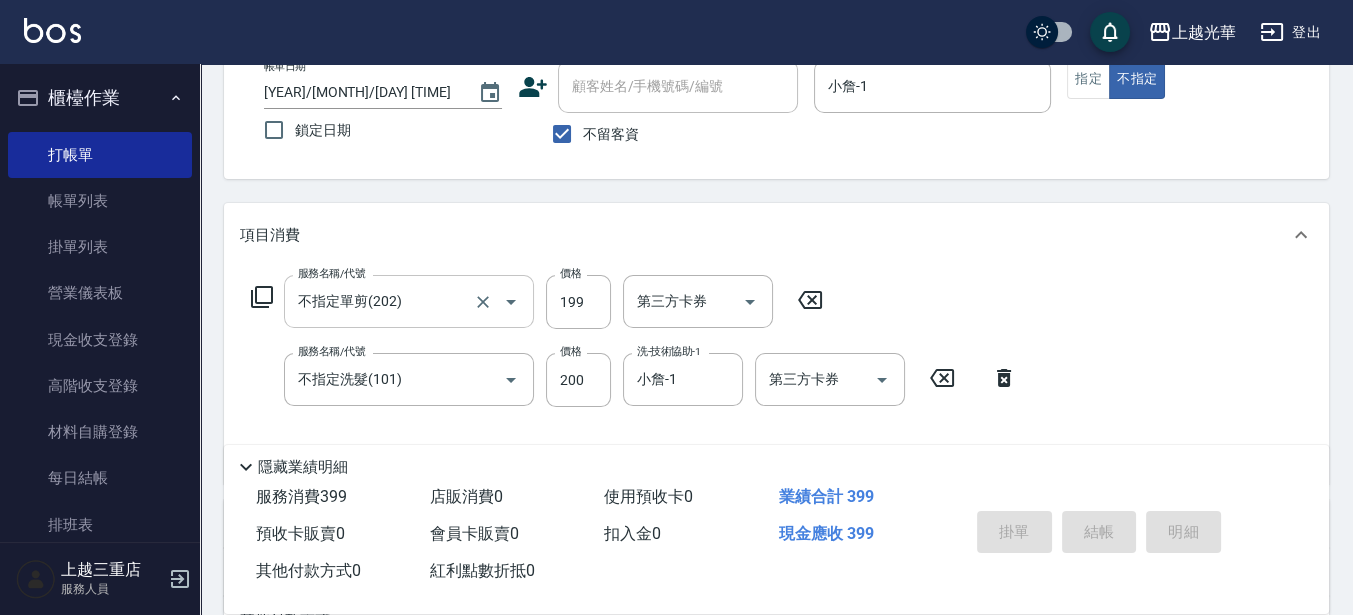 type 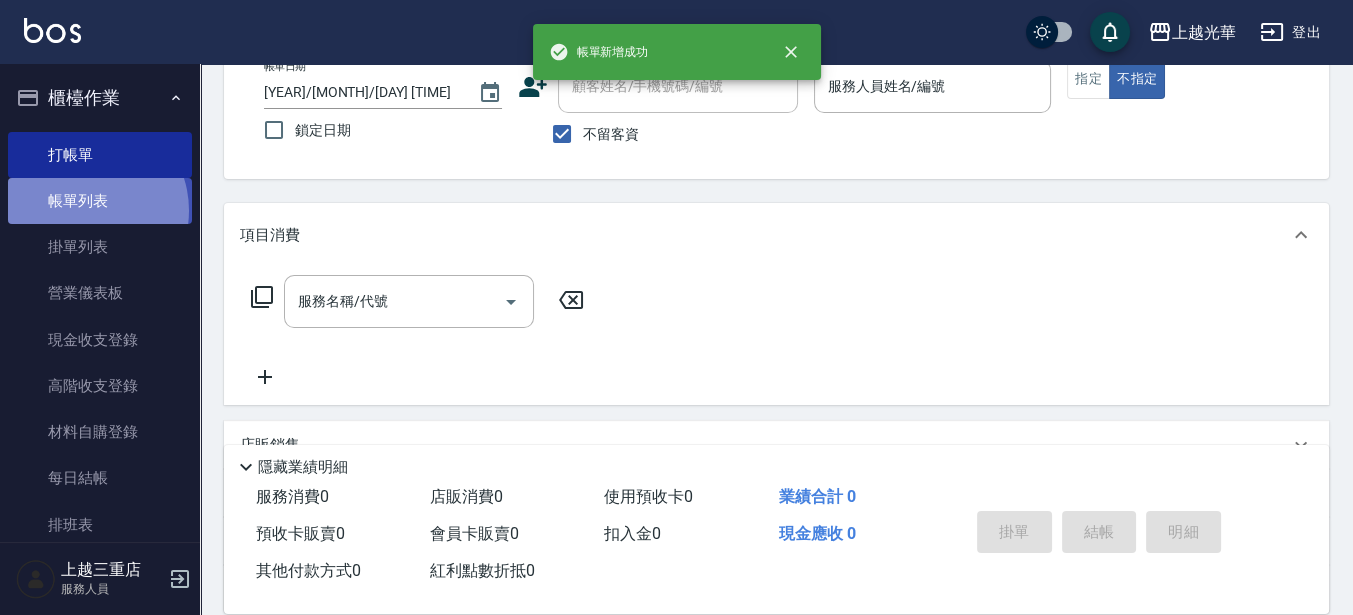 click on "帳單列表" at bounding box center (100, 201) 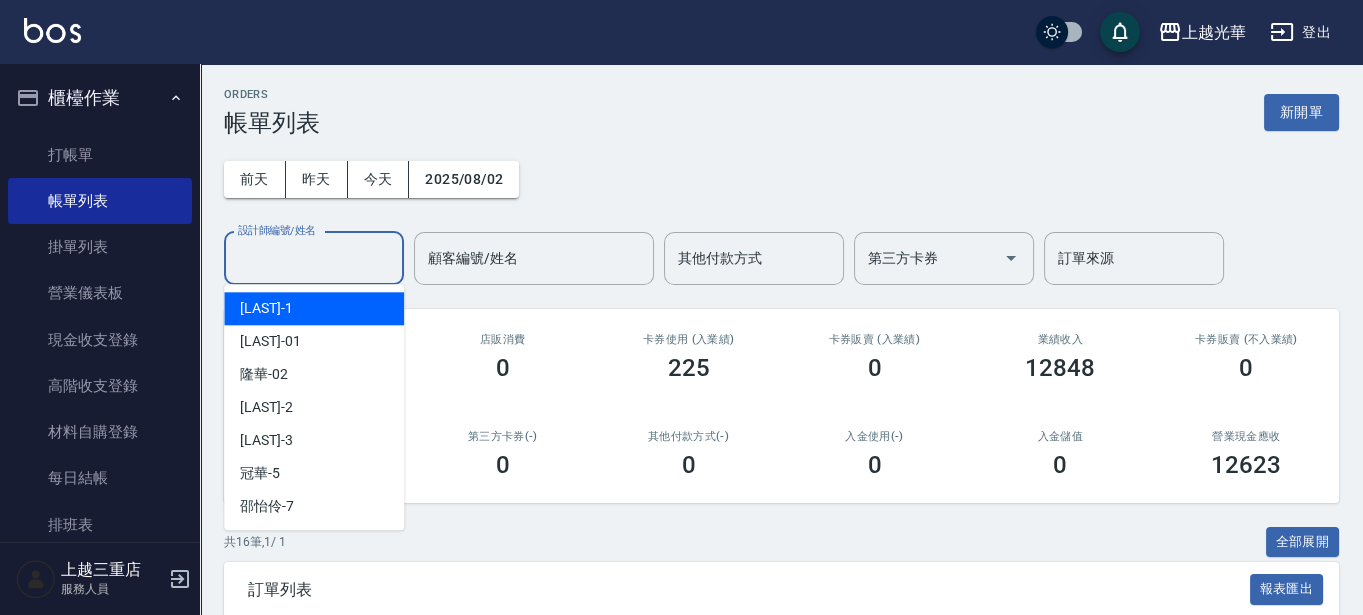 click on "設計師編號/姓名 設計師編號/姓名" at bounding box center (314, 258) 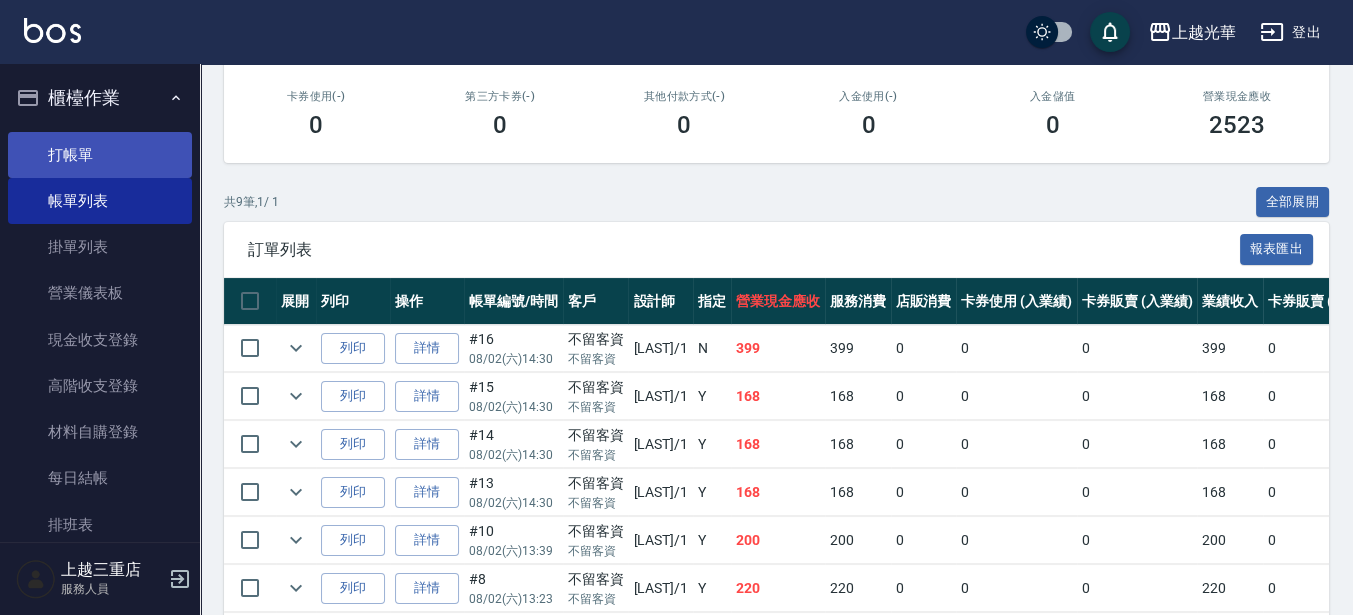 scroll, scrollTop: 375, scrollLeft: 0, axis: vertical 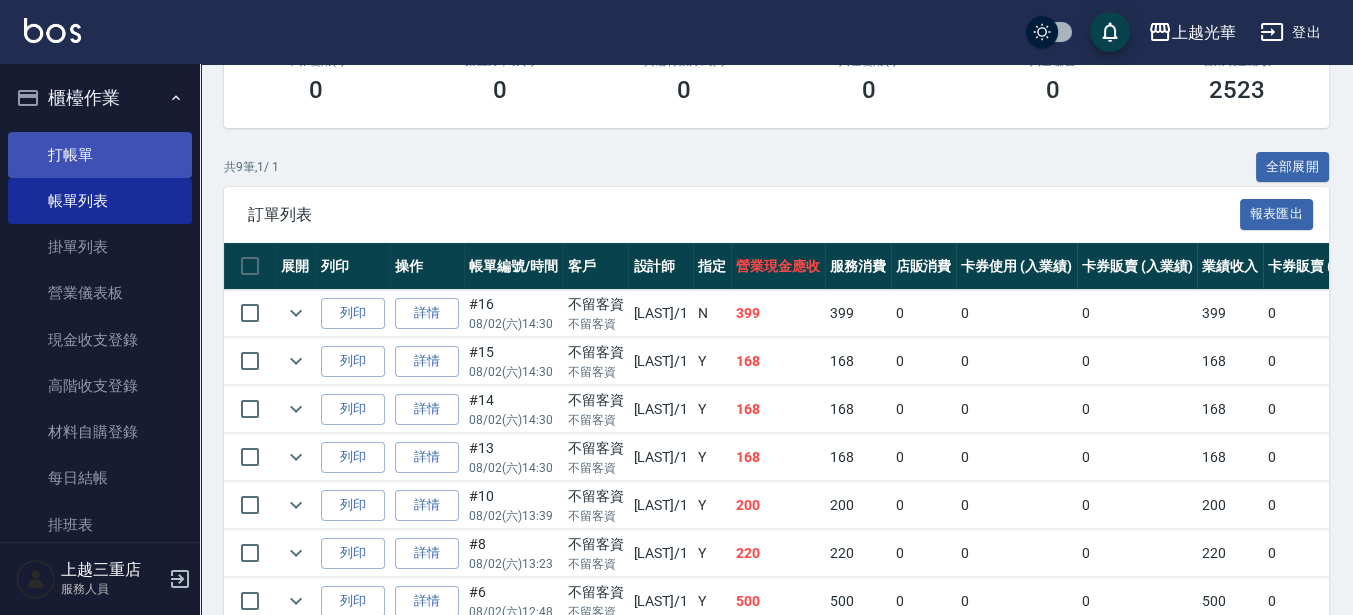 type on "小詹-1" 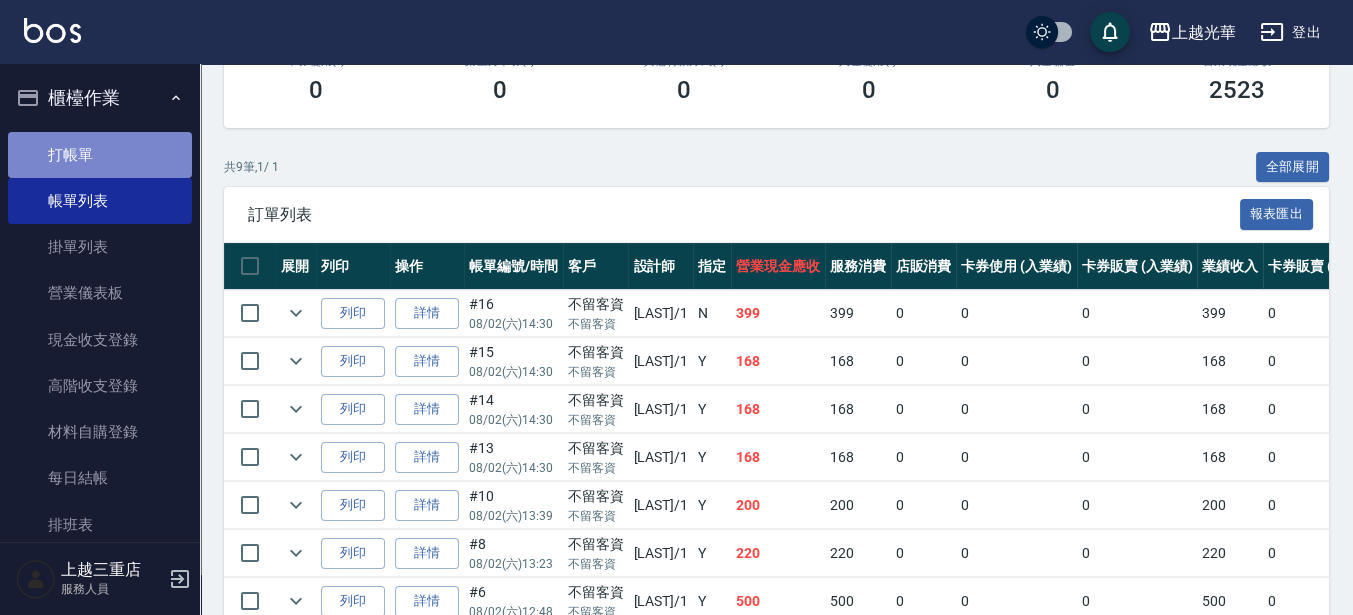 click on "打帳單" at bounding box center [100, 155] 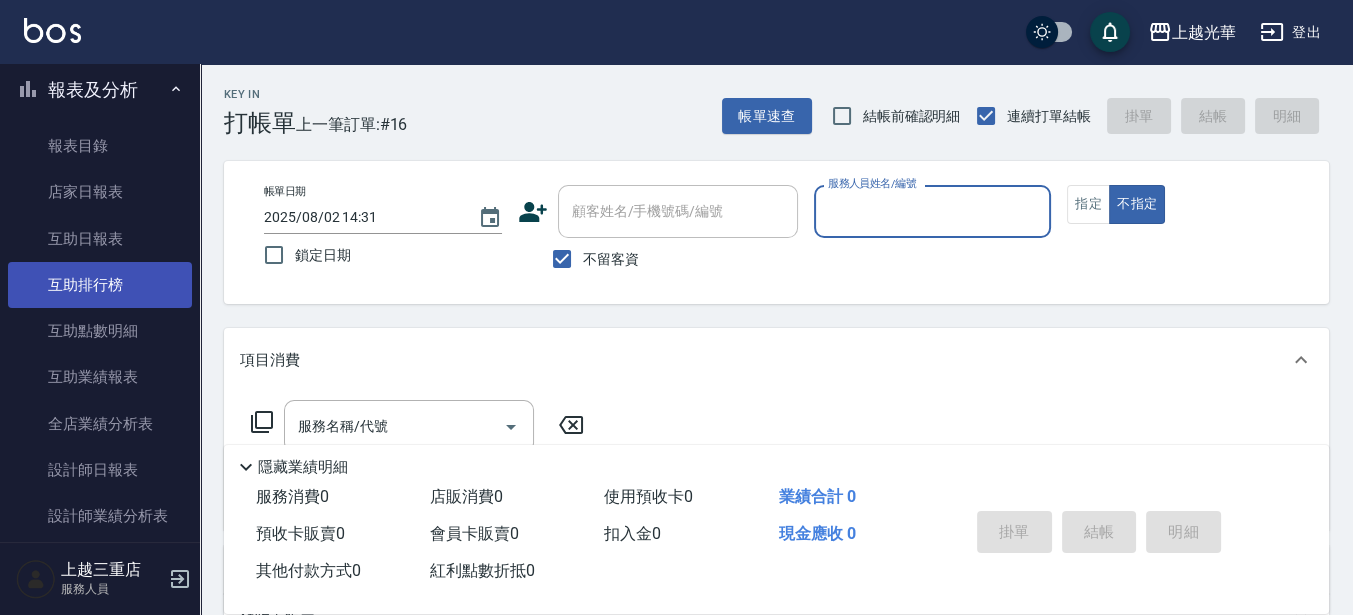 scroll, scrollTop: 625, scrollLeft: 0, axis: vertical 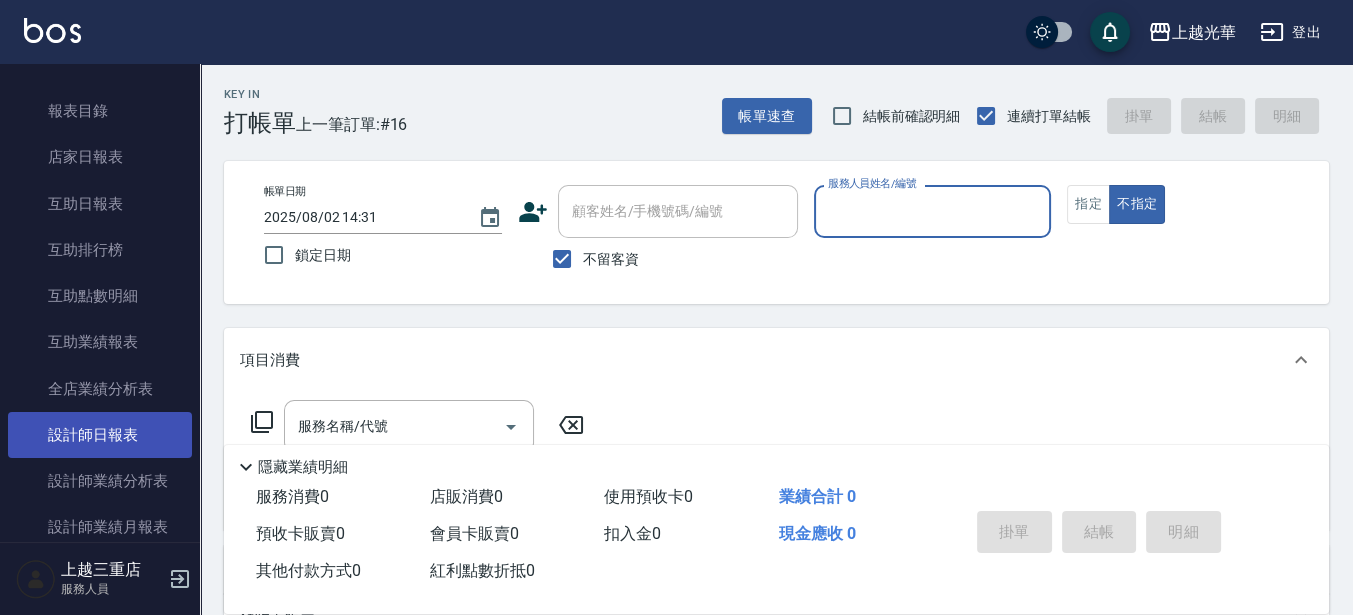 click on "設計師日報表" at bounding box center (100, 435) 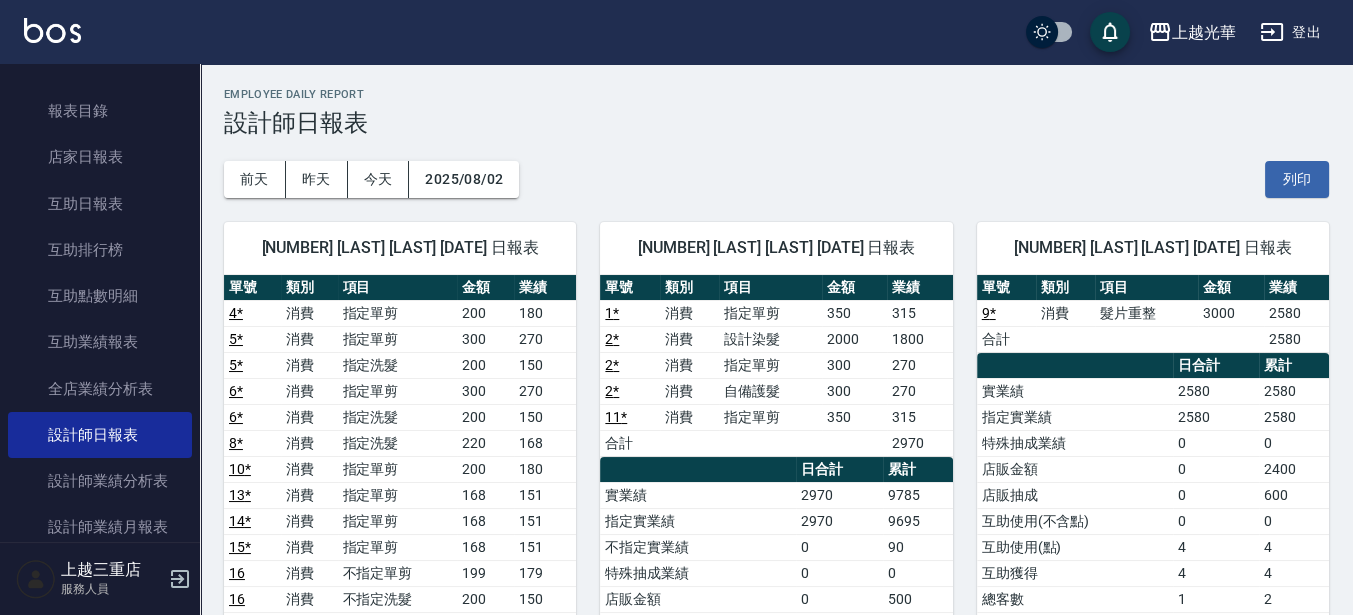 scroll, scrollTop: 250, scrollLeft: 0, axis: vertical 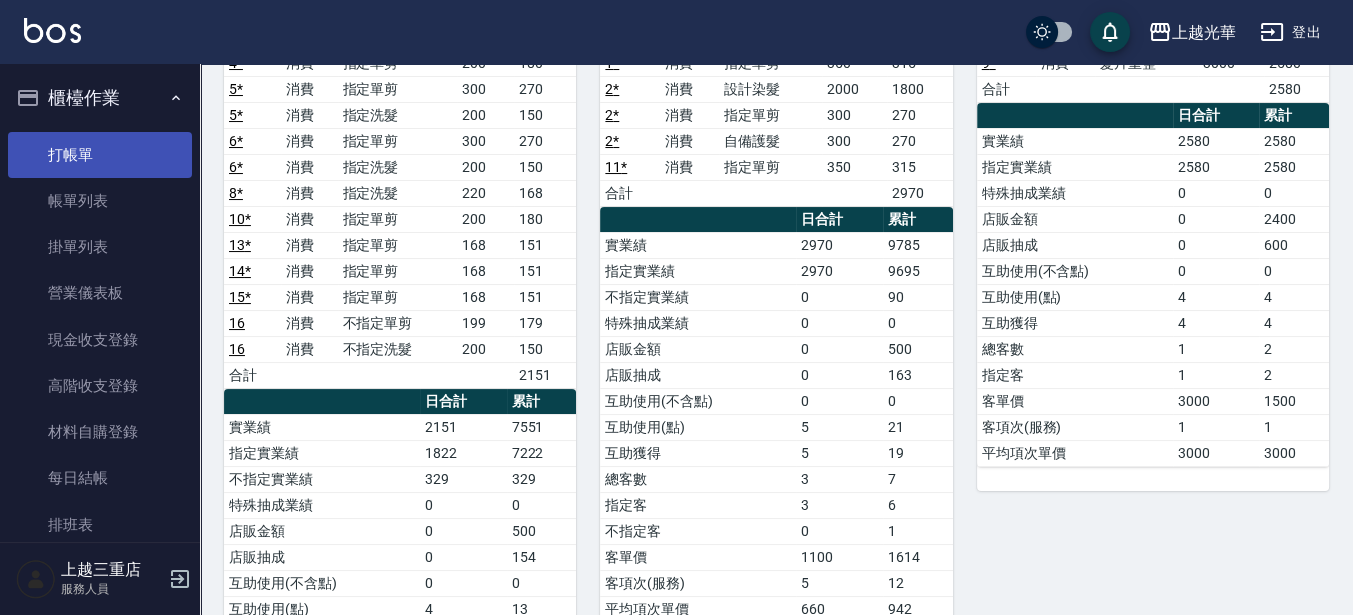 click on "打帳單" at bounding box center (100, 155) 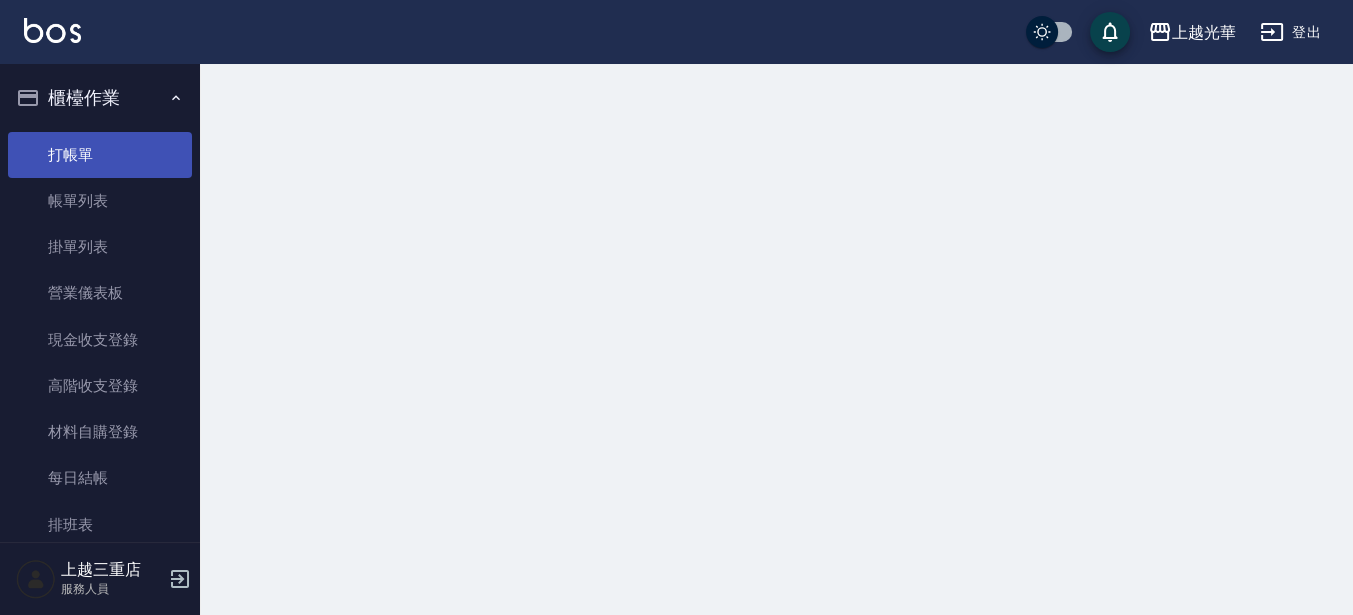 scroll, scrollTop: 0, scrollLeft: 0, axis: both 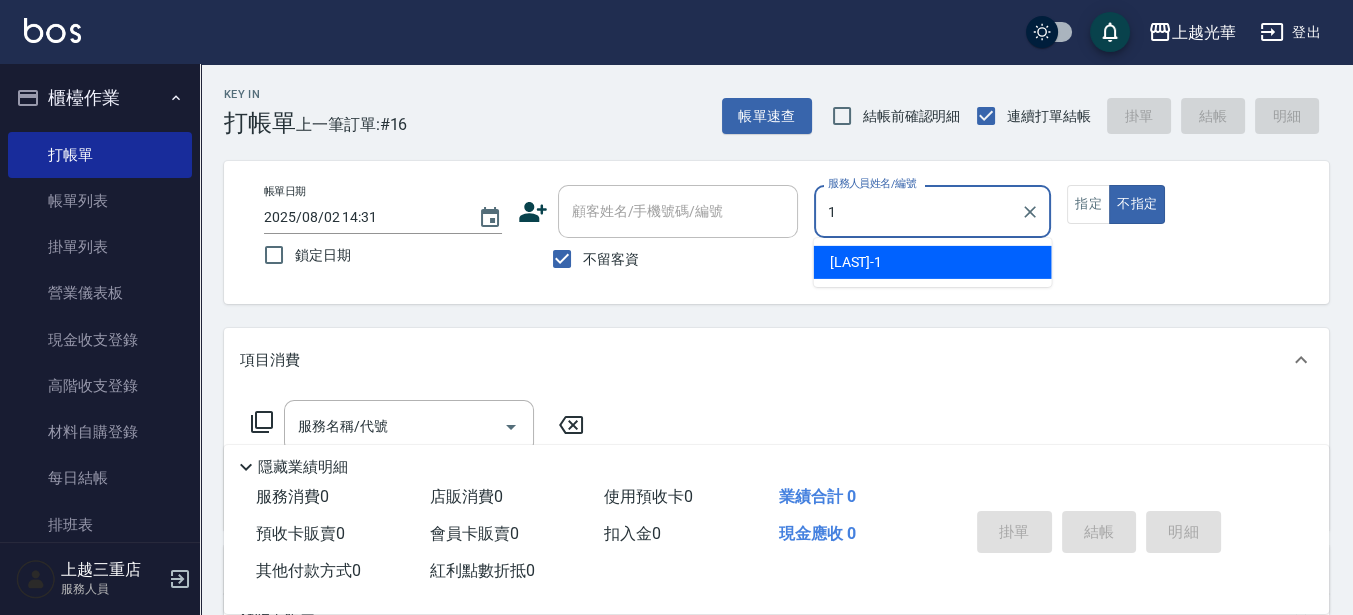 type on "1" 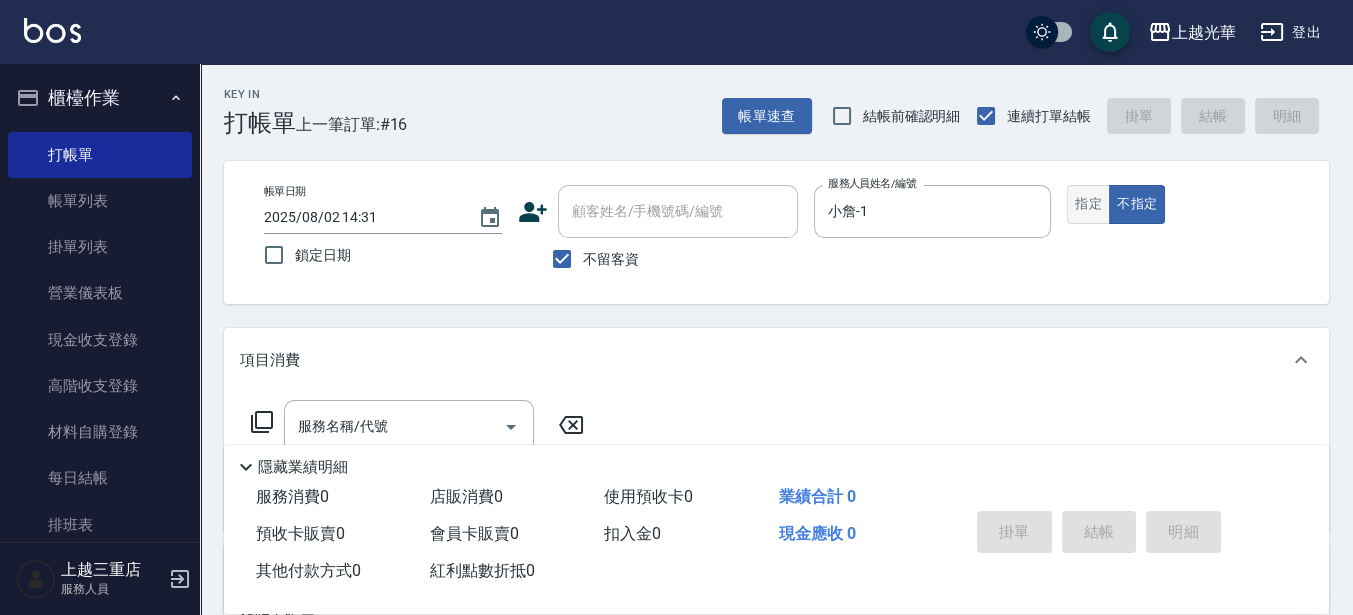 click on "指定" at bounding box center (1088, 204) 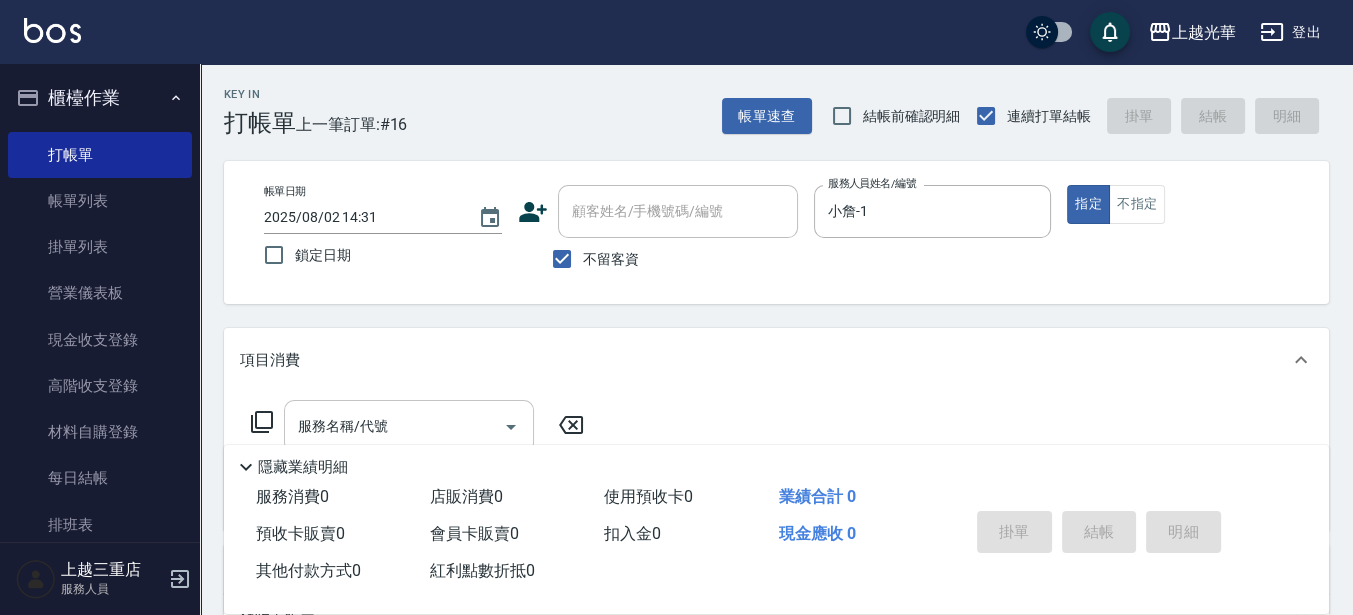click on "服務名稱/代號" at bounding box center (394, 426) 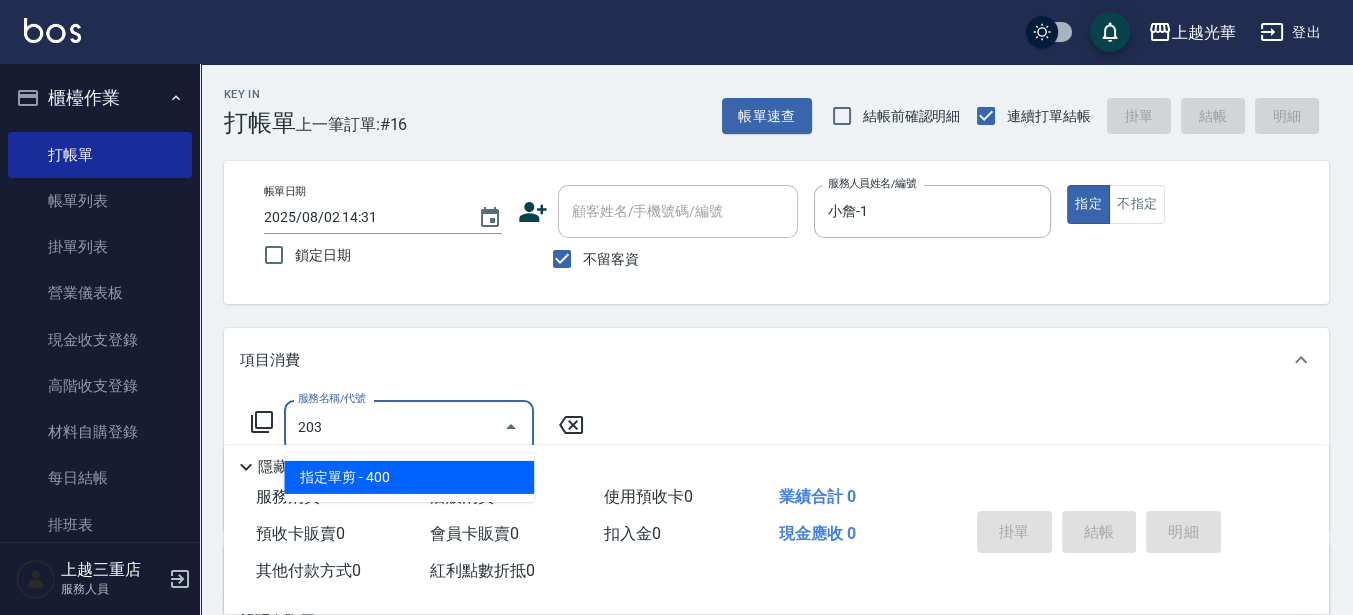type on "指定單剪(203)" 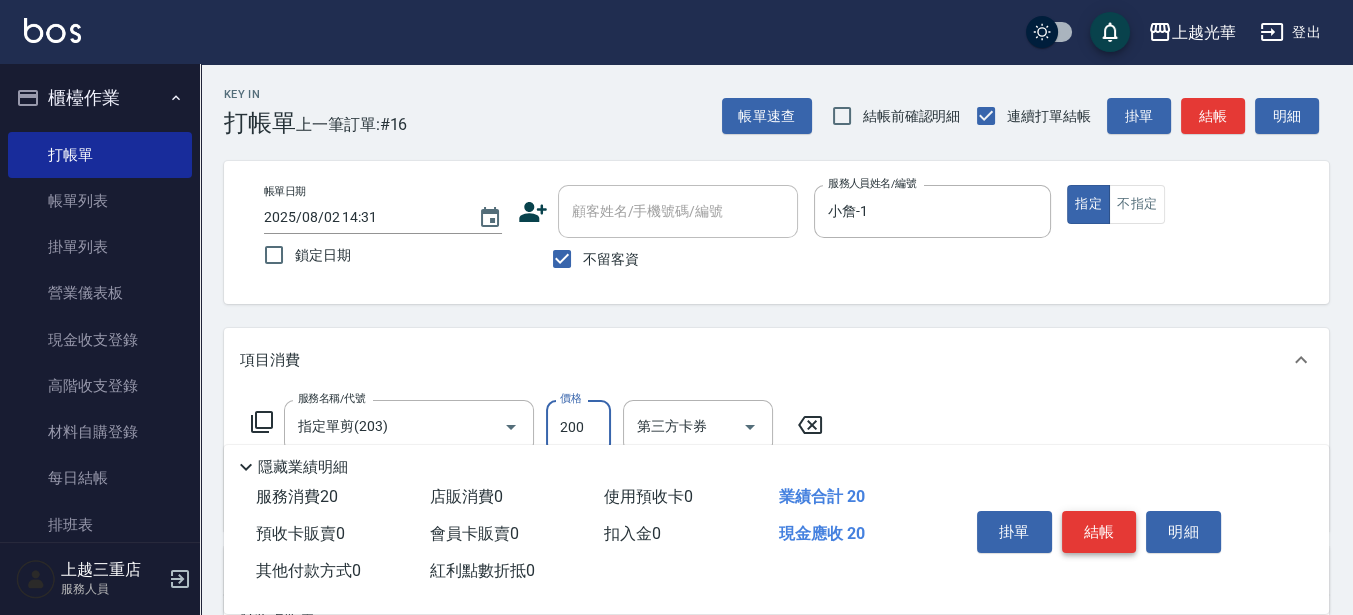 type on "200" 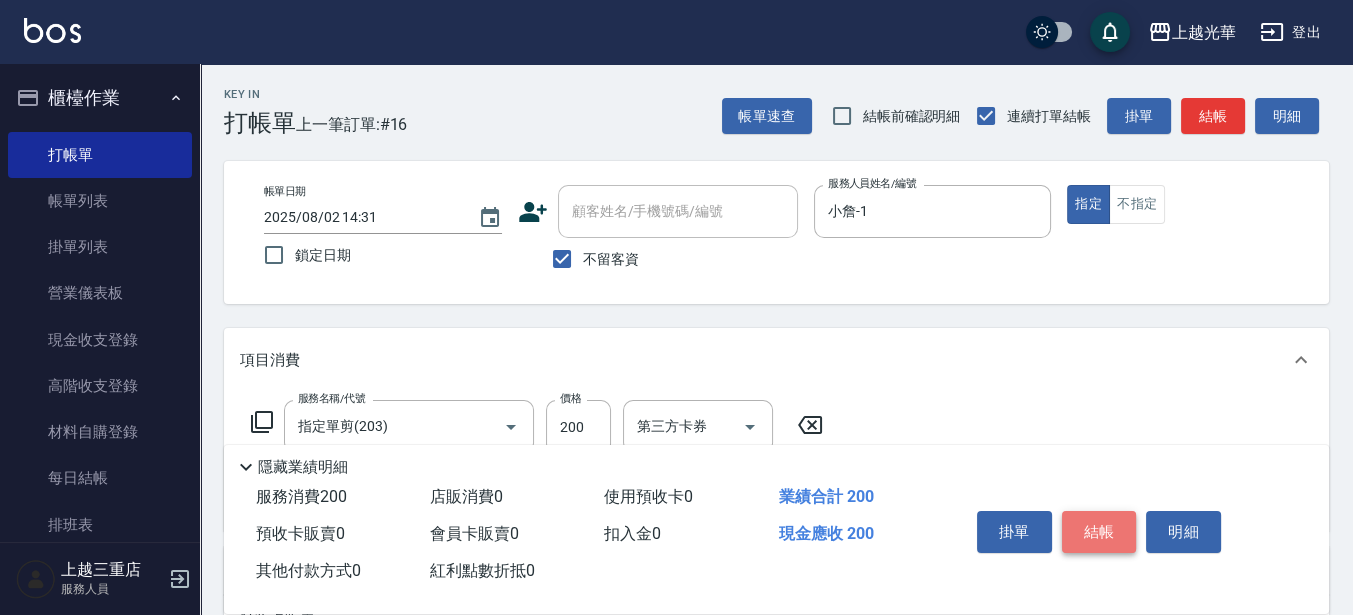 click on "結帳" at bounding box center [1099, 532] 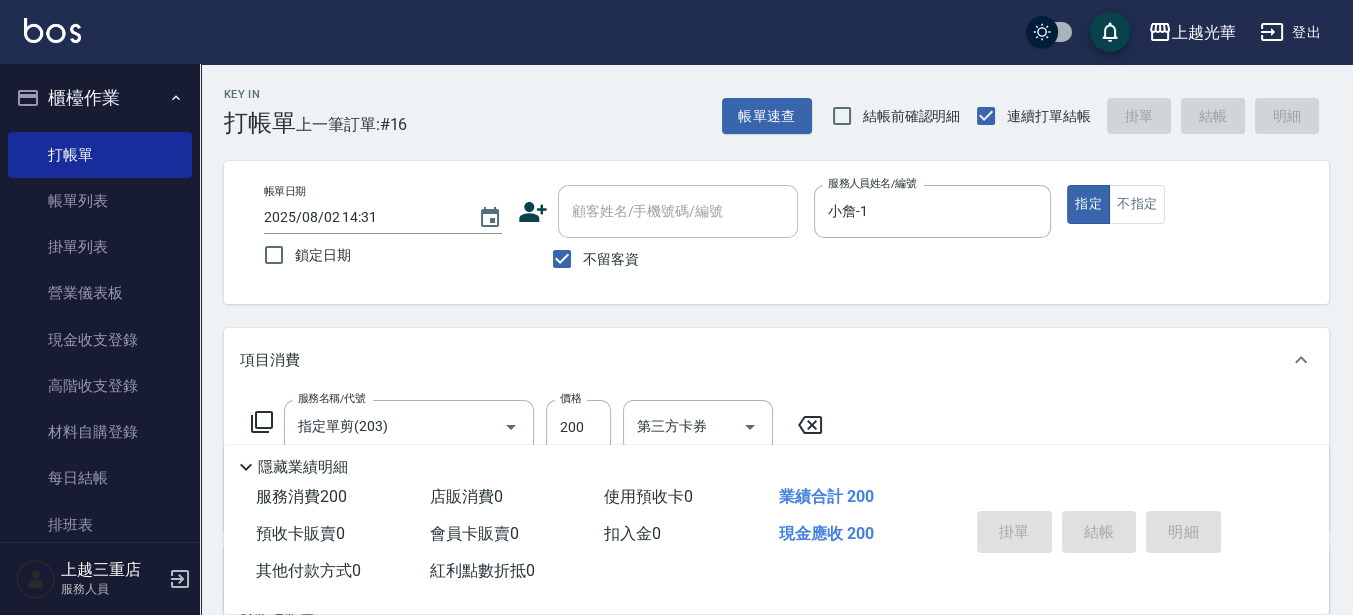 type on "[YEAR]/[MONTH]/[DAY] [TIME]" 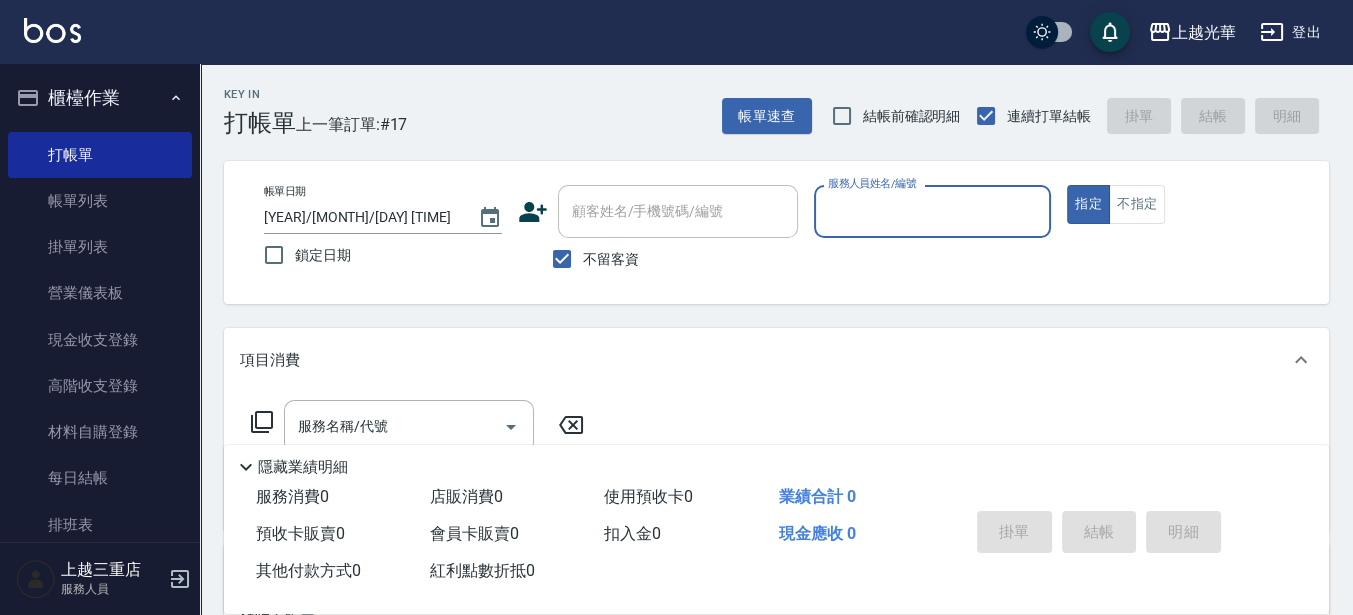 drag, startPoint x: 80, startPoint y: 204, endPoint x: 587, endPoint y: 287, distance: 513.74896 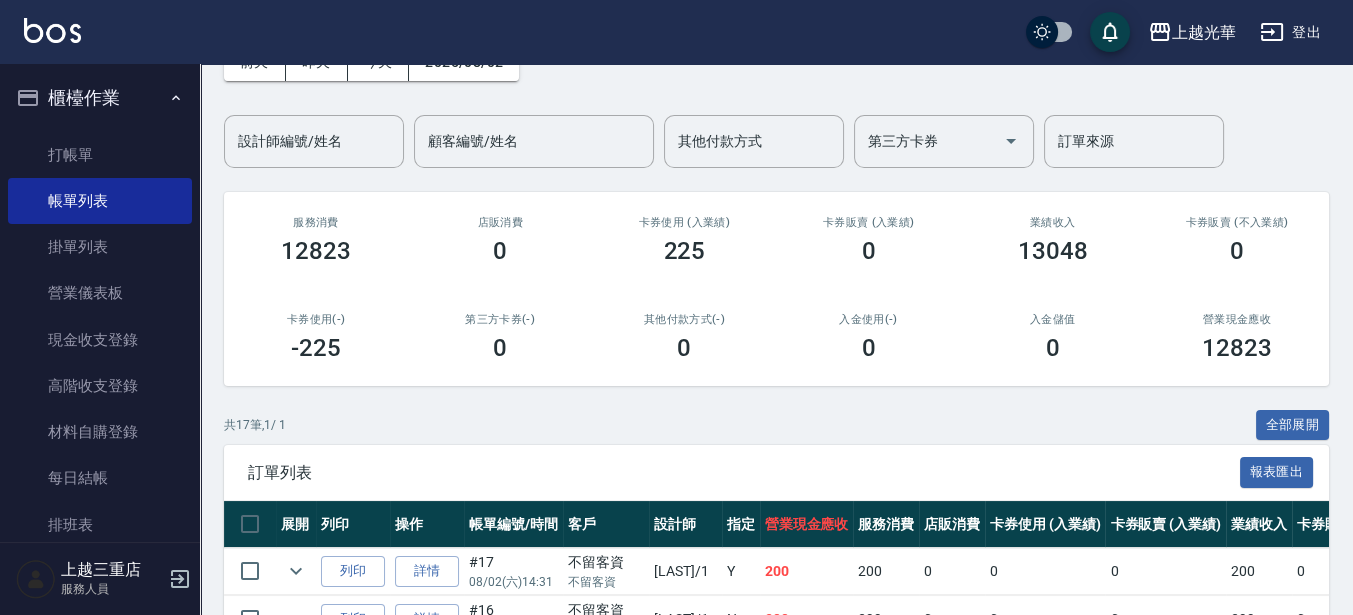 scroll, scrollTop: 0, scrollLeft: 0, axis: both 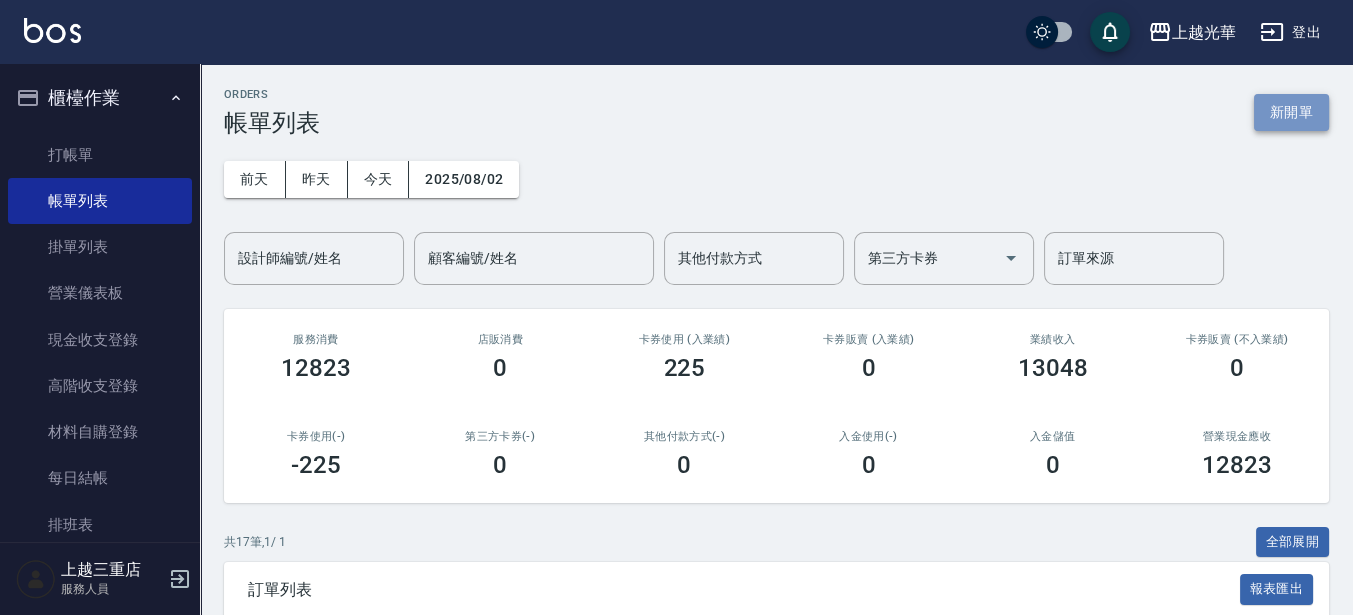 click on "新開單" at bounding box center (1291, 112) 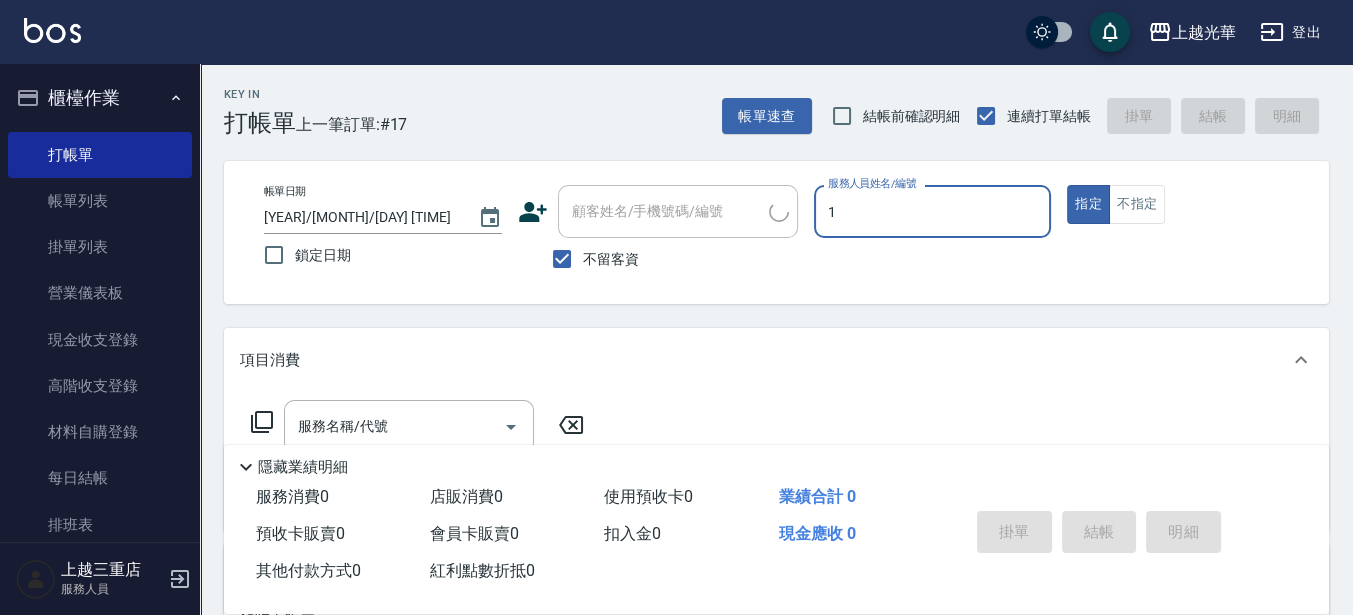type on "1" 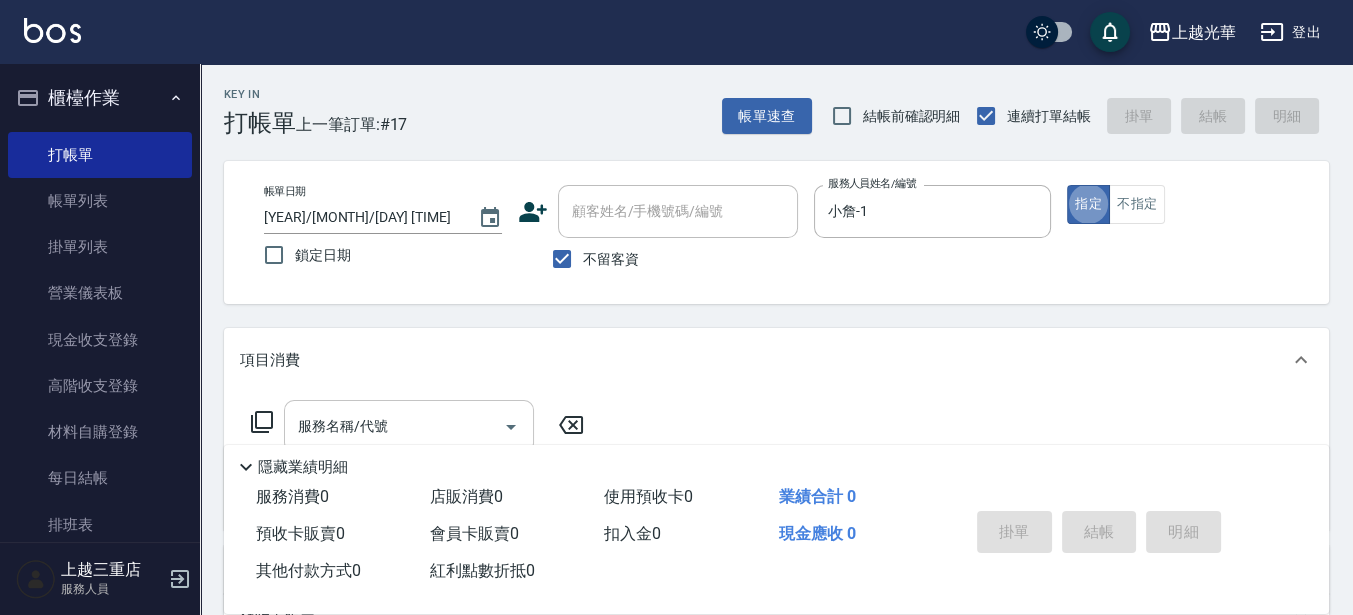 click on "服務名稱/代號" at bounding box center (409, 426) 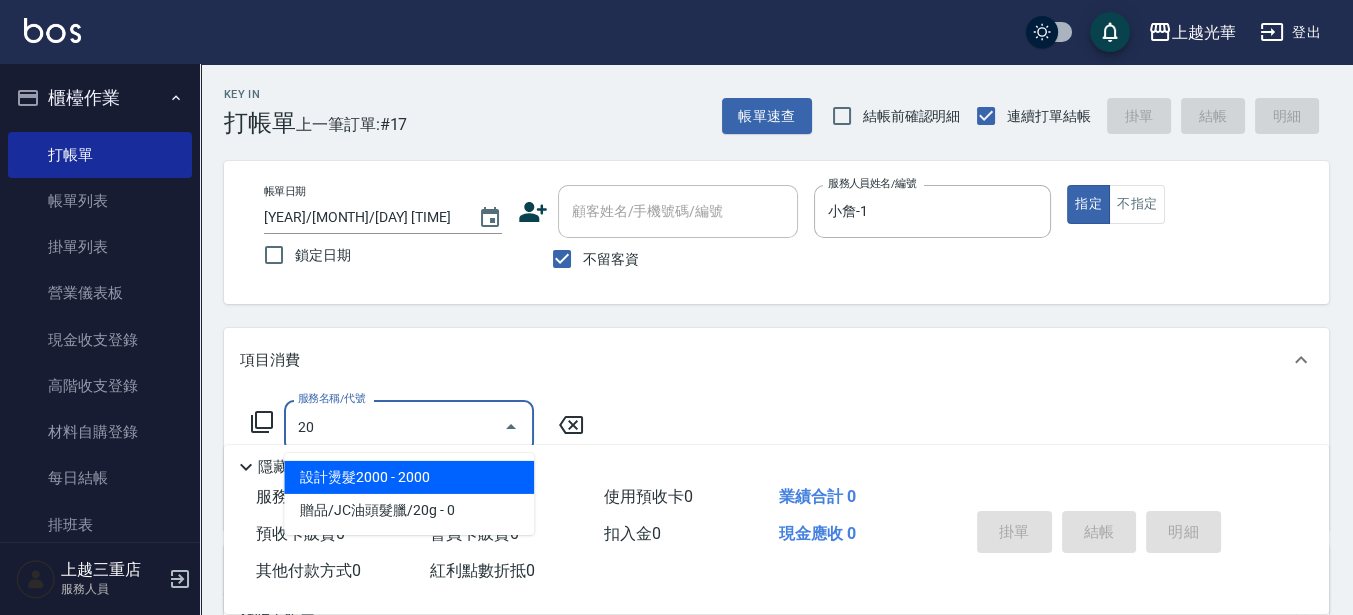 type on "設計燙髮2000(306)" 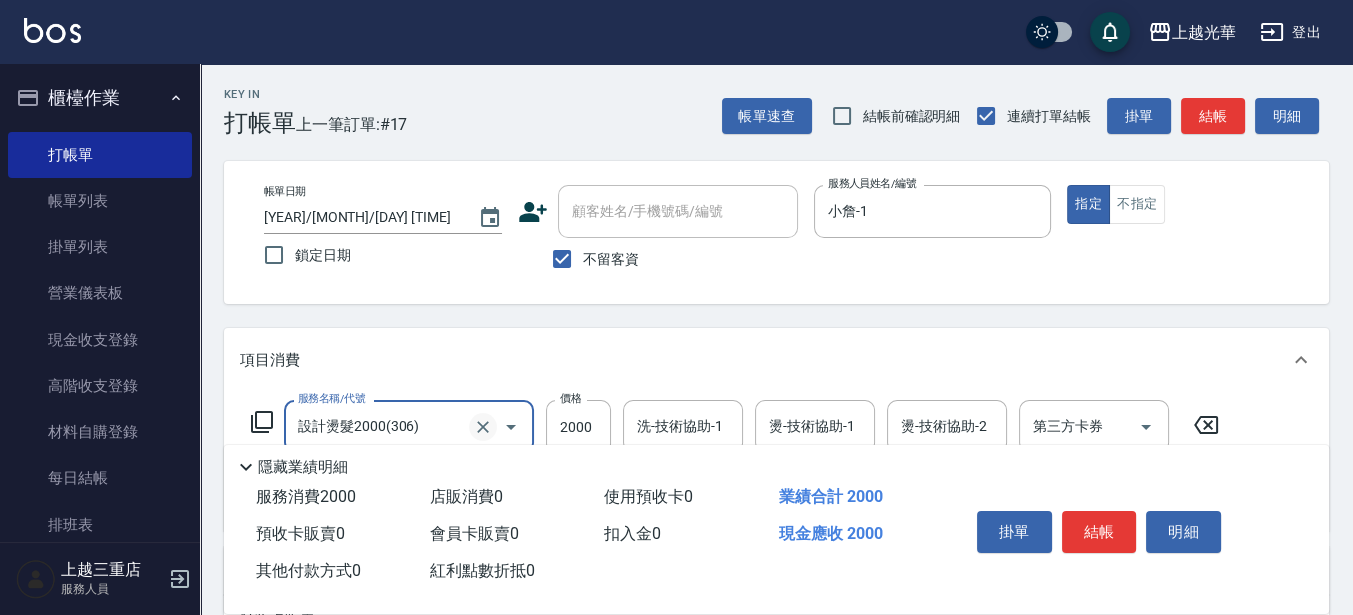 click 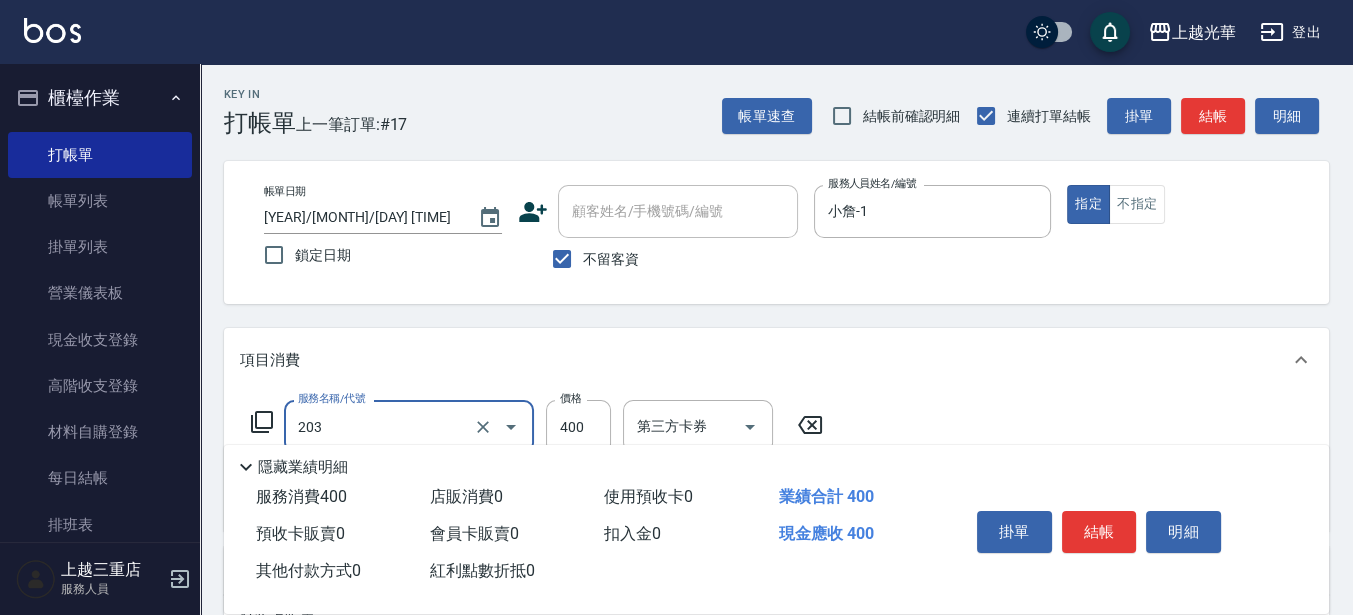 type on "指定單剪(203)" 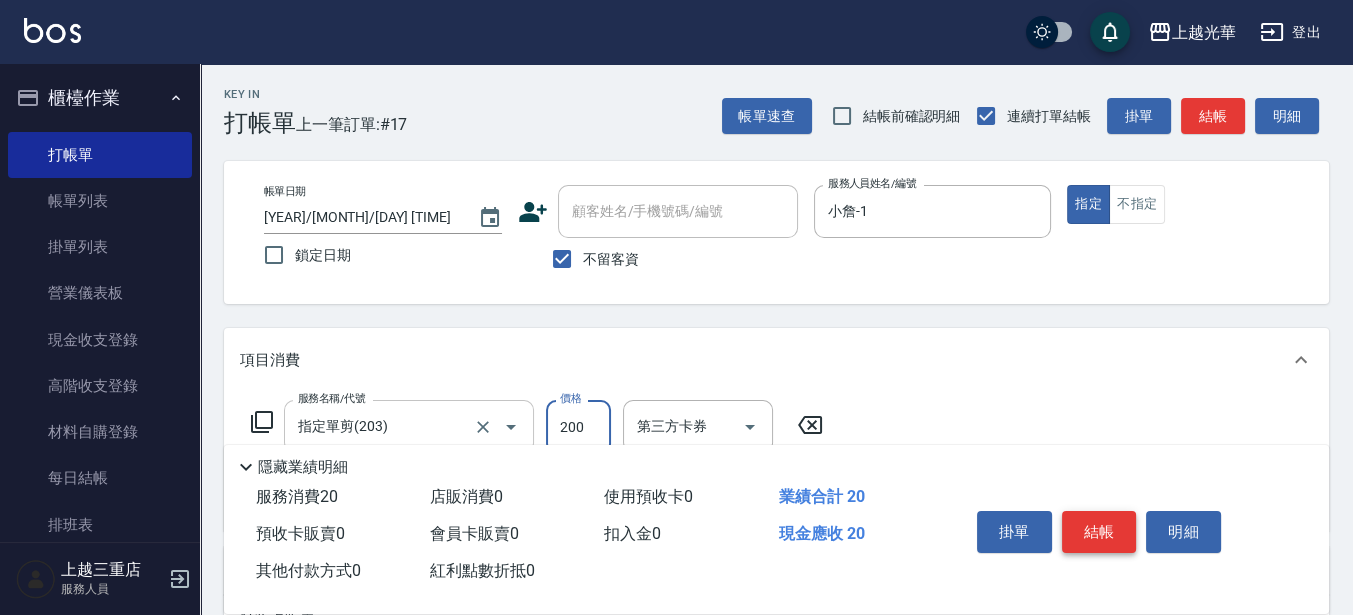 type on "200" 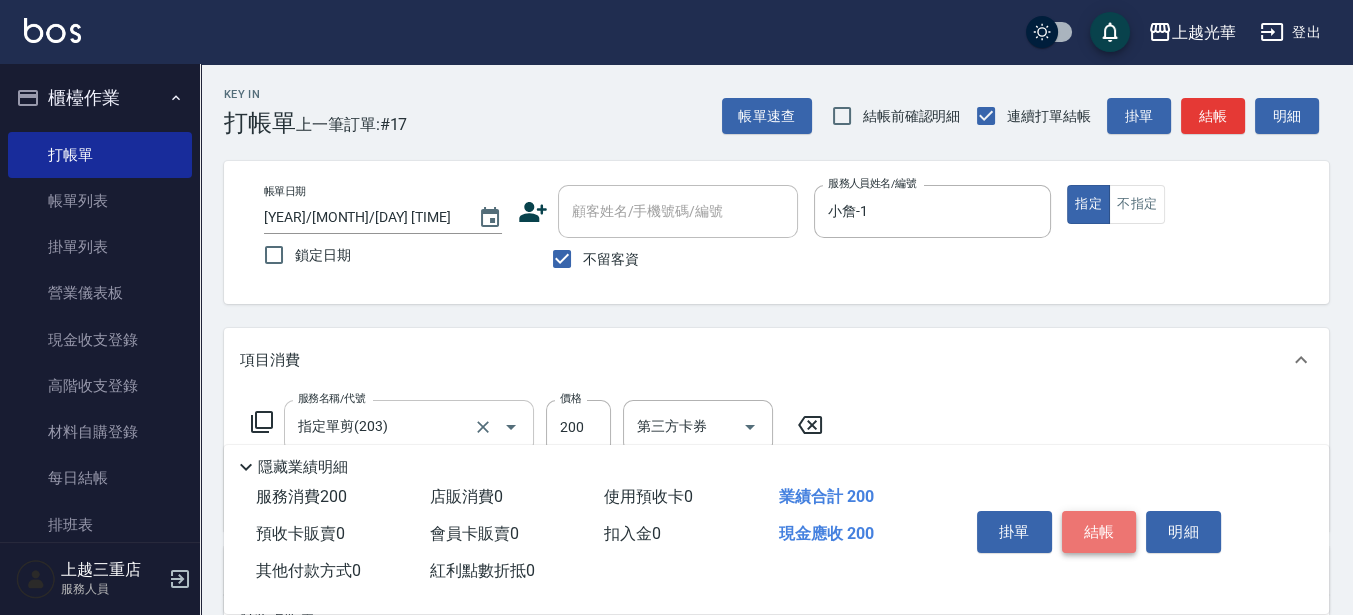 click on "結帳" at bounding box center (1099, 532) 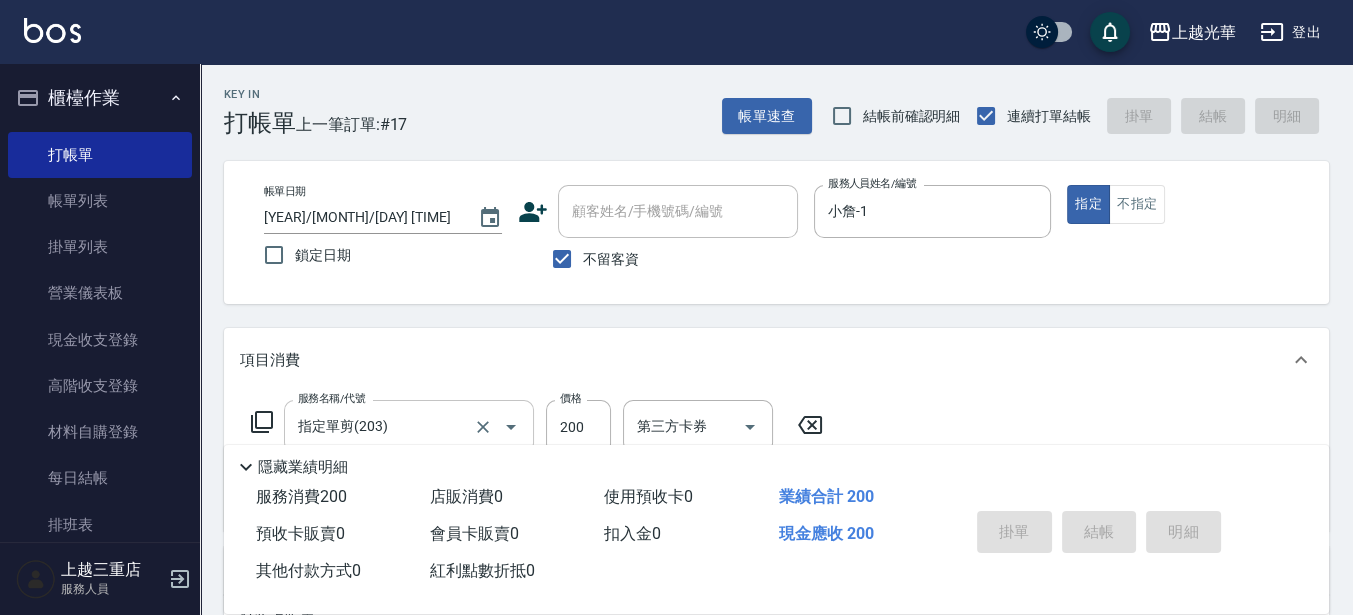 type on "[YEAR]/[MONTH]/[DAY] [TIME]" 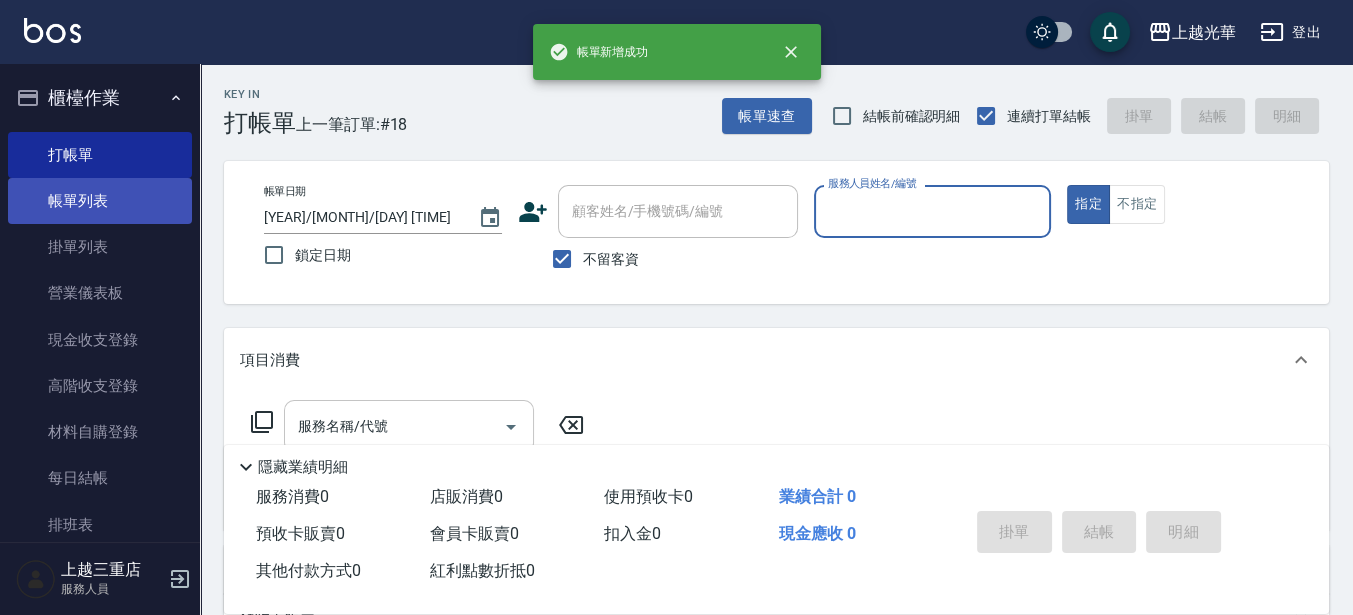 click on "帳單列表" at bounding box center [100, 201] 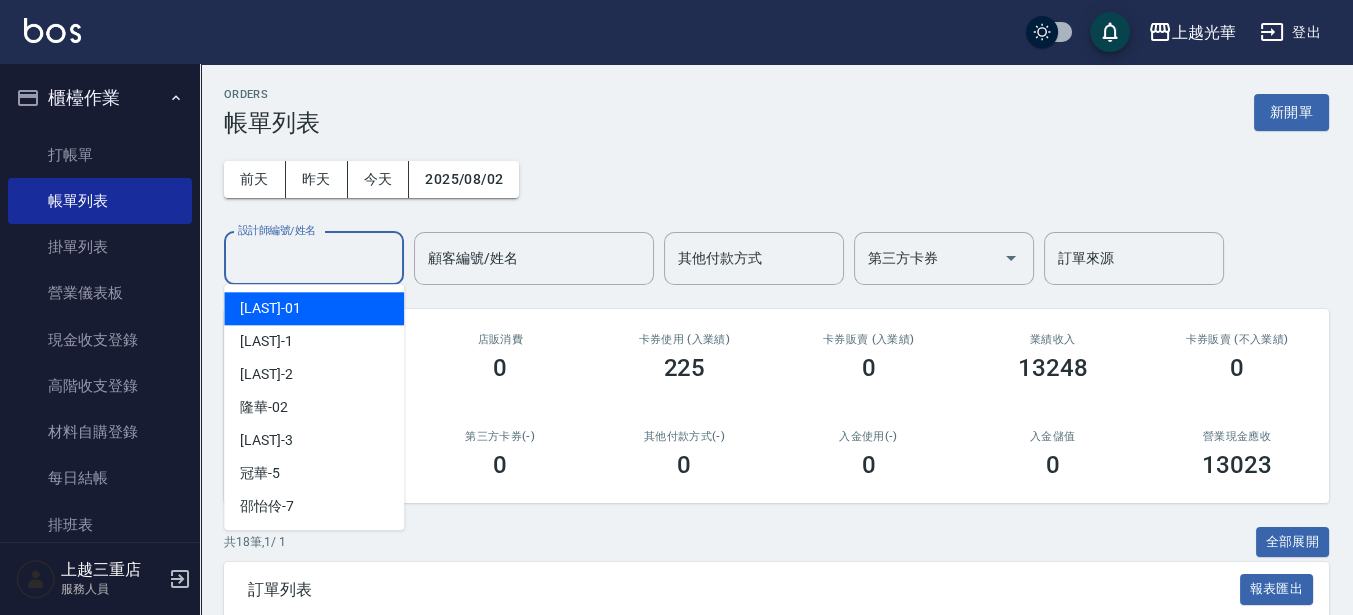 click on "設計師編號/姓名" at bounding box center (314, 258) 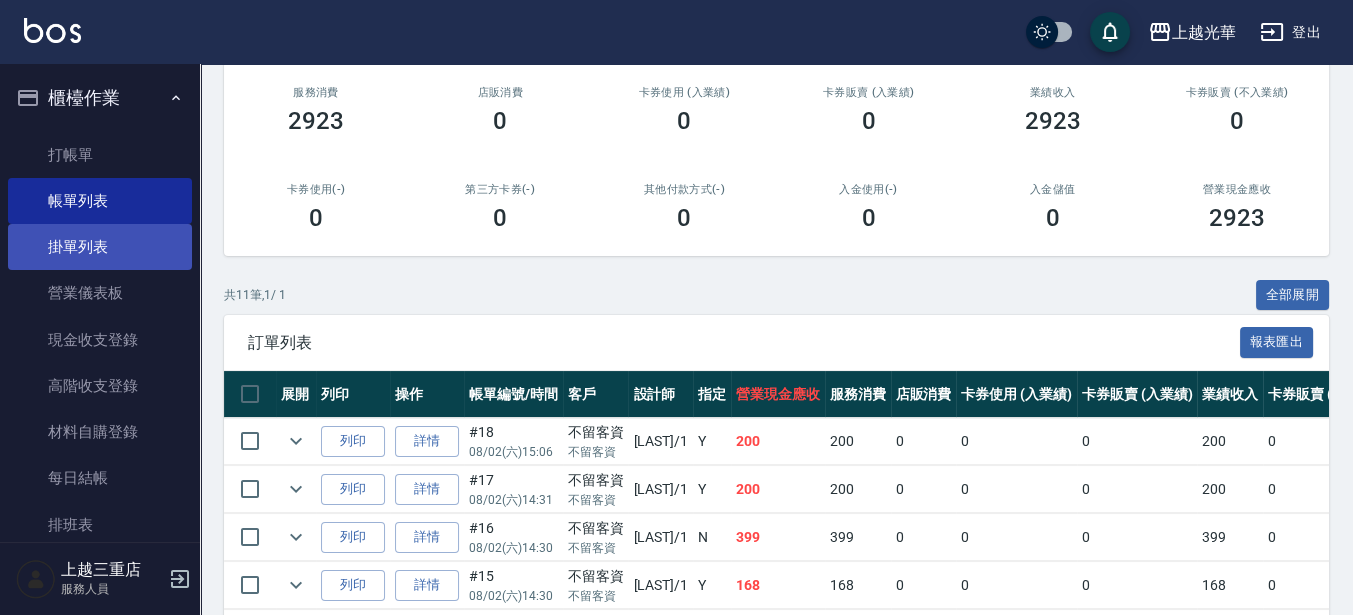 scroll, scrollTop: 250, scrollLeft: 0, axis: vertical 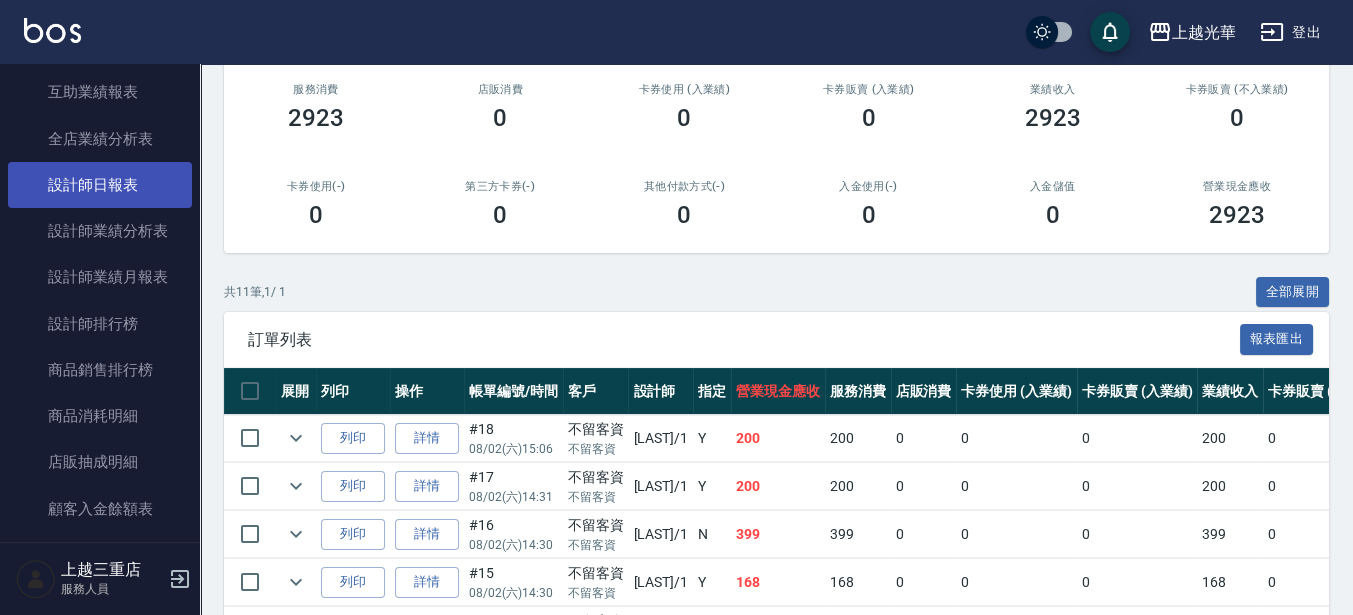 type on "小詹-1" 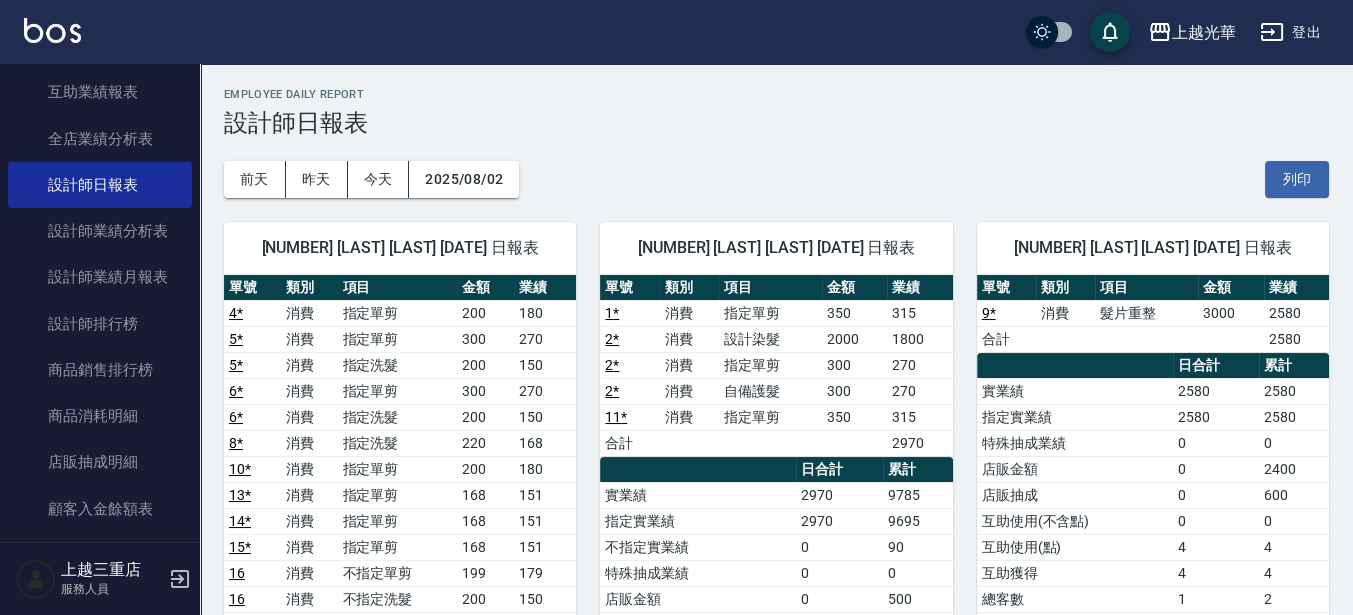 scroll, scrollTop: 375, scrollLeft: 0, axis: vertical 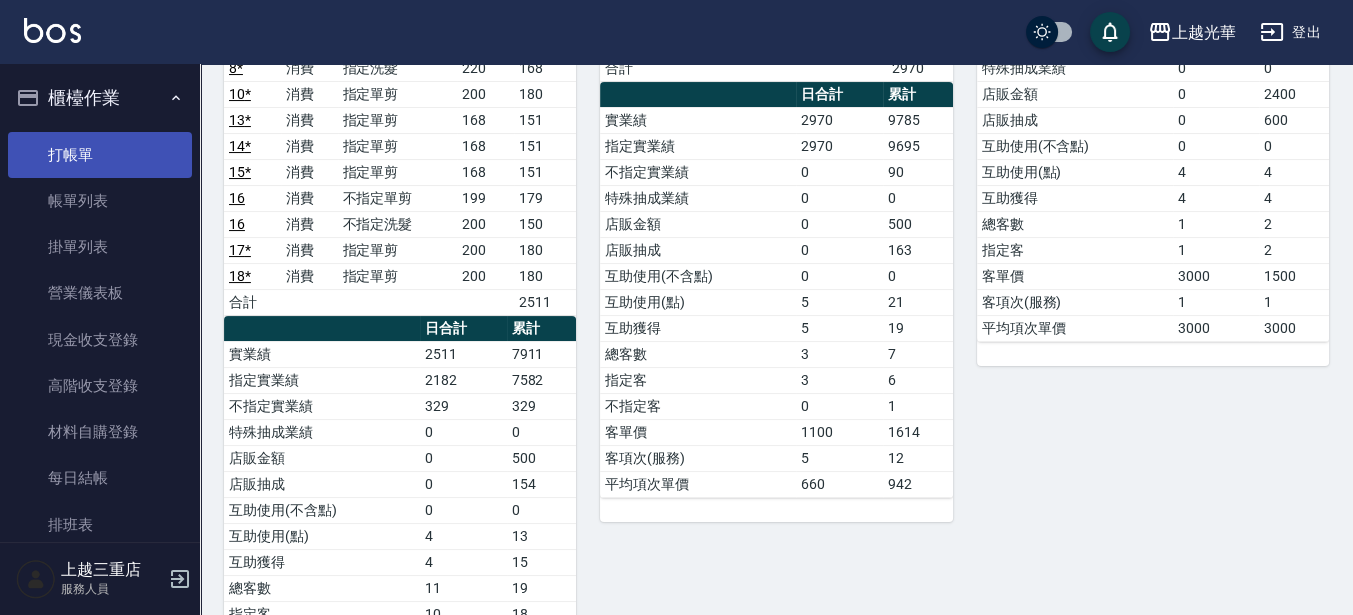 click on "打帳單" at bounding box center [100, 155] 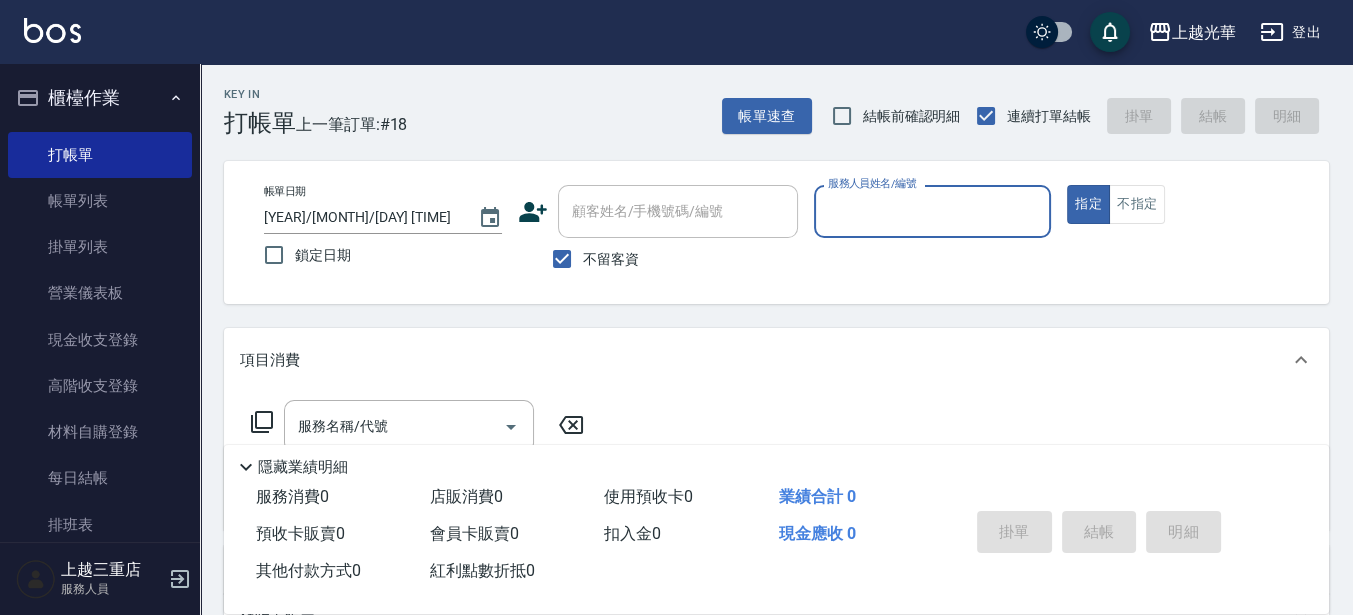 click on "顧客姓名/手機號碼/編號" at bounding box center (678, 211) 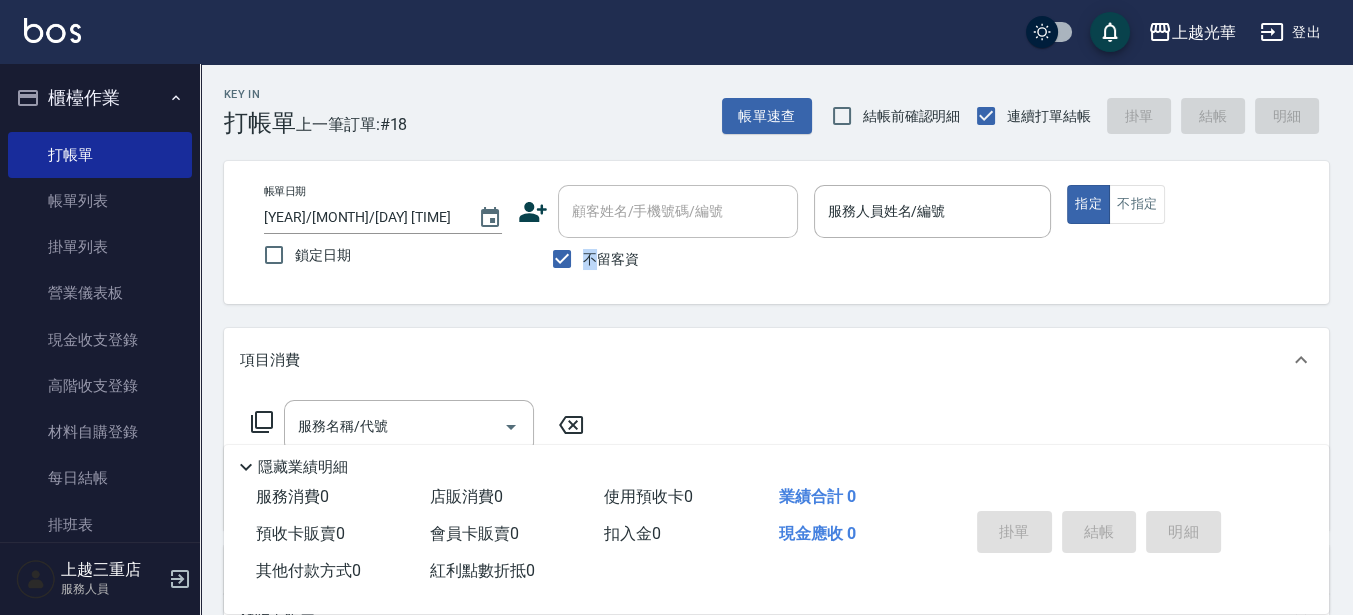 click on "不留客資" at bounding box center [611, 259] 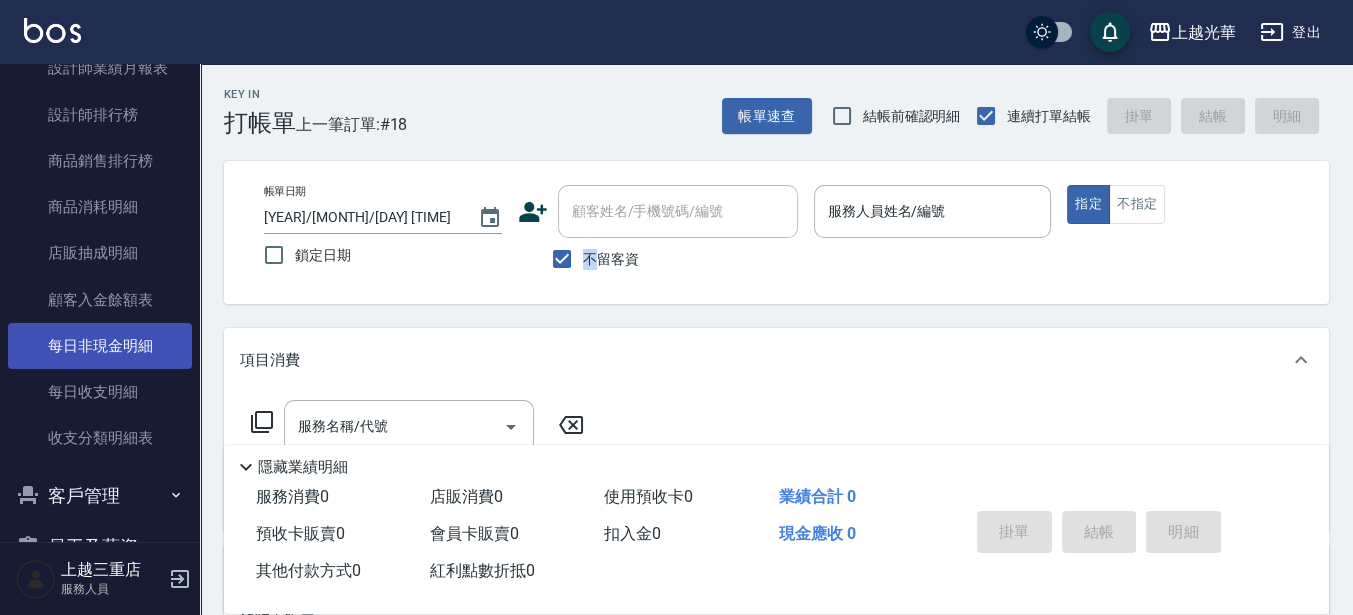 scroll, scrollTop: 1137, scrollLeft: 0, axis: vertical 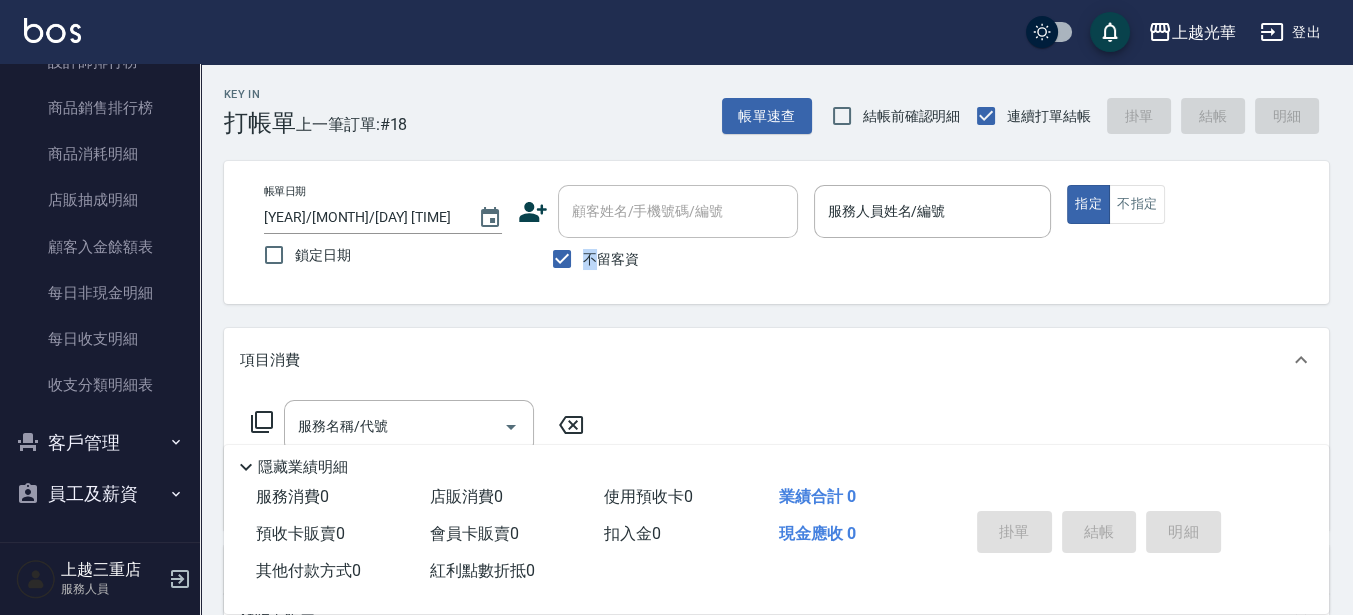 click on "客戶管理" at bounding box center (100, 443) 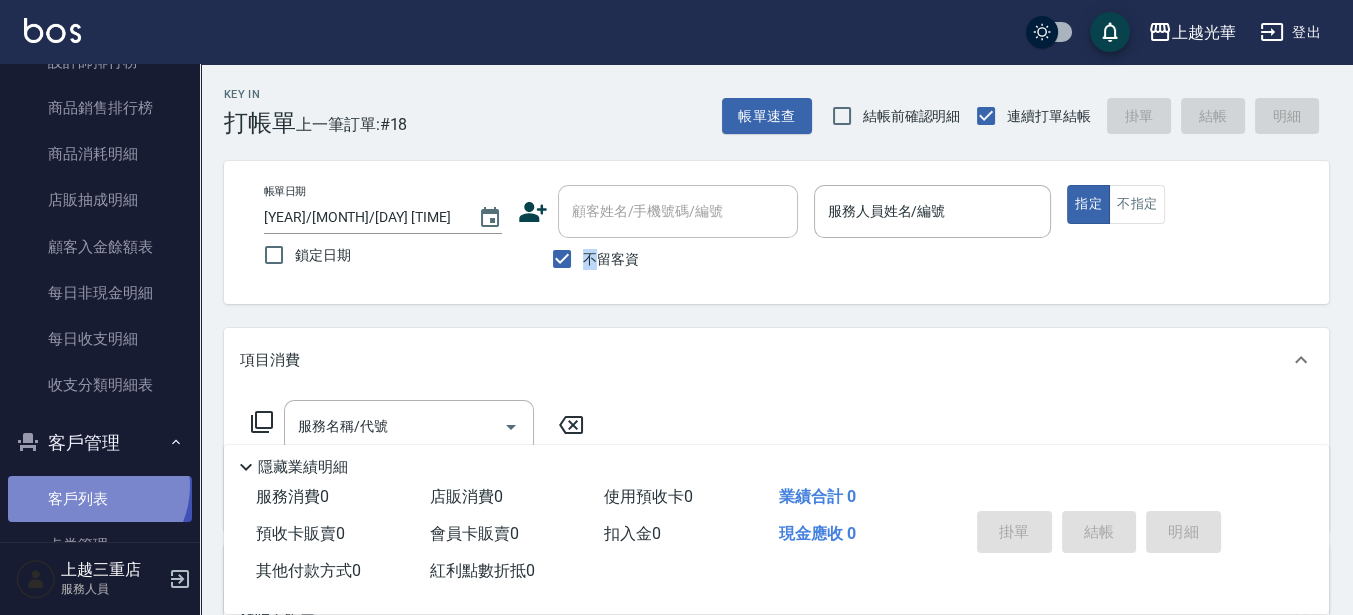 click on "客戶列表" at bounding box center (100, 499) 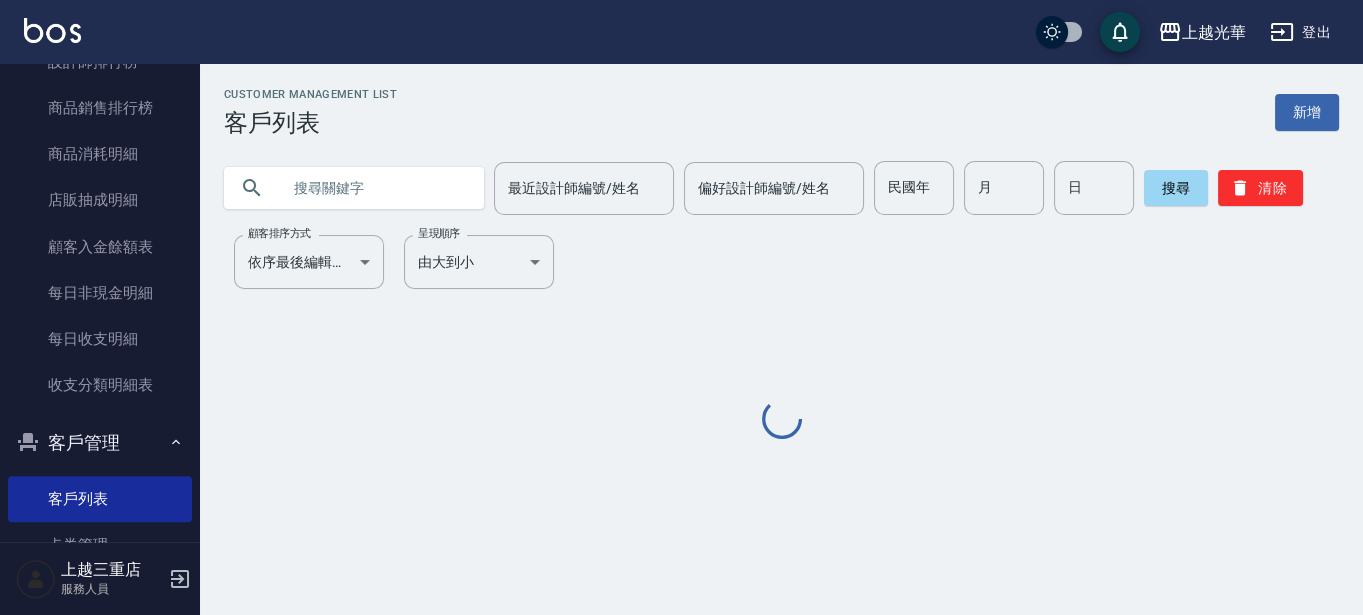 click at bounding box center (374, 188) 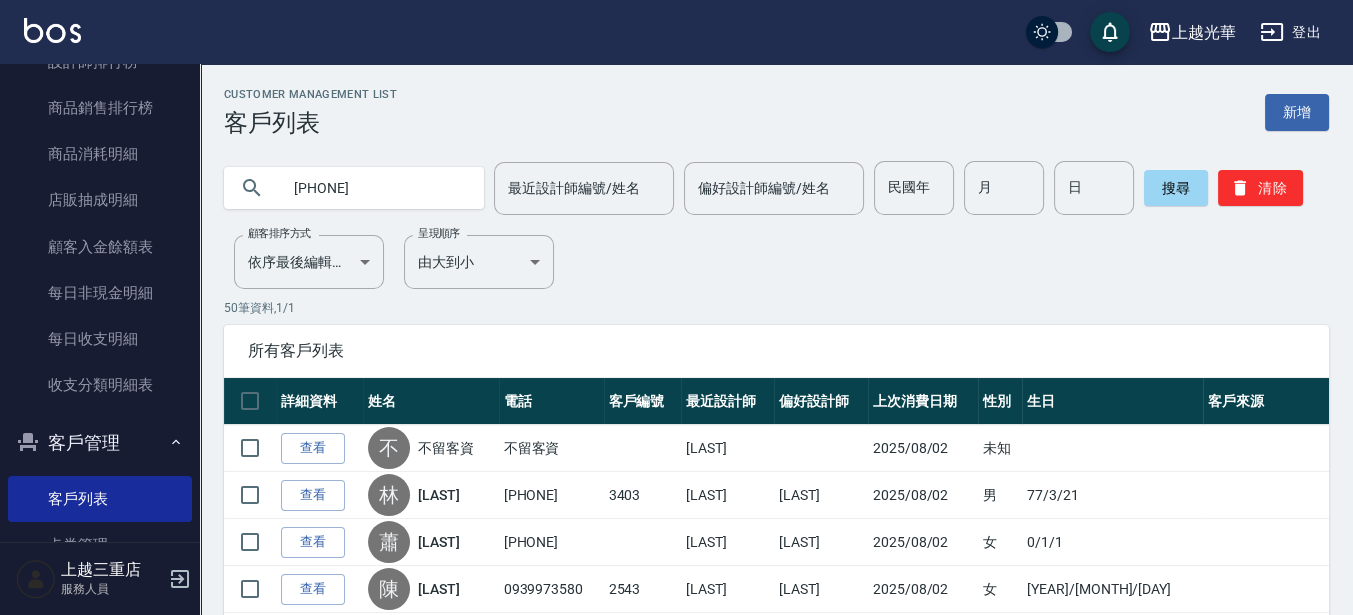type on "[PHONE]" 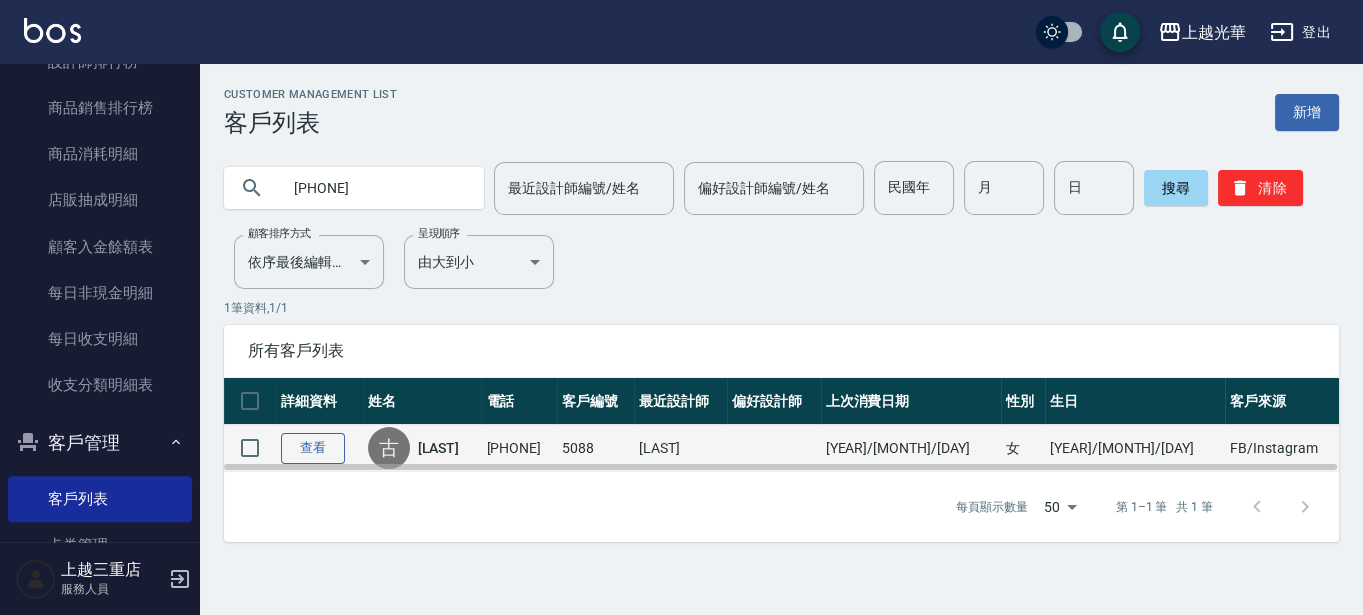 click on "查看" at bounding box center [313, 448] 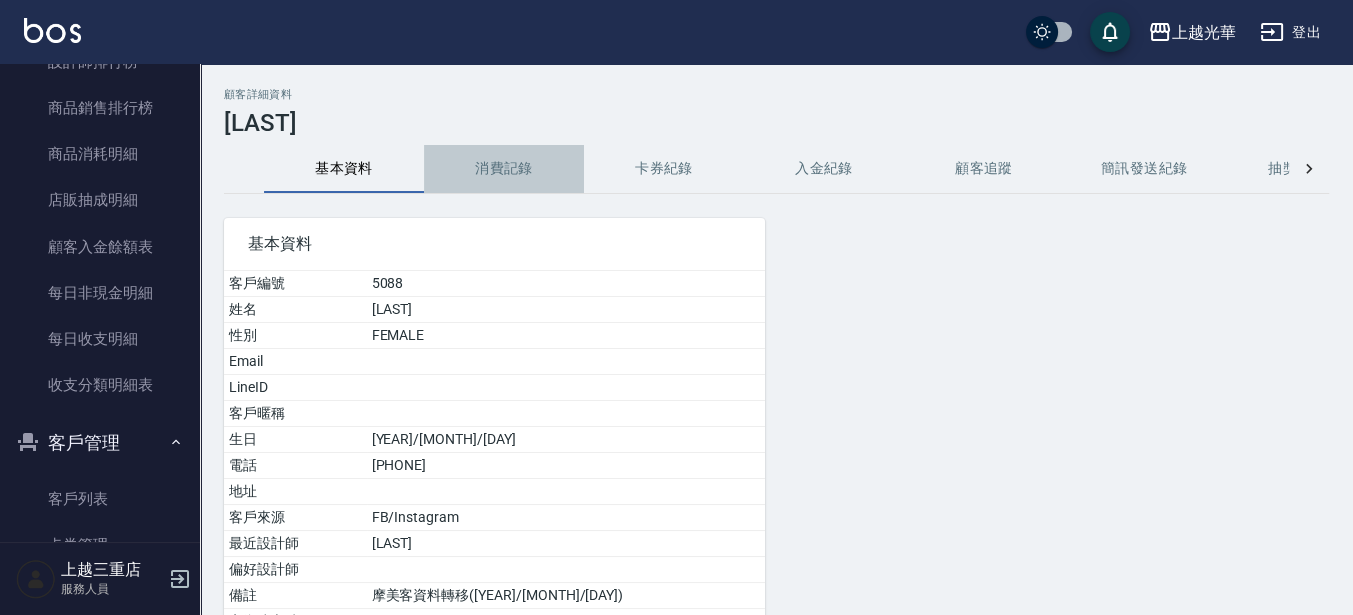 click on "消費記錄" at bounding box center (504, 169) 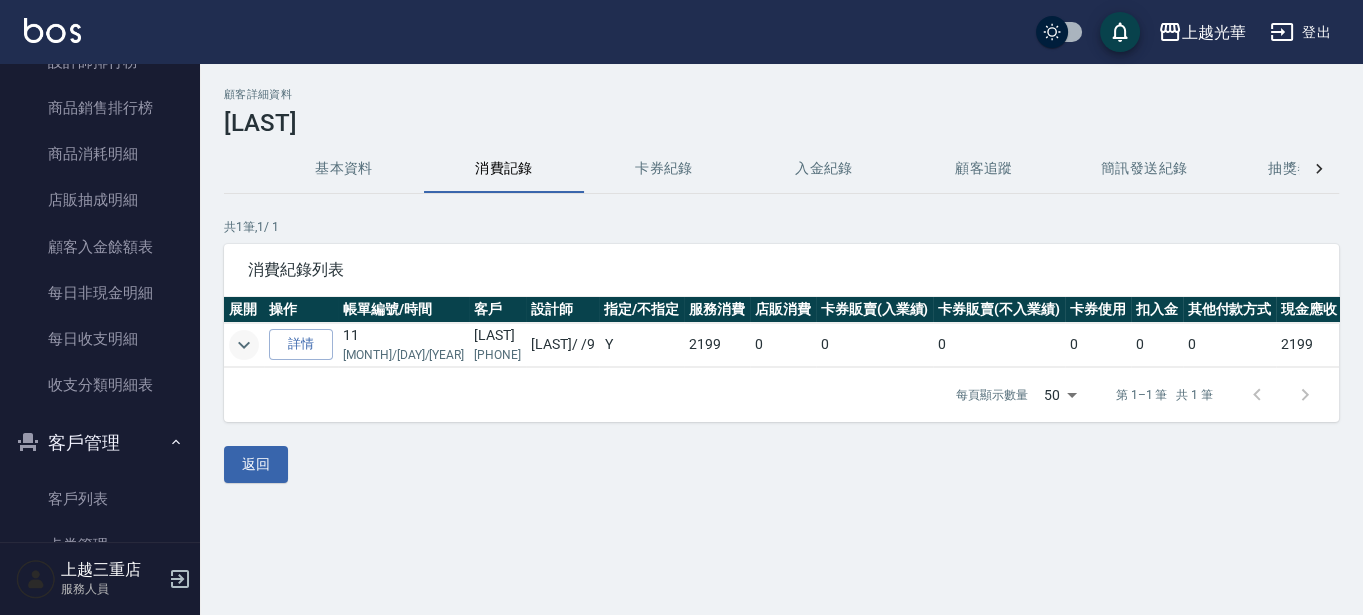click 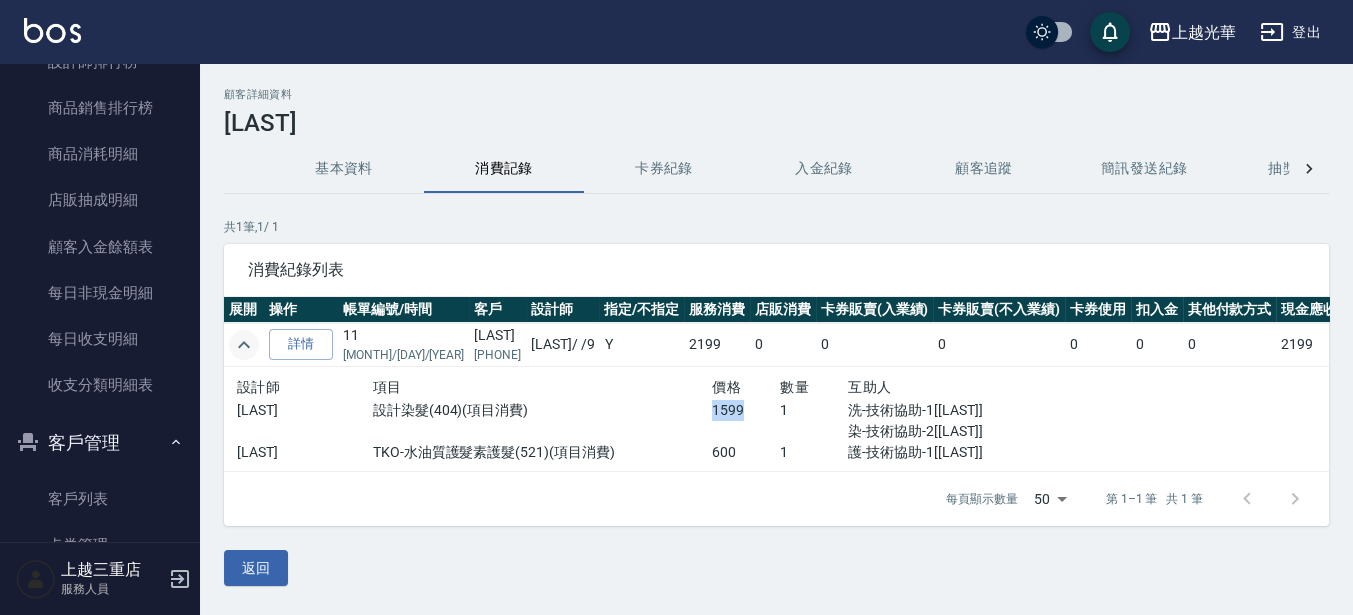 drag, startPoint x: 693, startPoint y: 415, endPoint x: 745, endPoint y: 413, distance: 52.03845 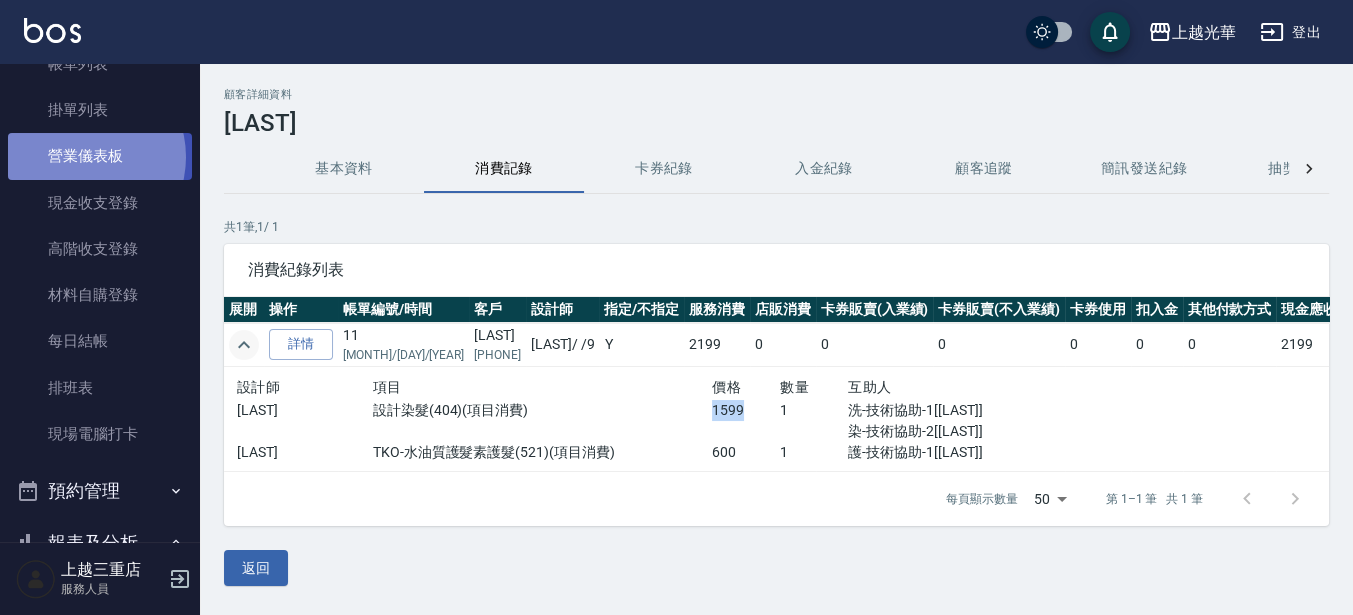 click on "營業儀表板" at bounding box center [100, 156] 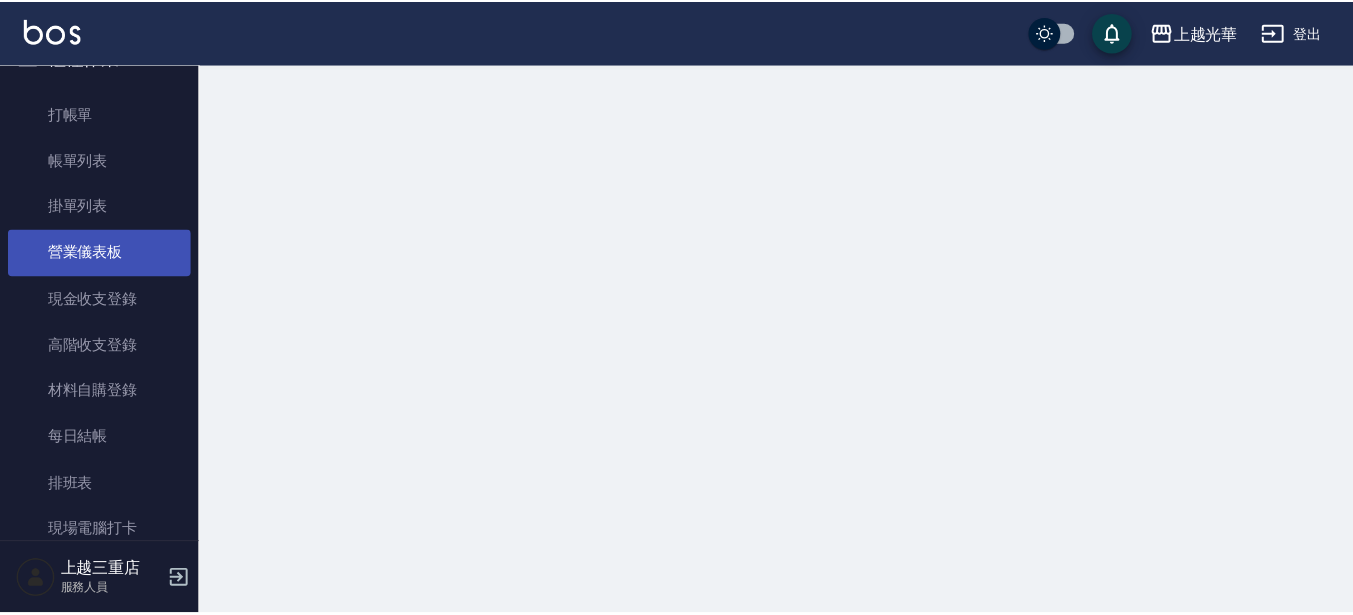 scroll, scrollTop: 0, scrollLeft: 0, axis: both 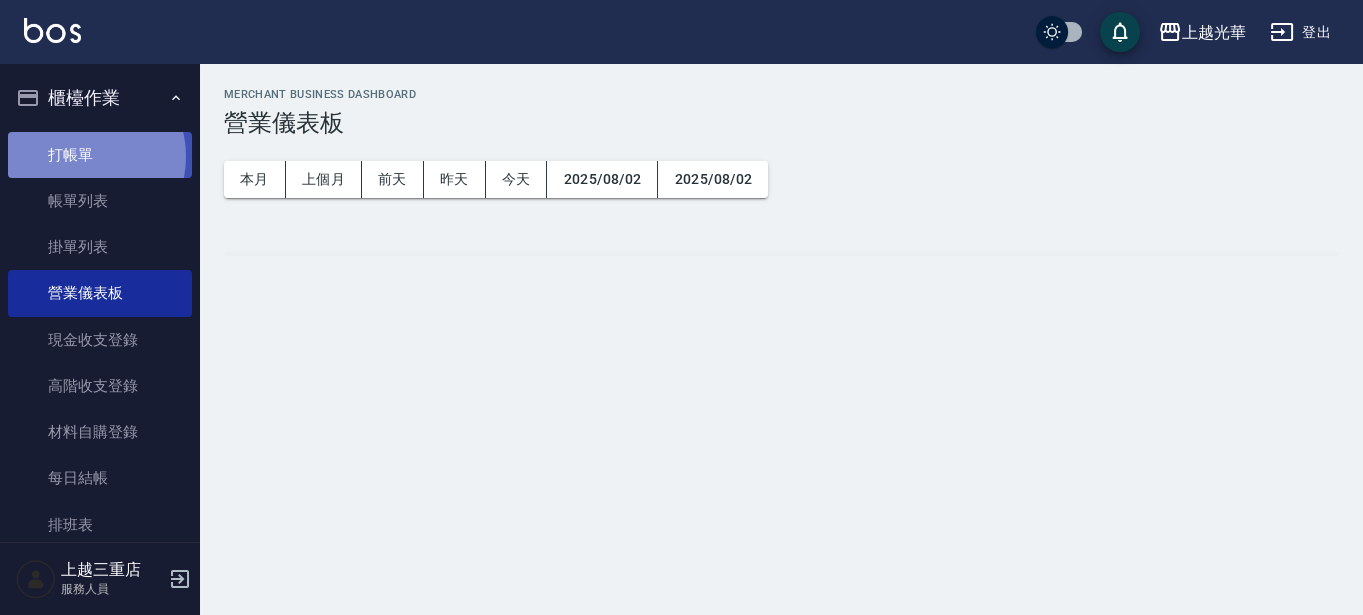 click on "打帳單" at bounding box center (100, 155) 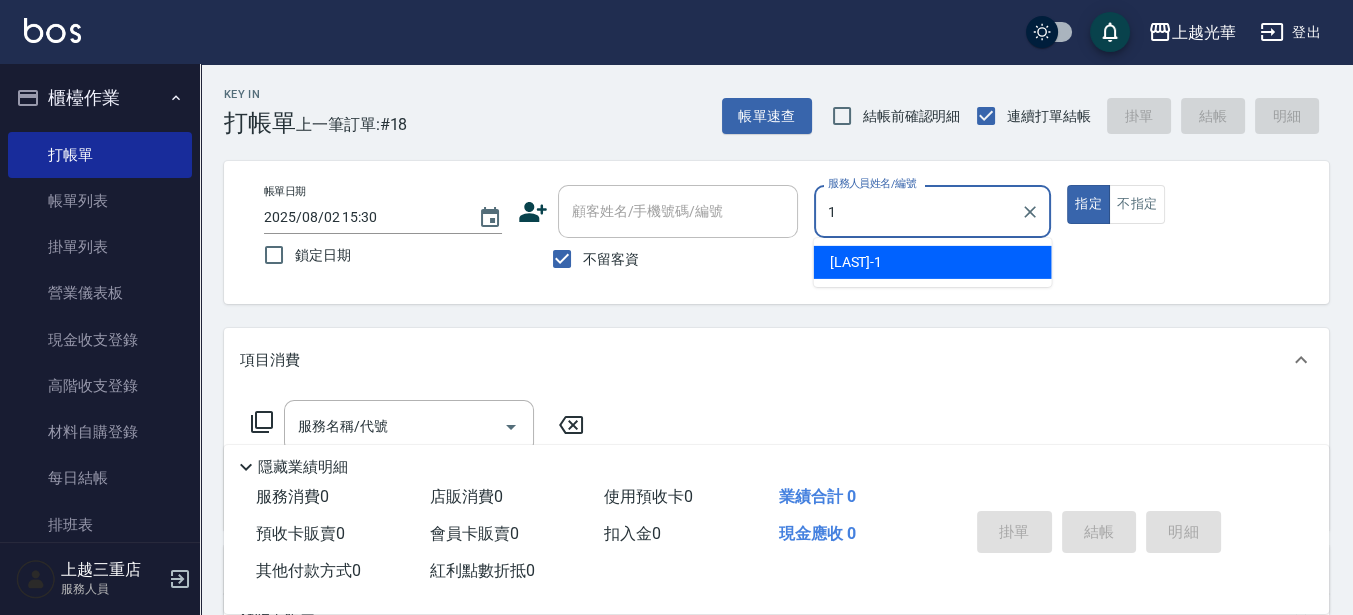 type on "1" 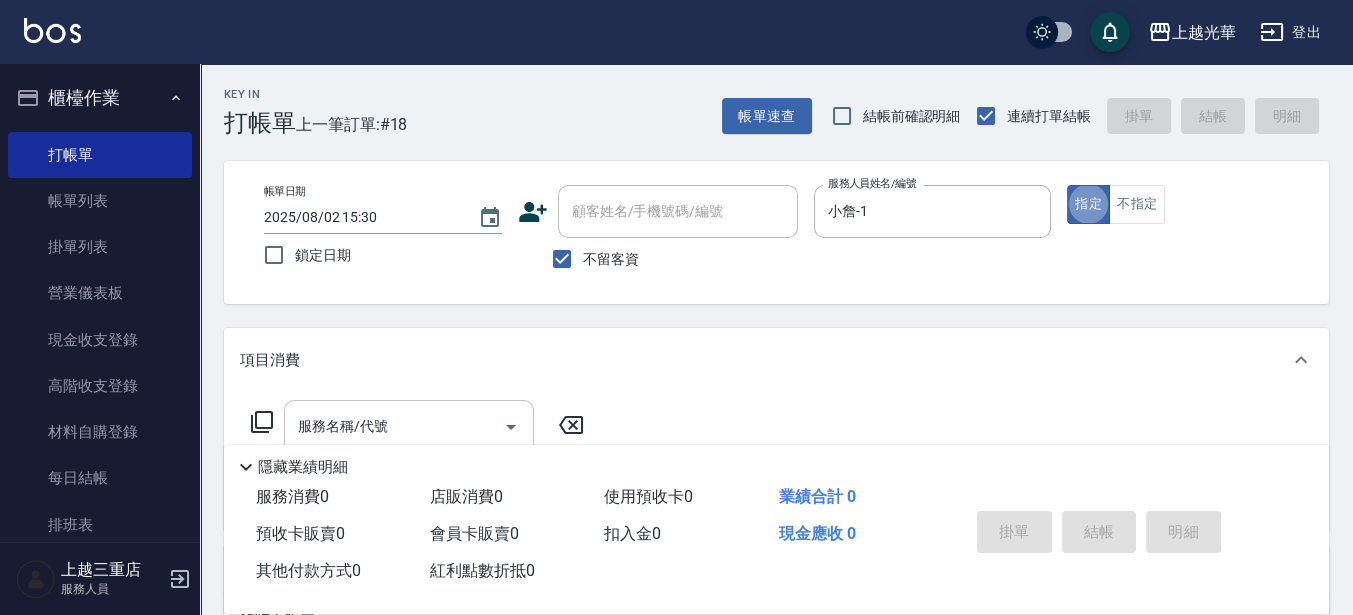click on "服務名稱/代號" at bounding box center (394, 426) 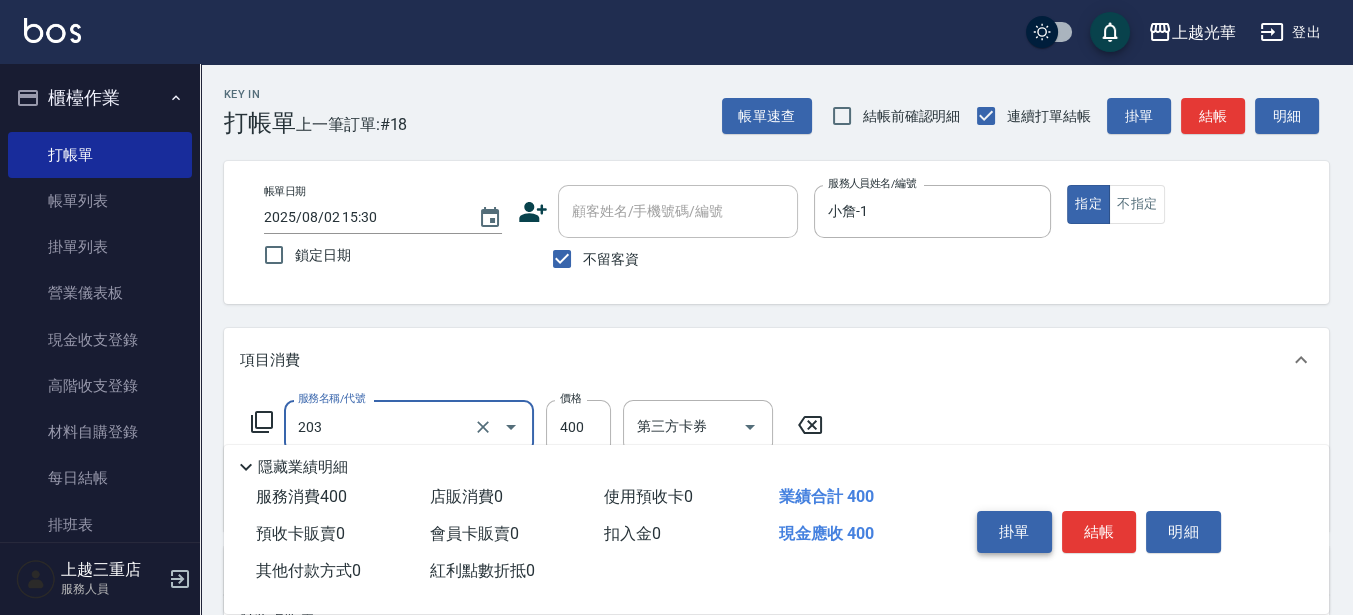 type on "指定單剪(203)" 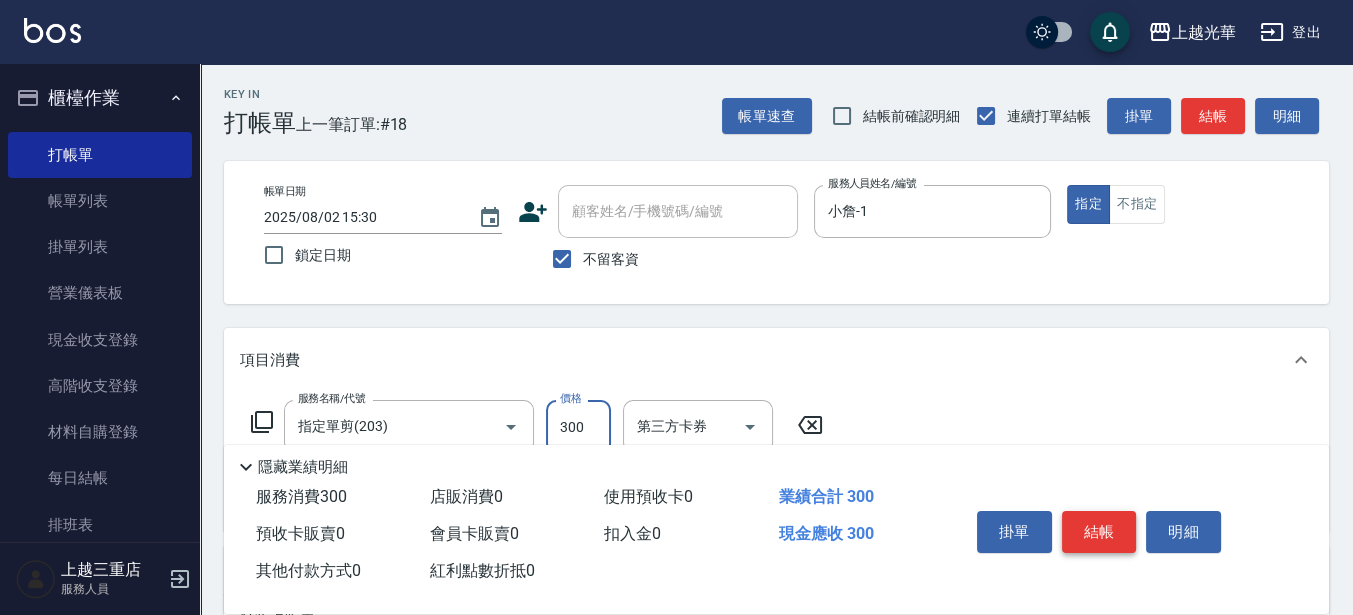 type on "300" 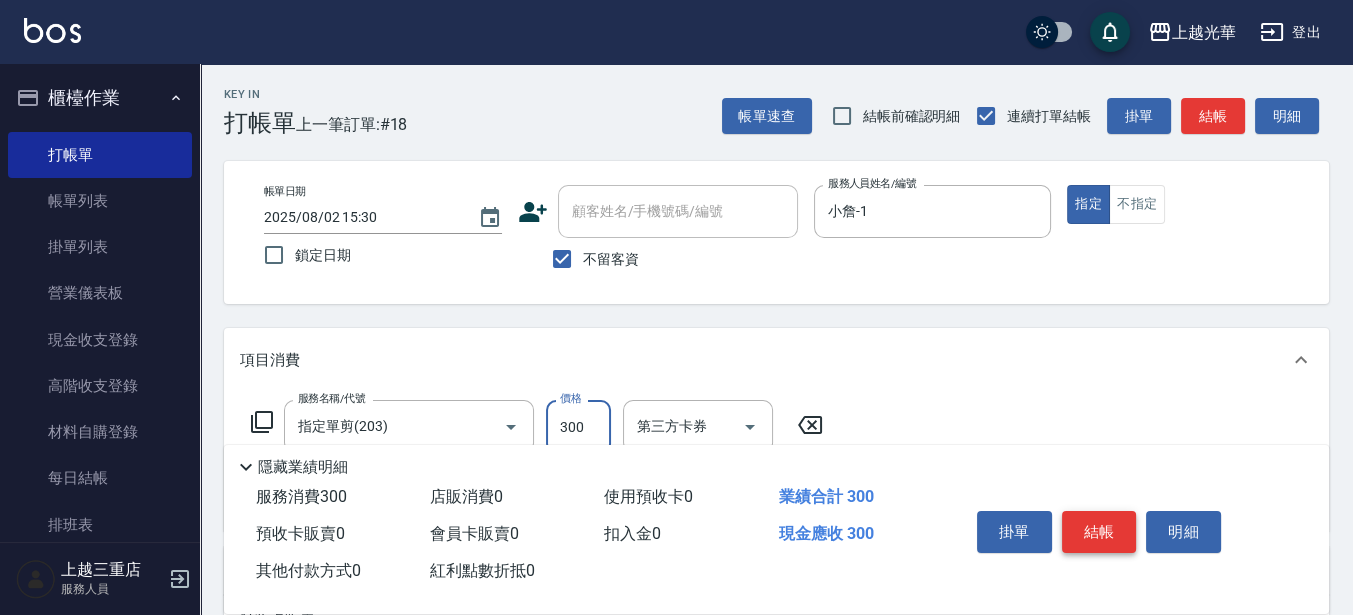 click on "結帳" at bounding box center (1099, 532) 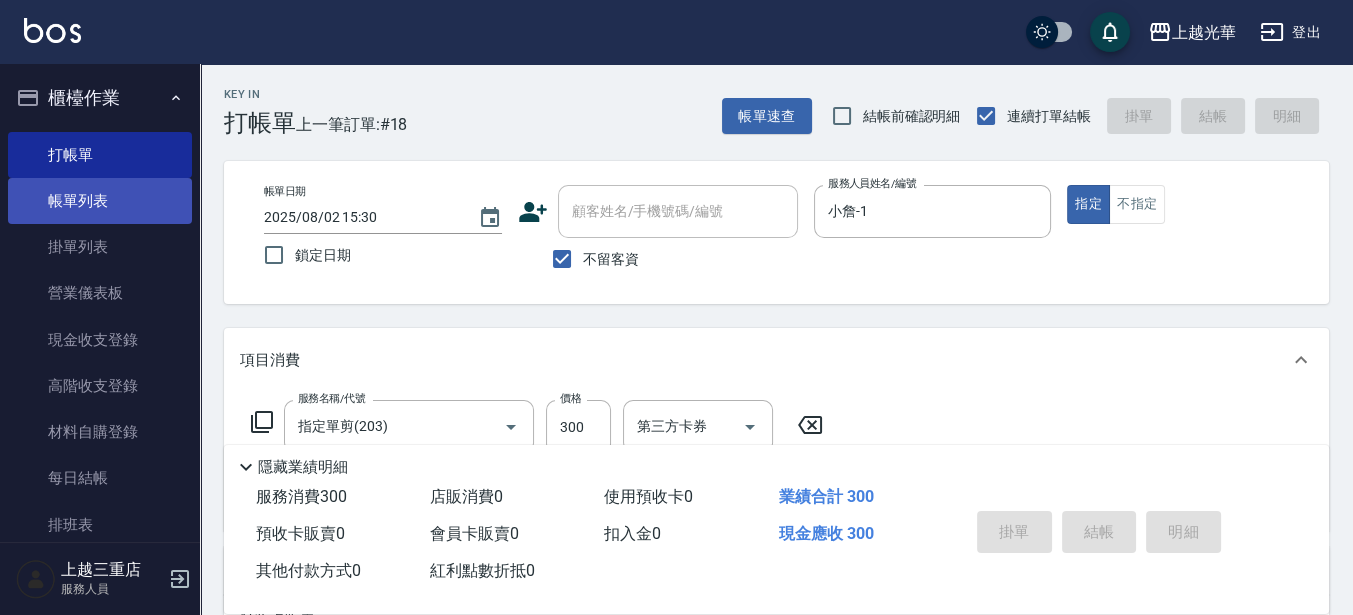 type on "[YEAR]/[MONTH]/[DAY] [TIME]" 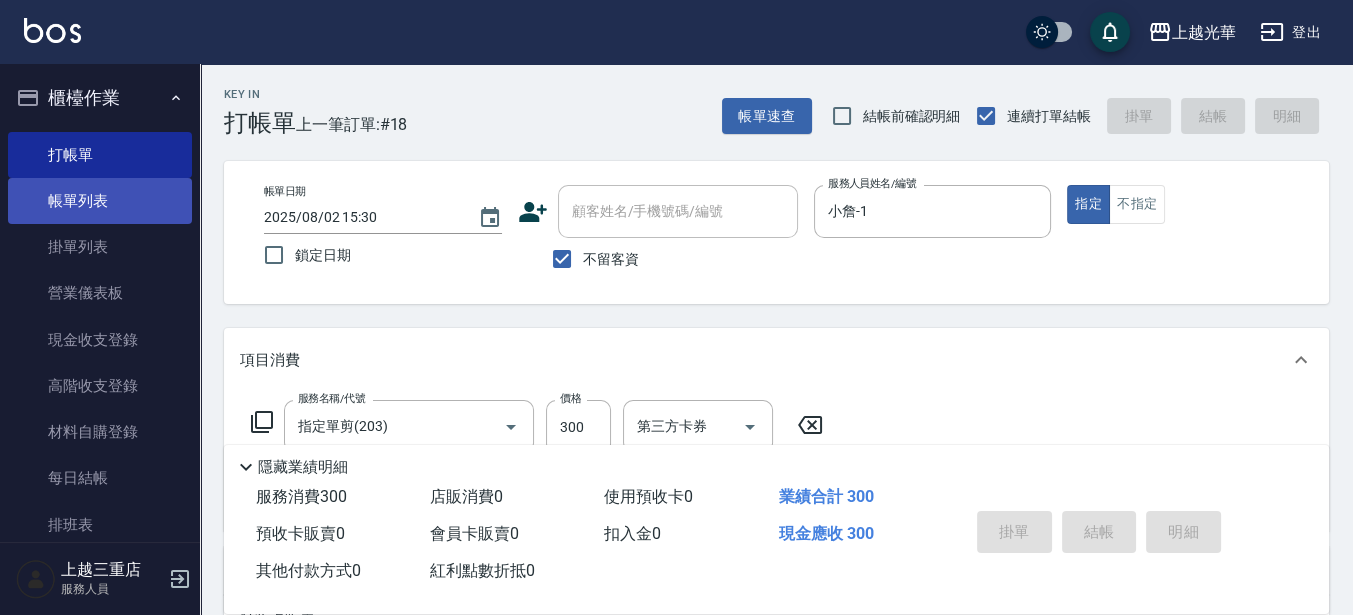 type 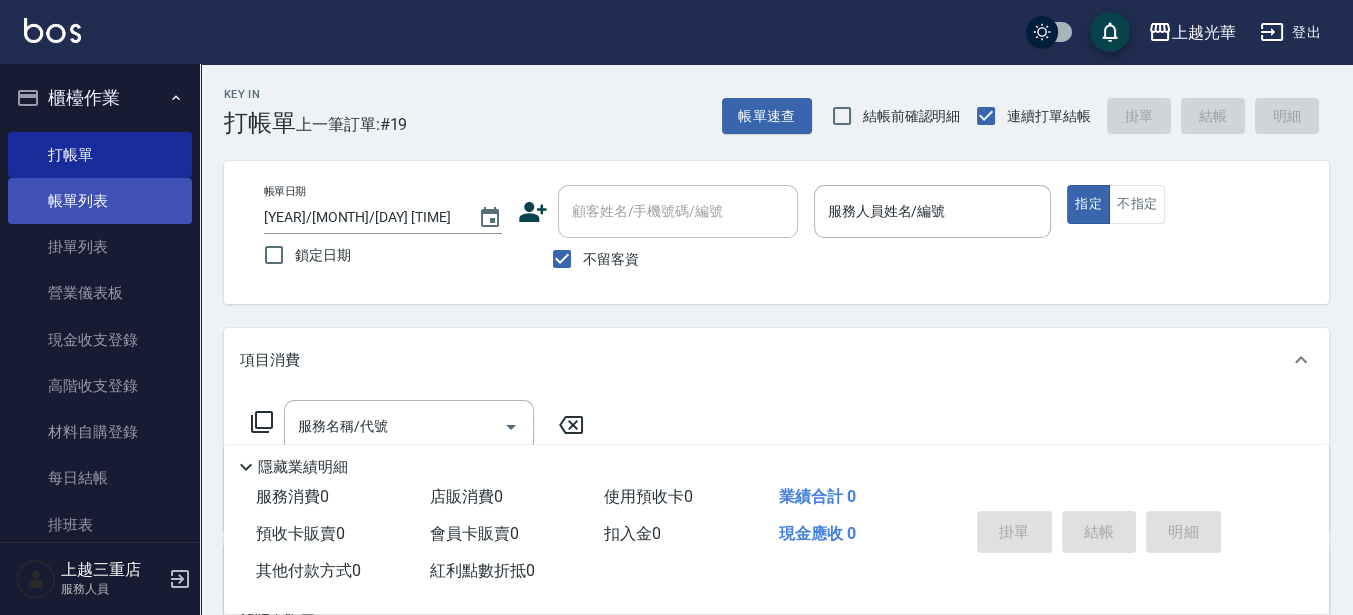 click on "帳單列表" at bounding box center [100, 201] 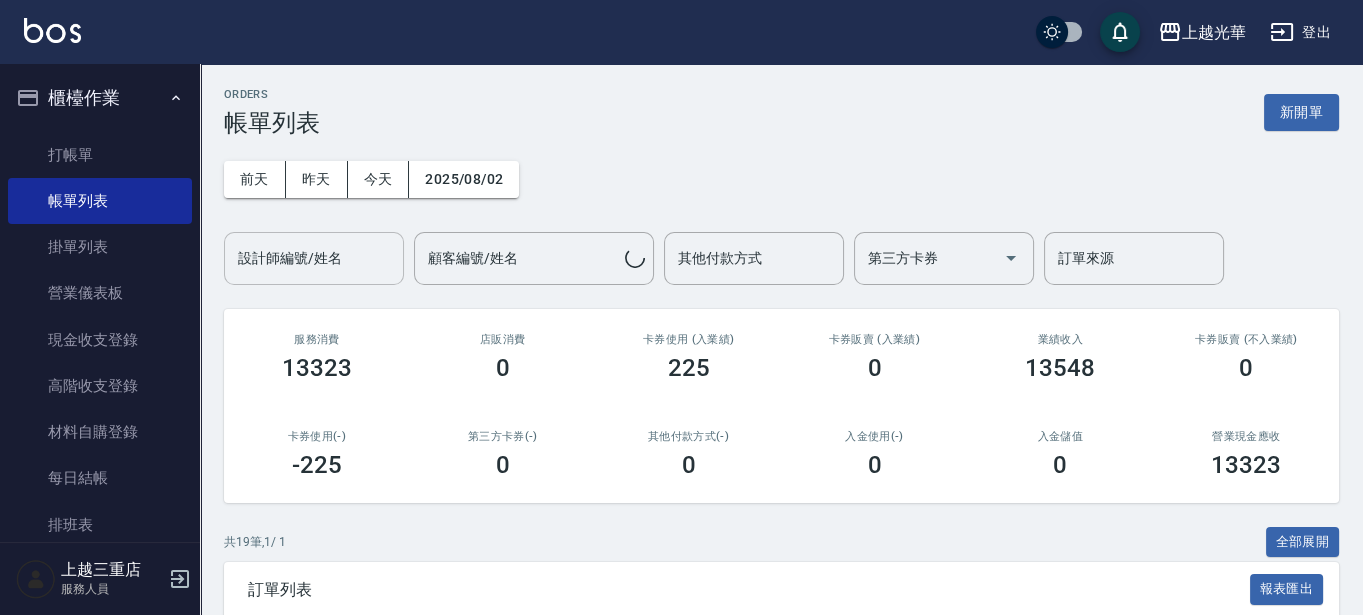 click on "設計師編號/姓名" at bounding box center [314, 258] 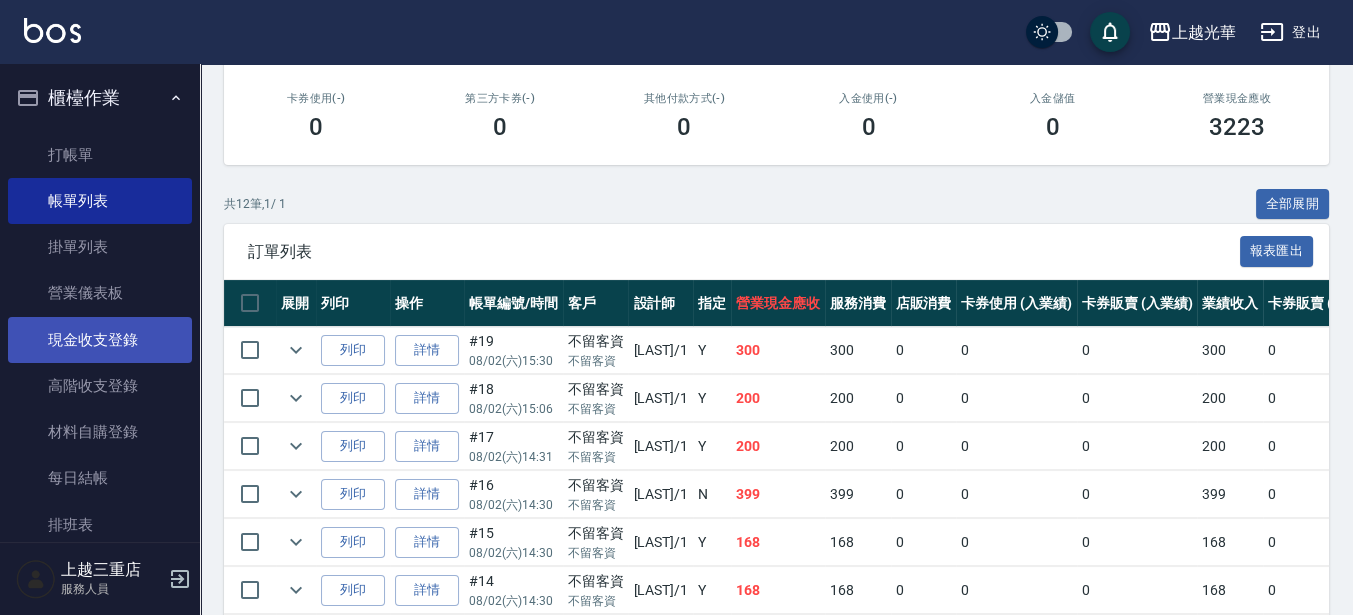 scroll, scrollTop: 375, scrollLeft: 0, axis: vertical 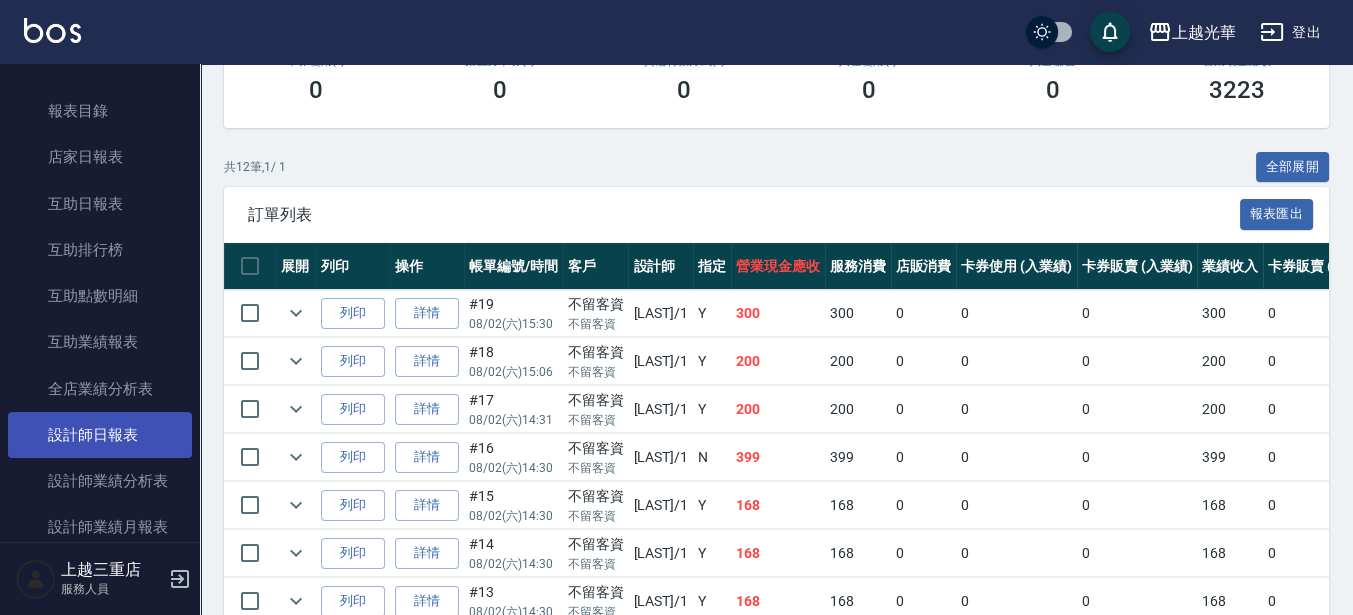 type on "小詹-1" 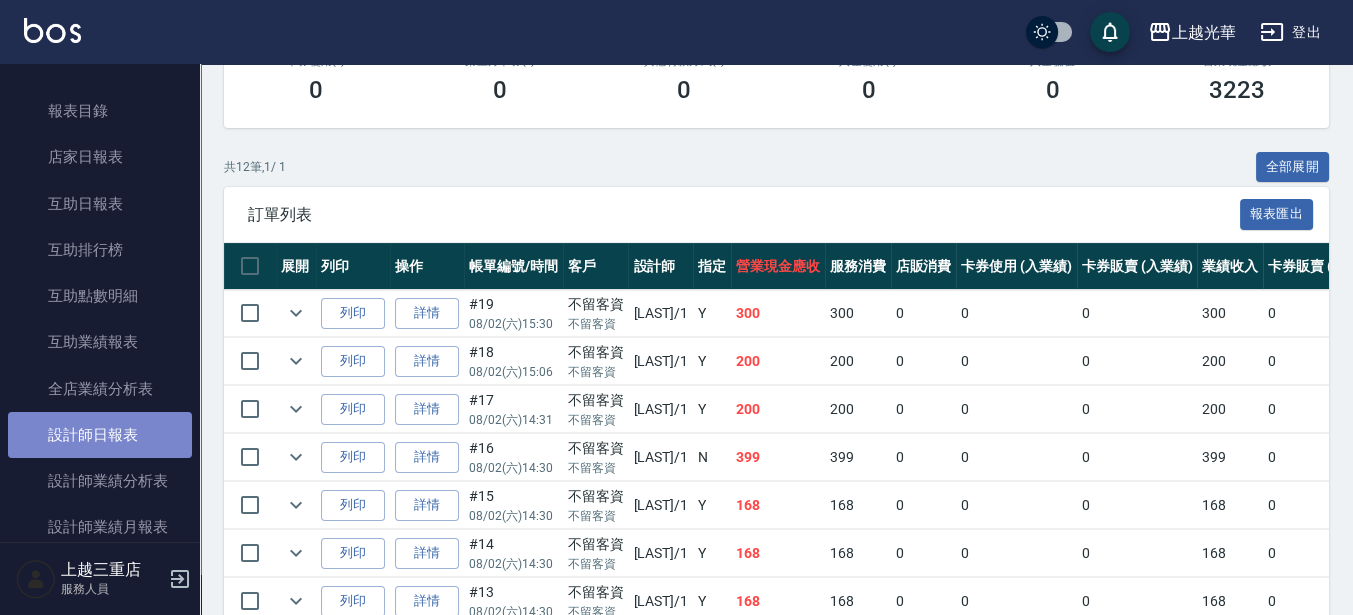 click on "設計師日報表" at bounding box center [100, 435] 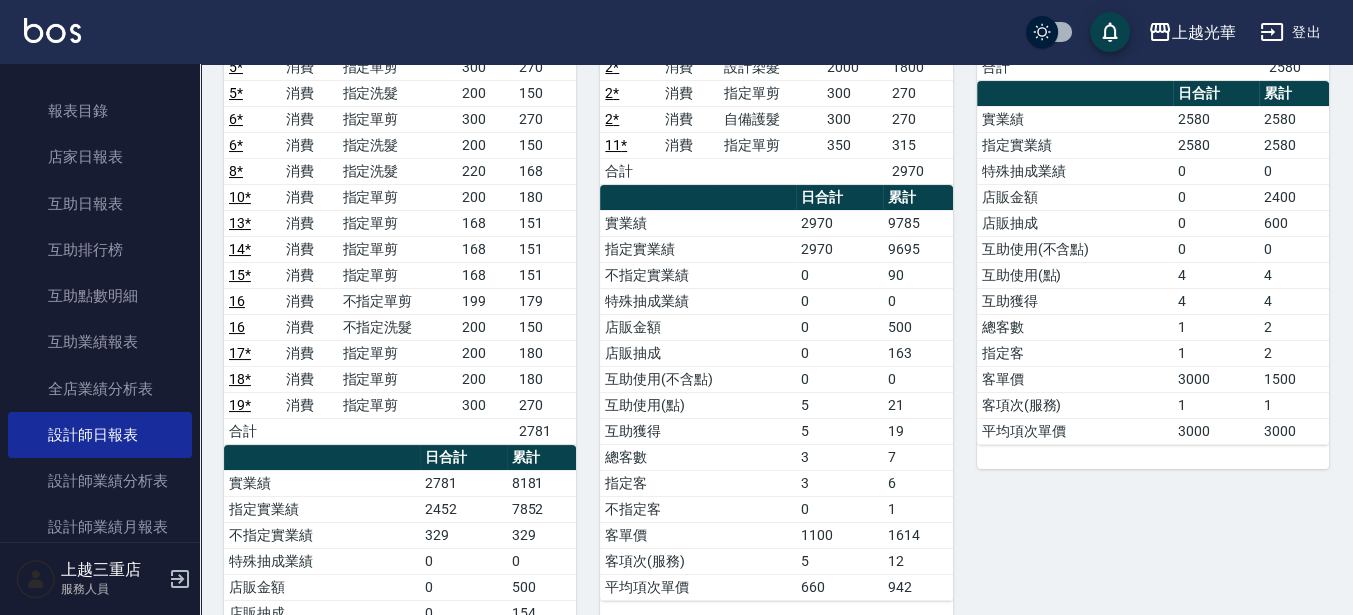 scroll, scrollTop: 375, scrollLeft: 0, axis: vertical 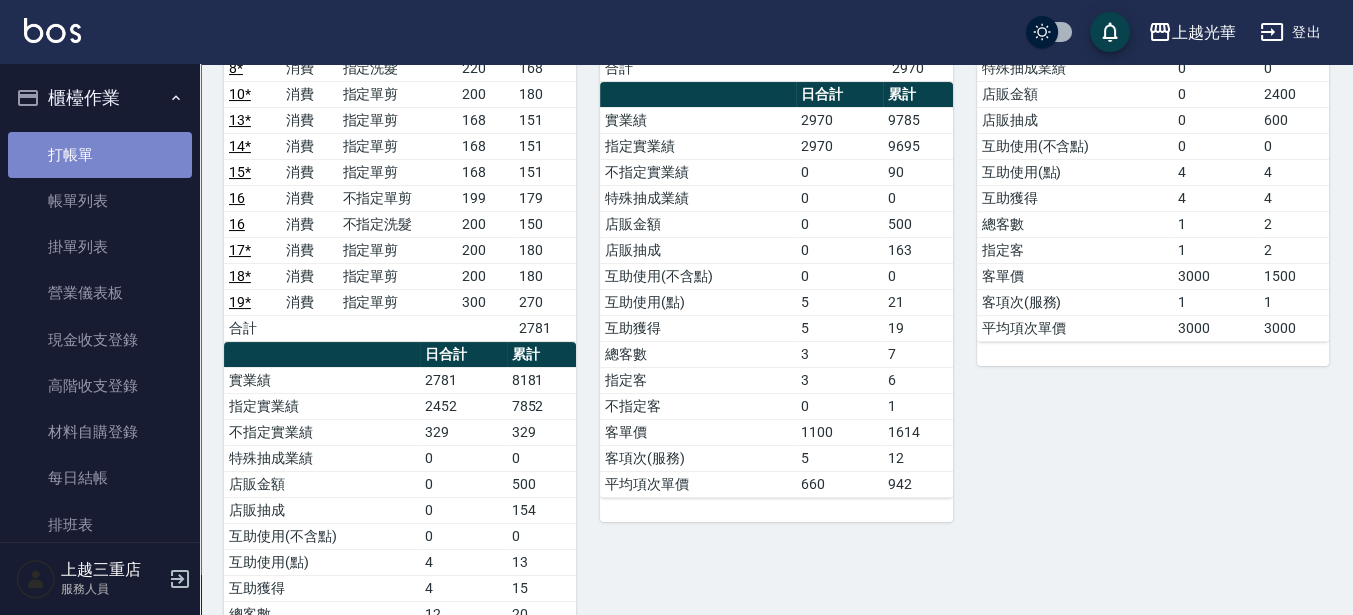 click on "打帳單" at bounding box center [100, 155] 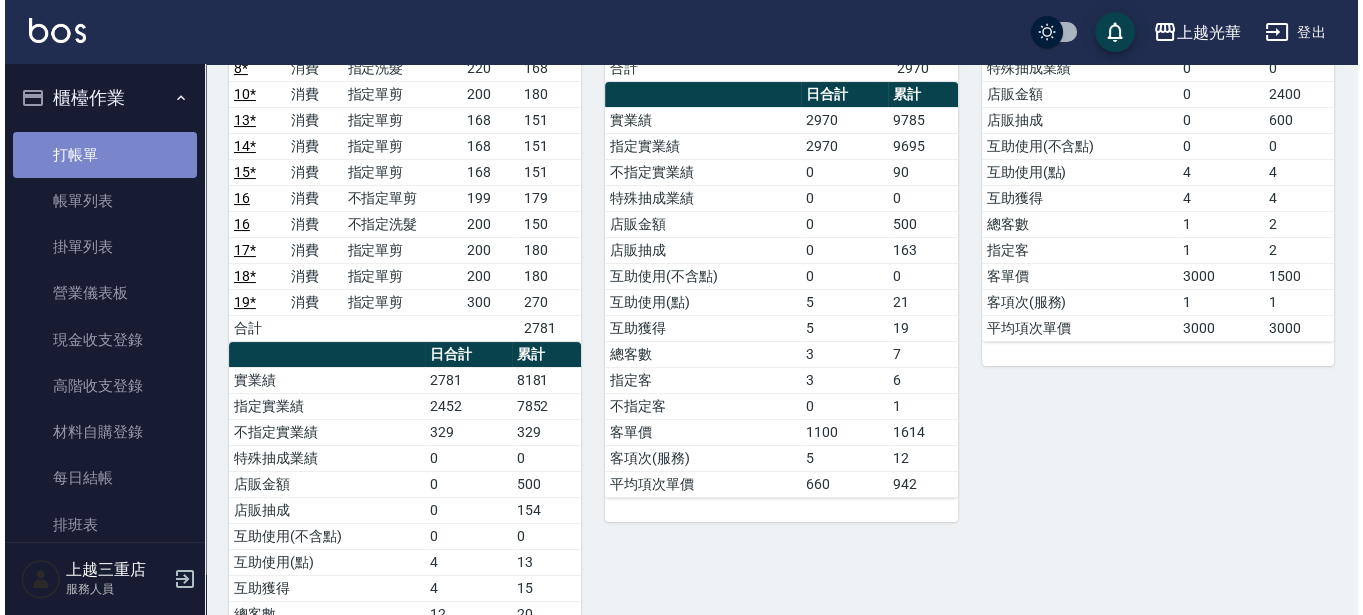 scroll, scrollTop: 0, scrollLeft: 0, axis: both 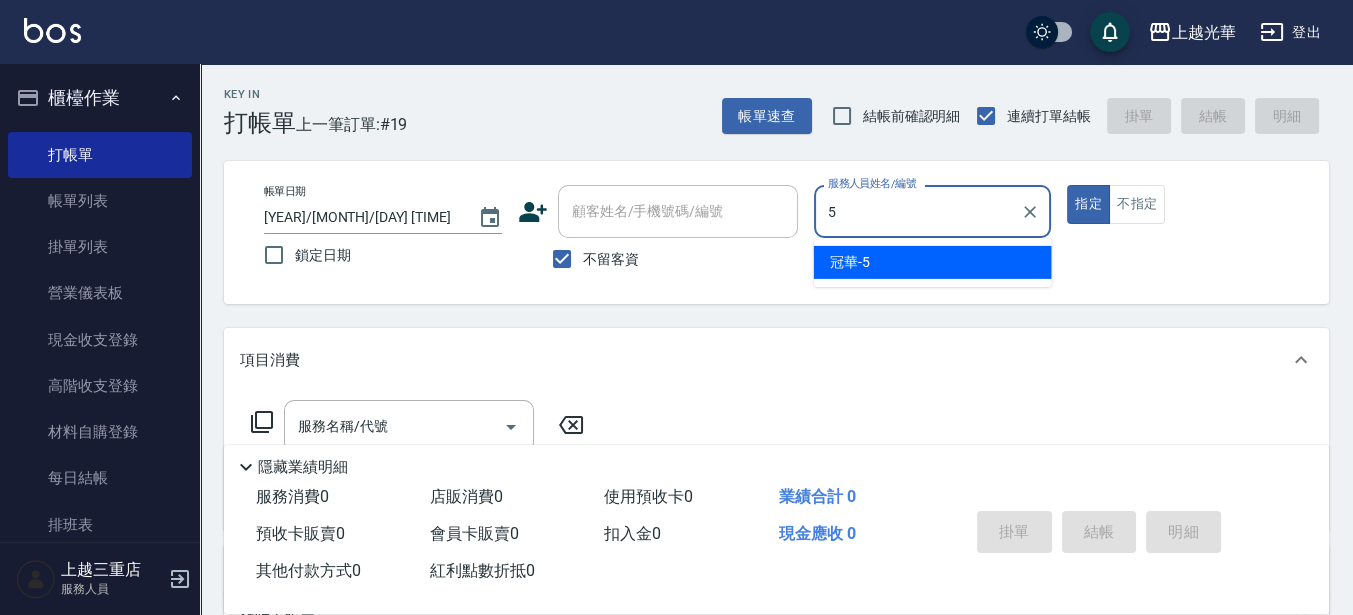 type on "[LAST]-5" 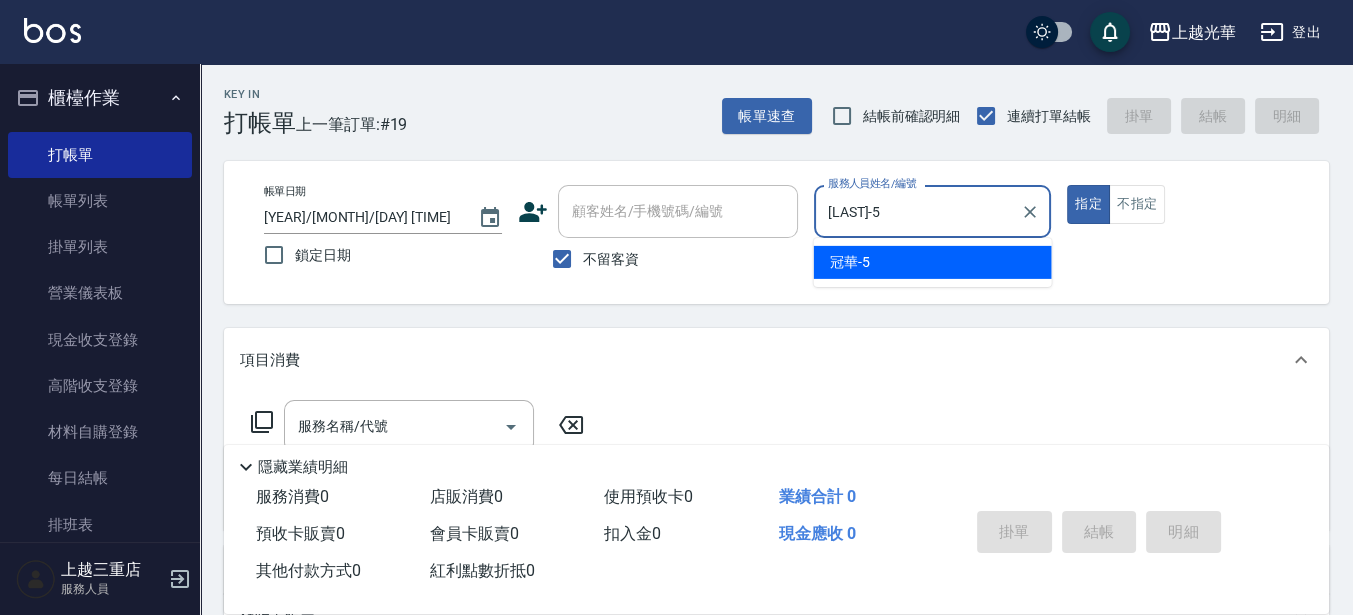 type on "true" 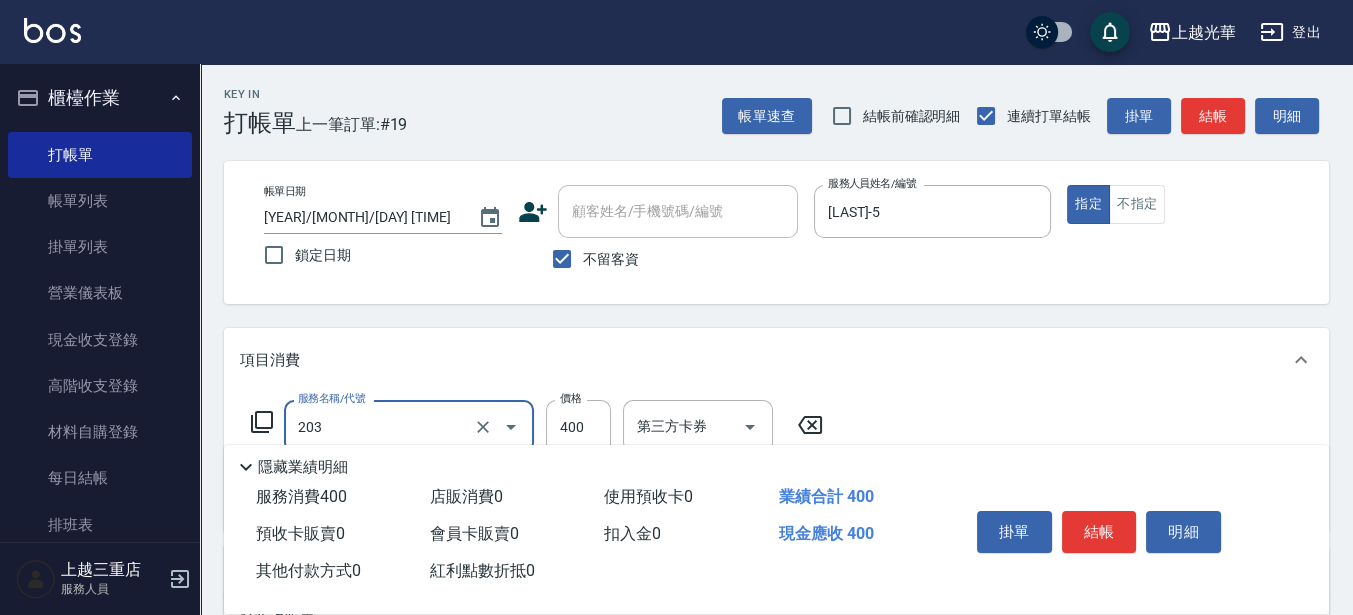 type on "指定單剪(203)" 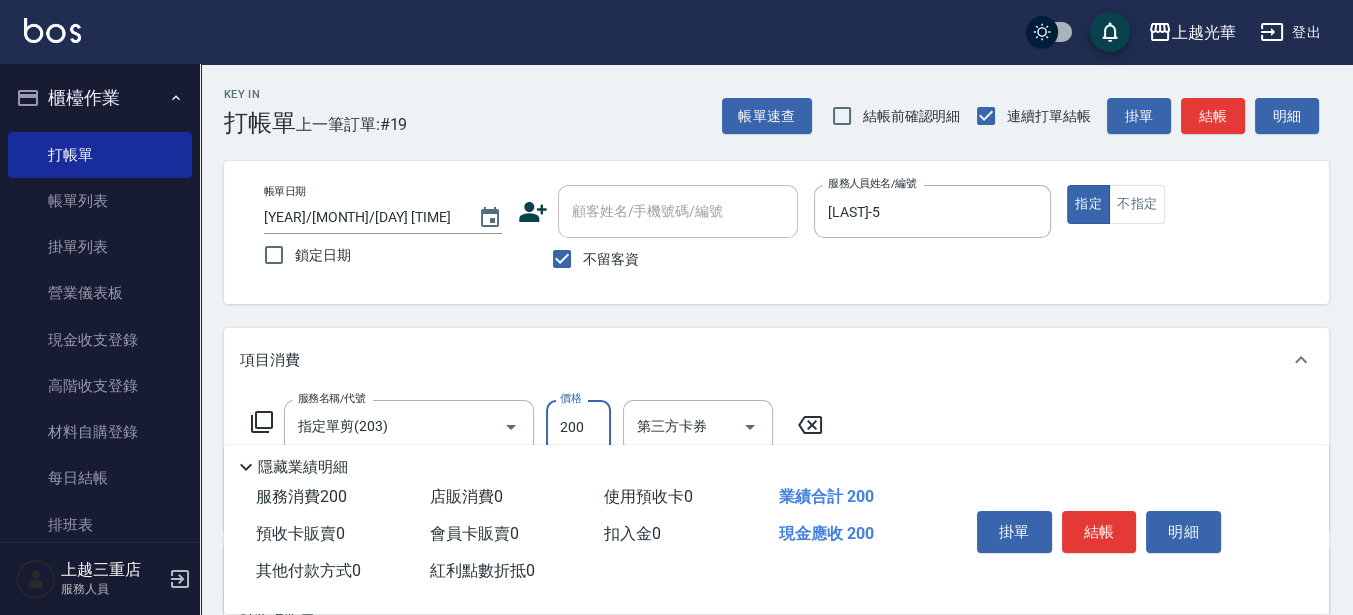 type on "200" 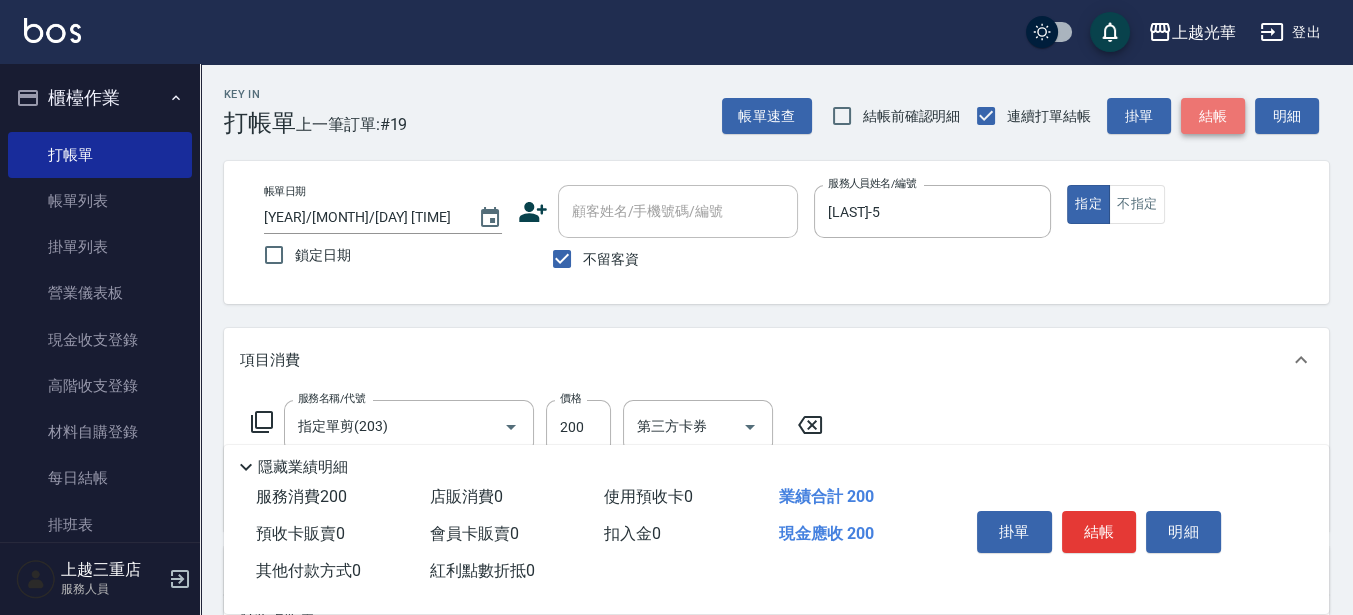 click on "結帳" at bounding box center (1213, 116) 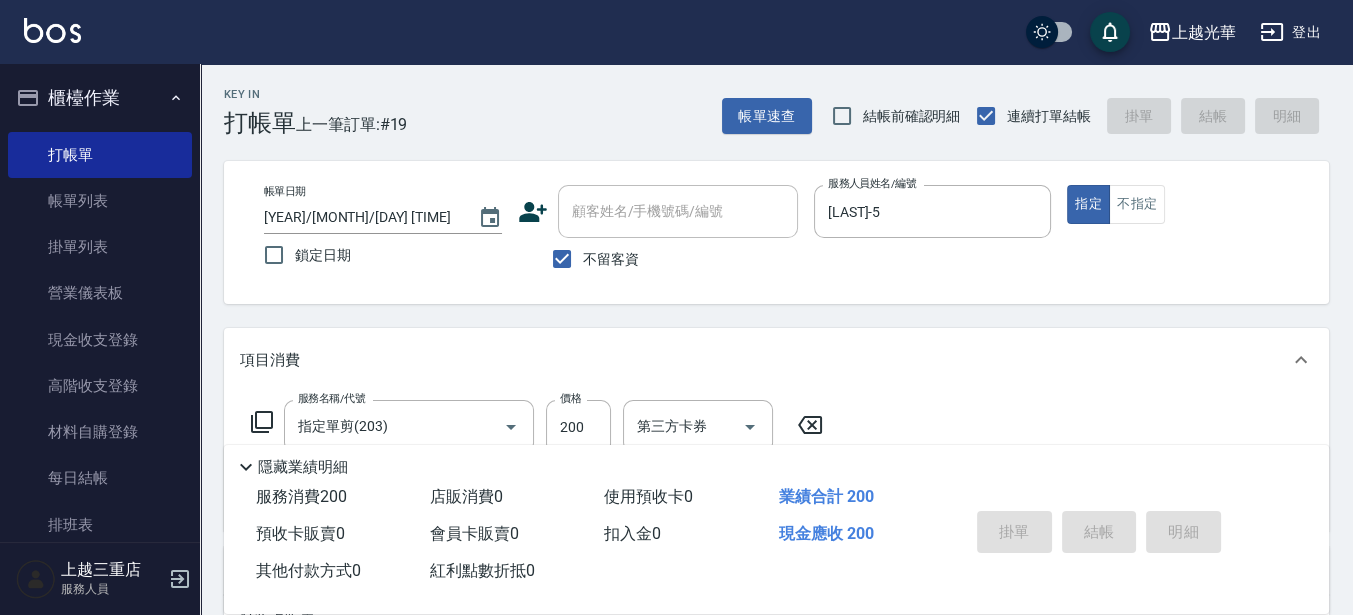 type on "[YEAR]/[MONTH]/[DAY] [TIME]" 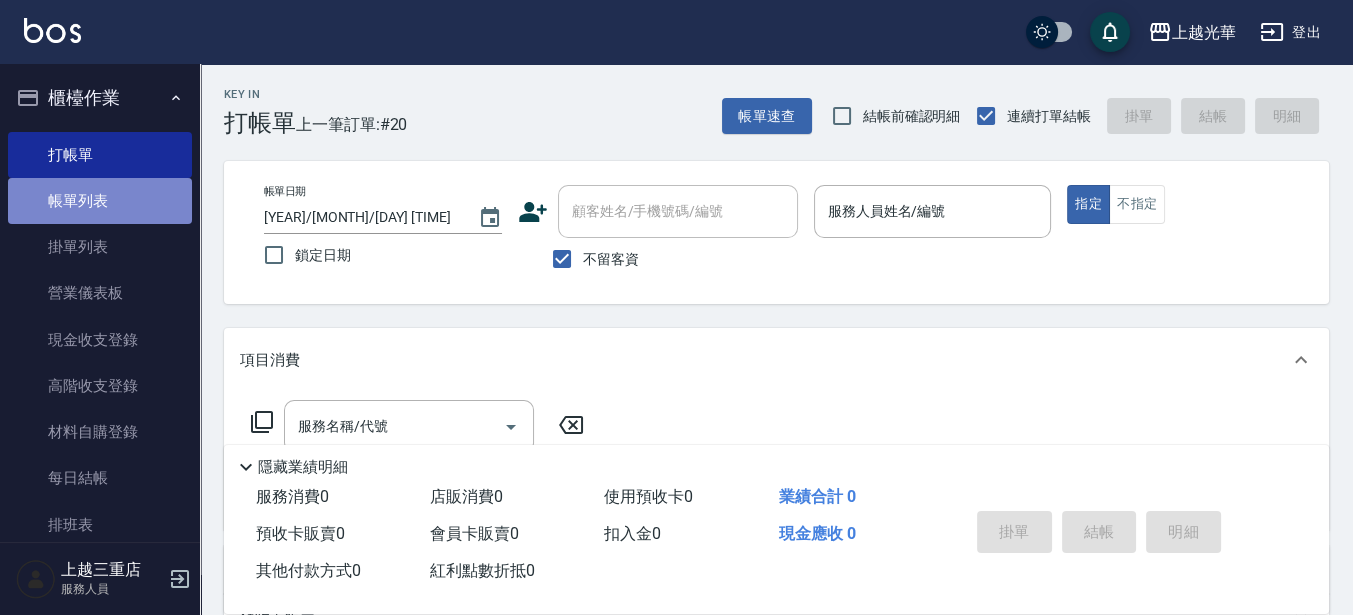 click on "帳單列表" at bounding box center (100, 201) 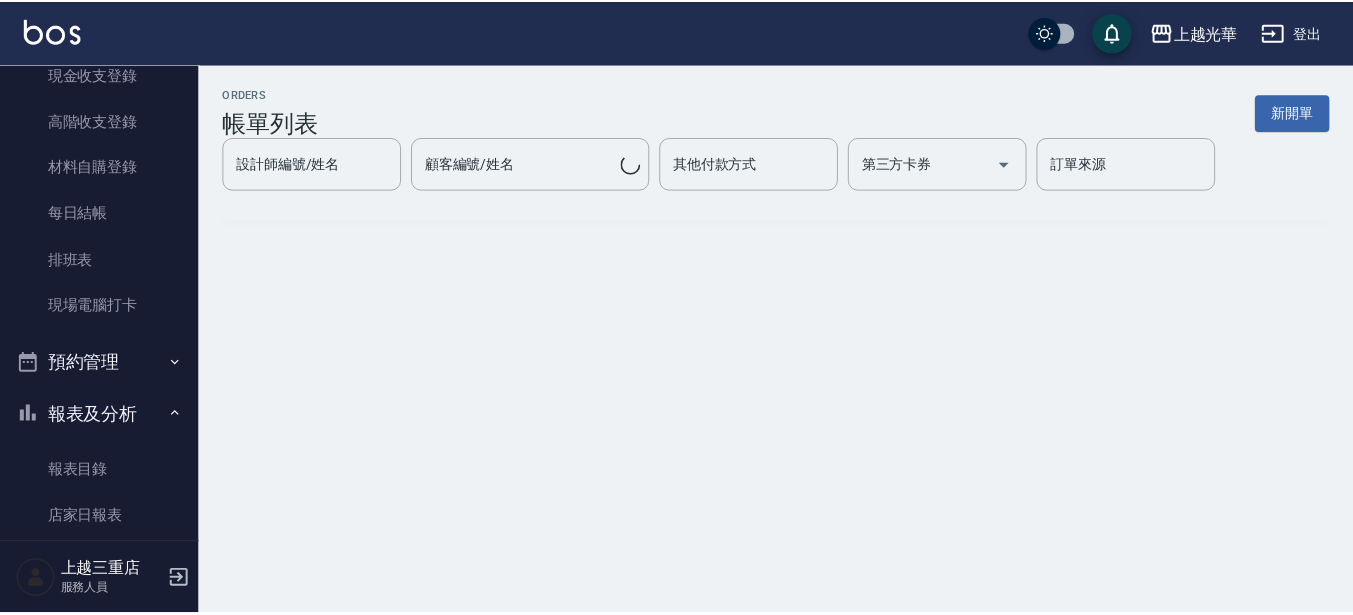 scroll, scrollTop: 418, scrollLeft: 0, axis: vertical 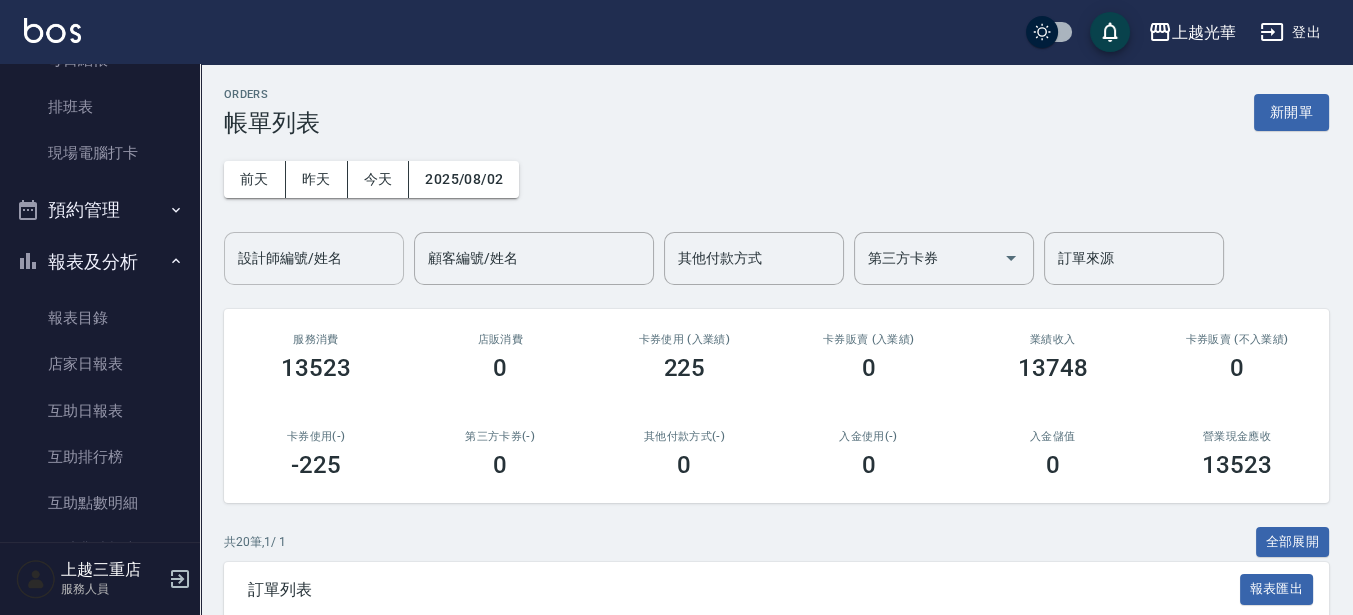 drag, startPoint x: 319, startPoint y: 250, endPoint x: 308, endPoint y: 255, distance: 12.083046 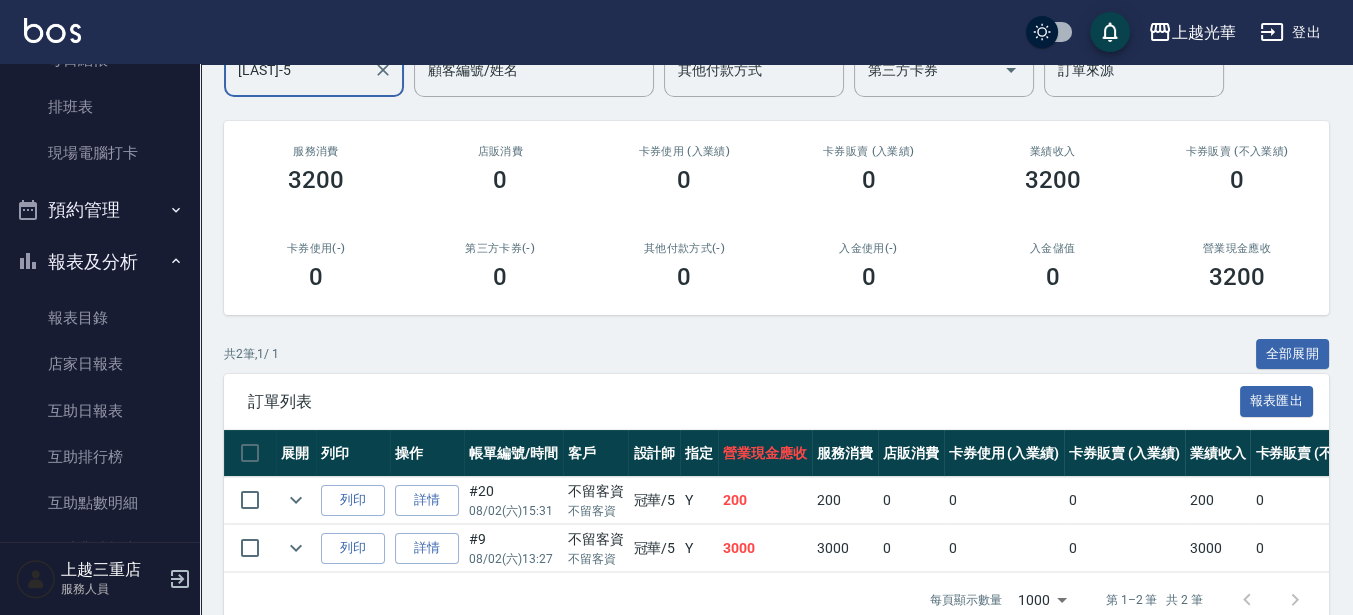 scroll, scrollTop: 0, scrollLeft: 0, axis: both 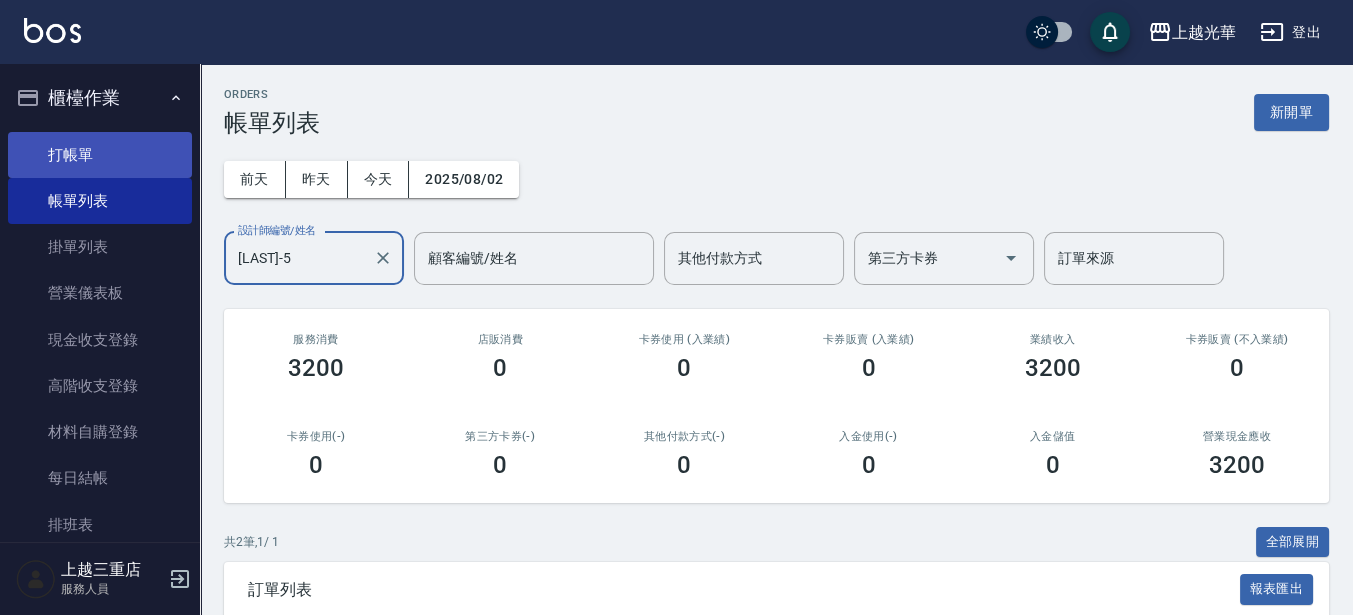 type on "[LAST]-5" 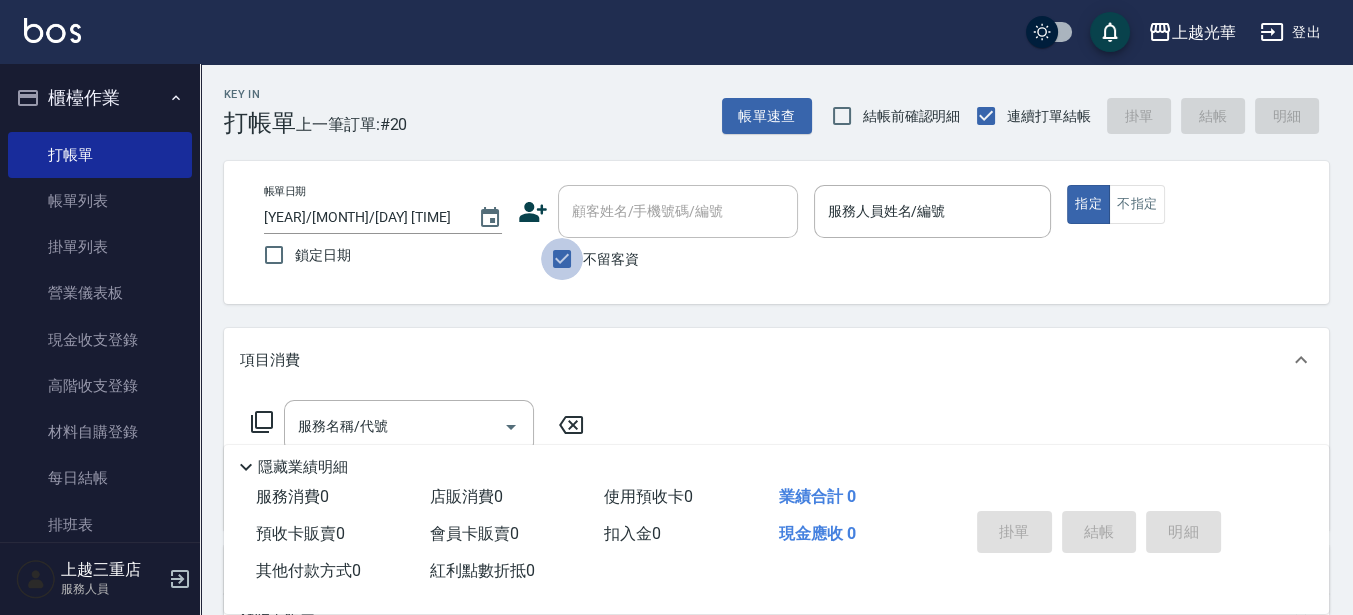 click on "不留客資" at bounding box center (562, 259) 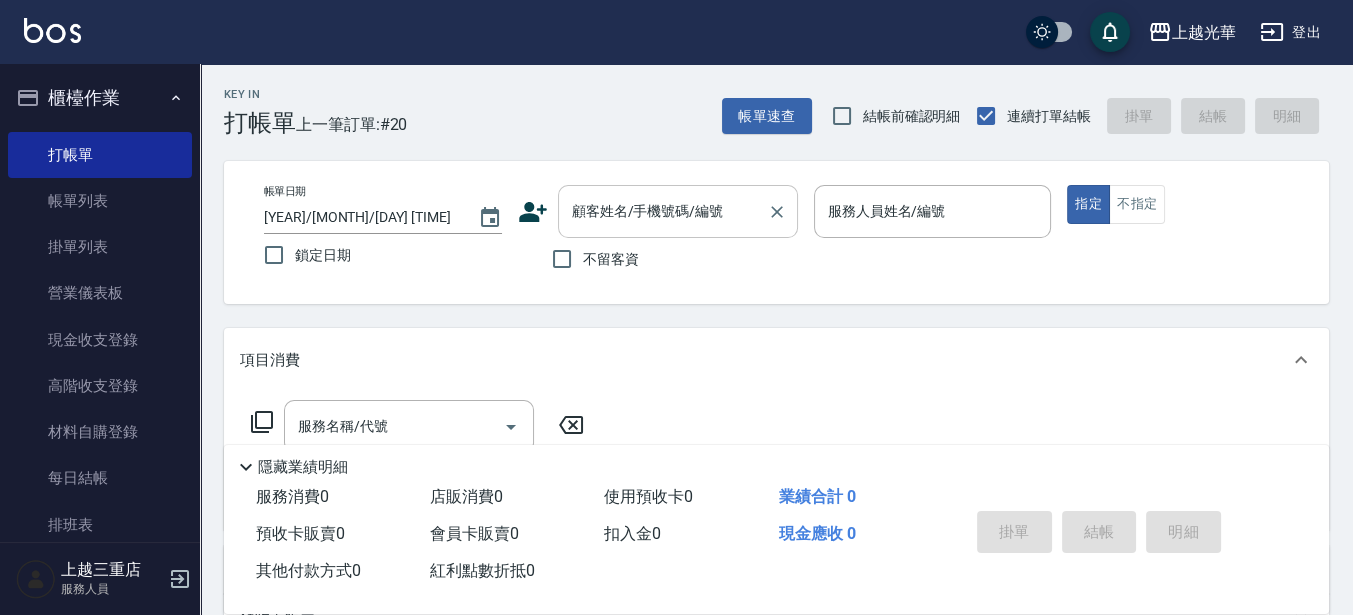 click on "顧客姓名/手機號碼/編號" at bounding box center [663, 211] 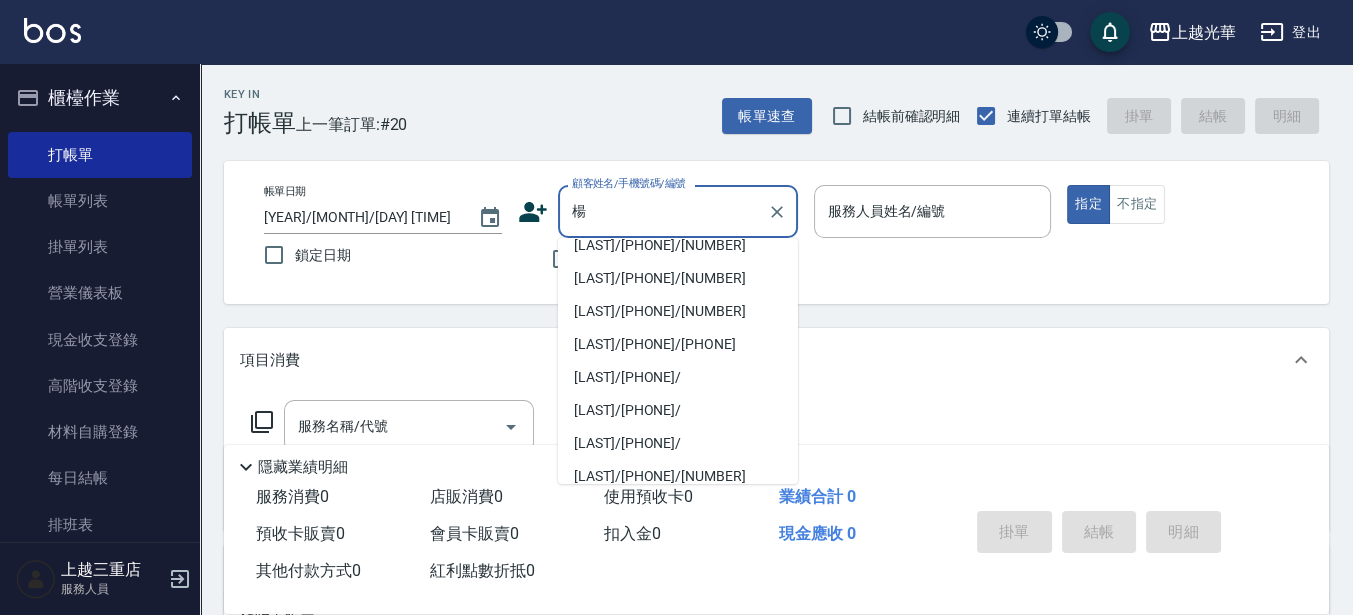 scroll, scrollTop: 250, scrollLeft: 0, axis: vertical 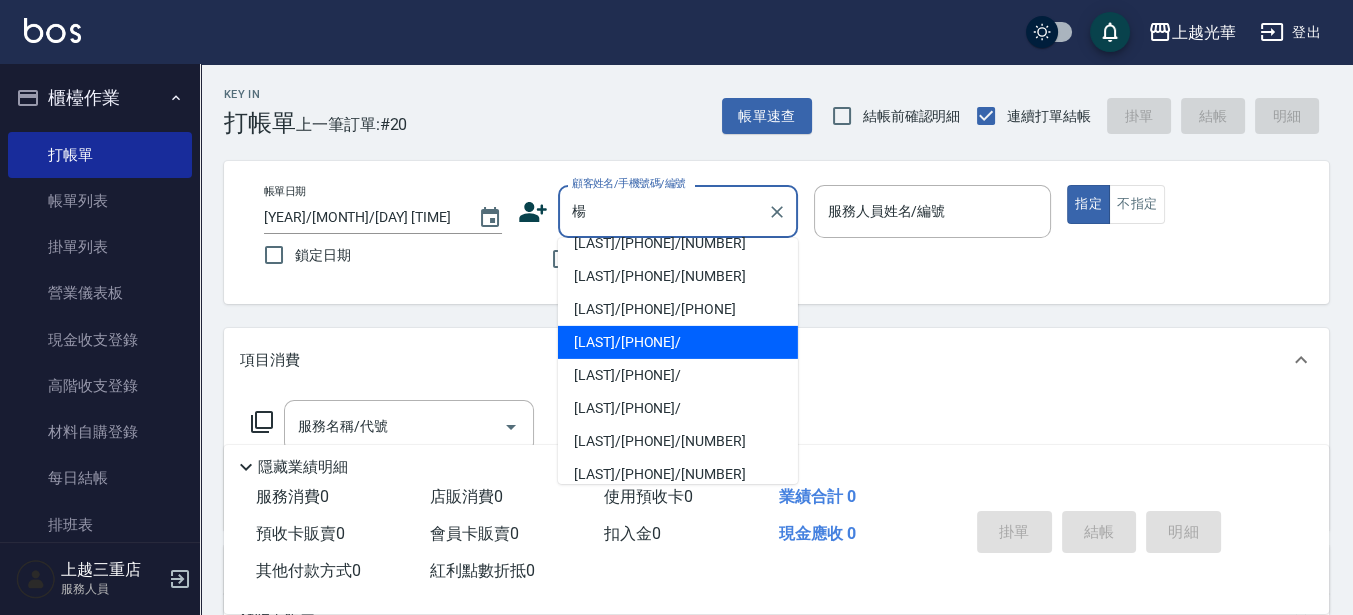 click on "[LAST]/[PHONE]/" at bounding box center [678, 342] 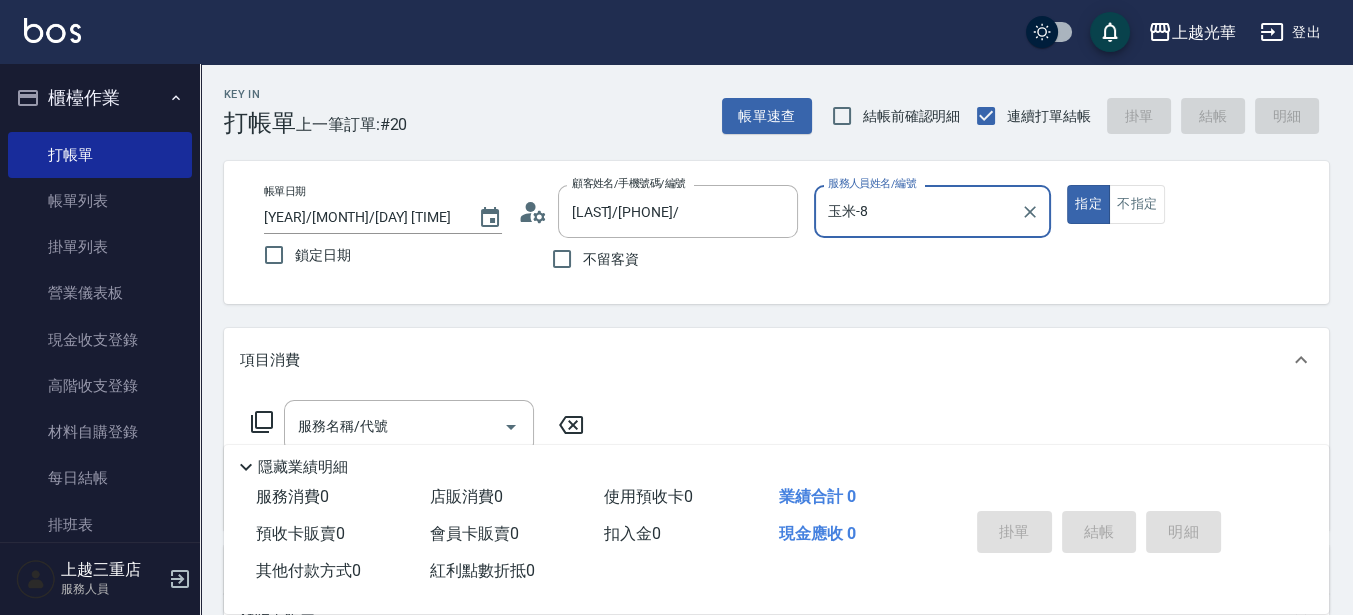 type on "玉米-8" 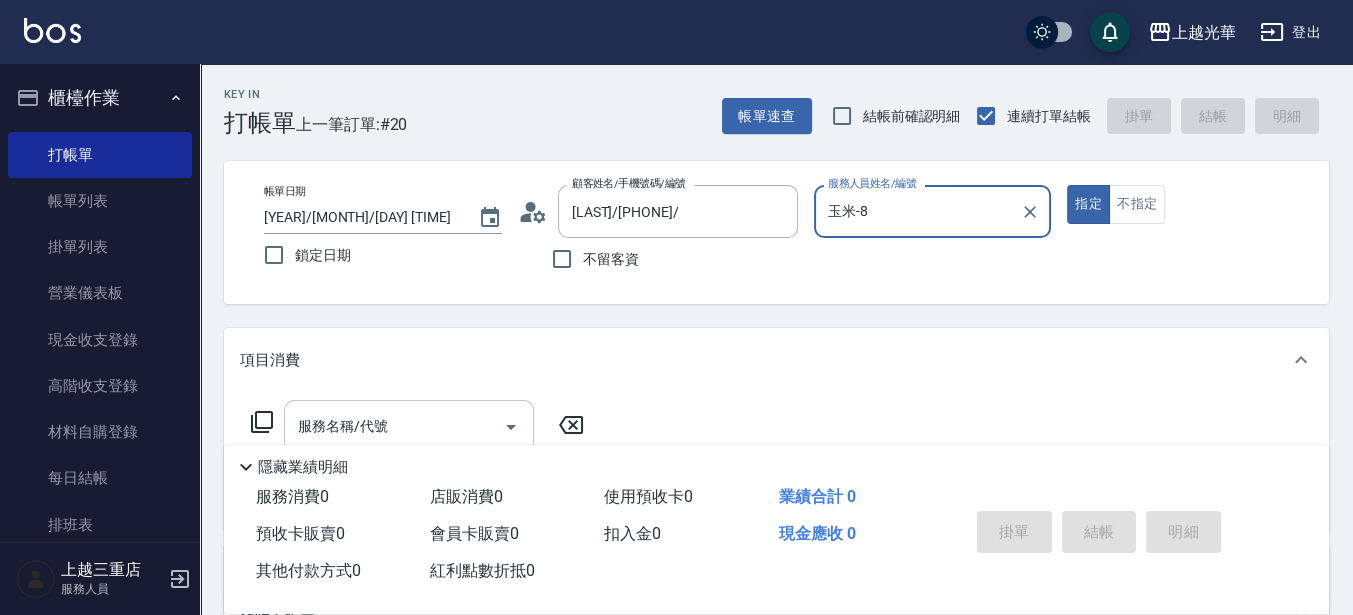 click on "服務名稱/代號" at bounding box center (394, 426) 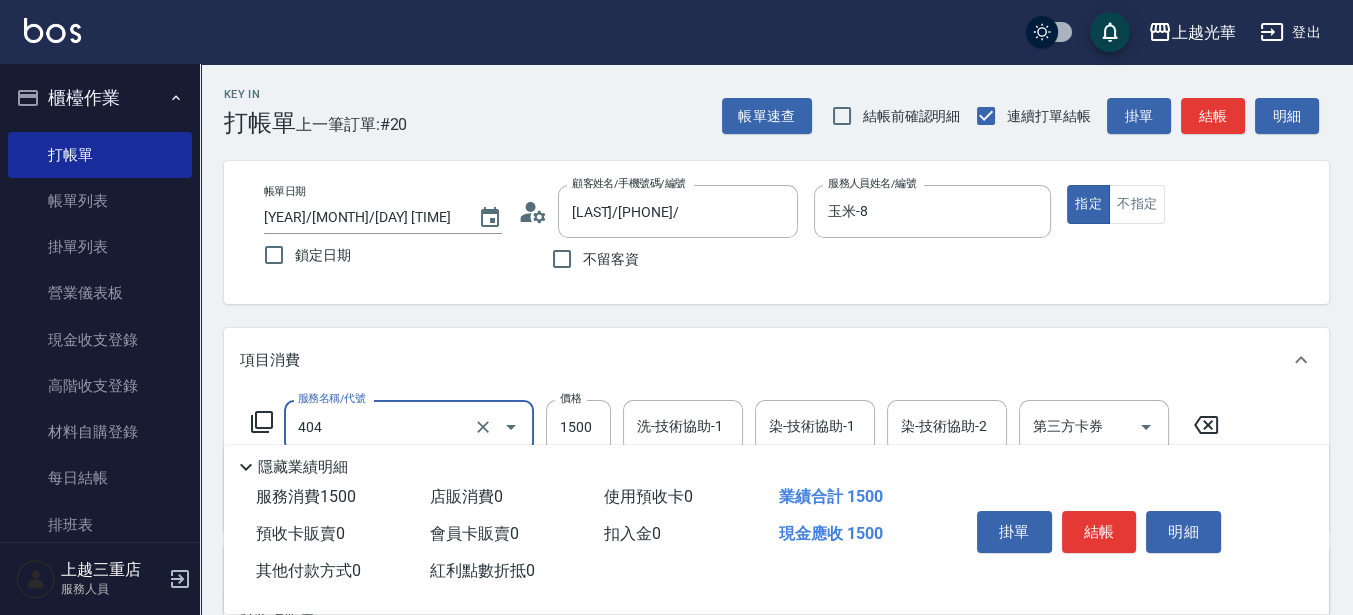 type on "設計染髮(404)" 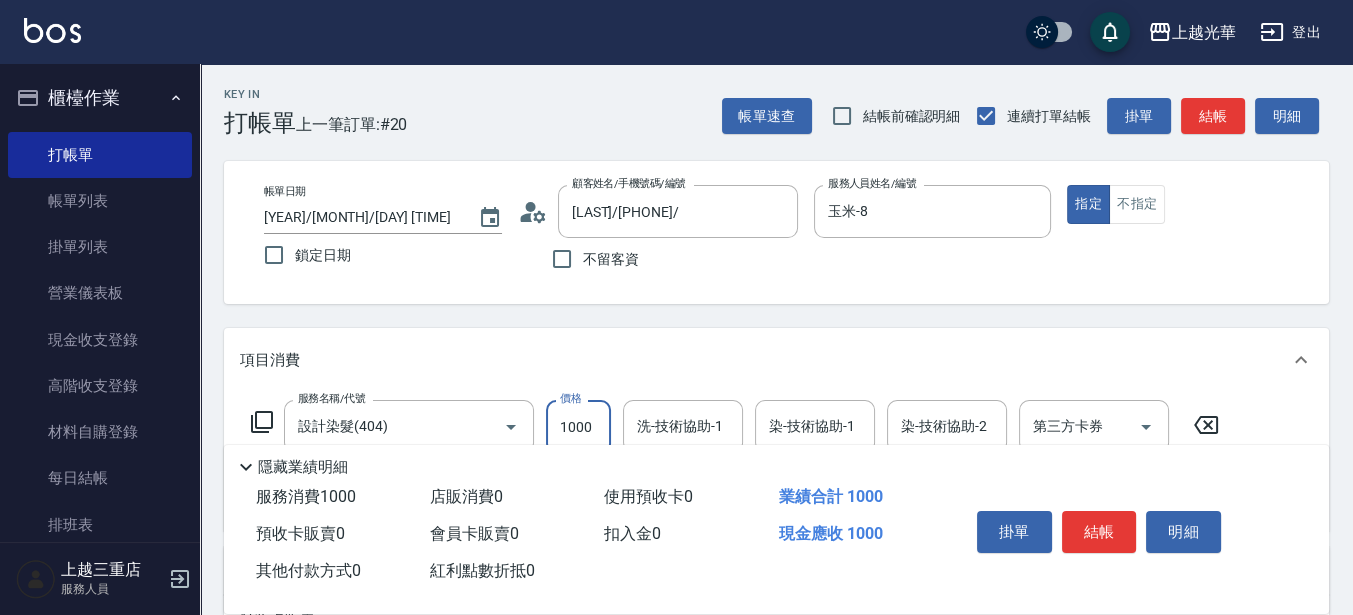 type on "1000" 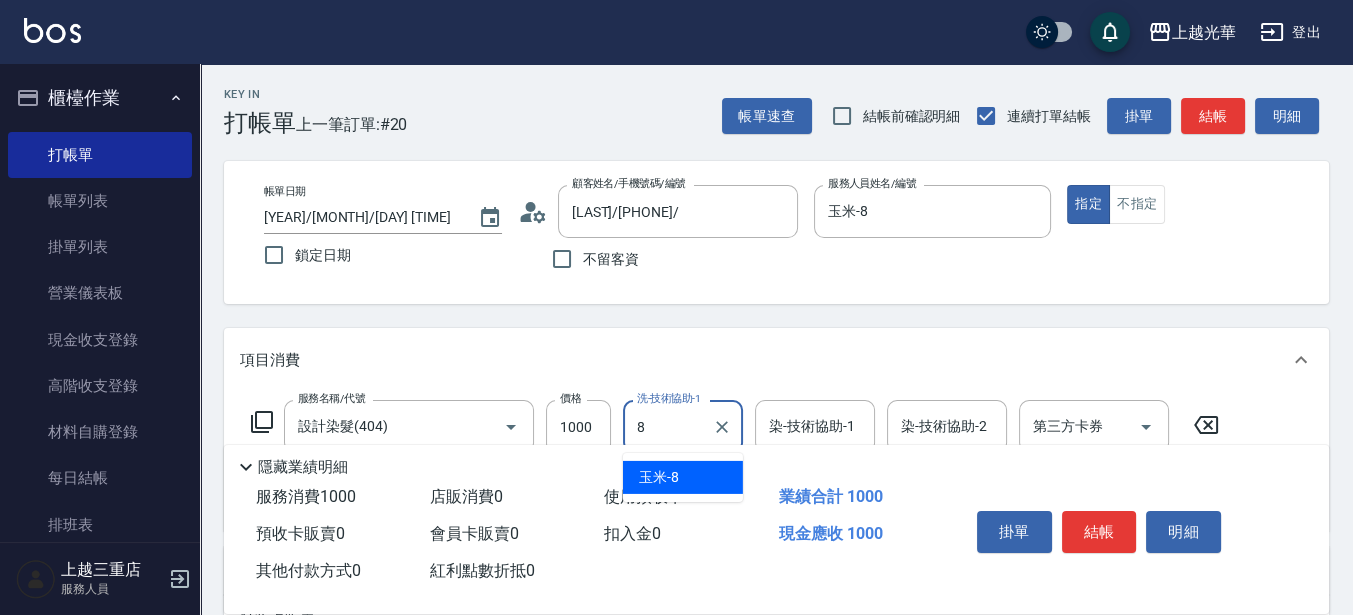 type on "玉米-8" 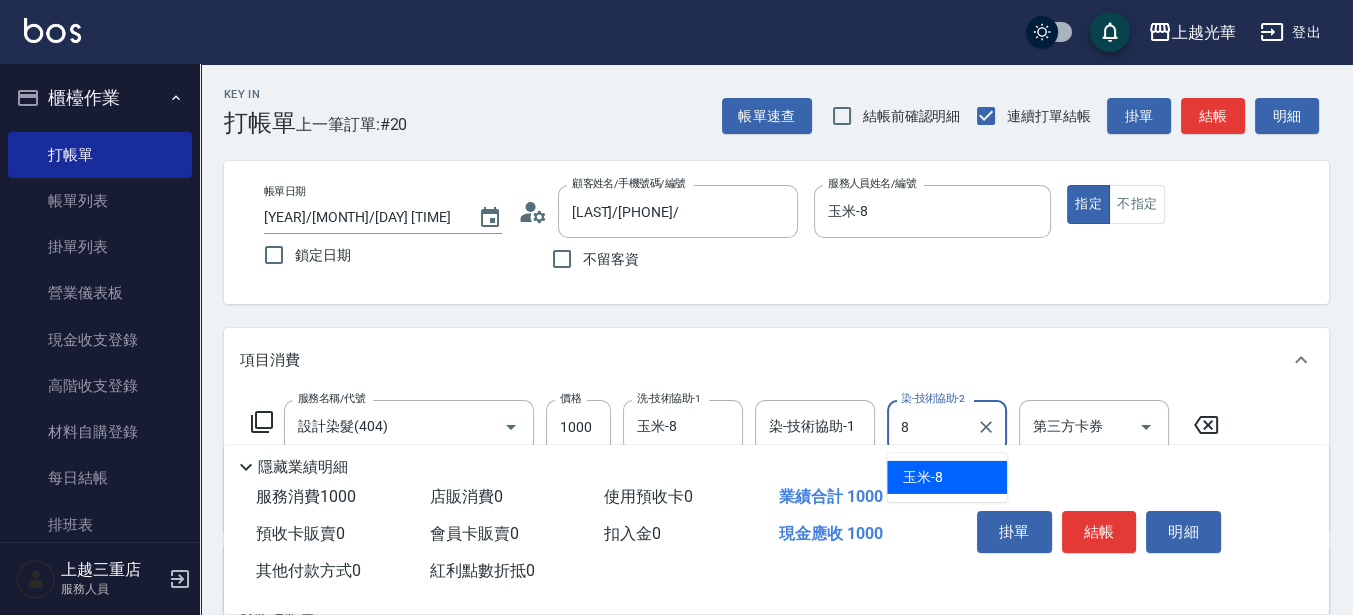 type on "玉米-8" 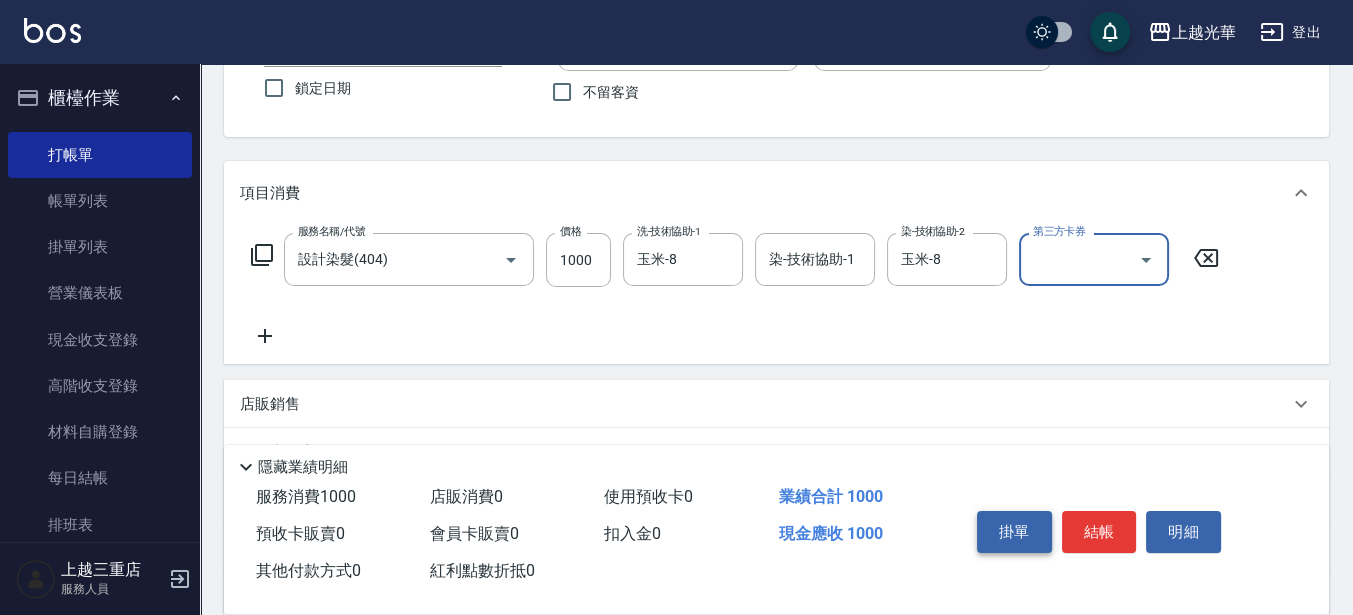 scroll, scrollTop: 250, scrollLeft: 0, axis: vertical 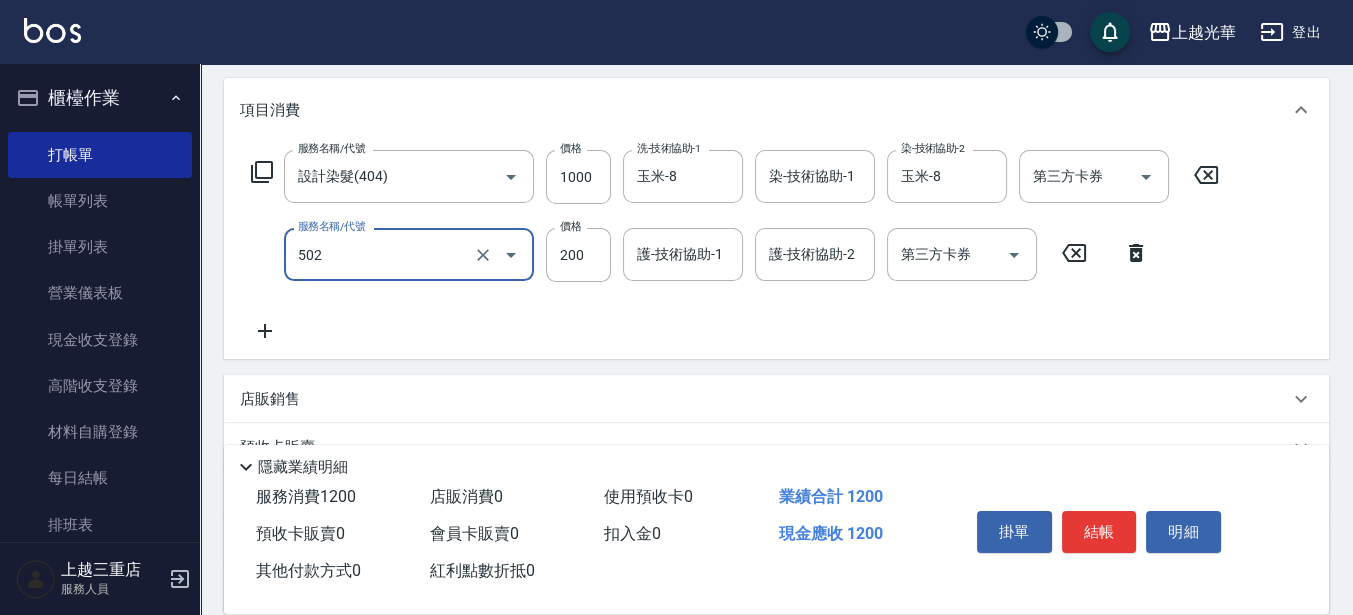 type on "自備護髮(502)" 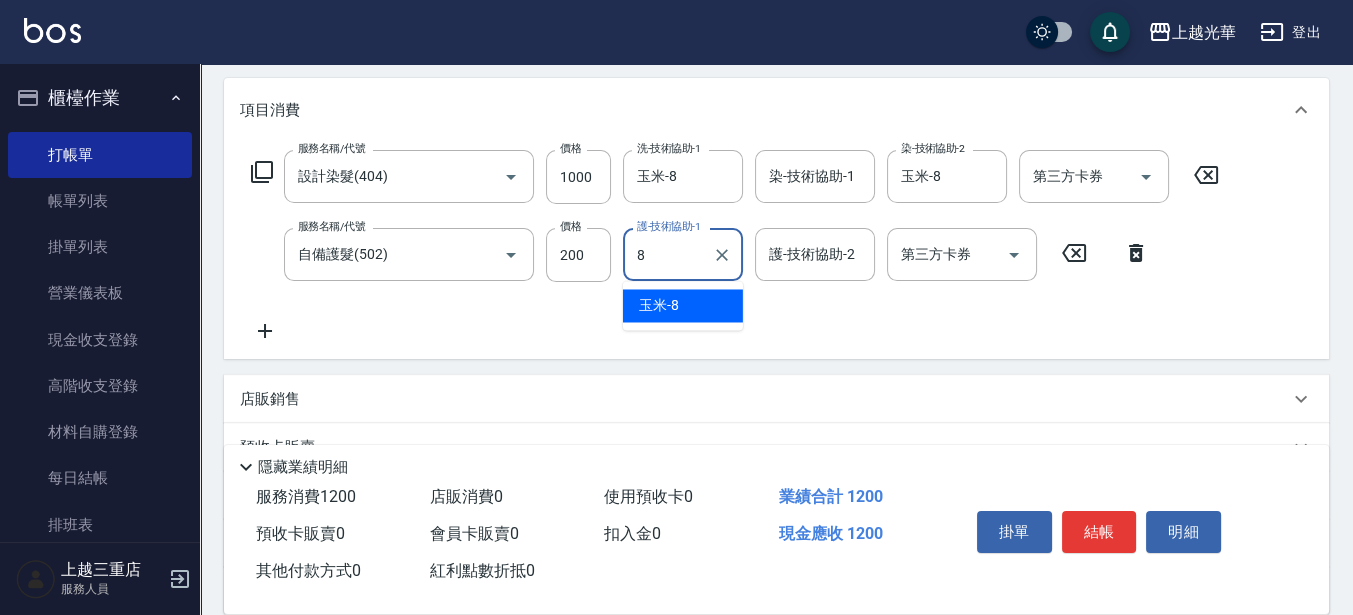 type on "玉米-8" 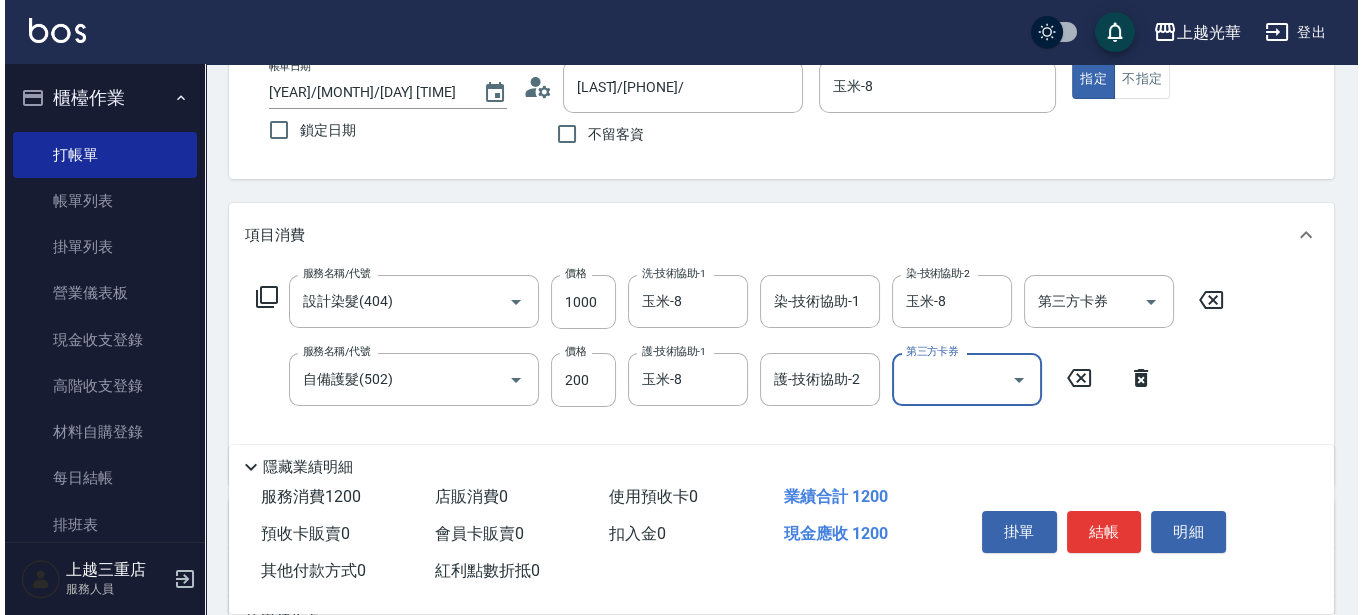 scroll, scrollTop: 0, scrollLeft: 0, axis: both 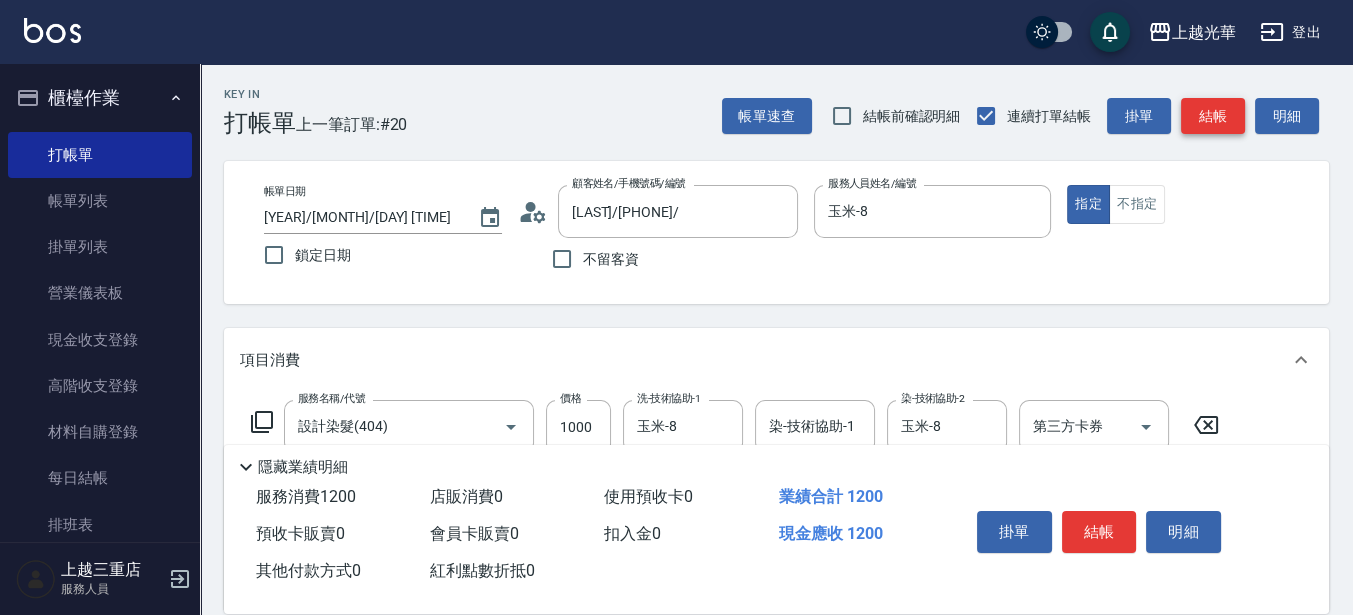 click on "結帳" at bounding box center [1213, 116] 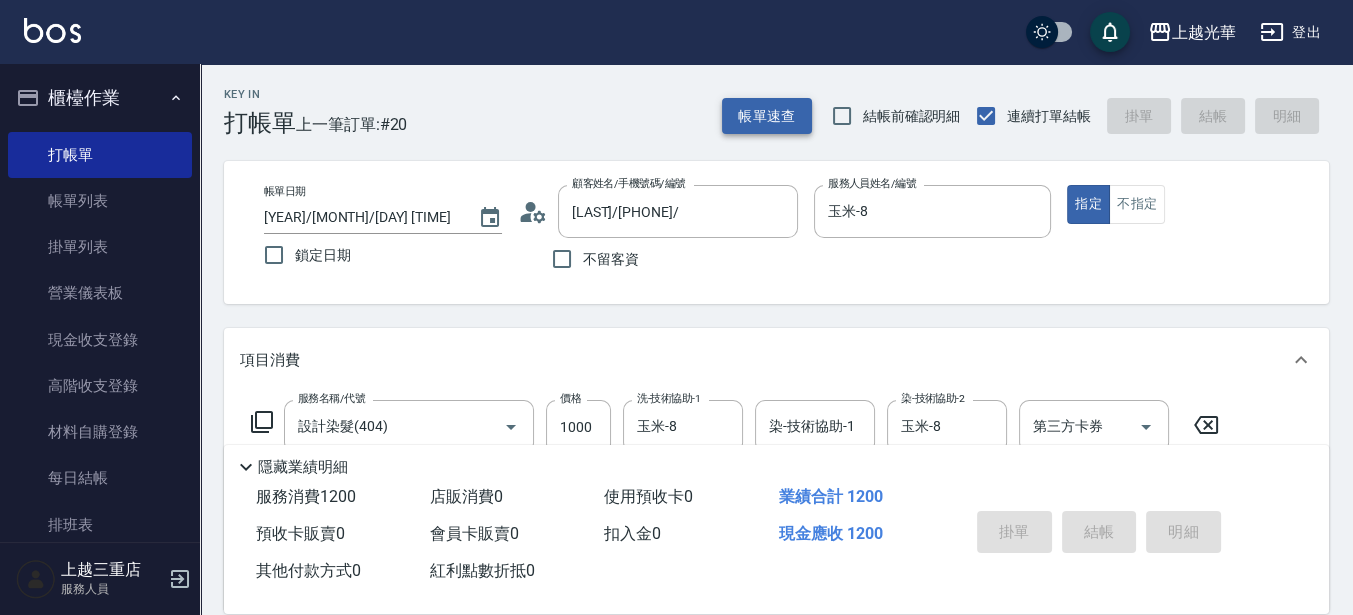 click on "帳單速查" at bounding box center [767, 116] 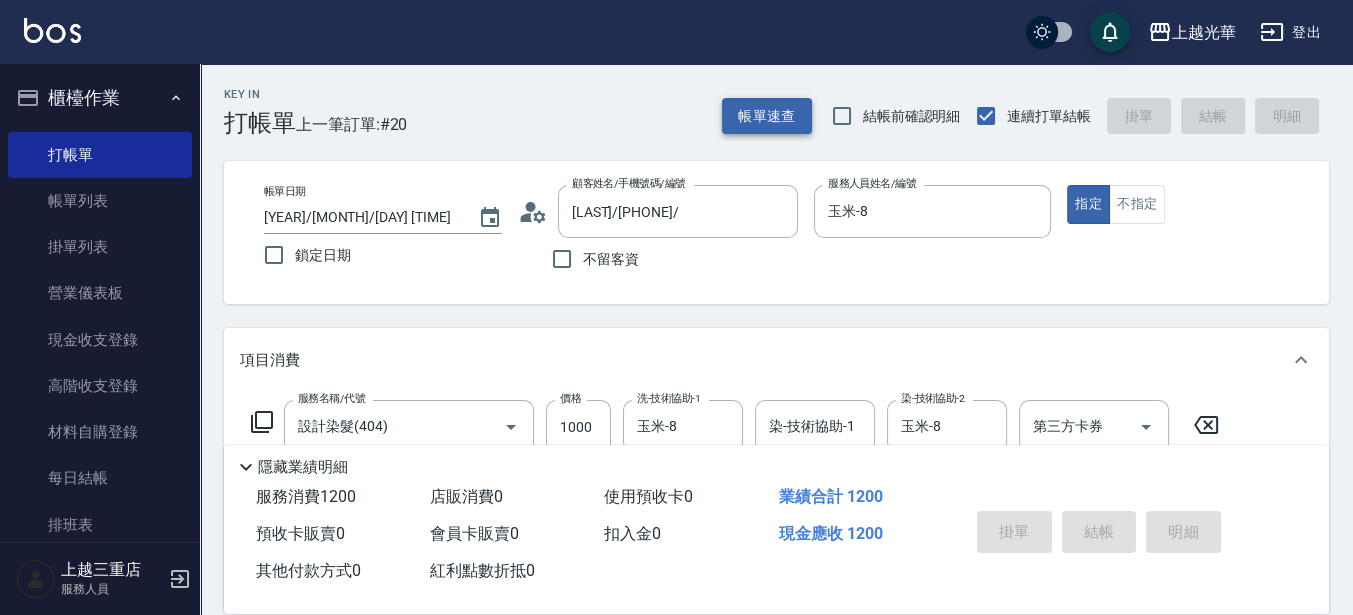 type 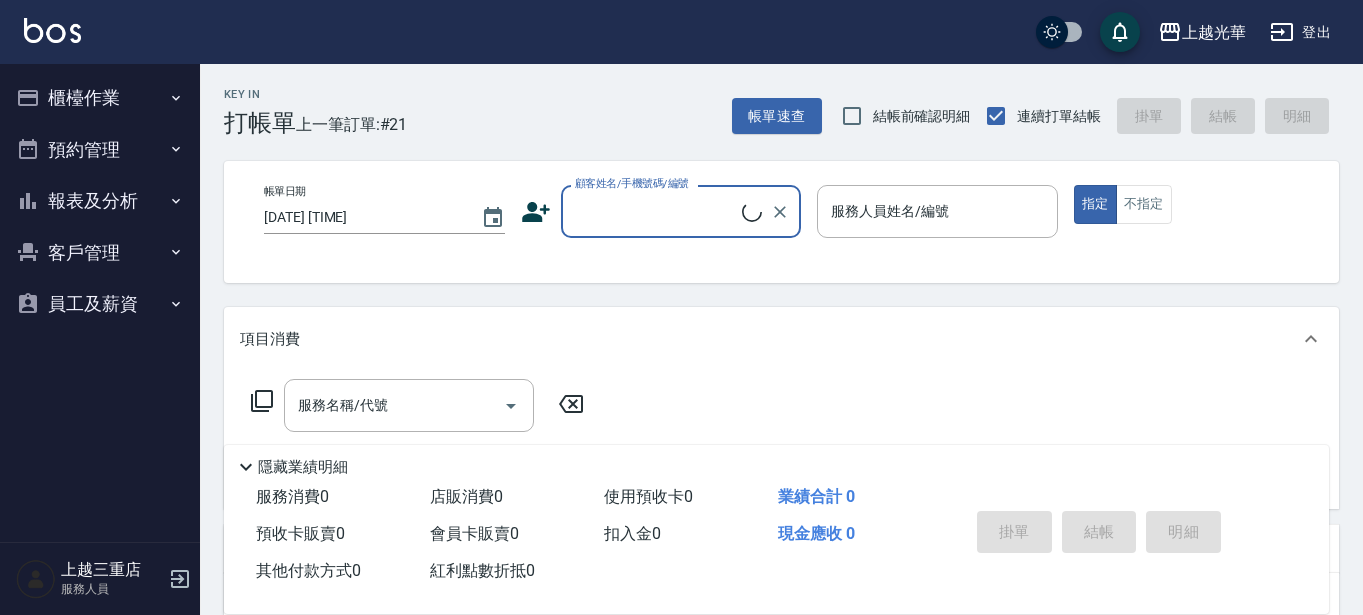 scroll, scrollTop: 0, scrollLeft: 0, axis: both 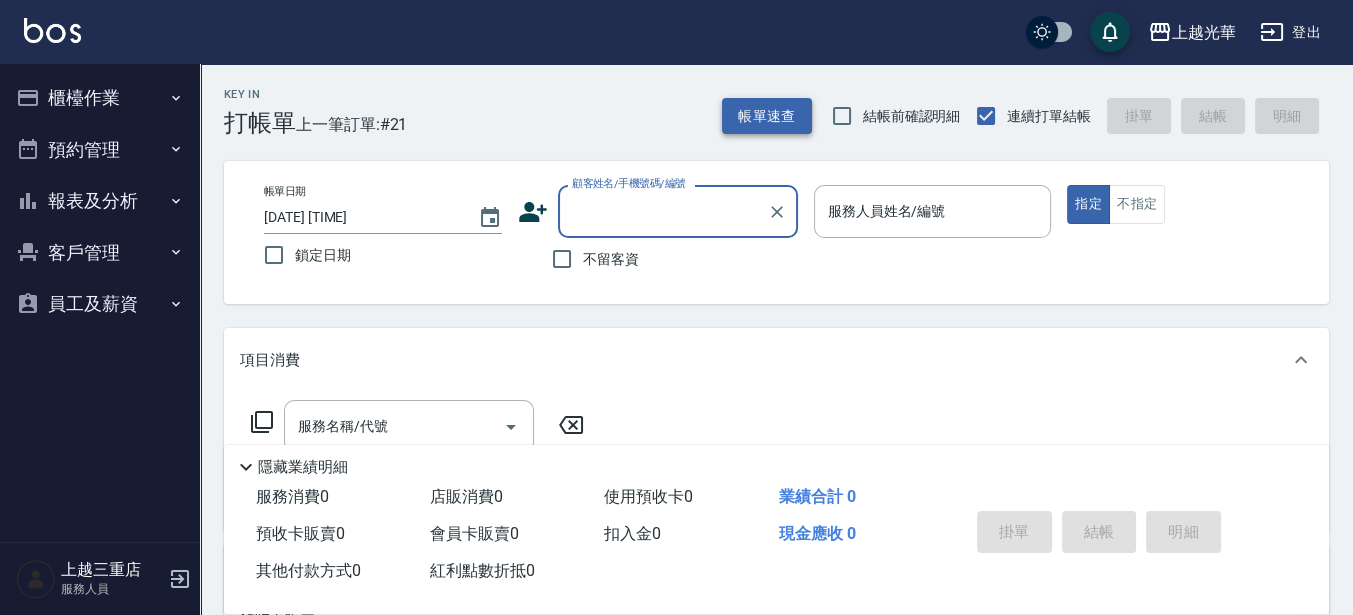 click on "帳單速查" at bounding box center [767, 116] 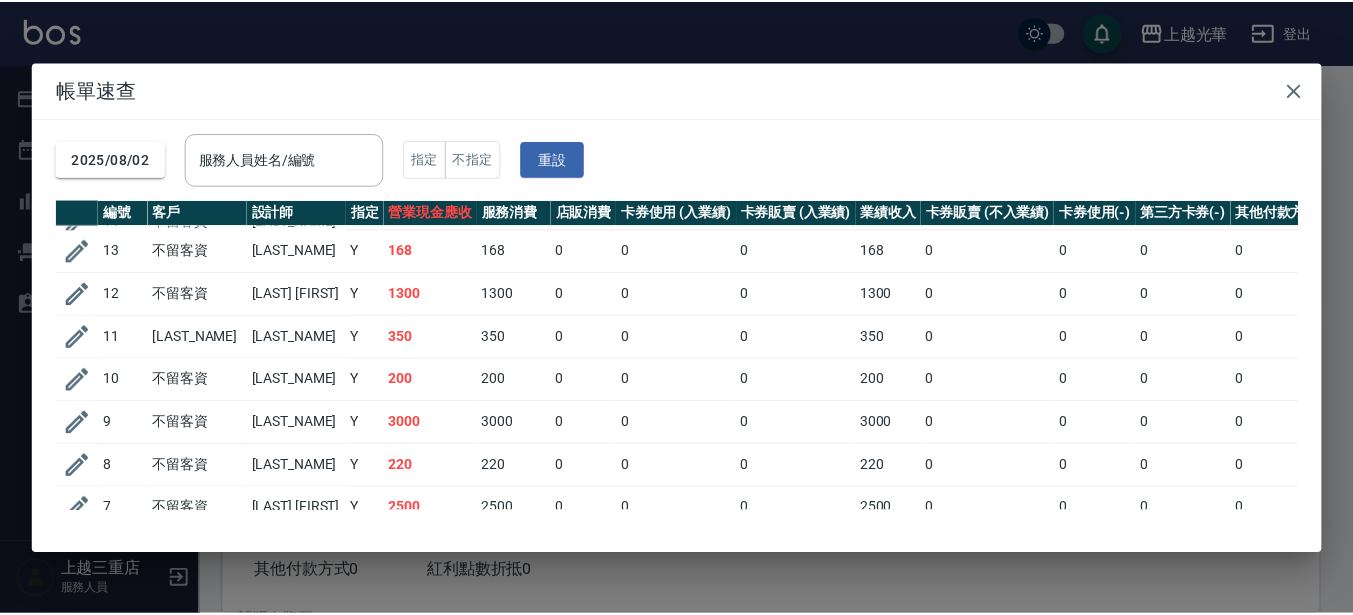 scroll, scrollTop: 375, scrollLeft: 0, axis: vertical 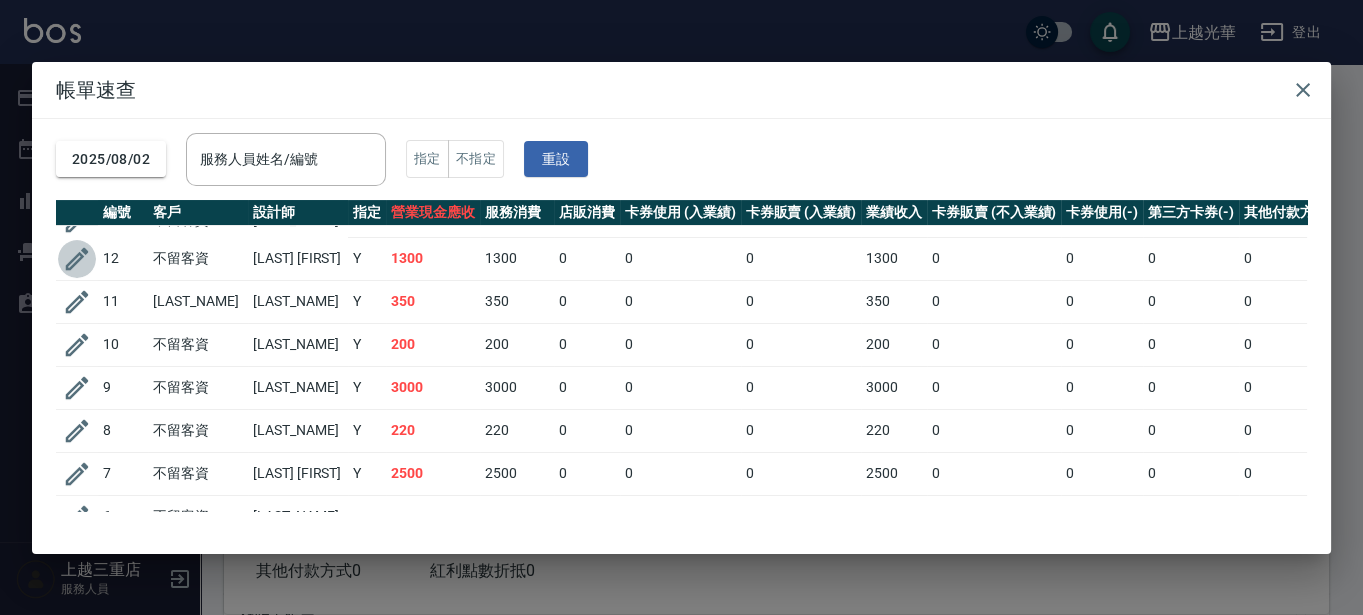 click 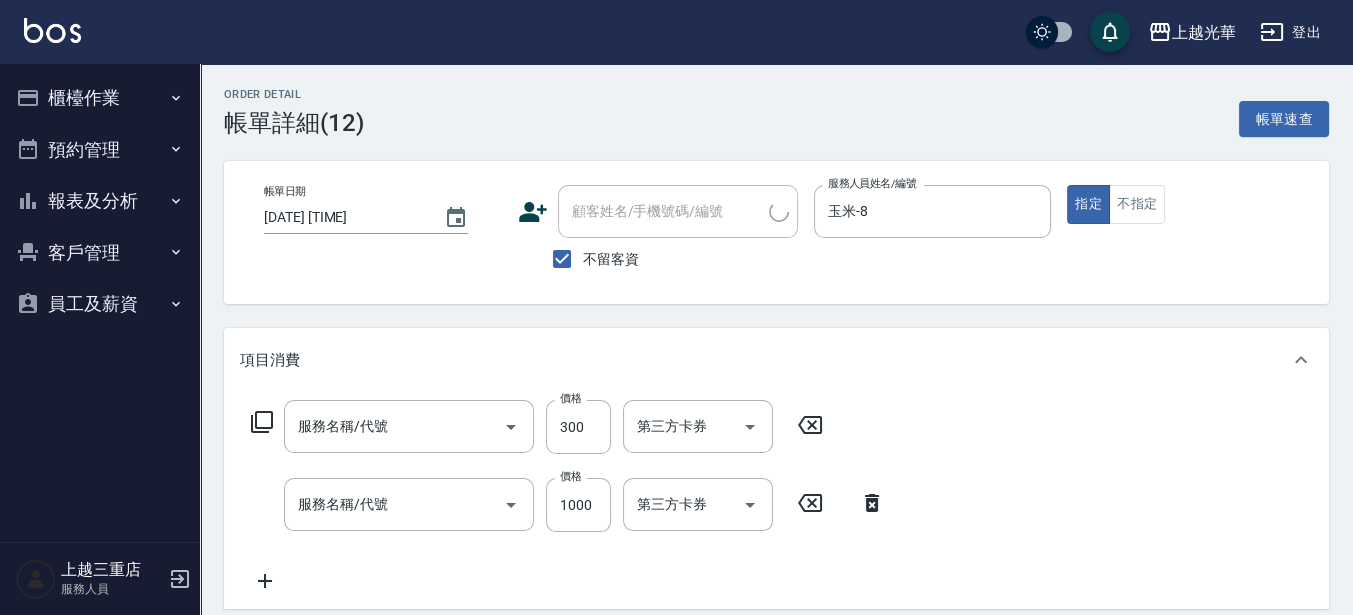 type on "[YEAR]/[MONTH]/[DAY] [TIME]" 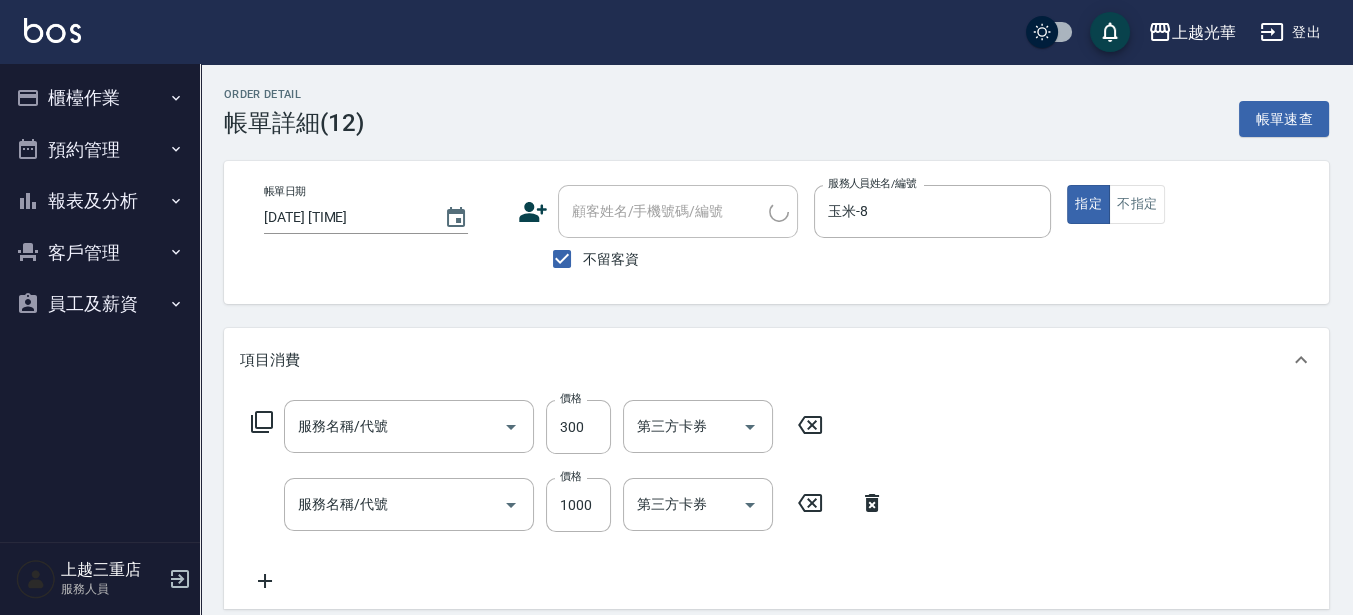 checkbox on "true" 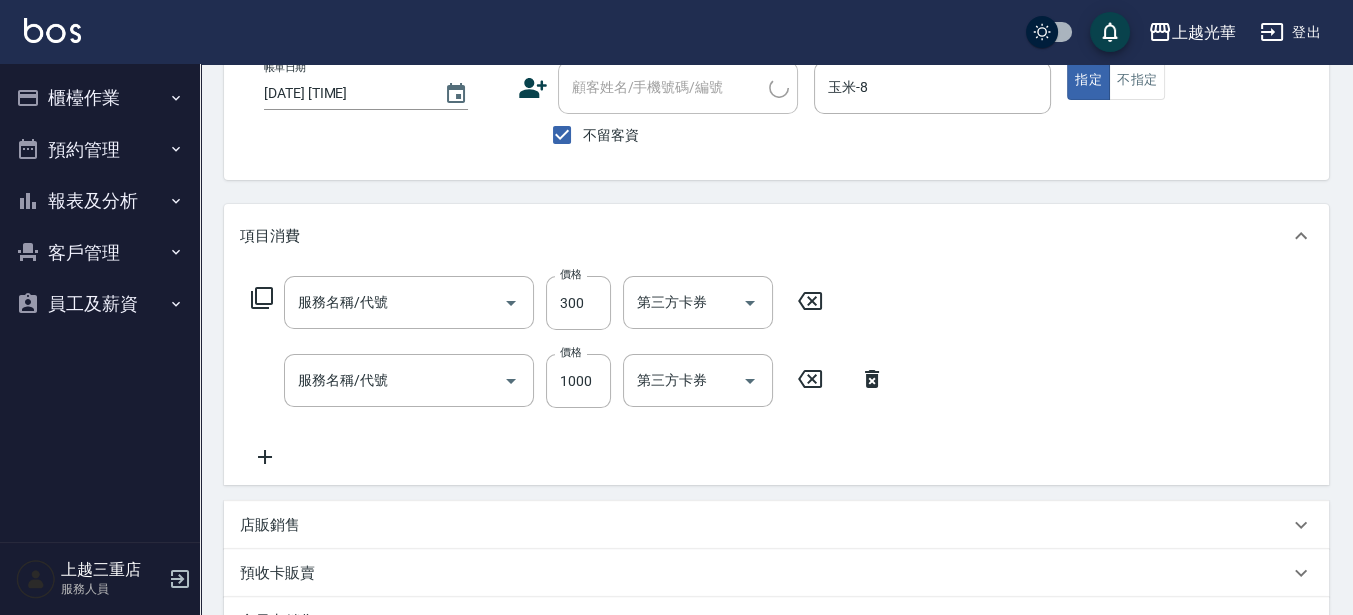 type on "自備護髮(502)" 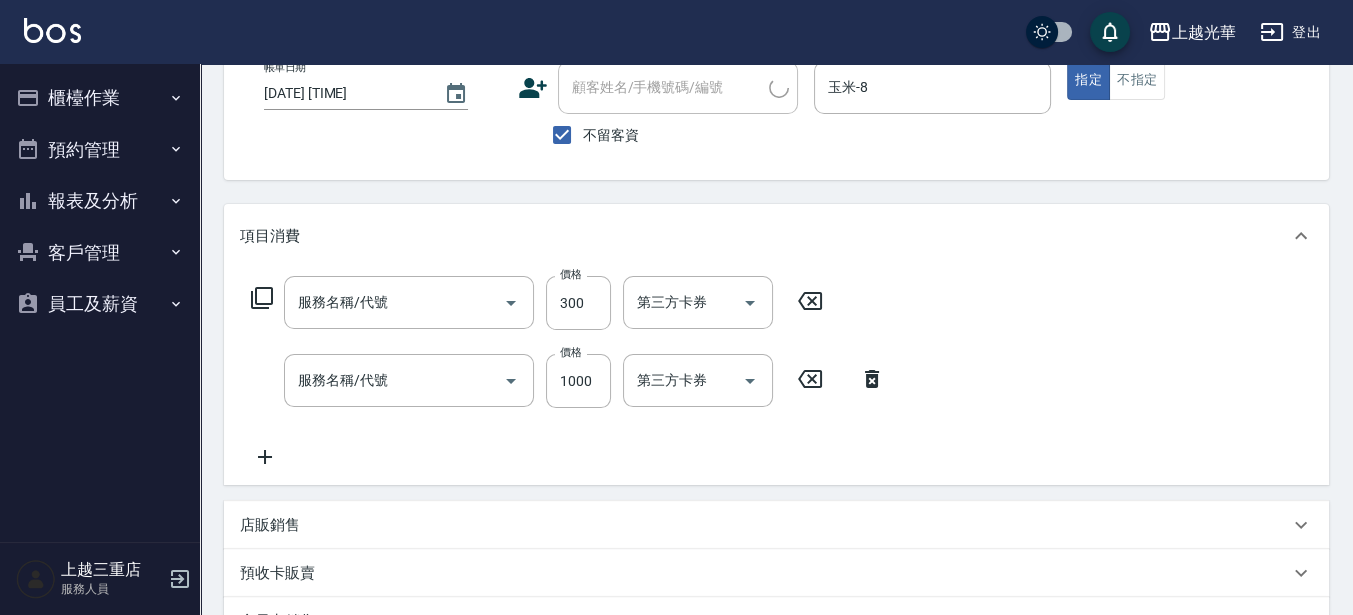 type on "設計染髮(404)" 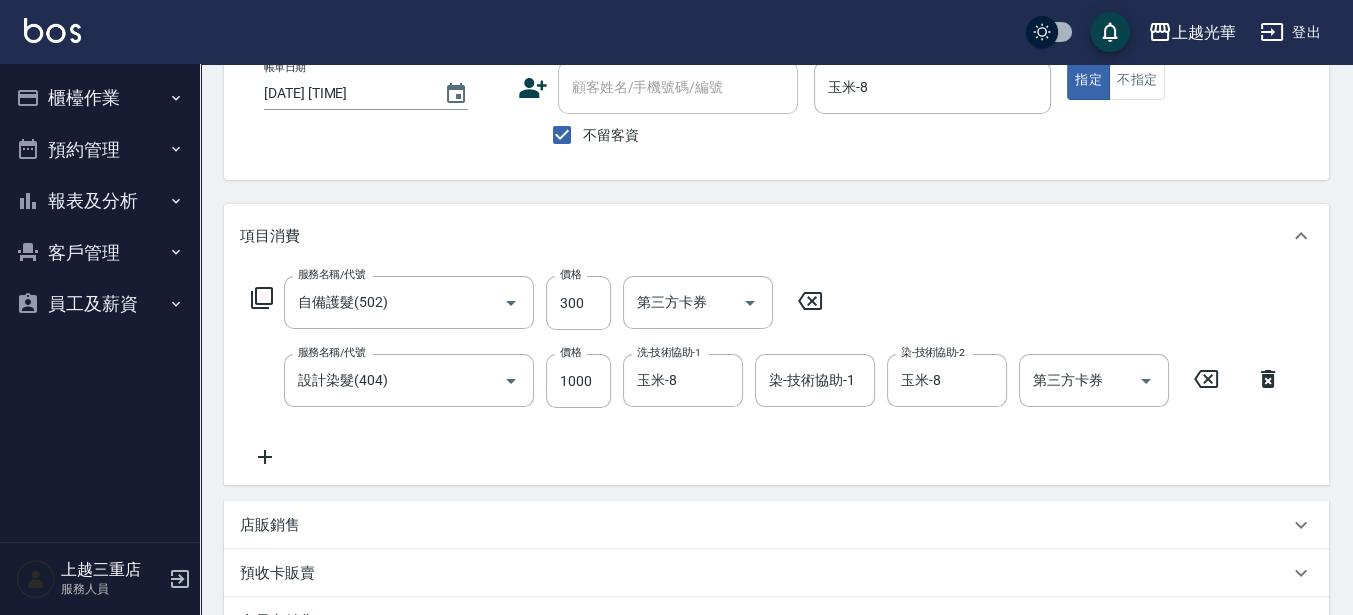scroll, scrollTop: 125, scrollLeft: 0, axis: vertical 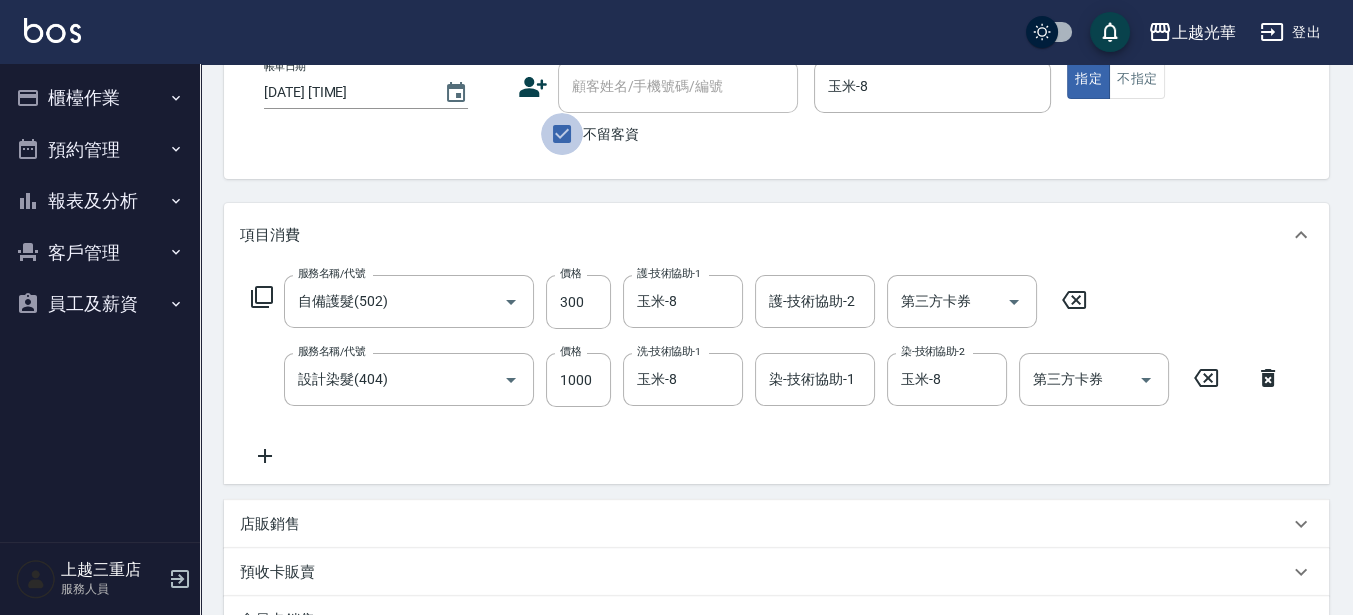 click on "不留客資" at bounding box center [562, 134] 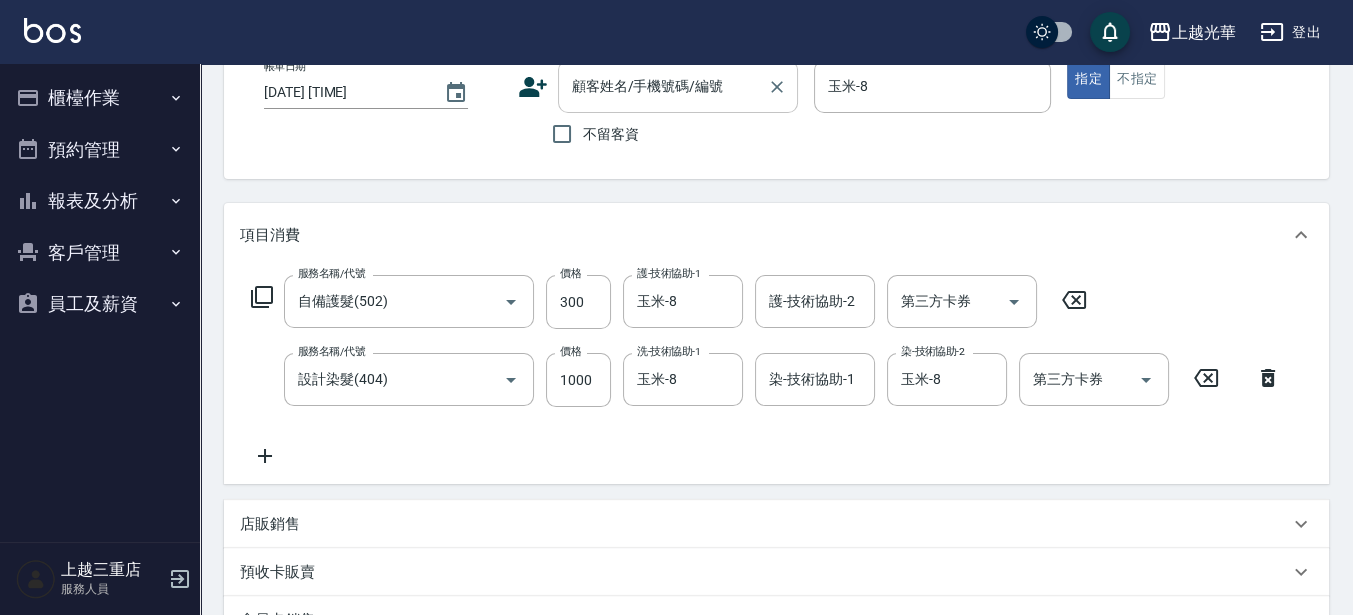 click on "顧客姓名/手機號碼/編號" at bounding box center [663, 86] 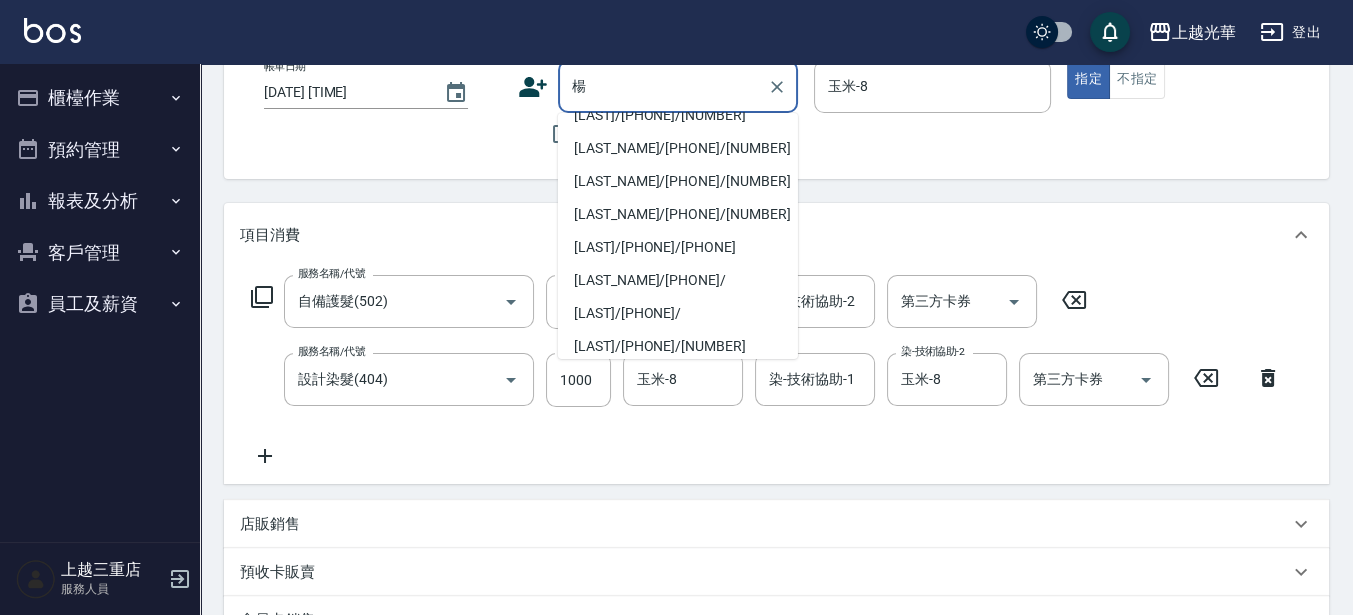 scroll, scrollTop: 250, scrollLeft: 0, axis: vertical 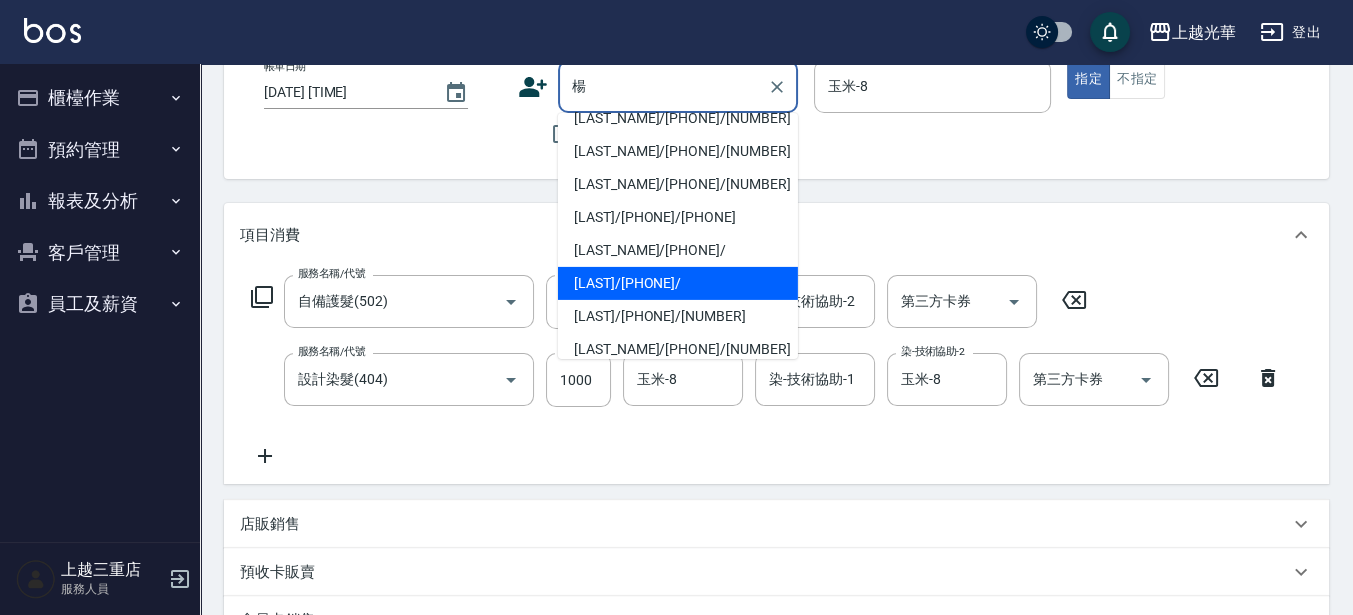 click on "[LAST]/[PHONE]/" at bounding box center [678, 283] 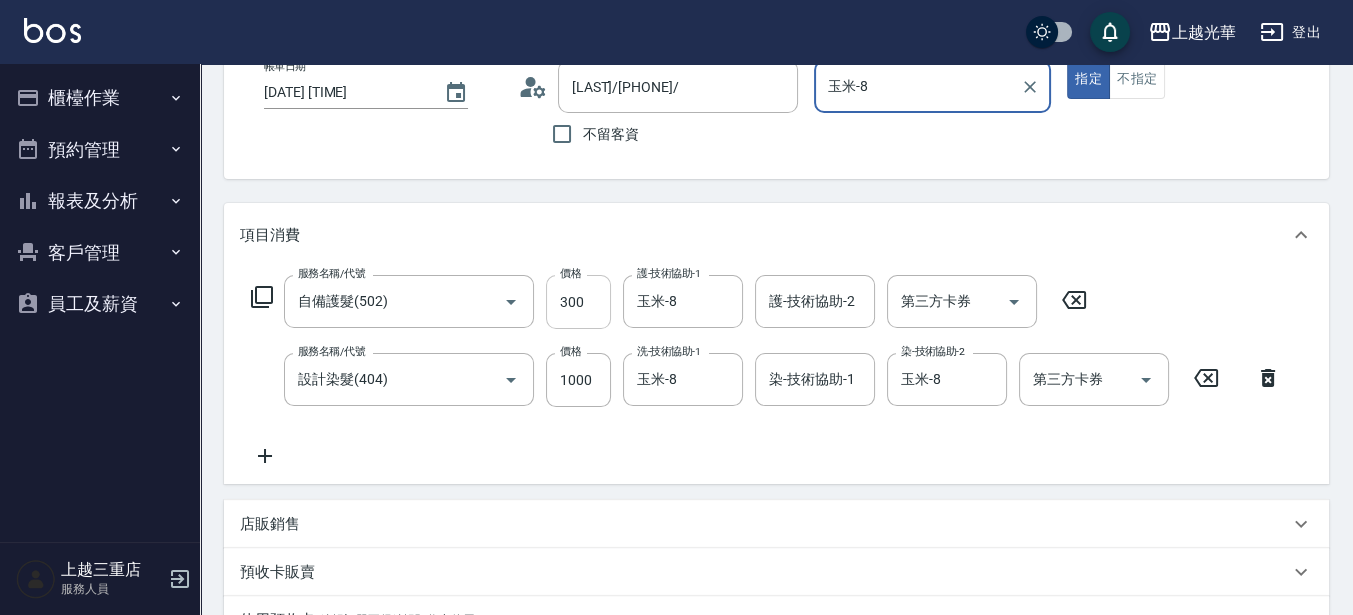 click on "300" at bounding box center [578, 302] 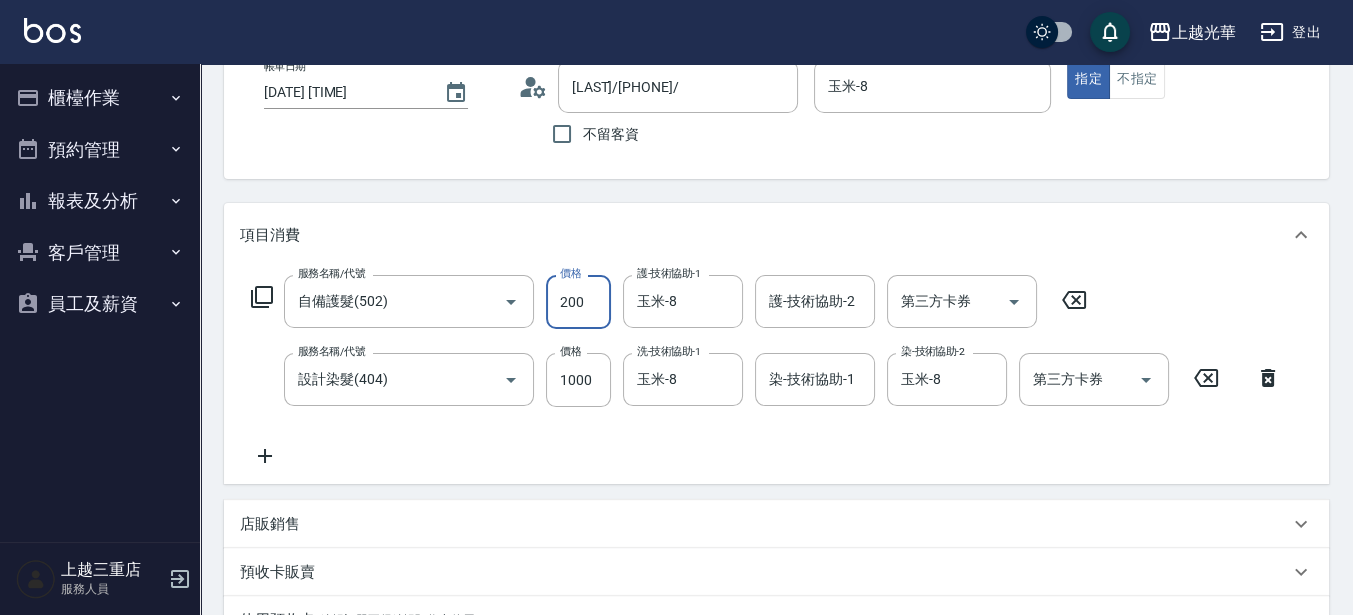 type on "200" 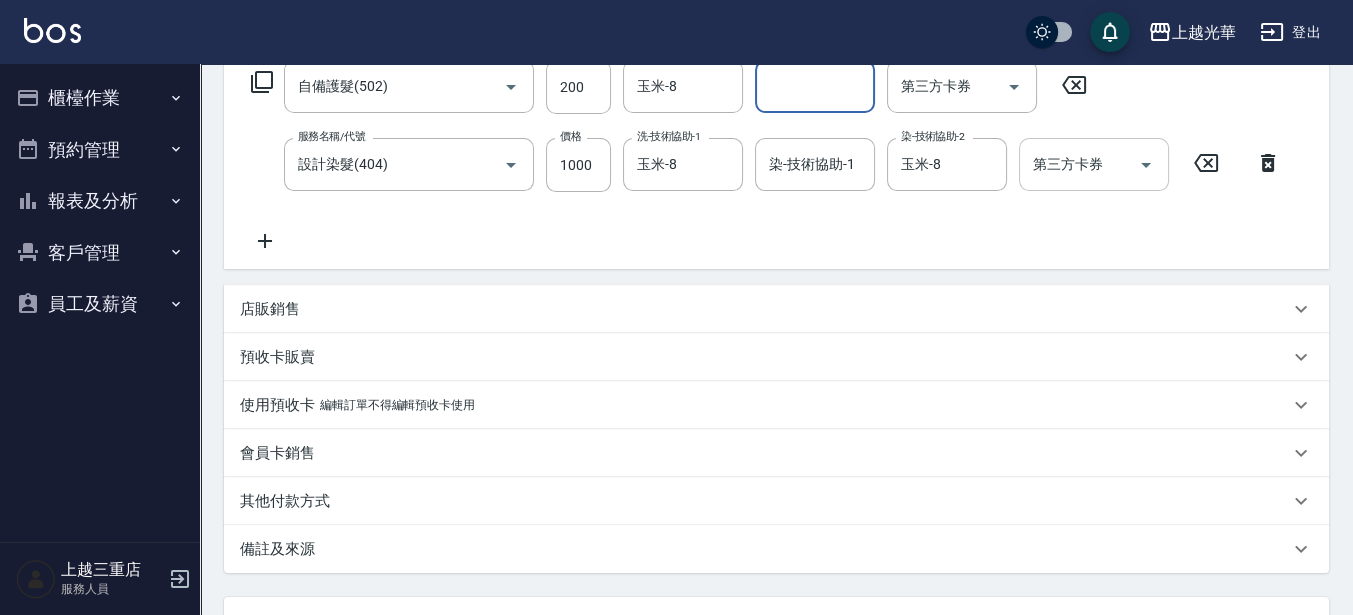 scroll, scrollTop: 510, scrollLeft: 0, axis: vertical 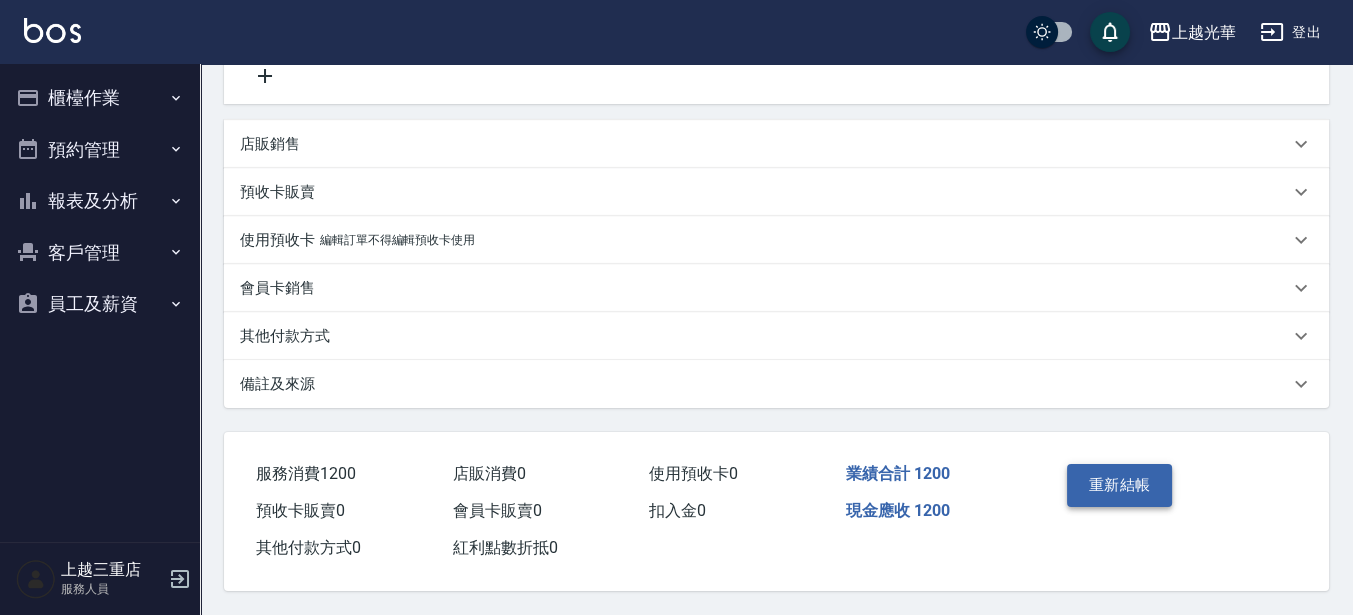 click on "重新結帳" at bounding box center (1120, 485) 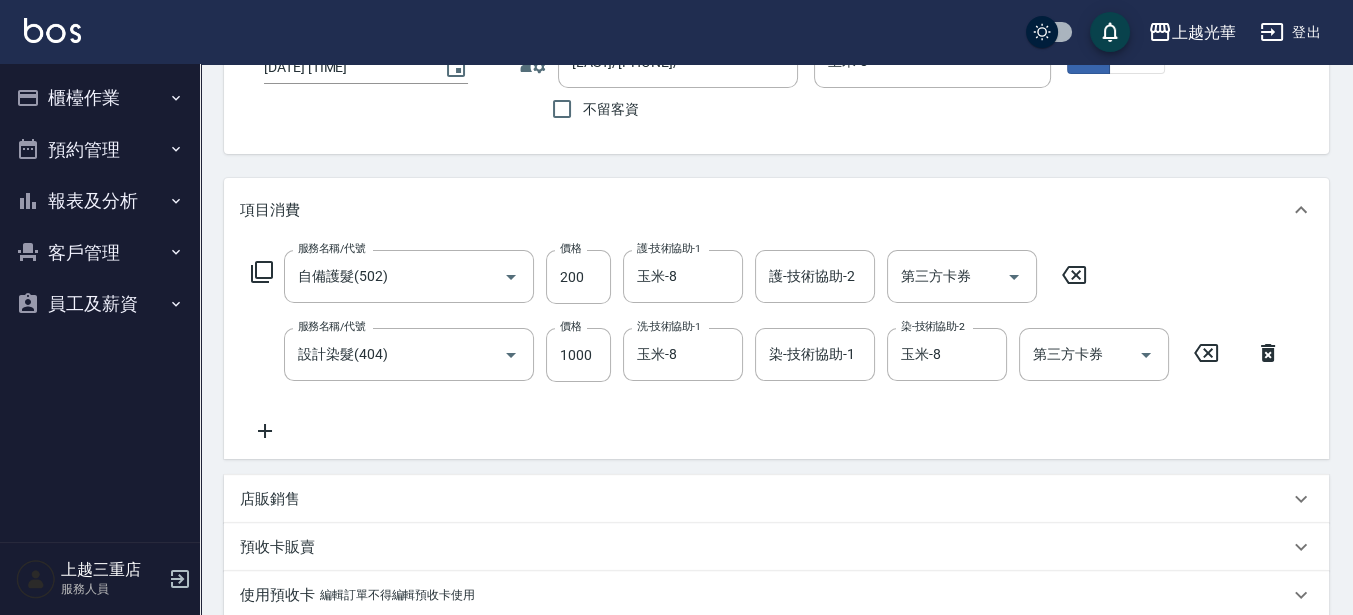 scroll, scrollTop: 135, scrollLeft: 0, axis: vertical 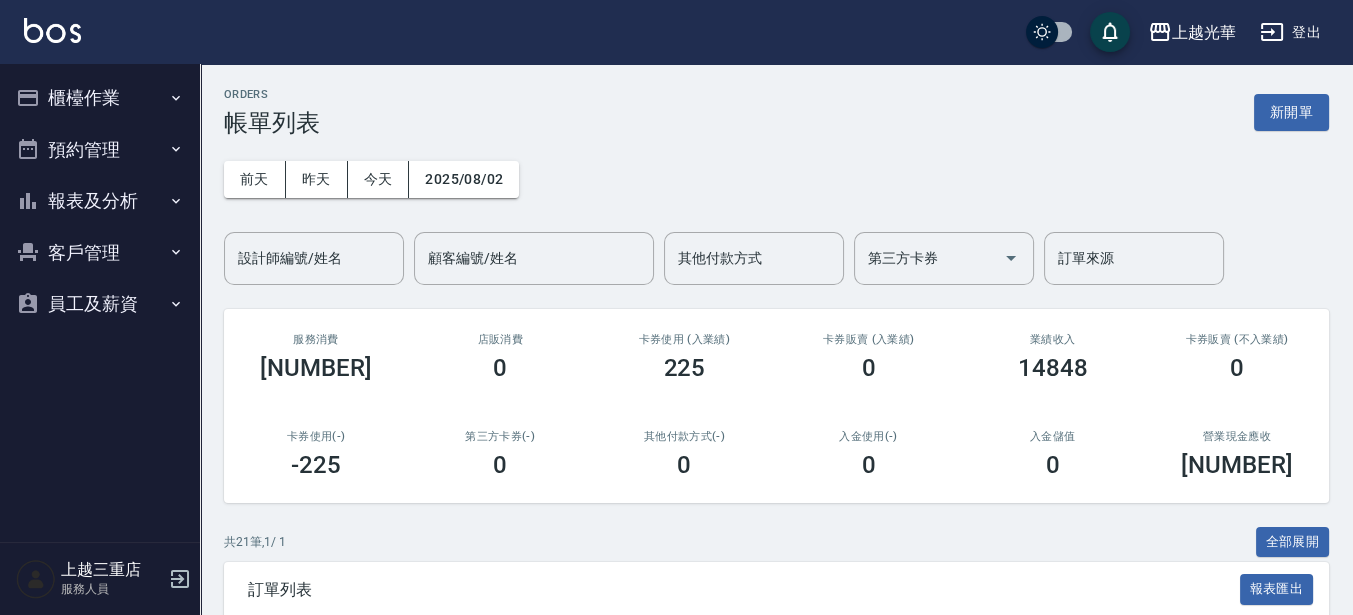 click on "櫃檯作業" at bounding box center [100, 98] 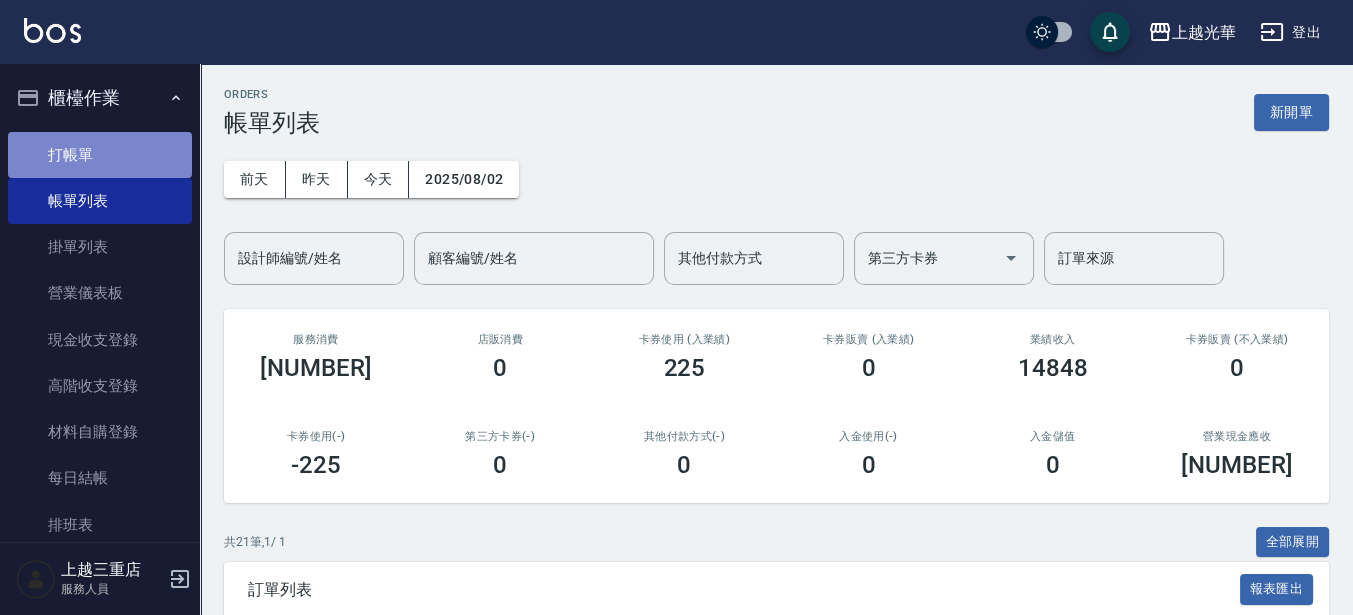 click on "打帳單" at bounding box center [100, 155] 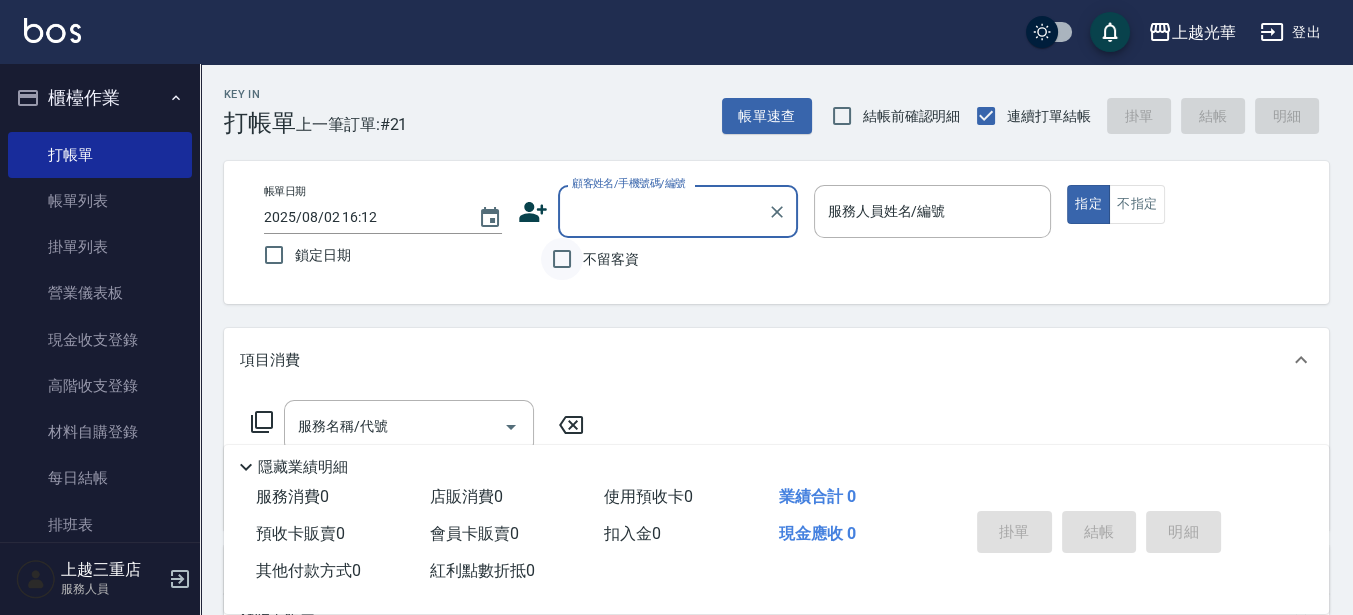 click on "不留客資" at bounding box center [562, 259] 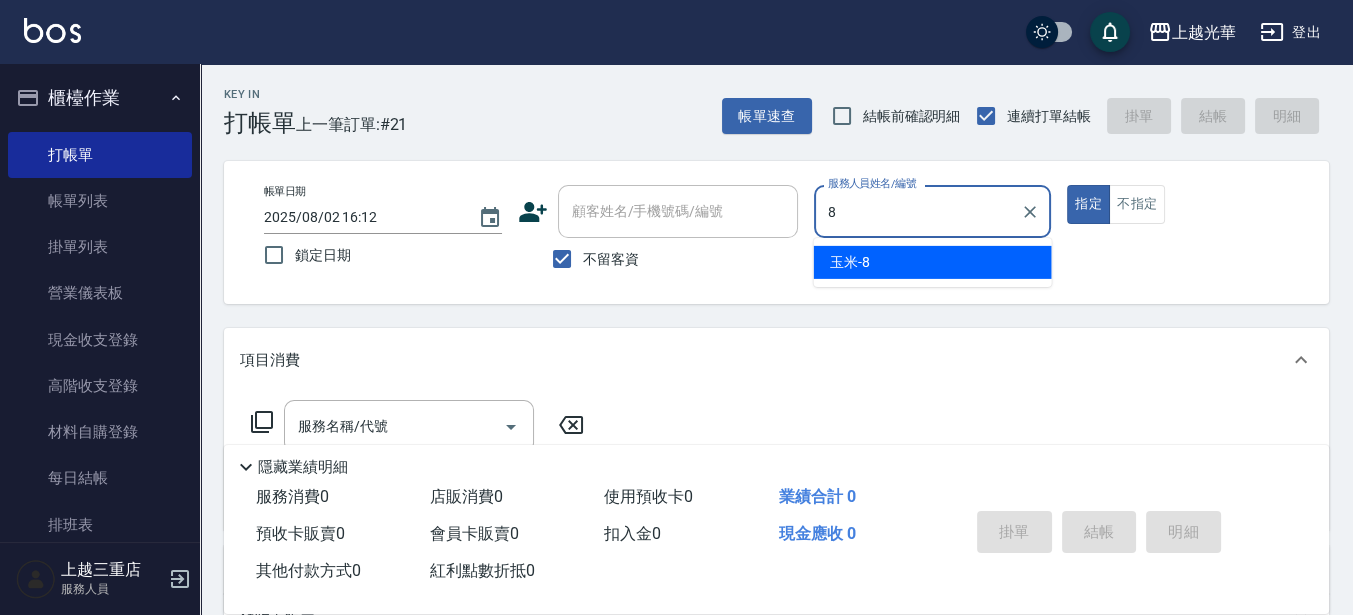 type on "玉米-8" 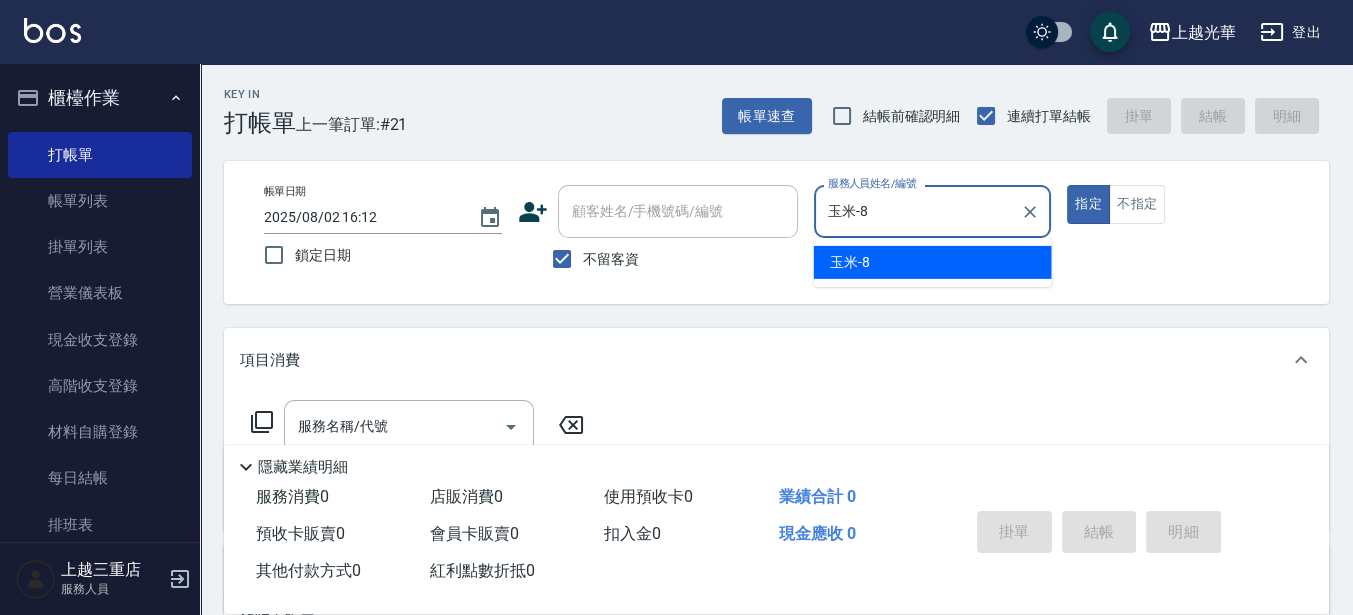 type on "true" 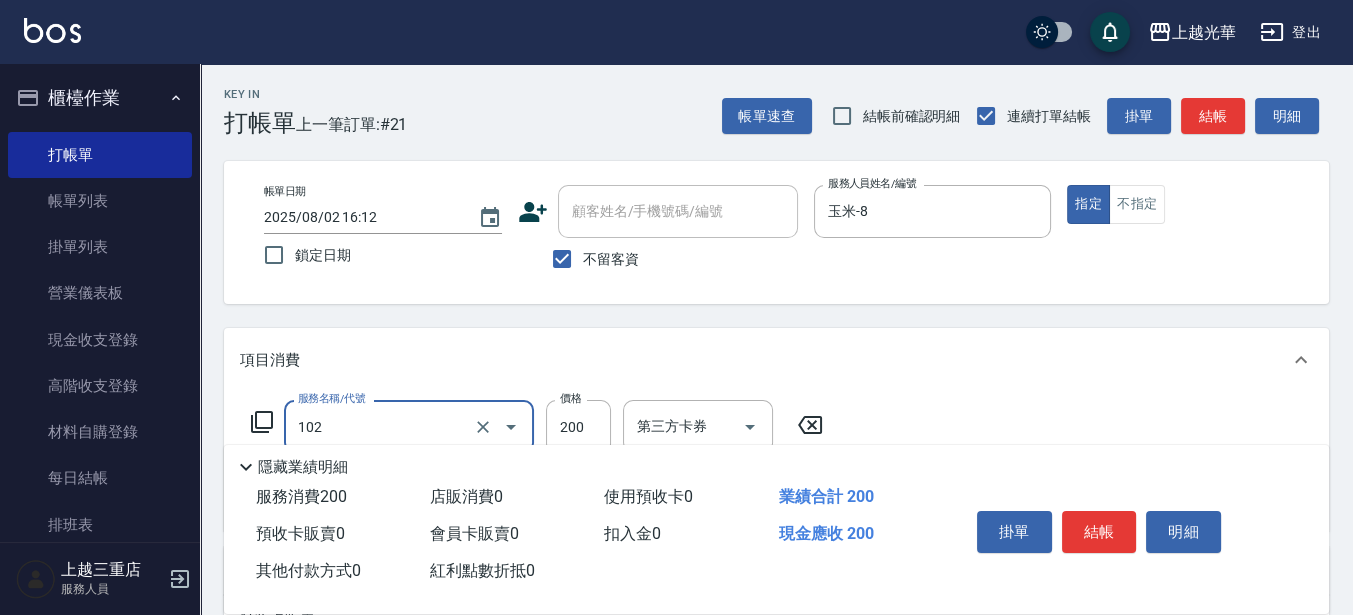 type on "指定洗髮(102)" 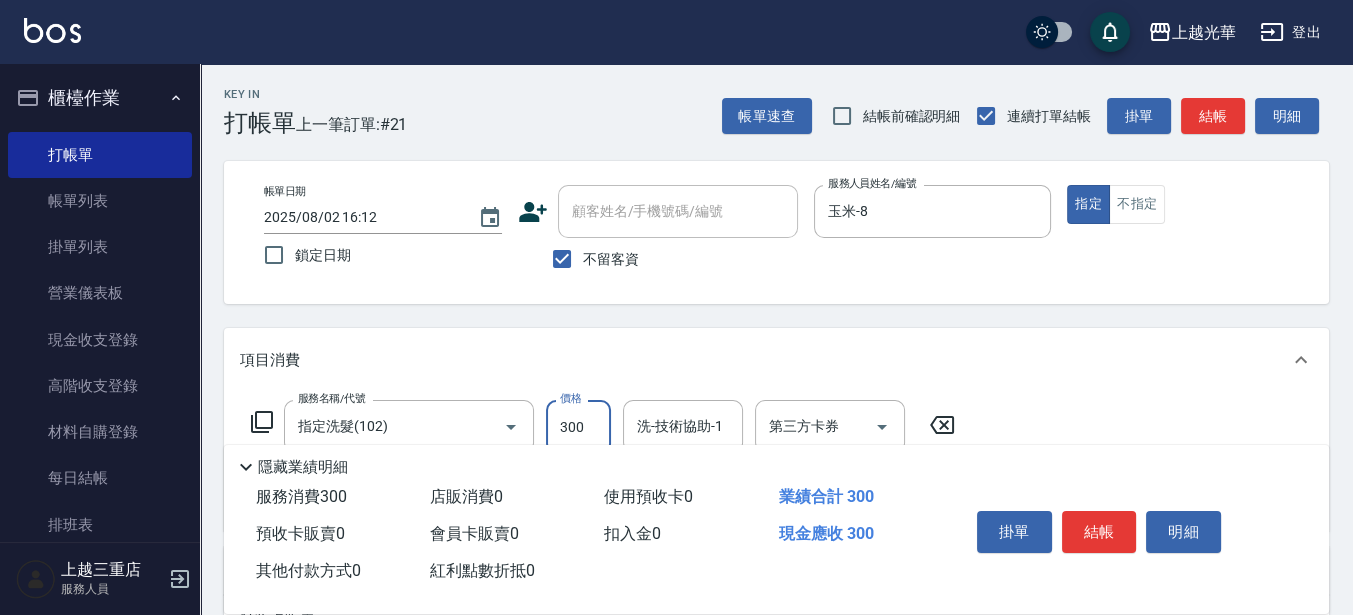 type on "300" 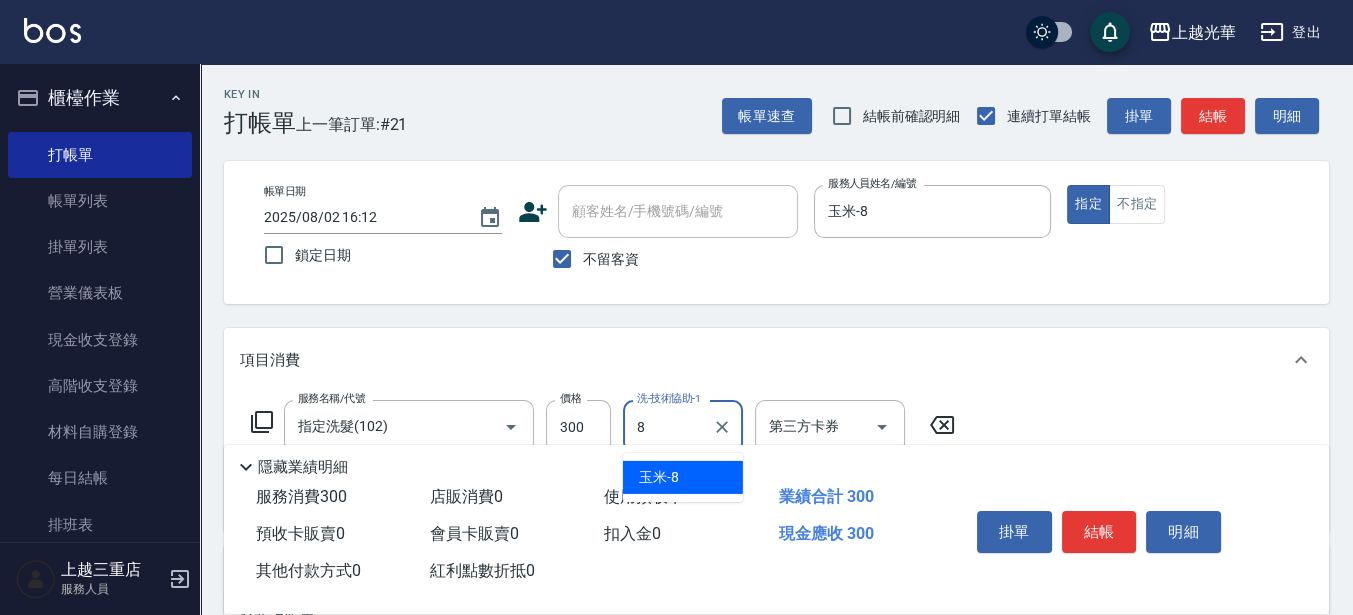 type on "玉米-8" 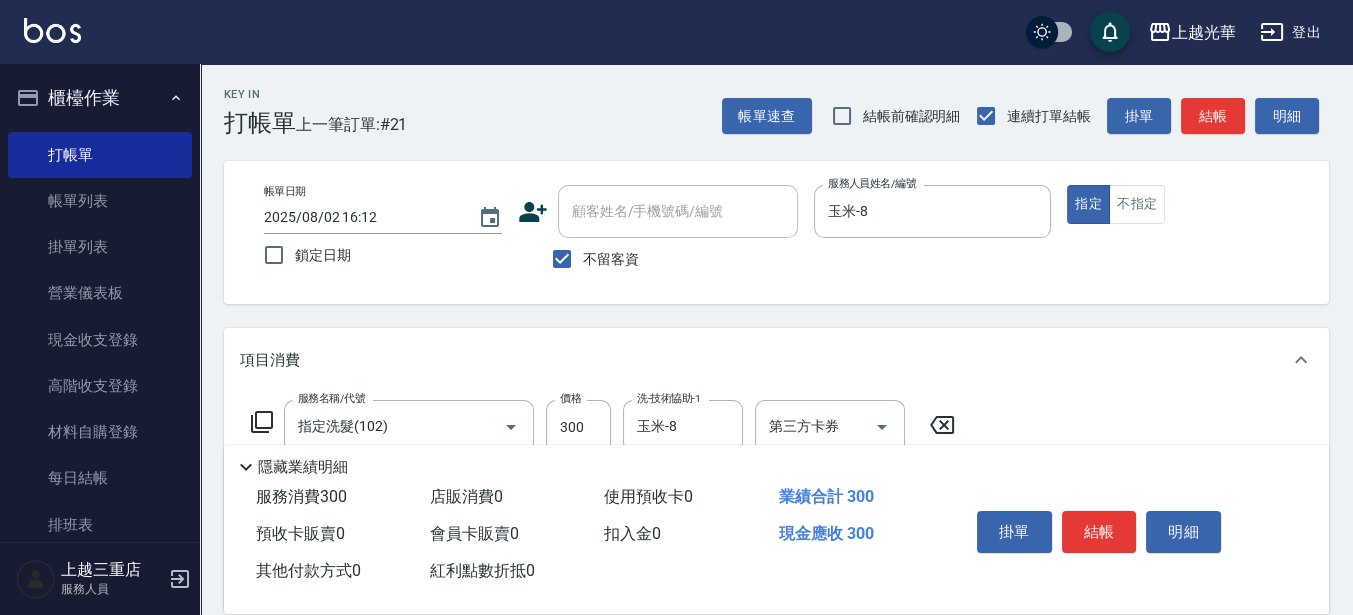 scroll, scrollTop: 125, scrollLeft: 0, axis: vertical 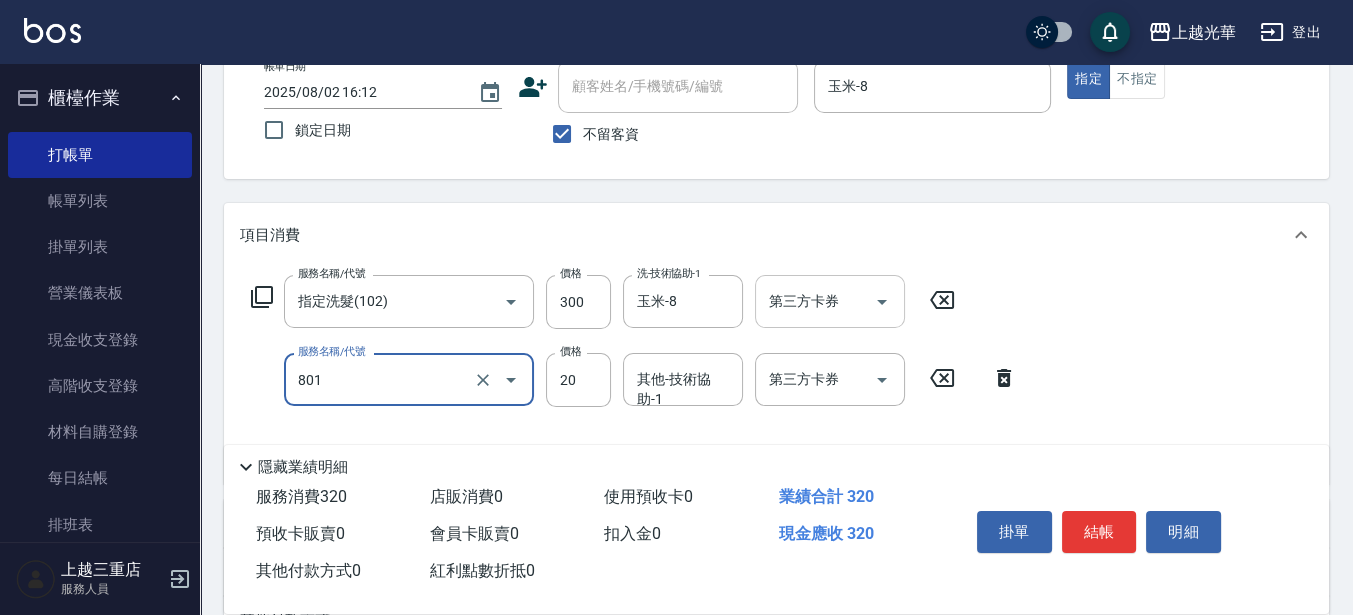 type on "潤絲(801)" 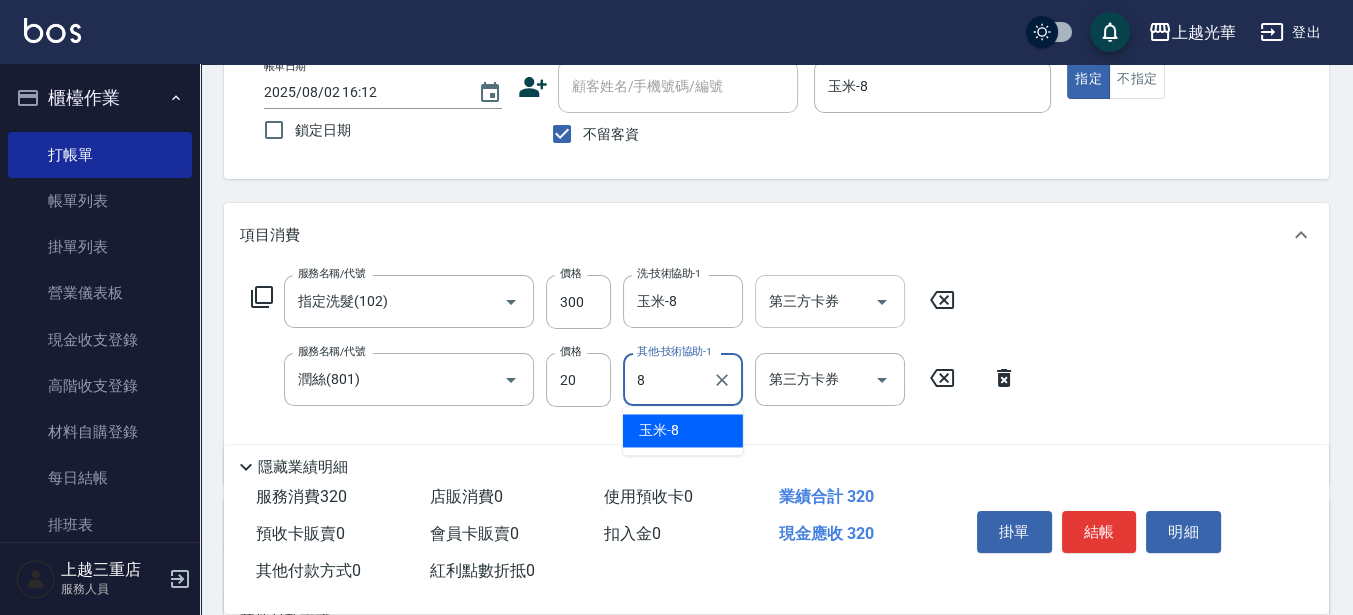 type on "玉米-8" 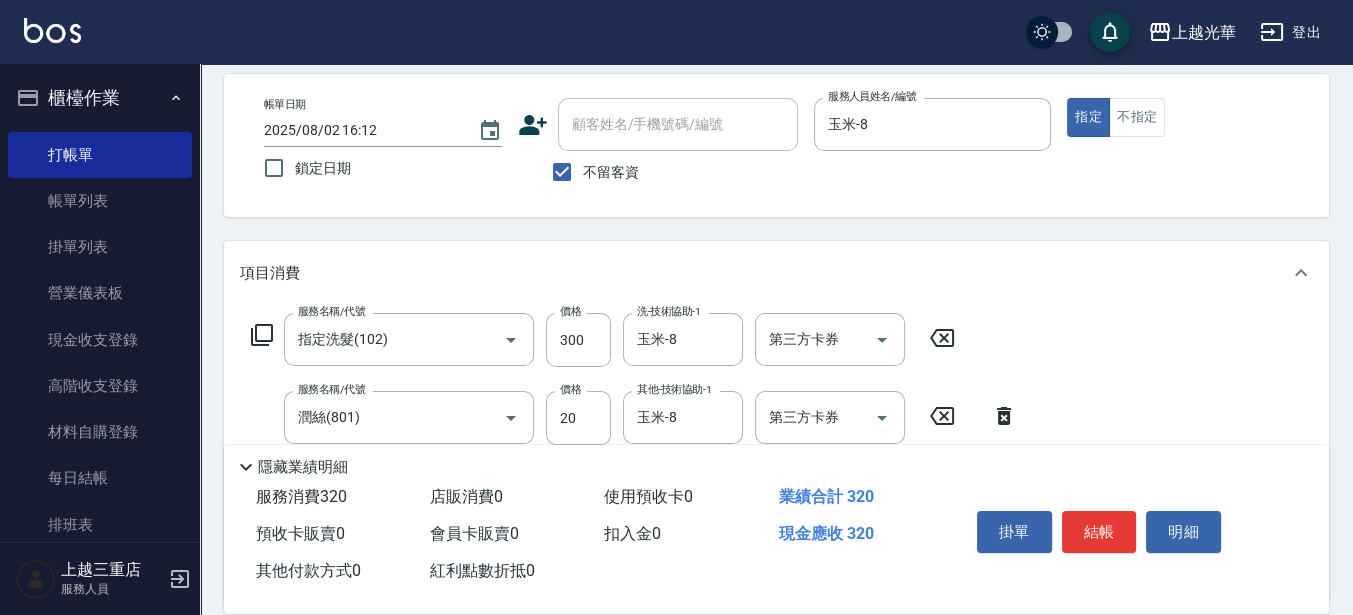 scroll, scrollTop: 0, scrollLeft: 0, axis: both 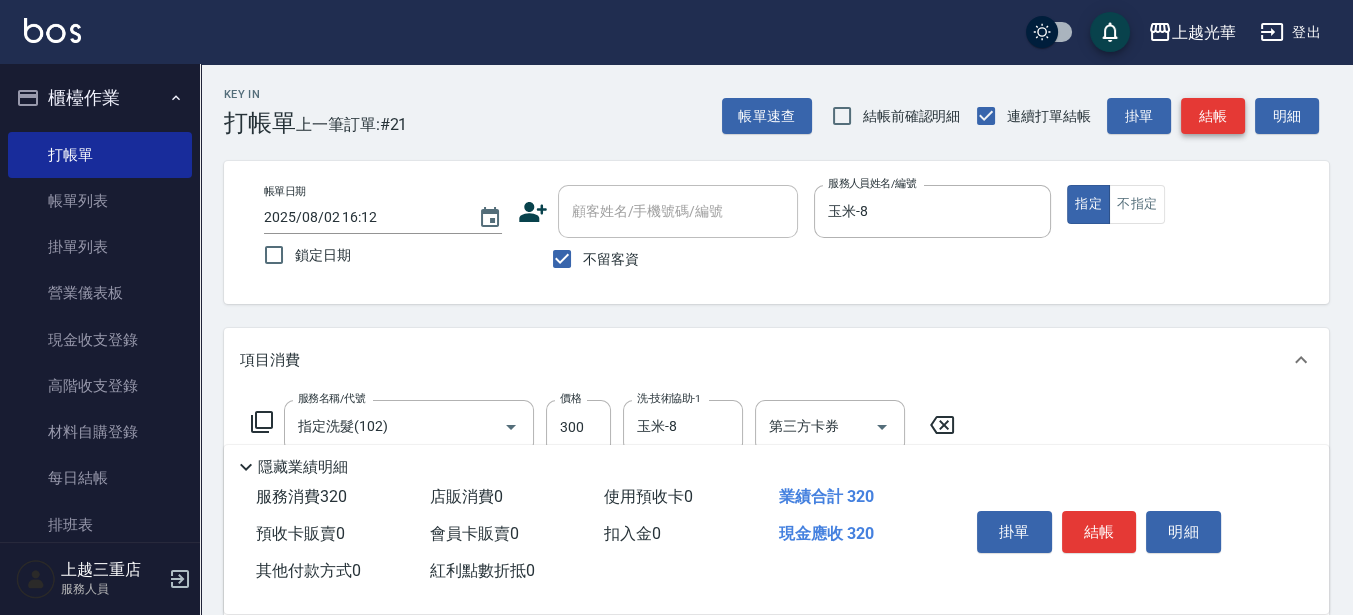 click on "結帳" at bounding box center [1213, 116] 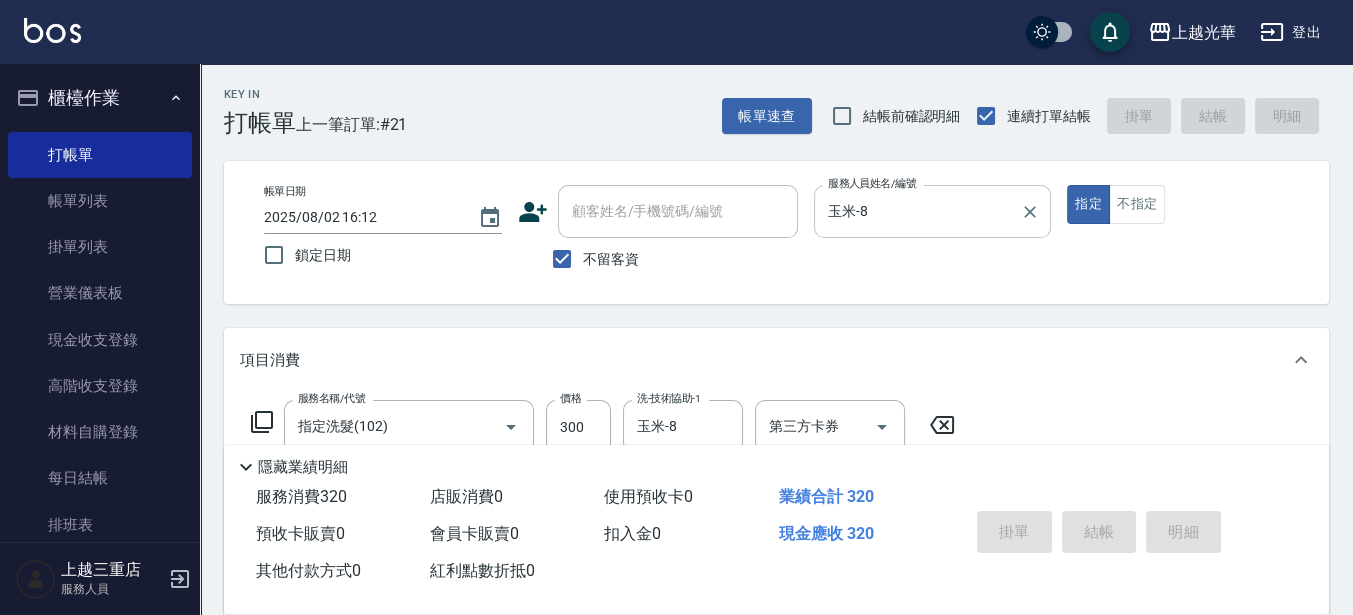 type on "2025/08/02 16:13" 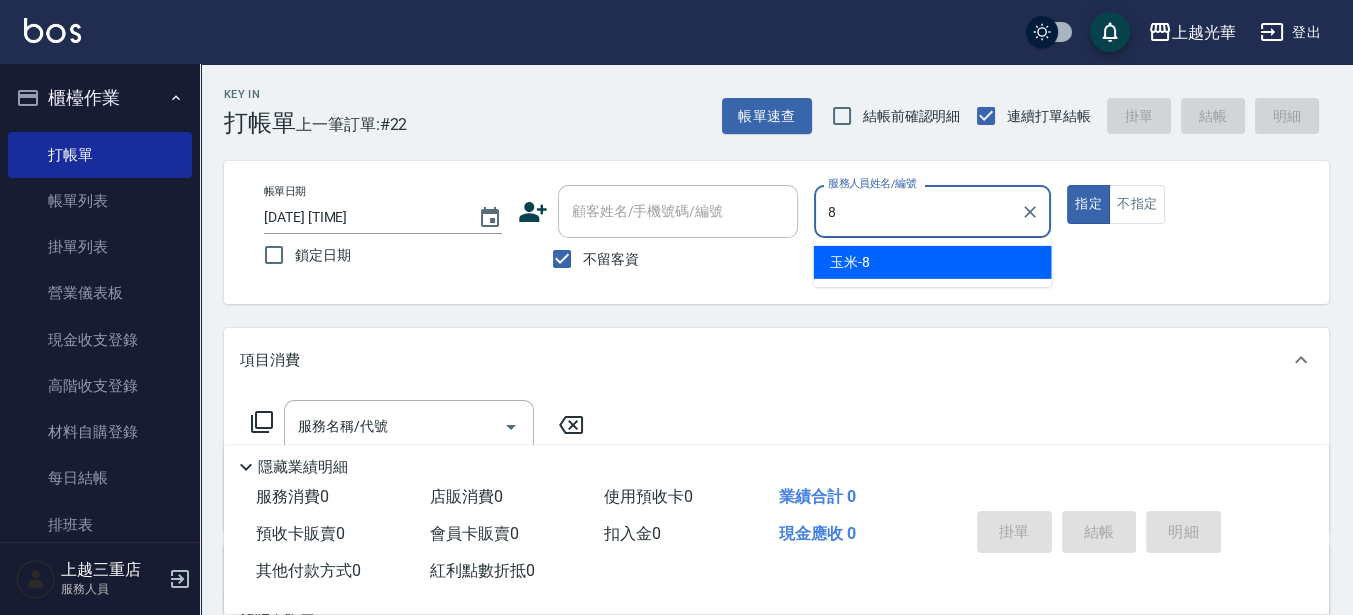 type on "玉米-8" 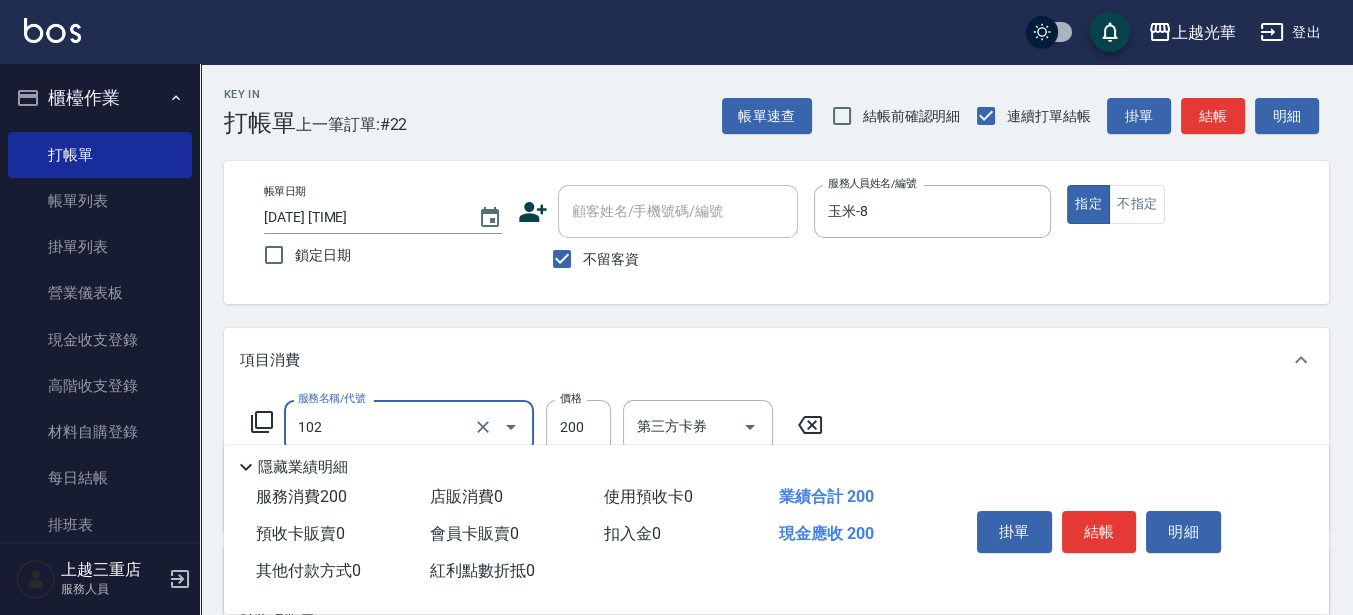 type on "指定洗髮(102)" 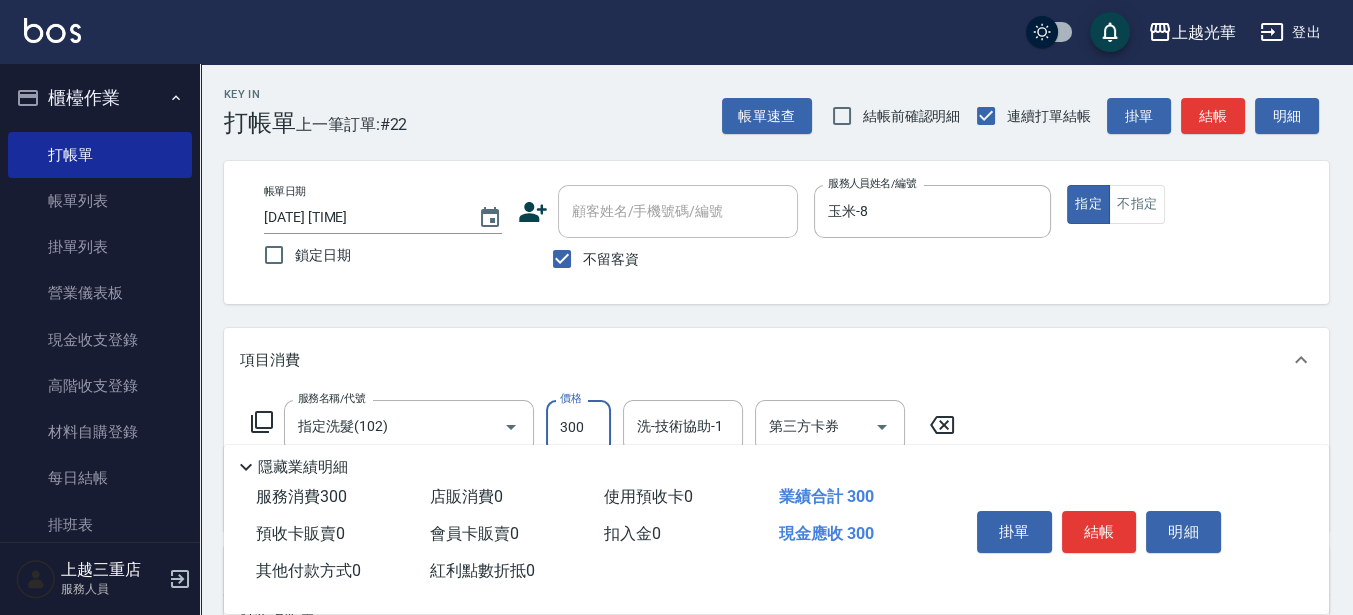 type on "300" 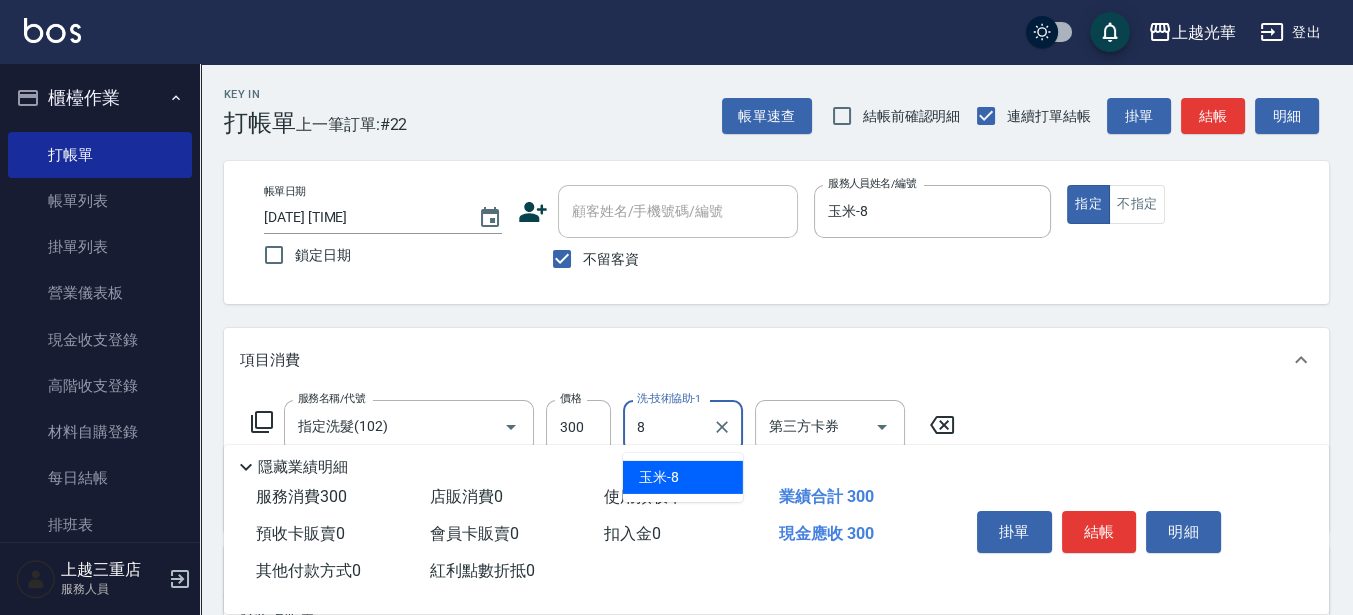 type on "玉米-8" 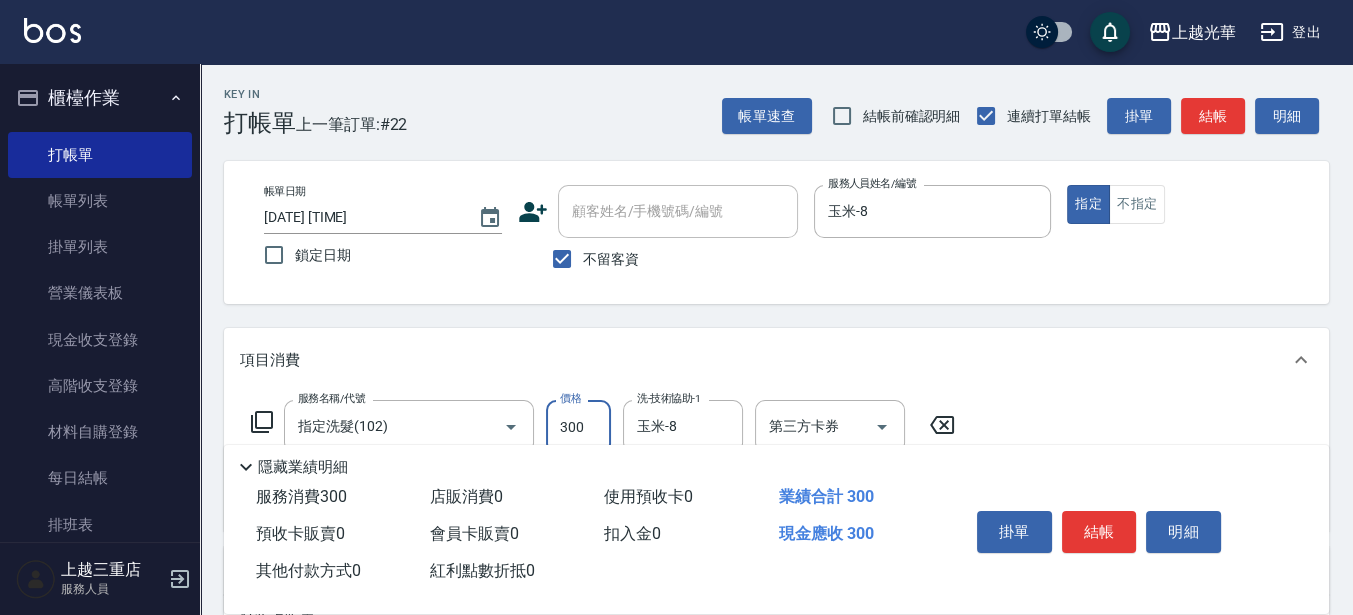 click on "300" at bounding box center (578, 427) 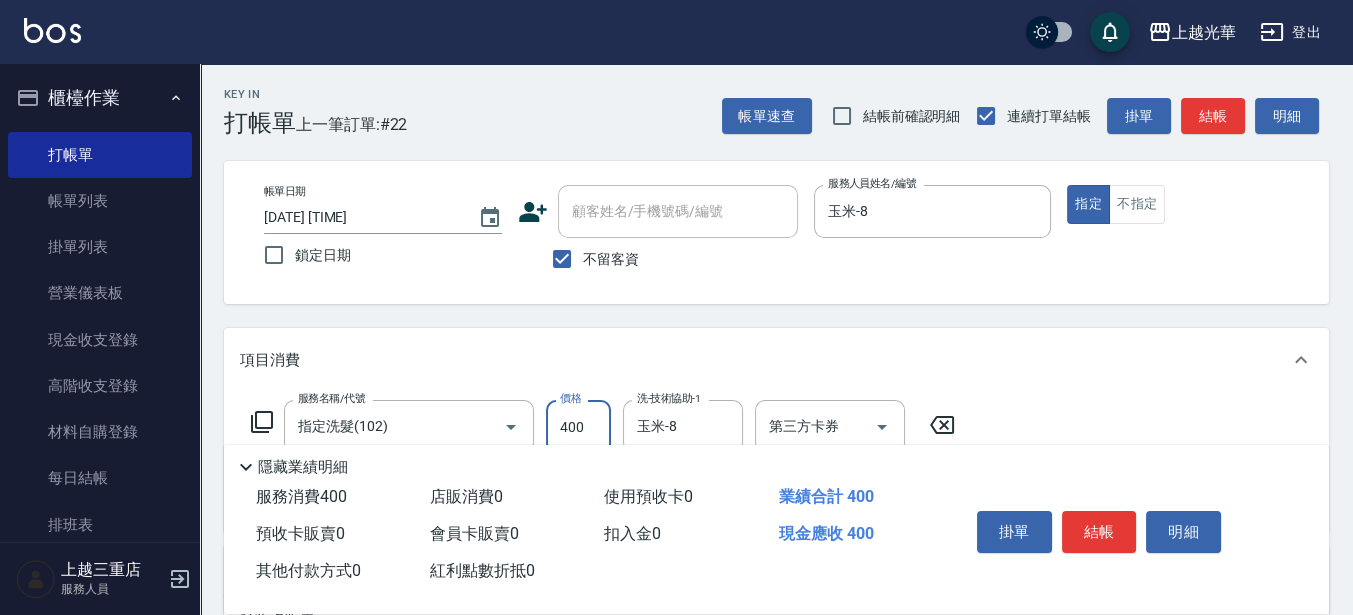 type on "400" 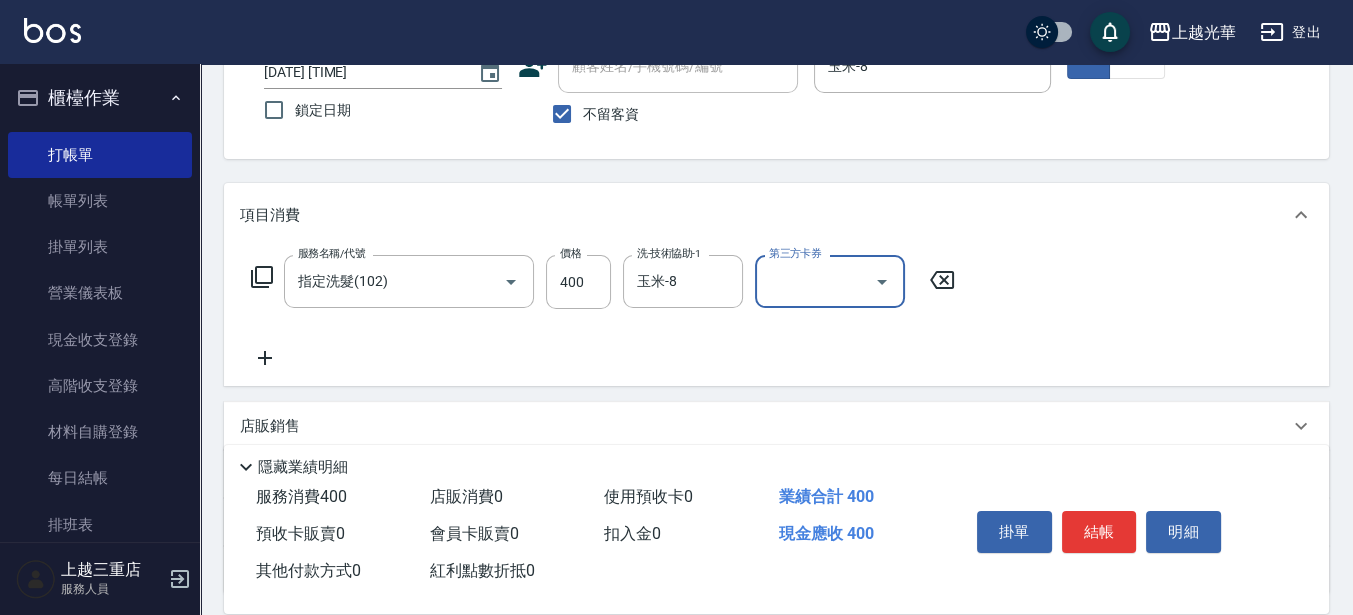 scroll, scrollTop: 250, scrollLeft: 0, axis: vertical 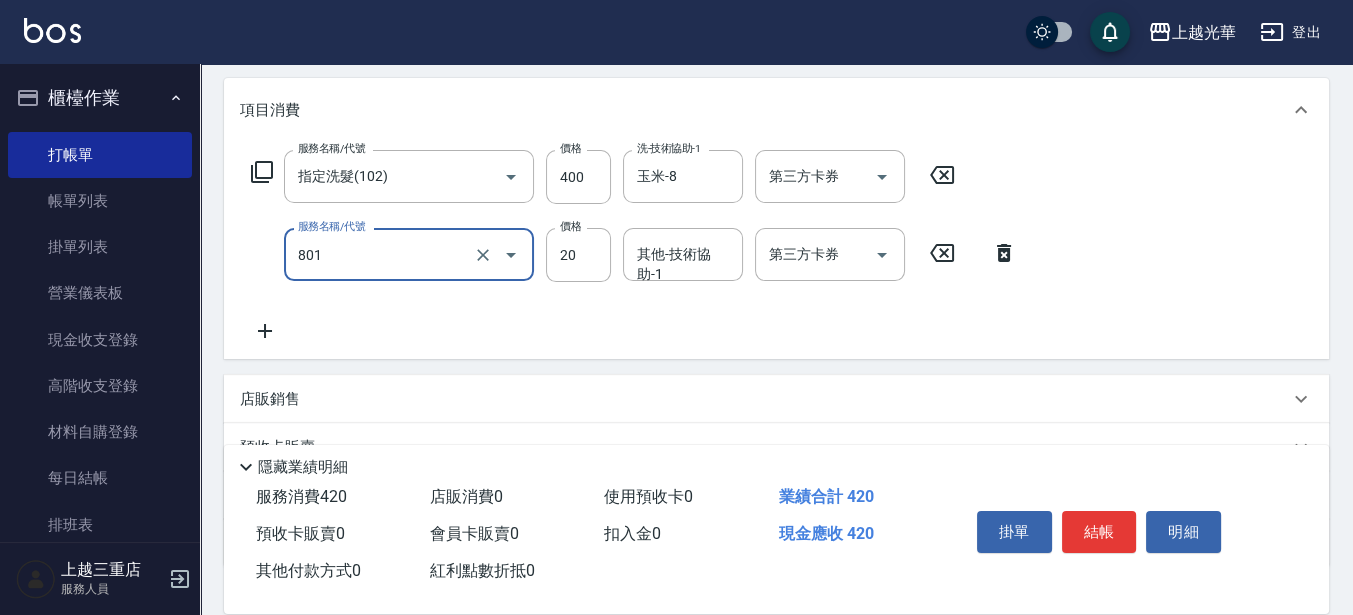 type on "潤絲(801)" 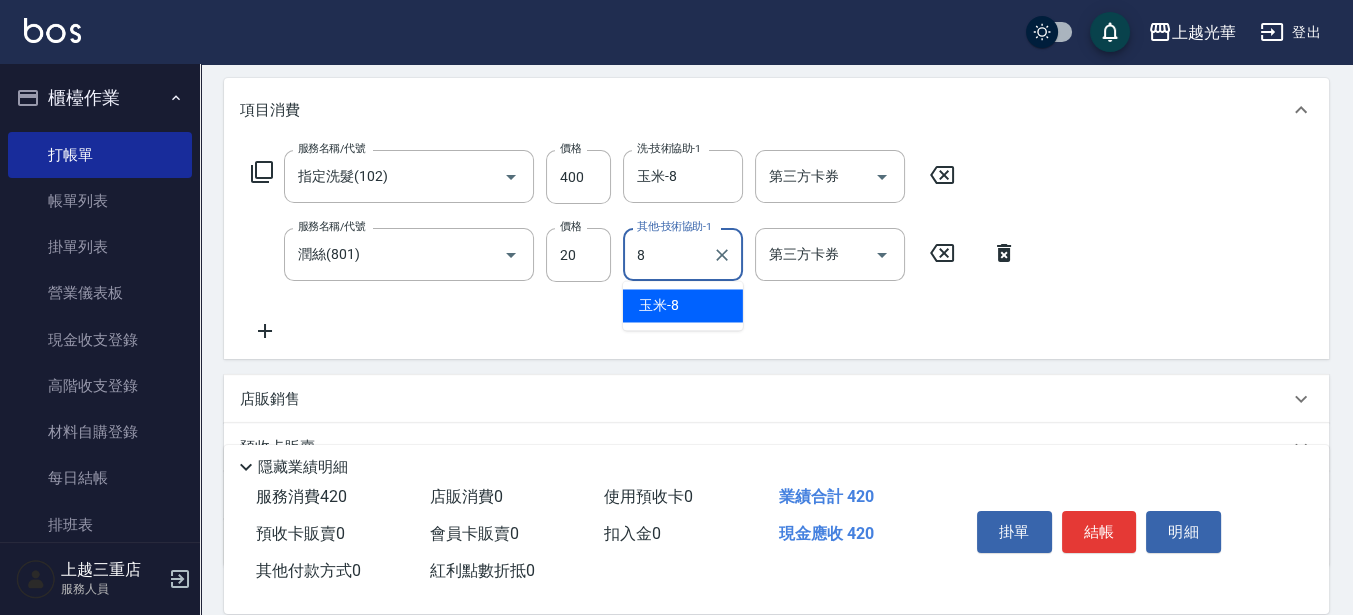 type on "玉米-8" 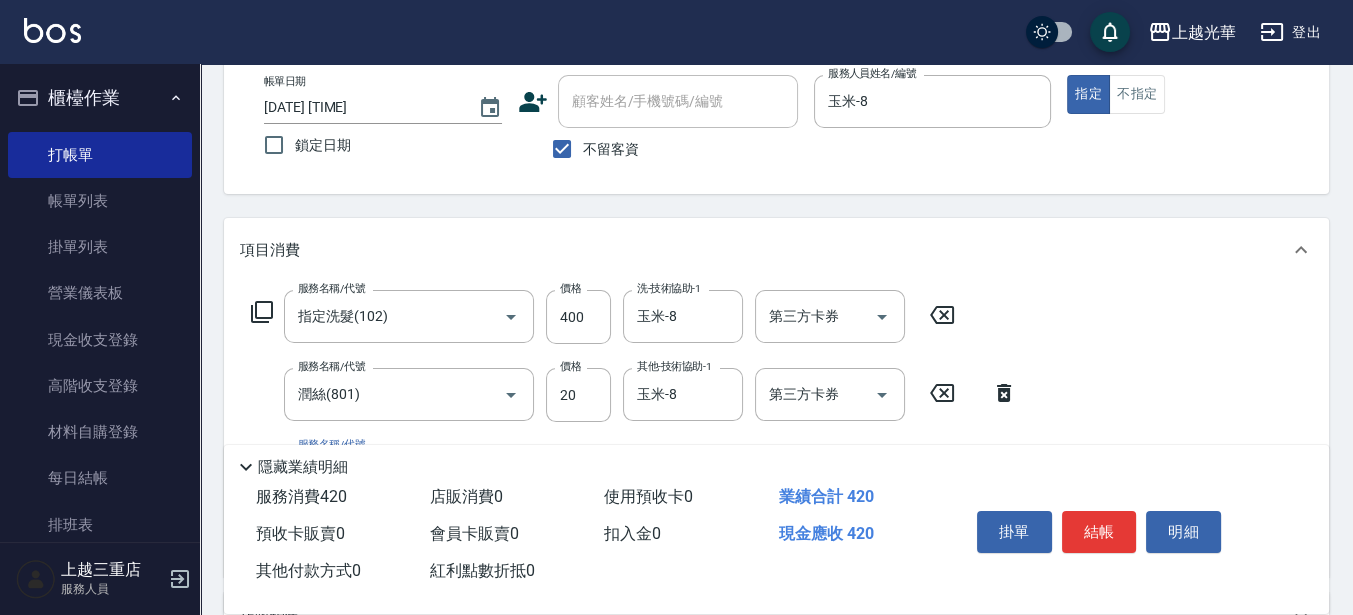 scroll, scrollTop: 250, scrollLeft: 0, axis: vertical 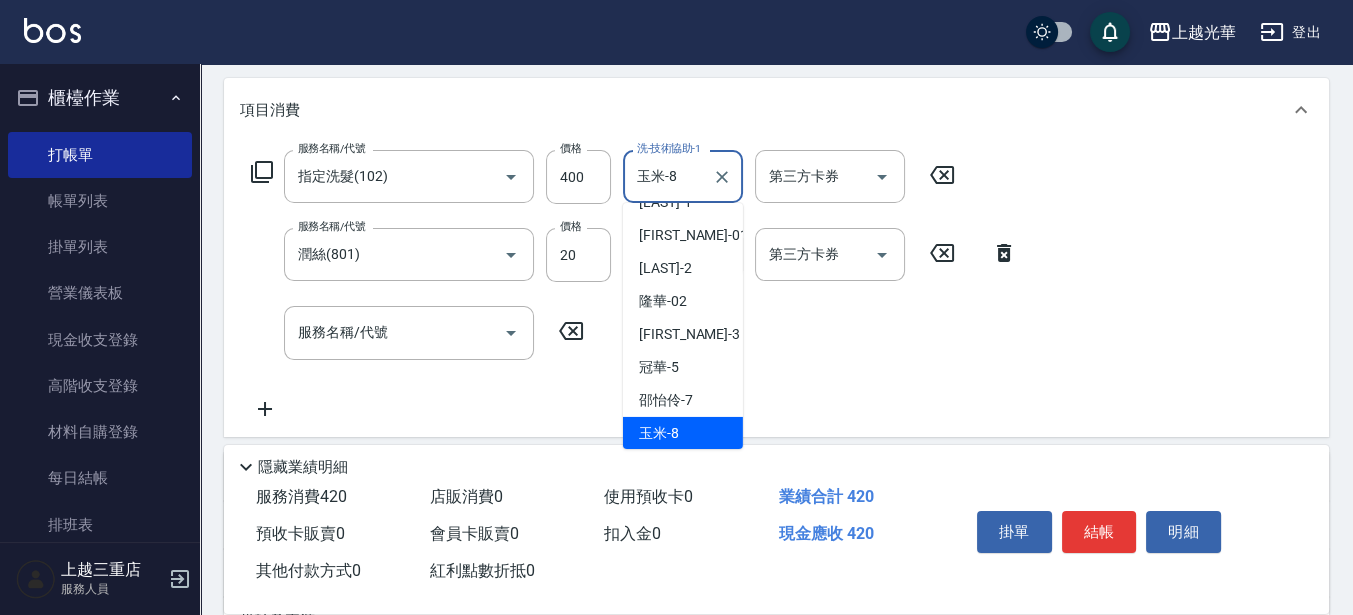 drag, startPoint x: 695, startPoint y: 181, endPoint x: 622, endPoint y: 183, distance: 73.02739 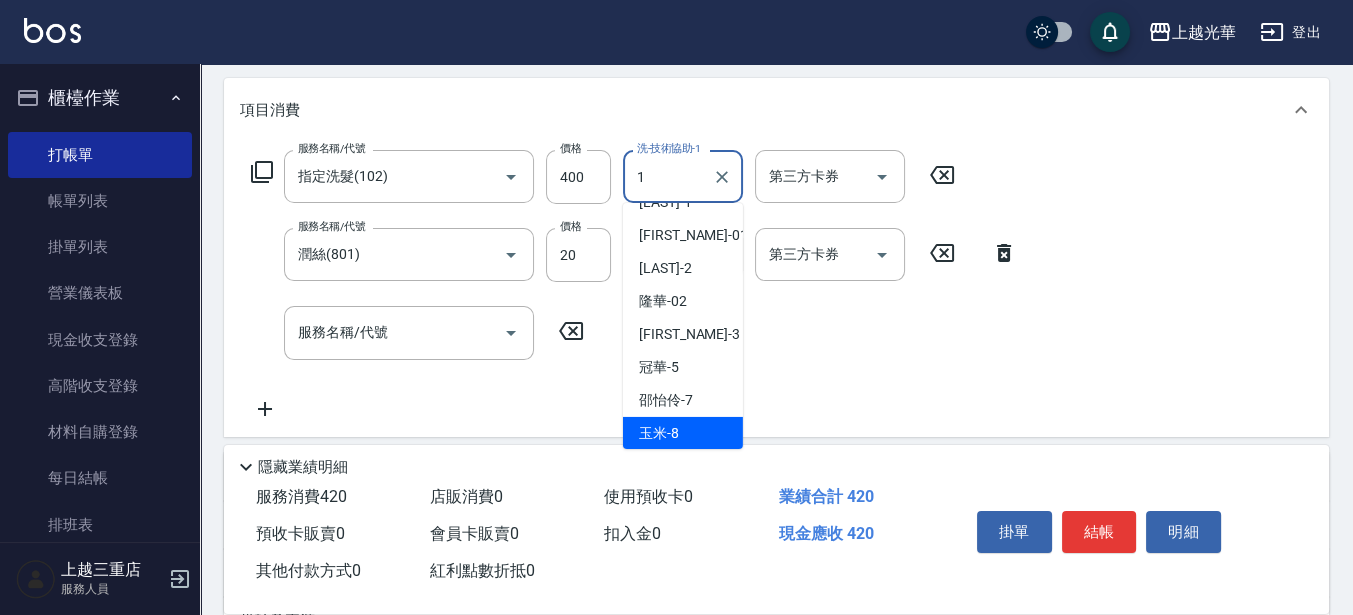 scroll, scrollTop: 0, scrollLeft: 0, axis: both 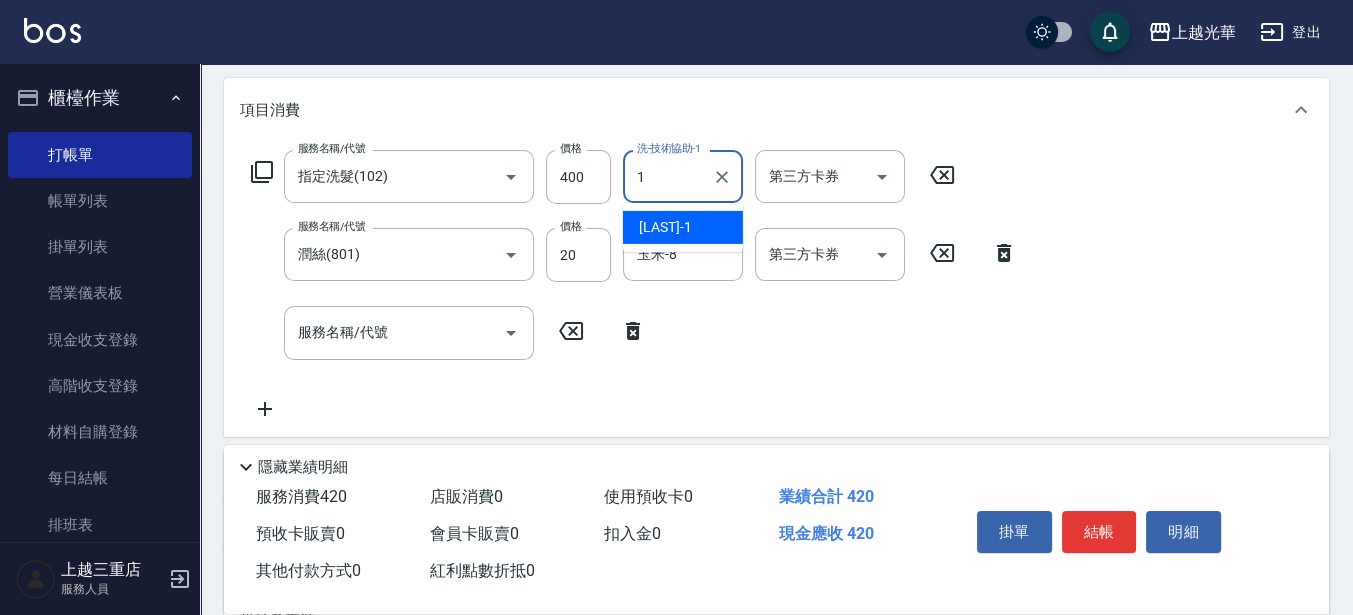 type on "小詹-1" 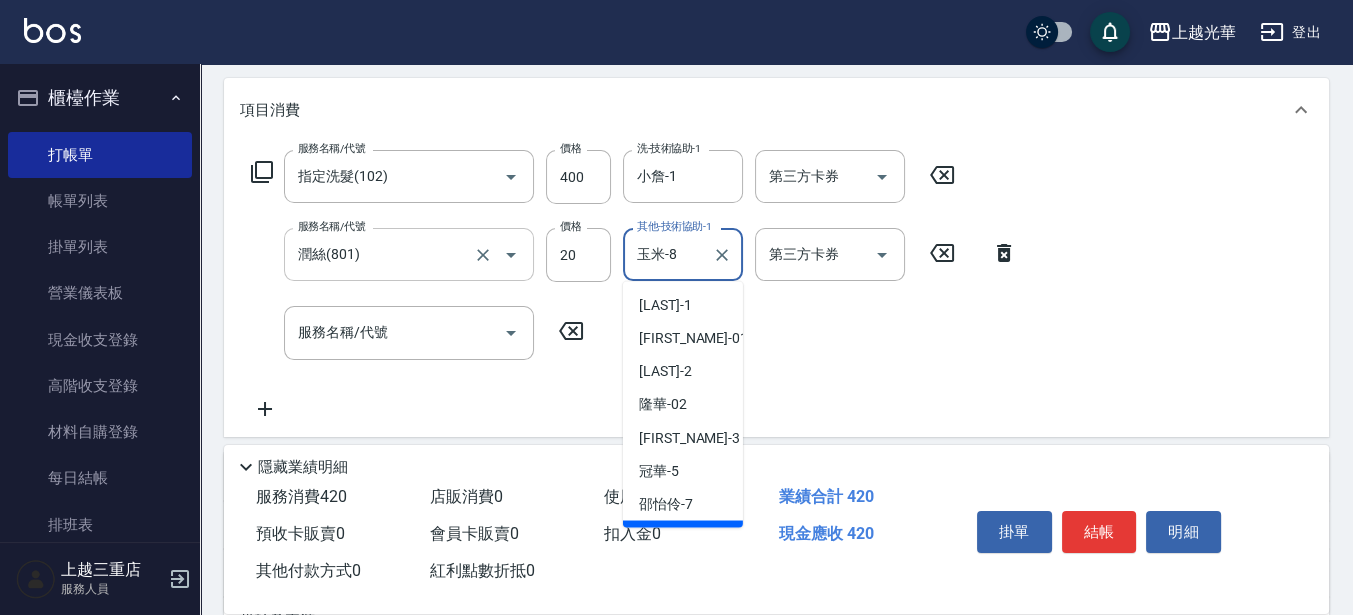 drag, startPoint x: 700, startPoint y: 266, endPoint x: 305, endPoint y: 261, distance: 395.03165 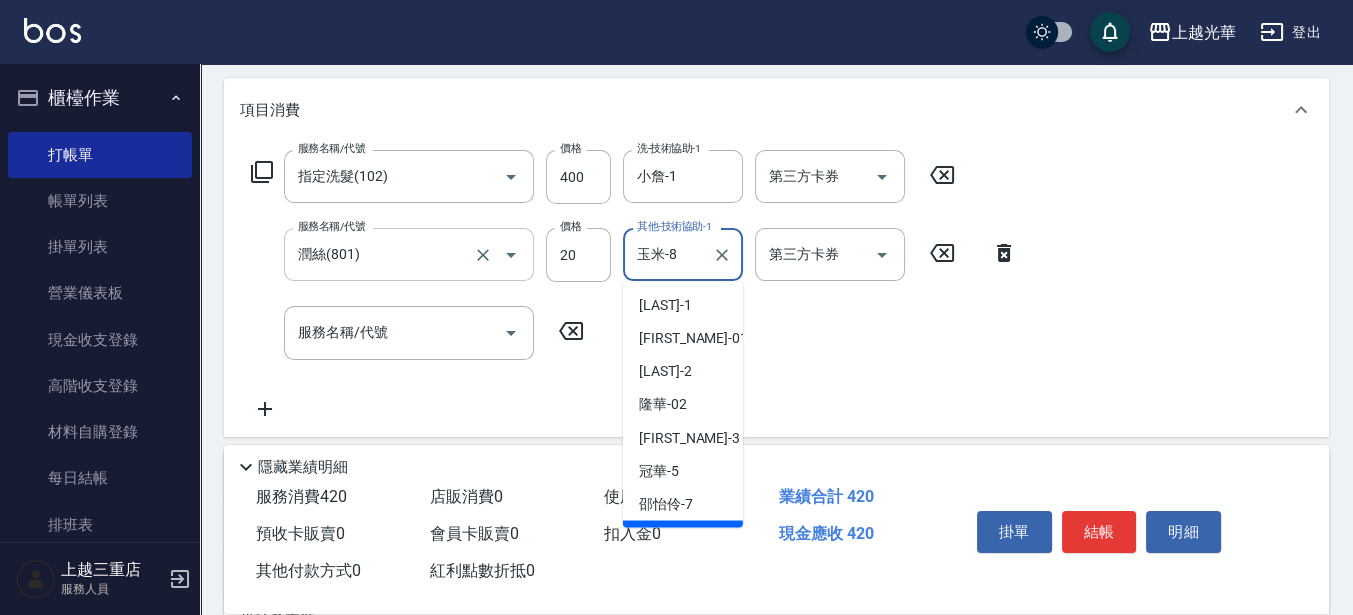 click on "服務名稱/代號 潤絲(801) 服務名稱/代號 價格 20 價格 其他-技術協助-1 玉米-8 其他-技術協助-1 第三方卡券 第三方卡券" at bounding box center [634, 255] 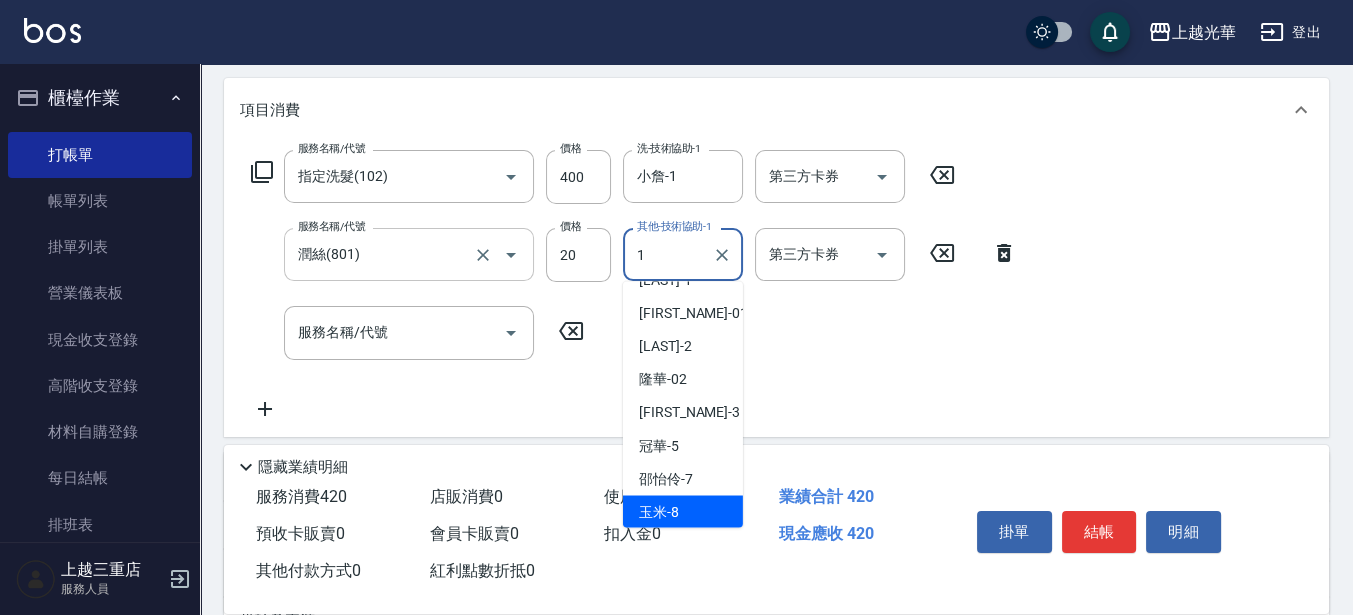 scroll, scrollTop: 0, scrollLeft: 0, axis: both 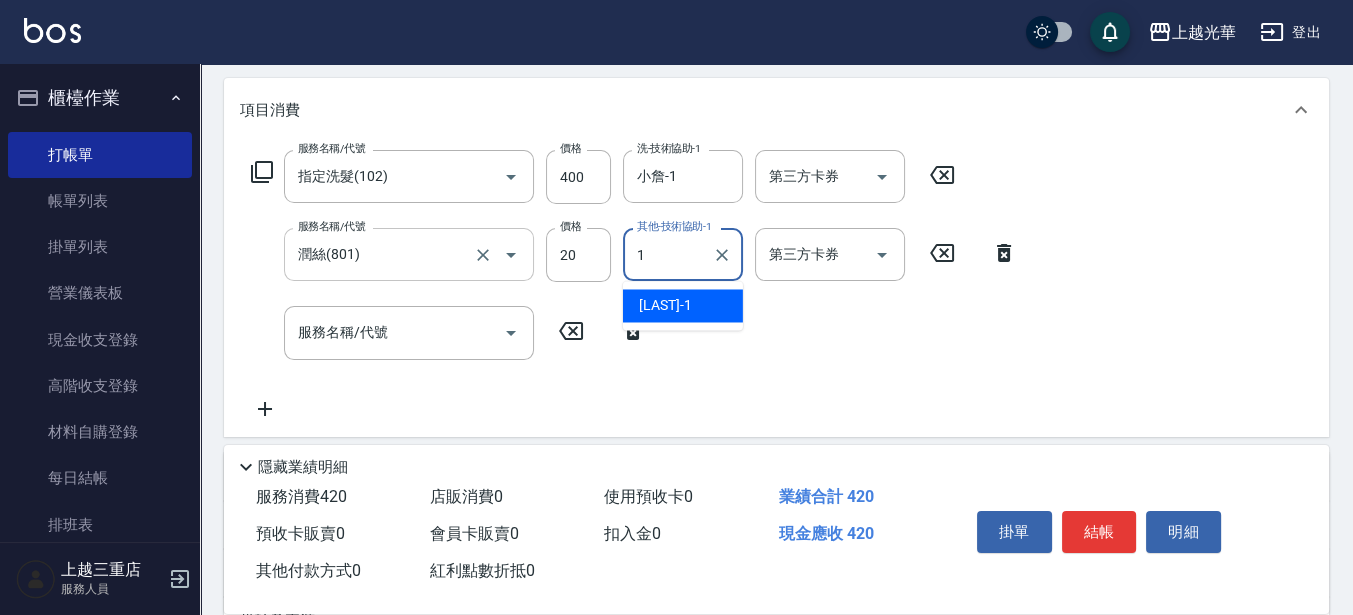 type on "小詹-1" 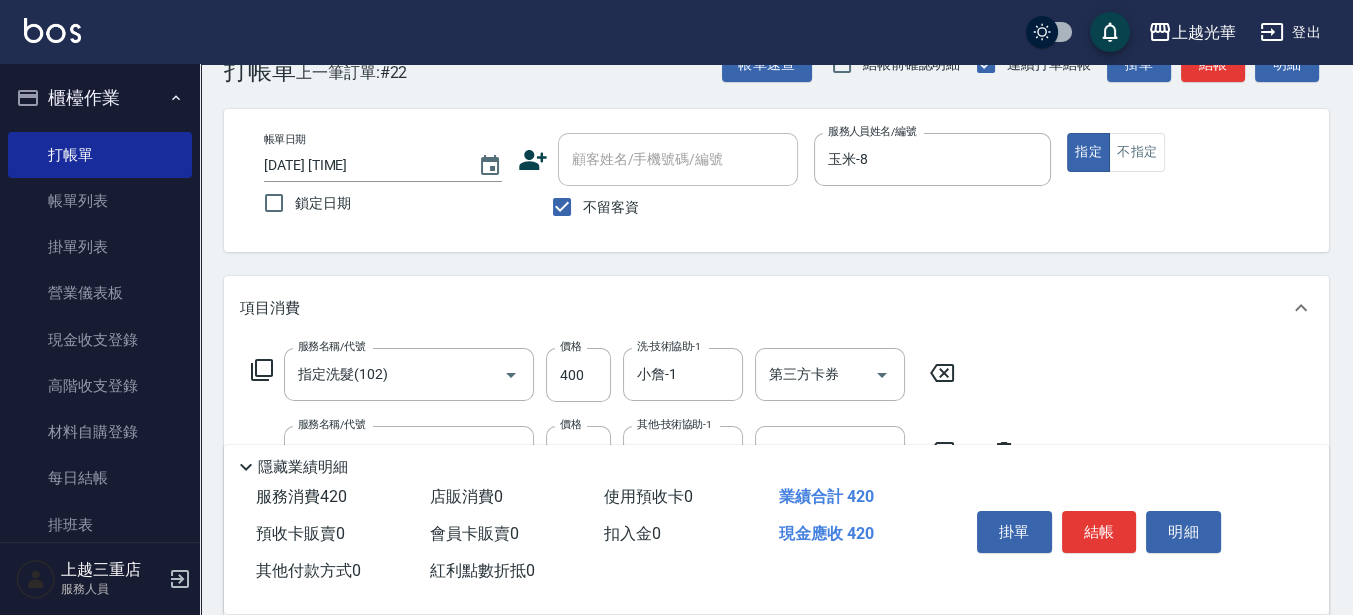 scroll, scrollTop: 0, scrollLeft: 0, axis: both 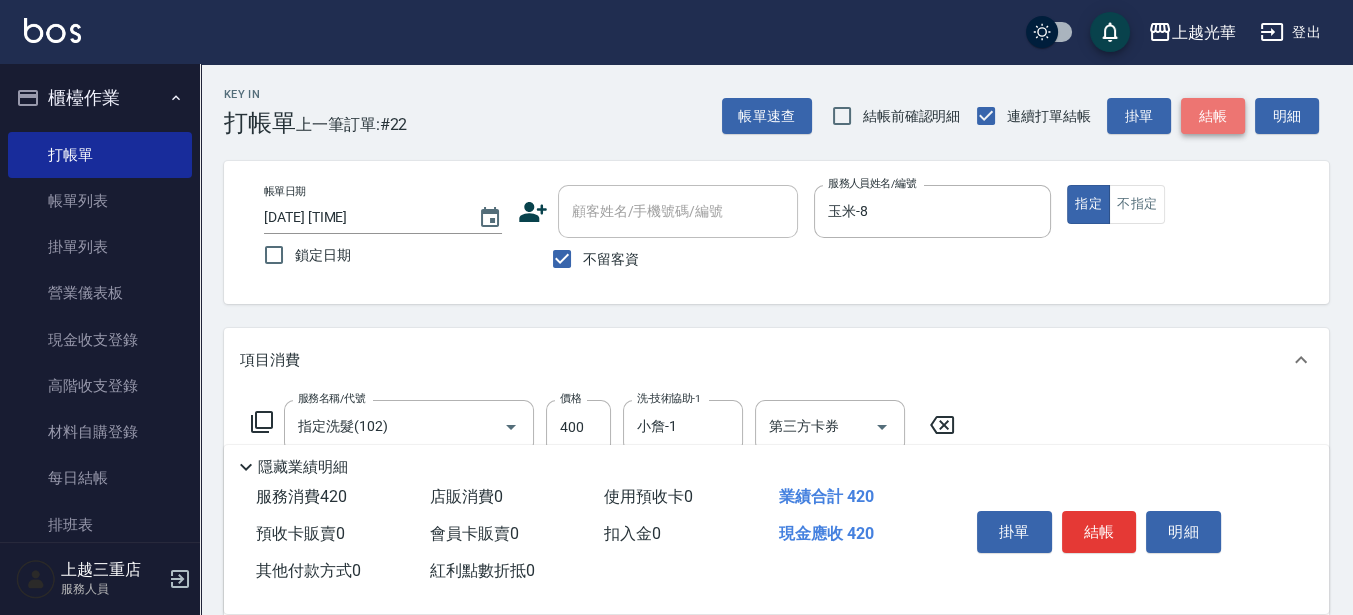 click on "結帳" at bounding box center [1213, 116] 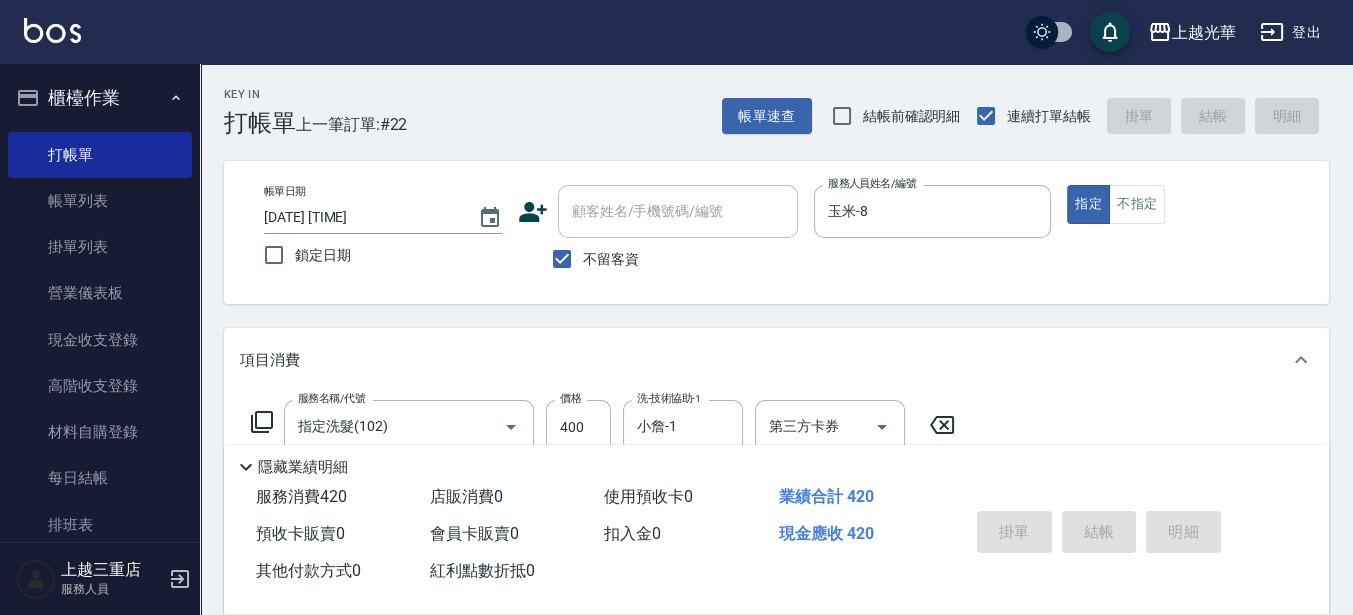 type 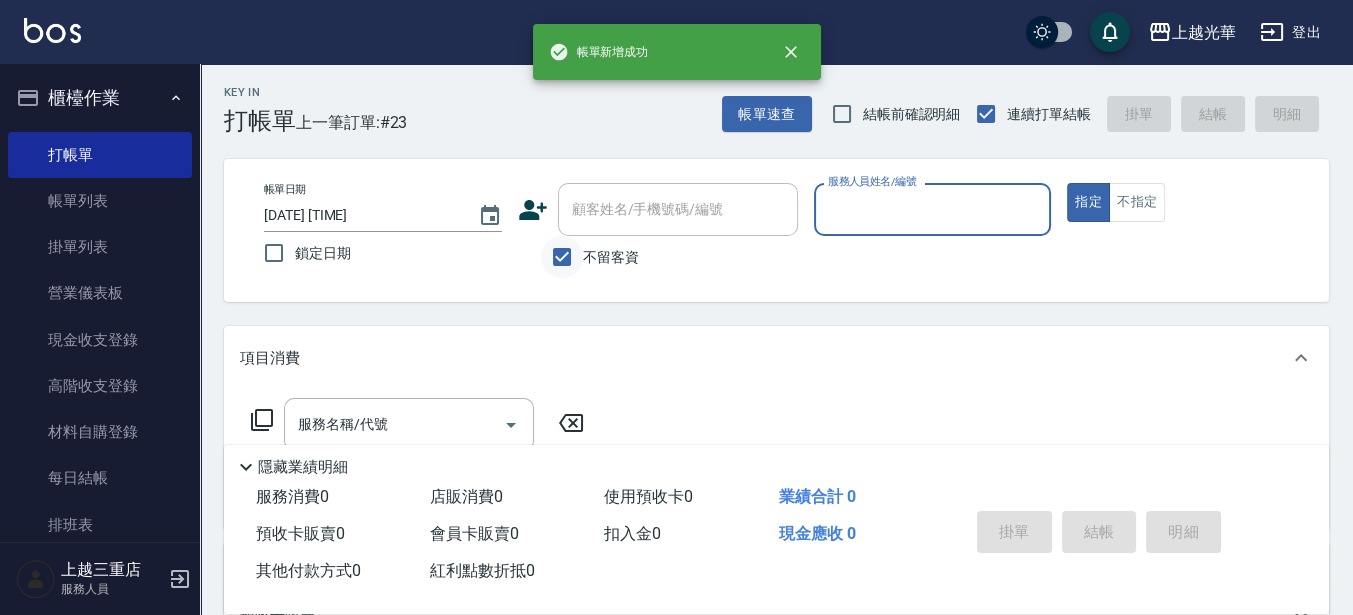 scroll, scrollTop: 0, scrollLeft: 0, axis: both 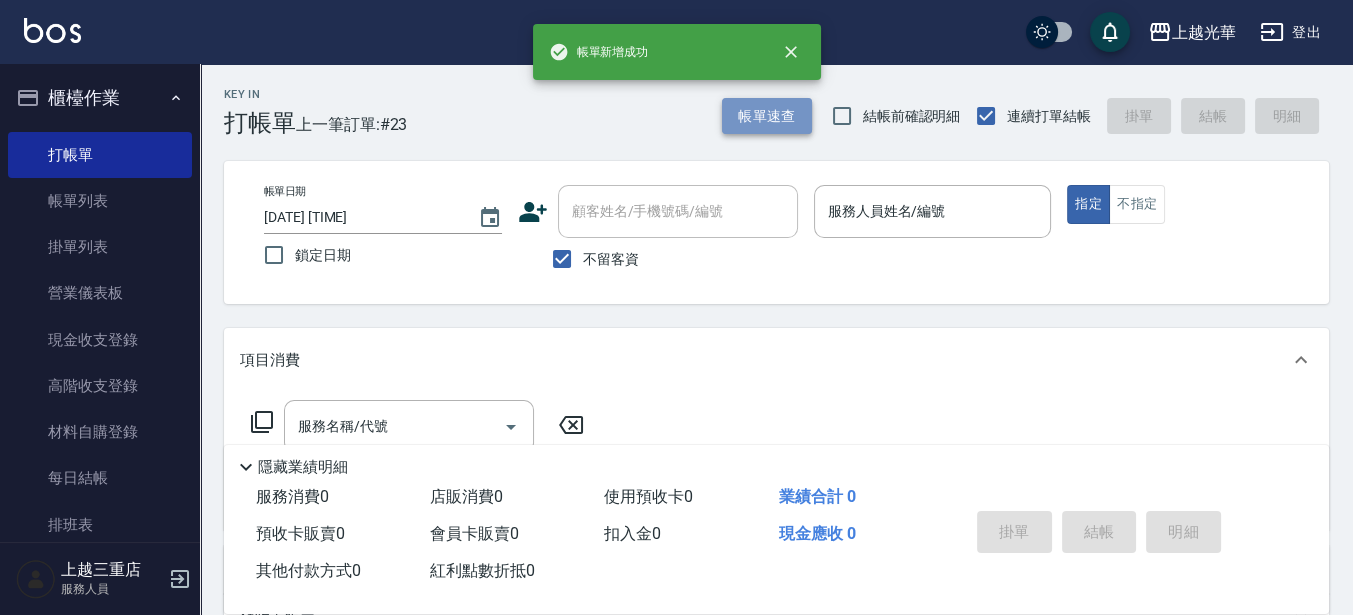 click on "帳單速查" at bounding box center [767, 116] 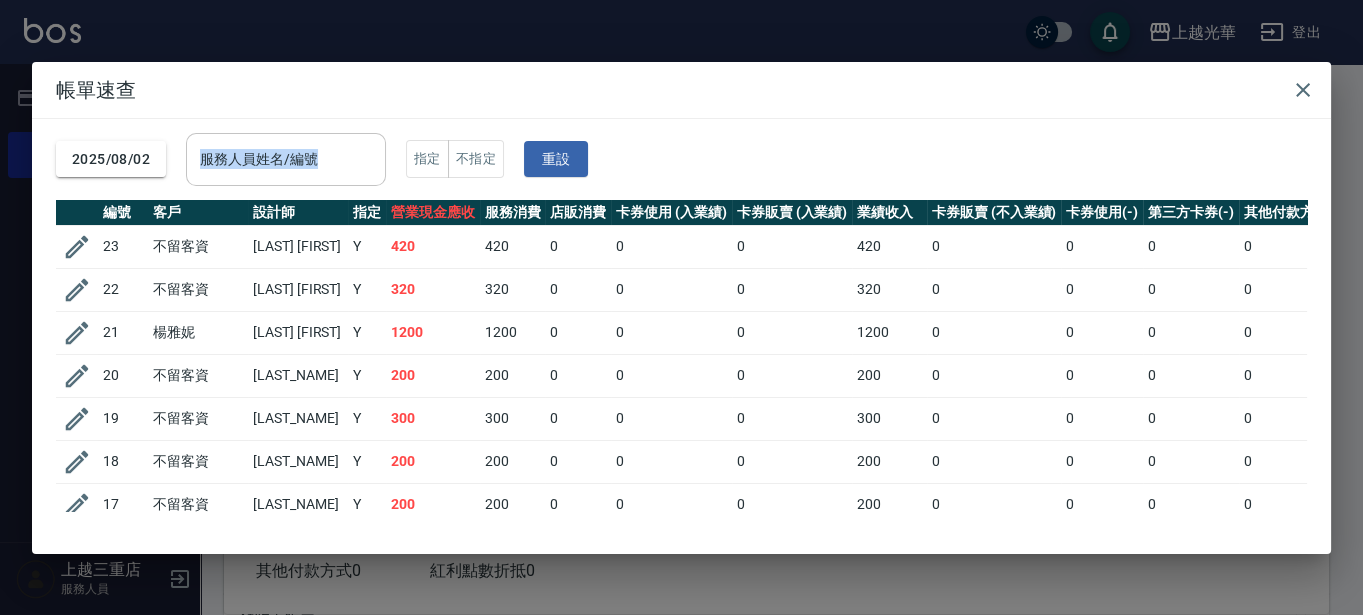 drag, startPoint x: 345, startPoint y: 128, endPoint x: 342, endPoint y: 165, distance: 37.12142 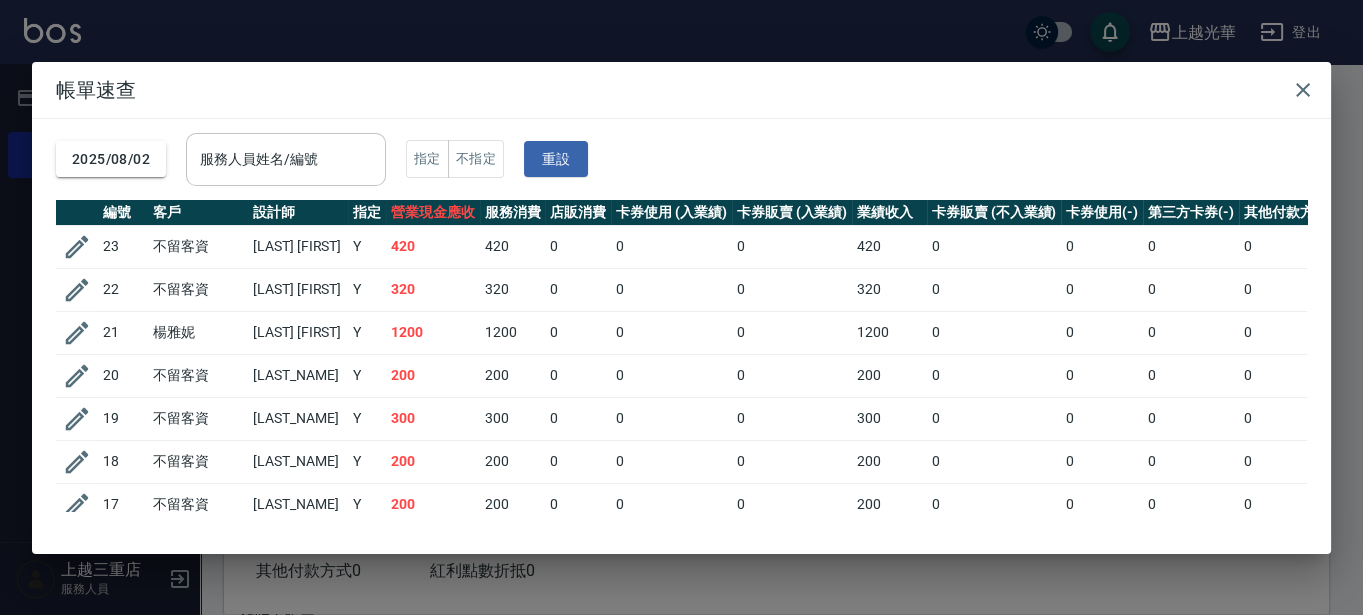 click on "服務人員姓名/編號" at bounding box center (286, 159) 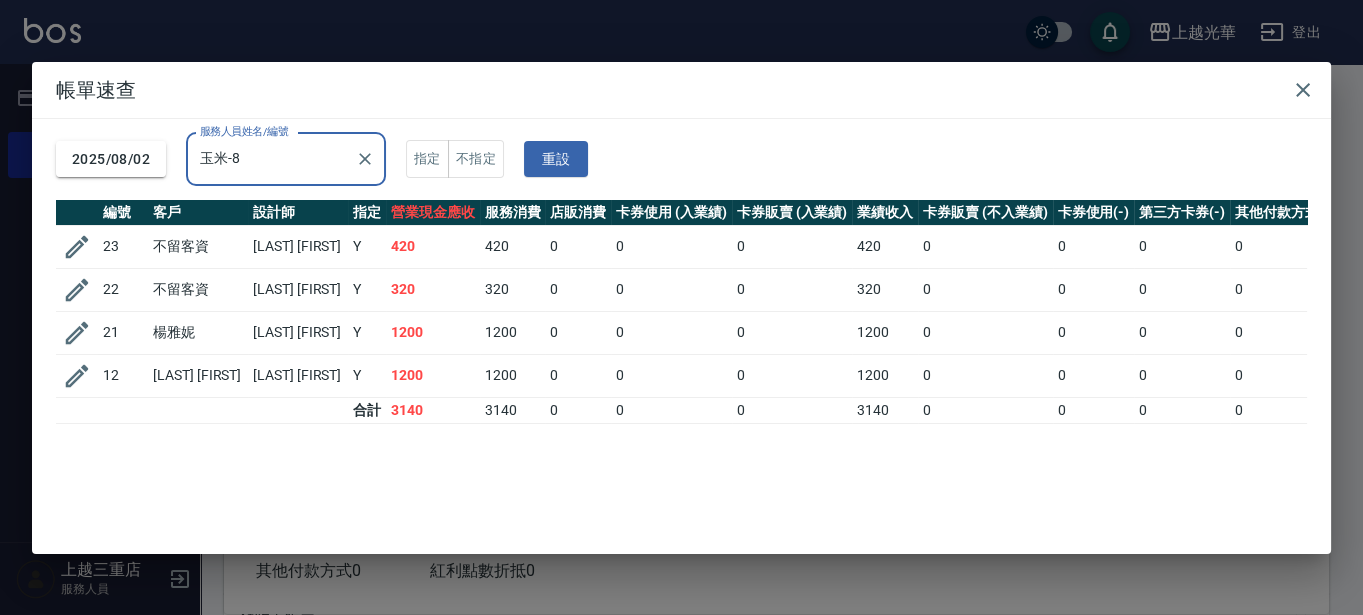 type on "玉米-8" 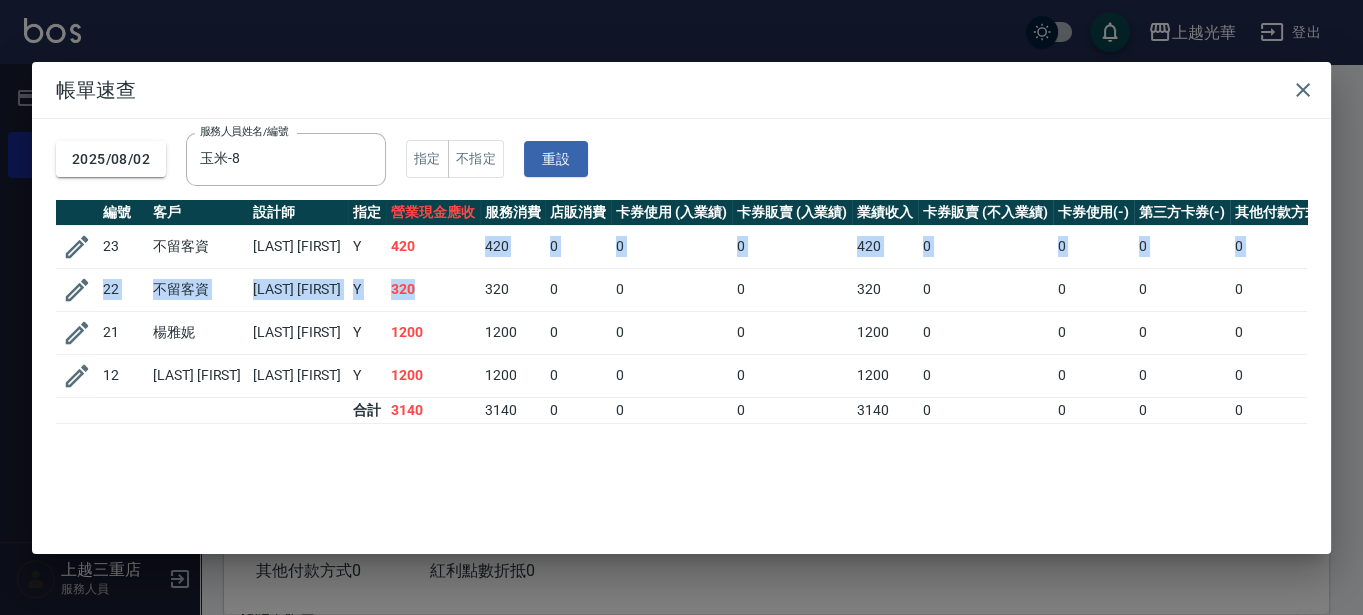 drag, startPoint x: 412, startPoint y: 228, endPoint x: 416, endPoint y: 283, distance: 55.145264 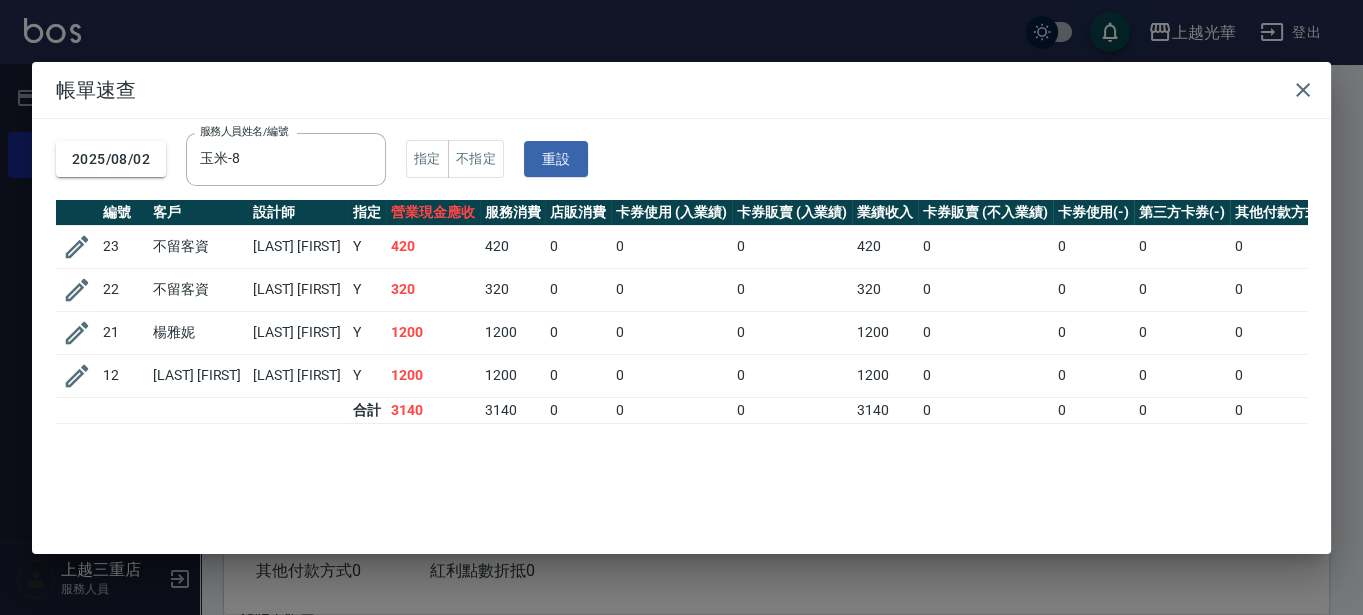 click on "2025/08/02 服務人員姓名/編號 玉米-8 服務人員姓名/編號 指定 不指定 重設" at bounding box center [681, 159] 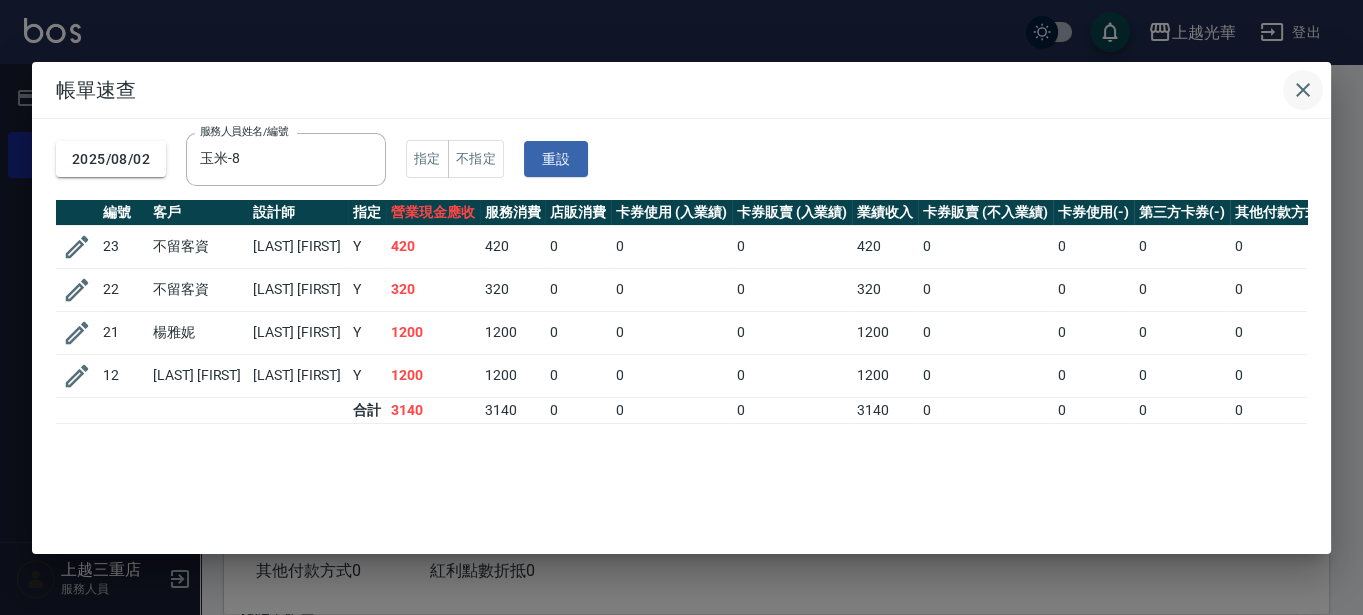 click 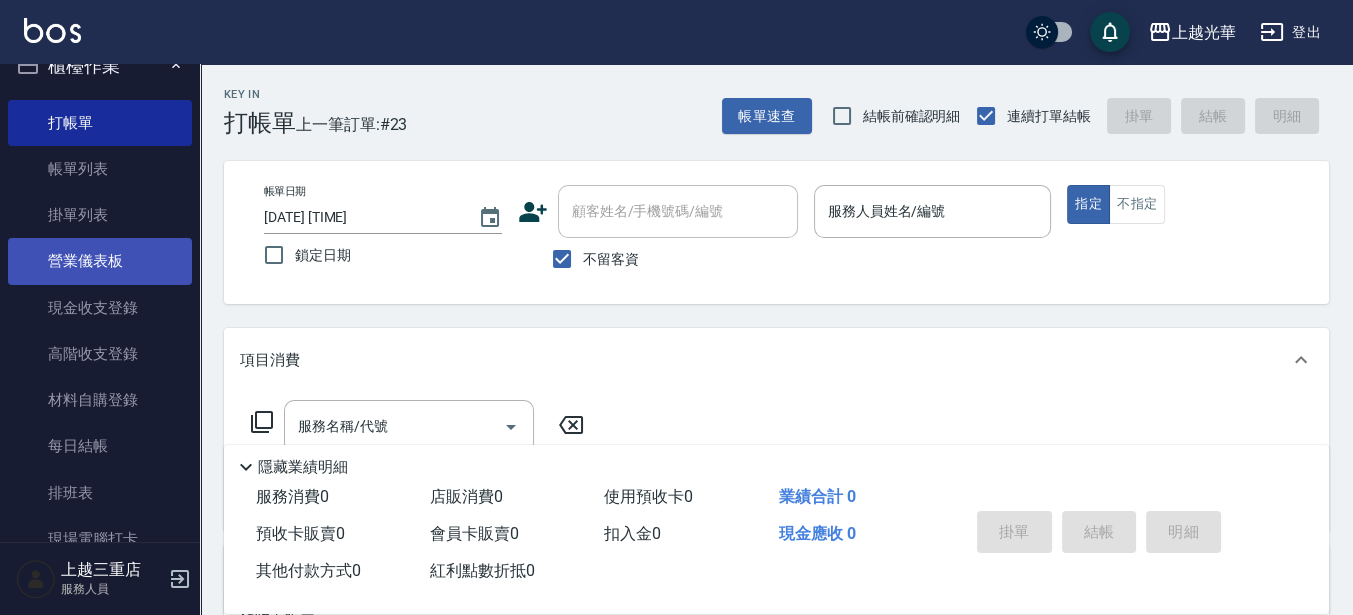 scroll, scrollTop: 0, scrollLeft: 0, axis: both 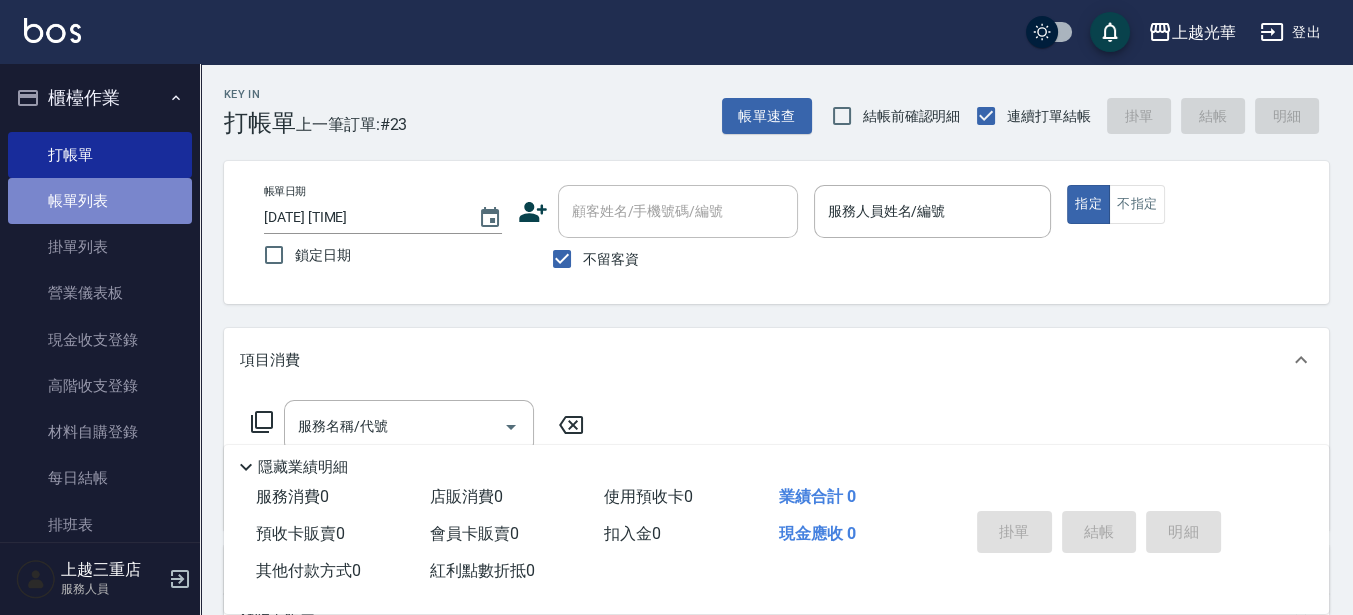 click on "帳單列表" at bounding box center [100, 201] 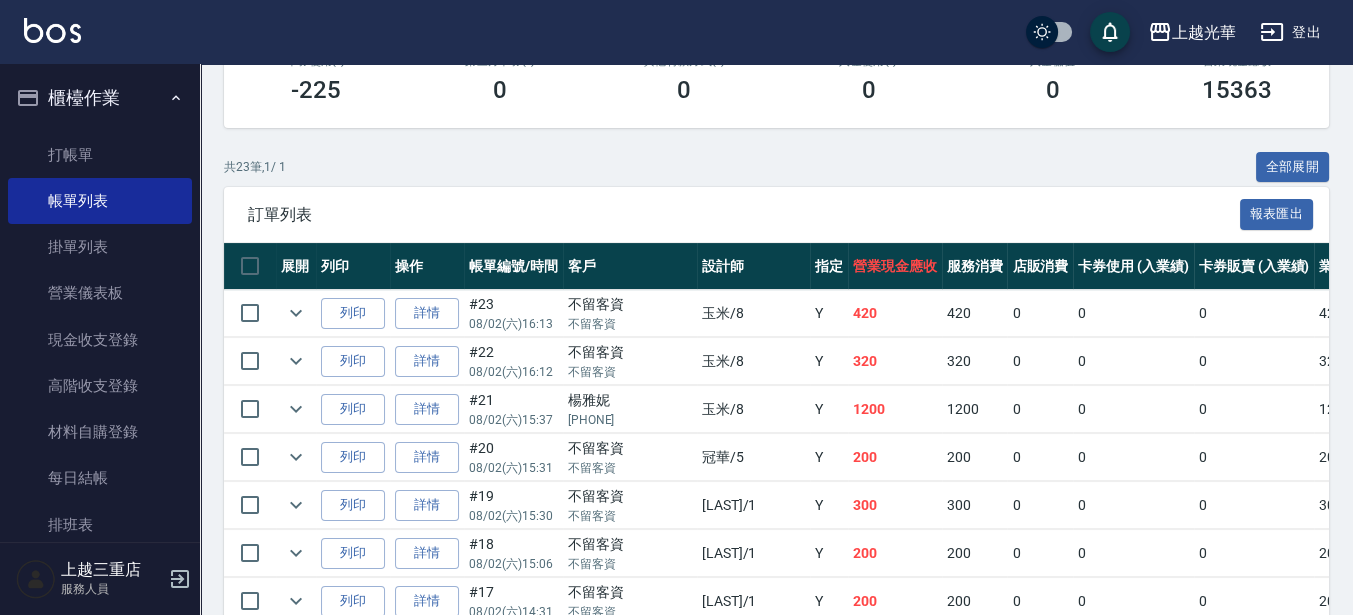 scroll, scrollTop: 0, scrollLeft: 0, axis: both 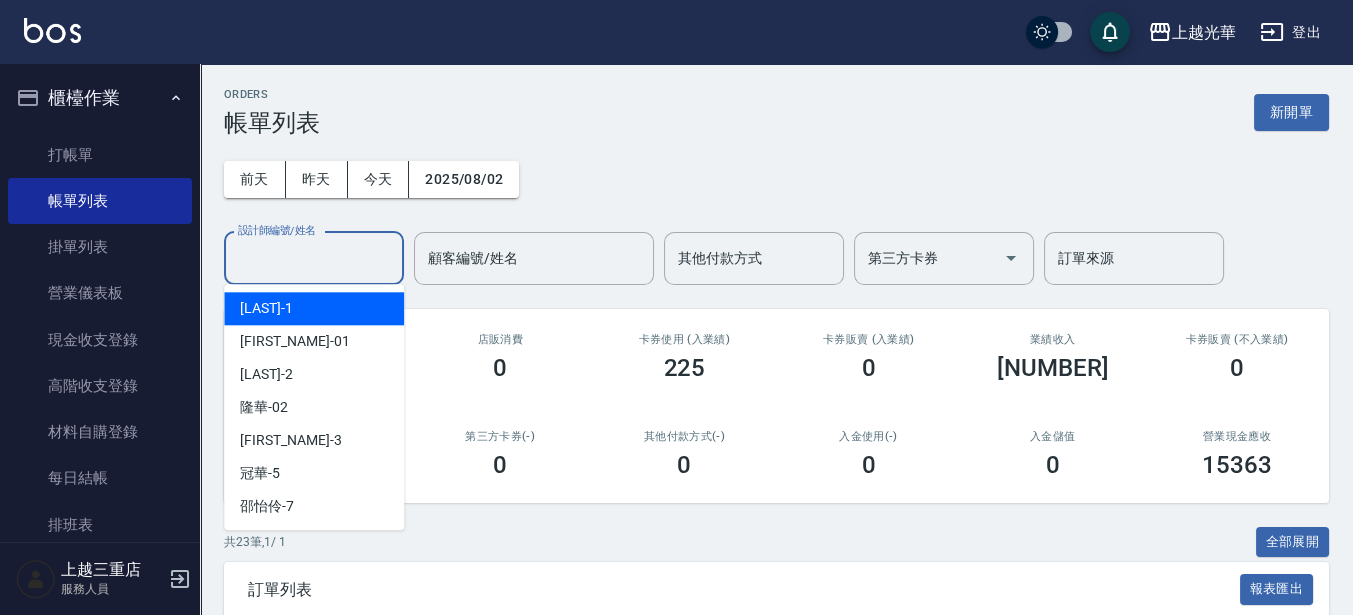 click on "設計師編號/姓名" at bounding box center (314, 258) 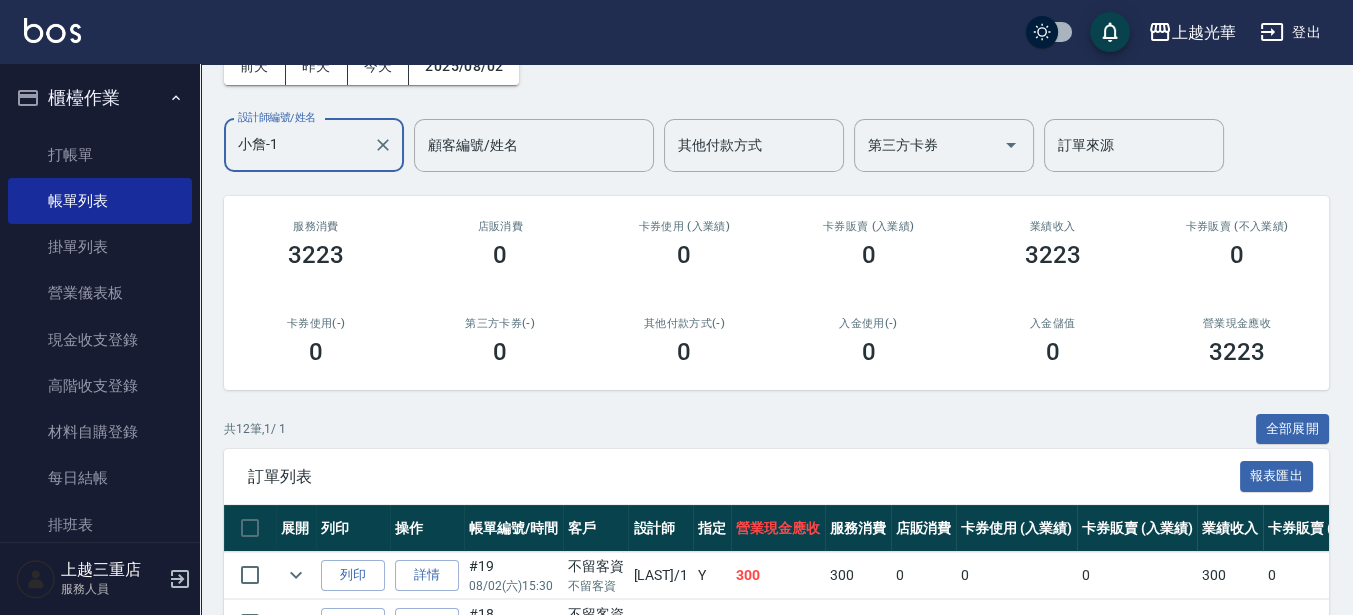 scroll, scrollTop: 250, scrollLeft: 0, axis: vertical 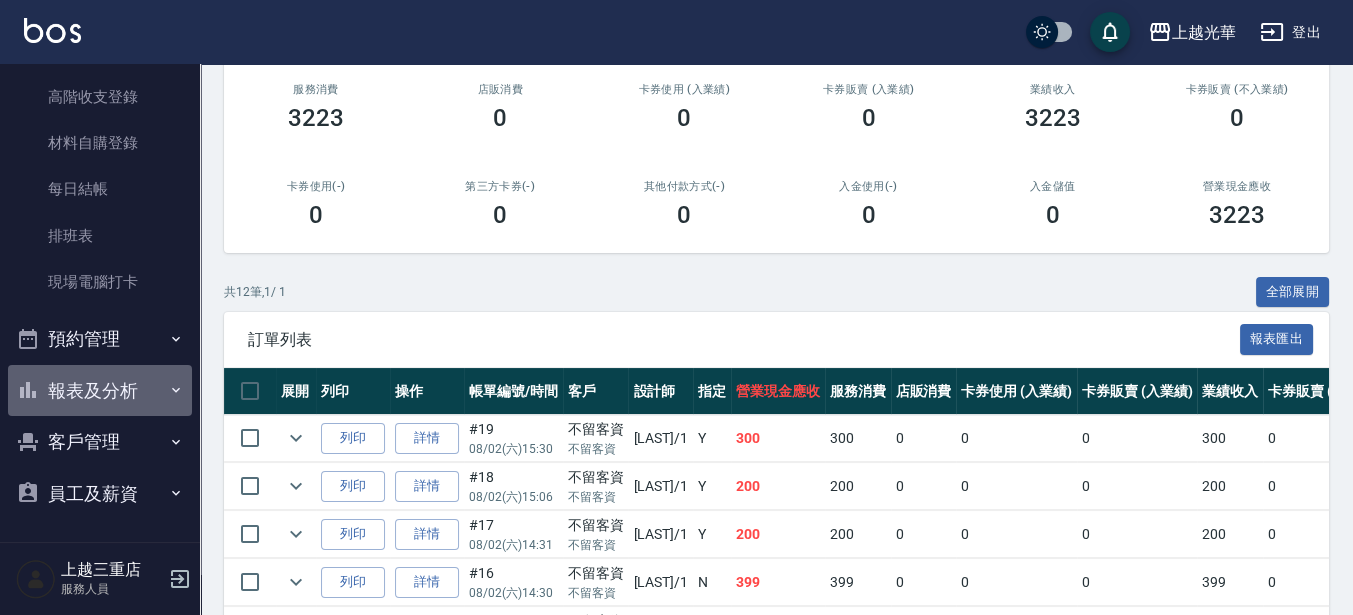 click on "報表及分析" at bounding box center [100, 391] 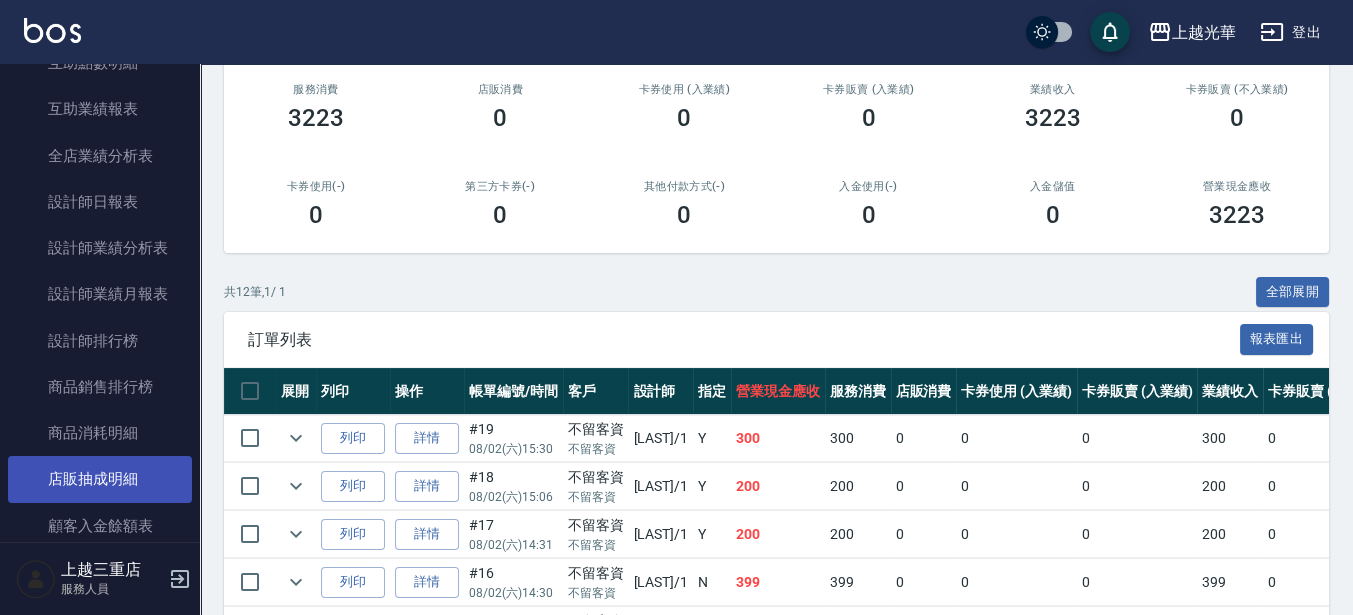 scroll, scrollTop: 914, scrollLeft: 0, axis: vertical 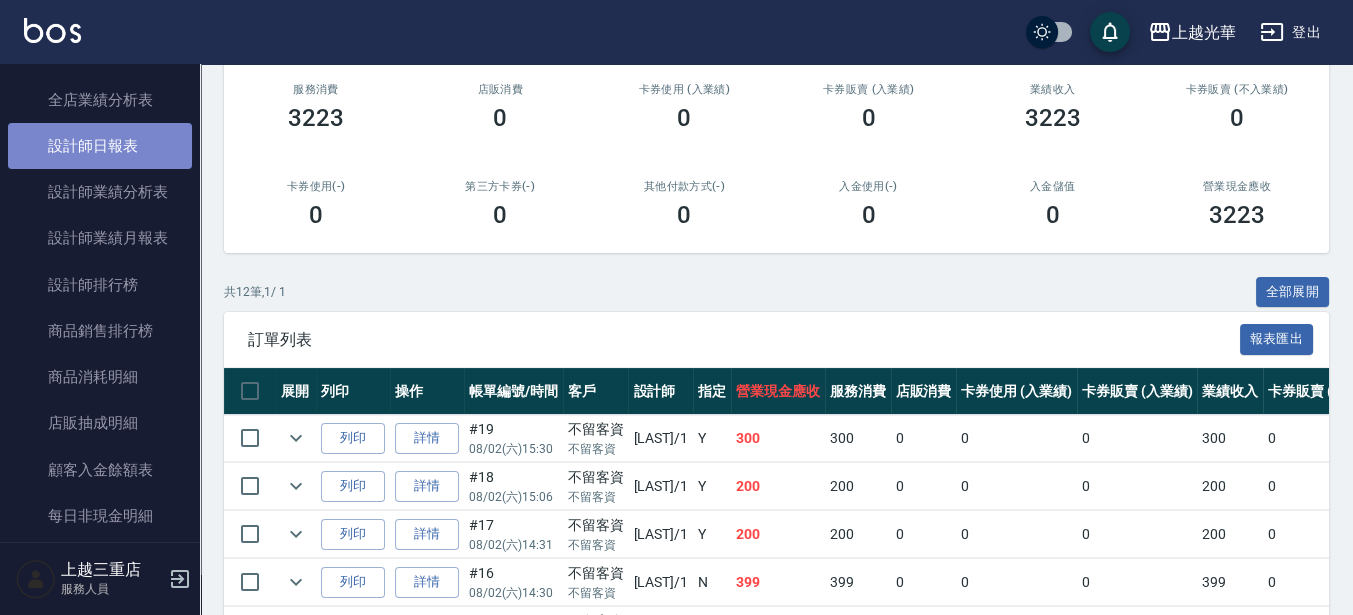 click on "設計師日報表" at bounding box center [100, 146] 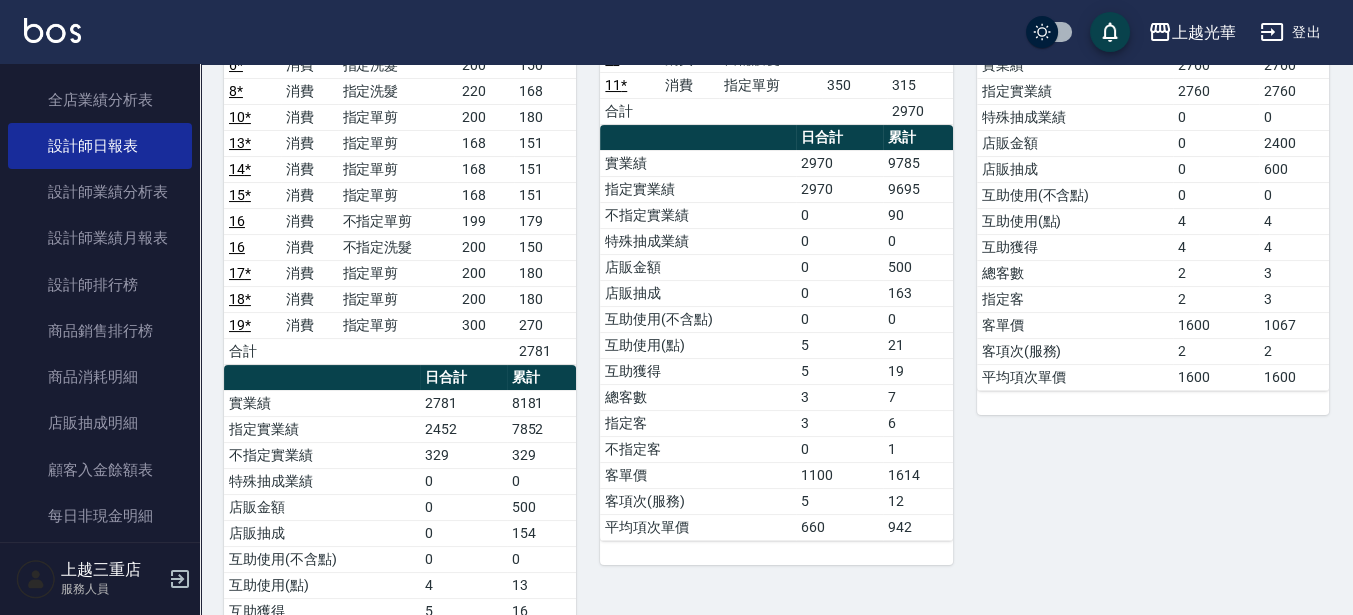 scroll, scrollTop: 375, scrollLeft: 0, axis: vertical 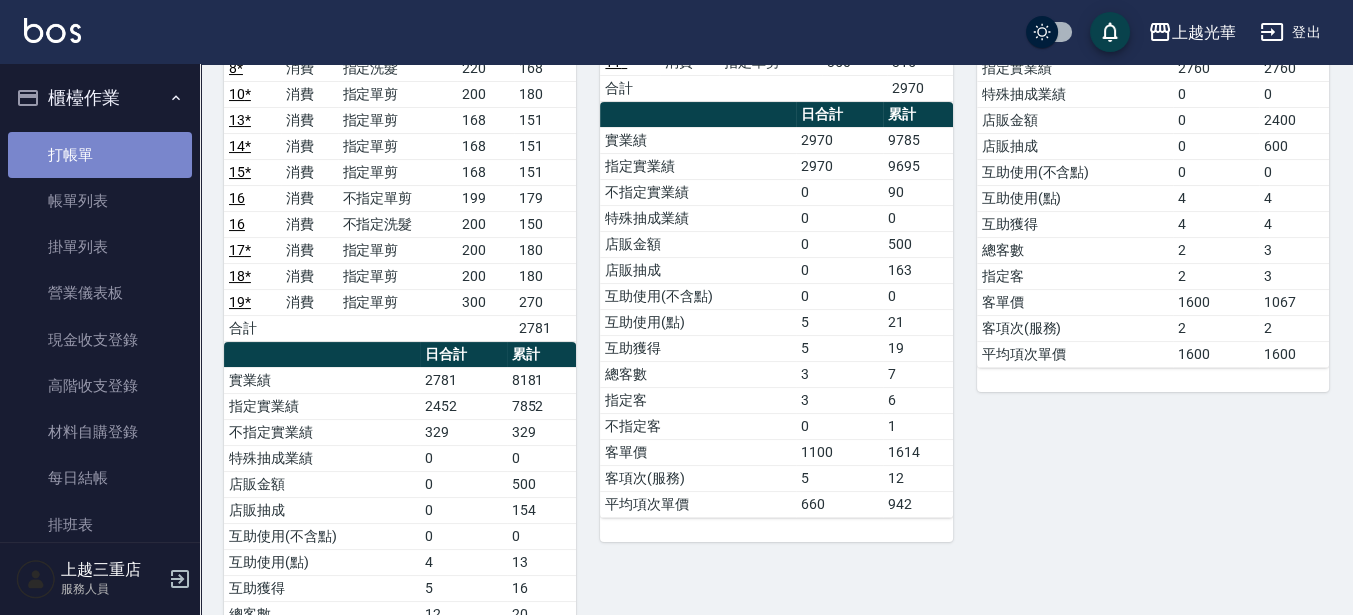 click on "打帳單" at bounding box center (100, 155) 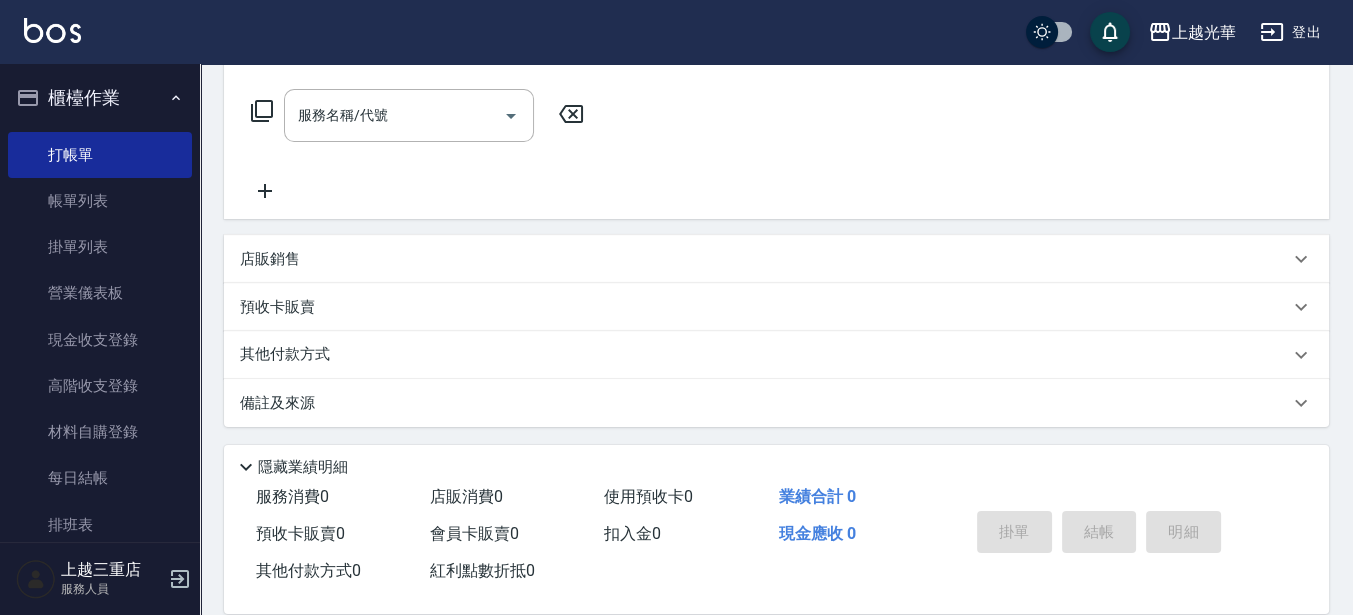 scroll, scrollTop: 312, scrollLeft: 0, axis: vertical 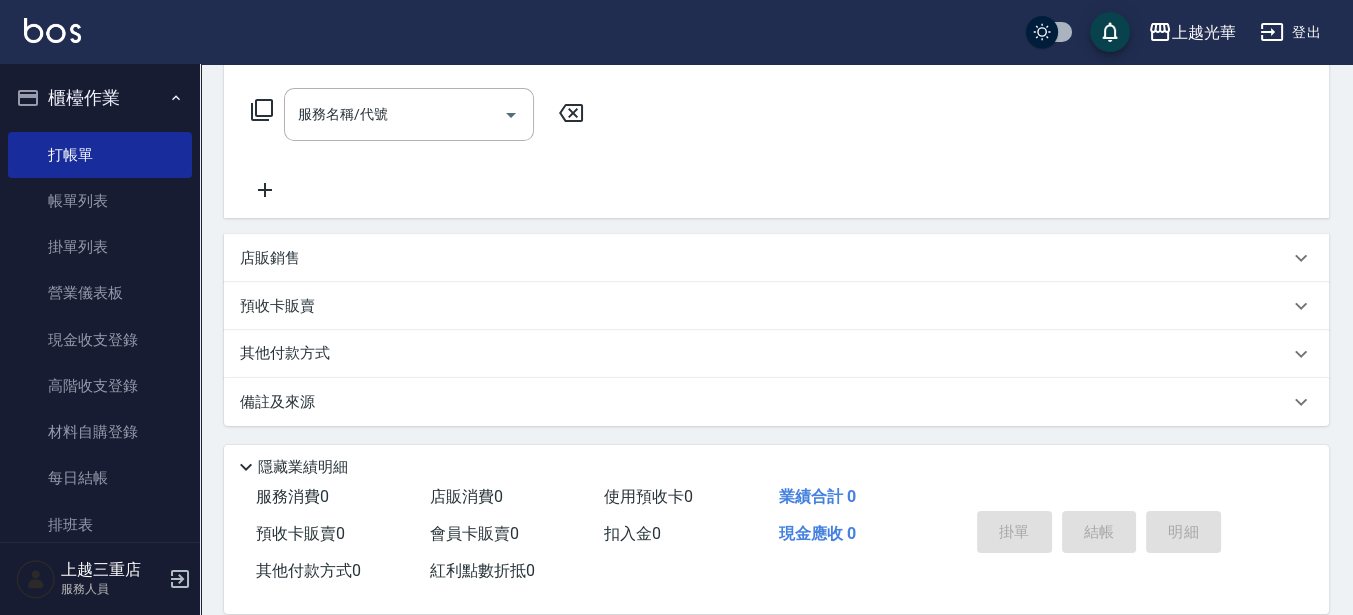 click on "店販銷售" at bounding box center (776, 258) 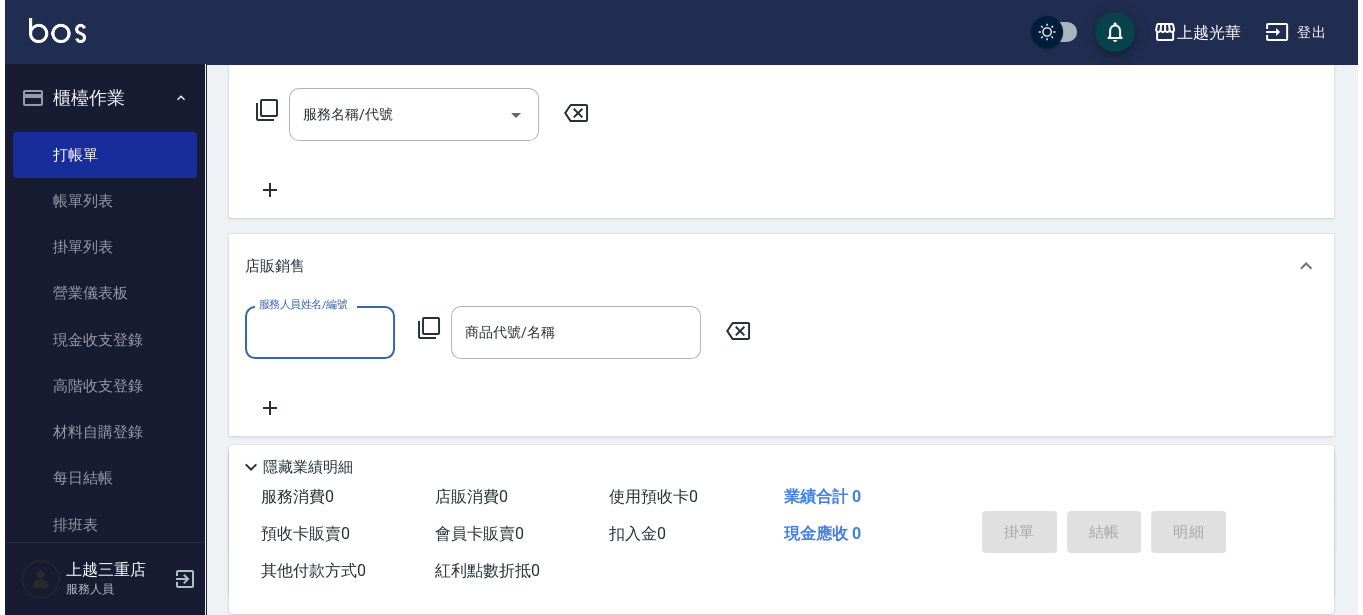 scroll, scrollTop: 0, scrollLeft: 0, axis: both 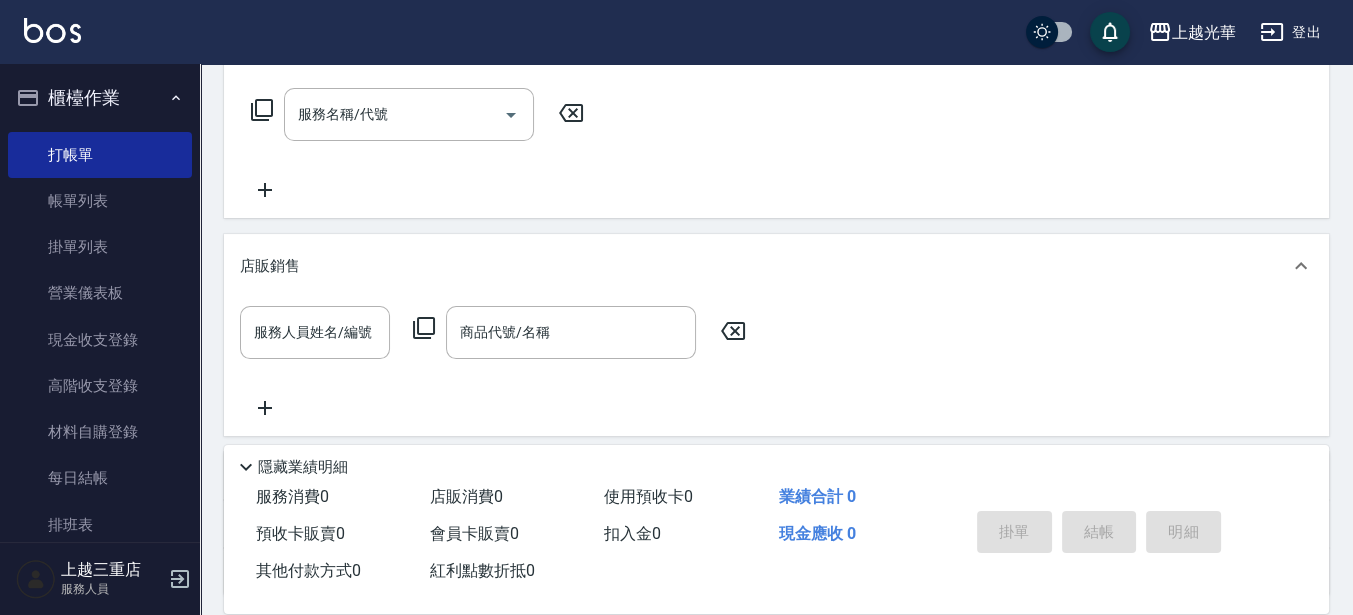 click 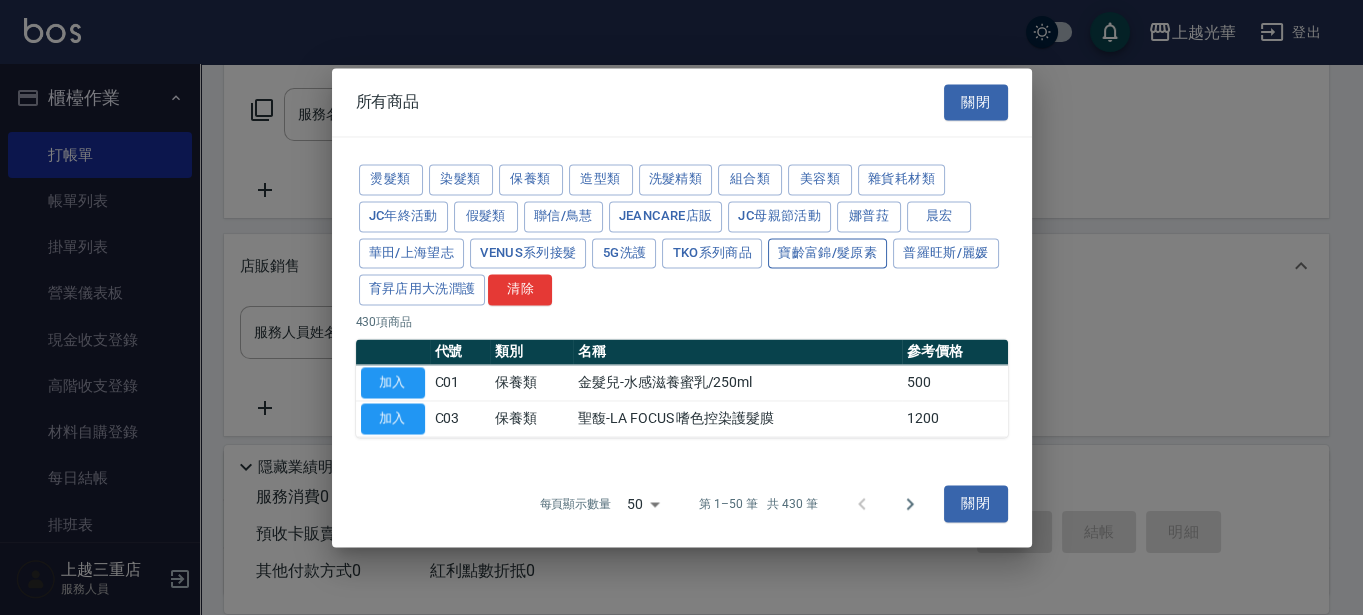 click on "寶齡富錦/髮原素" at bounding box center (827, 253) 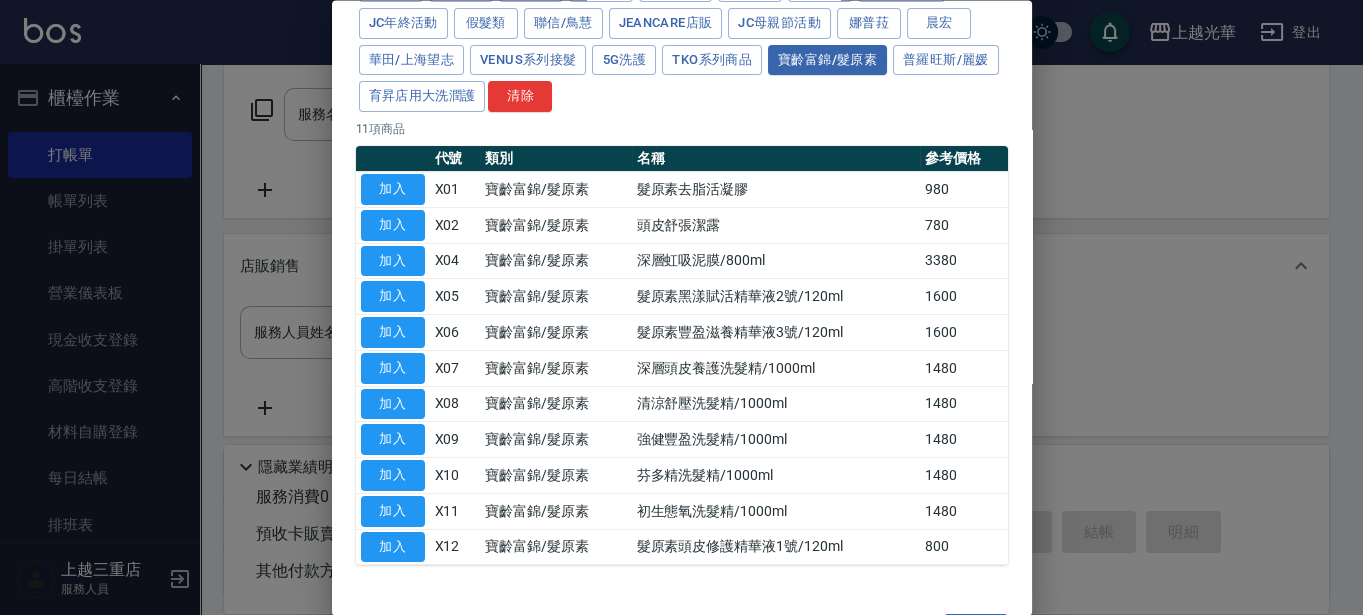scroll, scrollTop: 0, scrollLeft: 0, axis: both 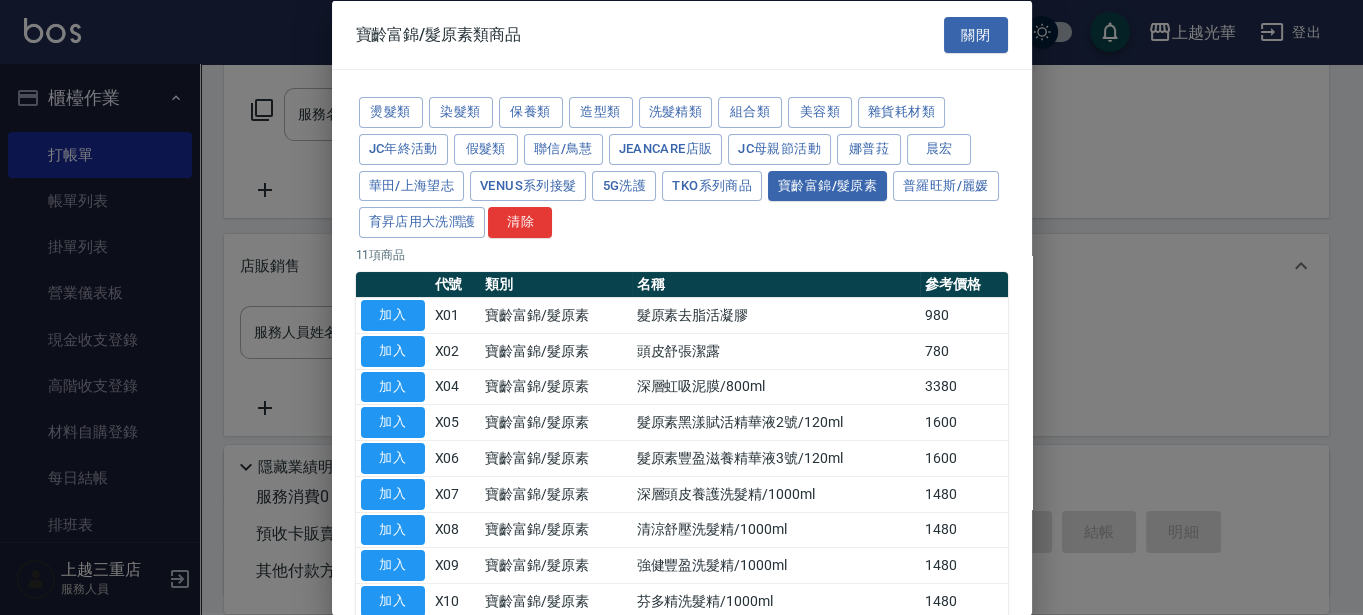 click on "寶齡富錦/髮原素類商品 關閉" at bounding box center (682, 34) 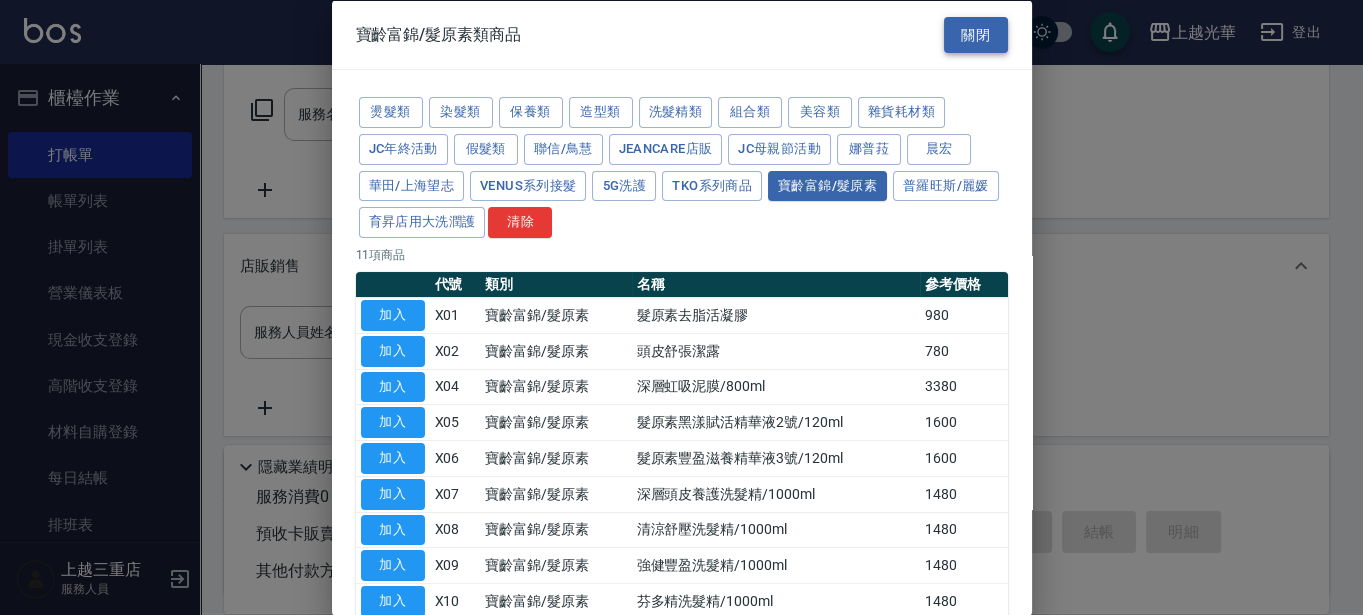 click on "關閉" at bounding box center (976, 34) 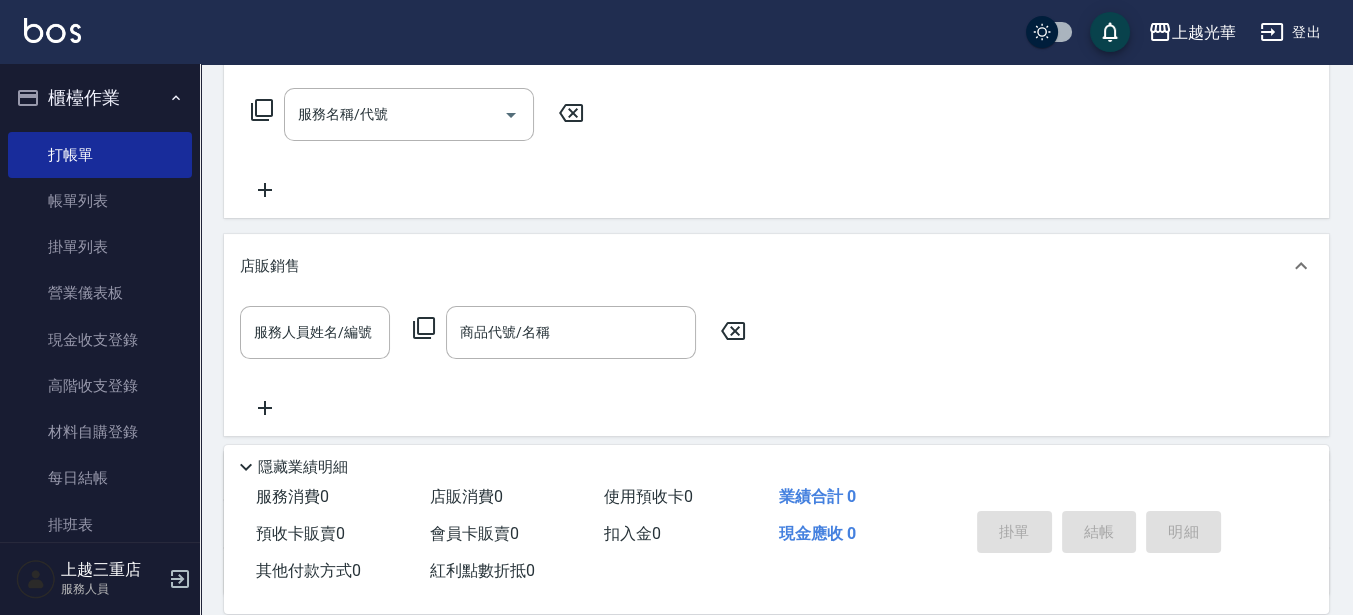 click 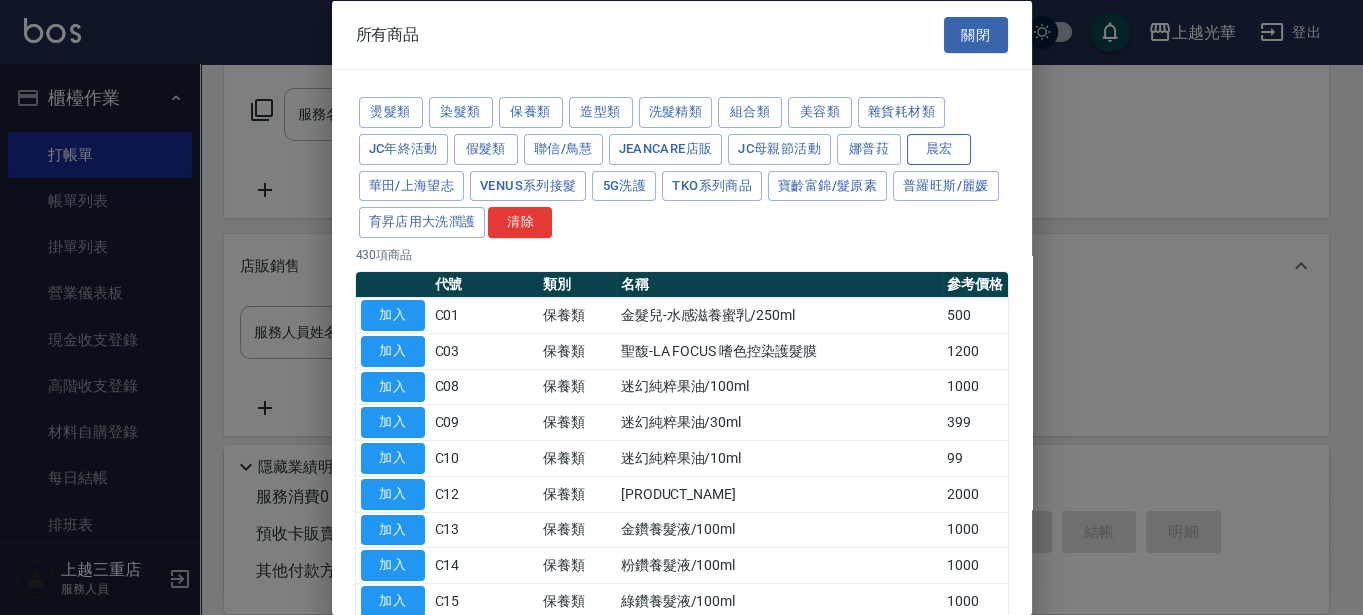 click on "晨宏" at bounding box center [939, 148] 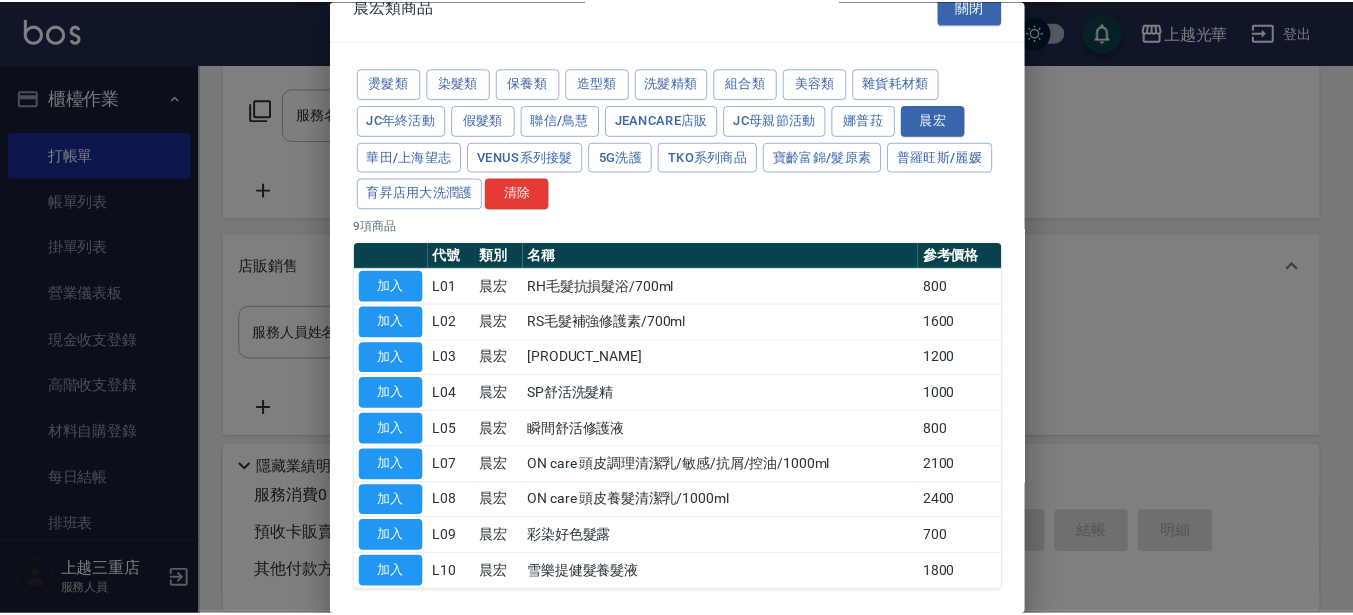 scroll, scrollTop: 0, scrollLeft: 0, axis: both 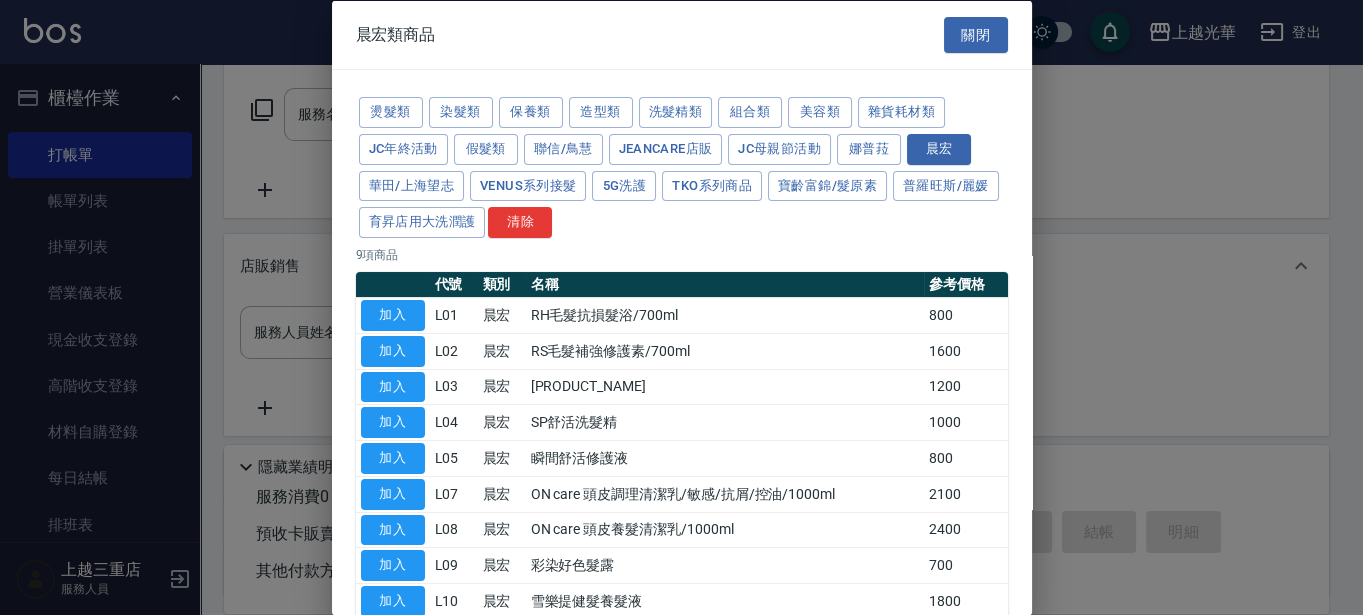 click on "關閉" at bounding box center (976, 34) 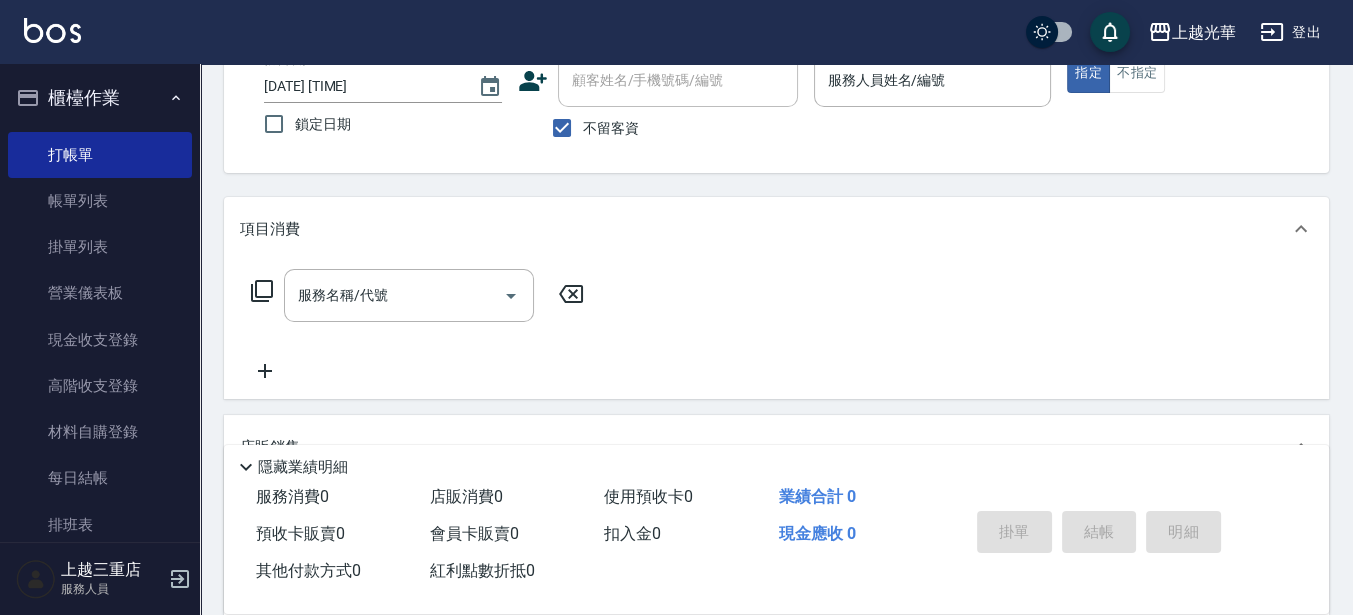 scroll, scrollTop: 62, scrollLeft: 0, axis: vertical 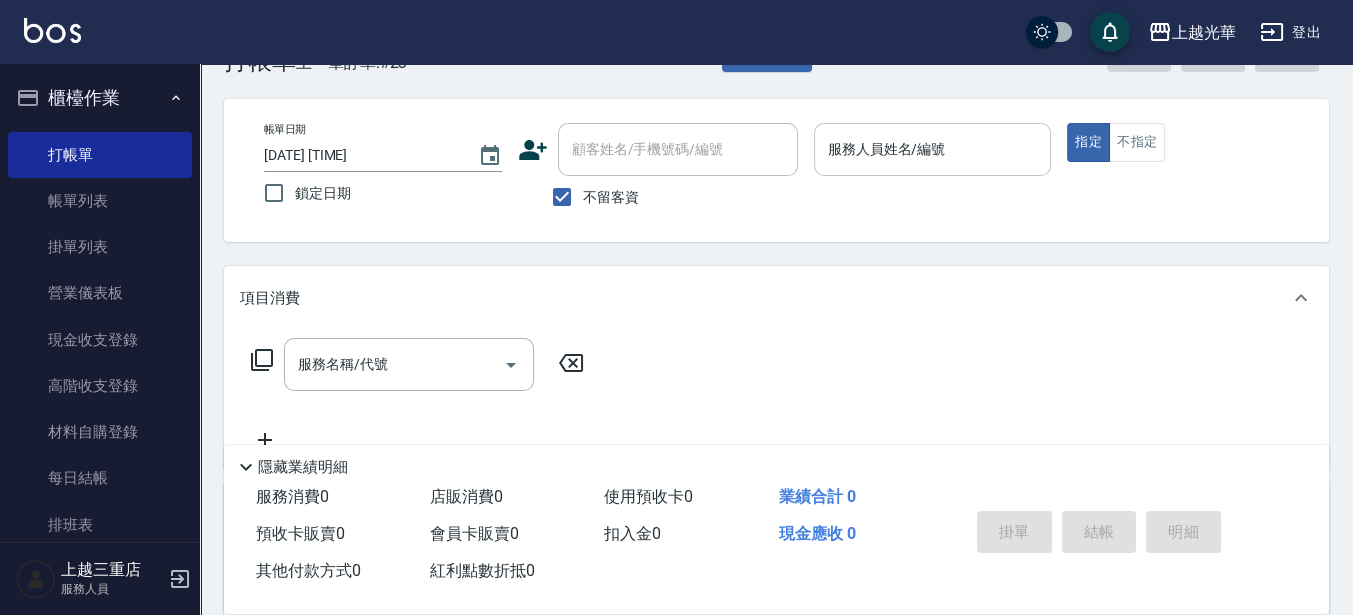 click on "服務人員姓名/編號" at bounding box center (933, 149) 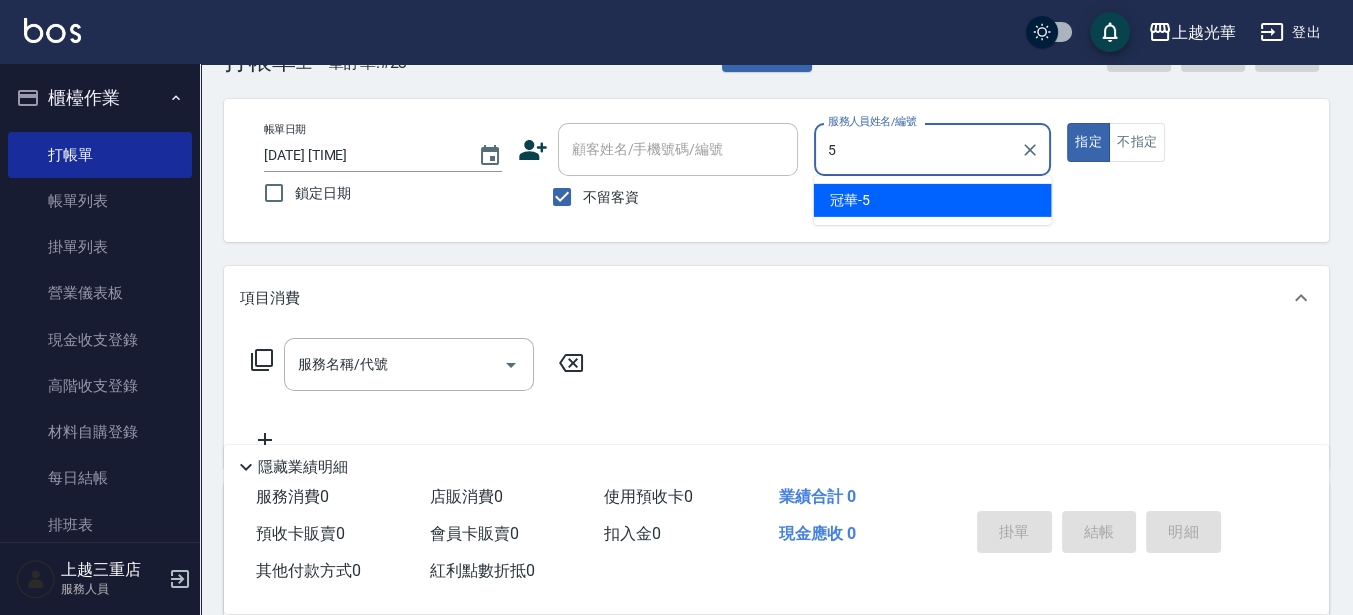 type on "[LAST]-5" 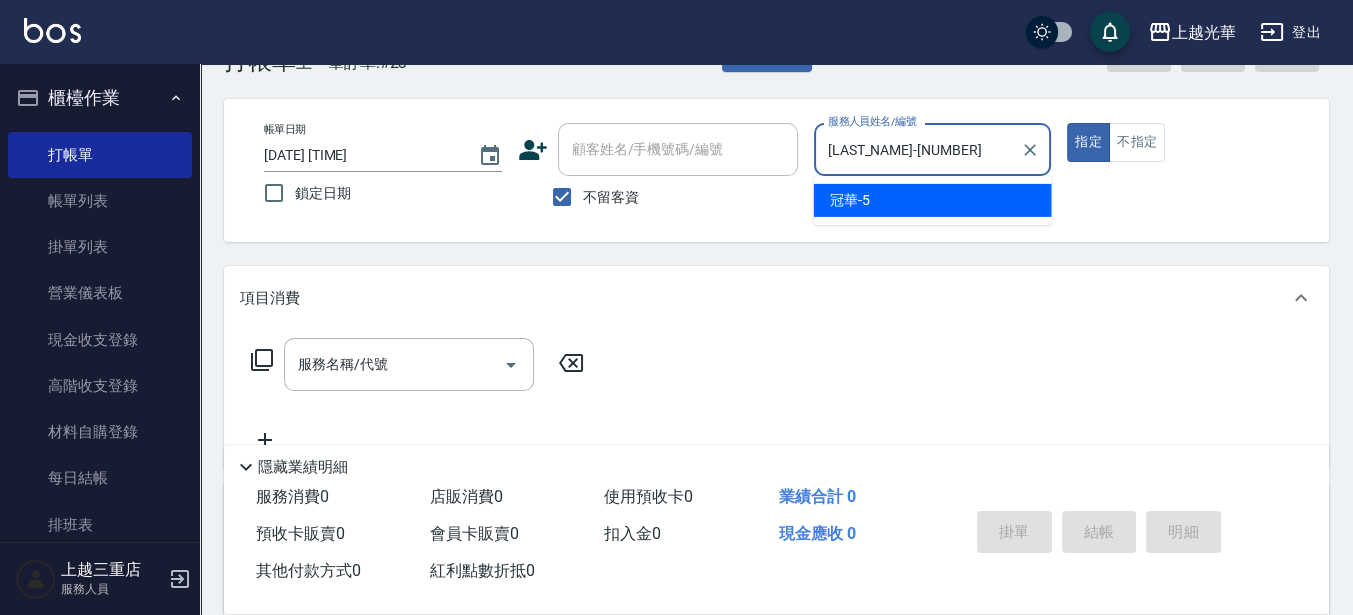 type on "true" 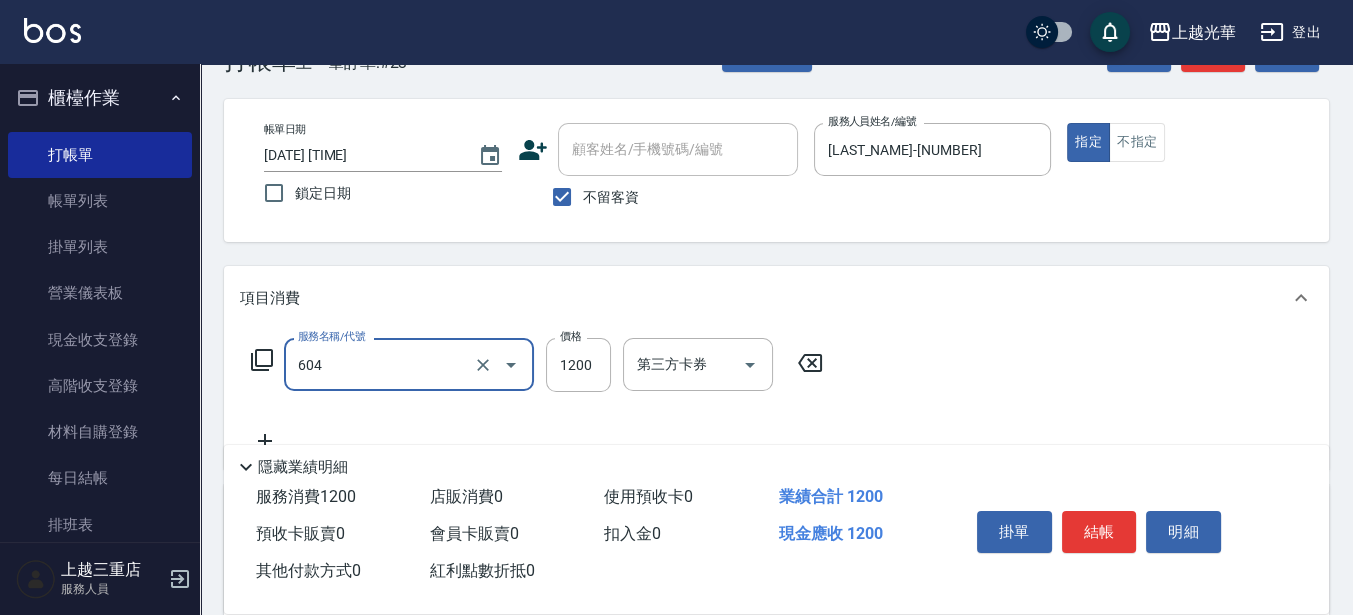 type on "髮原素醫學頭皮養護洗(604)" 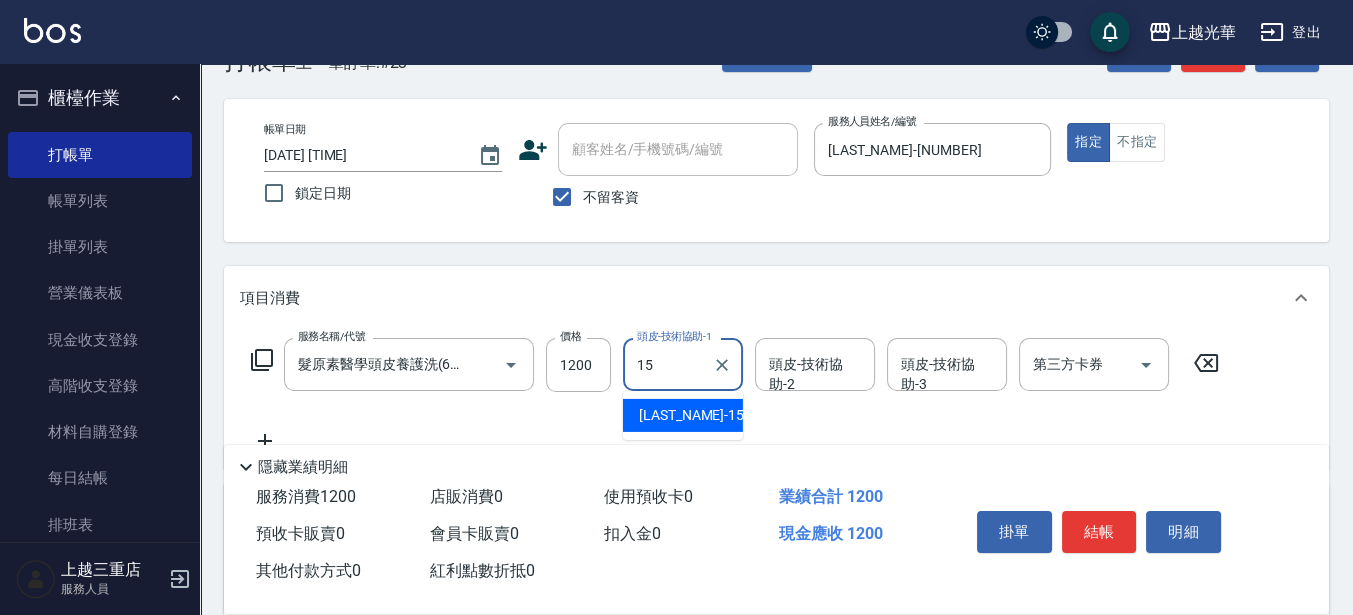 type on "張紫涵-15" 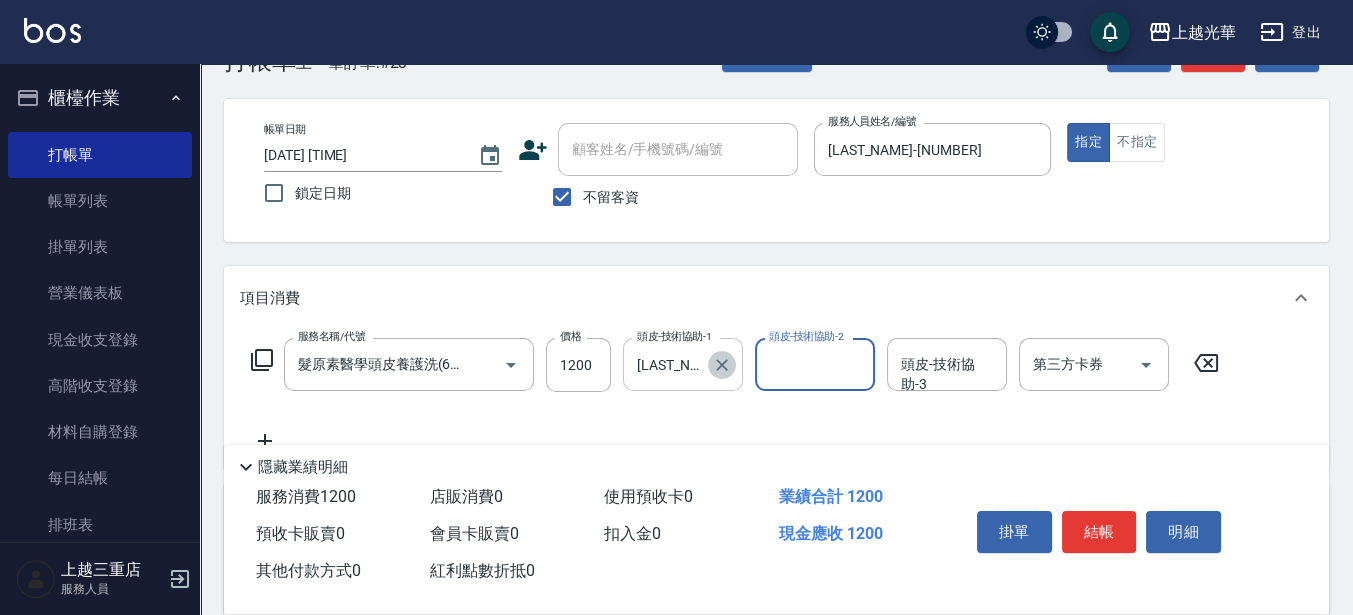 click 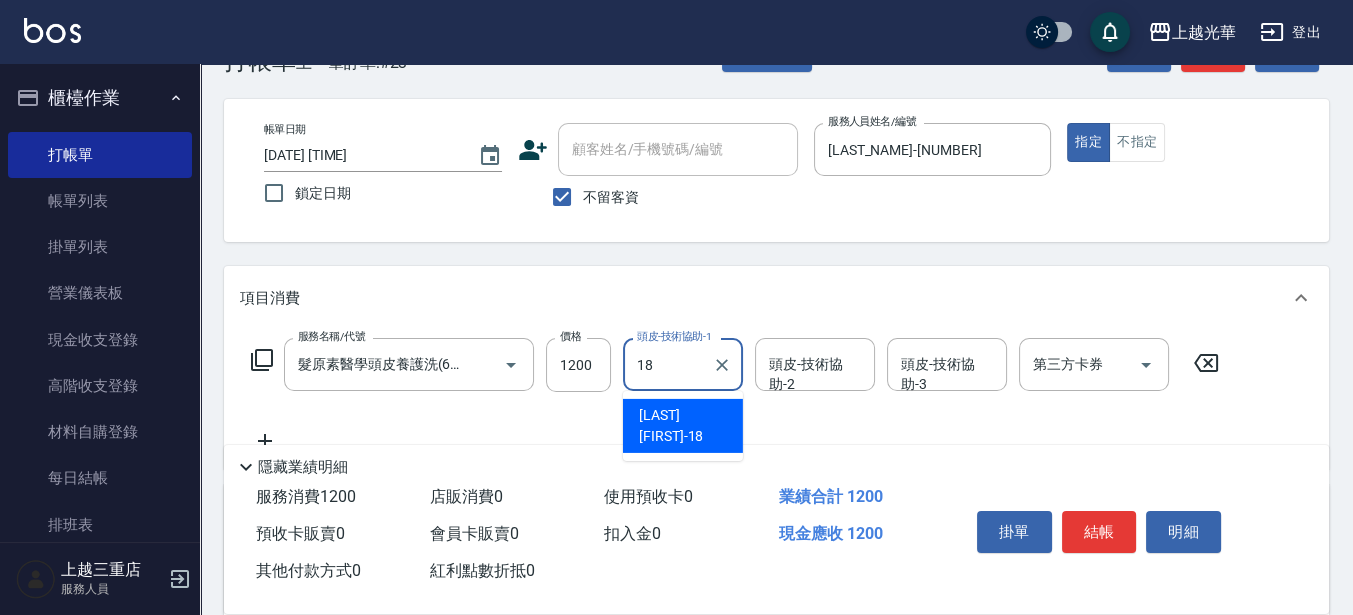 type on "黃幼苓-18" 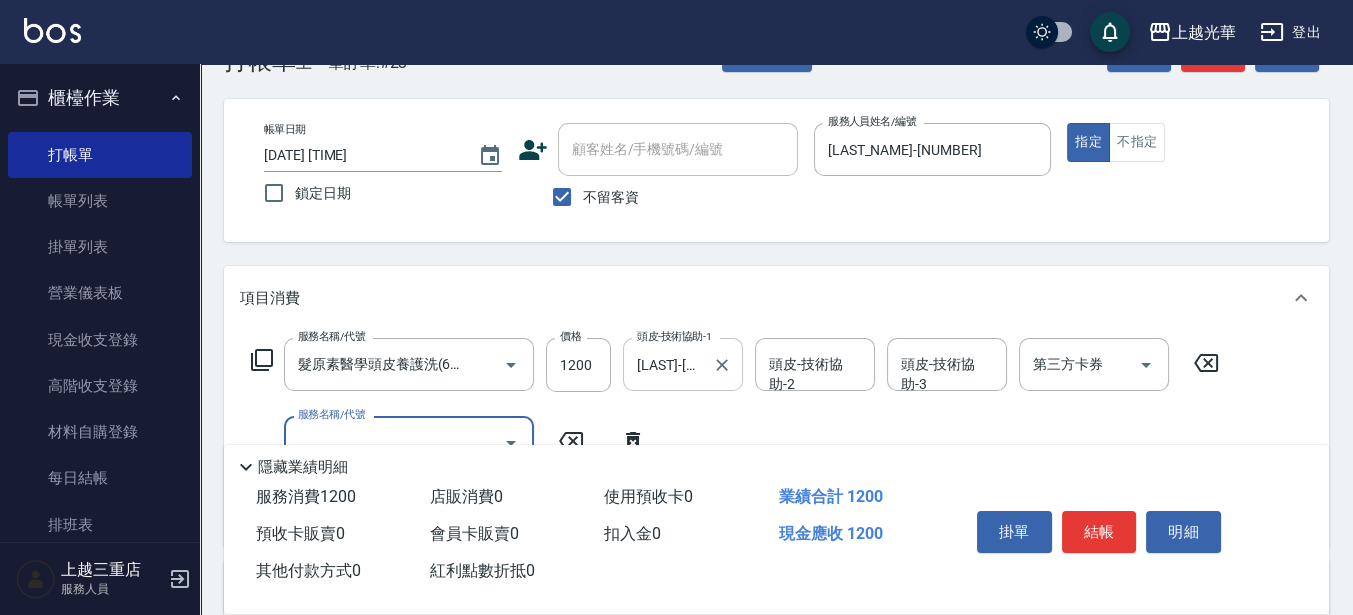 scroll, scrollTop: 0, scrollLeft: 0, axis: both 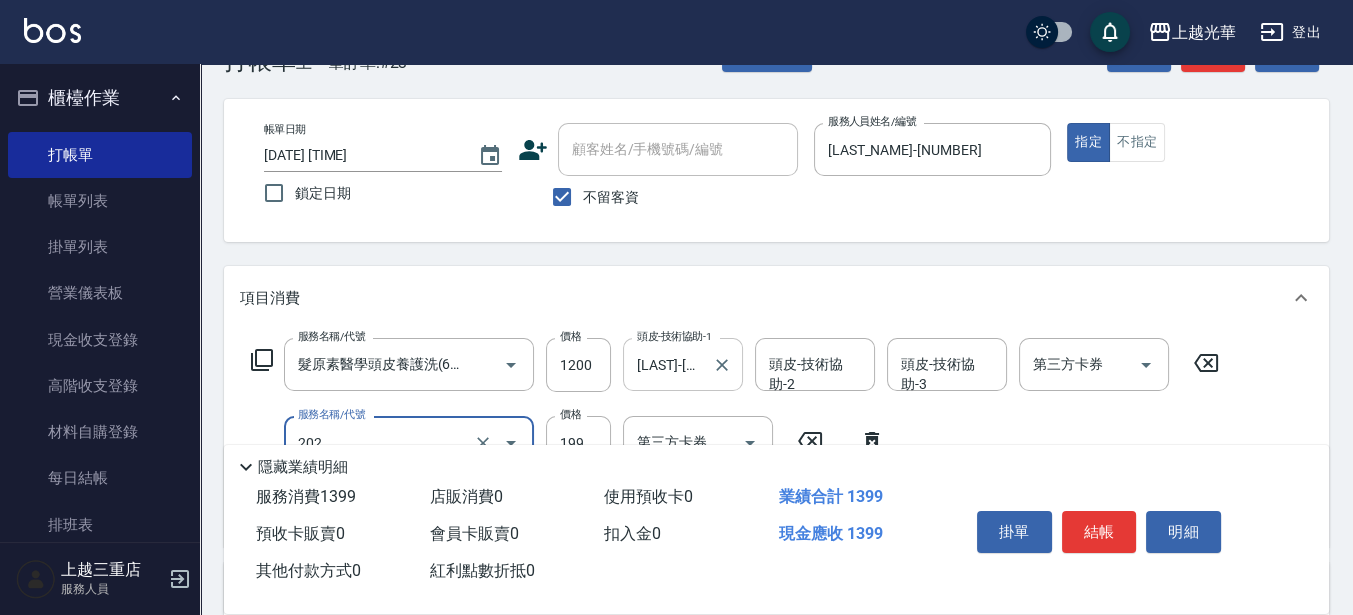 type on "不指定單剪(202)" 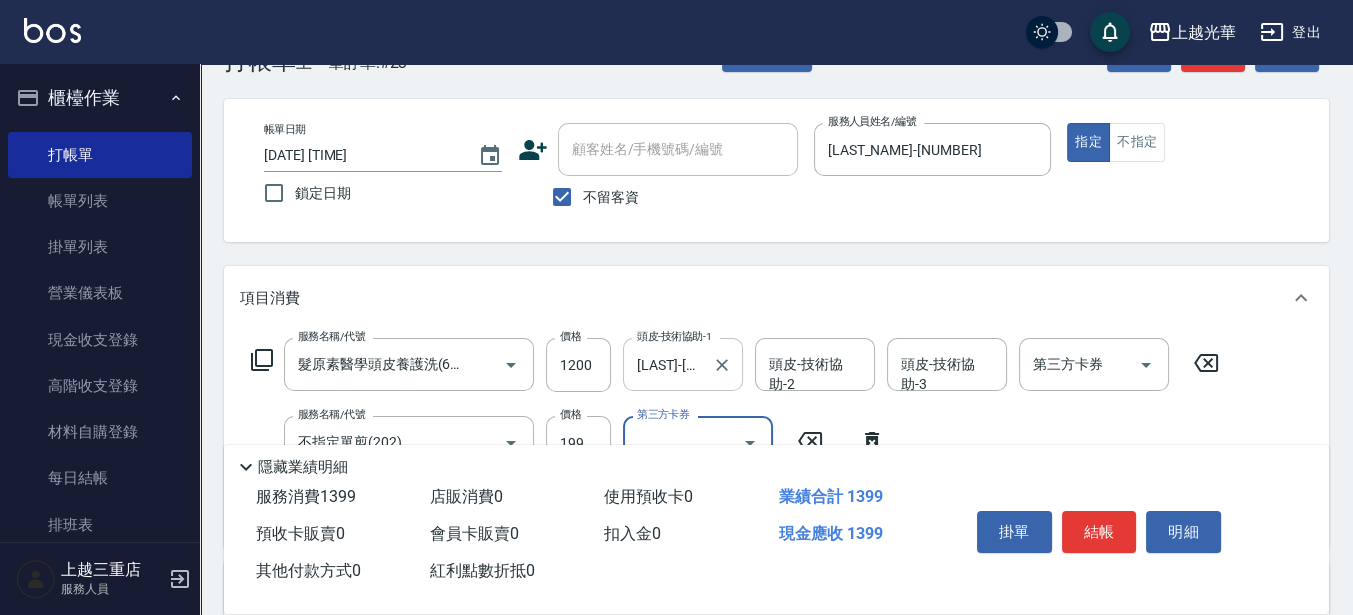 scroll, scrollTop: 0, scrollLeft: 0, axis: both 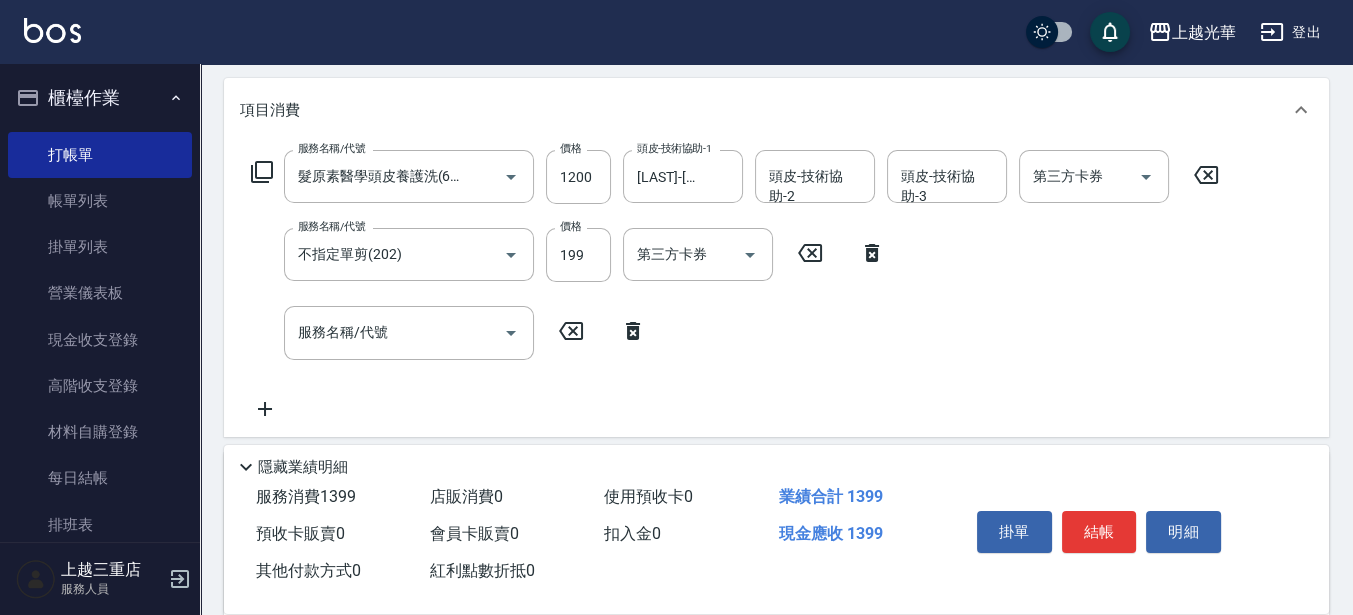 click on "服務名稱/代號 髮原素醫學頭皮養護洗(604) 服務名稱/代號 價格 1200 價格 頭皮-技術協助-1 黃幼苓-18 頭皮-技術協助-1 頭皮-技術協助-2 頭皮-技術協助-2 頭皮-技術協助-3 頭皮-技術協助-3 第三方卡券 第三方卡券 服務名稱/代號 不指定單剪(202) 服務名稱/代號 價格 199 價格 第三方卡券 第三方卡券 服務名稱/代號 服務名稱/代號" at bounding box center (735, 285) 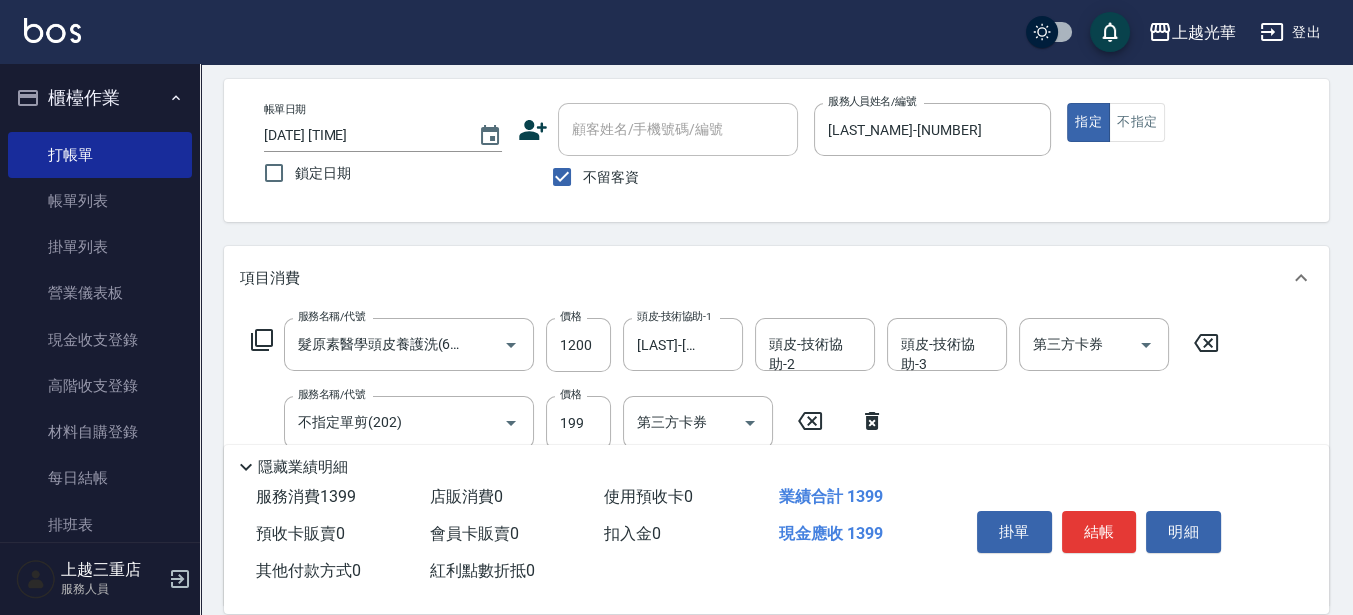 scroll, scrollTop: 0, scrollLeft: 0, axis: both 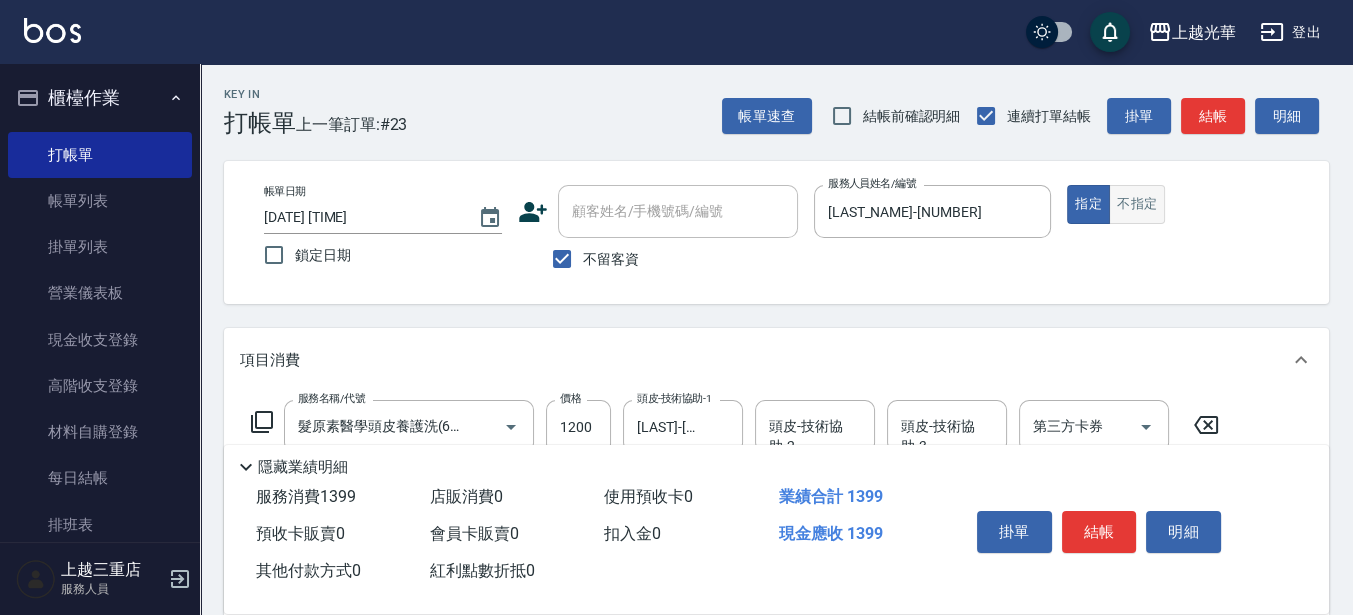 click on "不指定" at bounding box center [1137, 204] 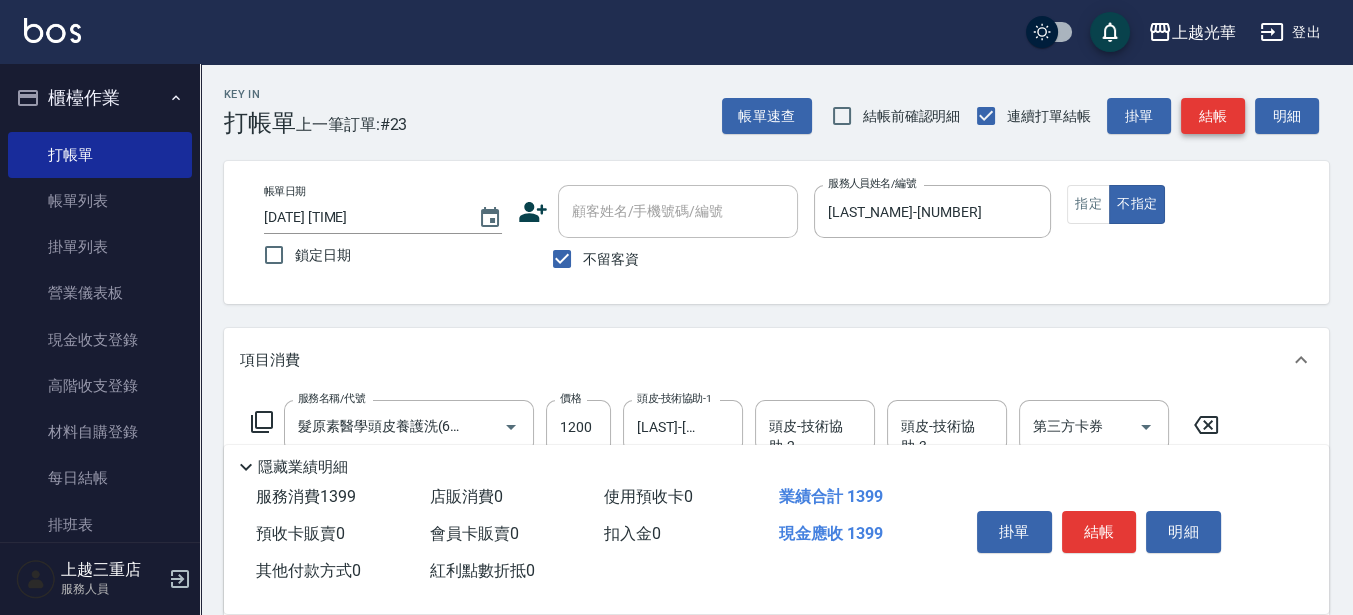 click on "結帳" at bounding box center [1213, 116] 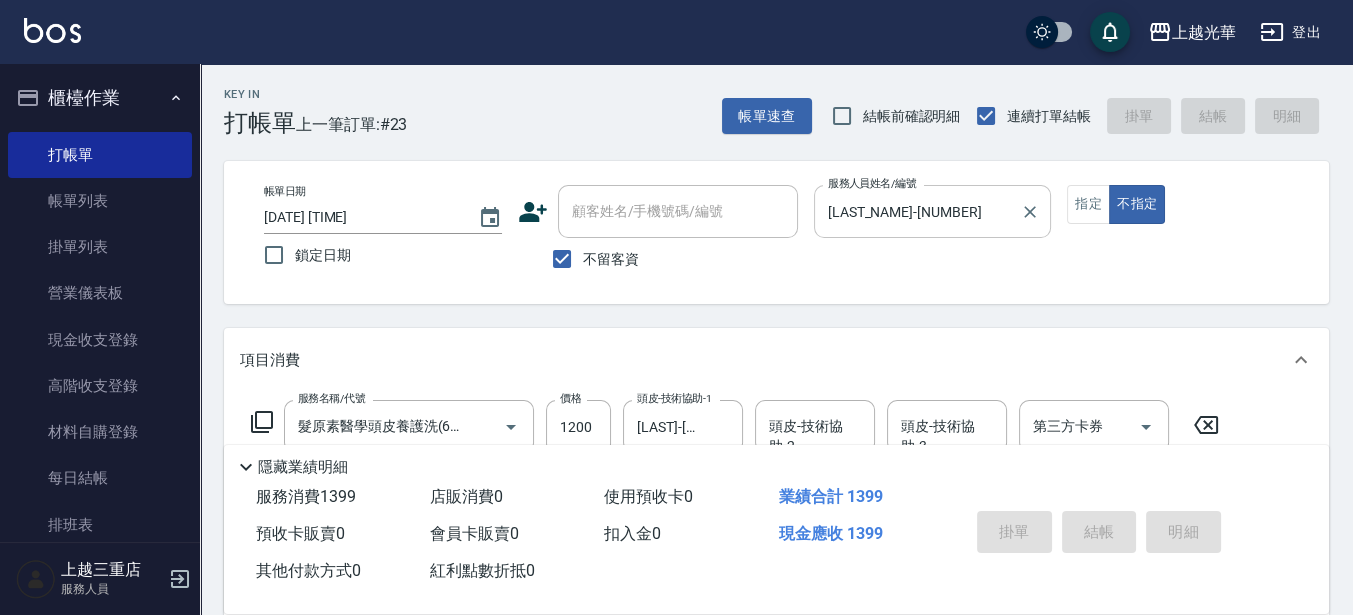 type on "2025/08/02 16:28" 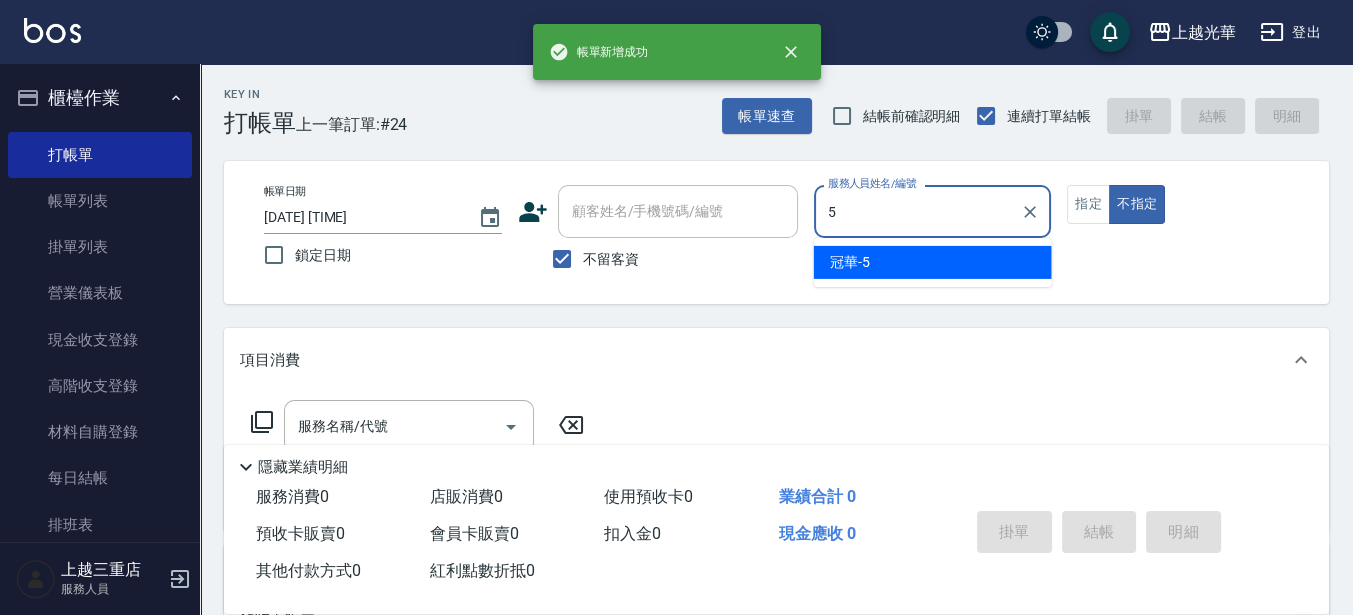 type on "[LAST]-5" 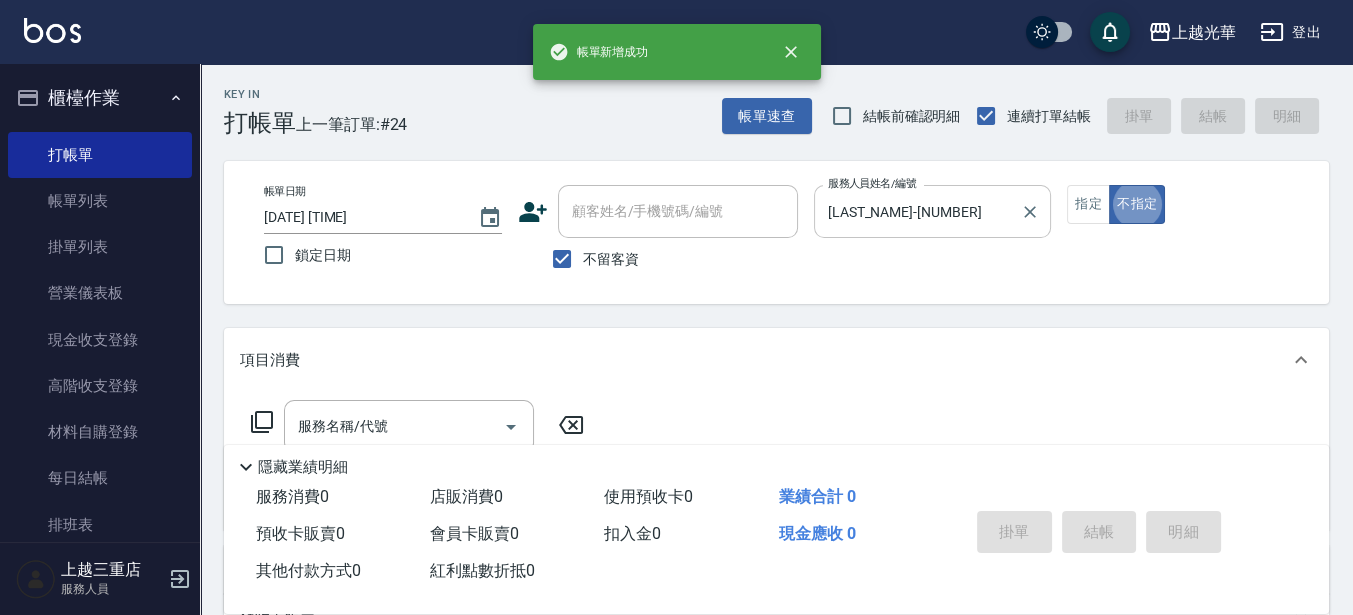 type on "false" 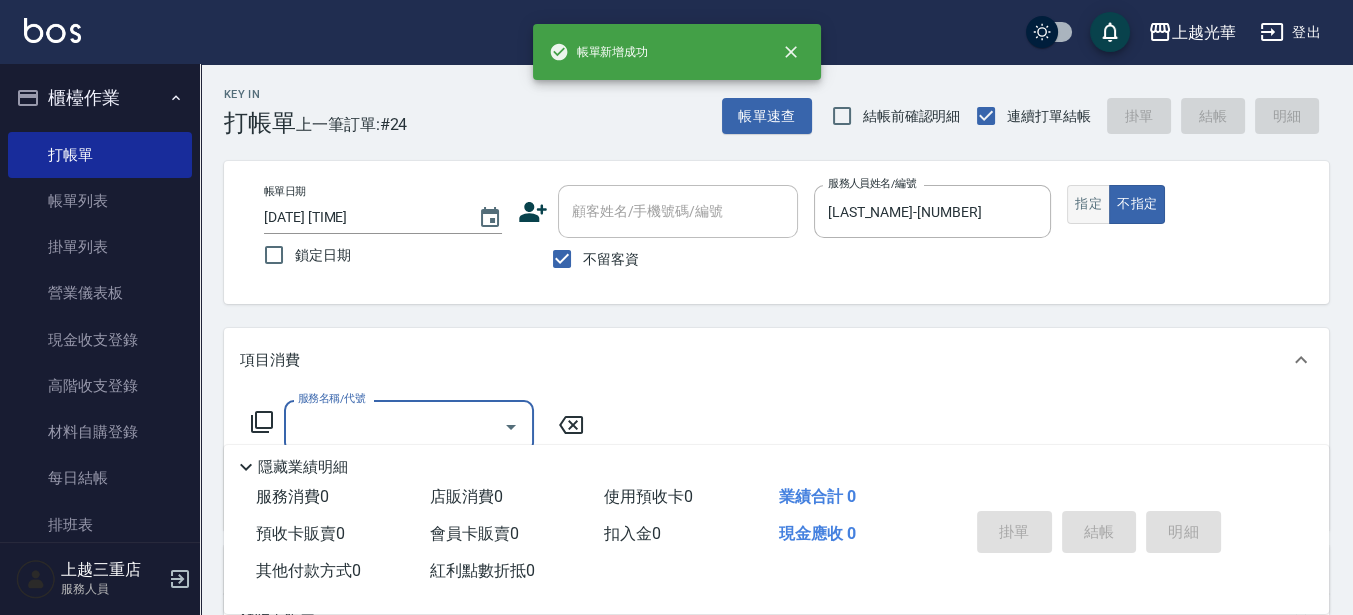 click on "指定" at bounding box center [1088, 204] 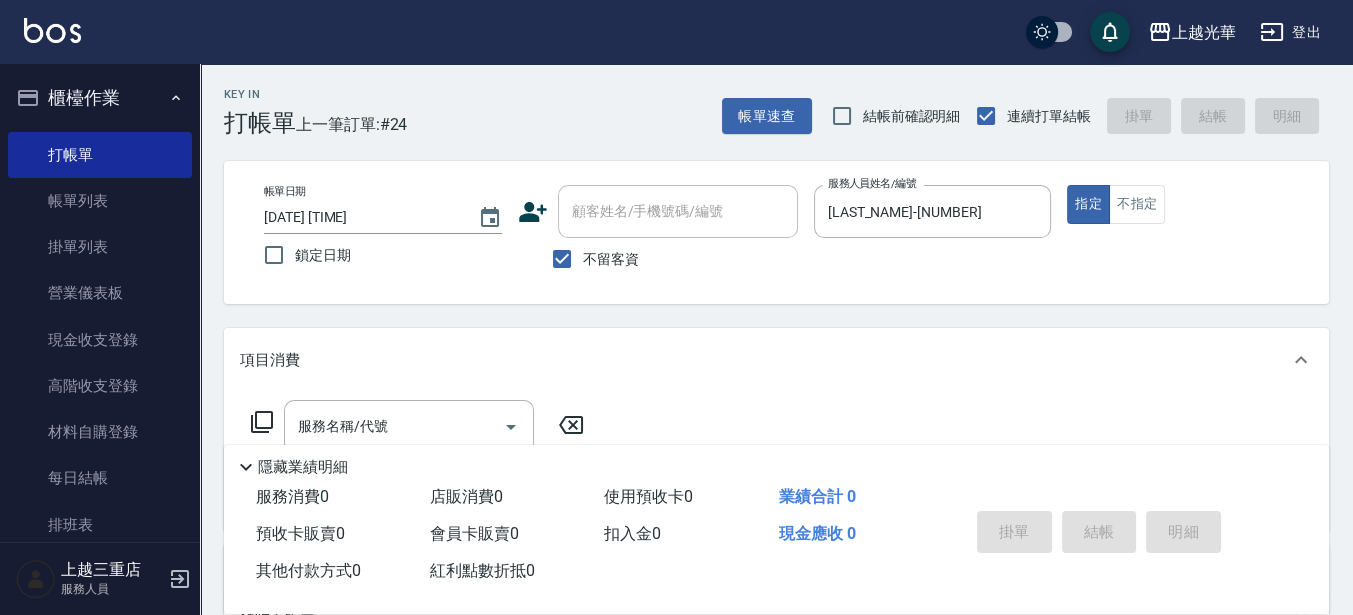 click on "服務名稱/代號 服務名稱/代號" at bounding box center (409, 426) 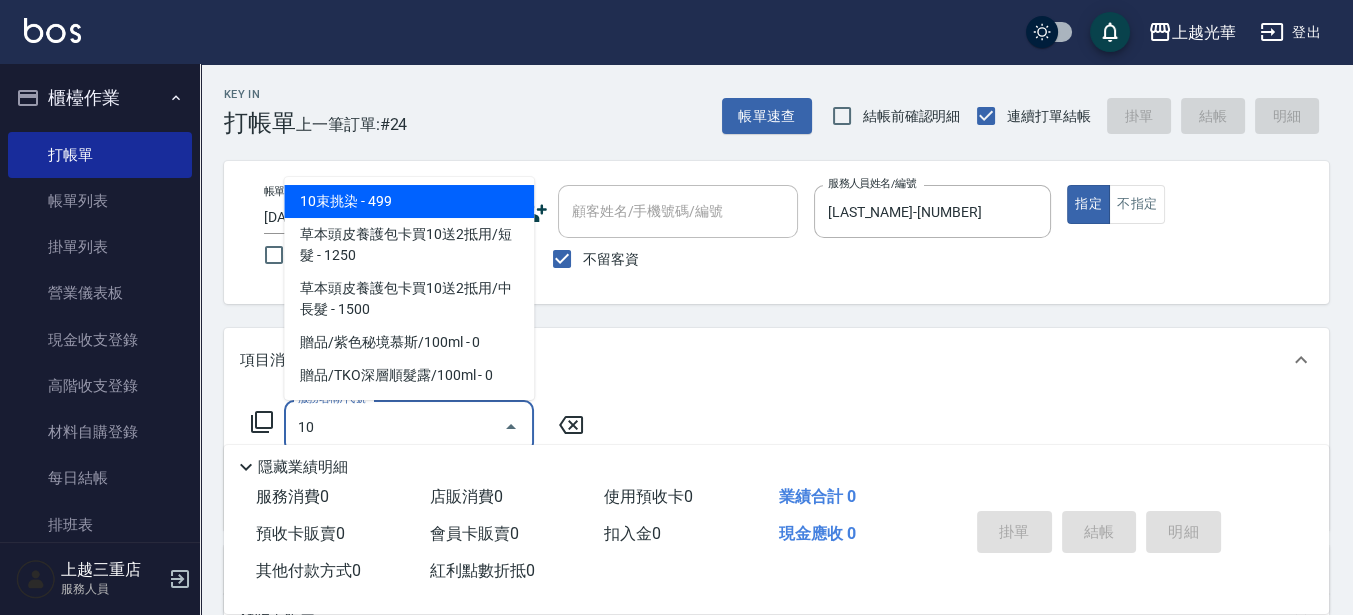 type on "102" 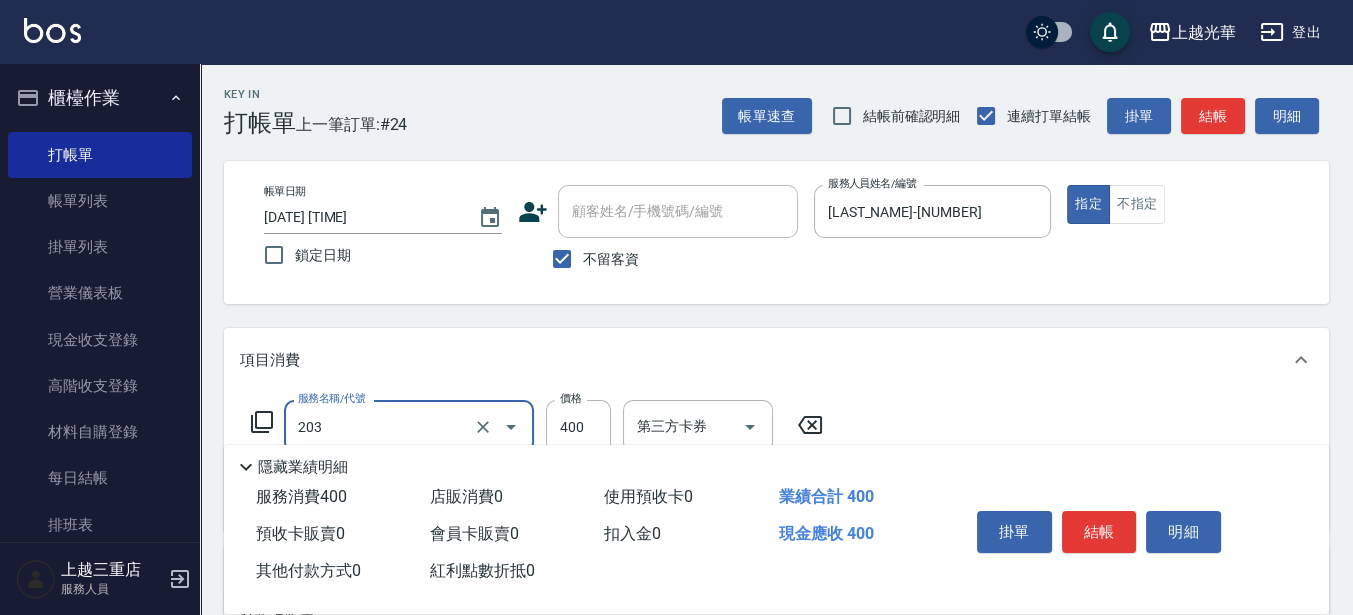 type on "指定單剪(203)" 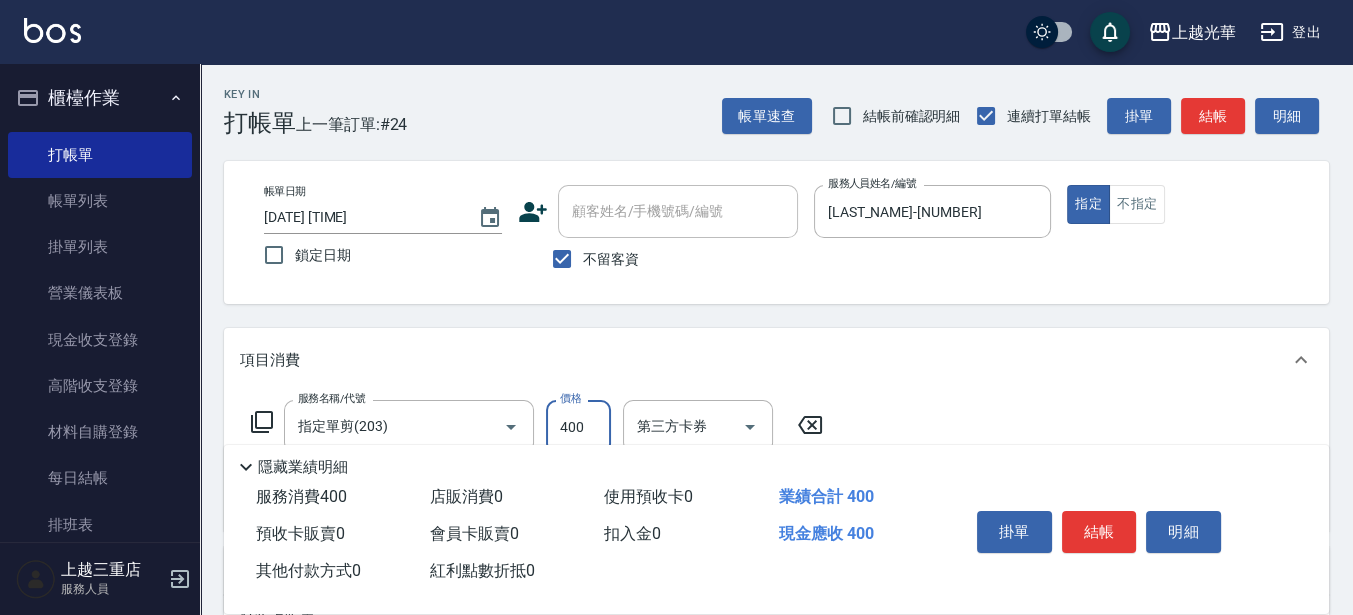 click on "400" at bounding box center [578, 427] 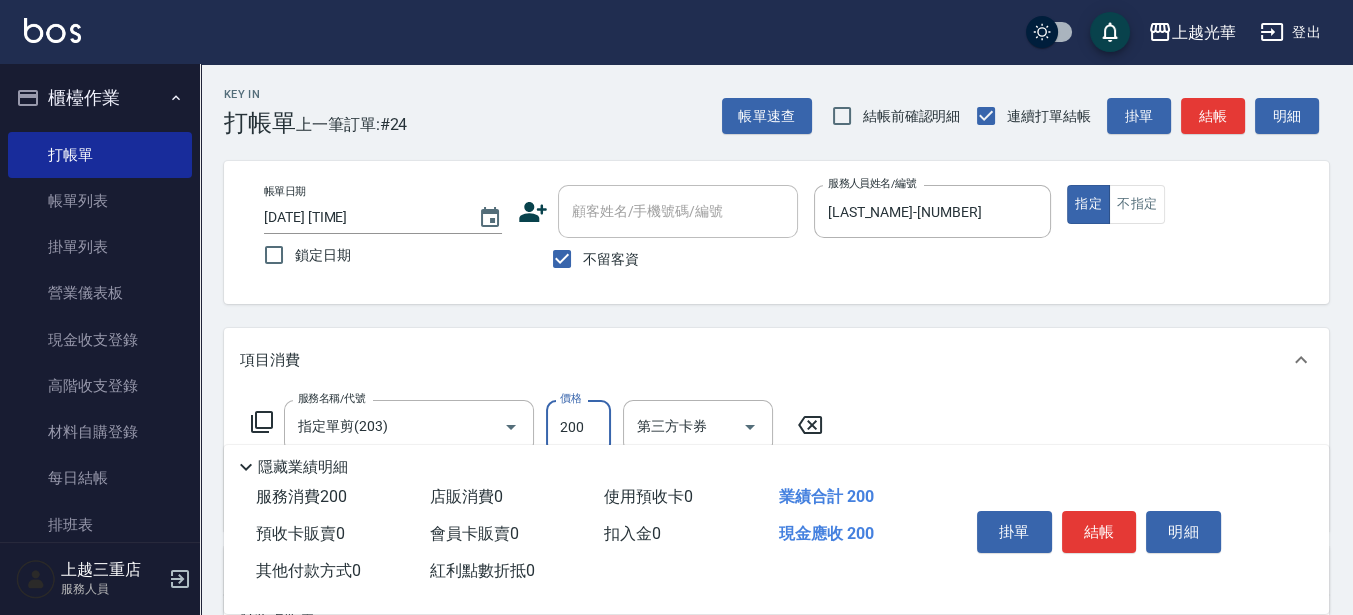 type on "200" 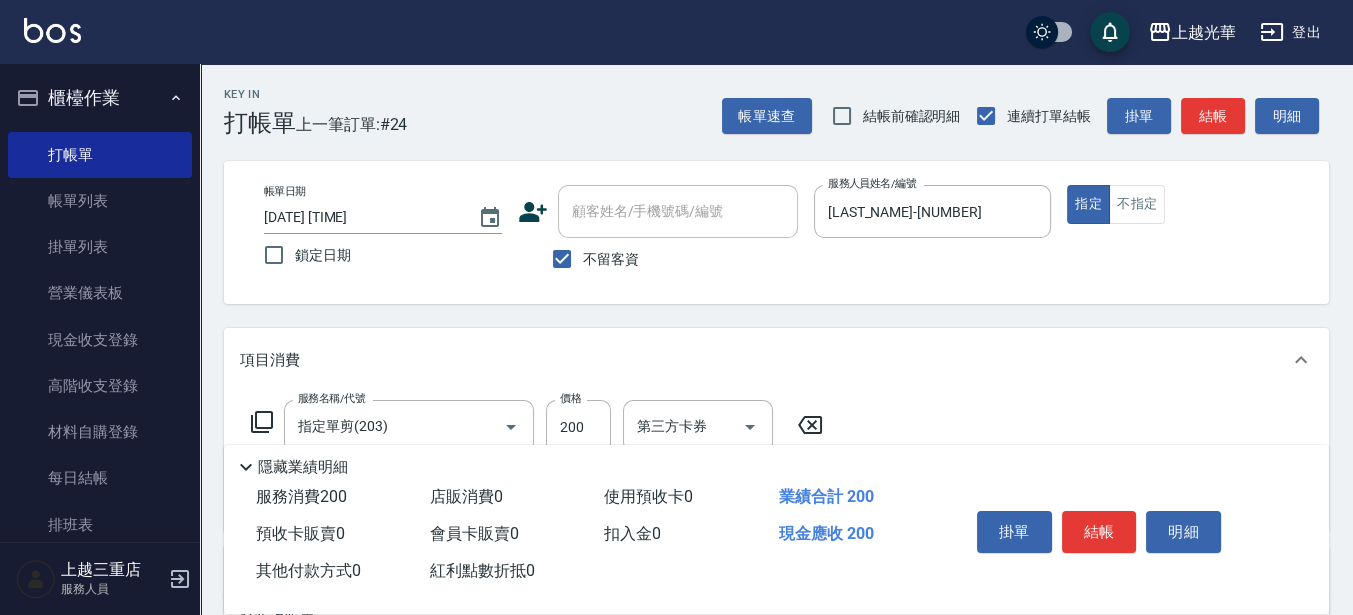 click on "帳單日期 2025/08/02 16:28 鎖定日期 顧客姓名/手機號碼/編號 顧客姓名/手機號碼/編號 不留客資 服務人員姓名/編號 冠華-5 服務人員姓名/編號 指定 不指定" at bounding box center (776, 232) 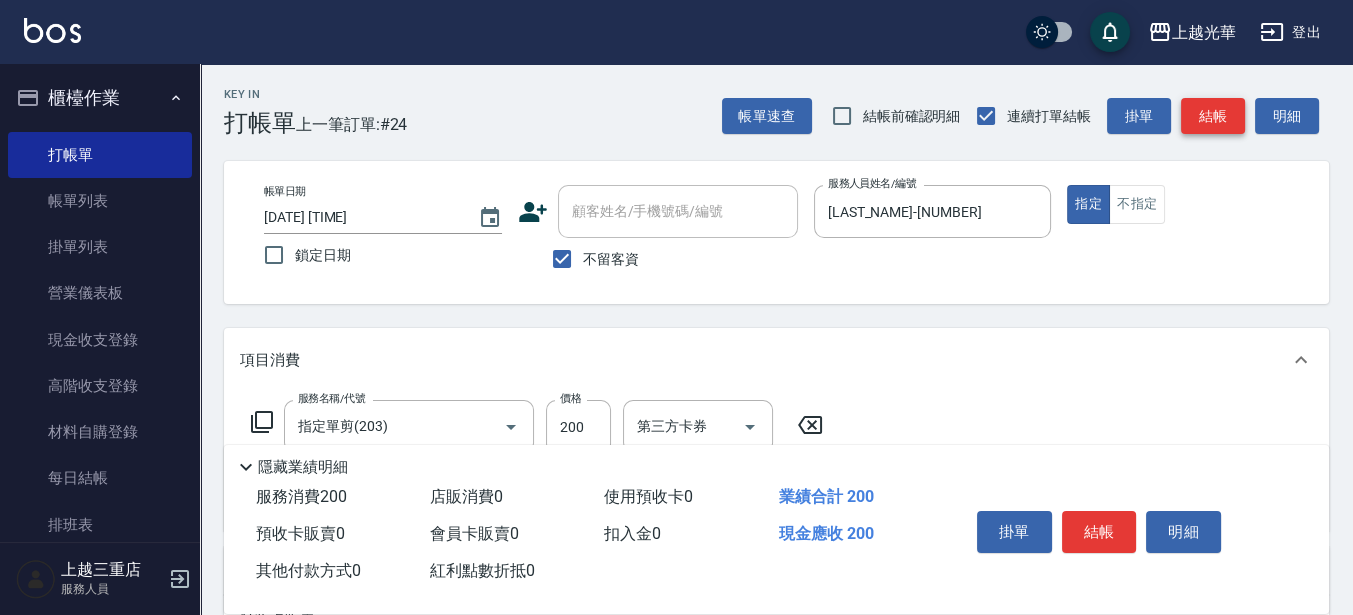 click on "結帳" at bounding box center (1213, 116) 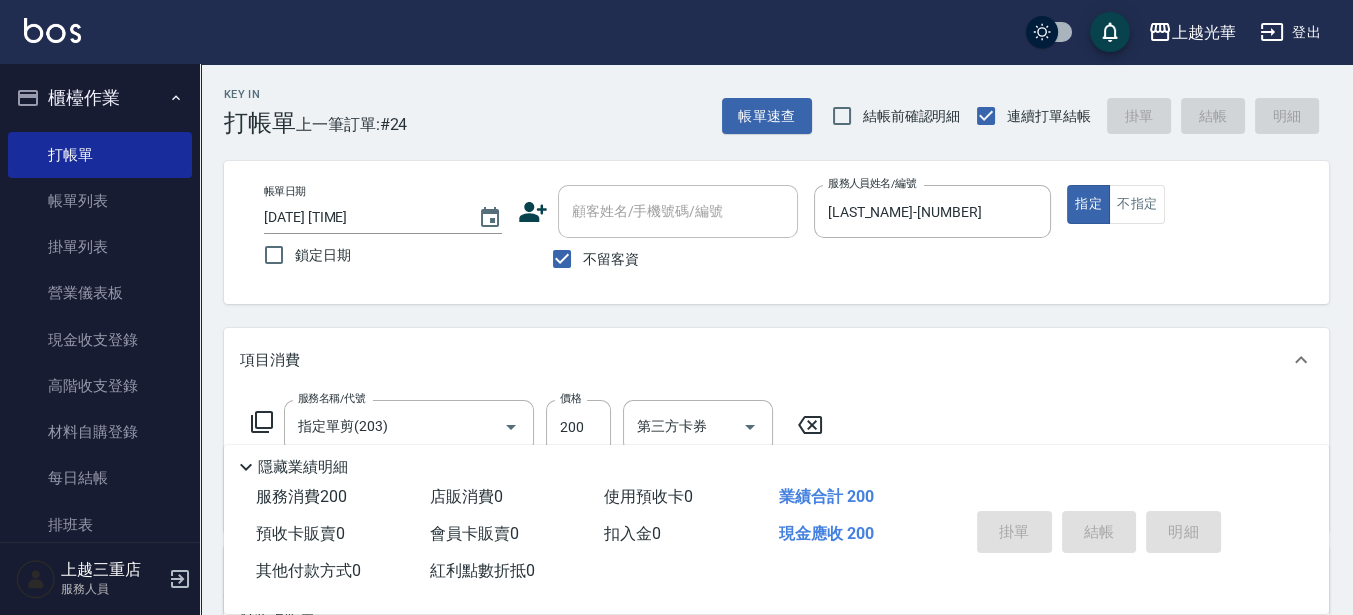 type 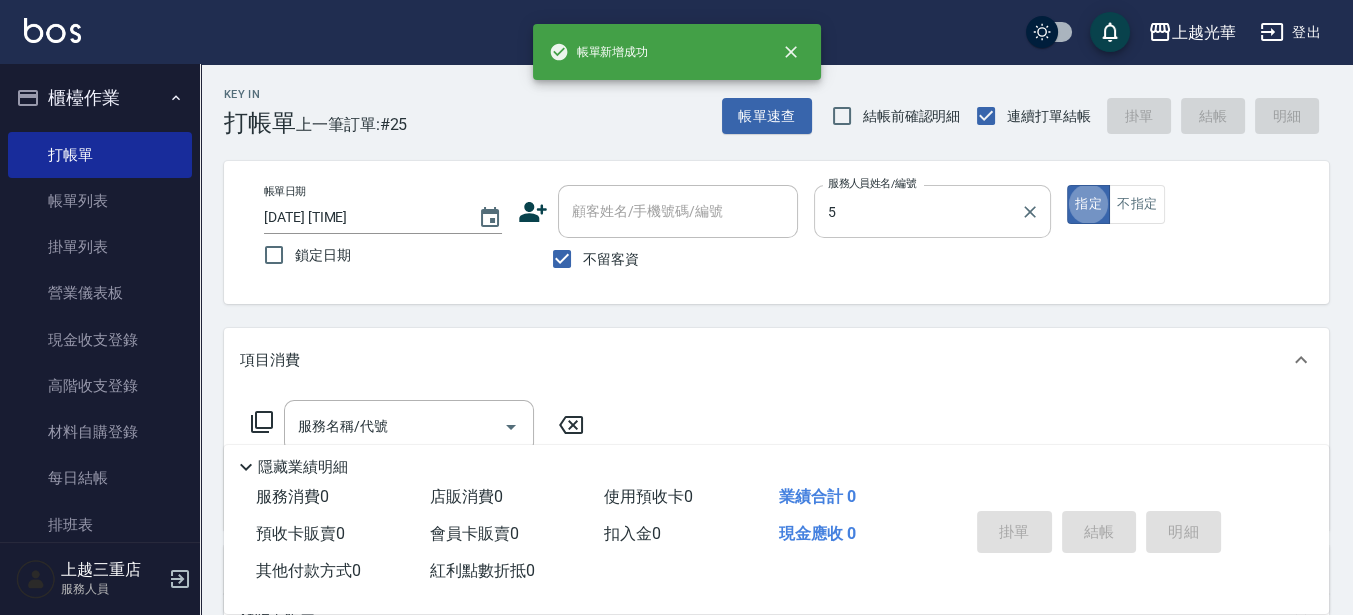 type on "[LAST]-5" 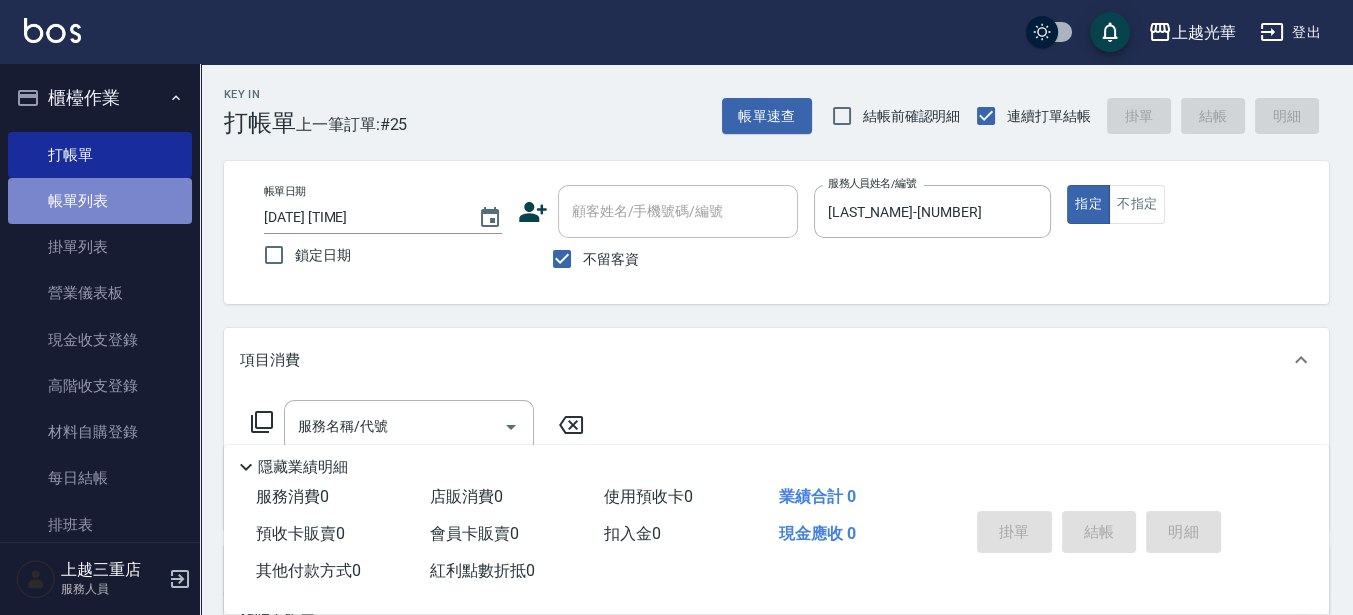 click on "帳單列表" at bounding box center [100, 201] 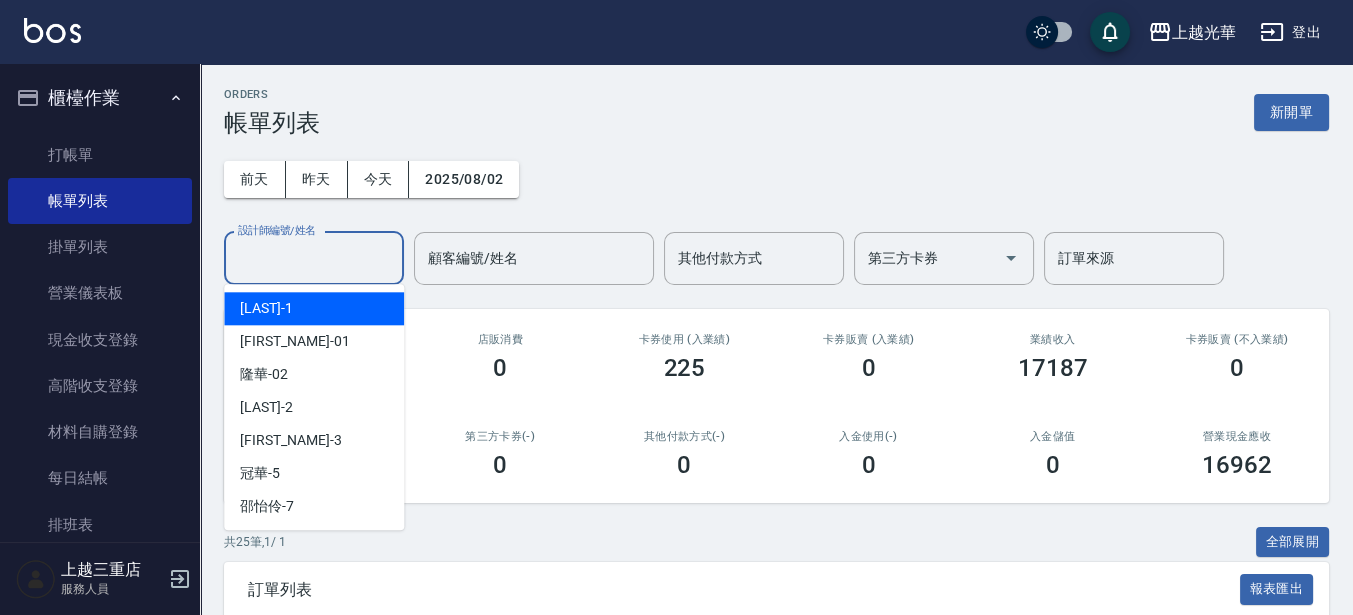 drag, startPoint x: 260, startPoint y: 257, endPoint x: 335, endPoint y: 257, distance: 75 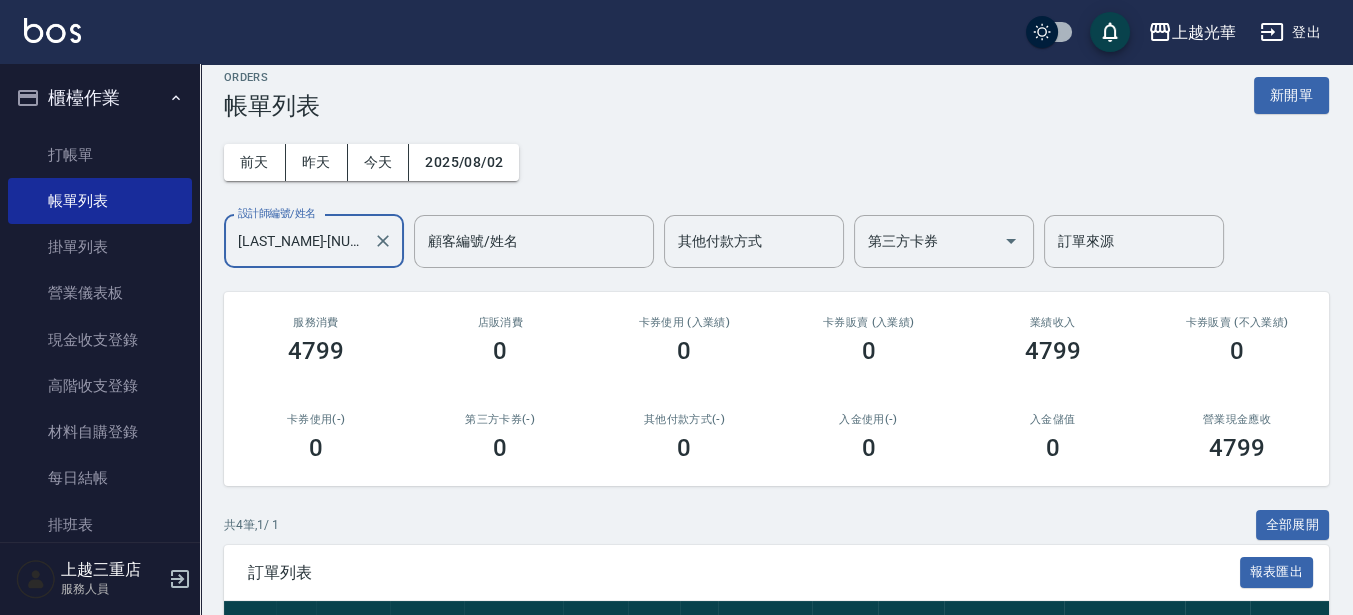 scroll, scrollTop: 0, scrollLeft: 0, axis: both 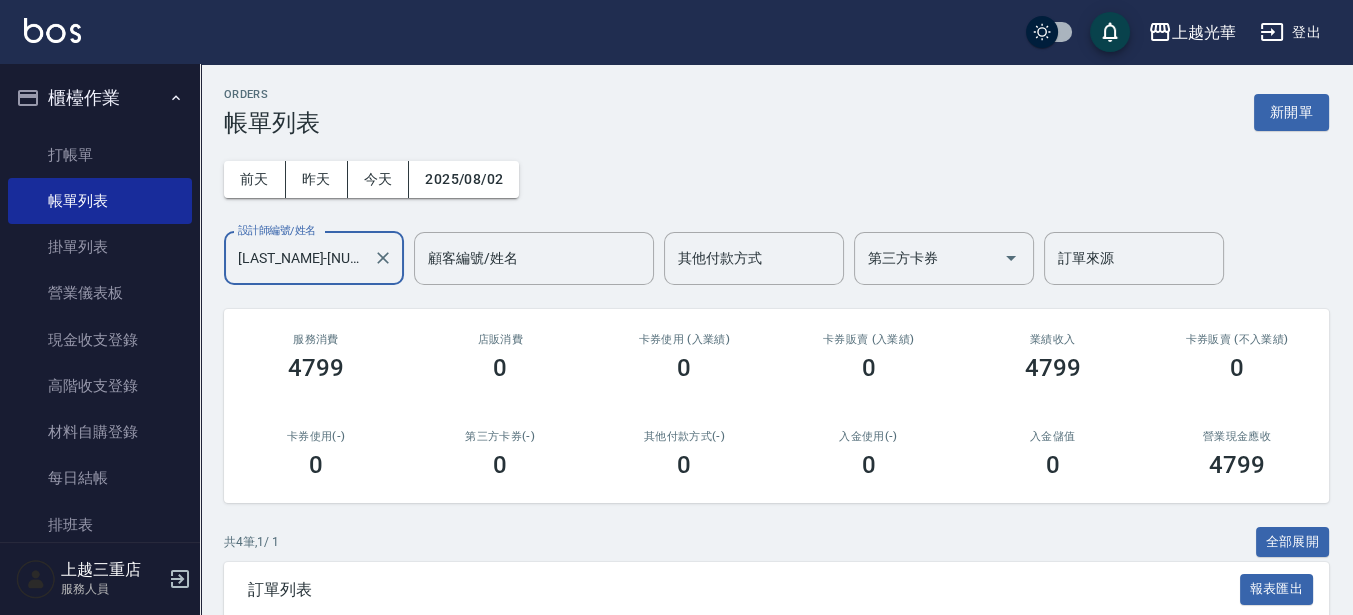 type on "[LAST]-5" 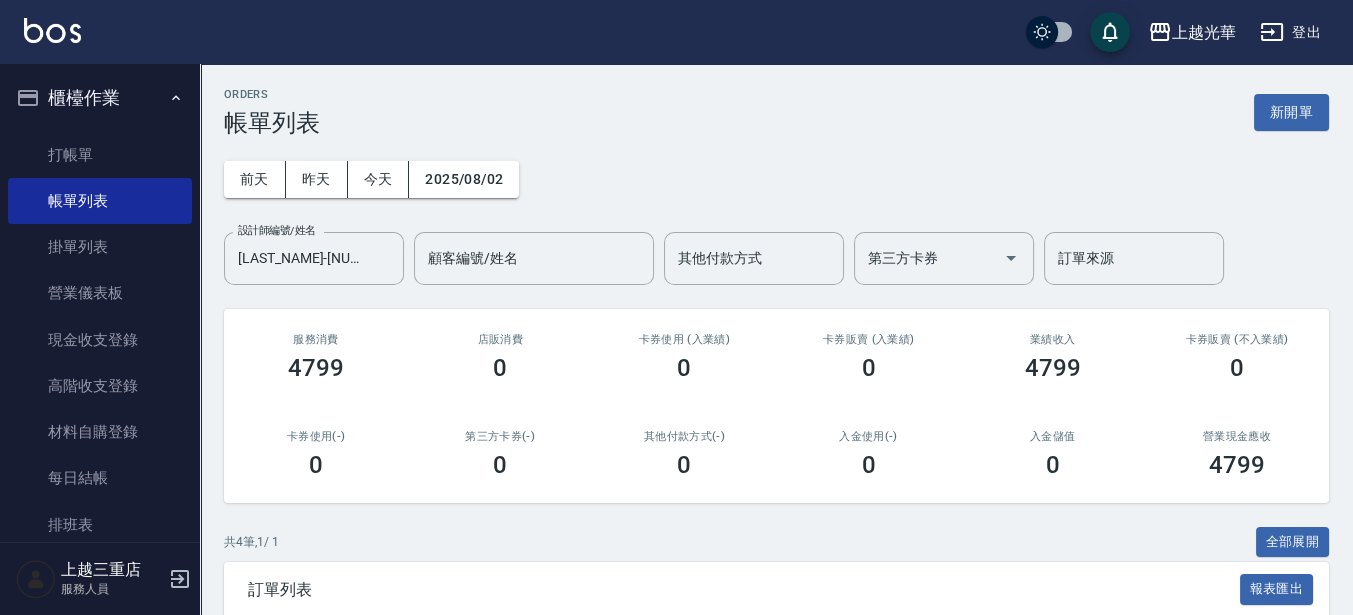 click on "ORDERS 帳單列表 新開單" at bounding box center [776, 112] 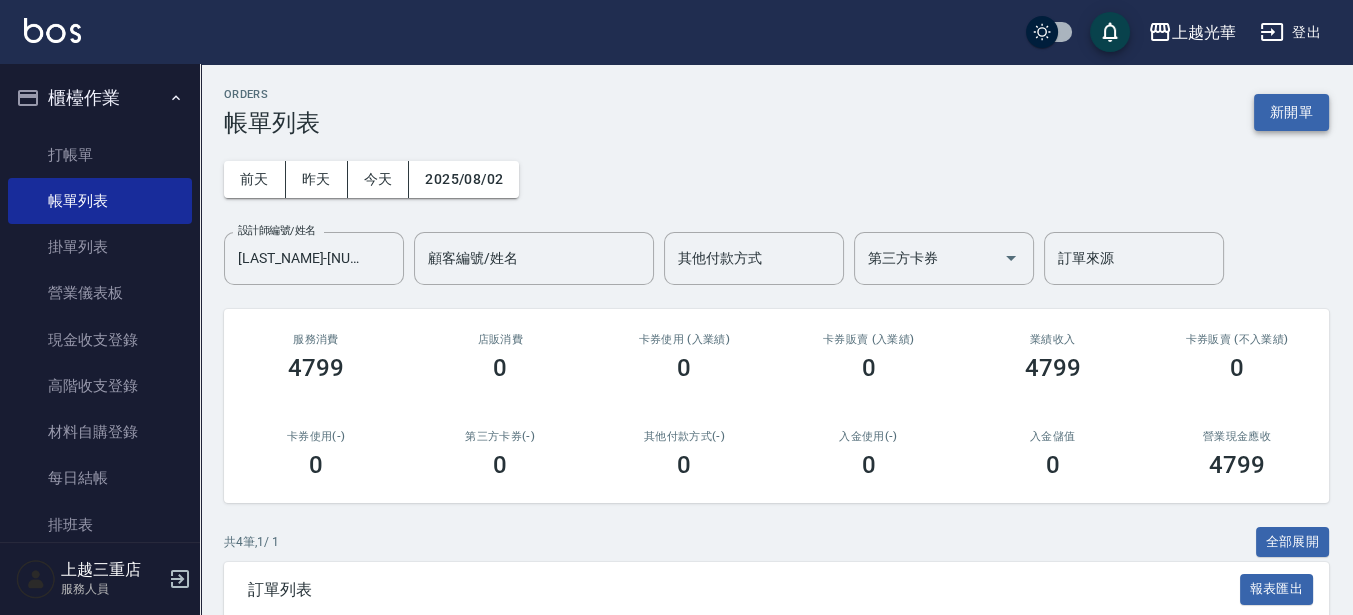 click on "新開單" at bounding box center (1291, 112) 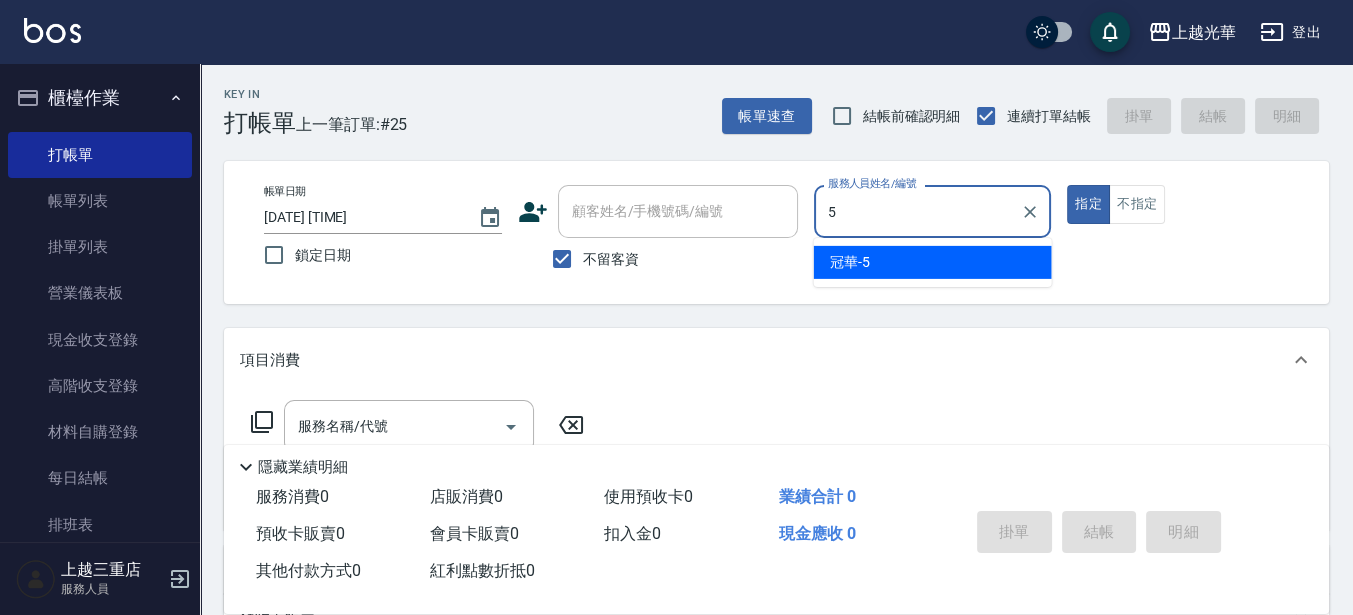 type on "[LAST]-5" 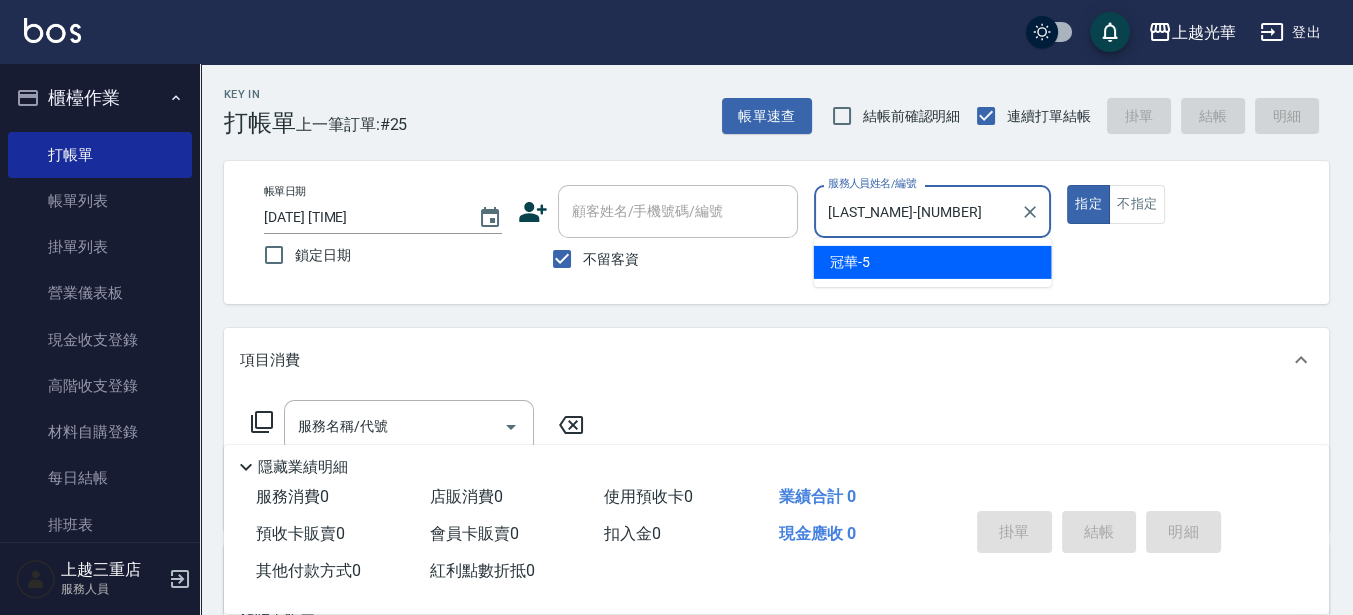 type on "true" 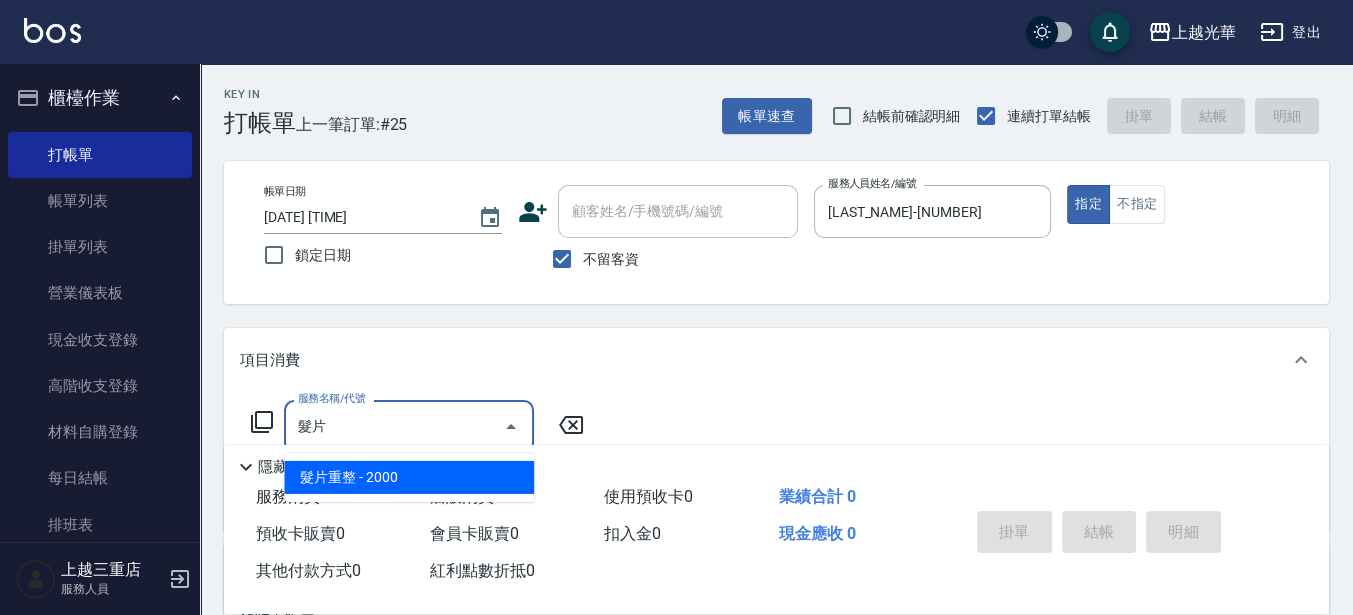 click on "髮片重整 - 2000" at bounding box center [409, 477] 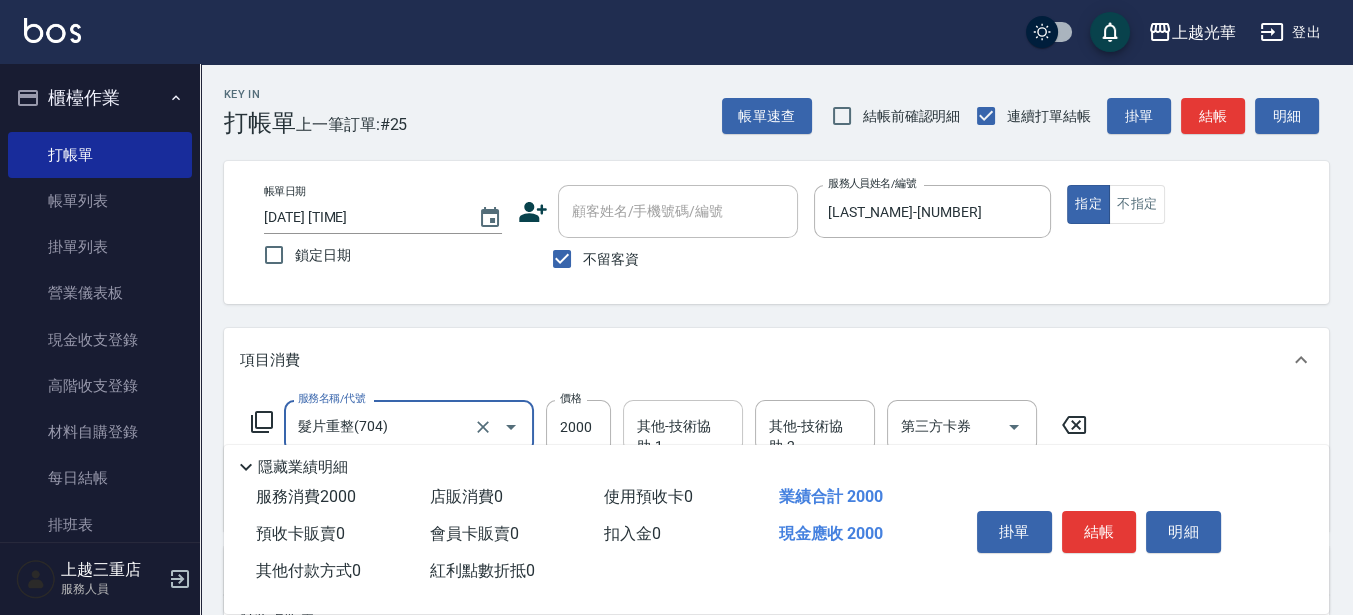 type on "髮片重整(704)" 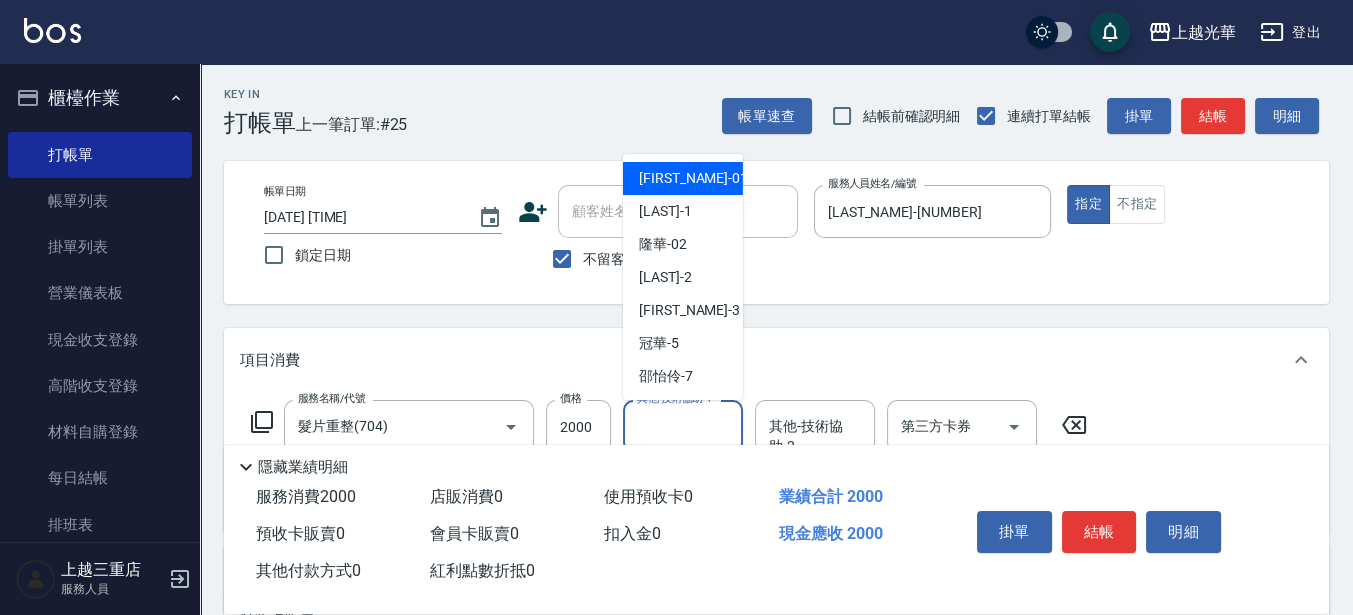 click on "其他-技術協助-1" at bounding box center (683, 426) 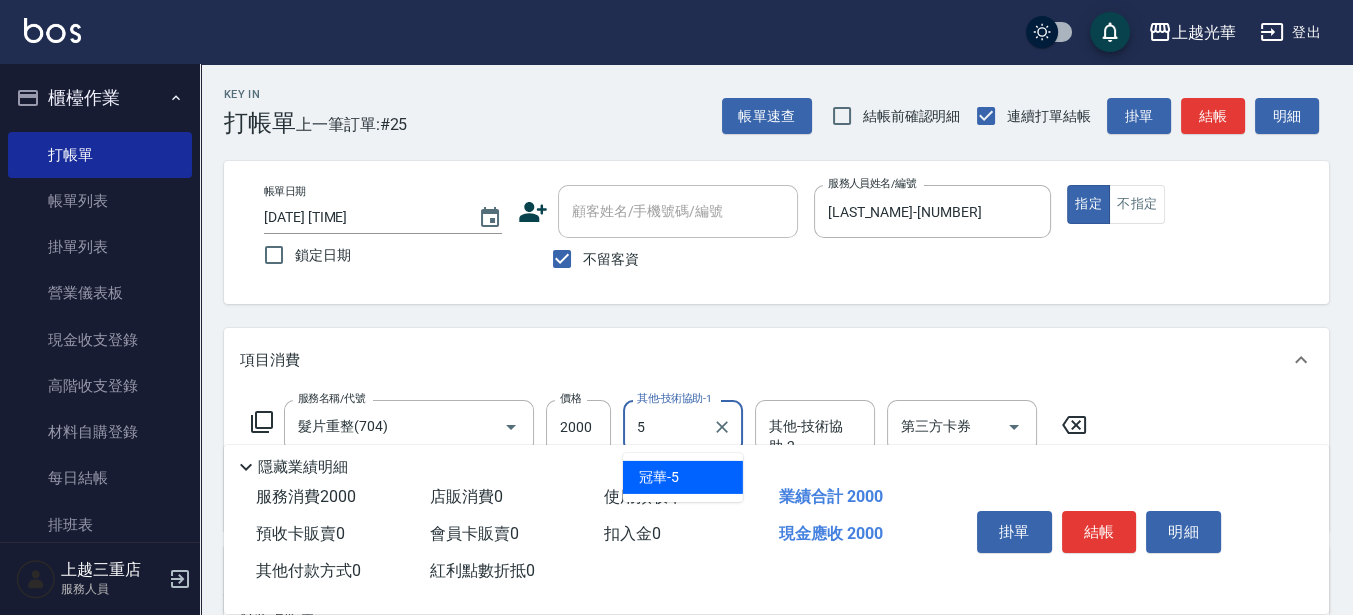 type on "[LAST]-5" 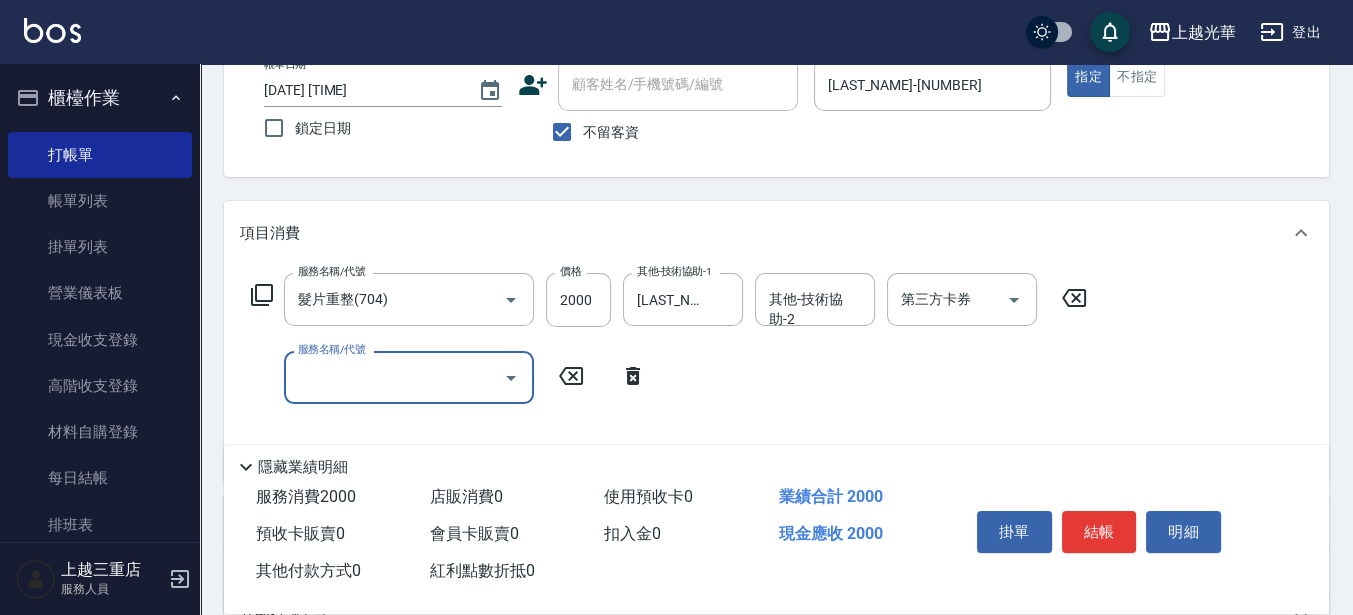 scroll, scrollTop: 125, scrollLeft: 0, axis: vertical 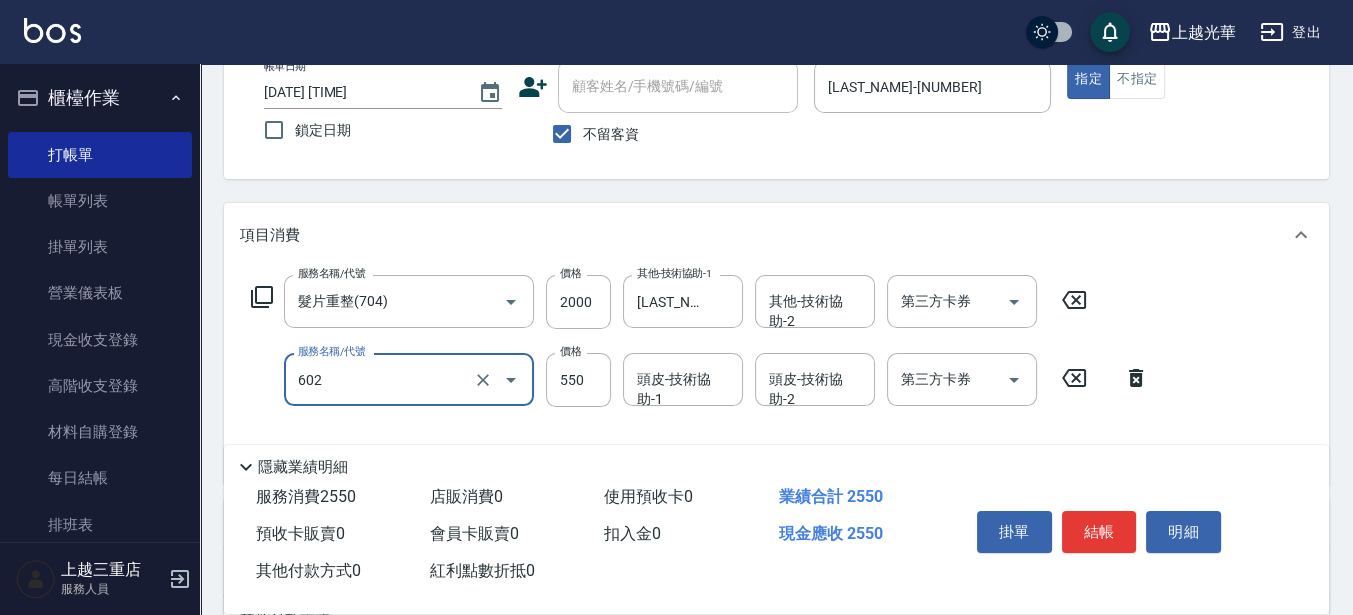 type on "髮原素清潔舒醒頭皮洗(602)" 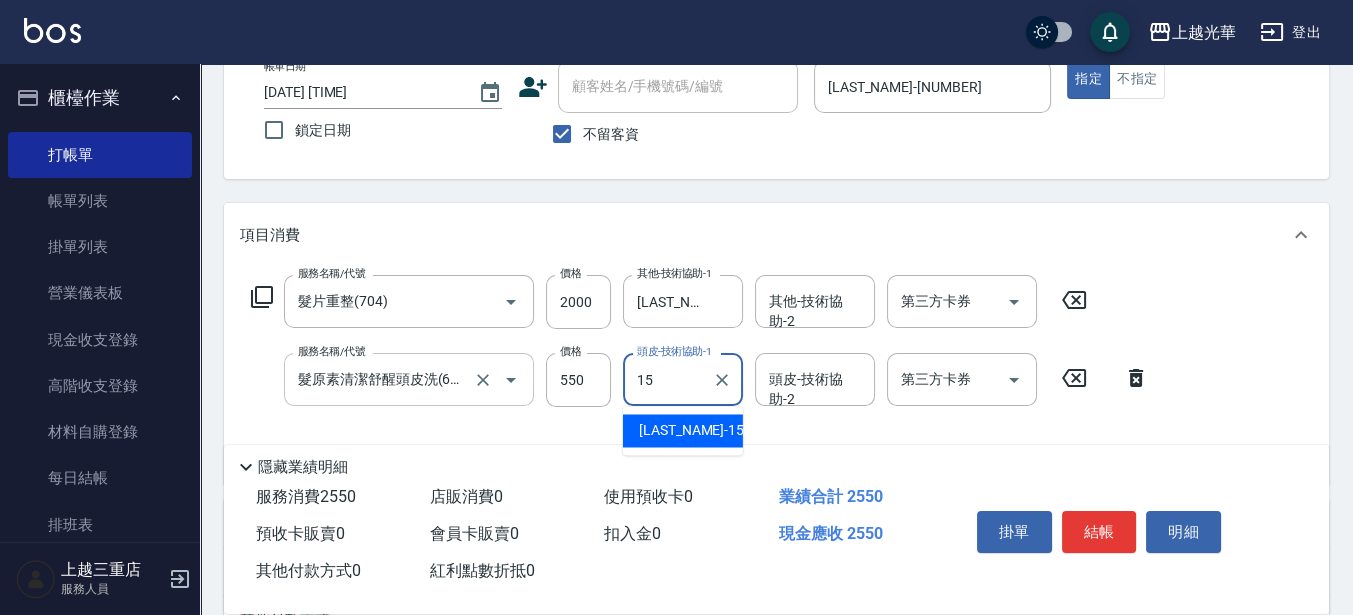 type on "張紫涵-15" 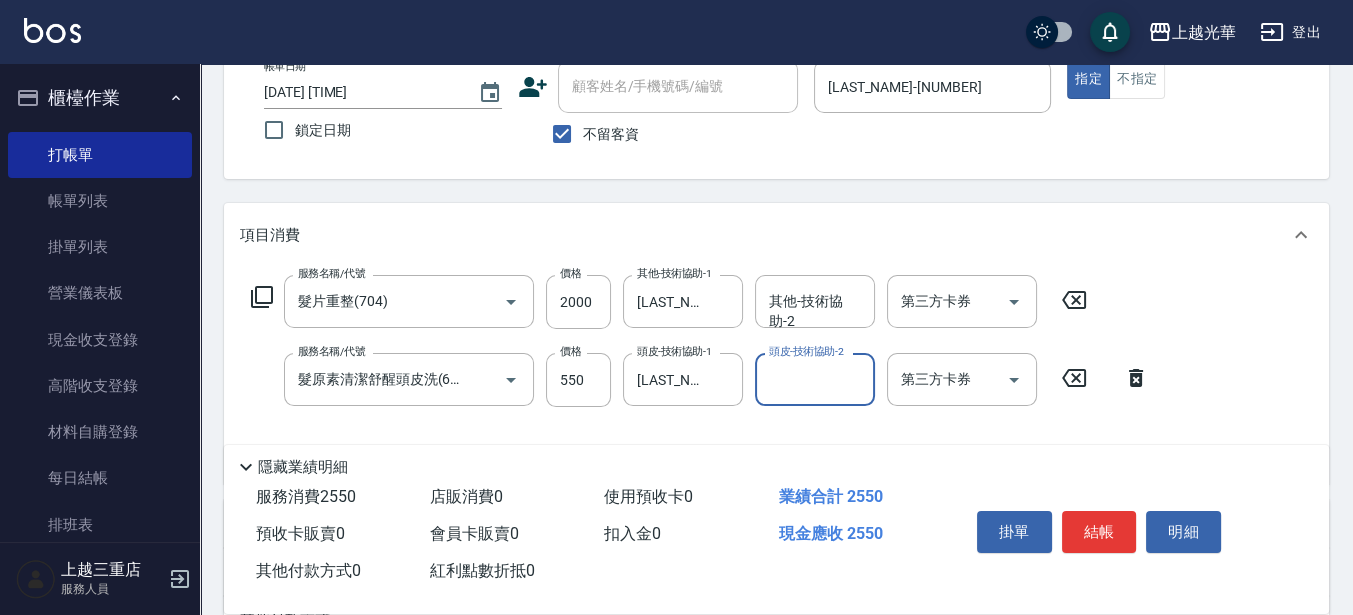 click on "服務名稱/代號 髮片重整(704) 服務名稱/代號 價格 2000 價格 其他-技術協助-1 冠華-5 其他-技術協助-1 其他-技術協助-2 其他-技術協助-2 第三方卡券 第三方卡券 服務名稱/代號 髮原素清潔舒醒頭皮洗(602) 服務名稱/代號 價格 550 價格 頭皮-技術協助-1 張紫涵-15 頭皮-技術協助-1 頭皮-技術協助-2 頭皮-技術協助-2 第三方卡券 第三方卡券" at bounding box center [776, 375] 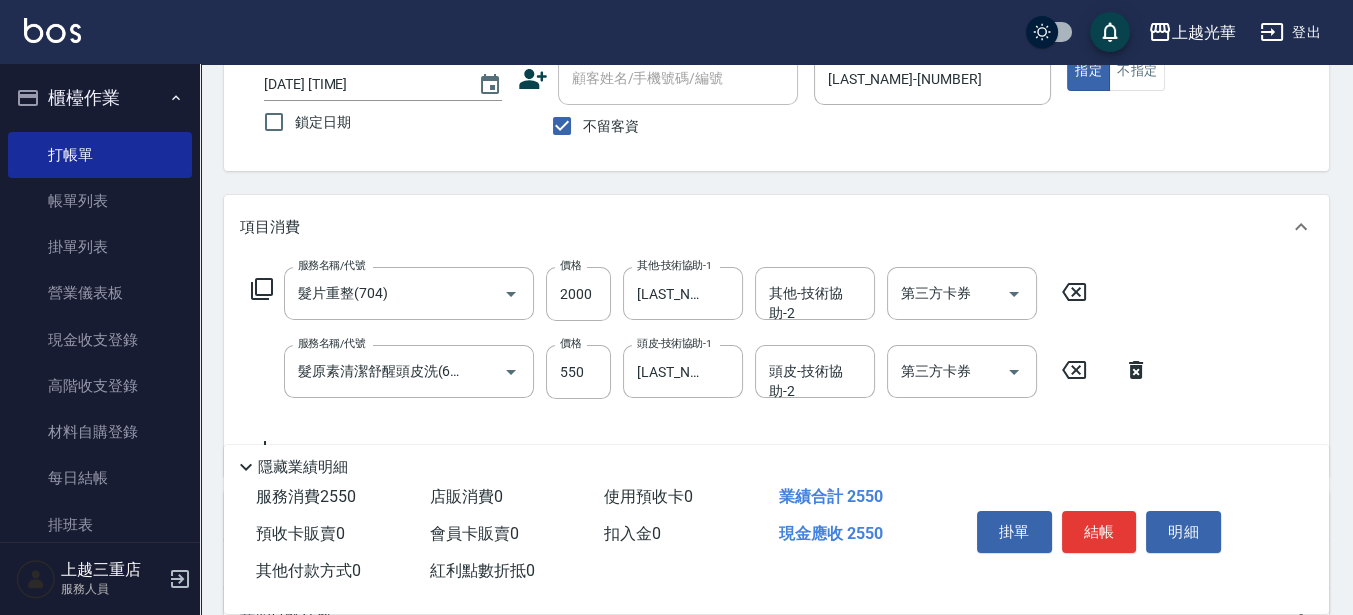 scroll, scrollTop: 375, scrollLeft: 0, axis: vertical 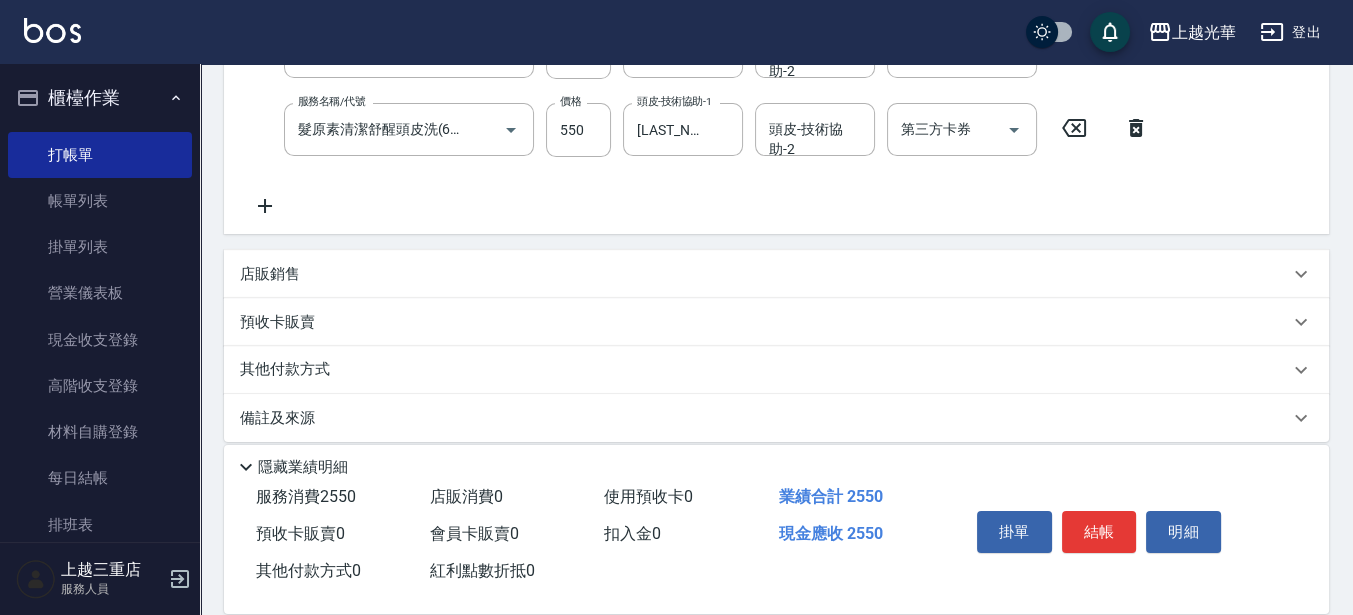 click 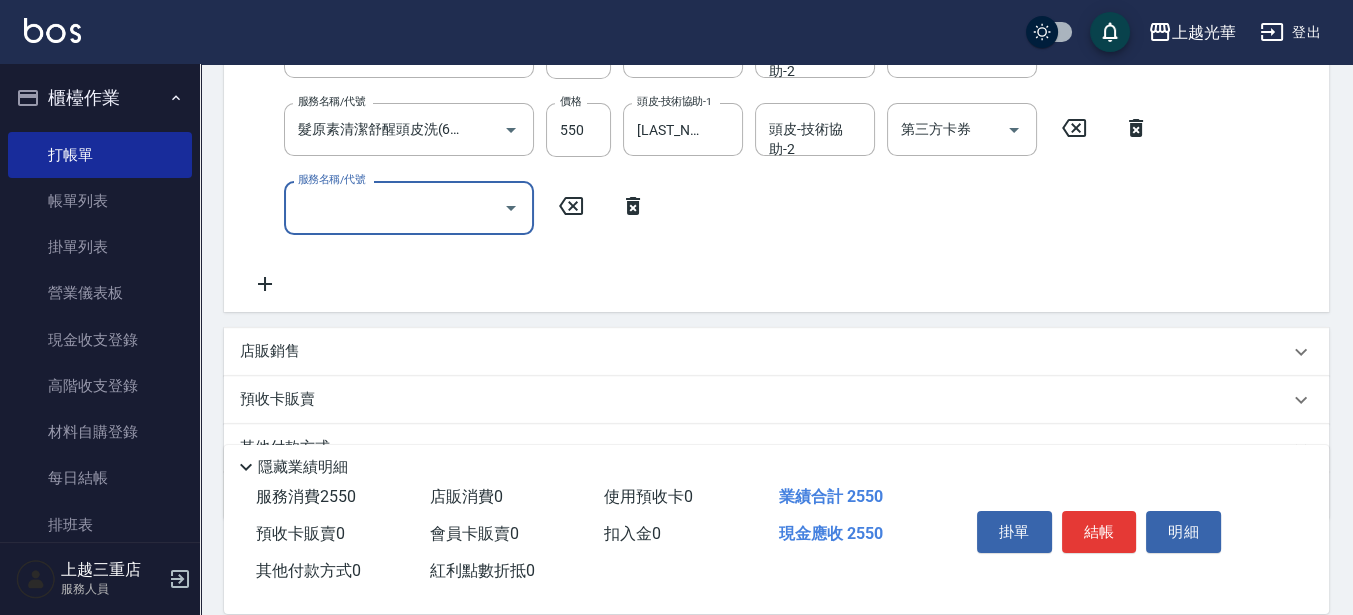 scroll, scrollTop: 0, scrollLeft: 0, axis: both 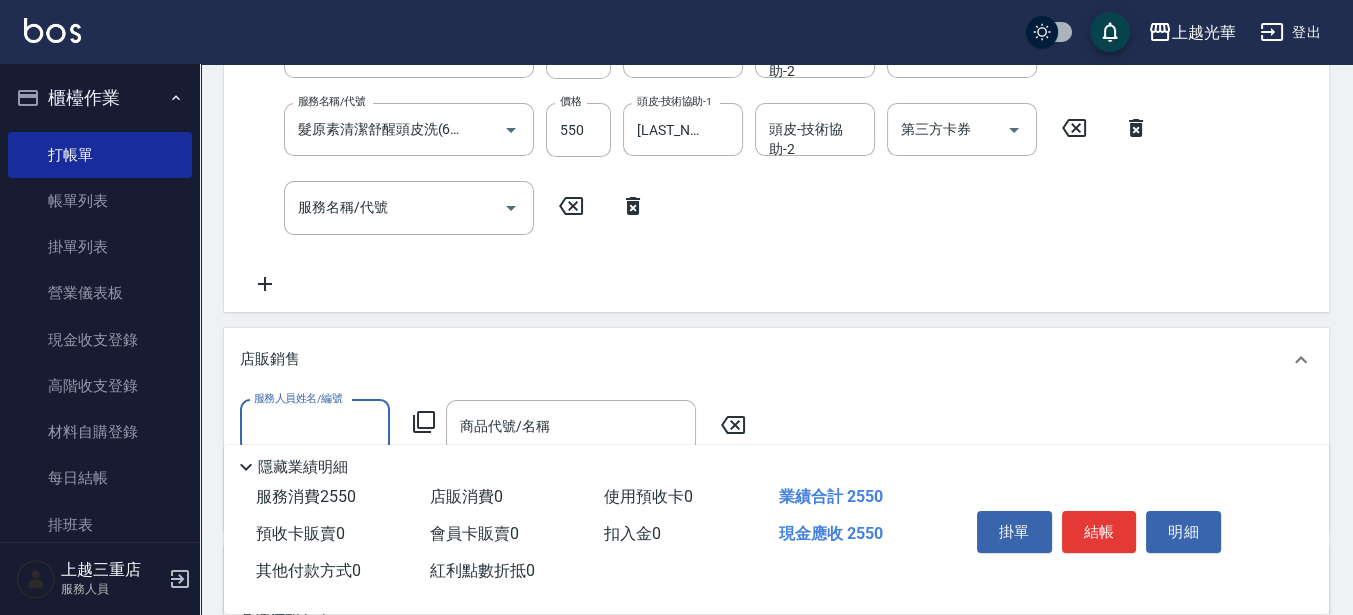 click on "服務人員姓名/編號" at bounding box center (315, 426) 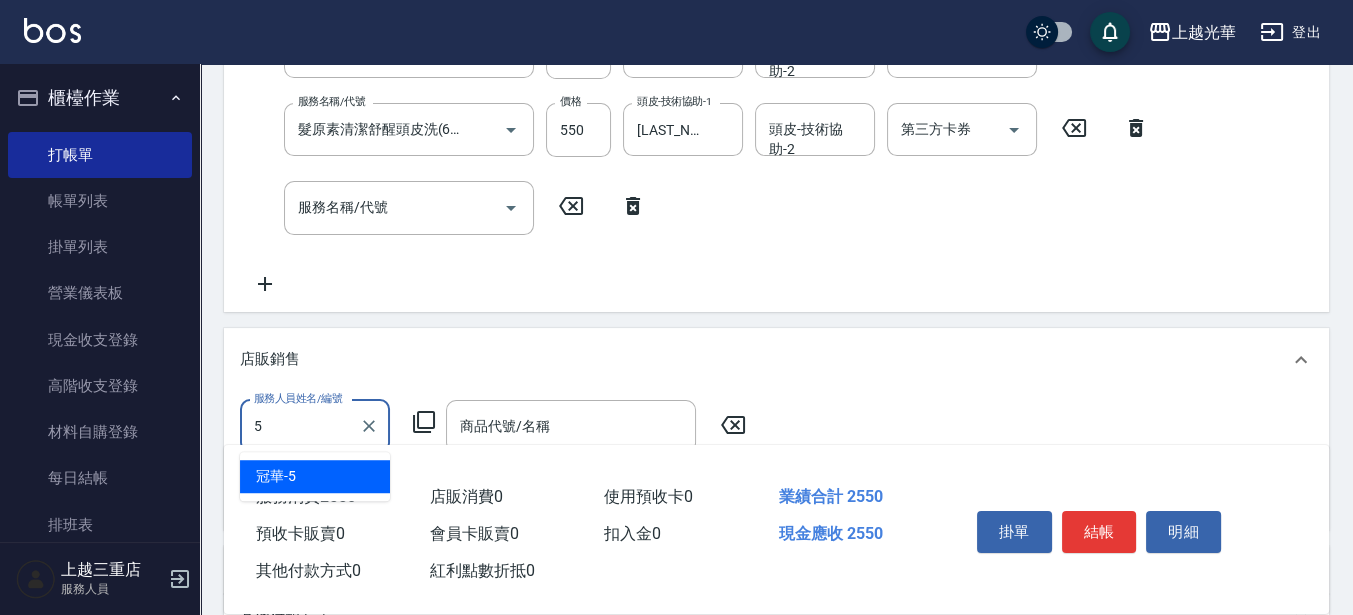 type on "[LAST]-5" 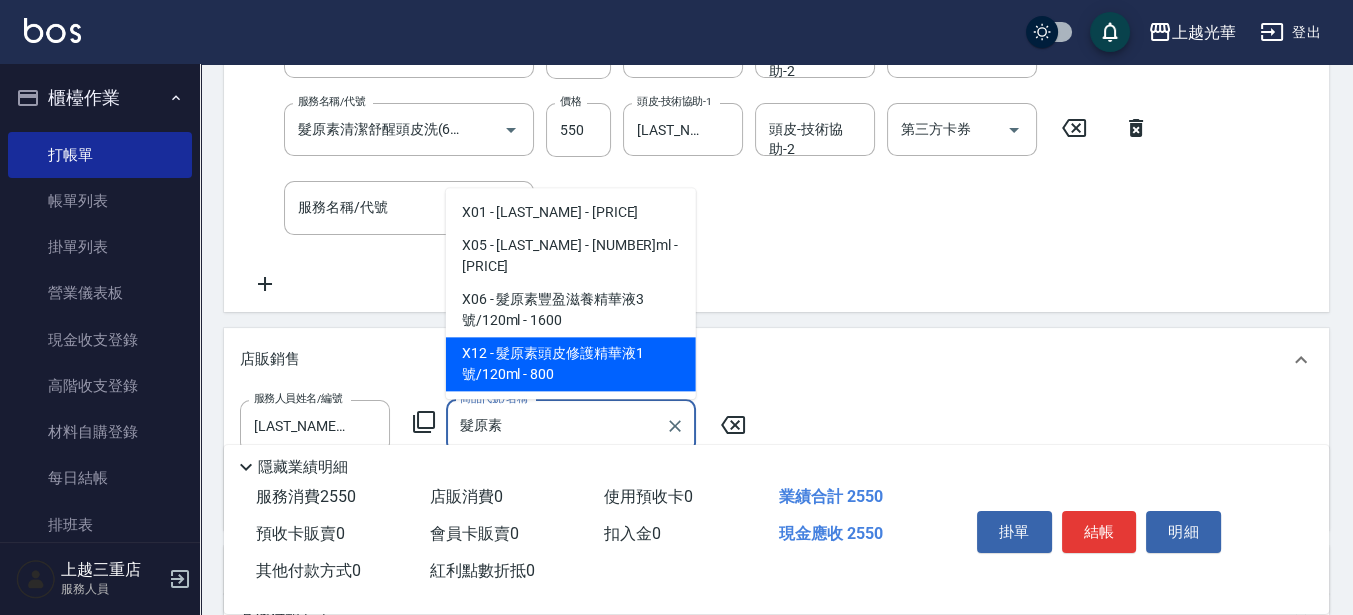 click on "X12 - 髮原素頭皮修護精華液1號/120ml - 800" at bounding box center [571, 364] 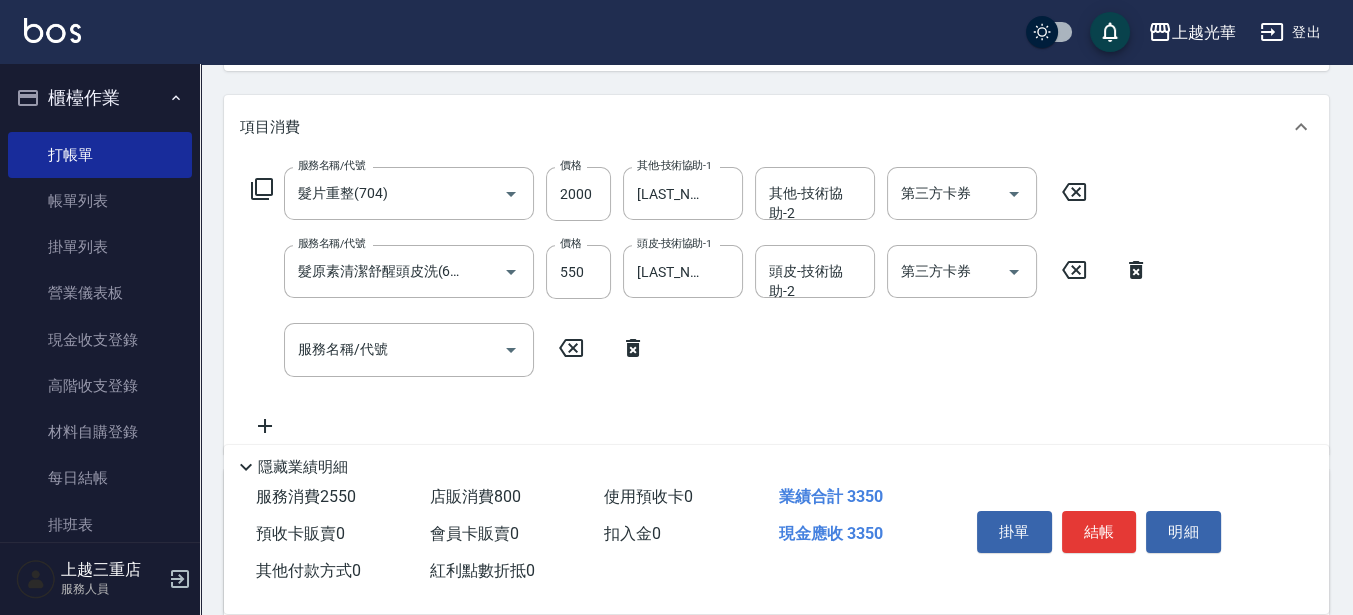 scroll, scrollTop: 375, scrollLeft: 0, axis: vertical 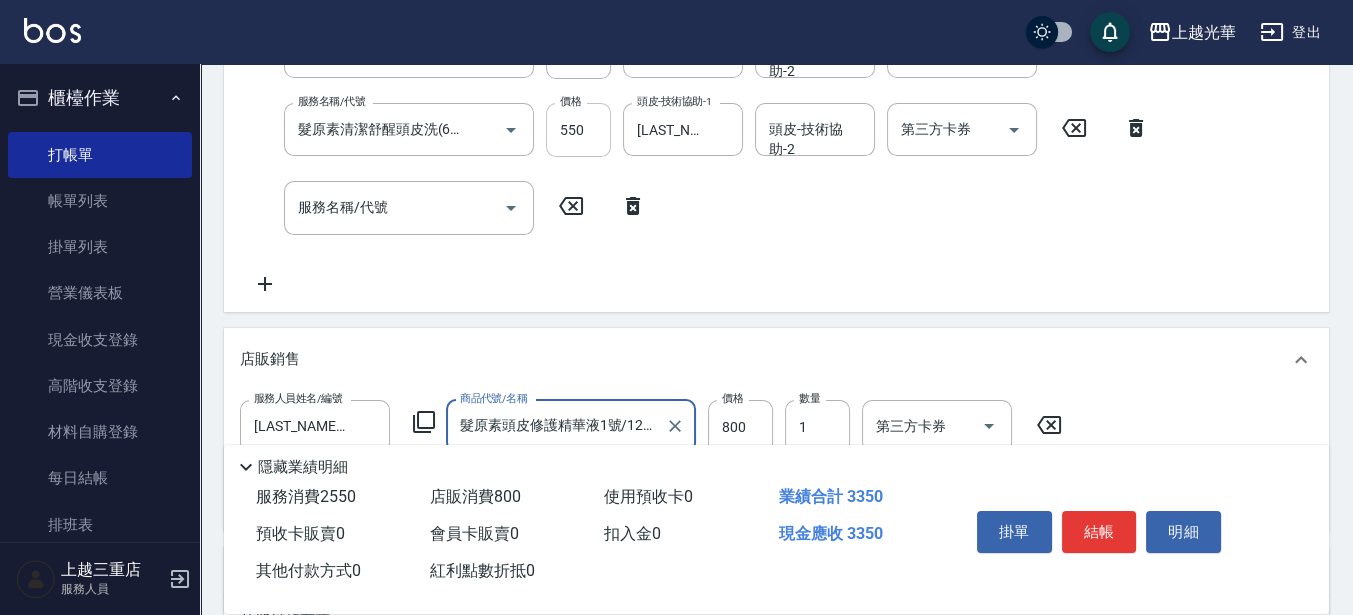 type on "髮原素頭皮修護精華液1號/120ml" 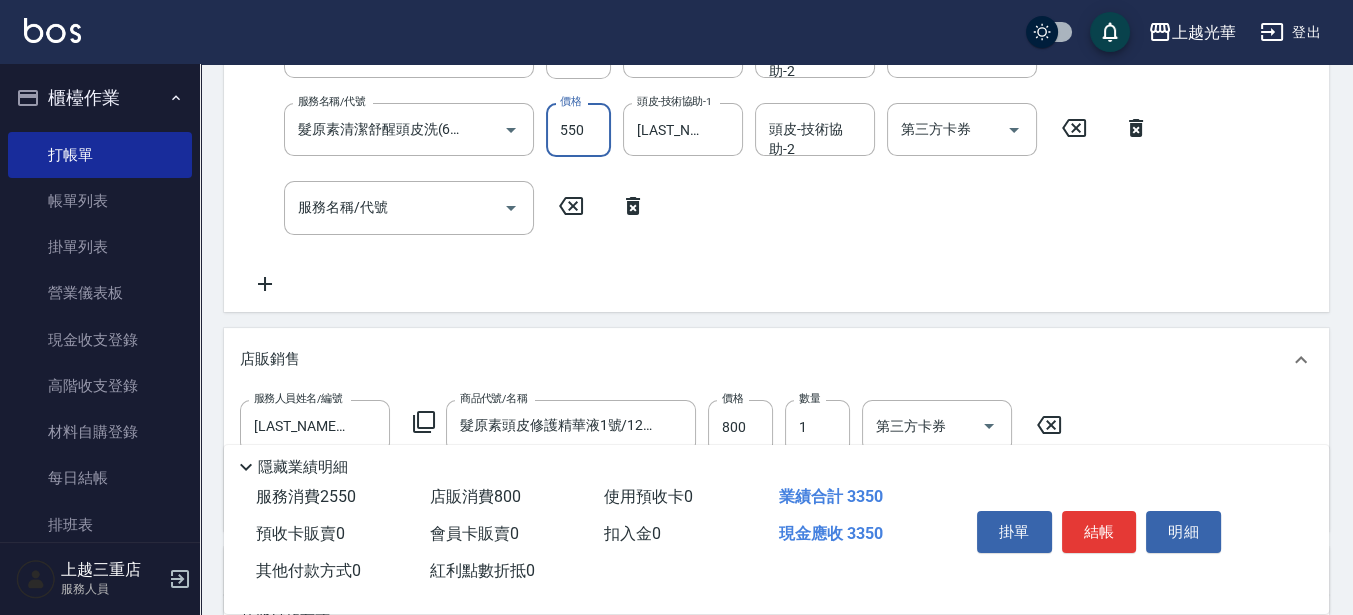 click on "550" at bounding box center [578, 130] 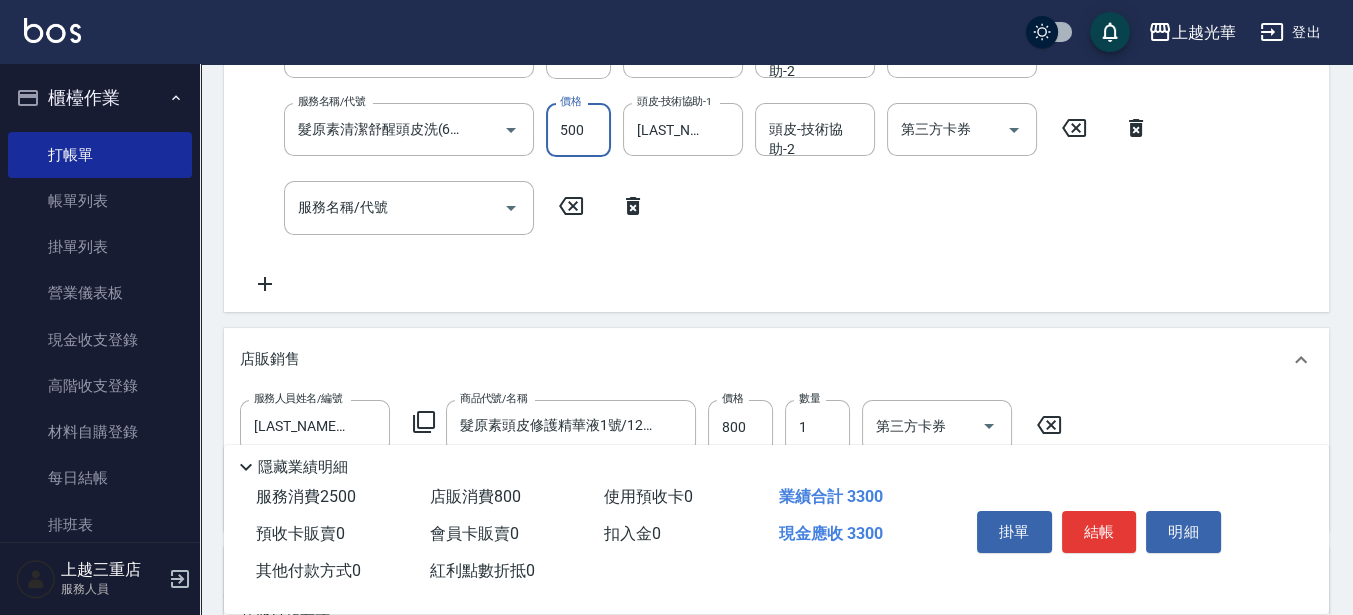 type on "500" 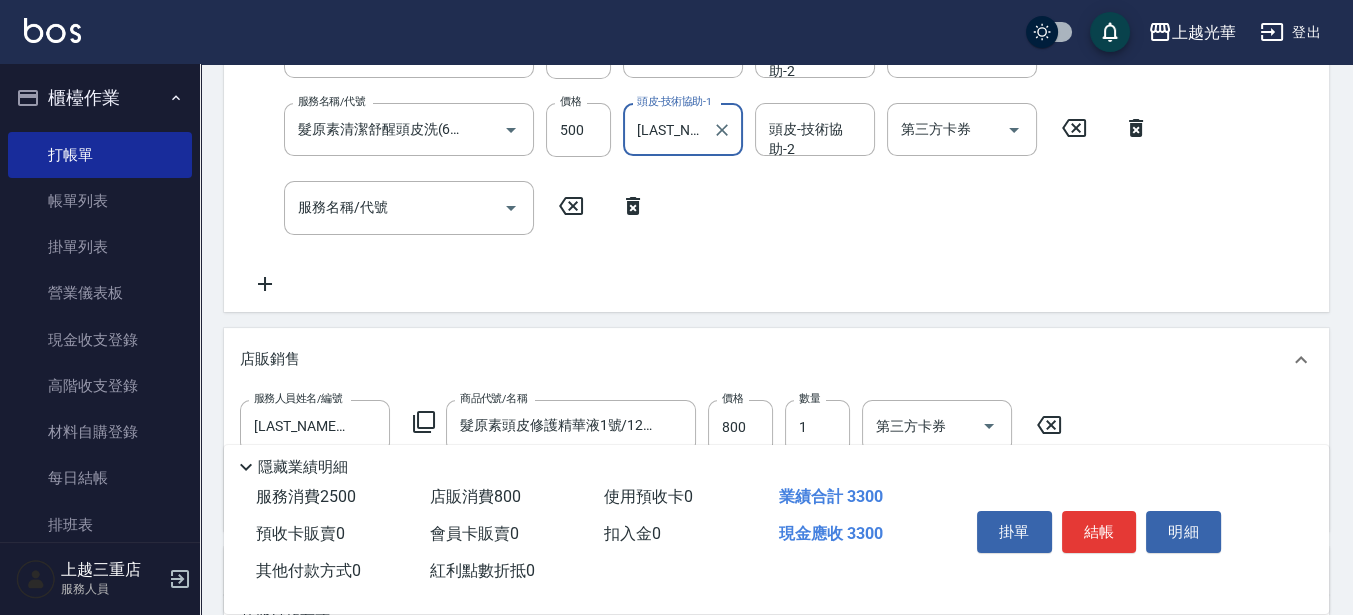 click on "服務名稱/代號 髮片重整(704) 服務名稱/代號 價格 2000 價格 其他-技術協助-1 冠華-5 其他-技術協助-1 其他-技術協助-2 其他-技術協助-2 第三方卡券 第三方卡券 服務名稱/代號 髮原素清潔舒醒頭皮洗(602) 服務名稱/代號 價格 500 價格 頭皮-技術協助-1 張紫涵-15 頭皮-技術協助-1 頭皮-技術協助-2 頭皮-技術協助-2 第三方卡券 第三方卡券 服務名稱/代號 服務名稱/代號" at bounding box center [700, 160] 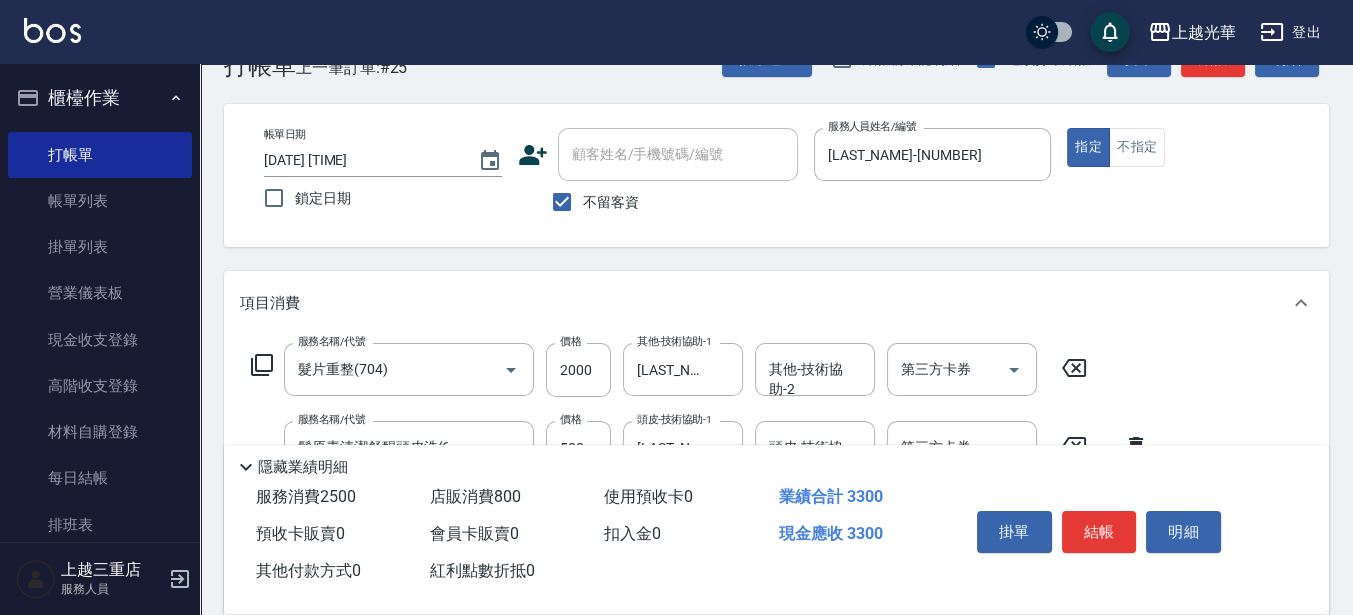 scroll, scrollTop: 0, scrollLeft: 0, axis: both 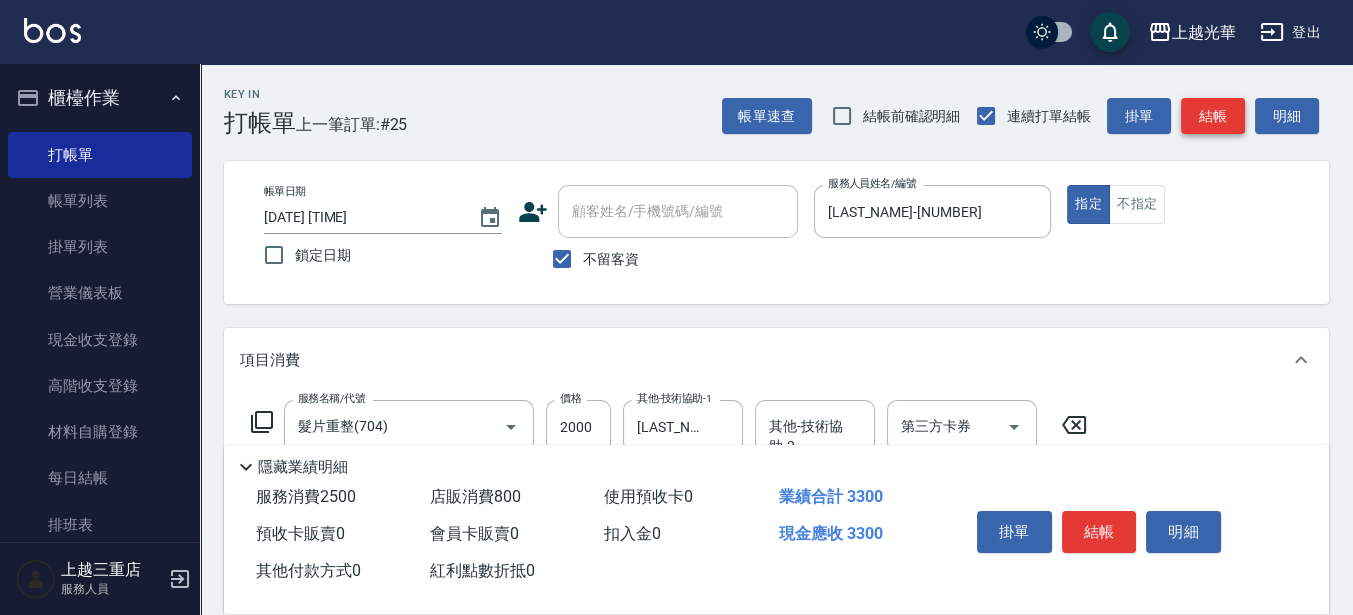 click on "結帳" at bounding box center (1213, 116) 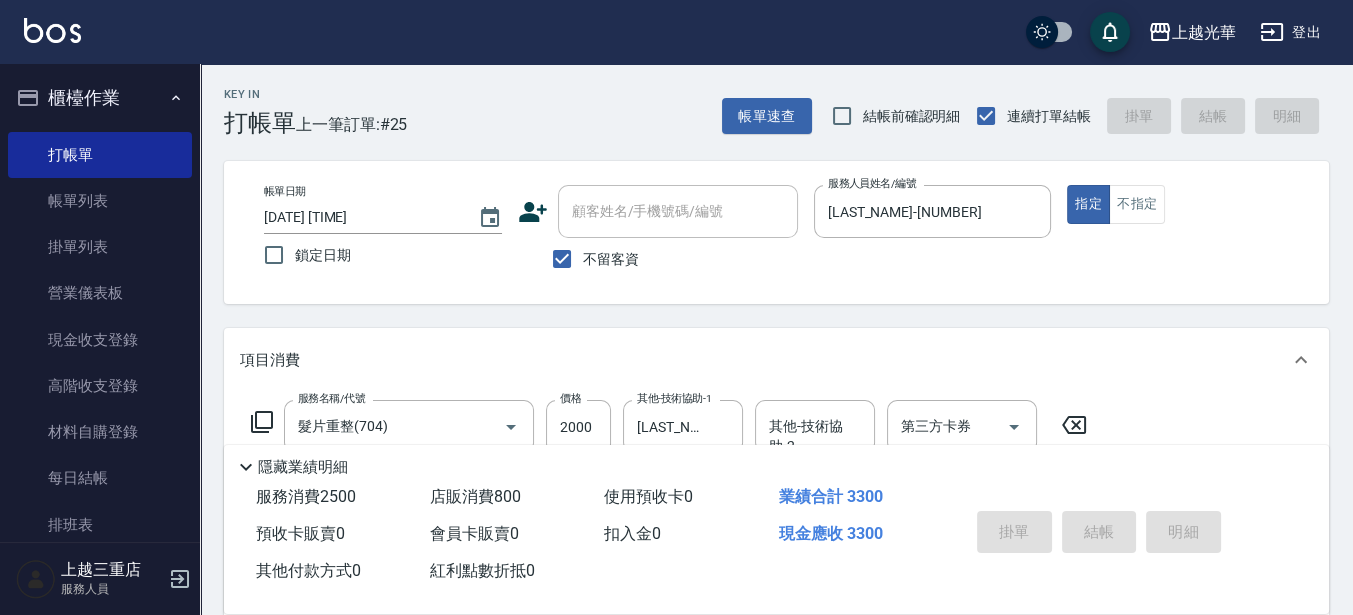 type on "2025/08/02 16:29" 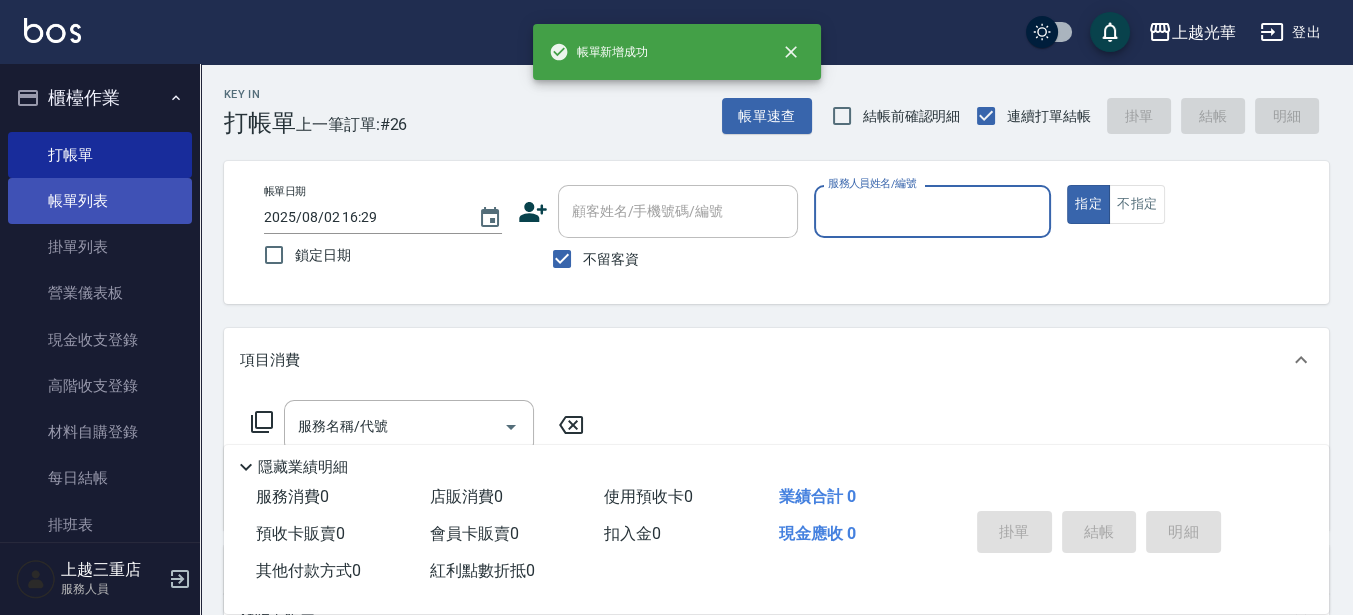 drag, startPoint x: 97, startPoint y: 202, endPoint x: 97, endPoint y: 220, distance: 18 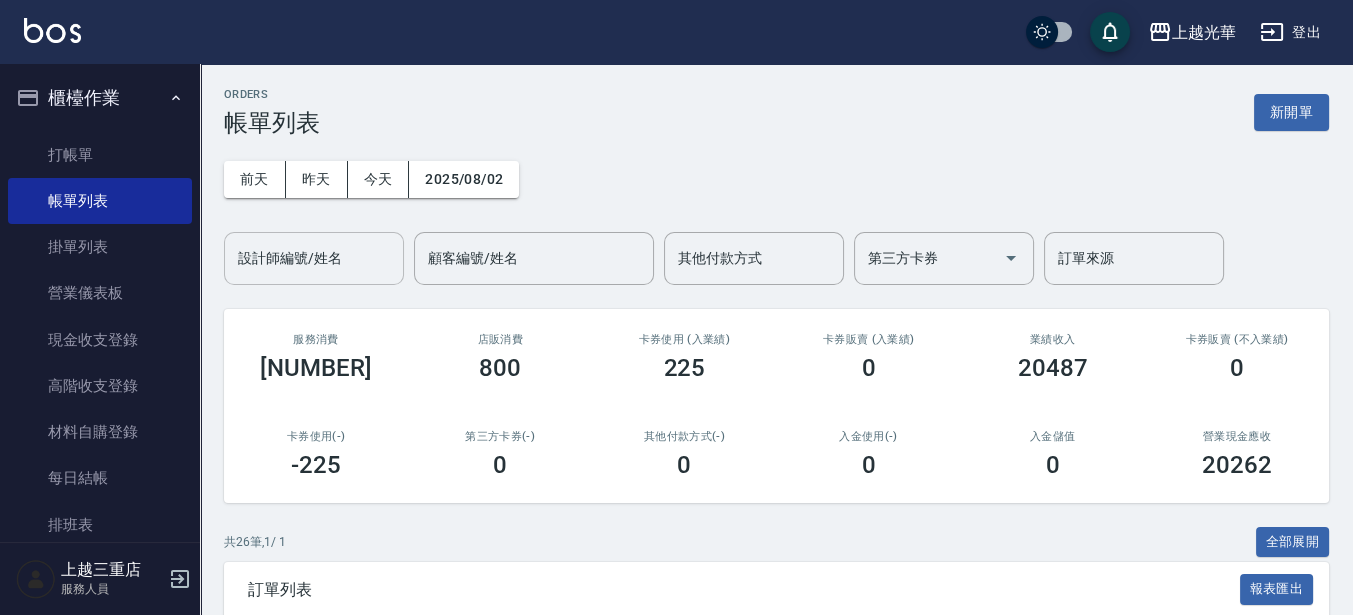 click on "設計師編號/姓名" at bounding box center [314, 258] 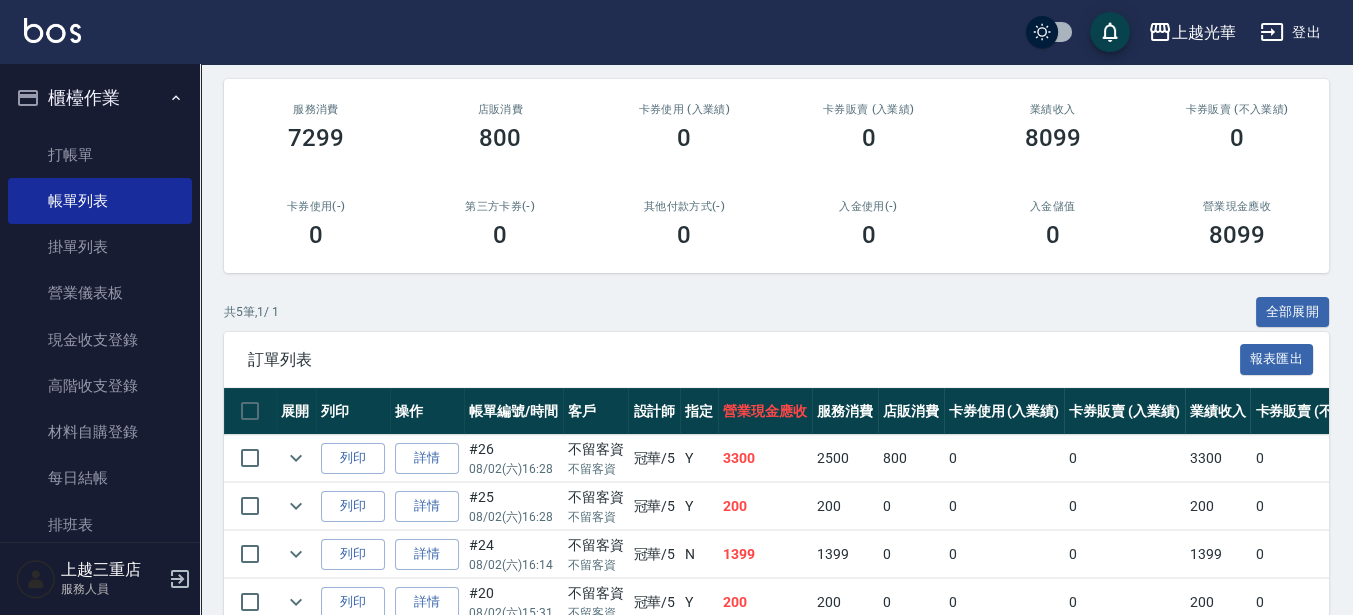 scroll, scrollTop: 375, scrollLeft: 0, axis: vertical 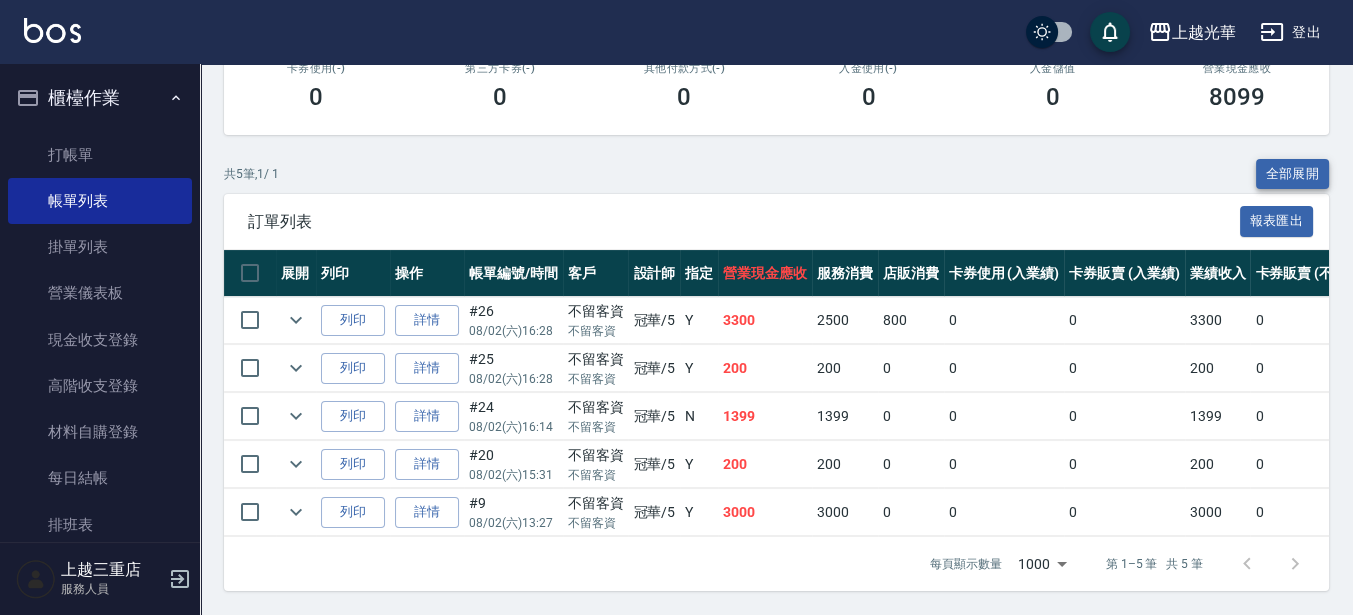 type on "[LAST]-5" 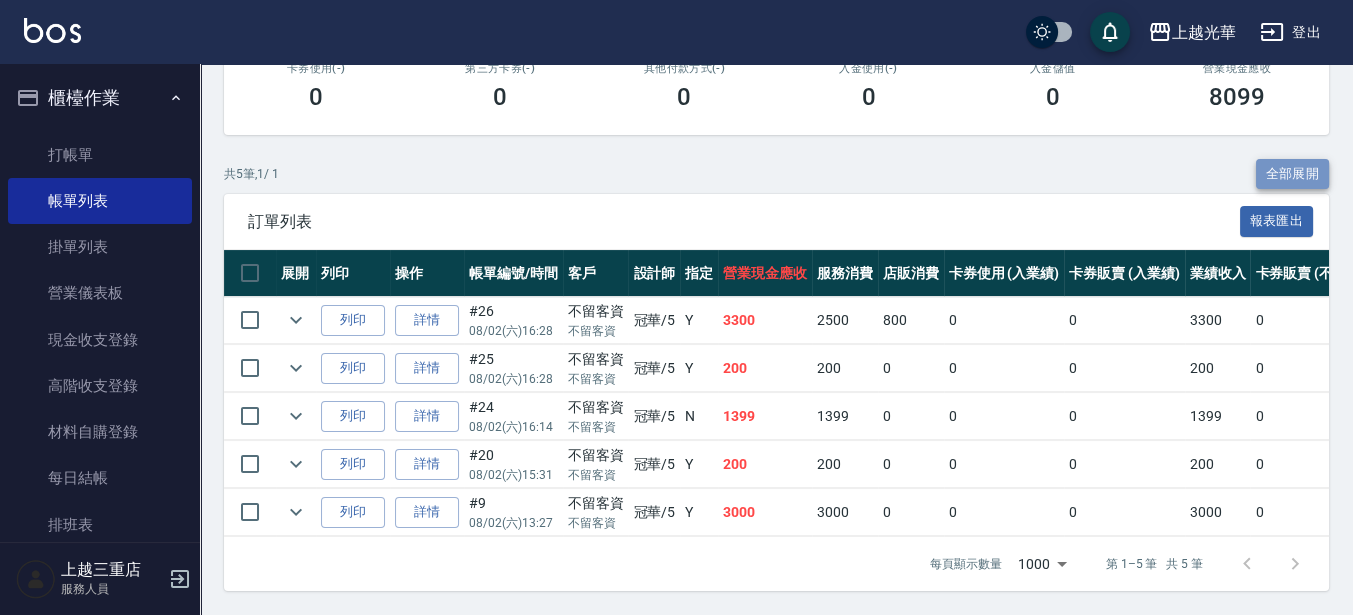 click on "全部展開" at bounding box center [1293, 174] 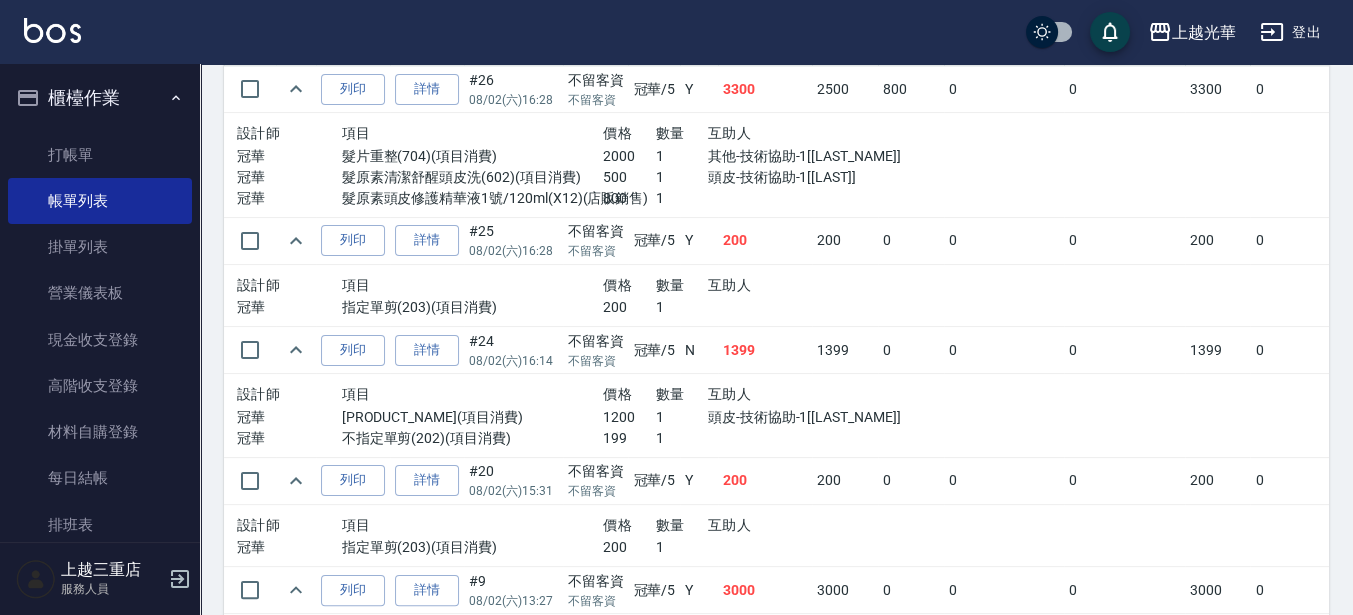 scroll, scrollTop: 753, scrollLeft: 0, axis: vertical 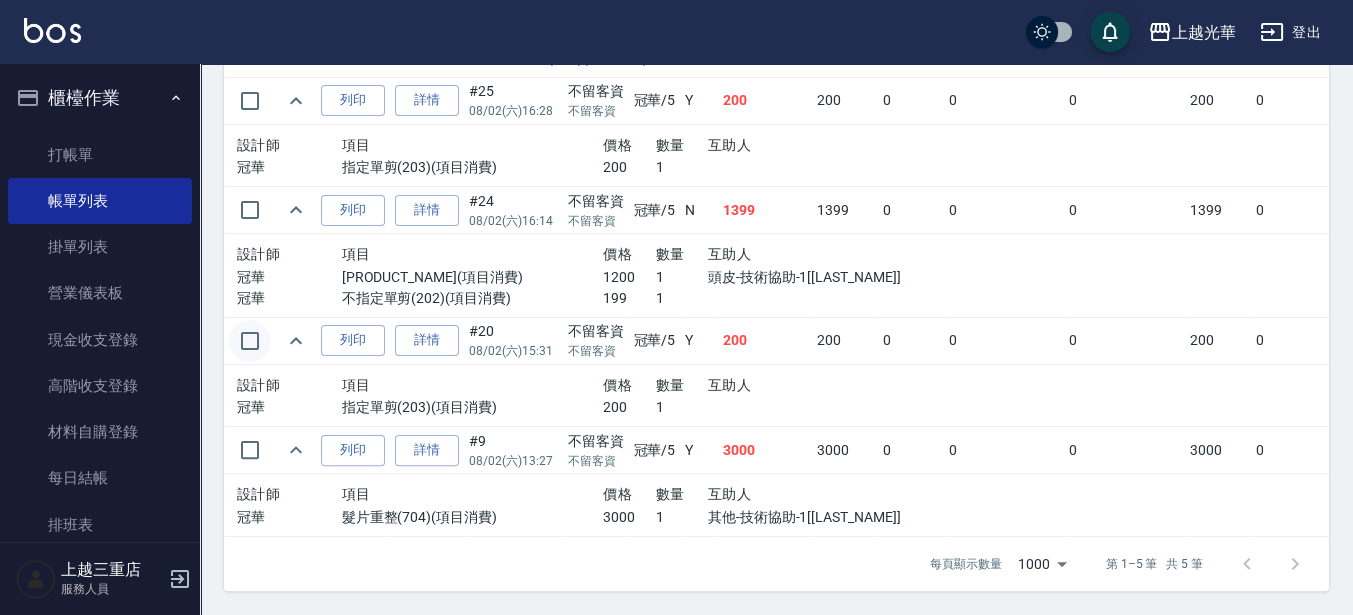click at bounding box center (250, 341) 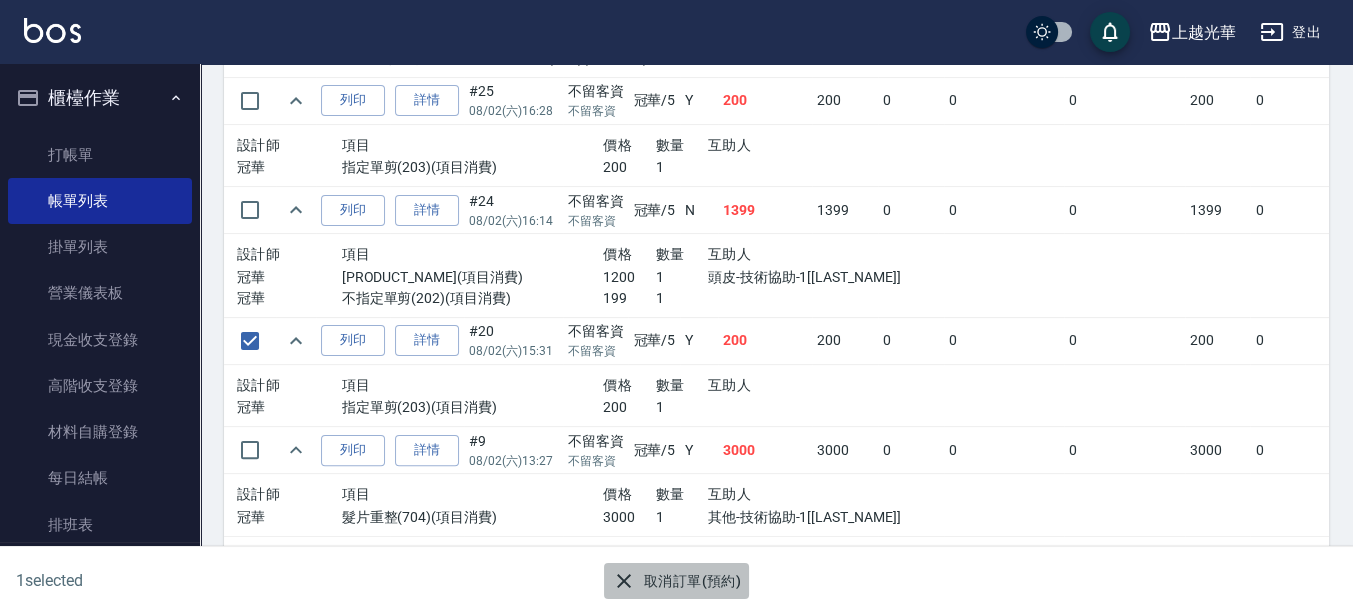 click on "取消訂單(預約)" at bounding box center [676, 581] 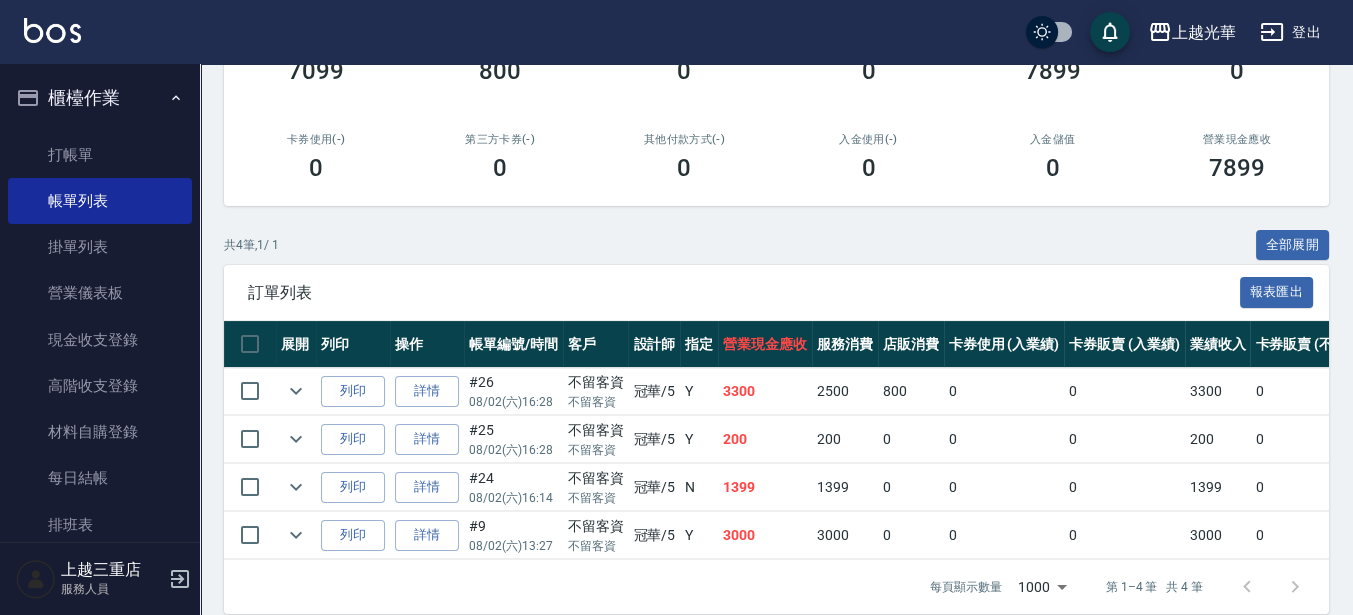 scroll, scrollTop: 335, scrollLeft: 0, axis: vertical 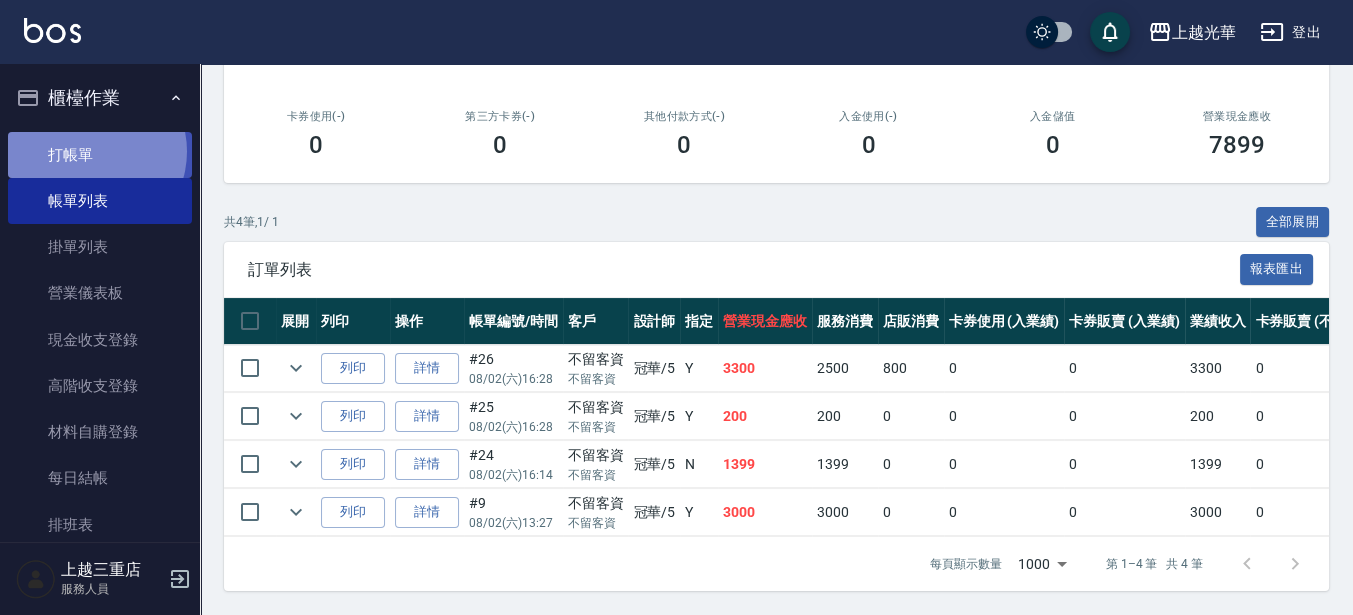 click on "打帳單" at bounding box center (100, 155) 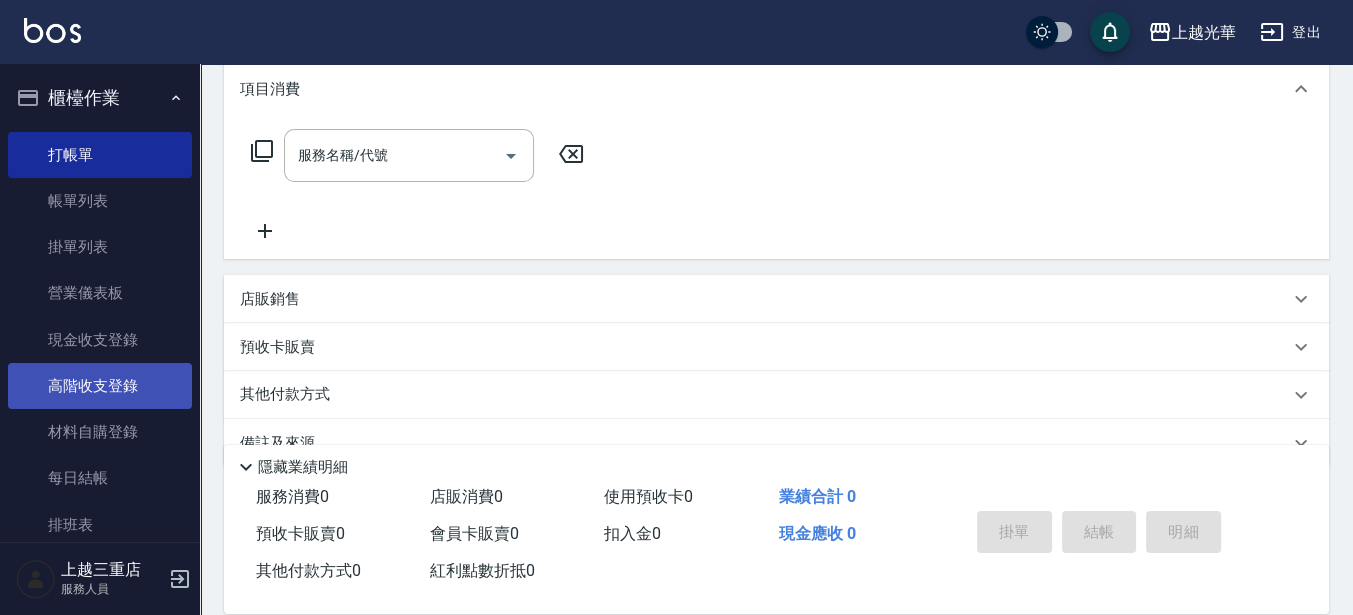 scroll, scrollTop: 312, scrollLeft: 0, axis: vertical 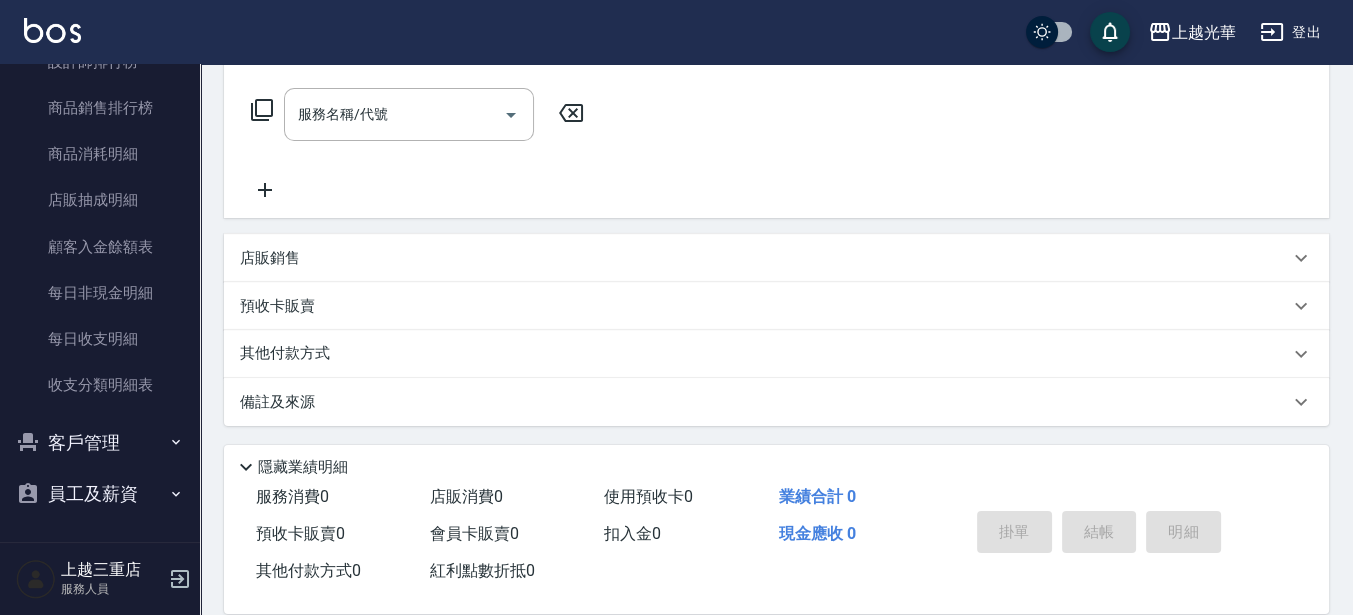 drag, startPoint x: 98, startPoint y: 441, endPoint x: 88, endPoint y: 448, distance: 12.206555 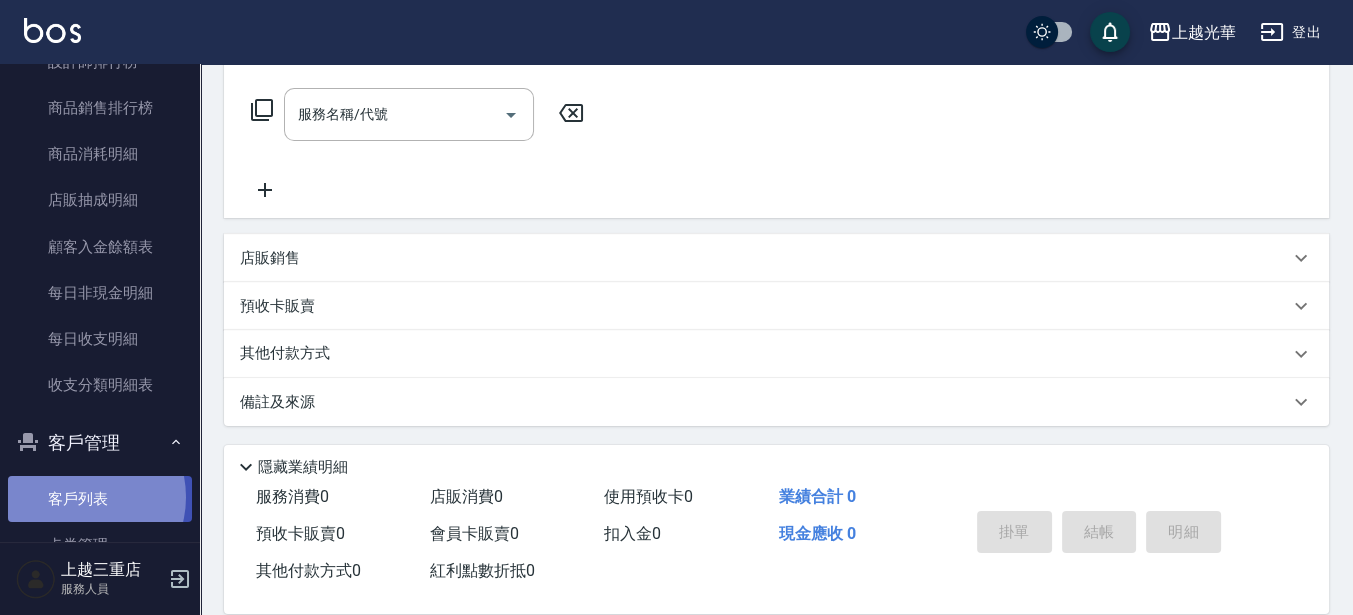 click on "客戶列表" at bounding box center (100, 499) 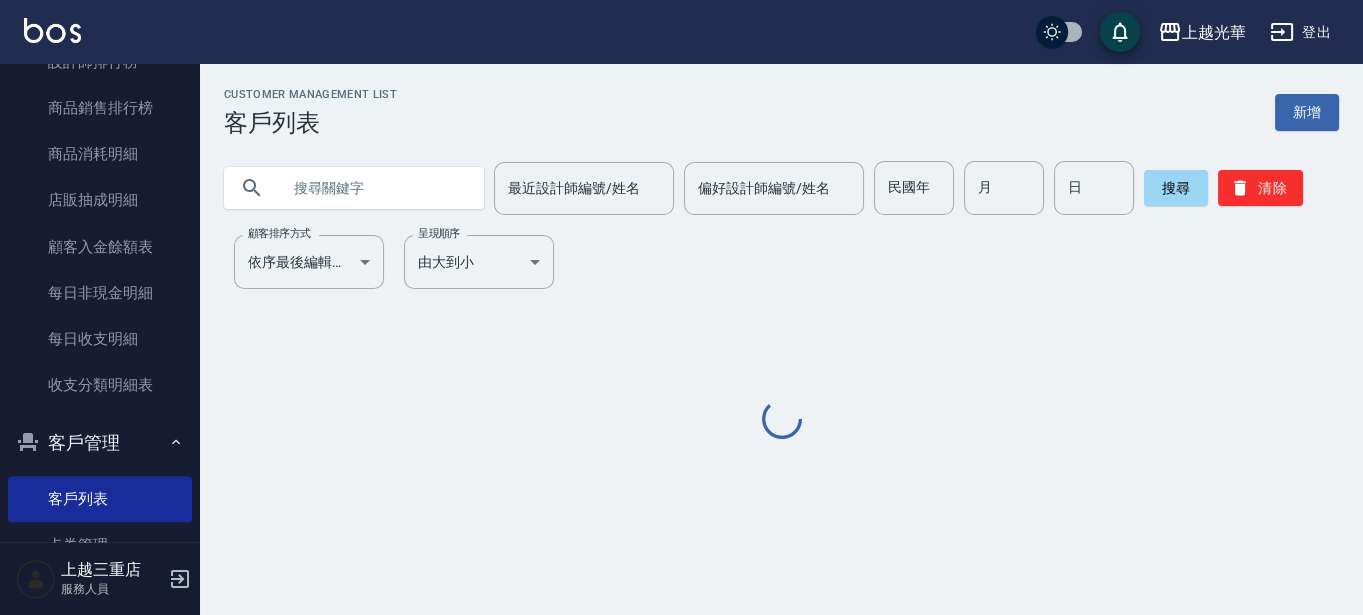 drag, startPoint x: 409, startPoint y: 183, endPoint x: 385, endPoint y: 196, distance: 27.294687 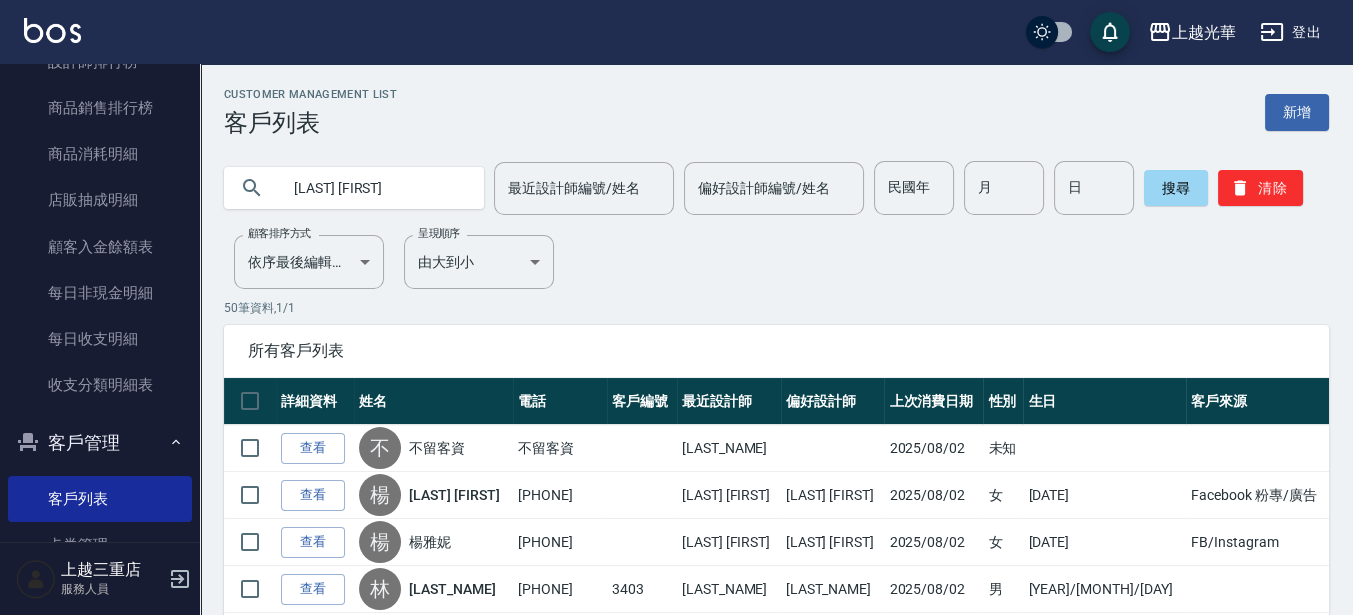 type on "林佩君" 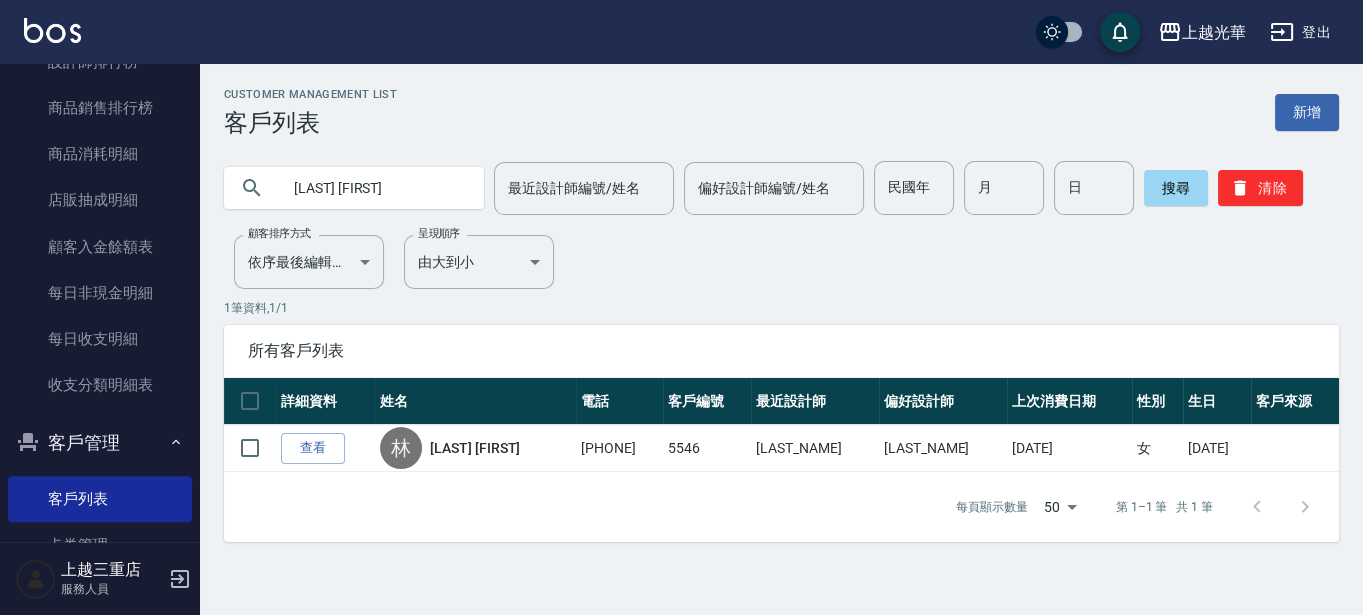 click on "查看" at bounding box center (313, 448) 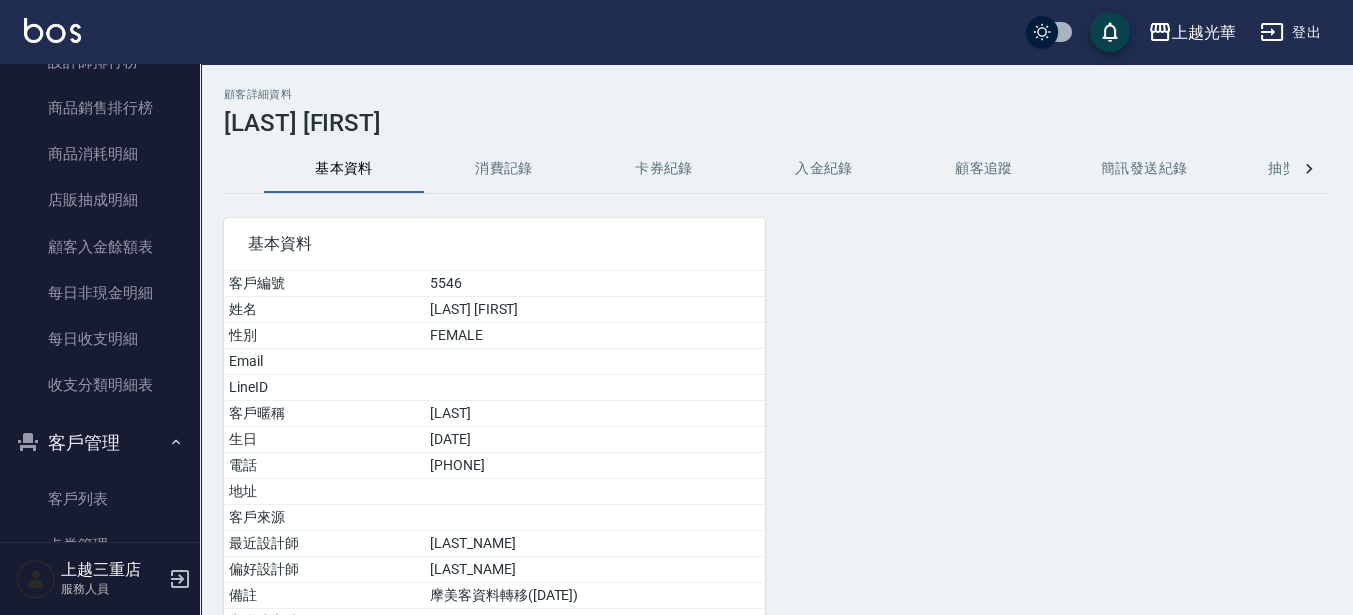 click on "消費記錄" at bounding box center [504, 169] 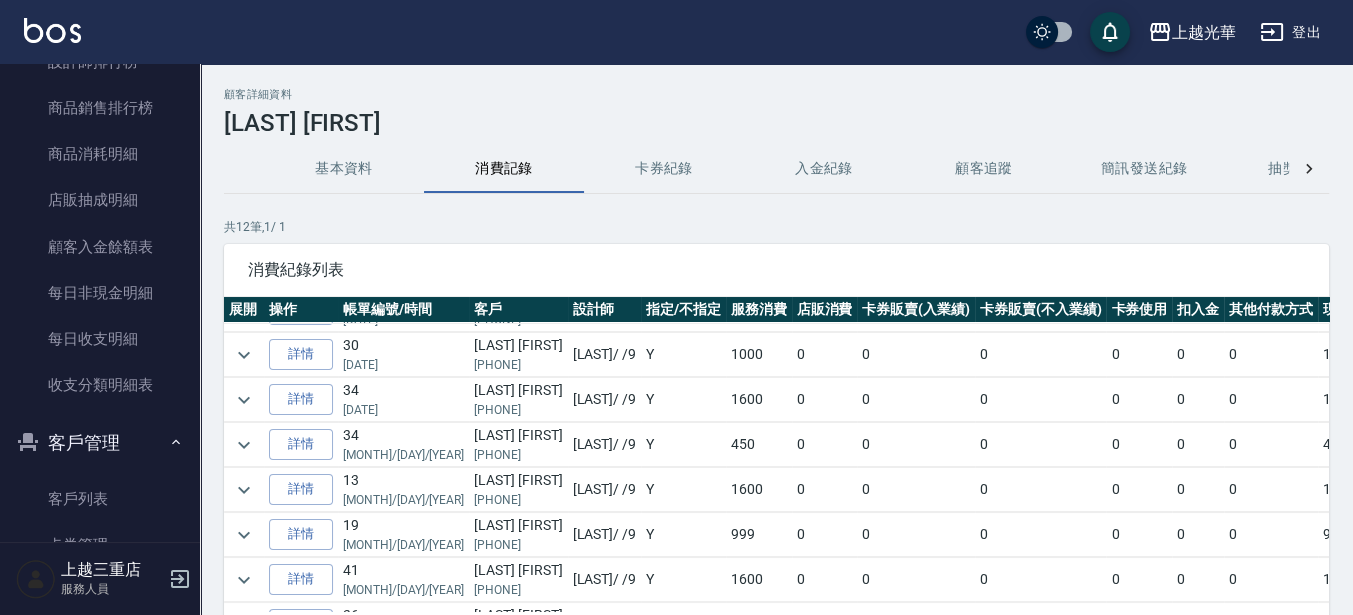 scroll, scrollTop: 0, scrollLeft: 0, axis: both 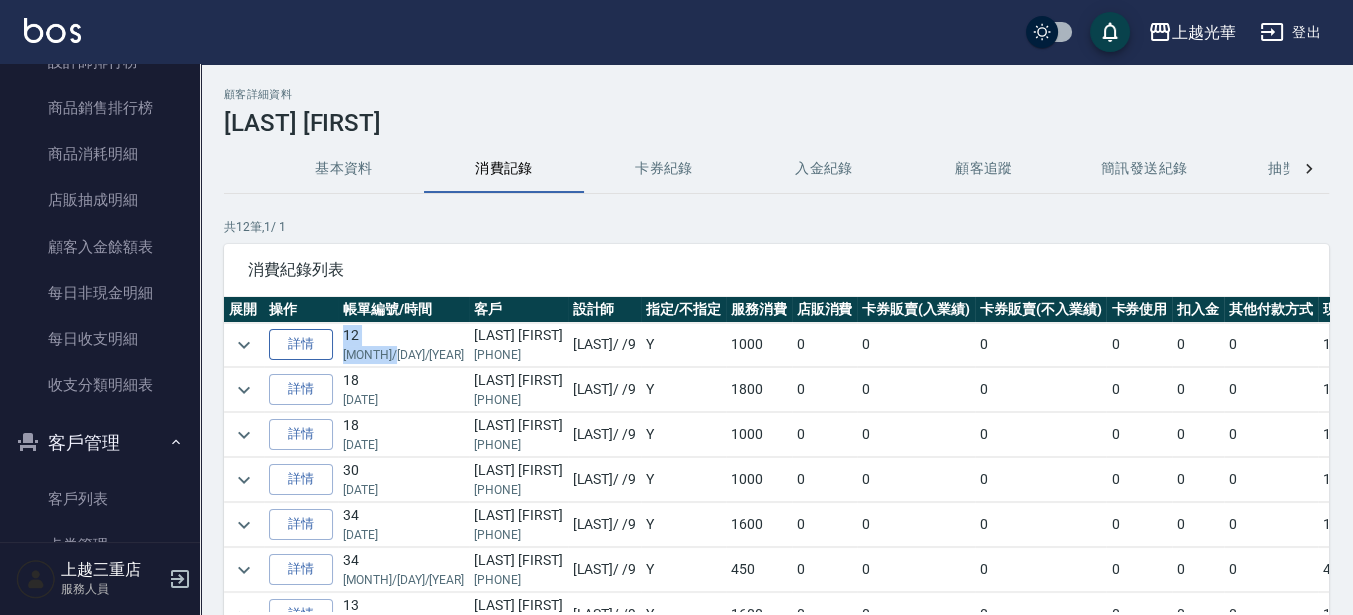 drag, startPoint x: 392, startPoint y: 350, endPoint x: 305, endPoint y: 353, distance: 87.05171 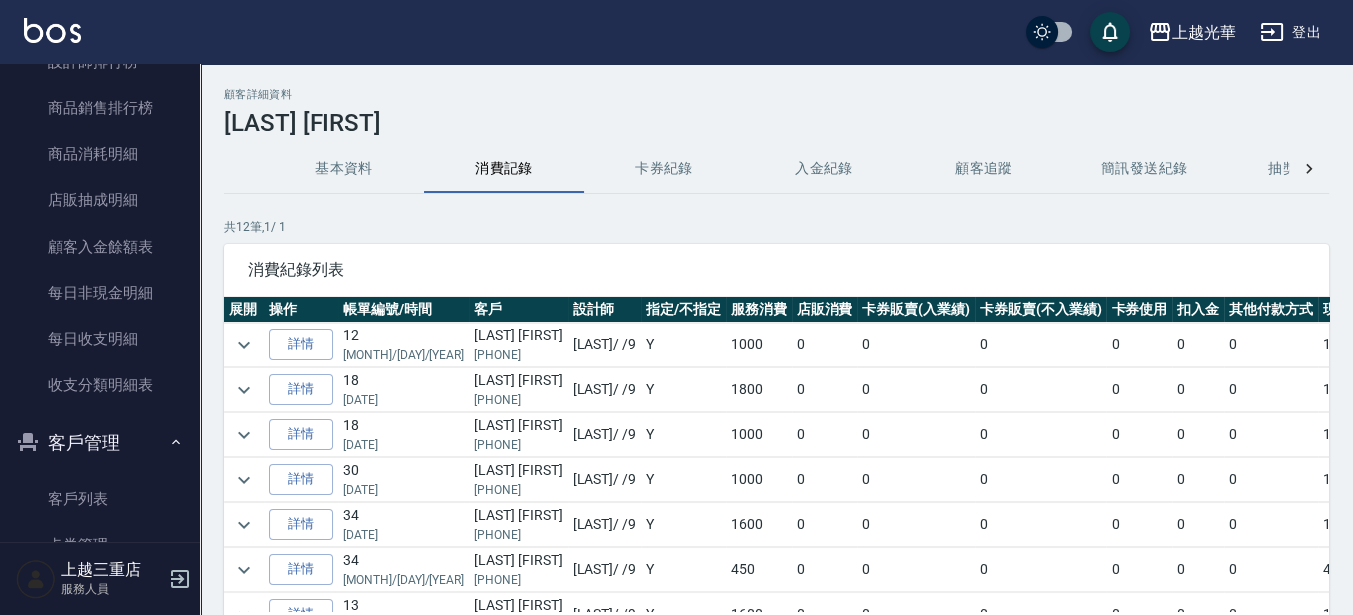 click on "0912526228" at bounding box center [518, 355] 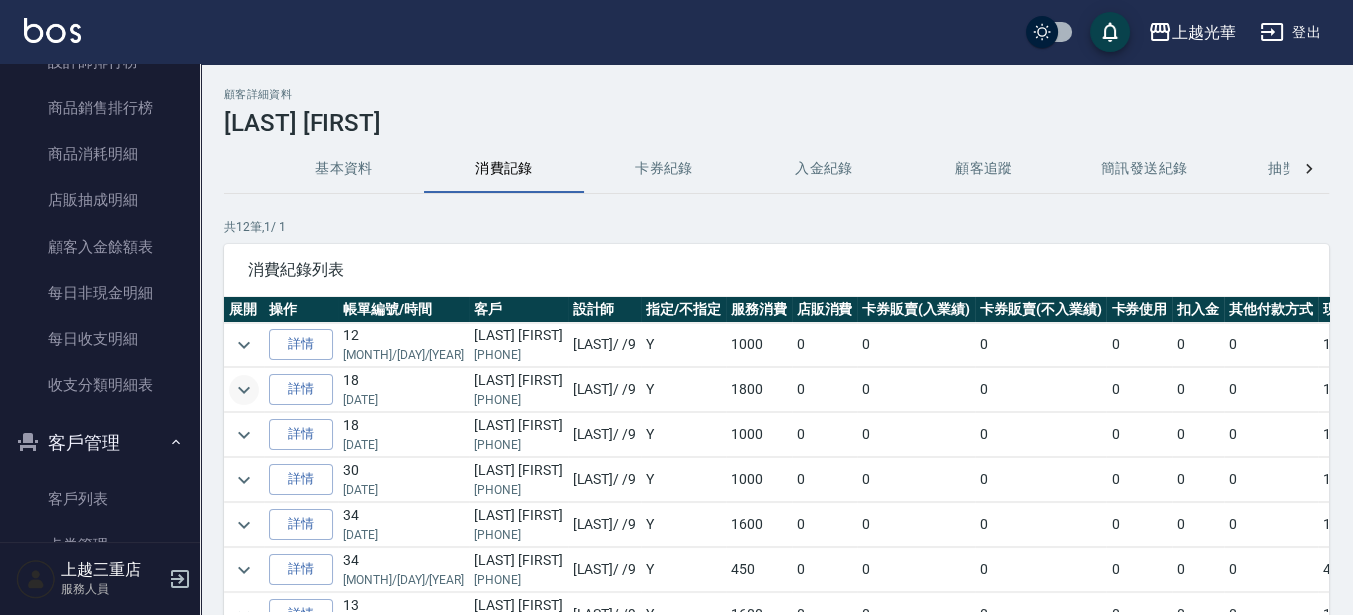 click 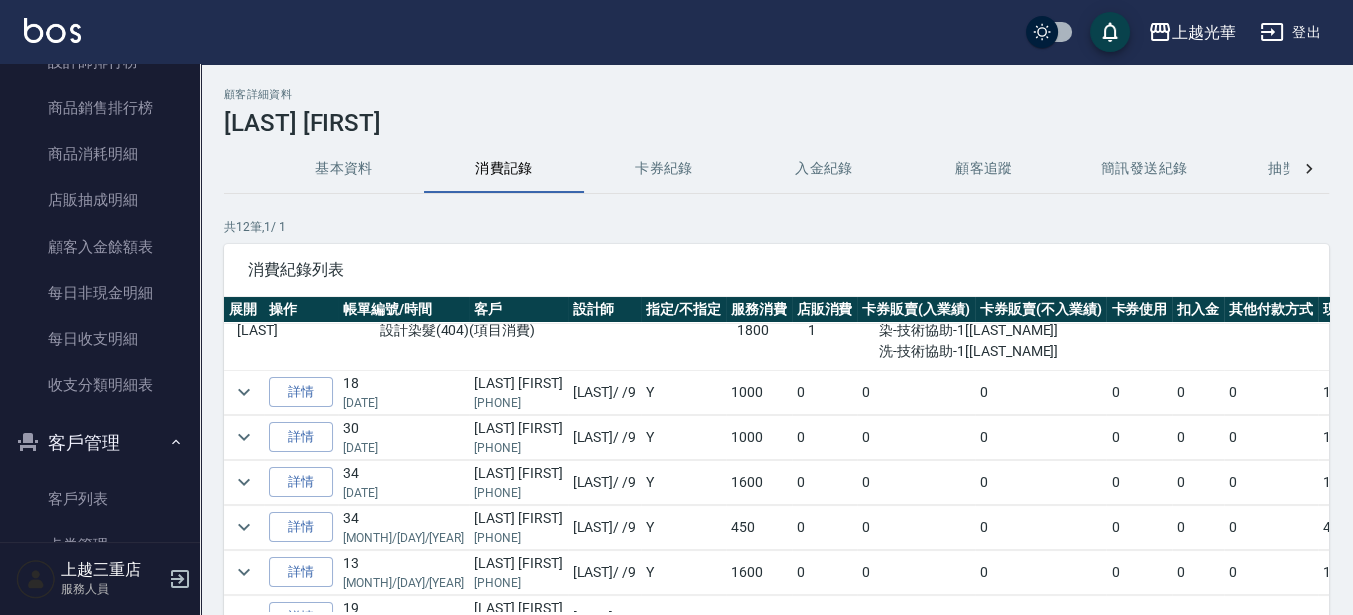 scroll, scrollTop: 0, scrollLeft: 0, axis: both 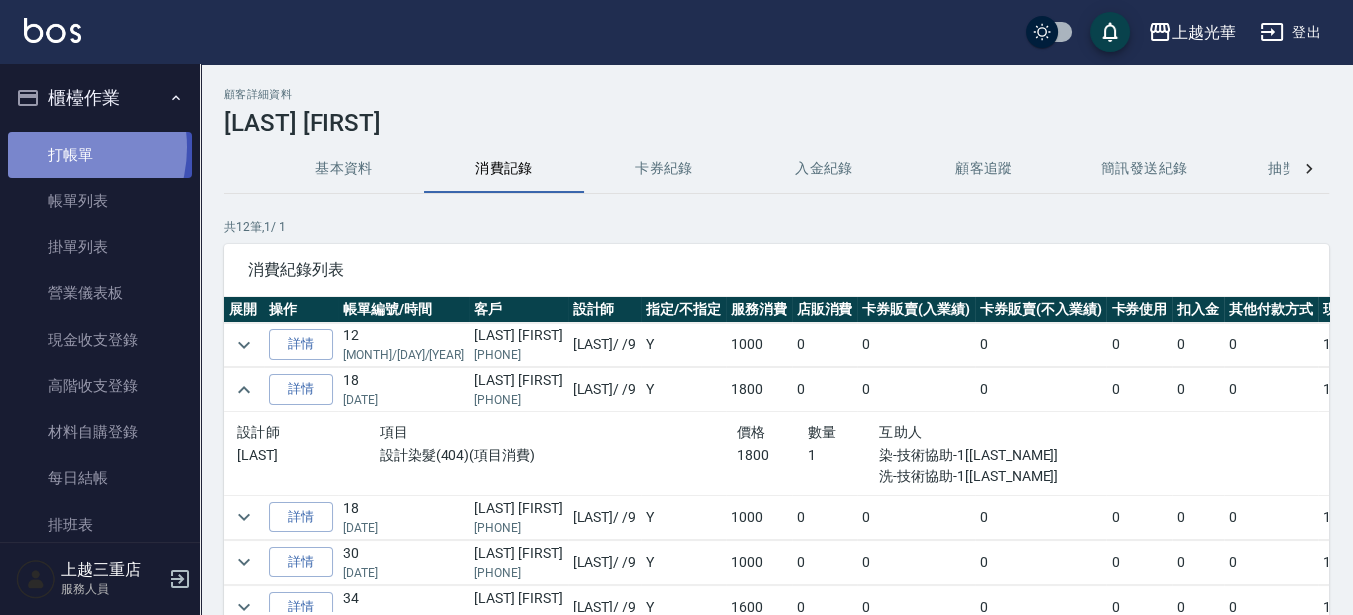 click on "打帳單" at bounding box center [100, 155] 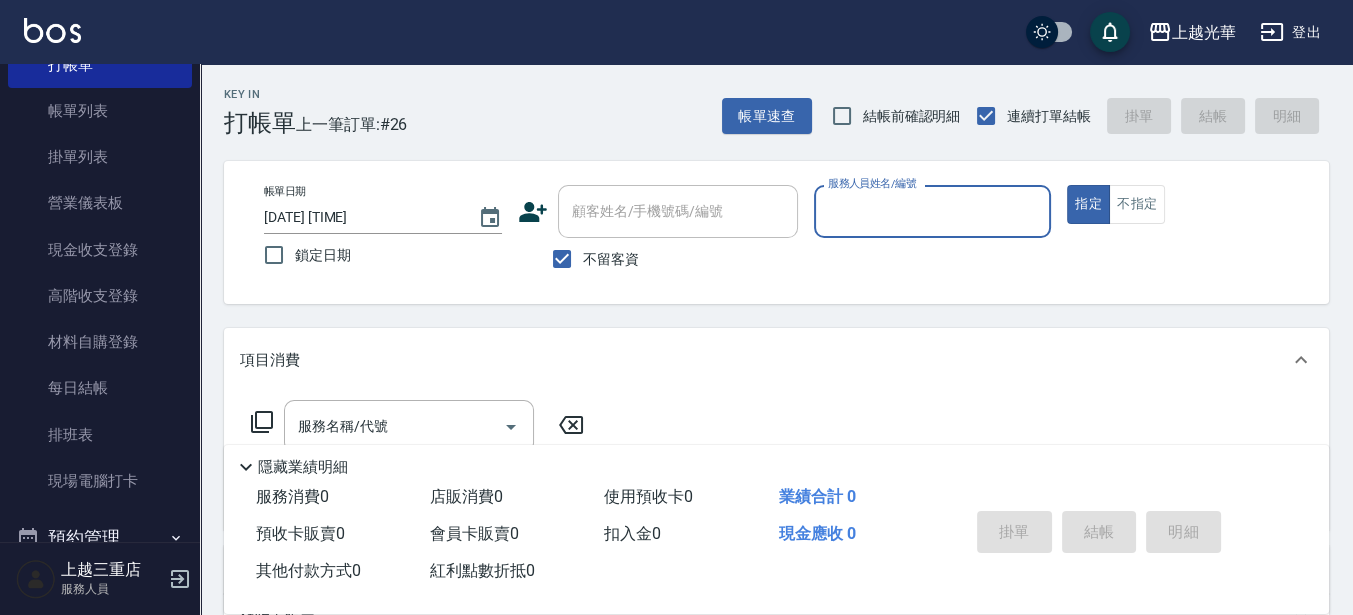 scroll, scrollTop: 125, scrollLeft: 0, axis: vertical 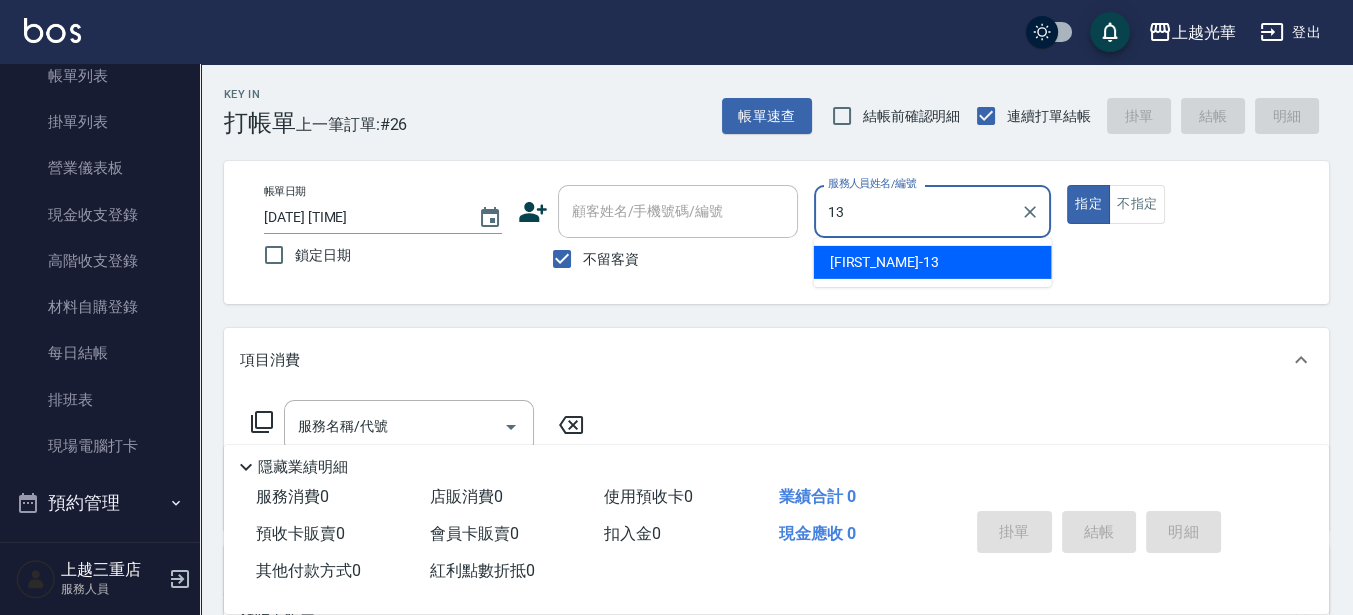 type on "玉華-13" 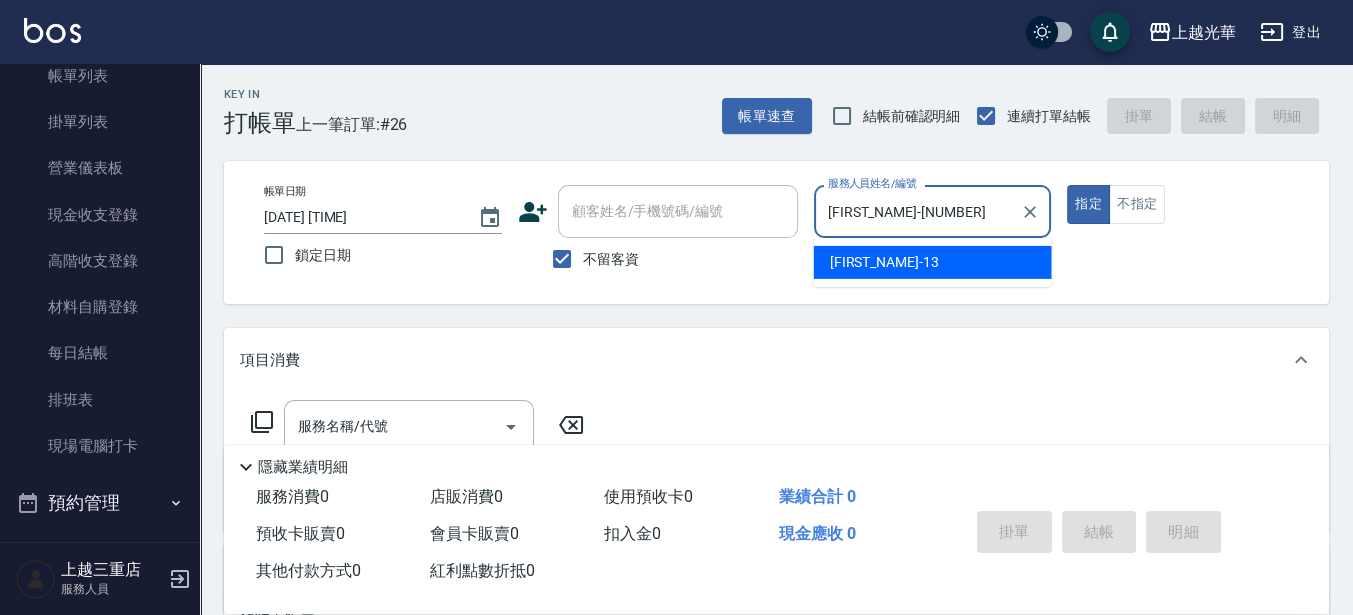 type on "true" 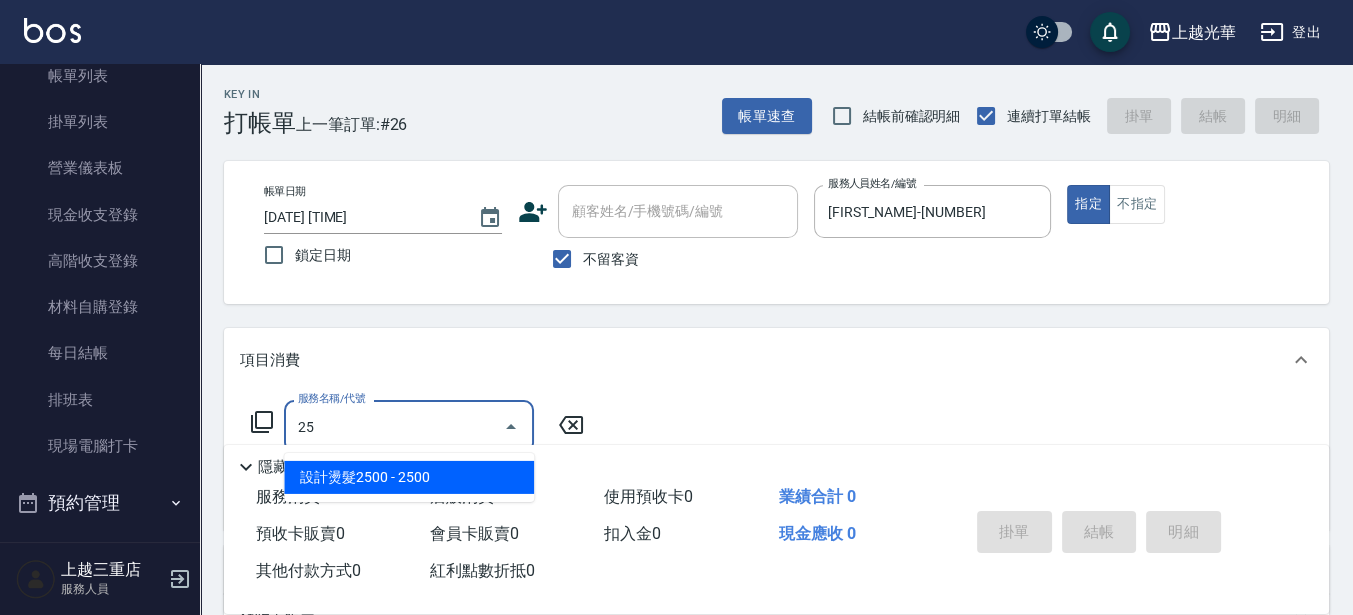 type on "2" 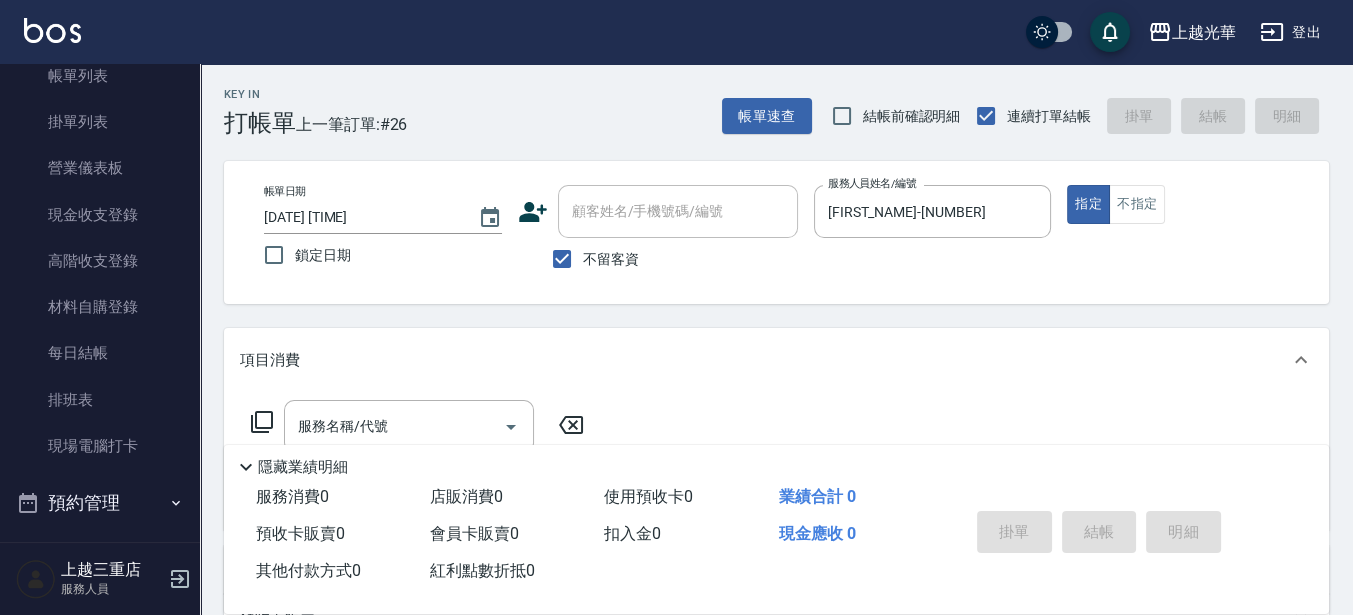 click 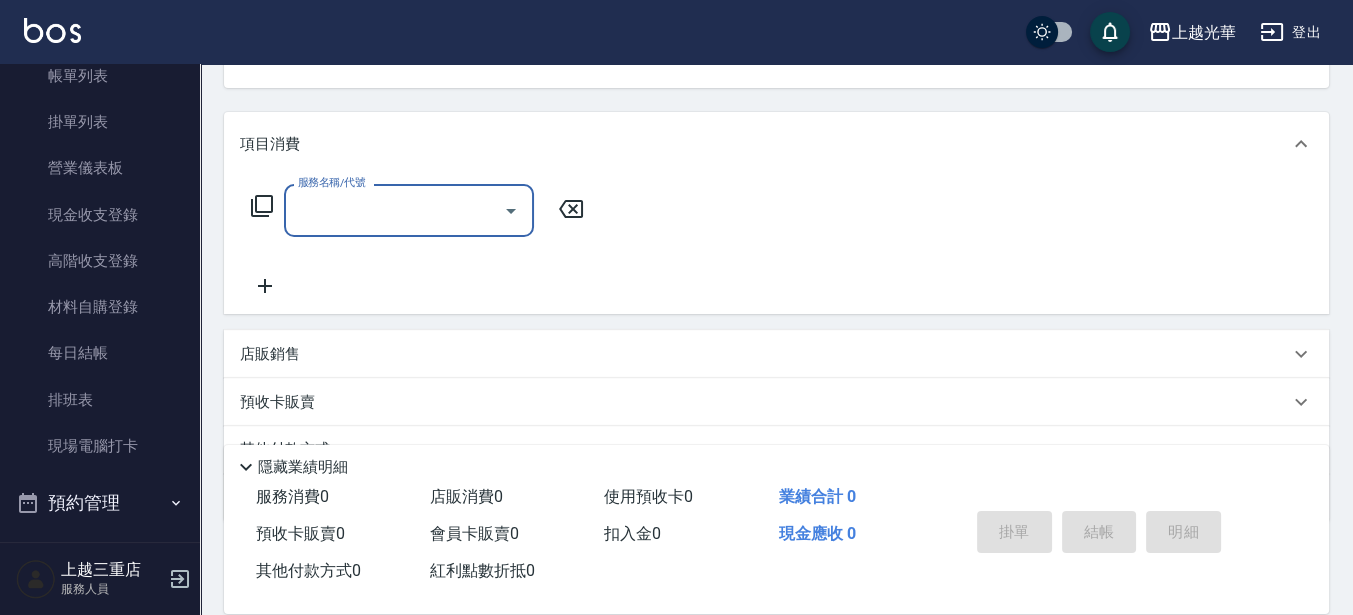 scroll, scrollTop: 125, scrollLeft: 0, axis: vertical 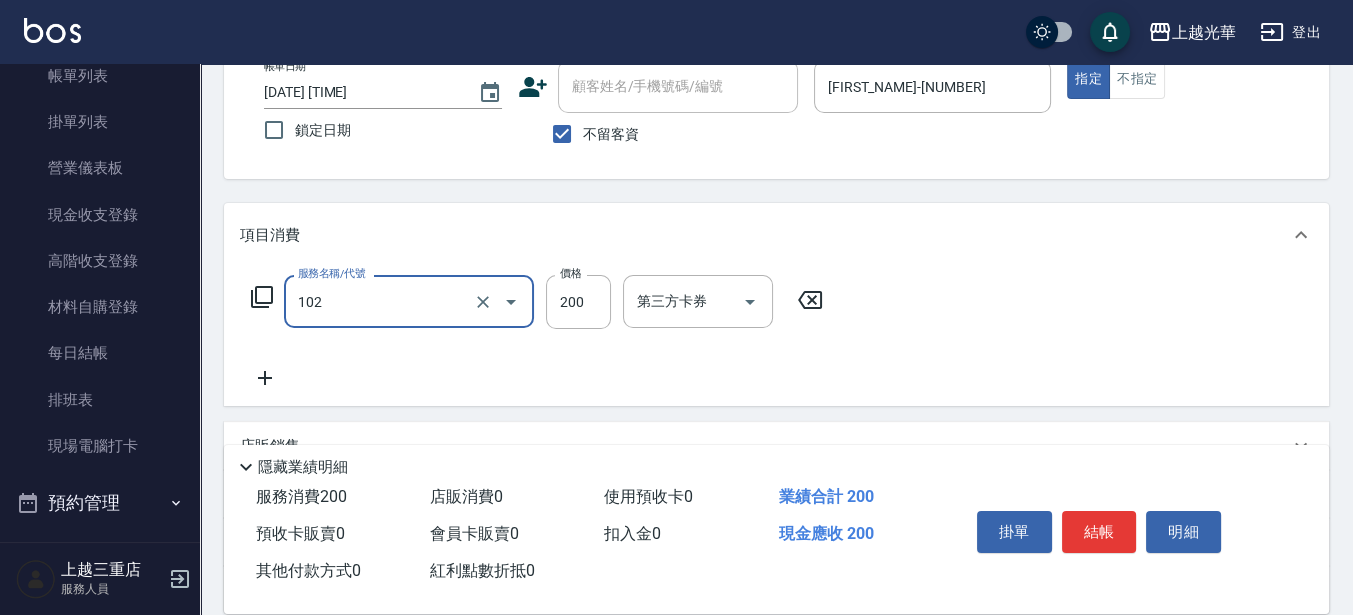 type on "指定洗髮(102)" 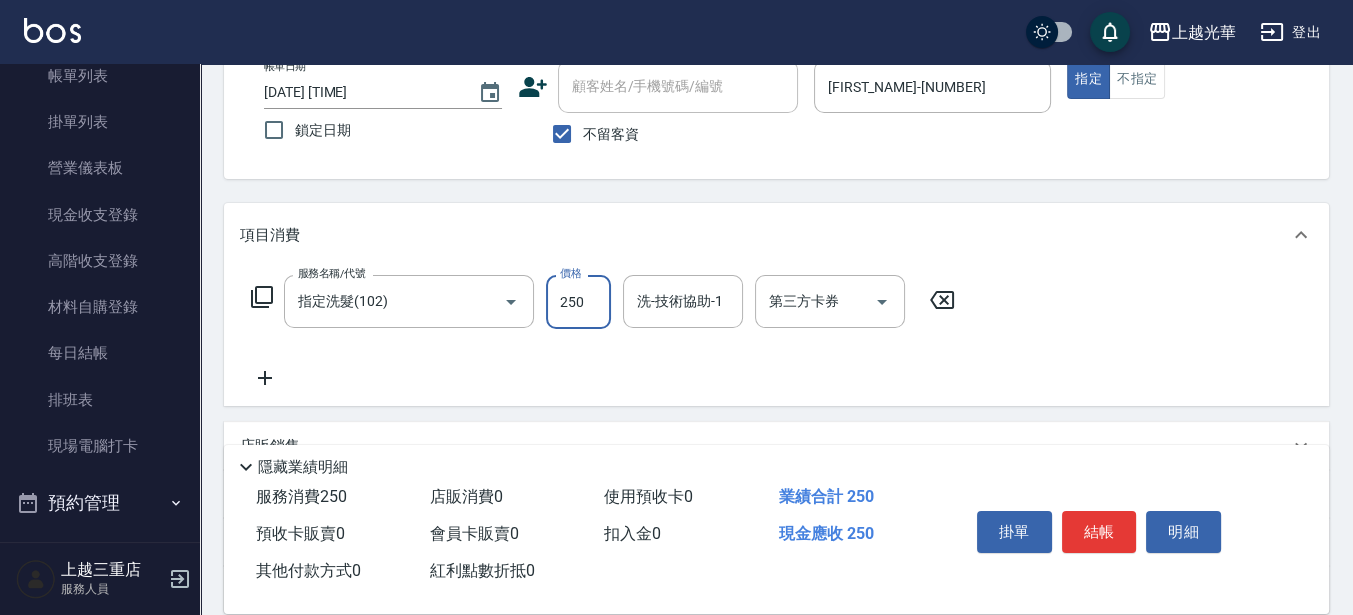type on "250" 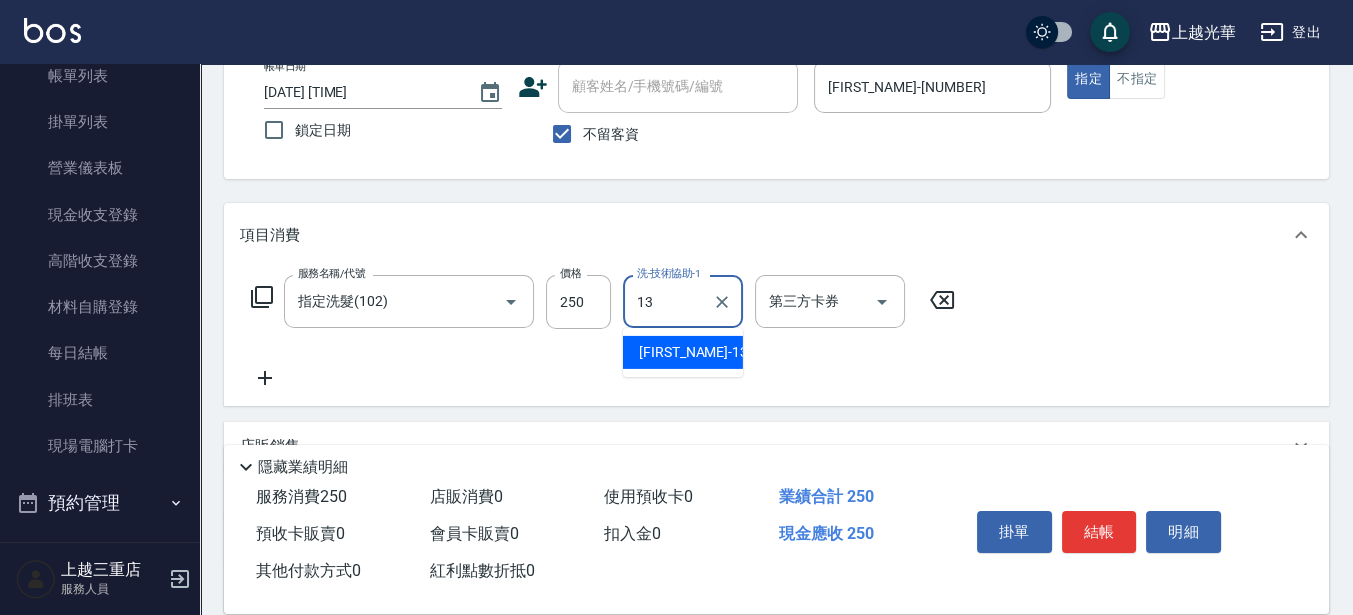 type on "玉華-13" 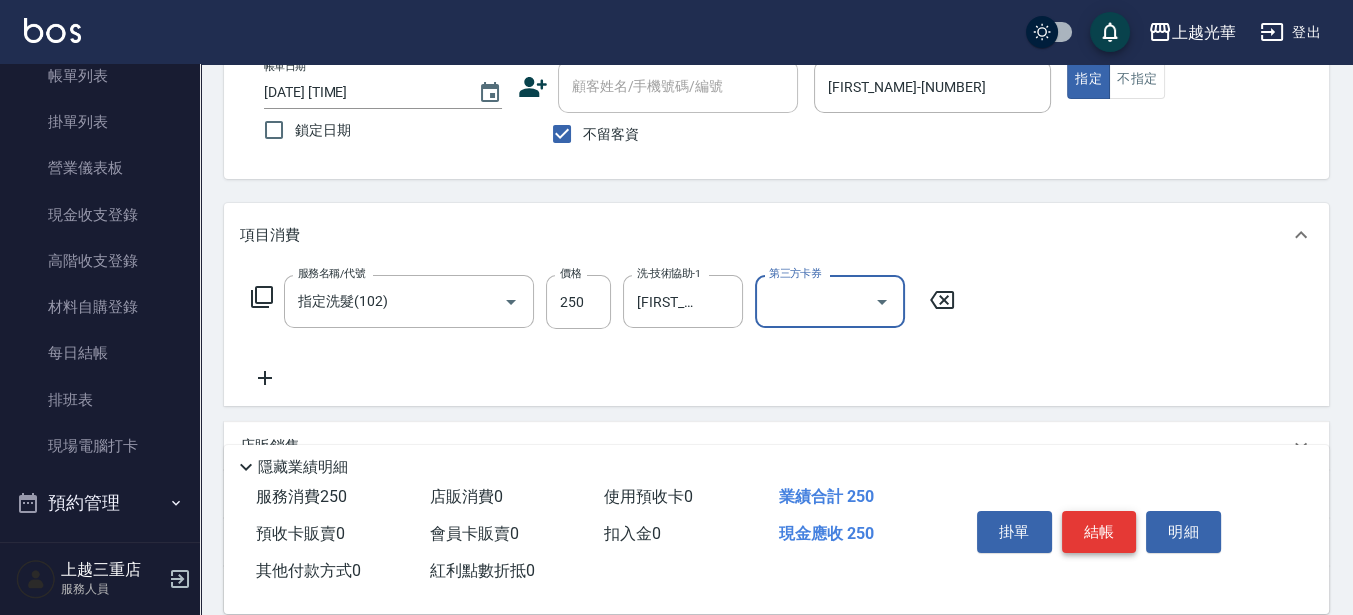 click on "結帳" at bounding box center (1099, 532) 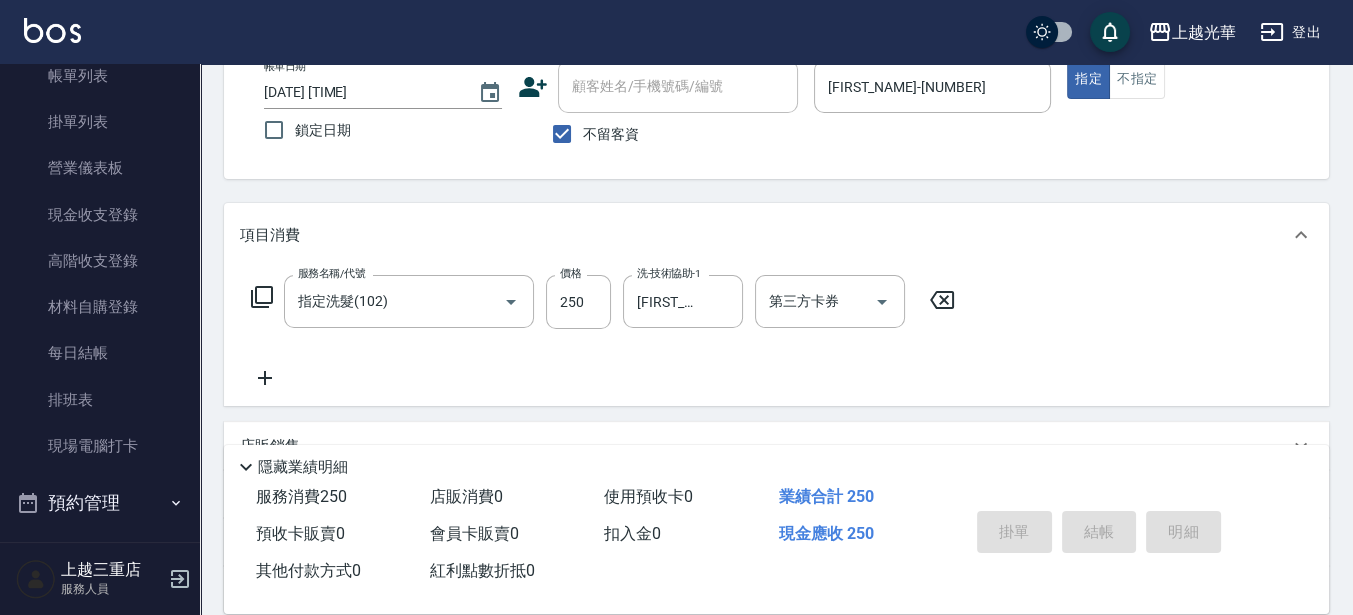type on "2025/08/02 16:45" 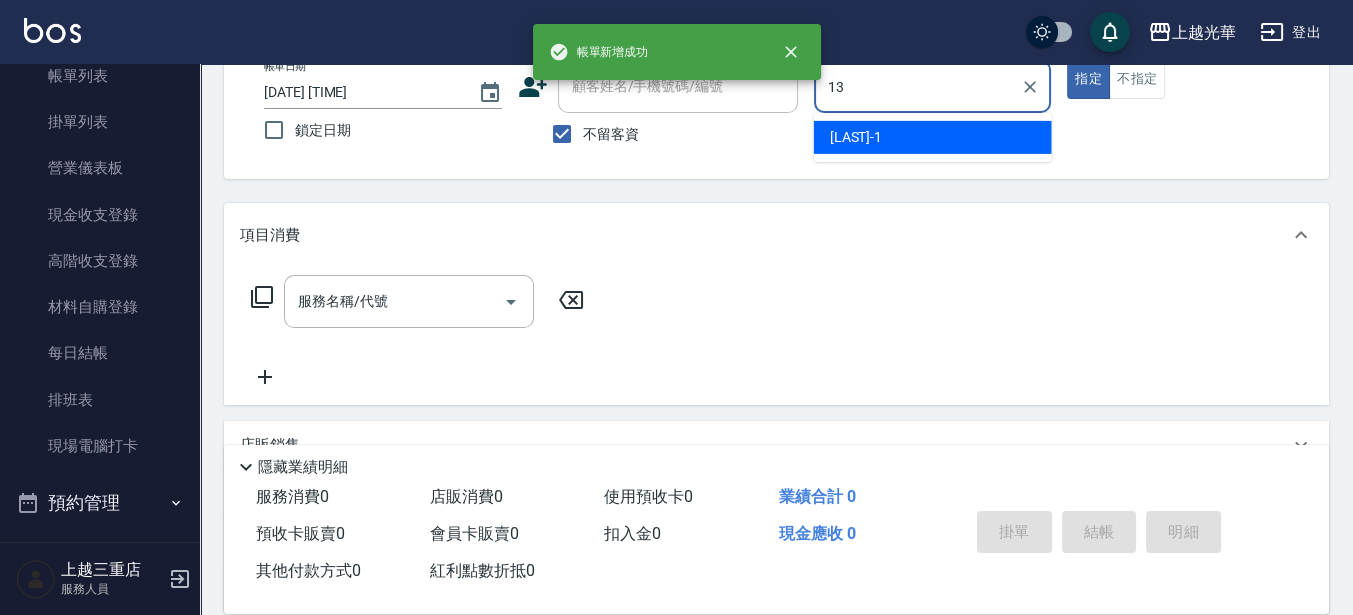type on "玉華-13" 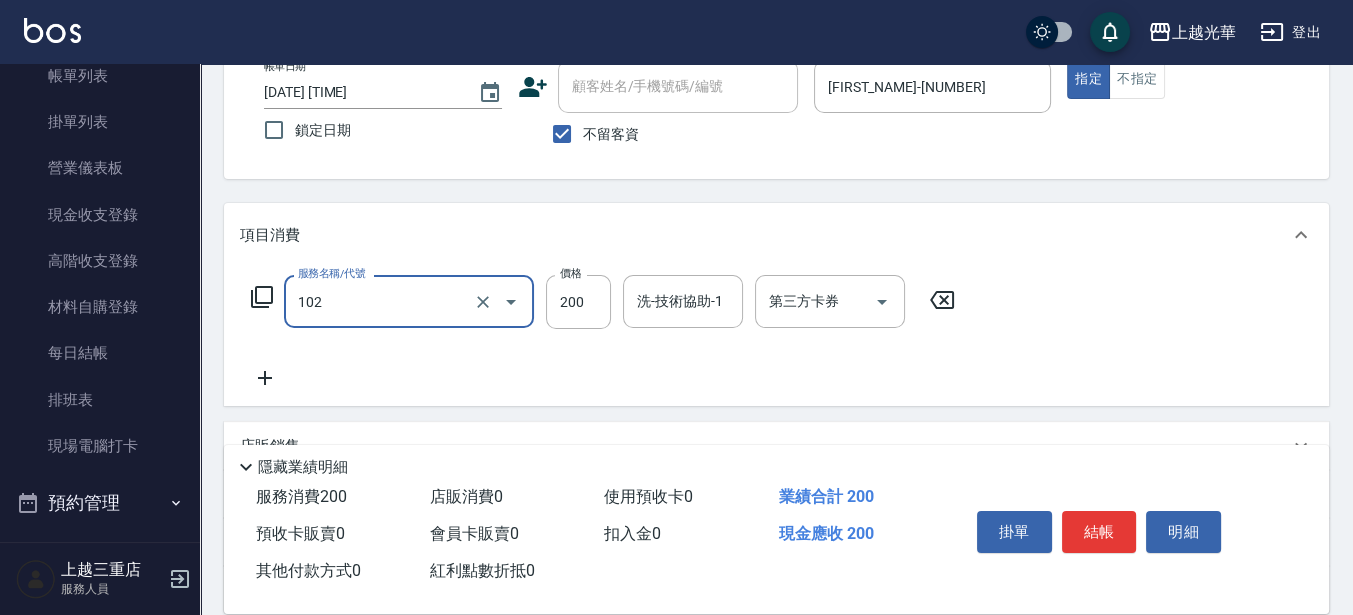 type on "指定洗髮(102)" 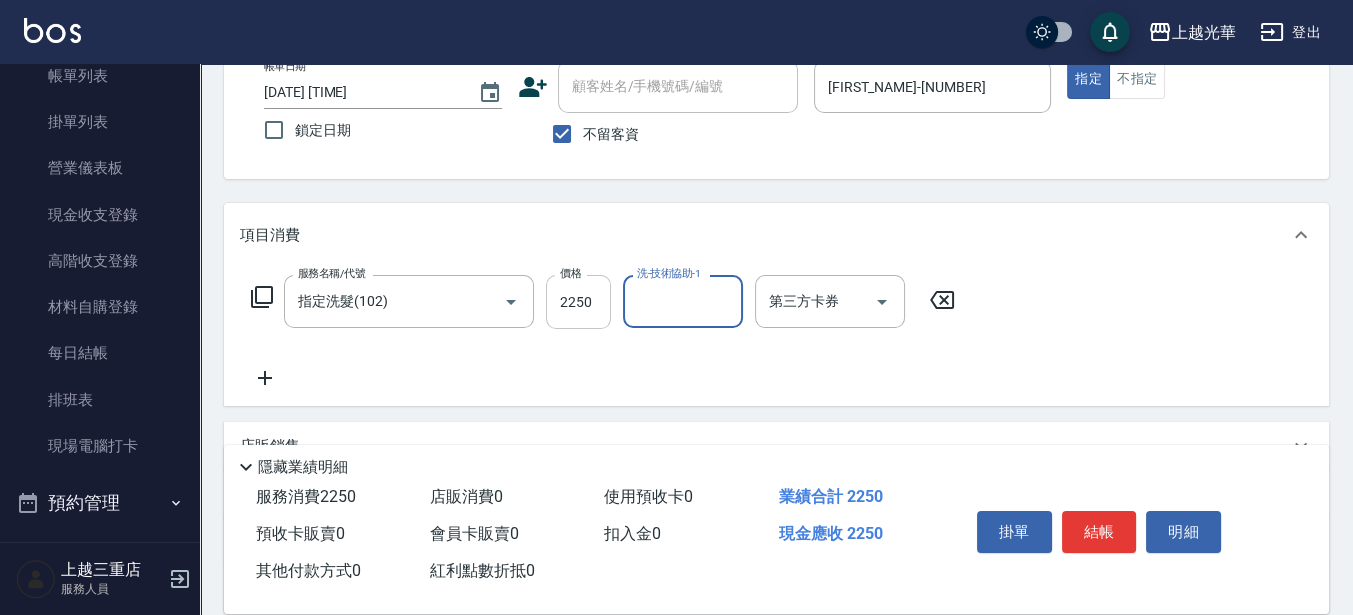 click on "2250" at bounding box center [578, 302] 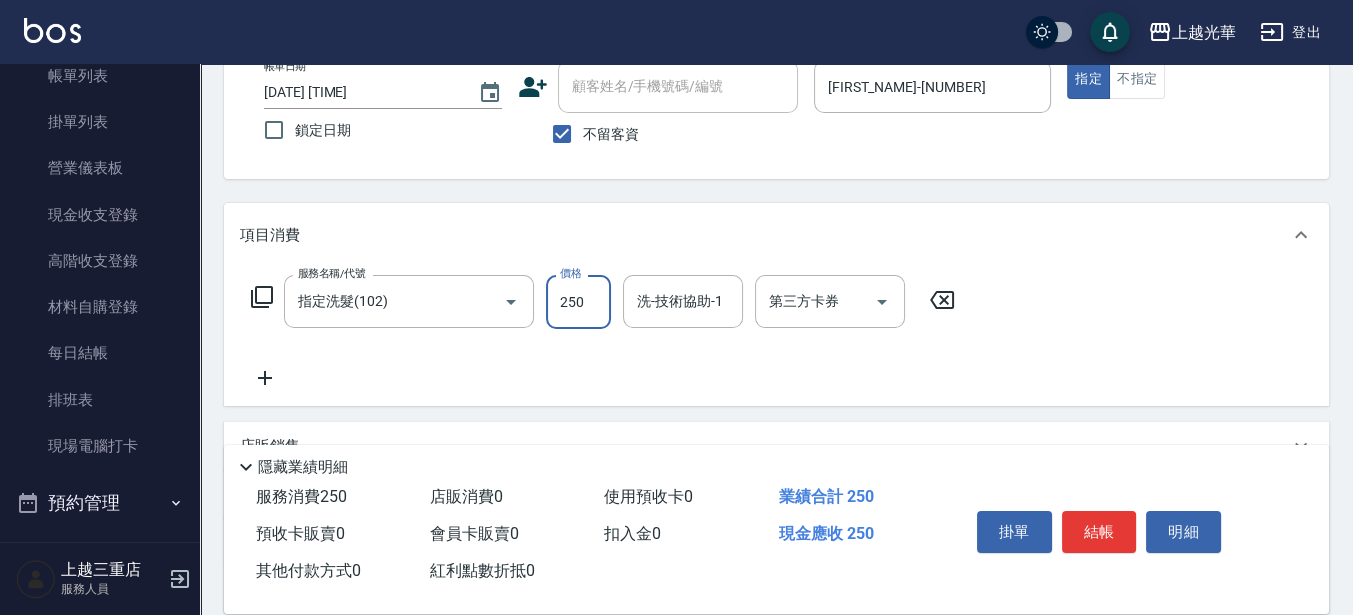 type on "250" 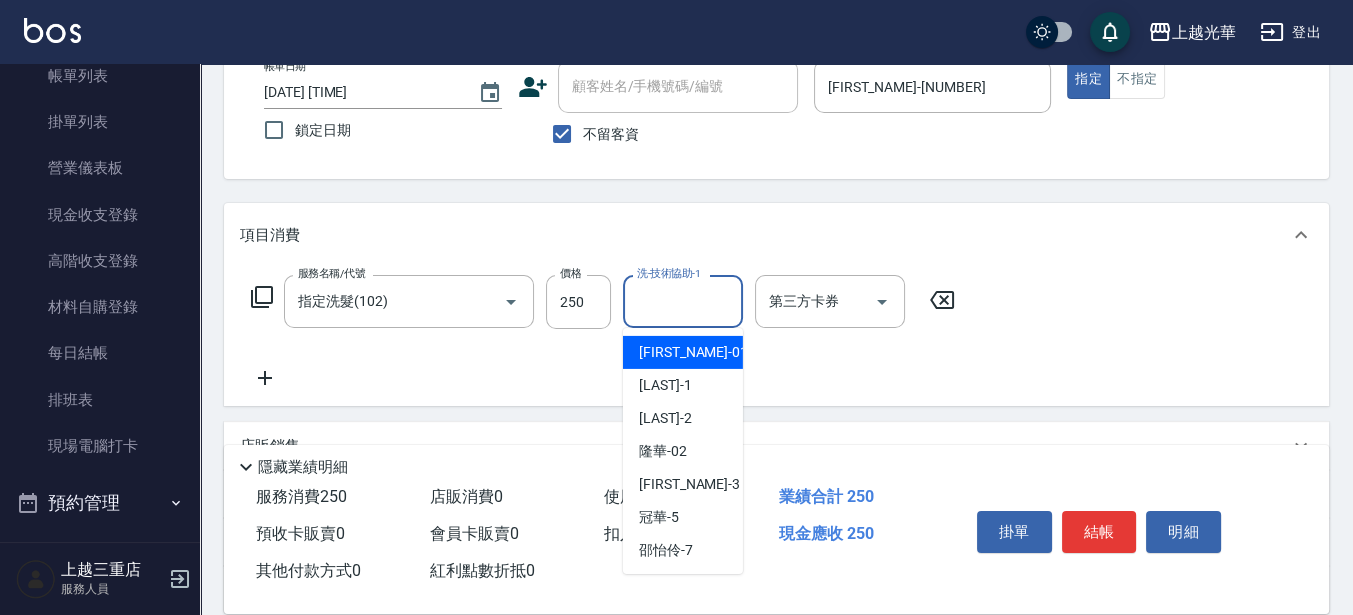 click on "洗-技術協助-1 洗-技術協助-1" at bounding box center (683, 301) 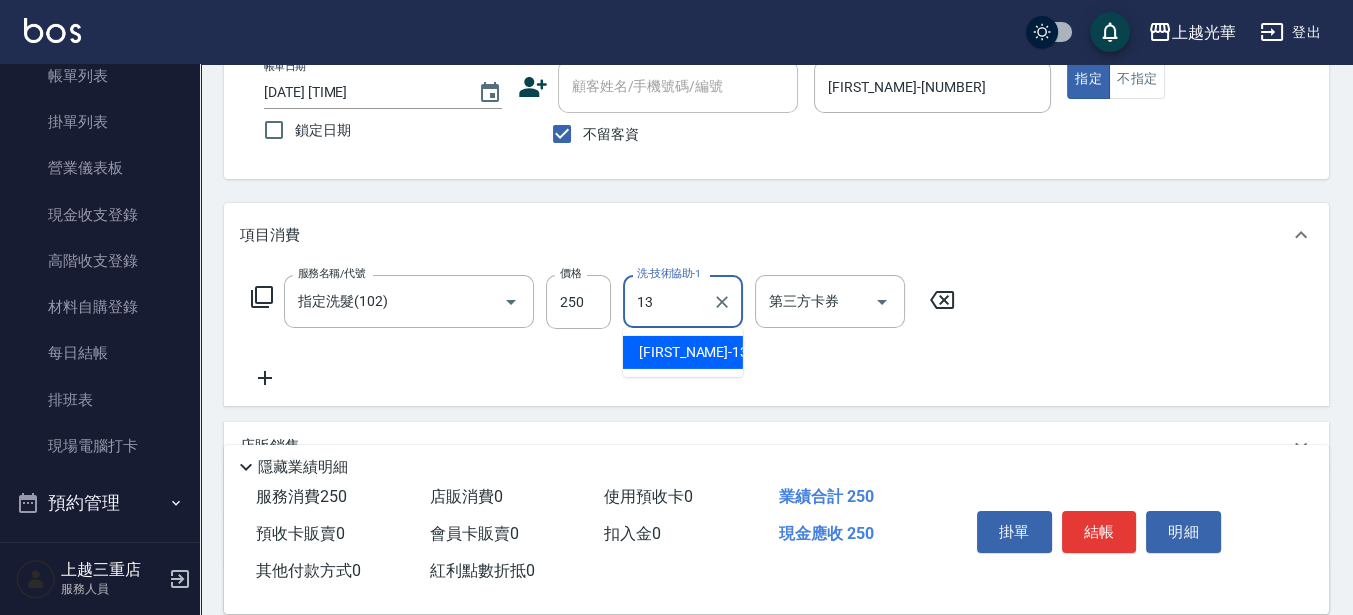 type on "玉華-13" 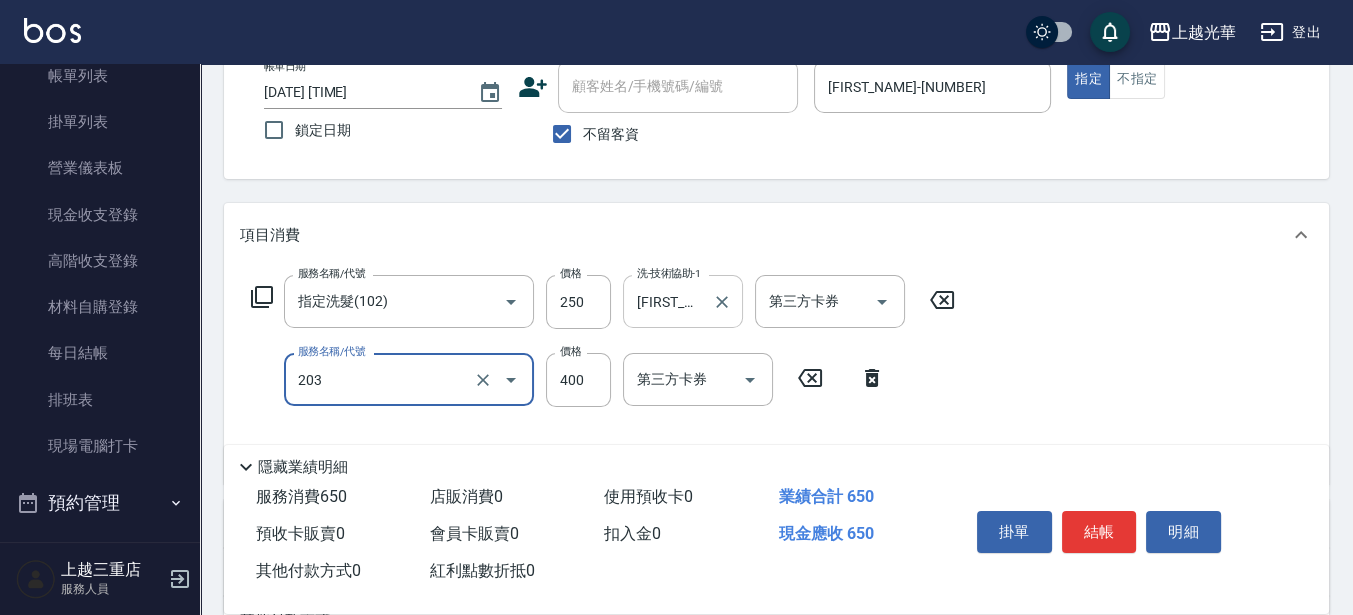 type on "指定單剪(203)" 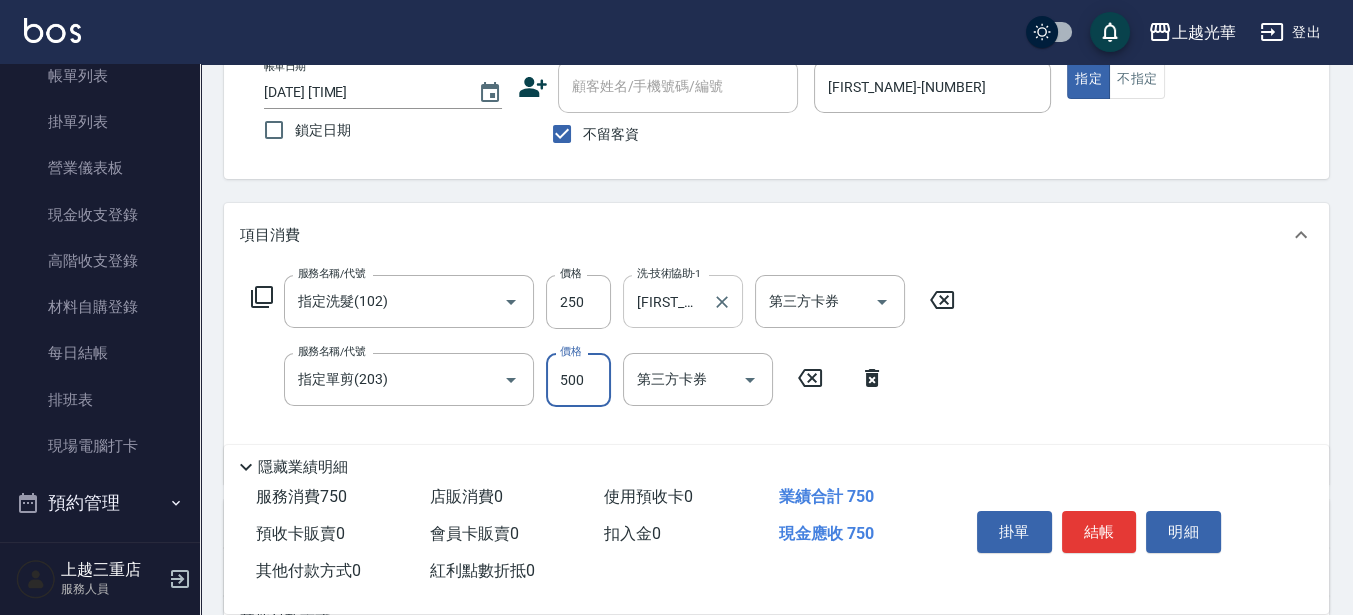 type on "500" 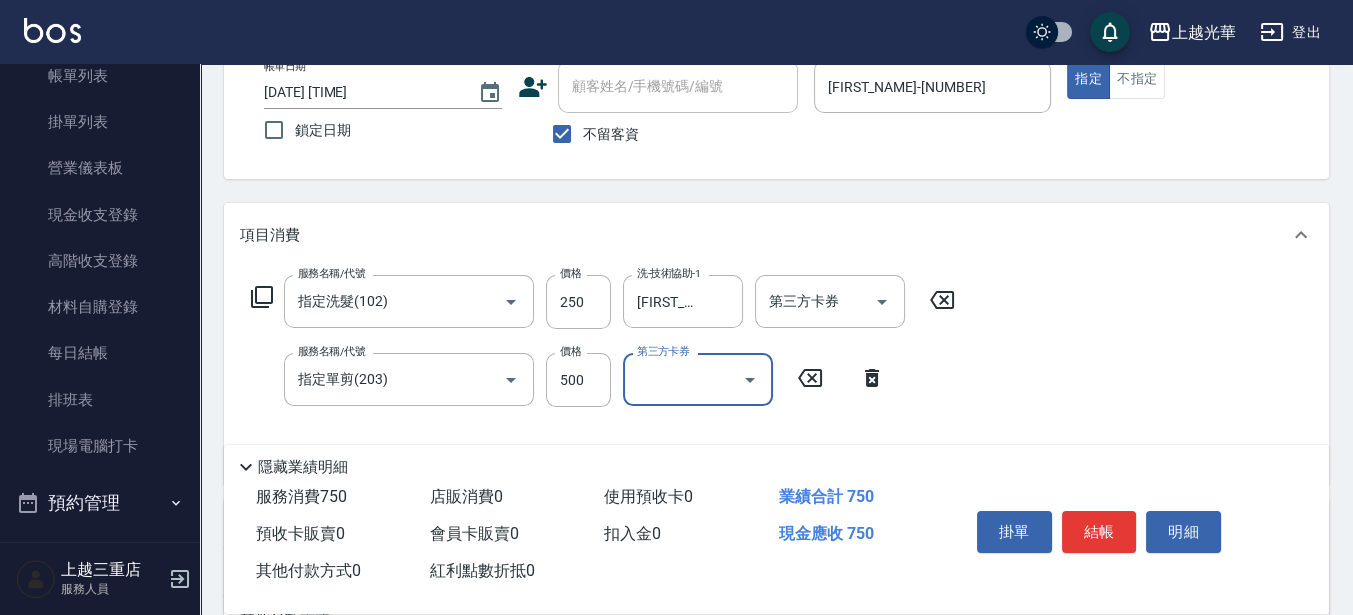 click on "結帳" at bounding box center [1099, 532] 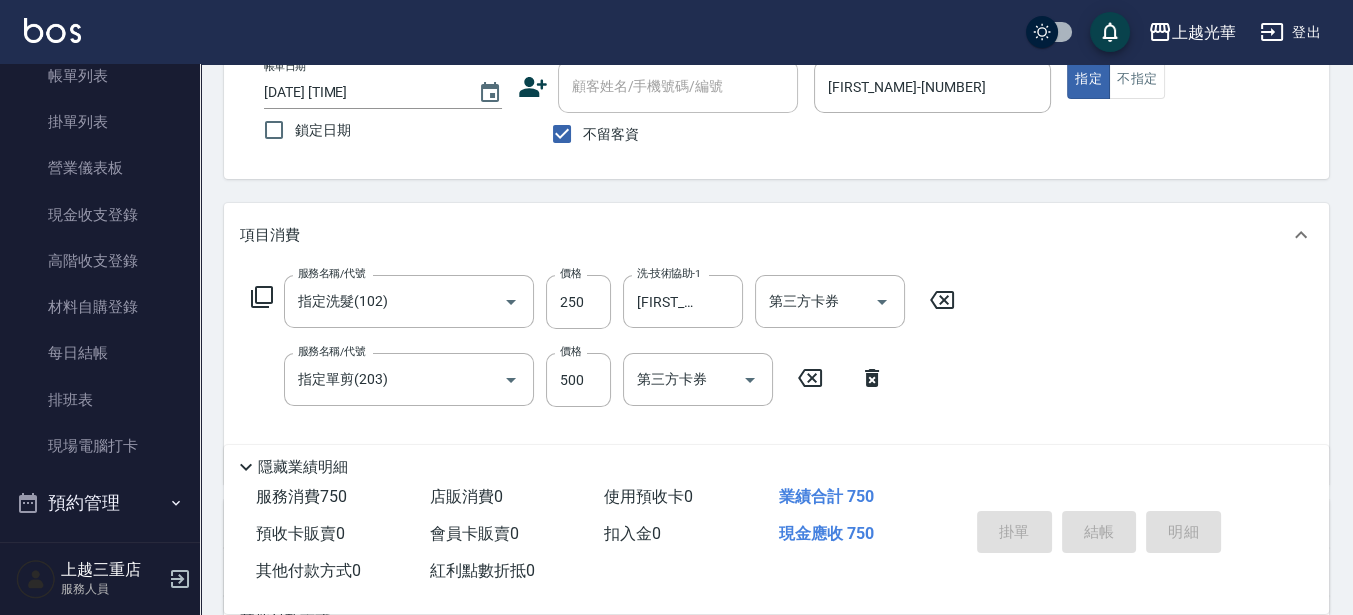 type on "2025/08/02 16:46" 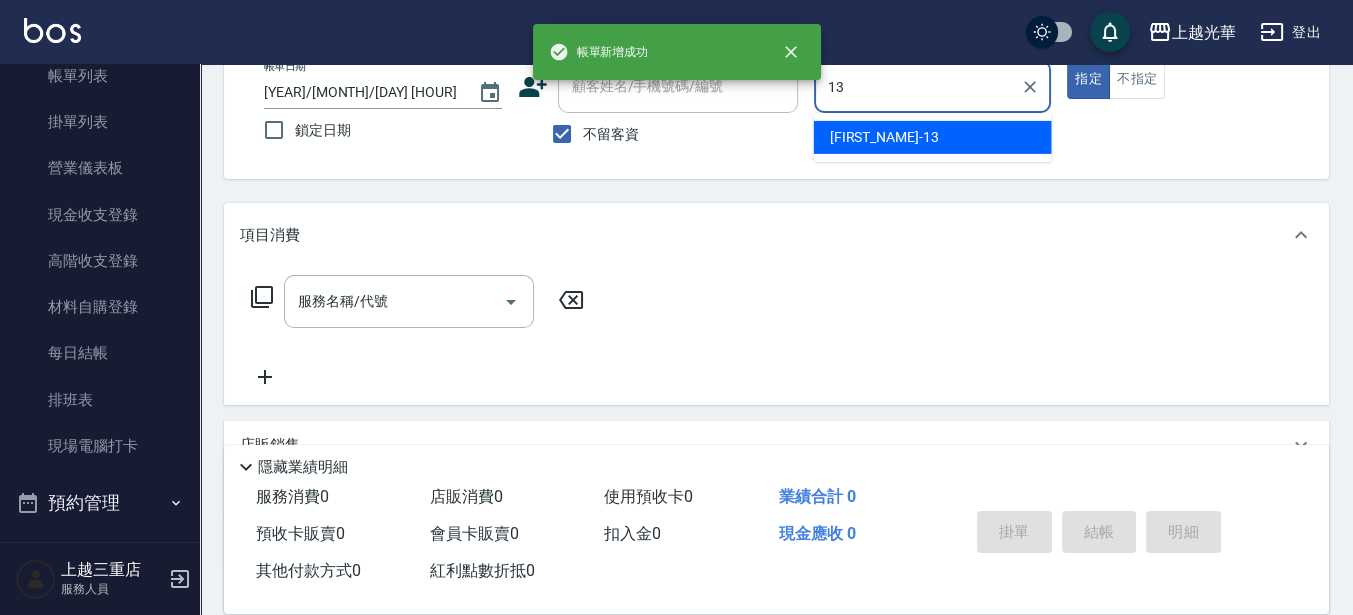 type on "玉華-13" 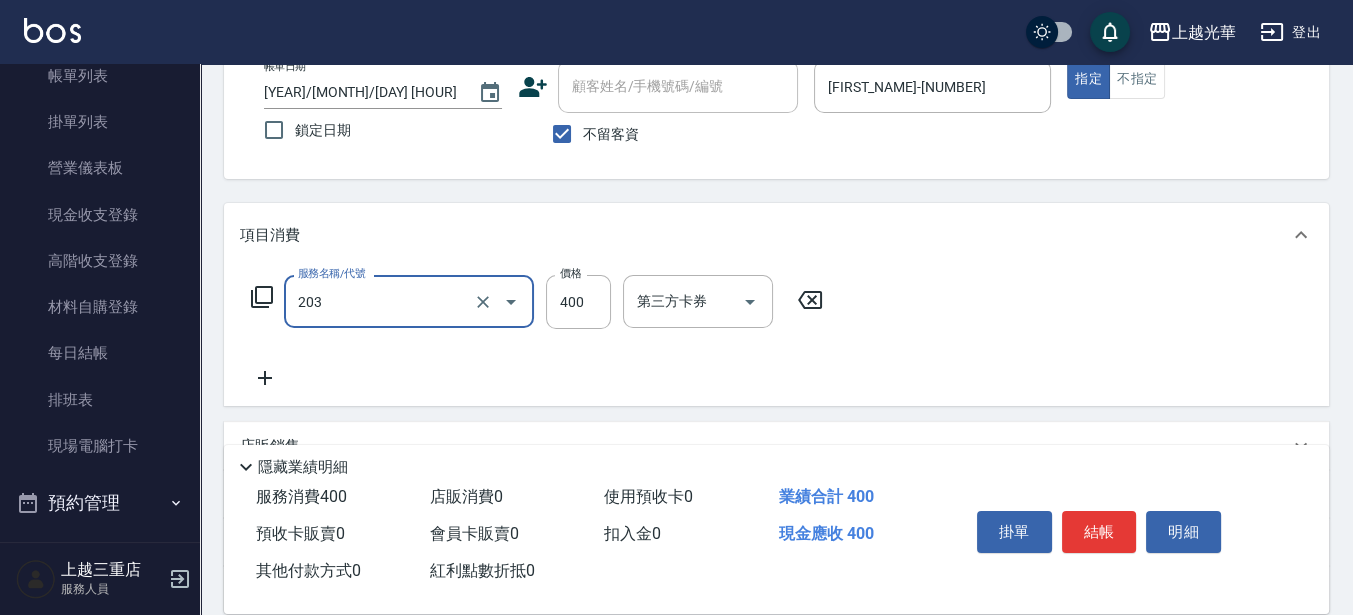 type on "指定單剪(203)" 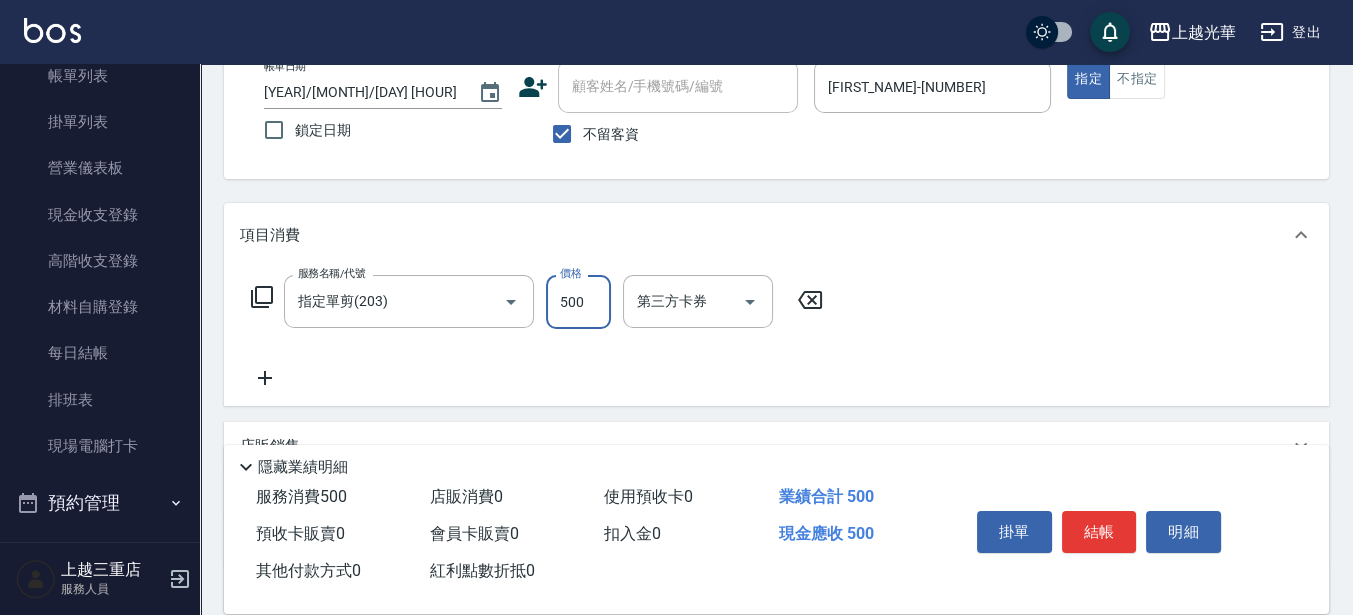 type on "500" 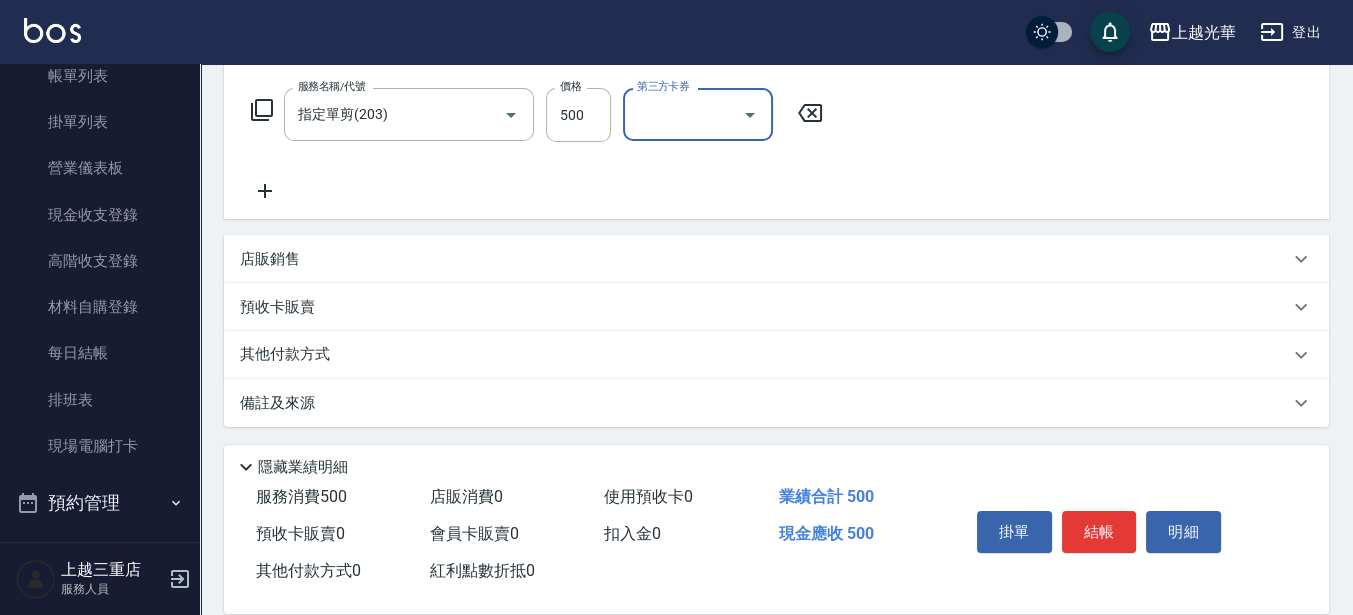 scroll, scrollTop: 312, scrollLeft: 0, axis: vertical 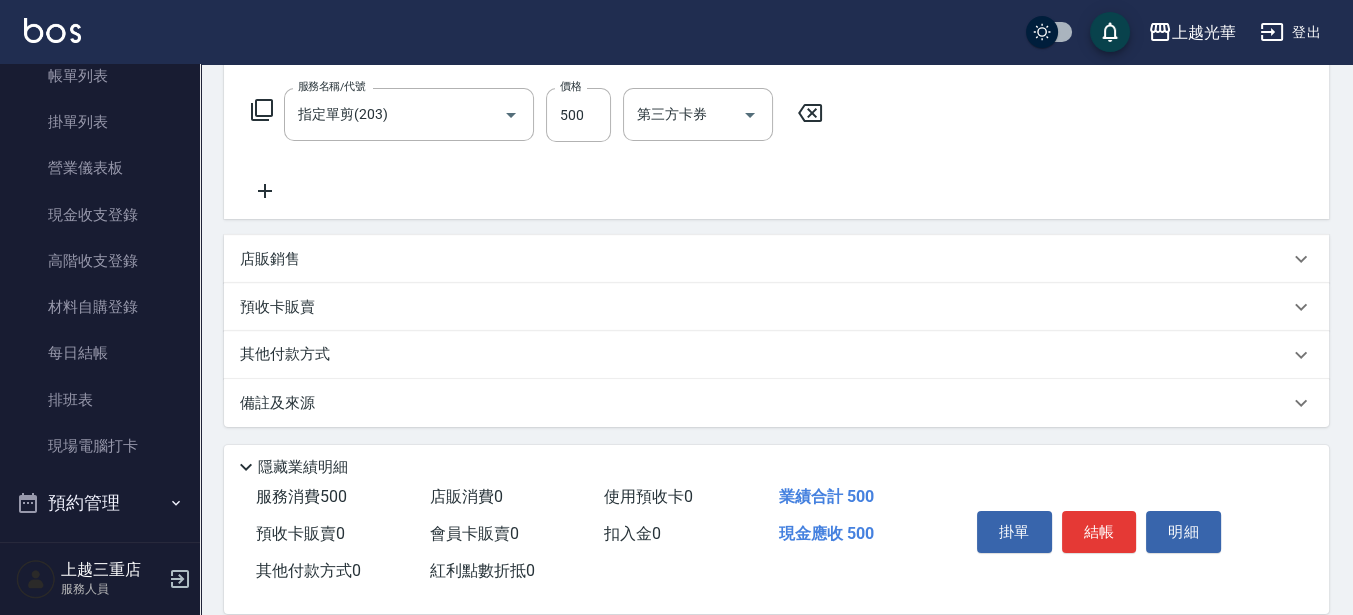 click on "店販銷售" at bounding box center [270, 259] 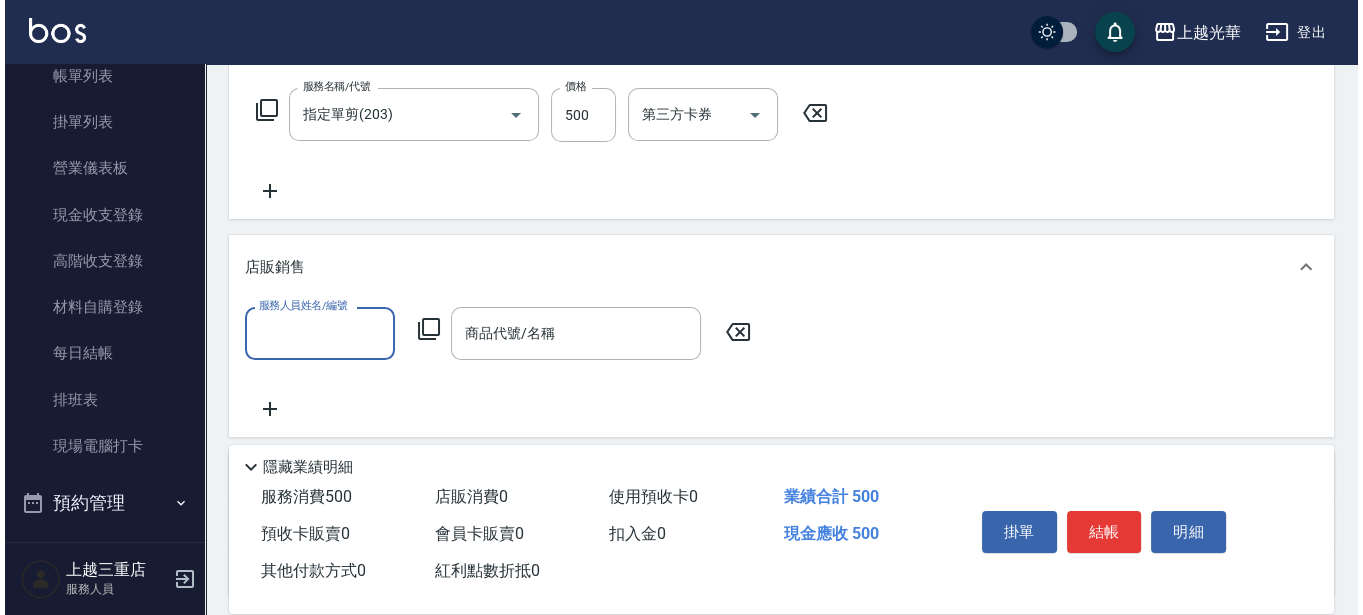 scroll, scrollTop: 0, scrollLeft: 0, axis: both 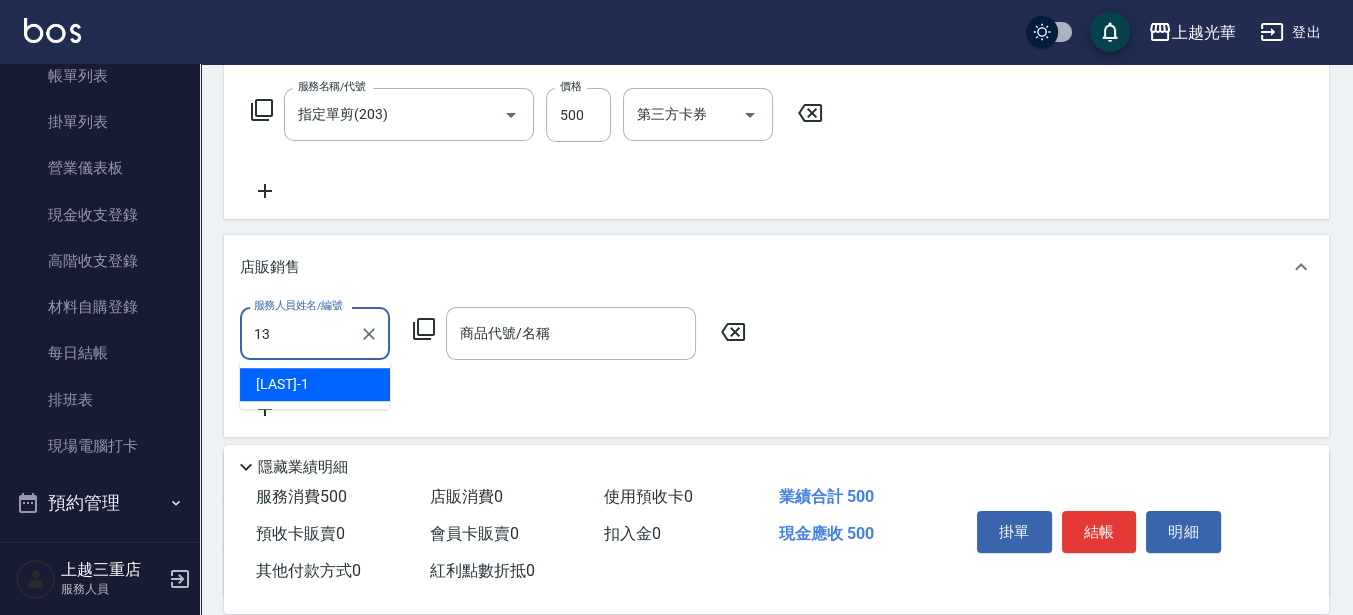 type on "玉華-13" 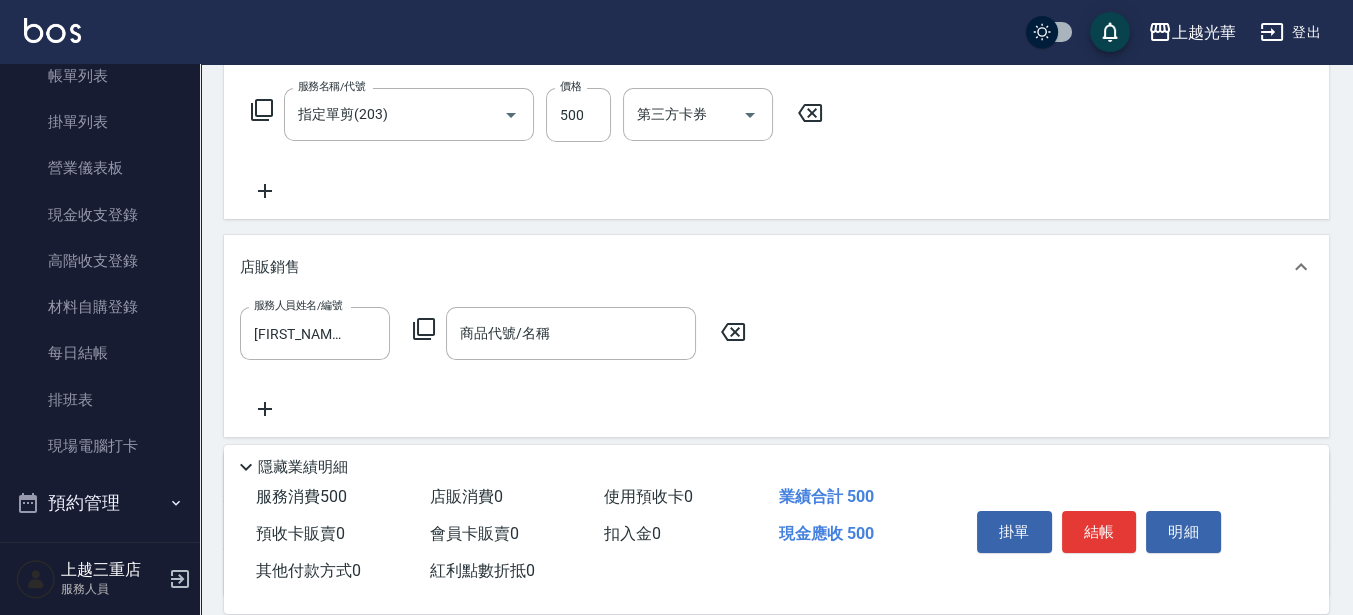 click 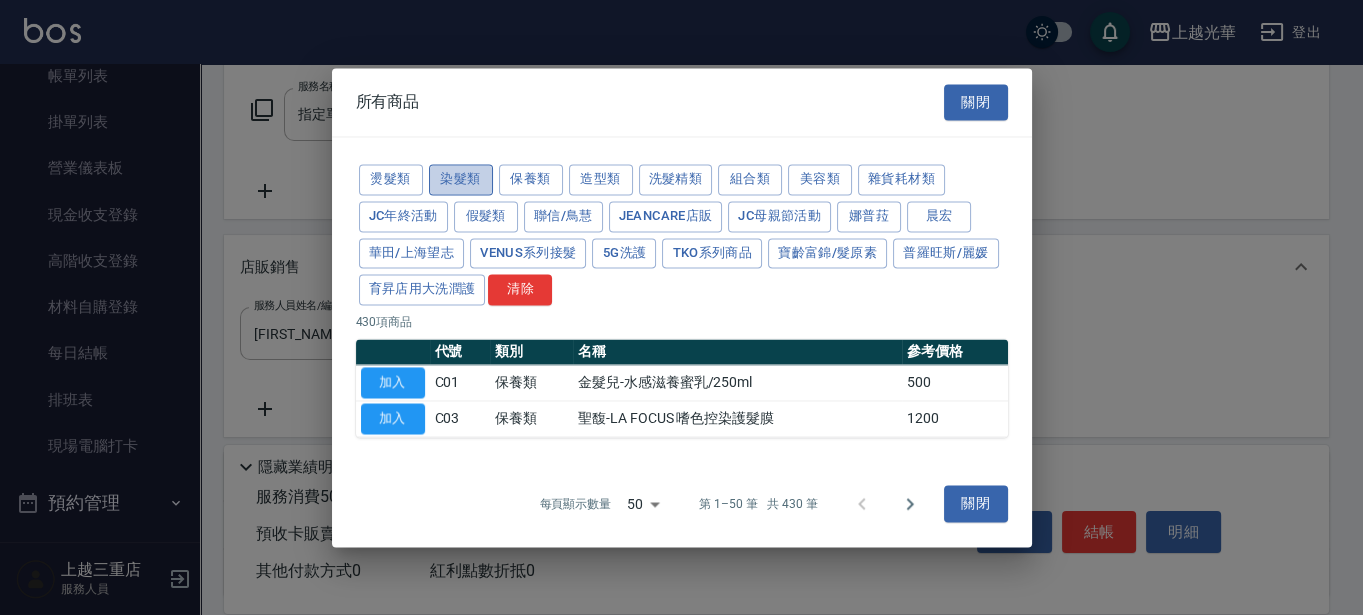 click on "染髮類" at bounding box center [461, 179] 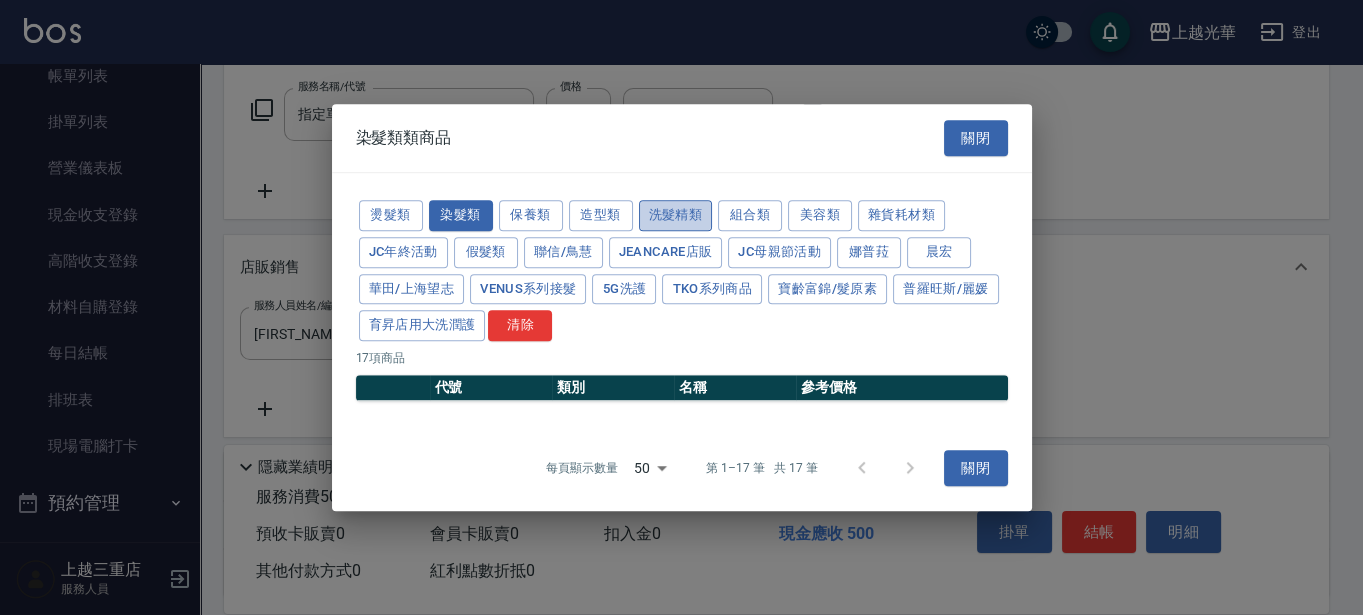click on "洗髮精類" at bounding box center (676, 215) 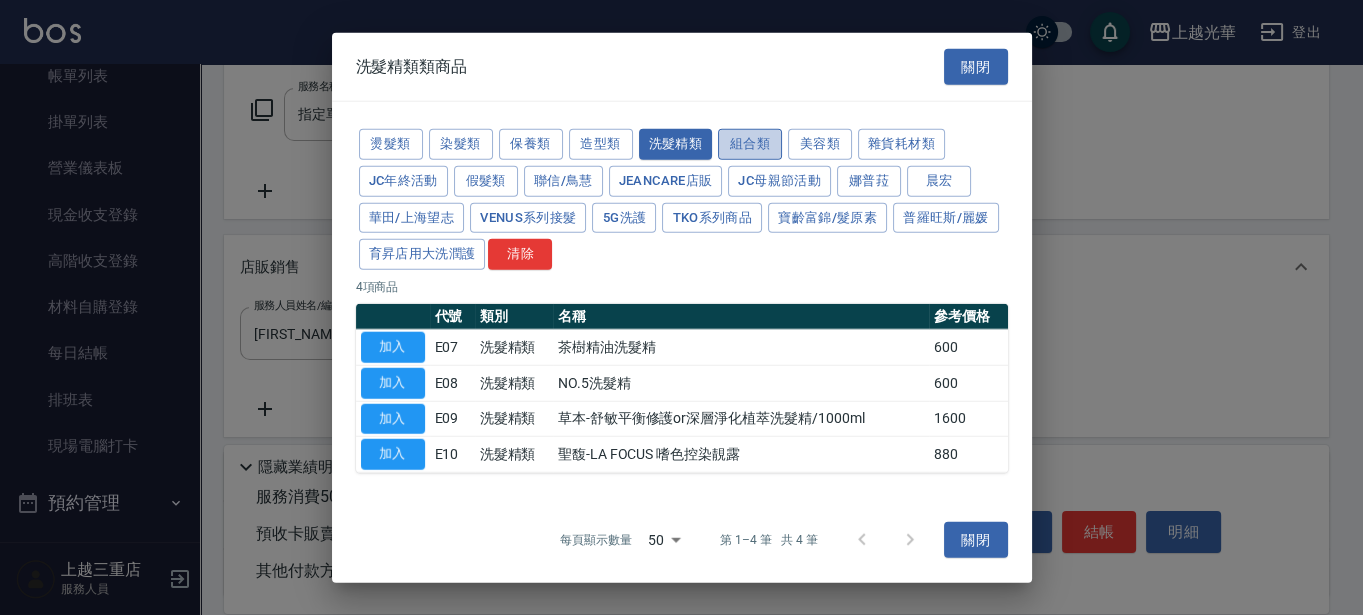 click on "組合類" at bounding box center [750, 144] 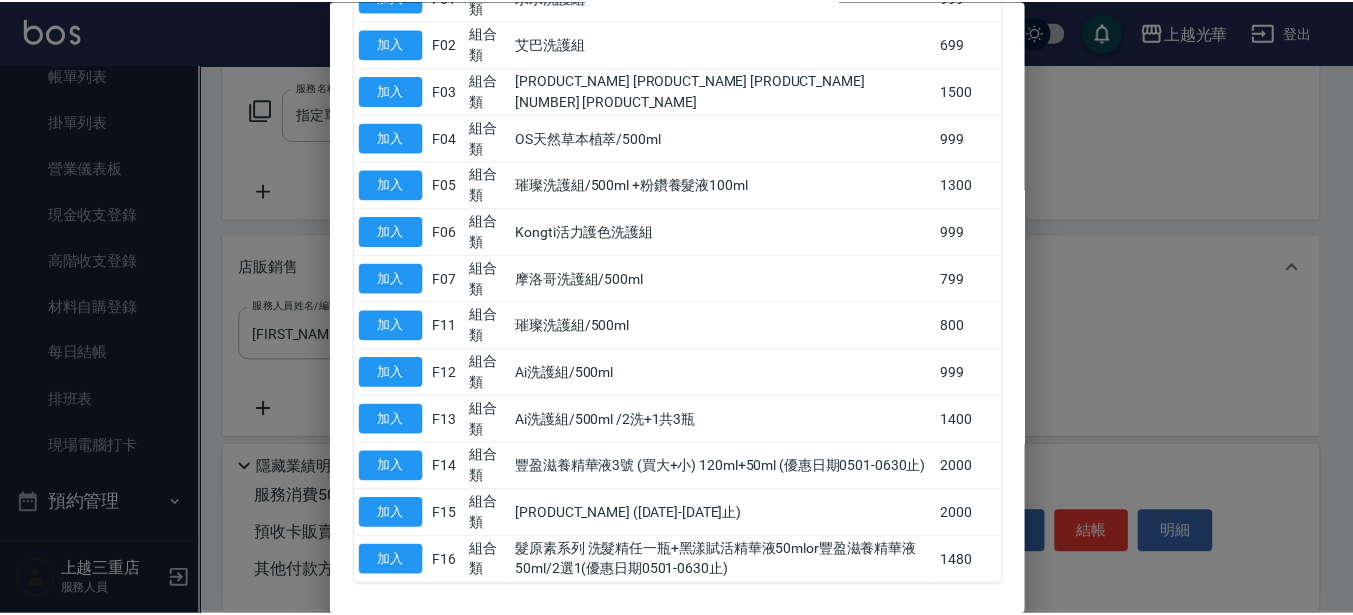 scroll, scrollTop: 375, scrollLeft: 0, axis: vertical 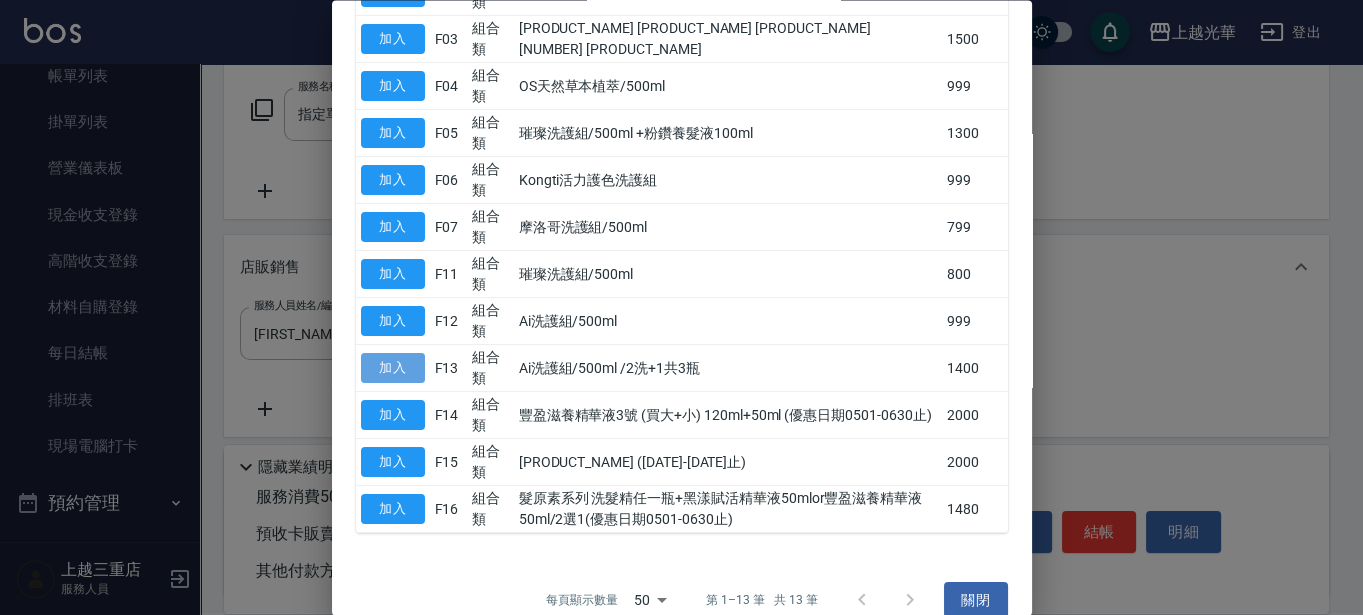 click on "加入" at bounding box center [393, 368] 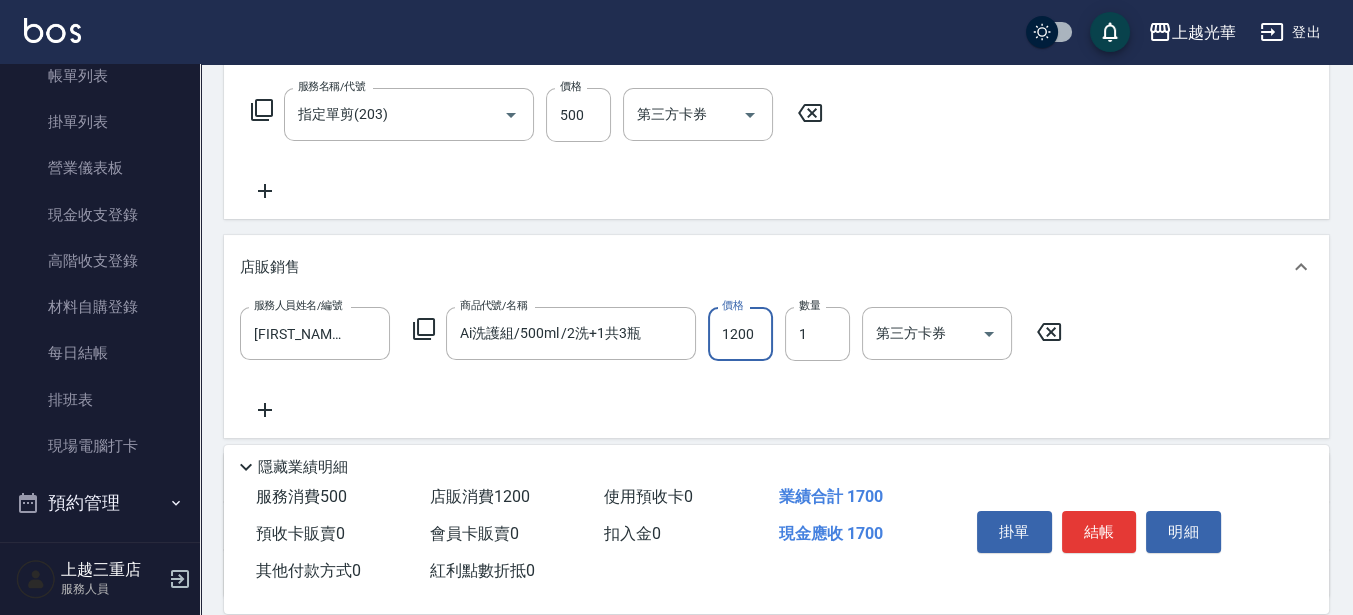 scroll, scrollTop: 0, scrollLeft: 0, axis: both 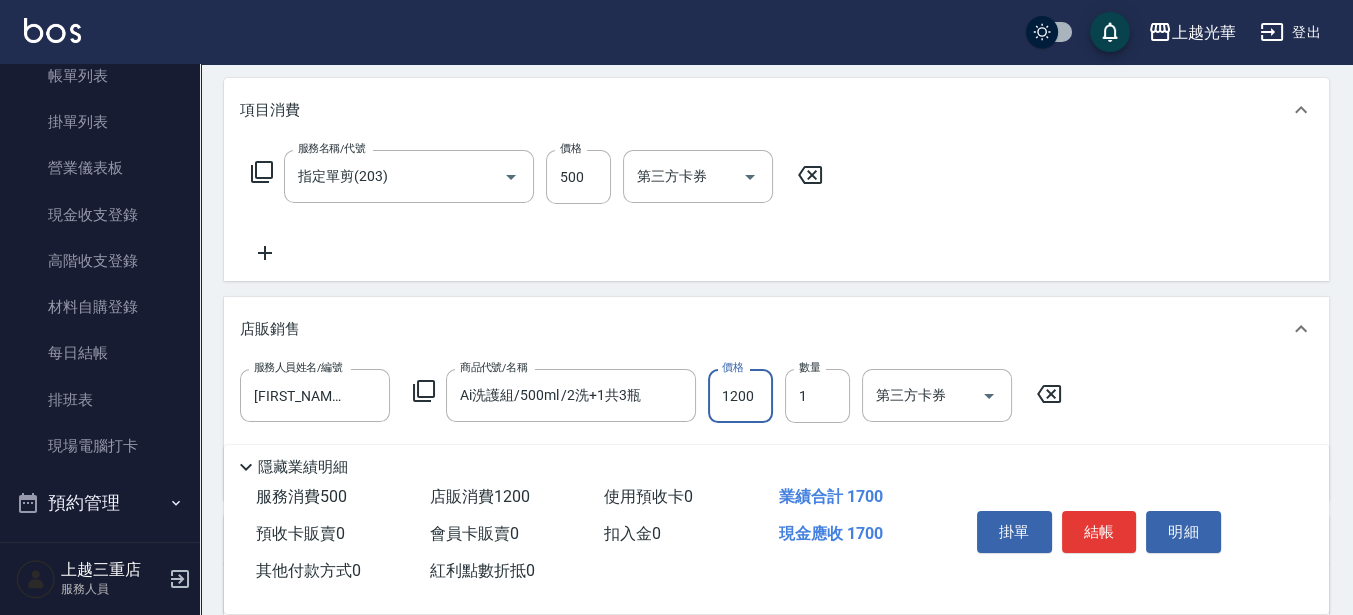 type on "1200" 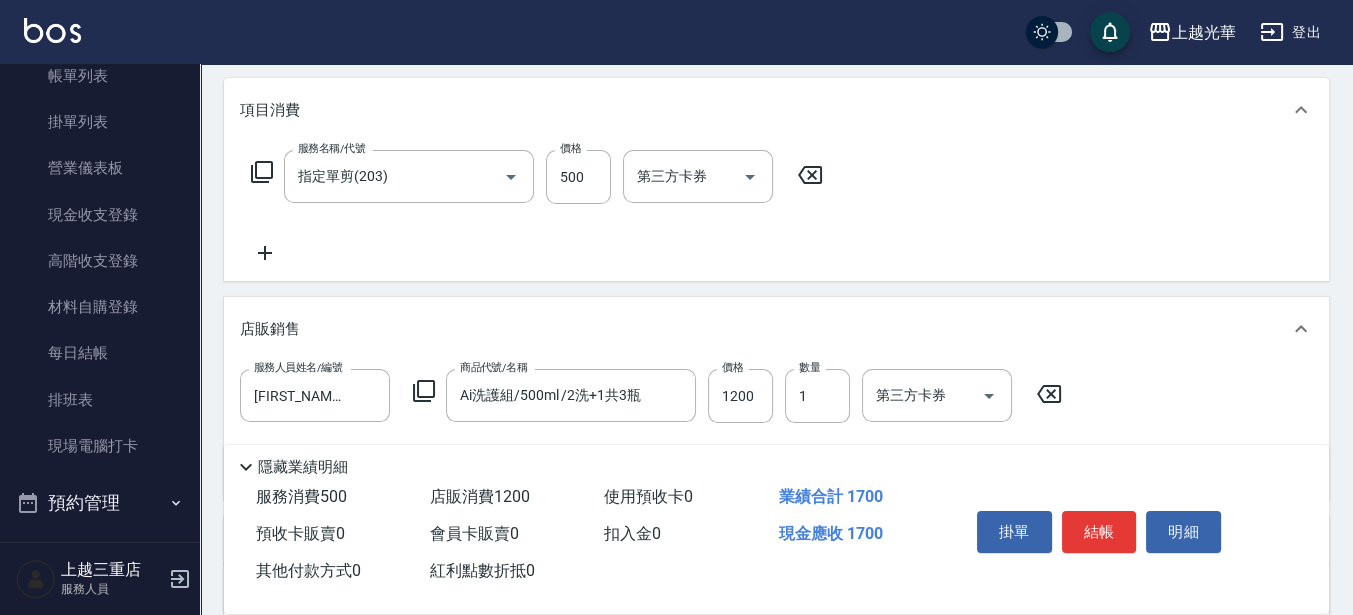 click on "服務人員姓名/編號 玉華-13 服務人員姓名/編號 商品代號/名稱 Ai洗護組/500ml /2洗+1共3瓶 商品代號/名稱 價格 1200 價格 數量 1 數量 第三方卡券 第三方卡券" at bounding box center [657, 396] 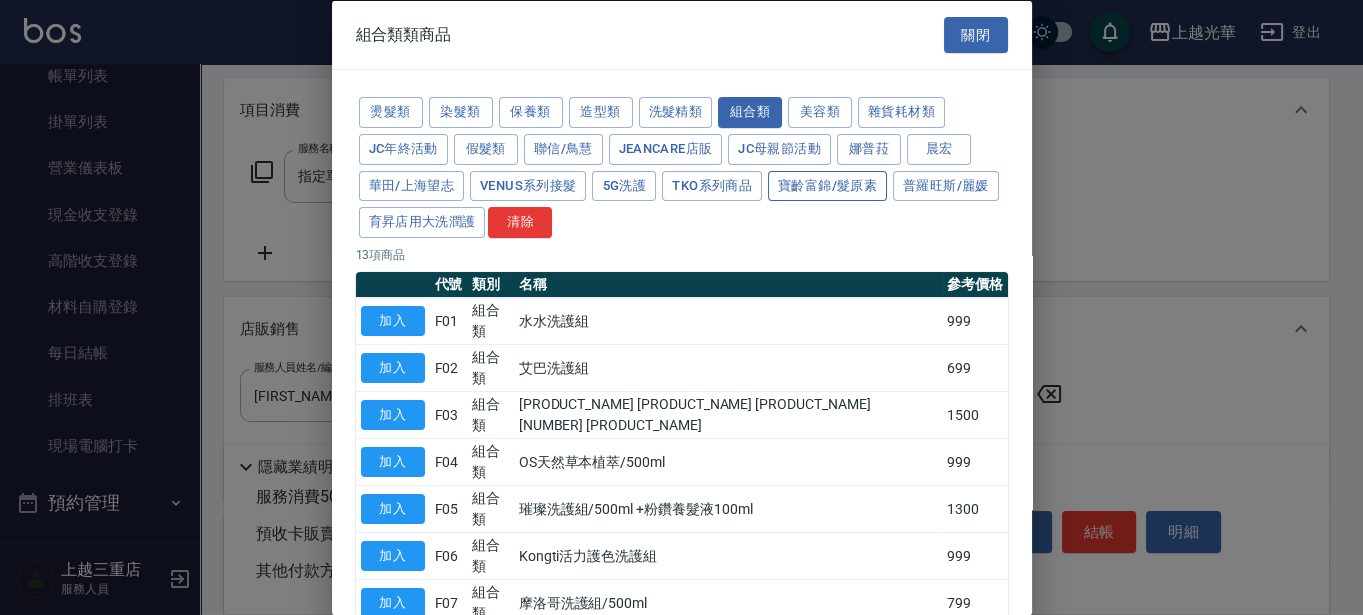click on "寶齡富錦/髮原素" at bounding box center (827, 185) 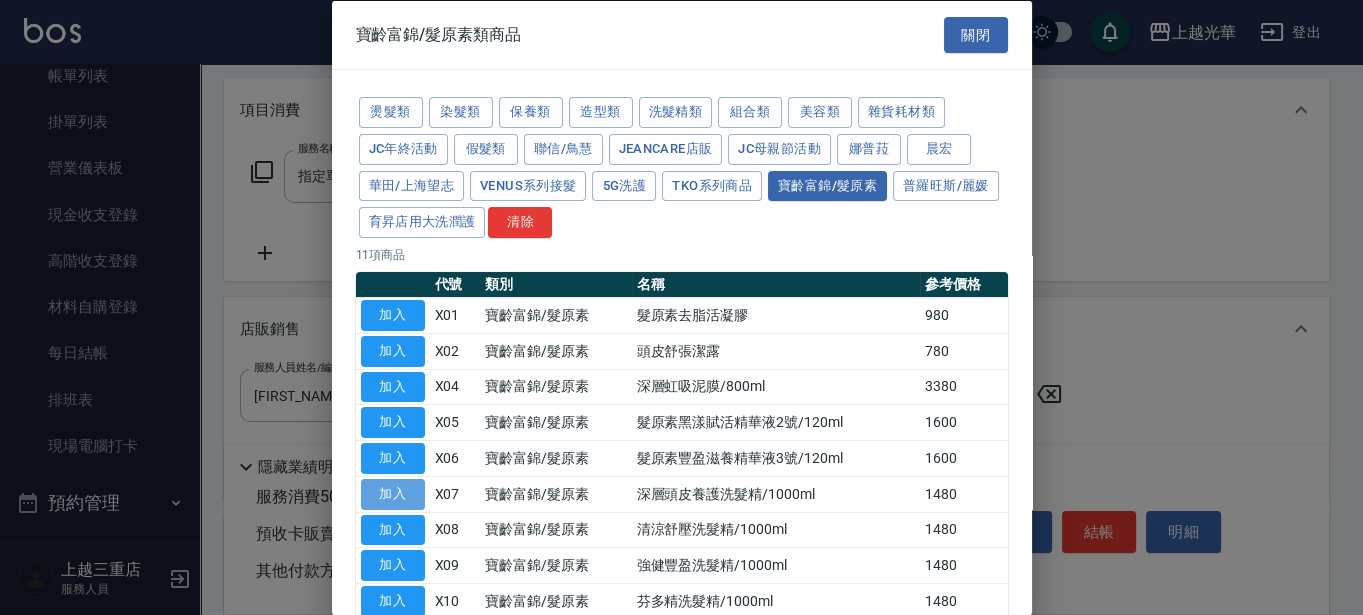 click on "加入" at bounding box center [393, 493] 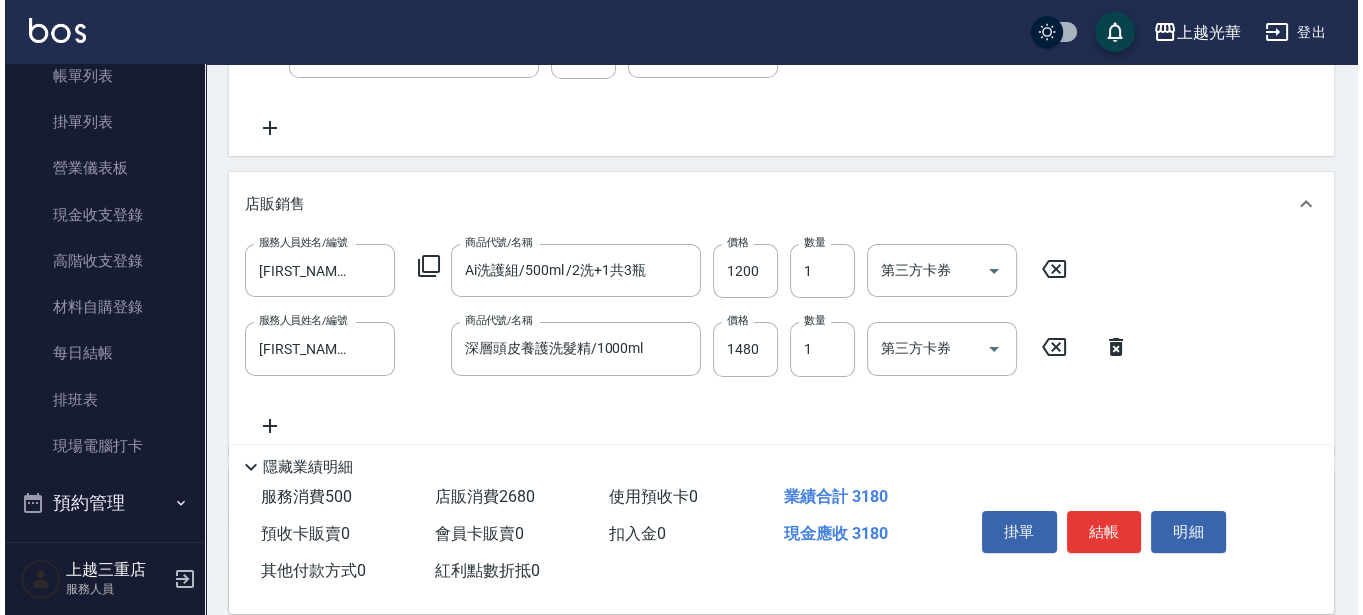 scroll, scrollTop: 125, scrollLeft: 0, axis: vertical 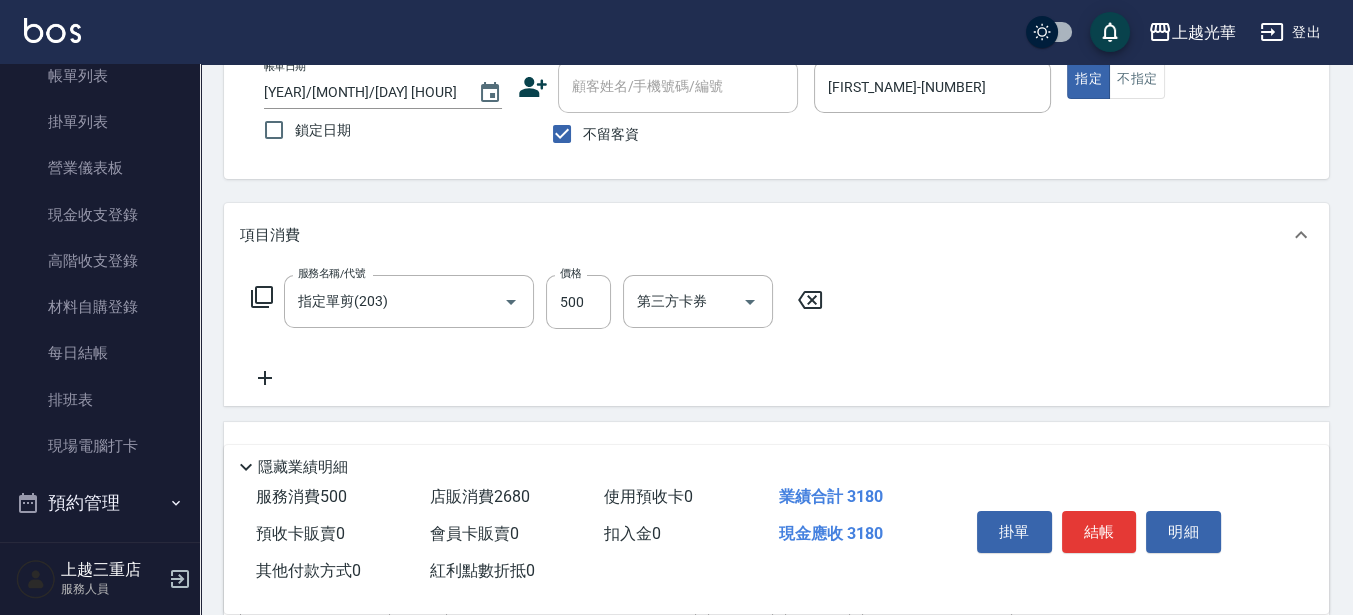 click 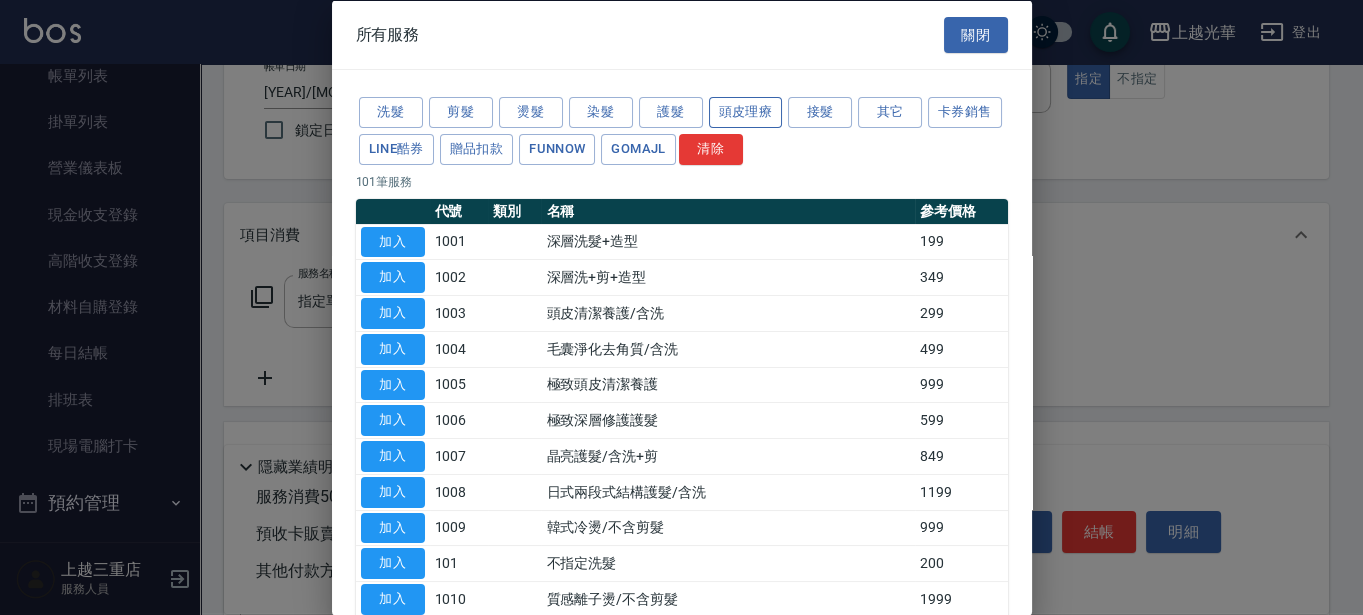 click on "頭皮理療" at bounding box center [746, 112] 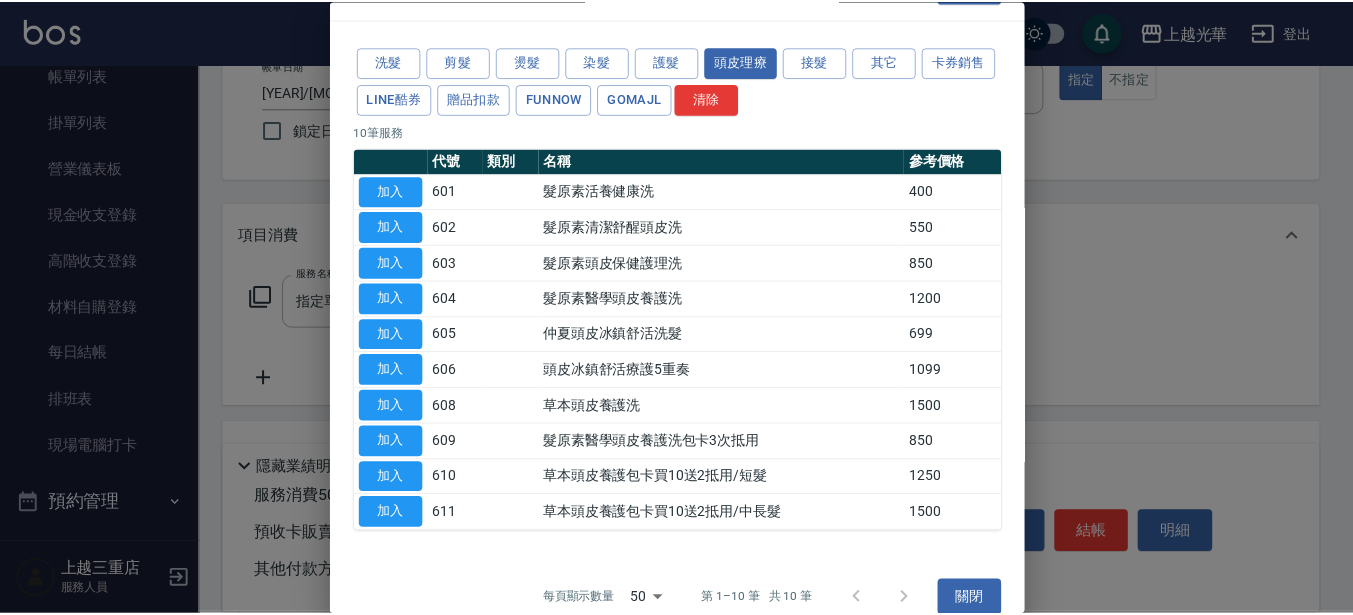 scroll, scrollTop: 72, scrollLeft: 0, axis: vertical 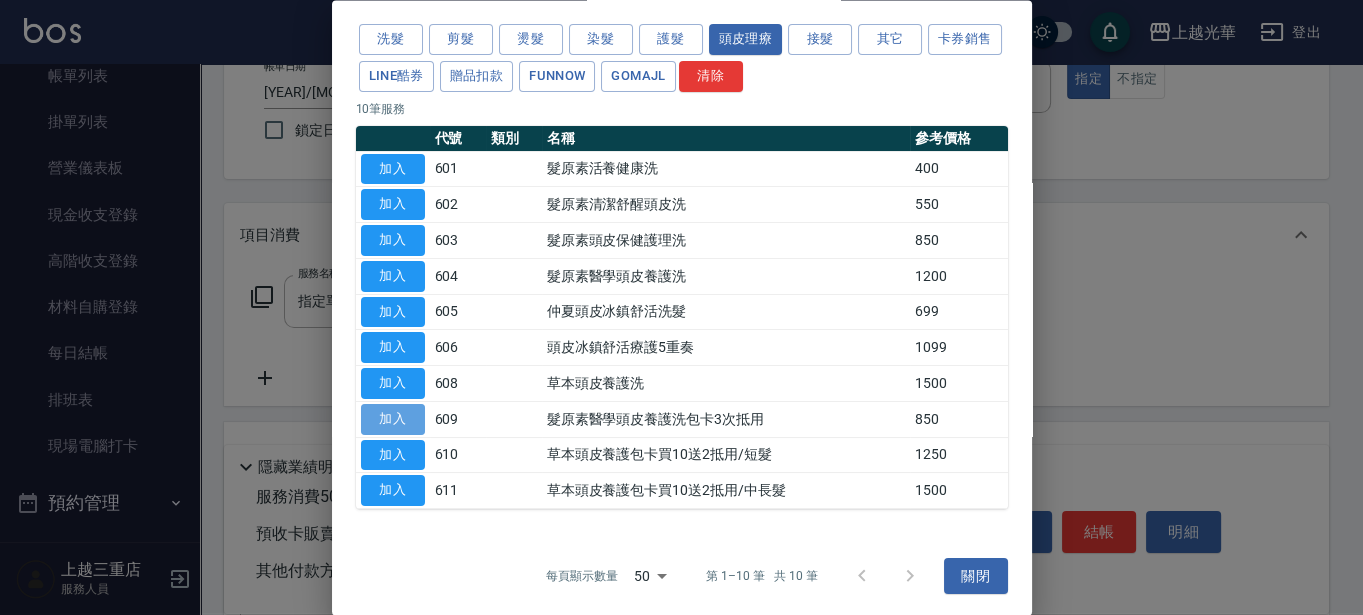 click on "加入" at bounding box center (393, 419) 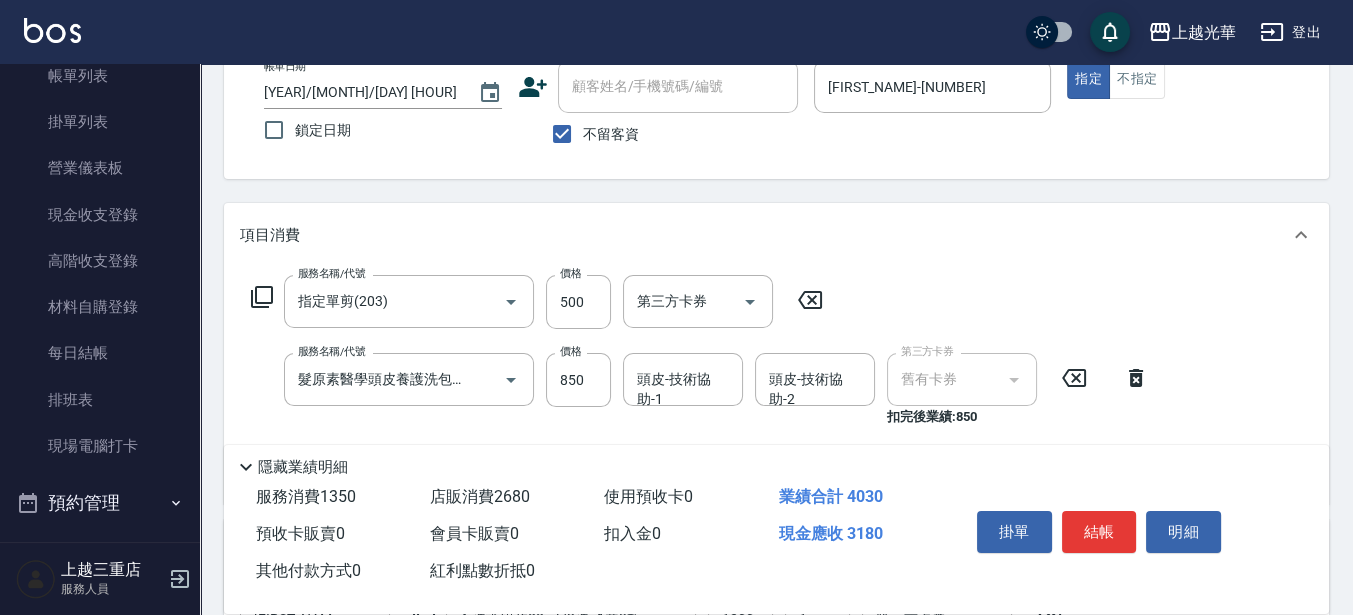 click 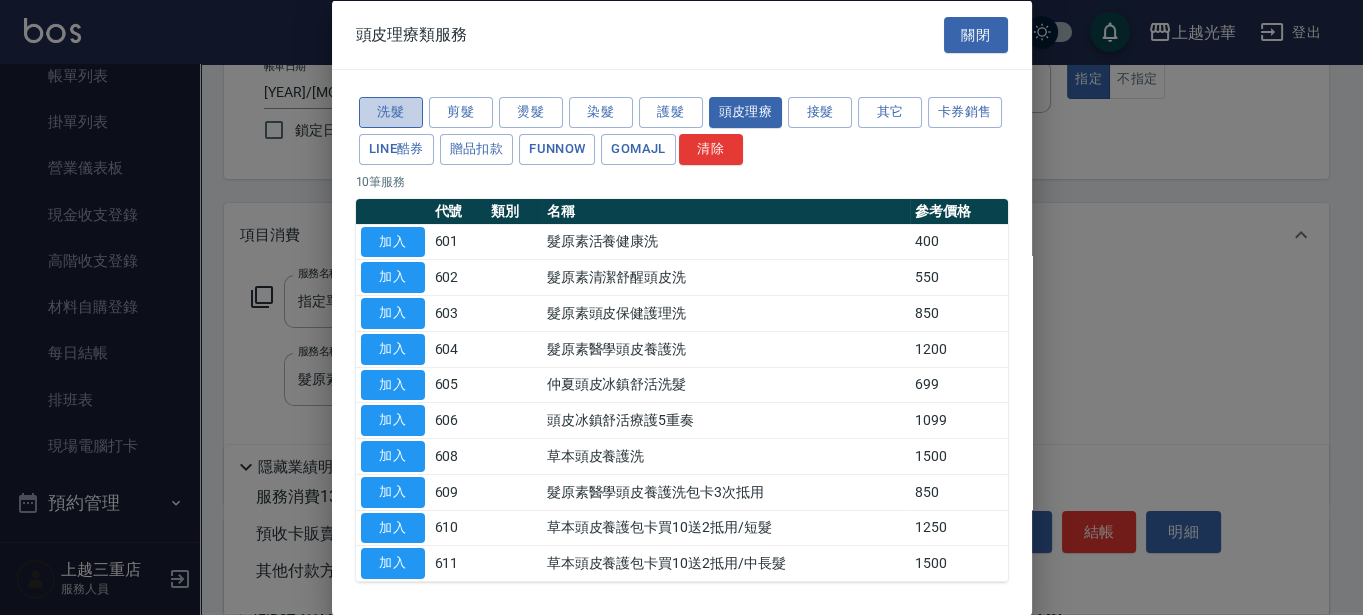 click on "洗髮" at bounding box center (391, 112) 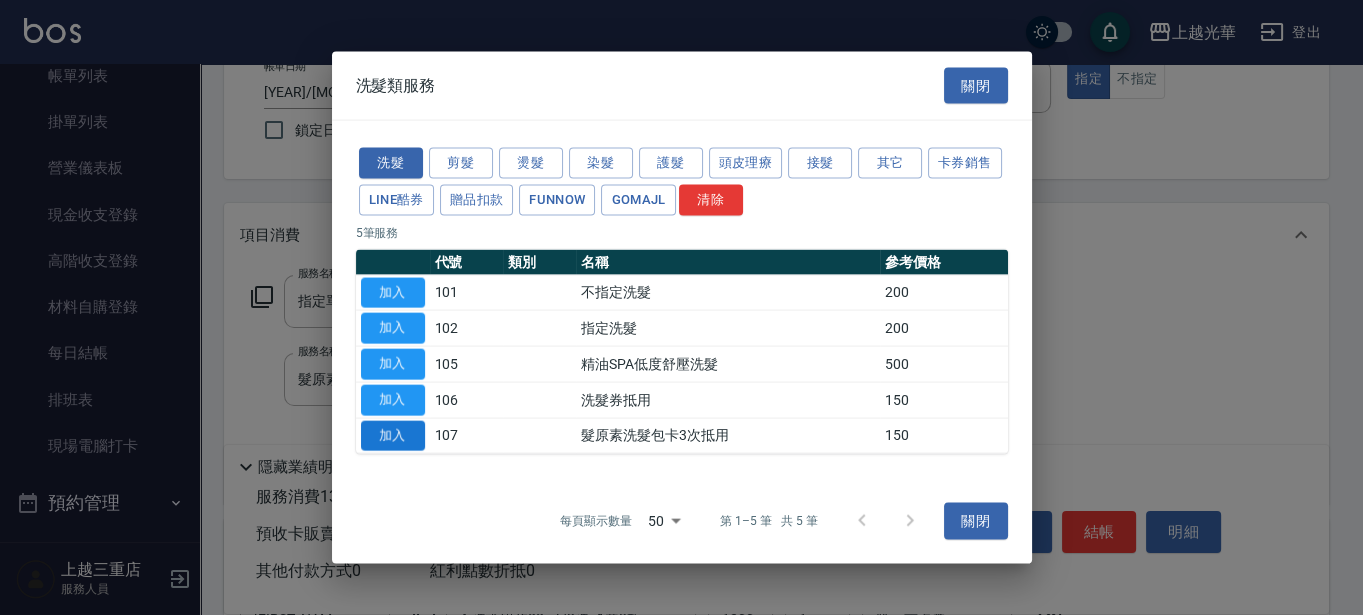 click on "加入" at bounding box center (393, 435) 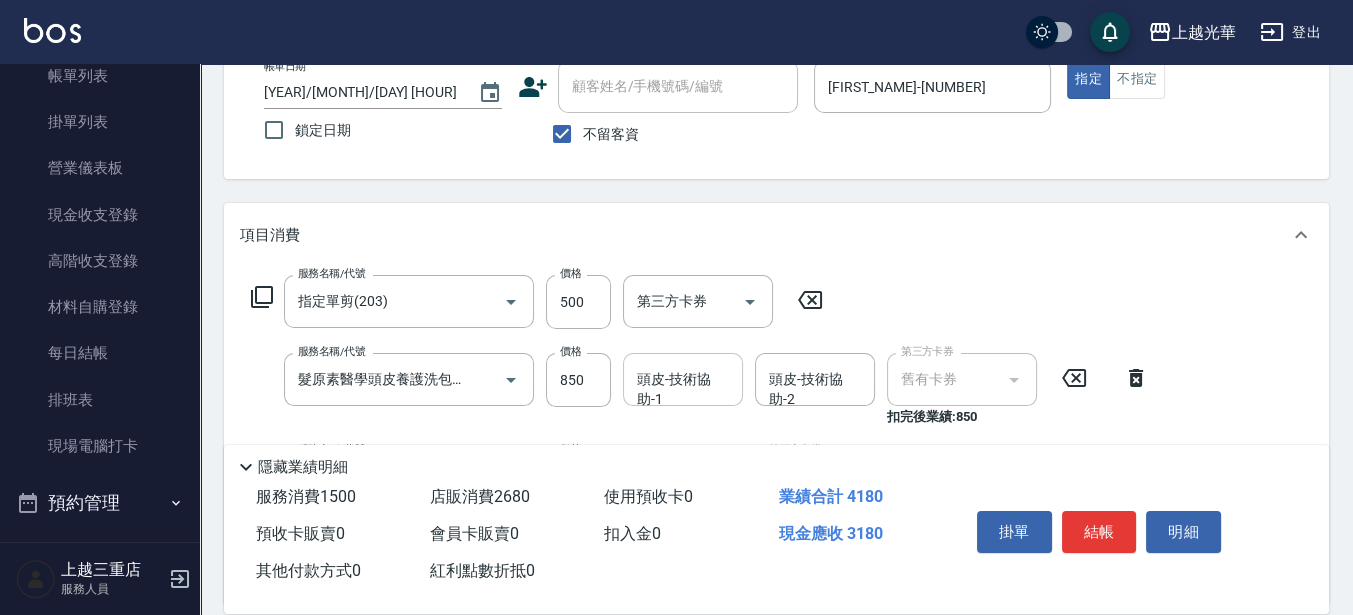 click on "頭皮-技術協助-1" at bounding box center [683, 379] 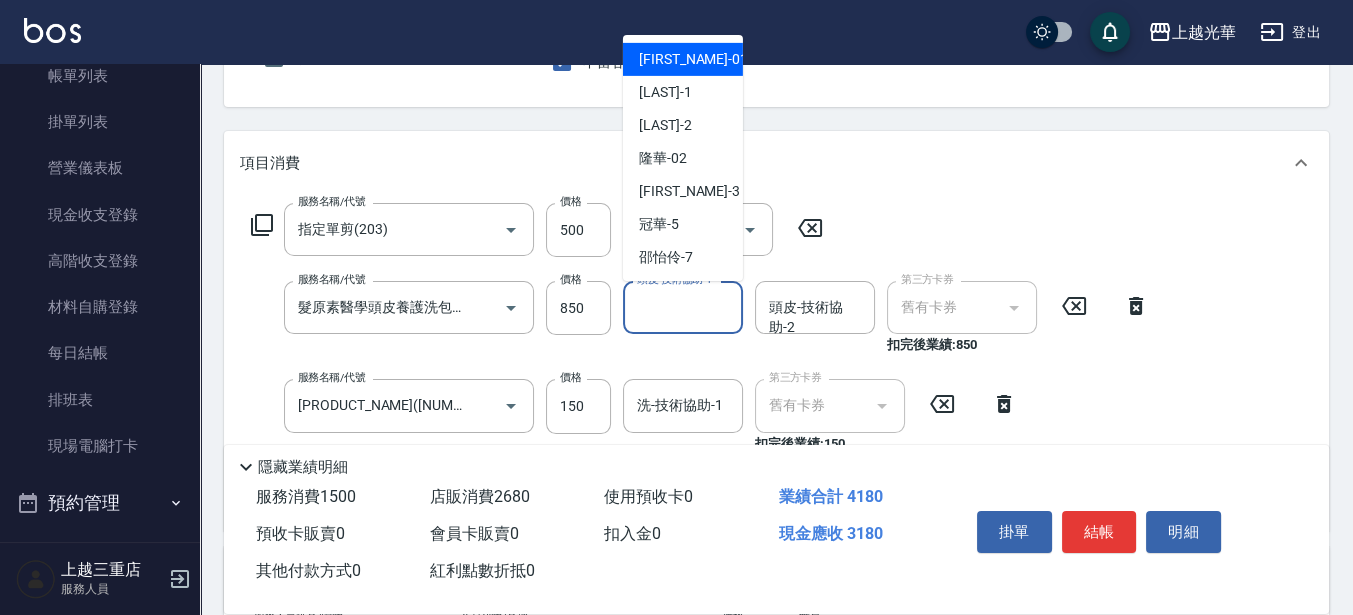 scroll, scrollTop: 250, scrollLeft: 0, axis: vertical 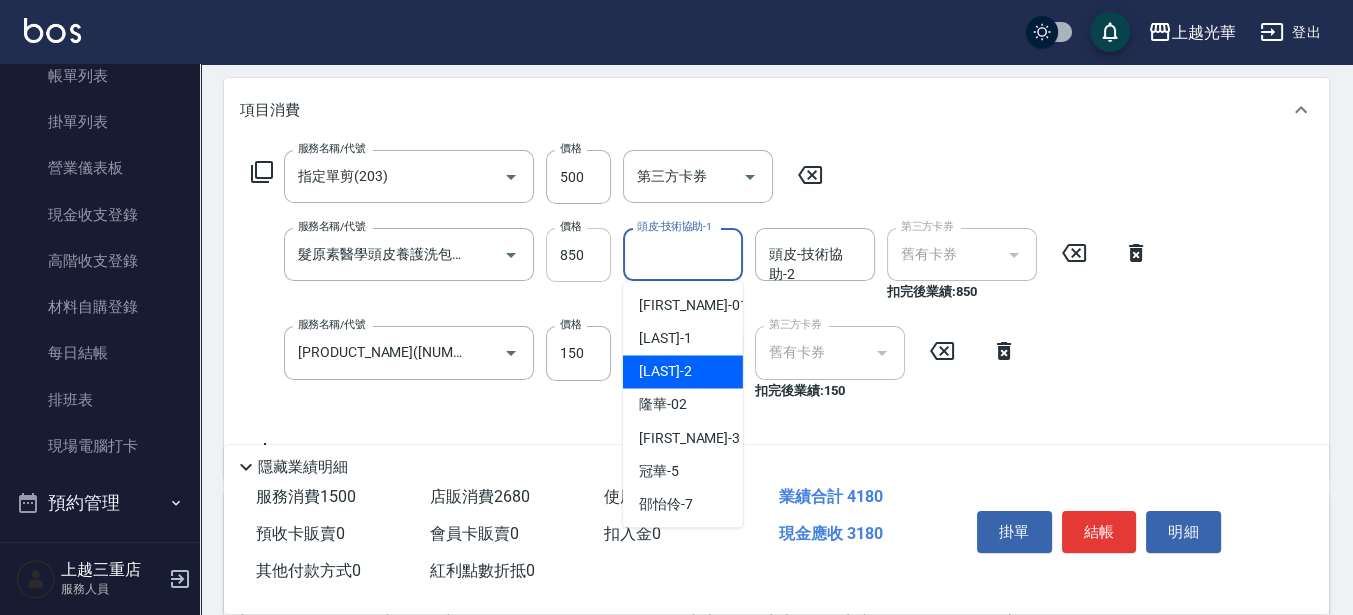 type on "1" 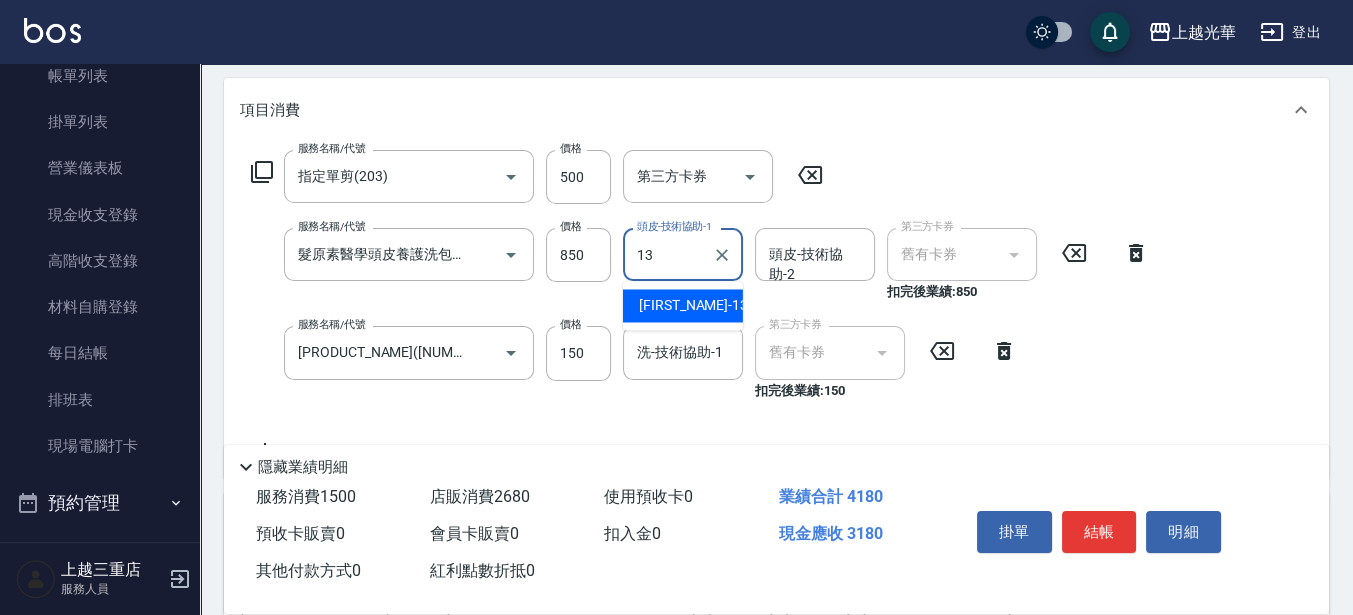 type on "玉華-13" 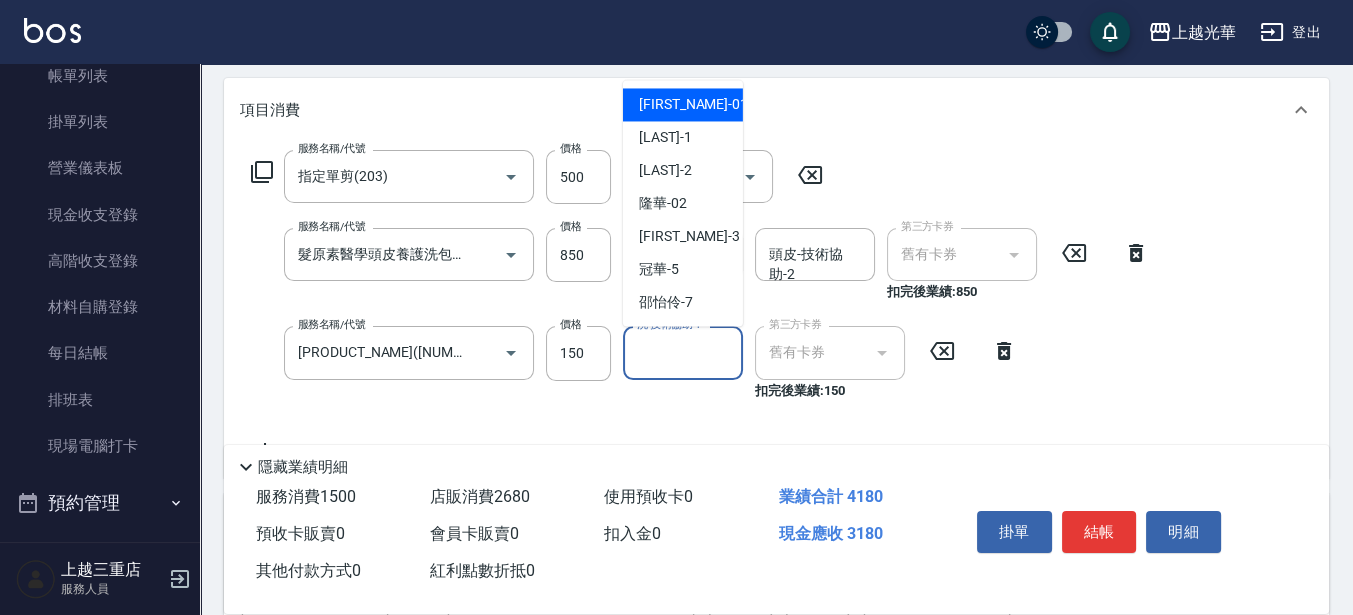 click on "洗-技術協助-1 洗-技術協助-1" at bounding box center [683, 352] 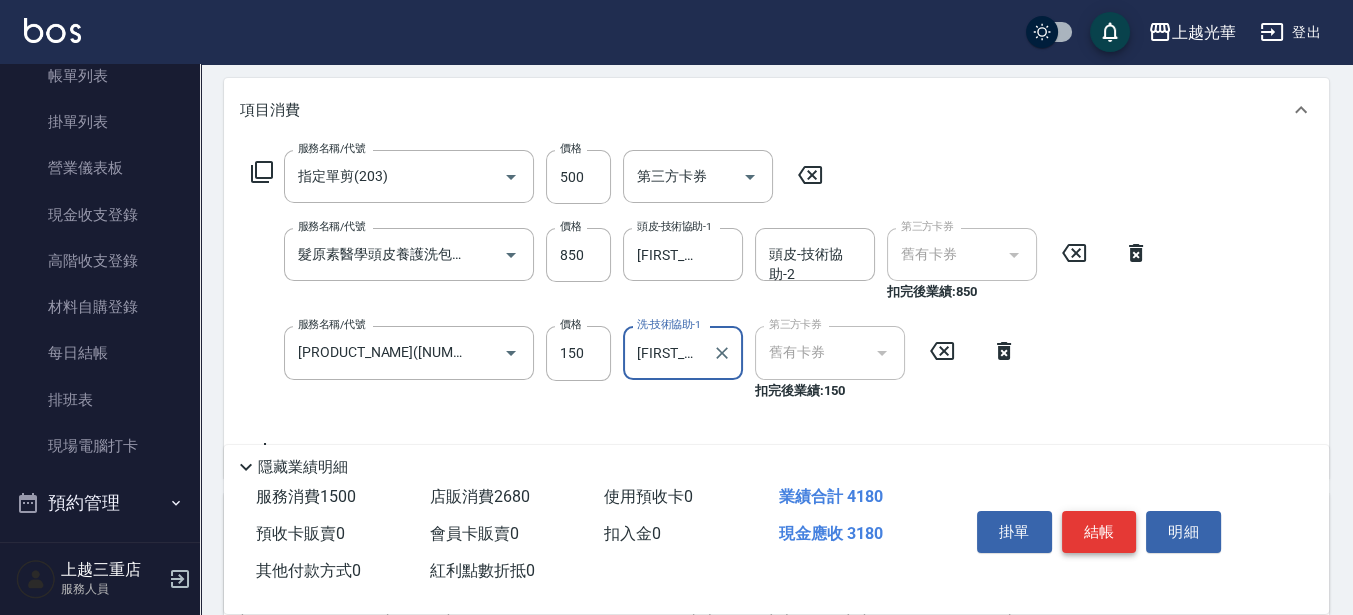 type on "玉華-13" 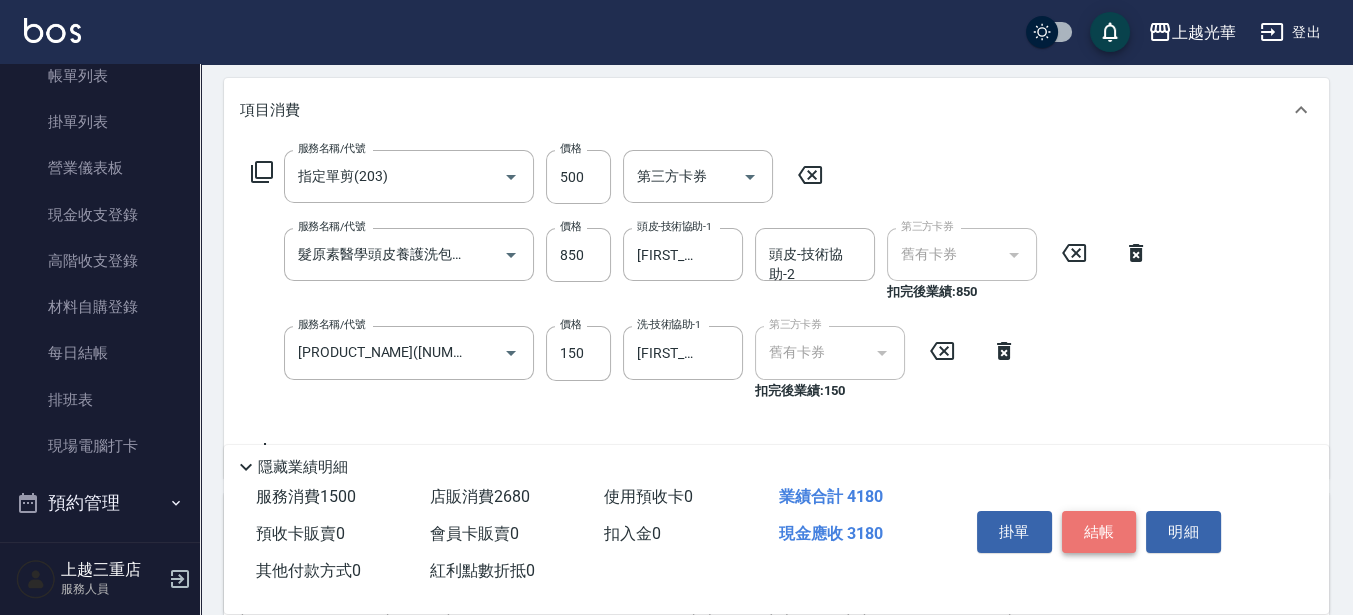 click on "結帳" at bounding box center [1099, 532] 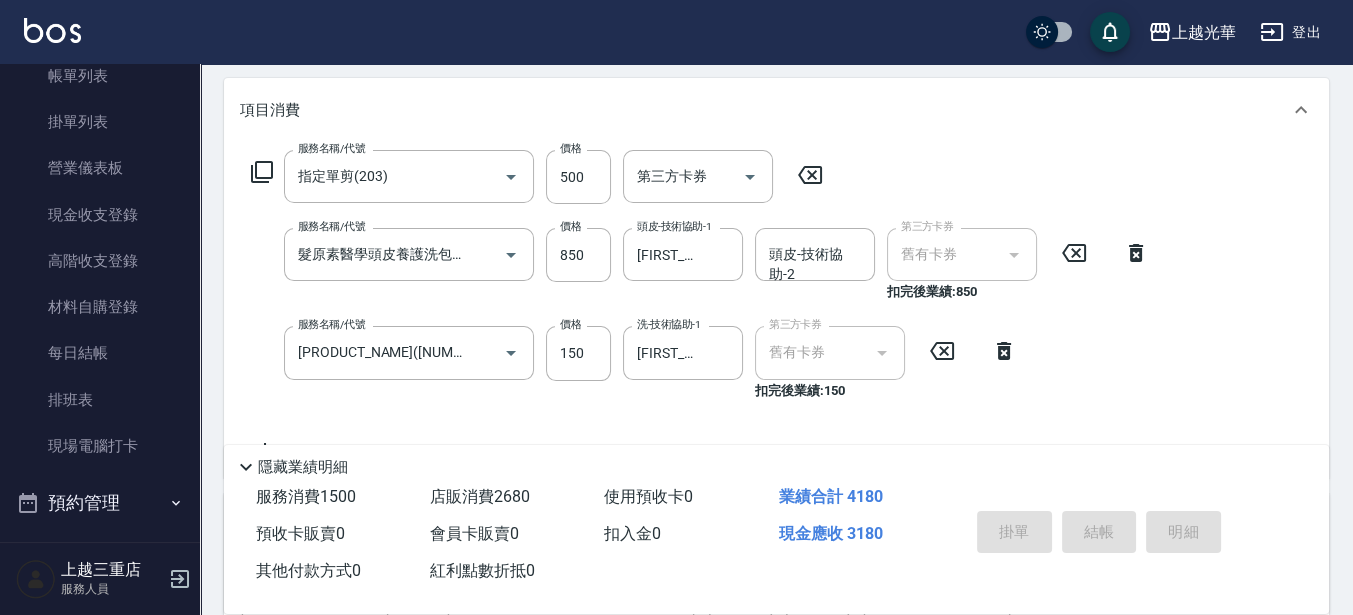 type on "2025/08/02 16:48" 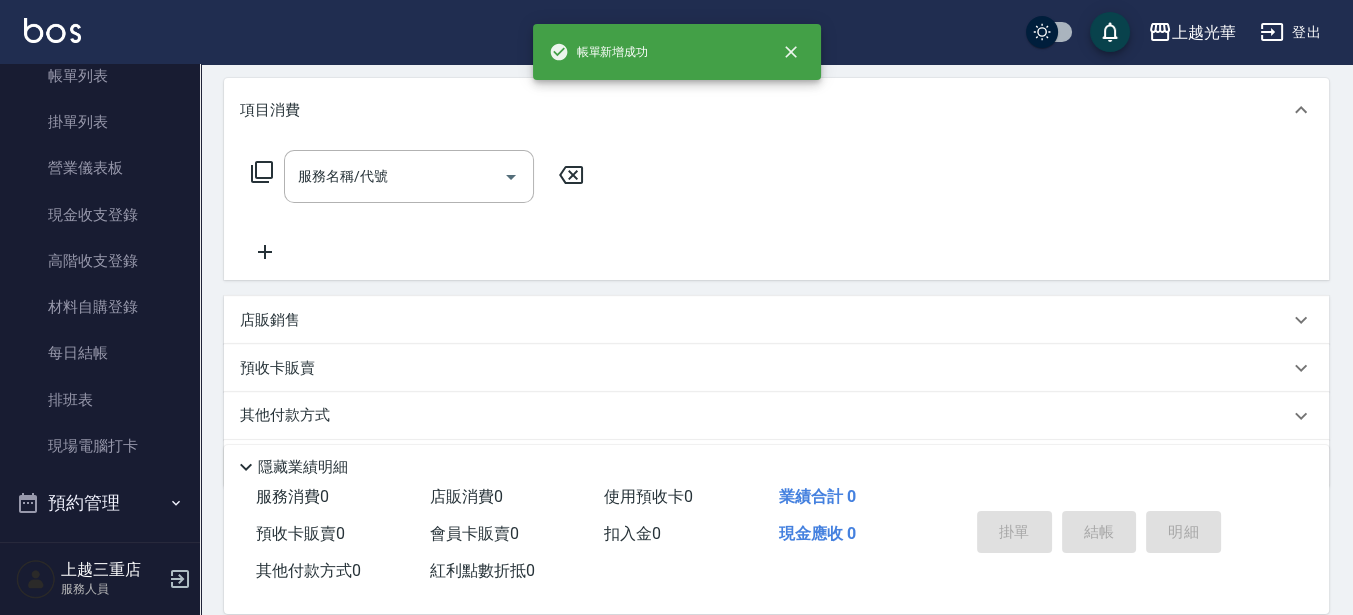 scroll, scrollTop: 0, scrollLeft: 0, axis: both 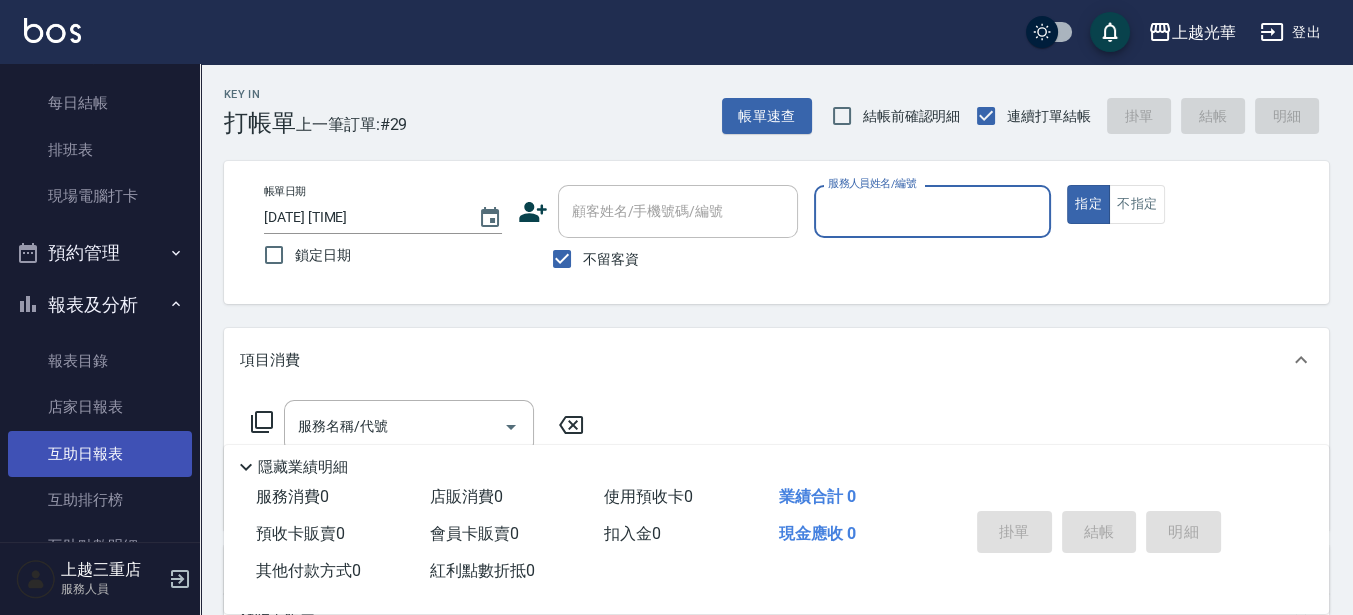 click on "互助日報表" at bounding box center [100, 454] 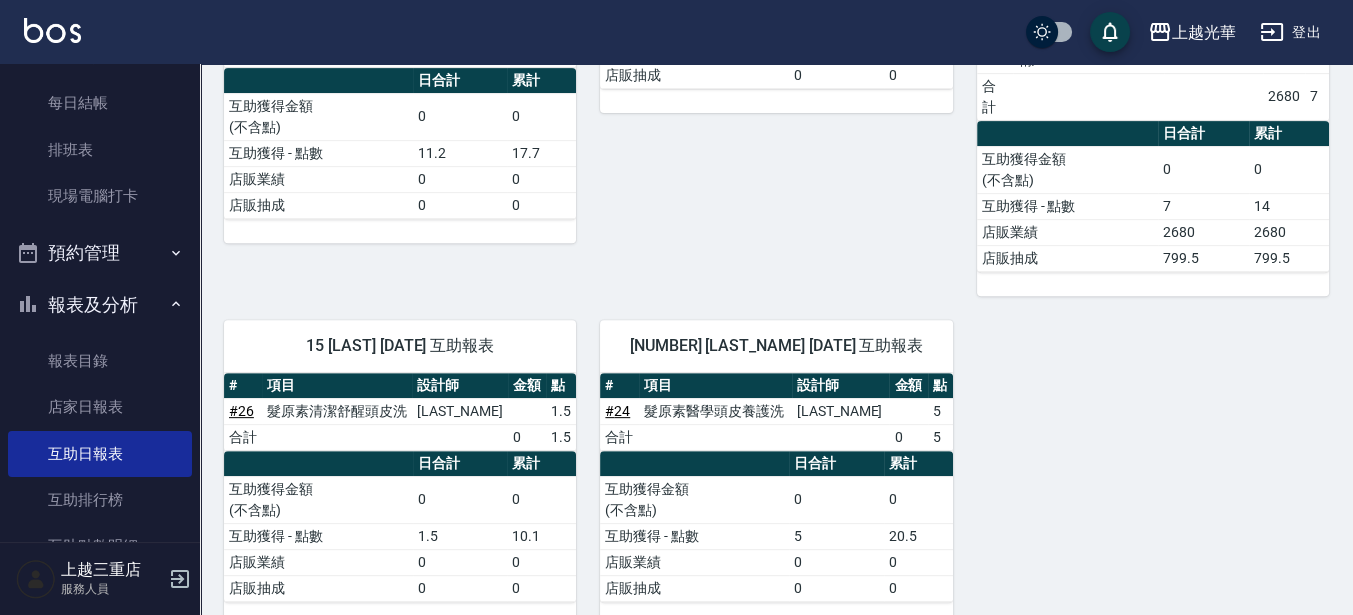 scroll, scrollTop: 1002, scrollLeft: 0, axis: vertical 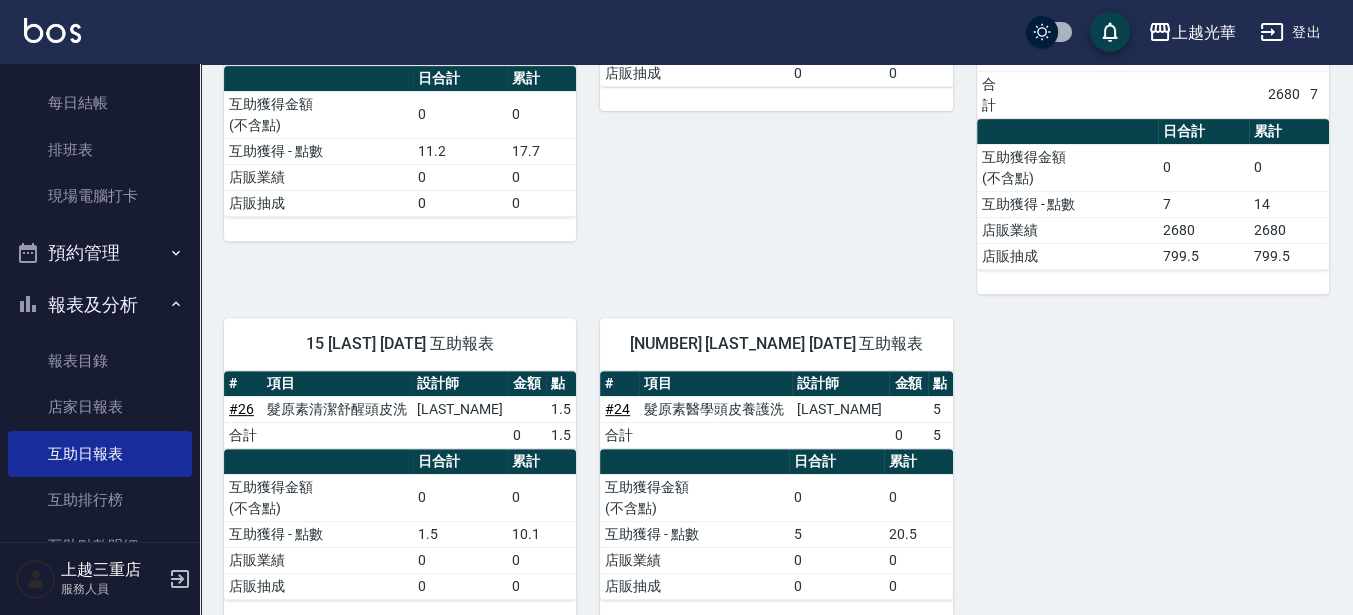 click at bounding box center (52, 30) 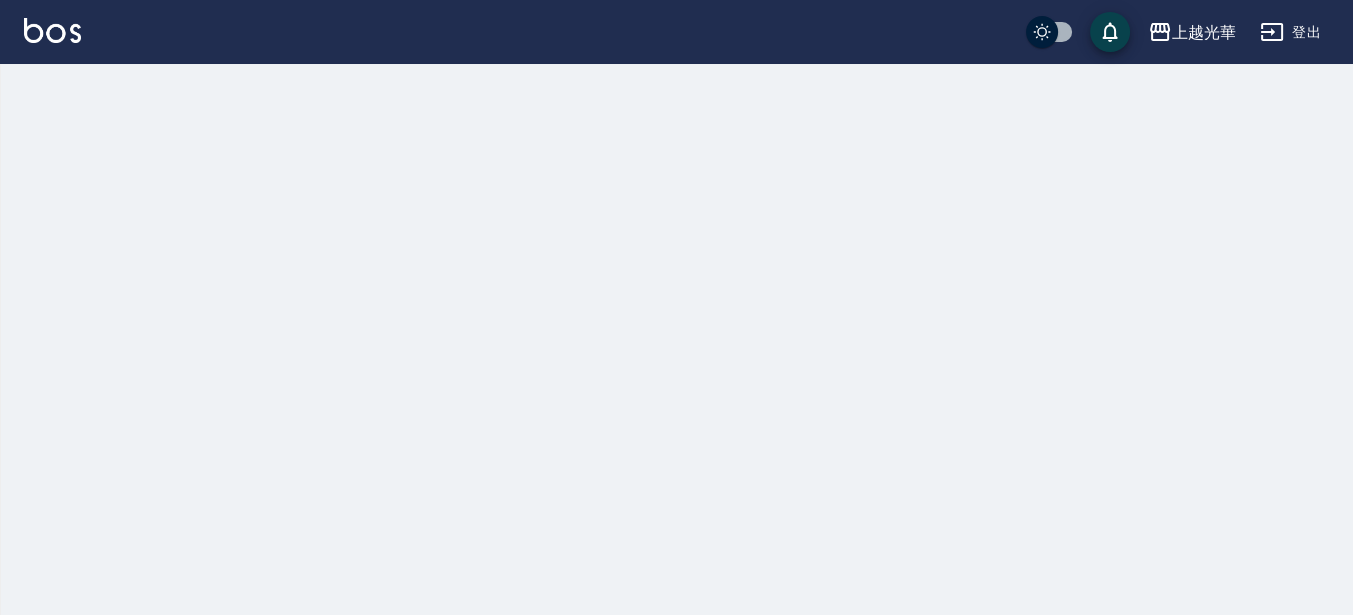 scroll, scrollTop: 0, scrollLeft: 0, axis: both 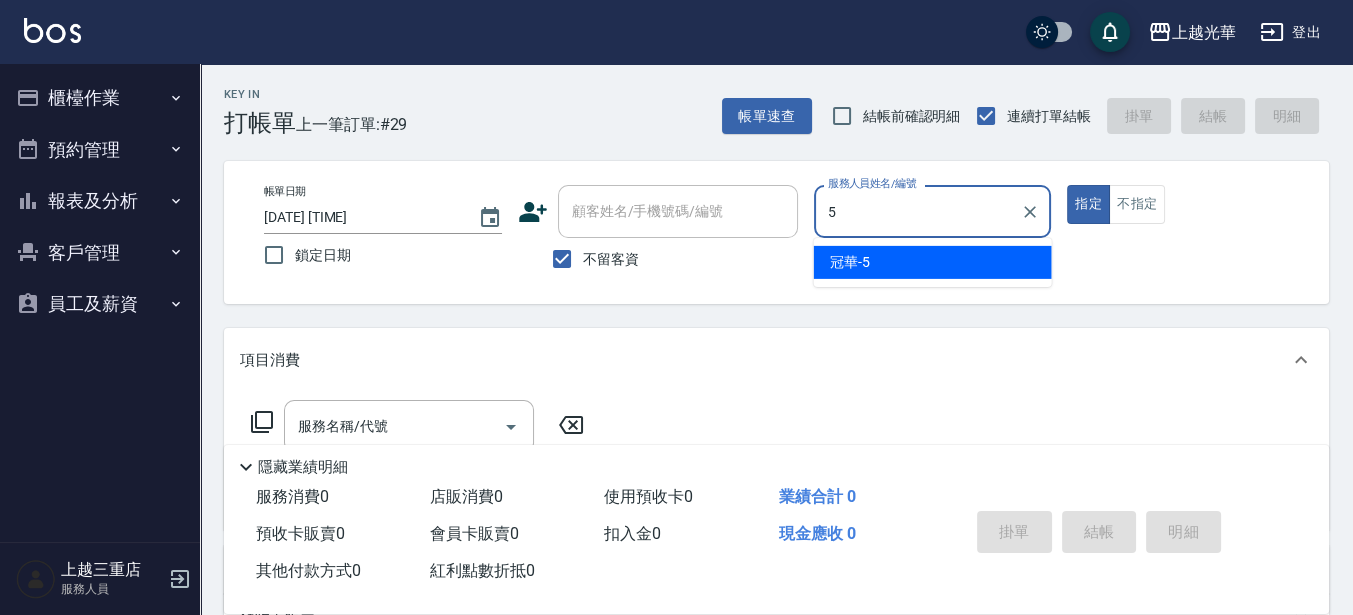 type on "[LAST]-5" 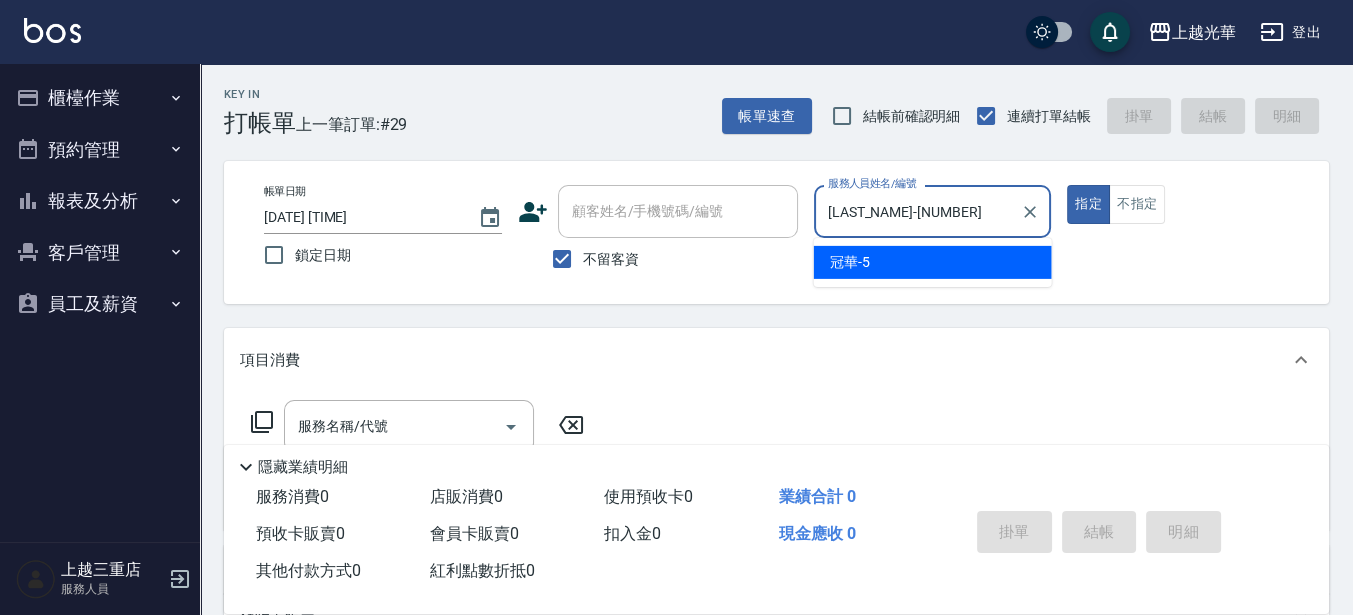 type on "true" 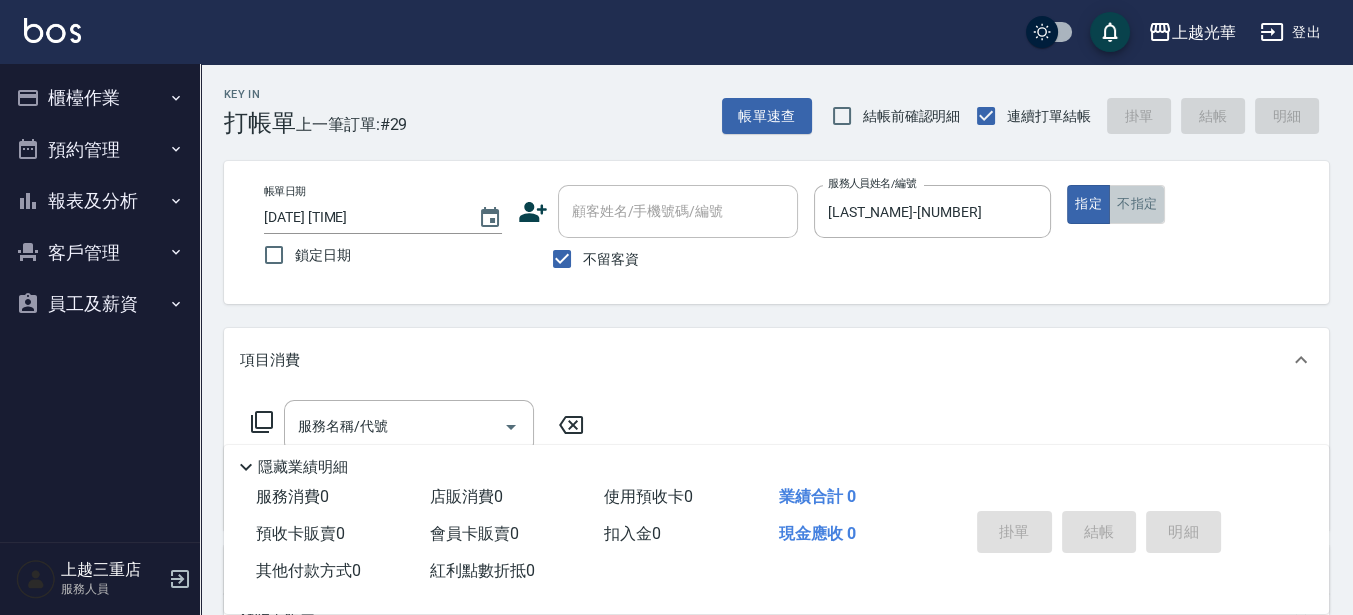 click on "不指定" at bounding box center (1137, 204) 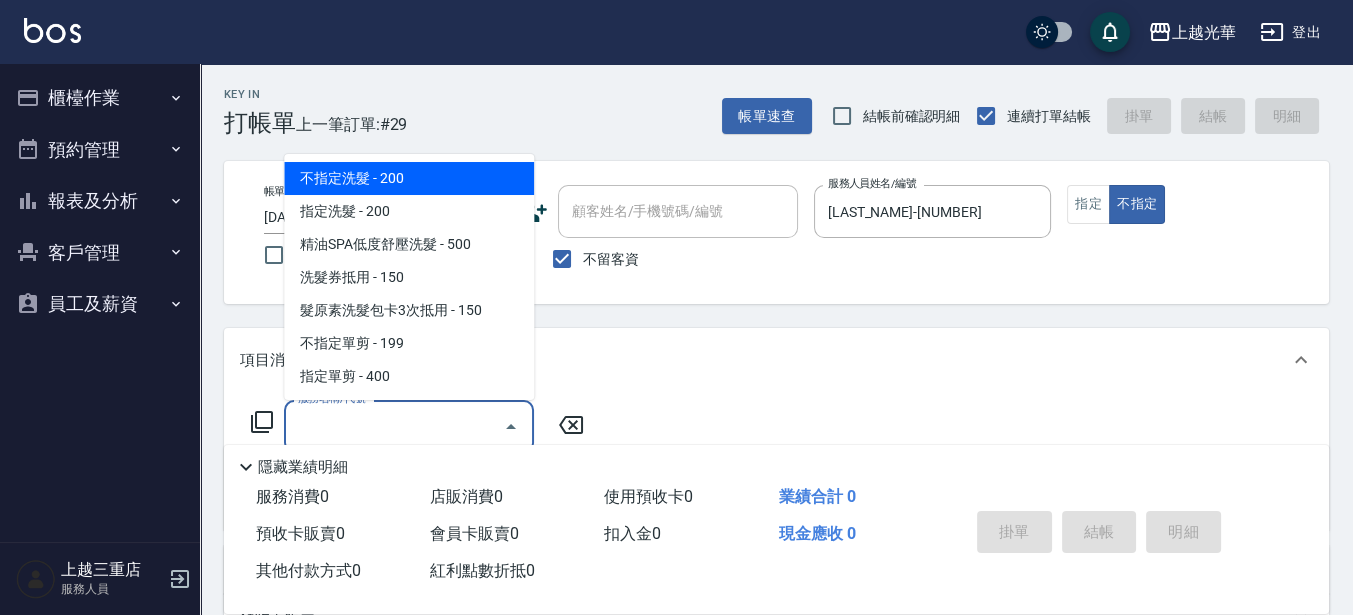 drag, startPoint x: 341, startPoint y: 418, endPoint x: 325, endPoint y: 400, distance: 24.083189 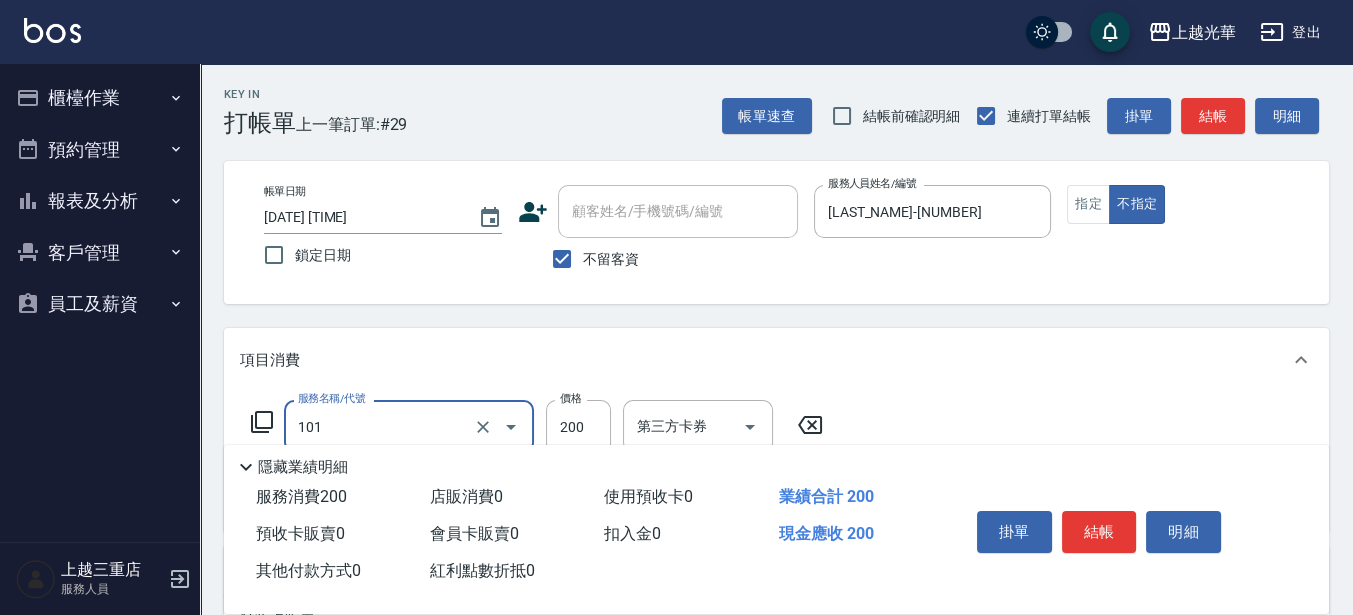 type on "不指定洗髮(101)" 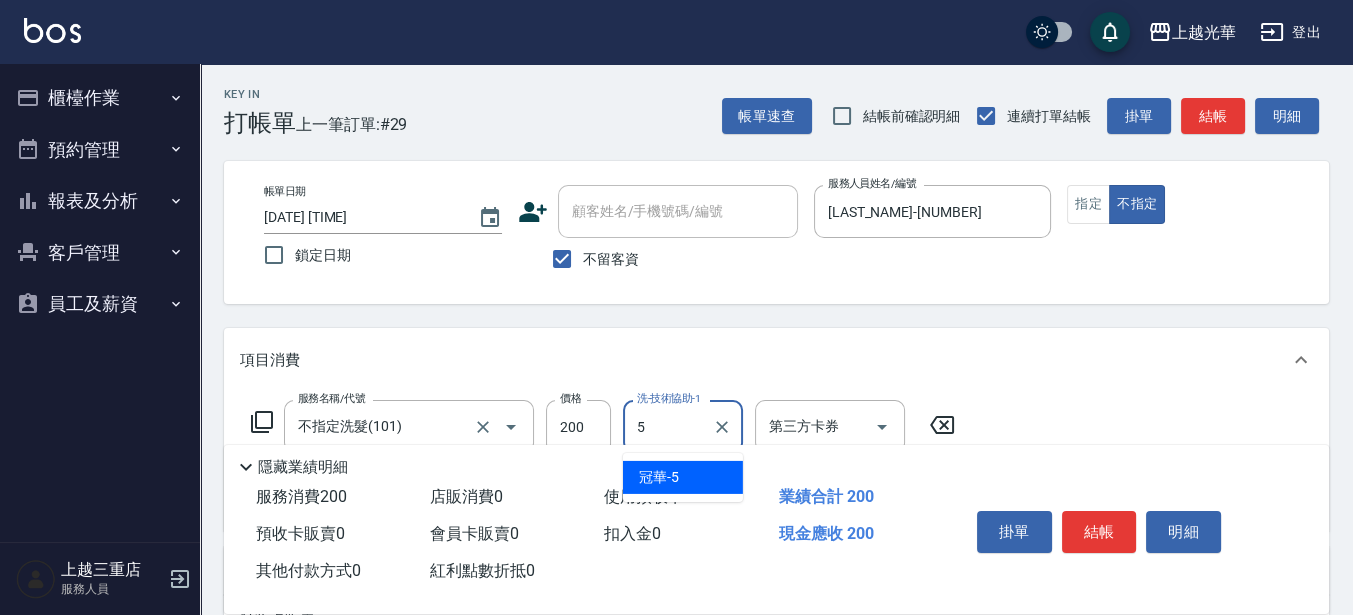 type on "[LAST]-5" 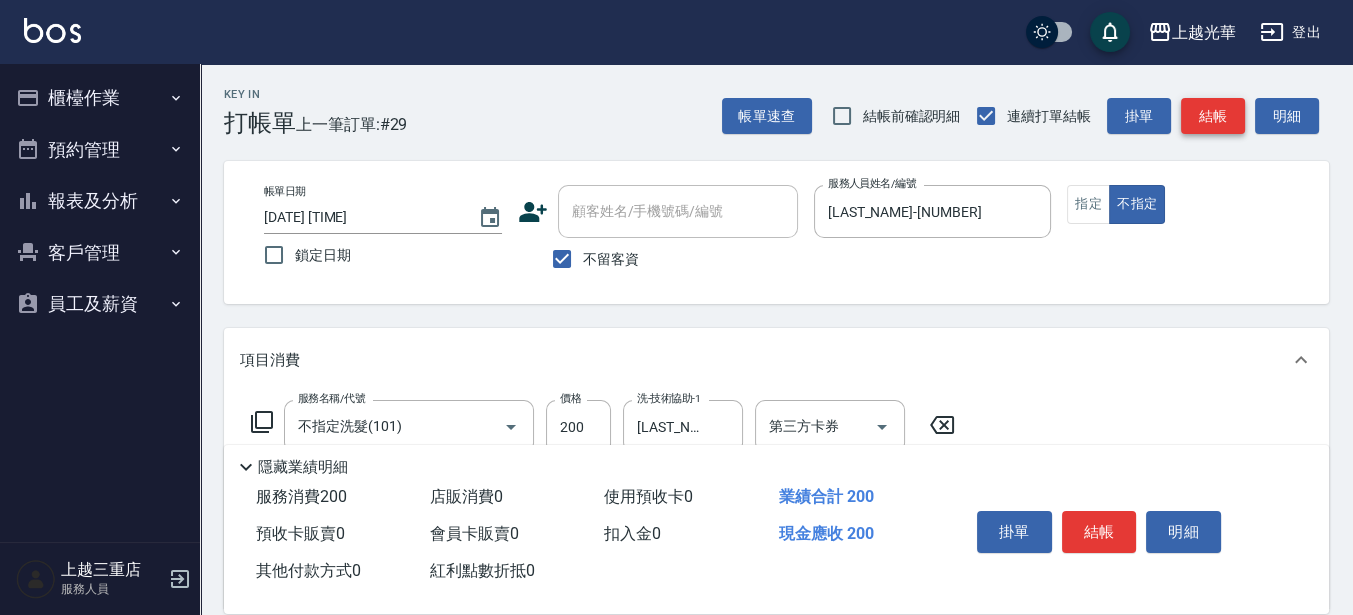 click on "結帳" at bounding box center (1213, 116) 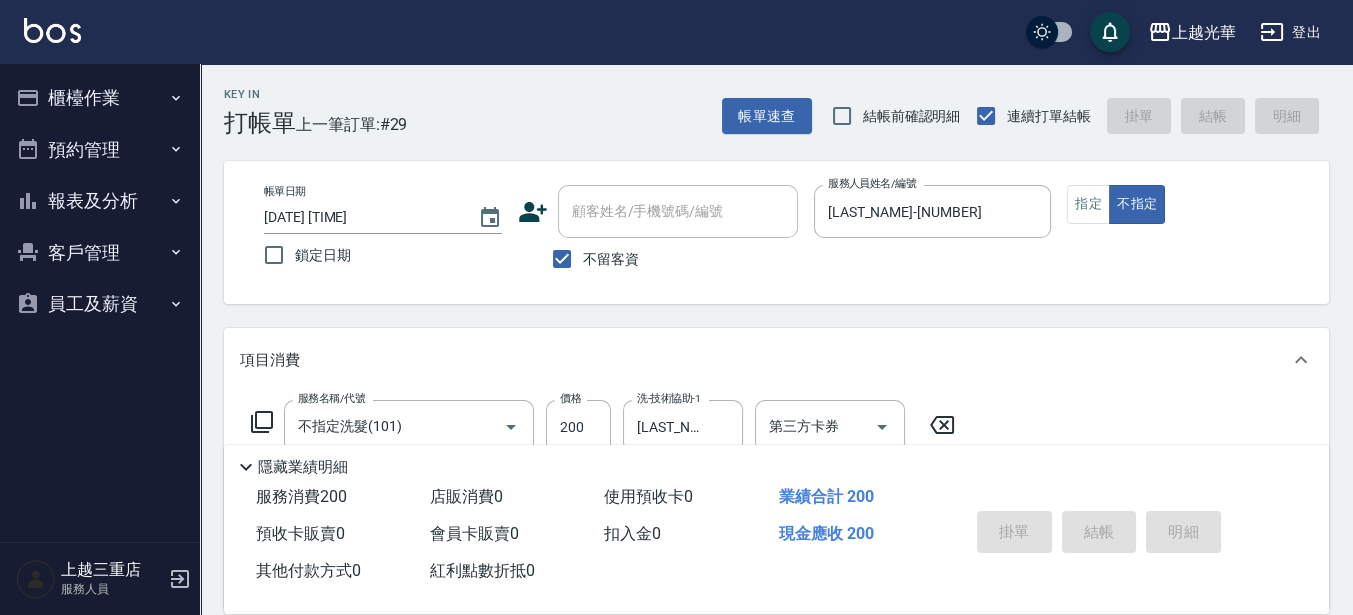 type on "2025/08/02 16:58" 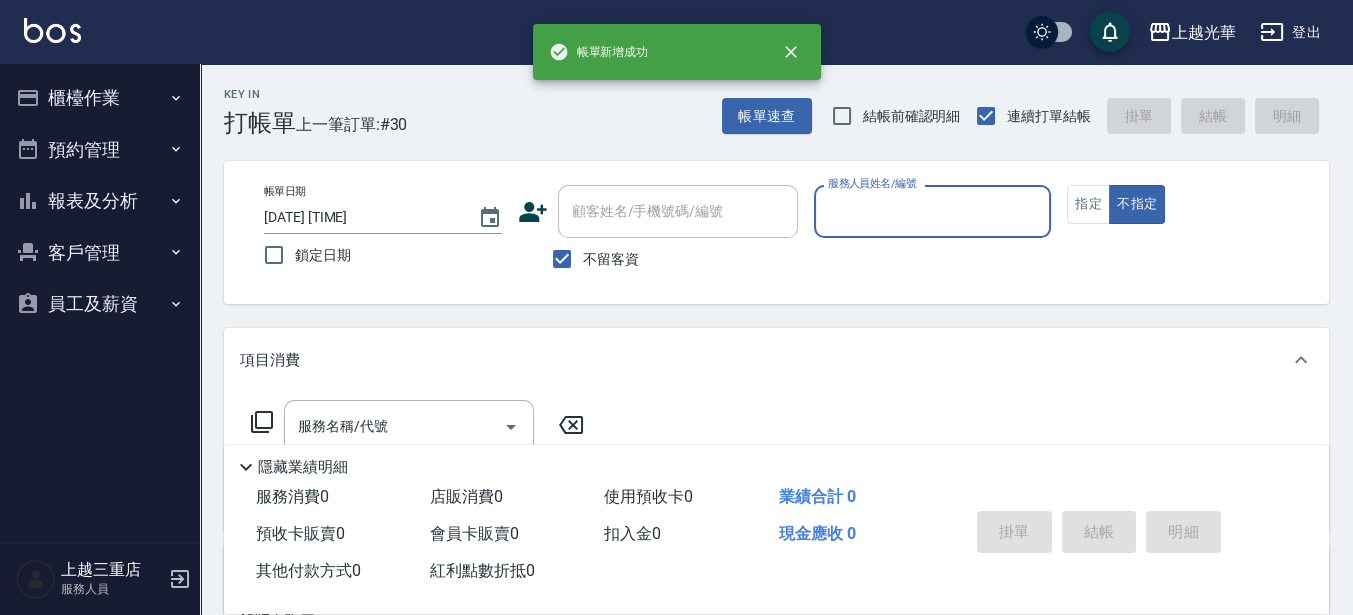 click on "櫃檯作業" at bounding box center [100, 98] 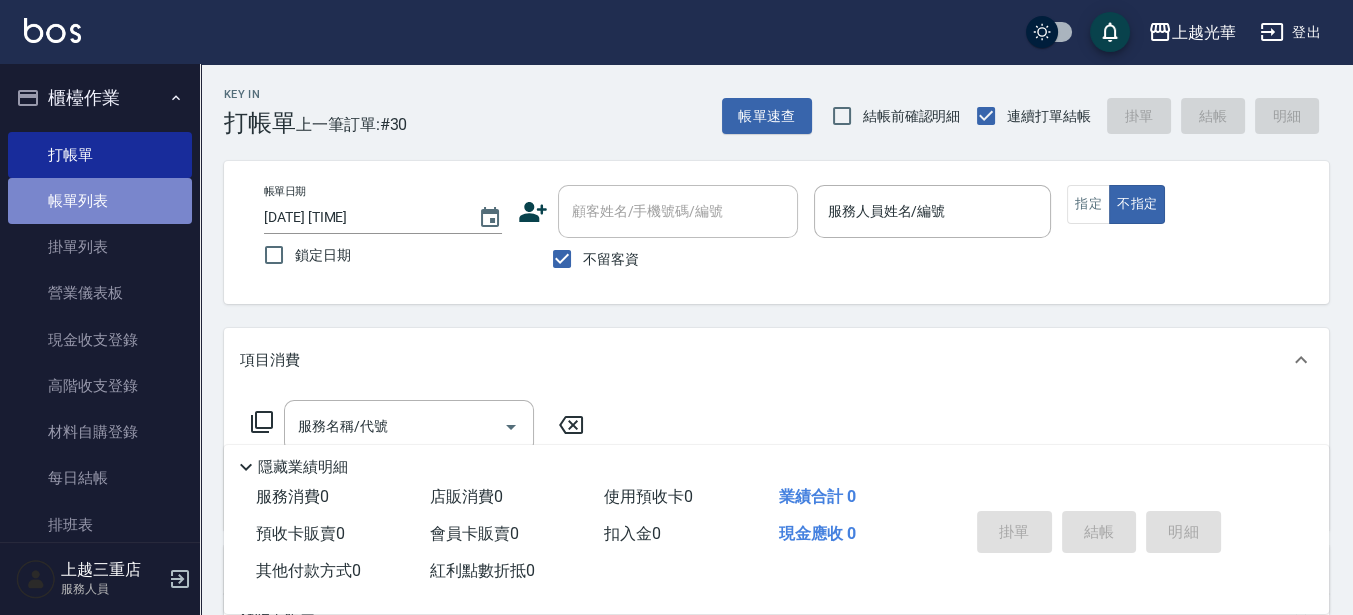 click on "帳單列表" at bounding box center [100, 201] 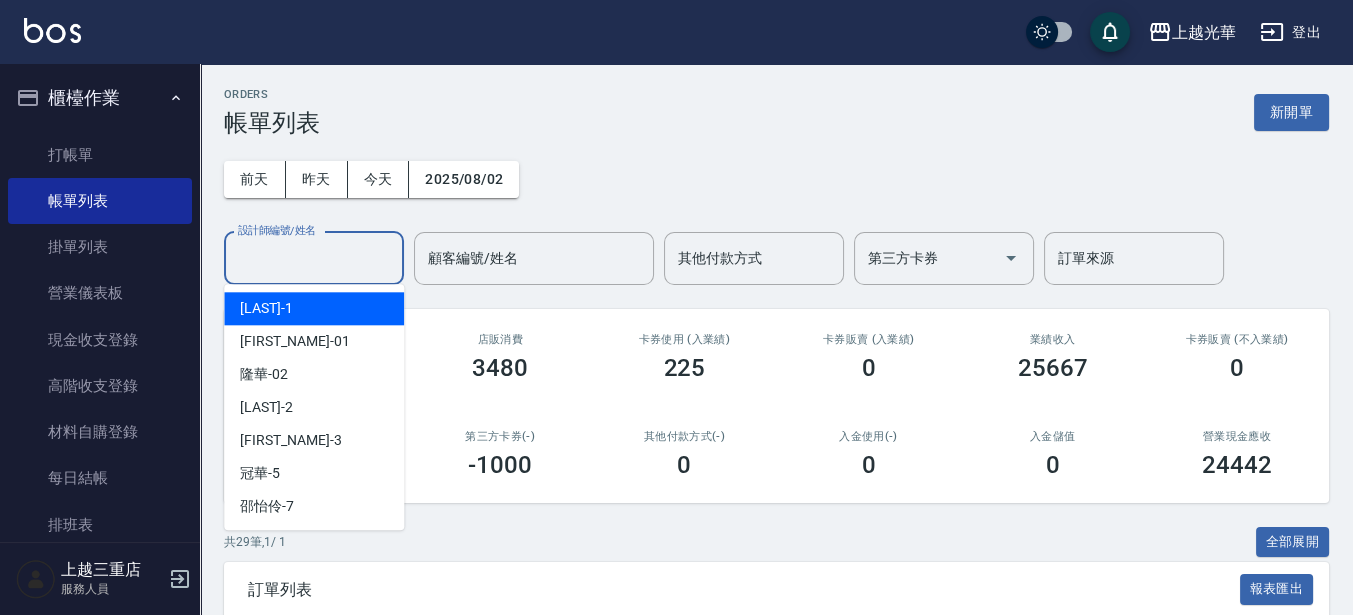 click on "設計師編號/姓名" at bounding box center (314, 258) 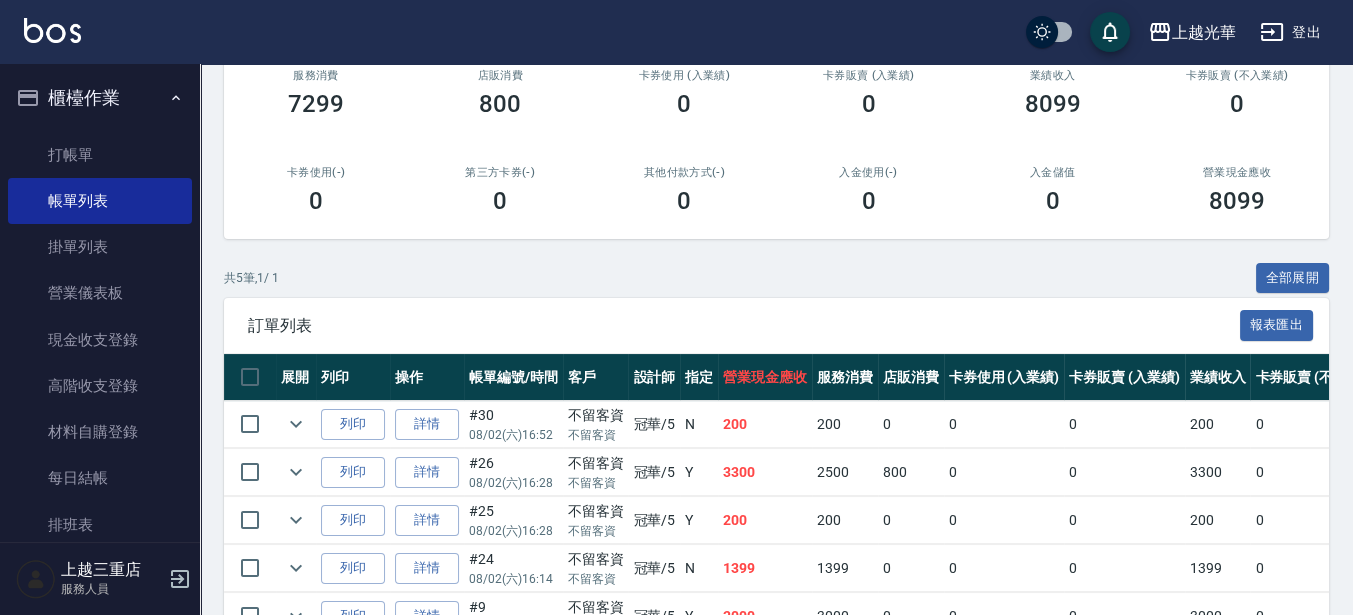 scroll, scrollTop: 382, scrollLeft: 0, axis: vertical 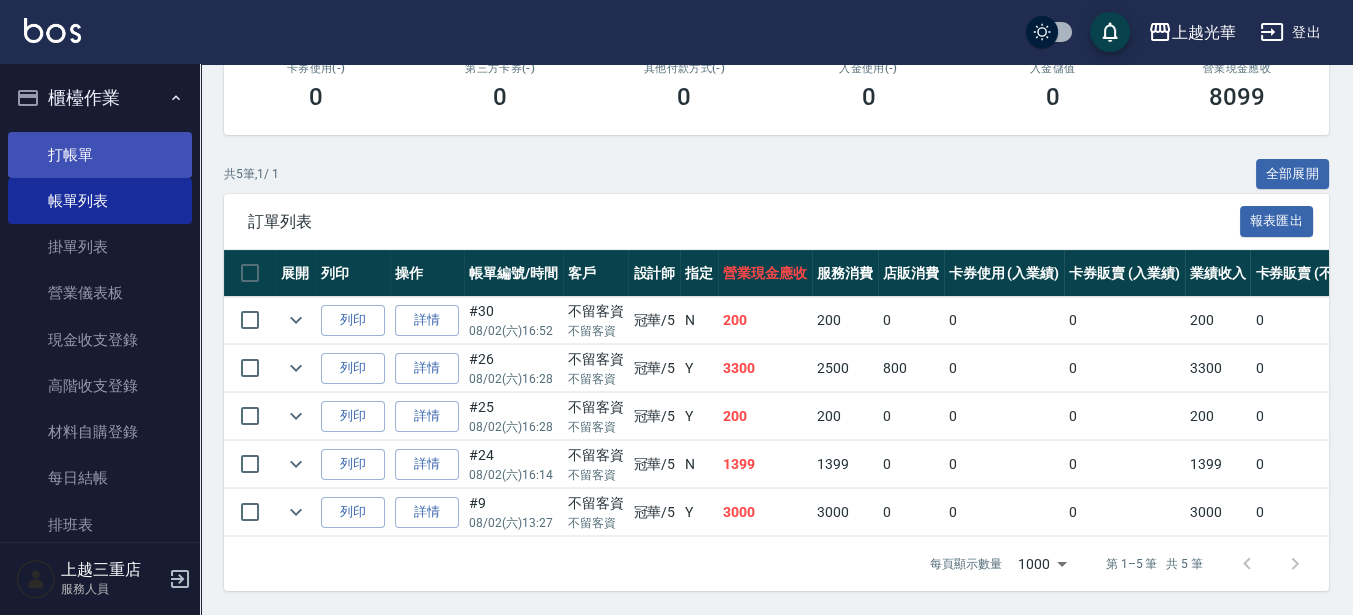 type on "[LAST]-5" 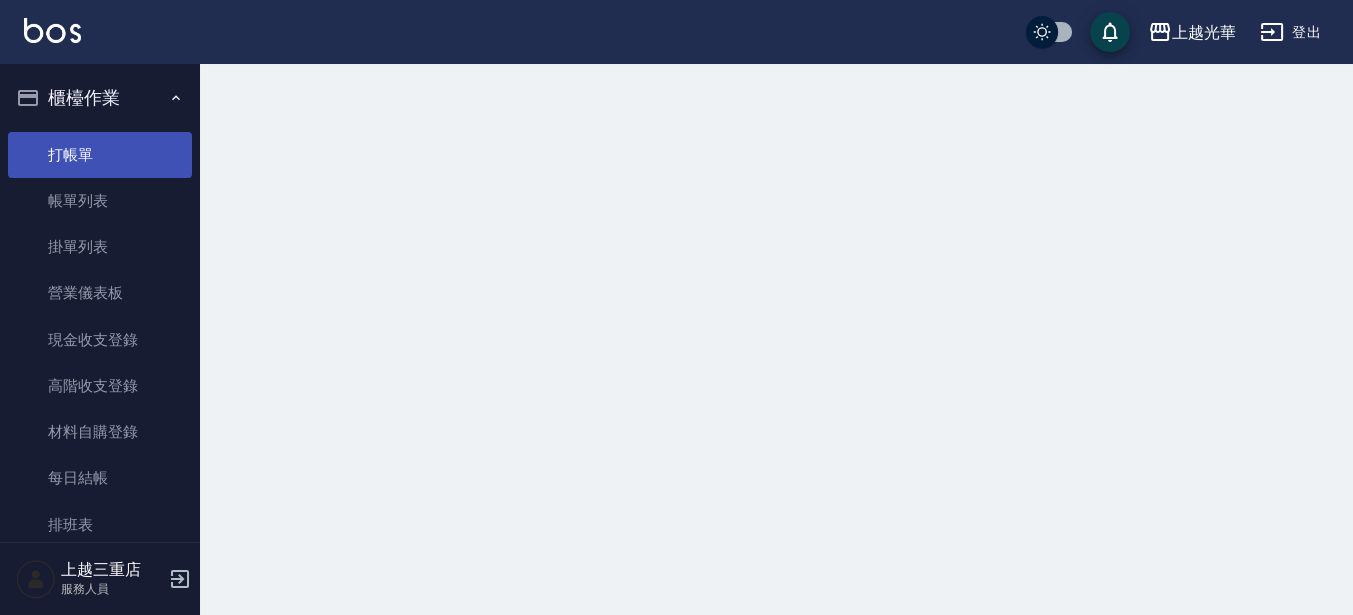 scroll, scrollTop: 0, scrollLeft: 0, axis: both 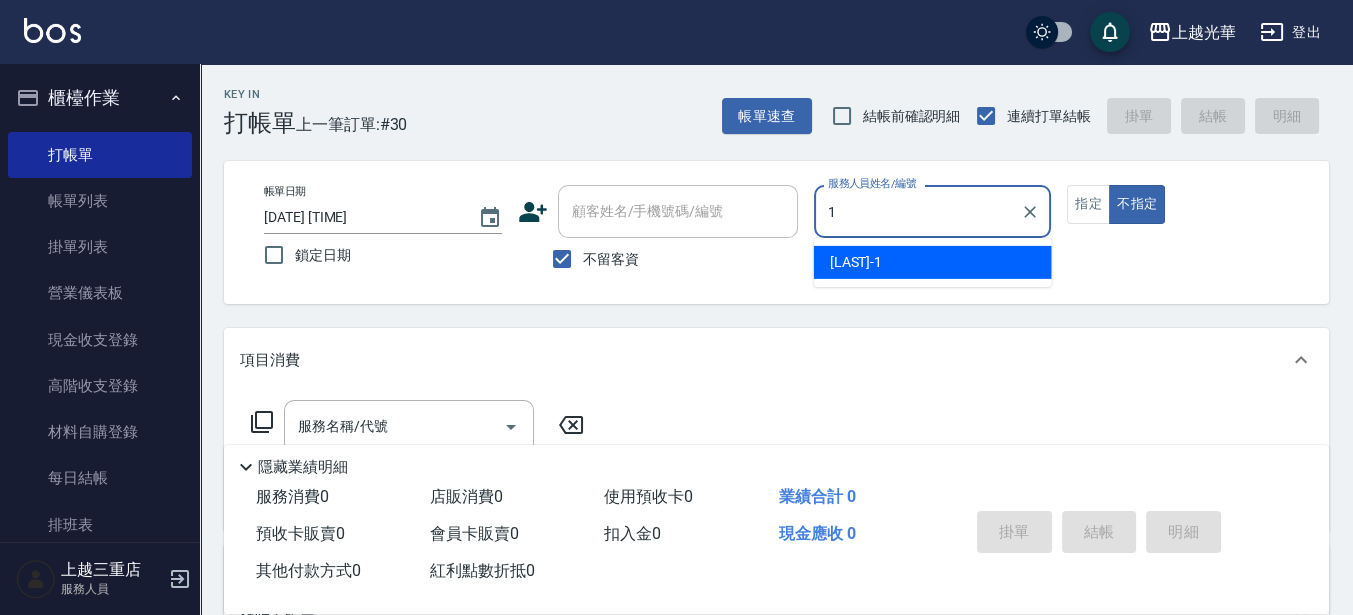 type on "1" 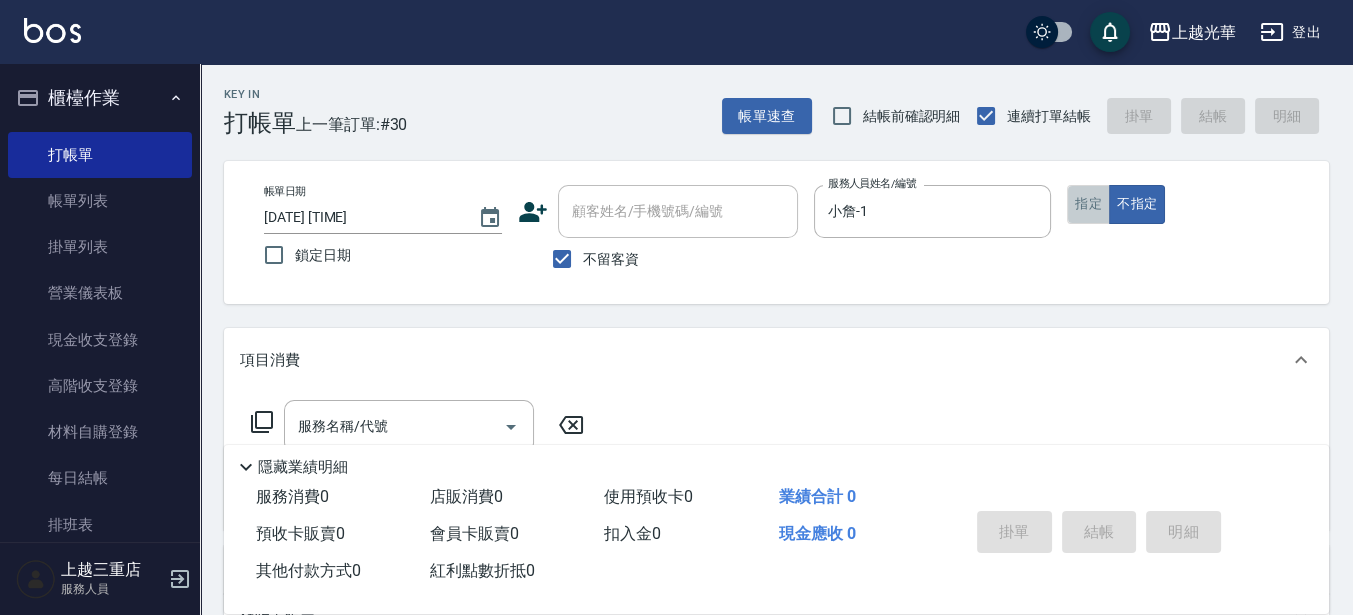 drag, startPoint x: 1104, startPoint y: 211, endPoint x: 772, endPoint y: 263, distance: 336.0476 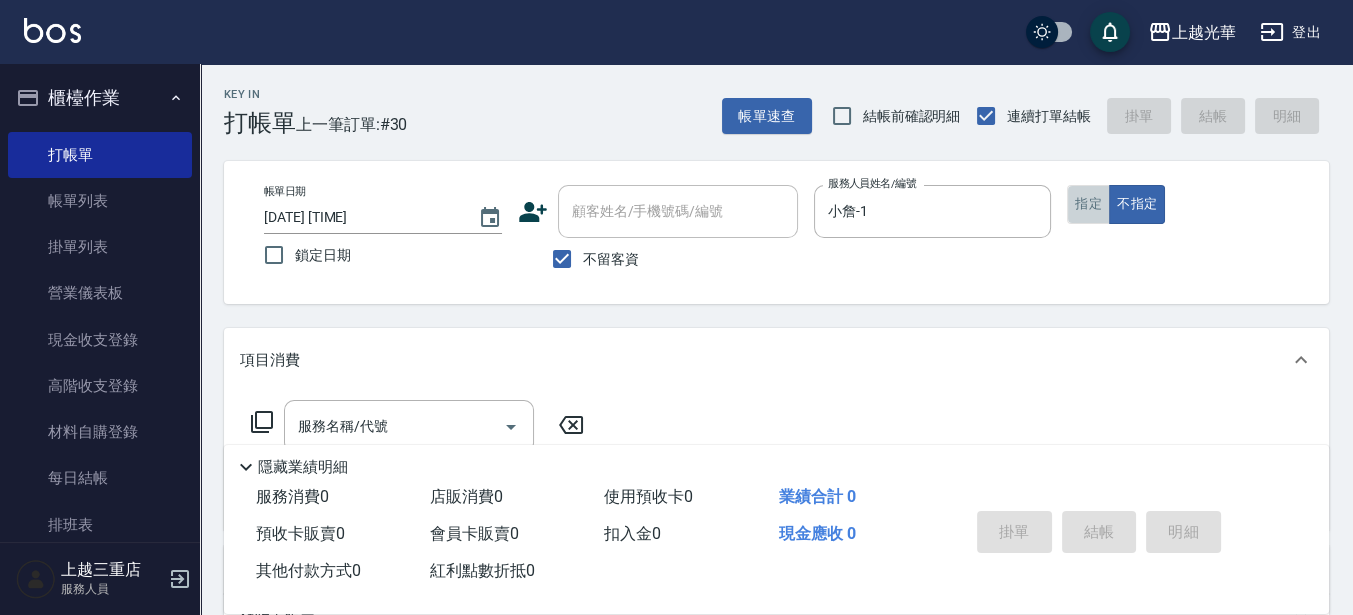 click on "指定" at bounding box center [1088, 204] 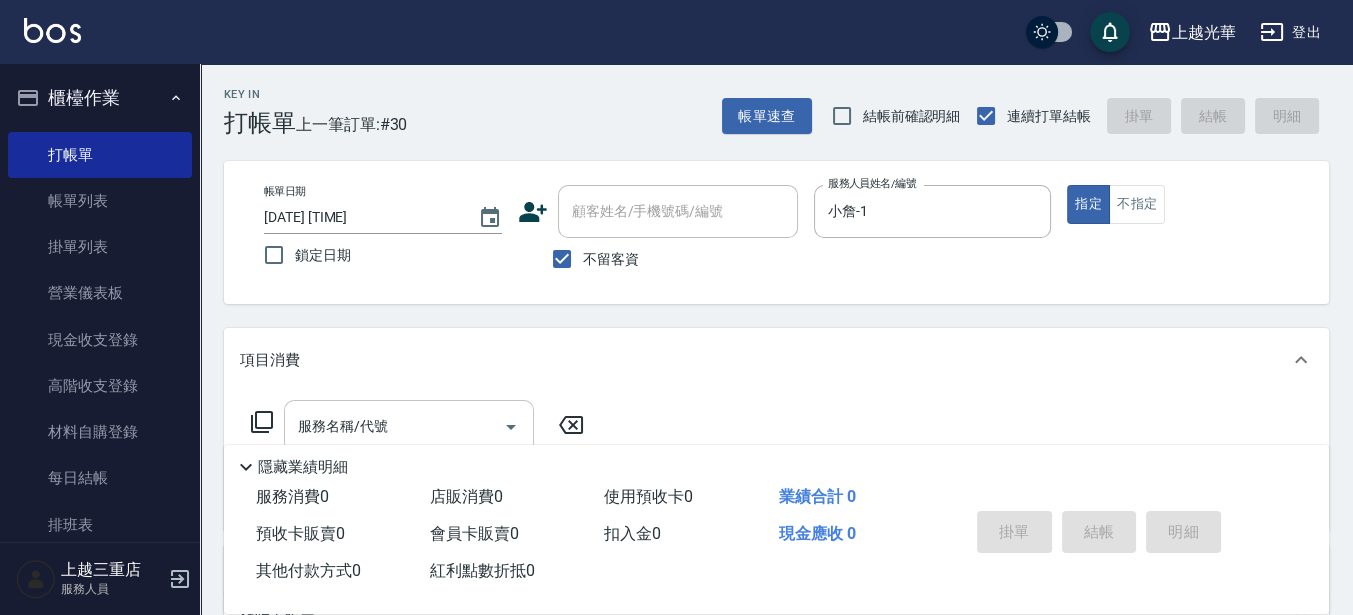 click on "服務名稱/代號" at bounding box center [394, 426] 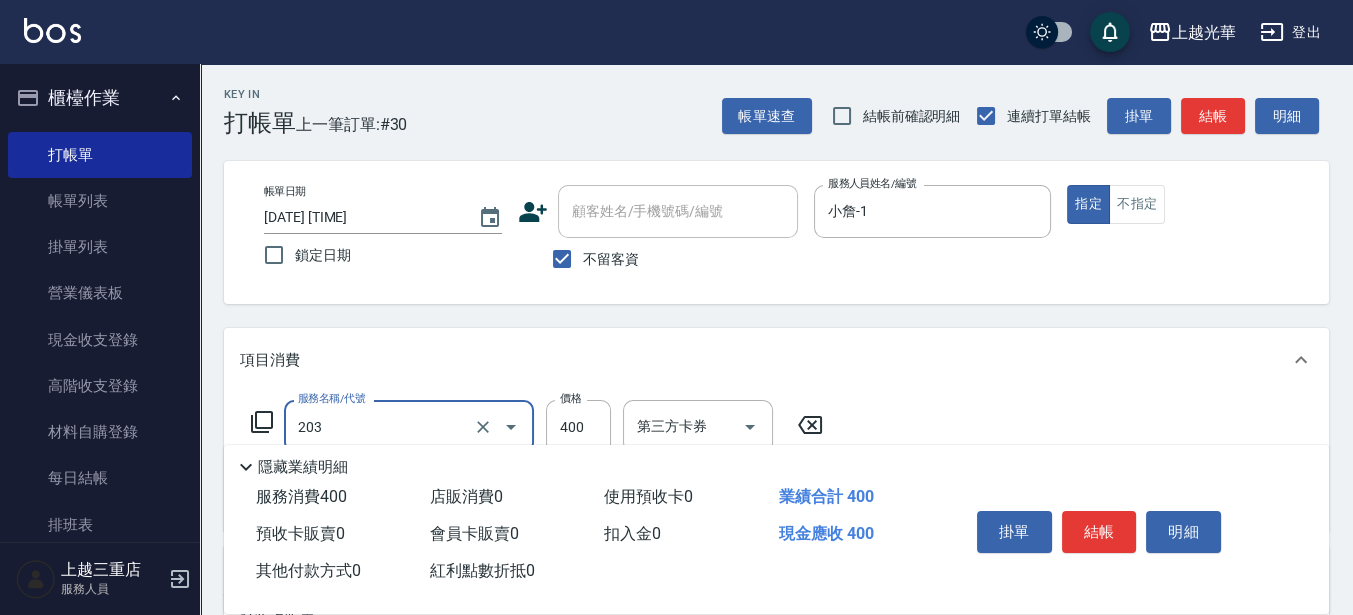 type on "指定單剪(203)" 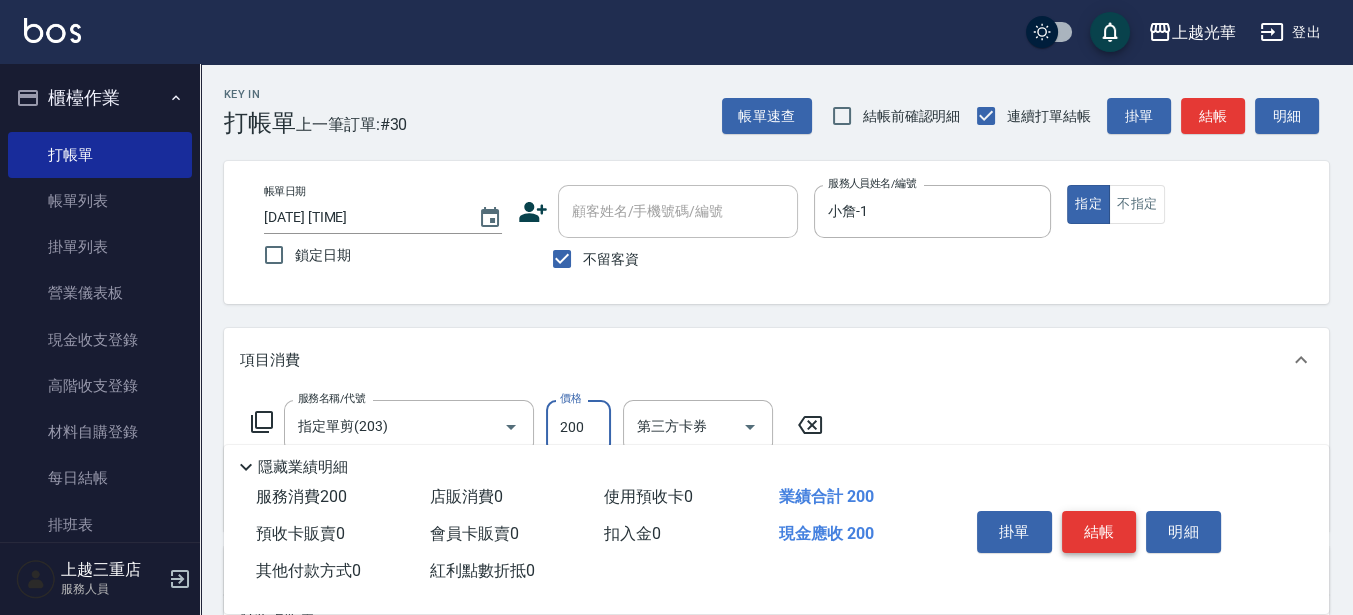 type on "200" 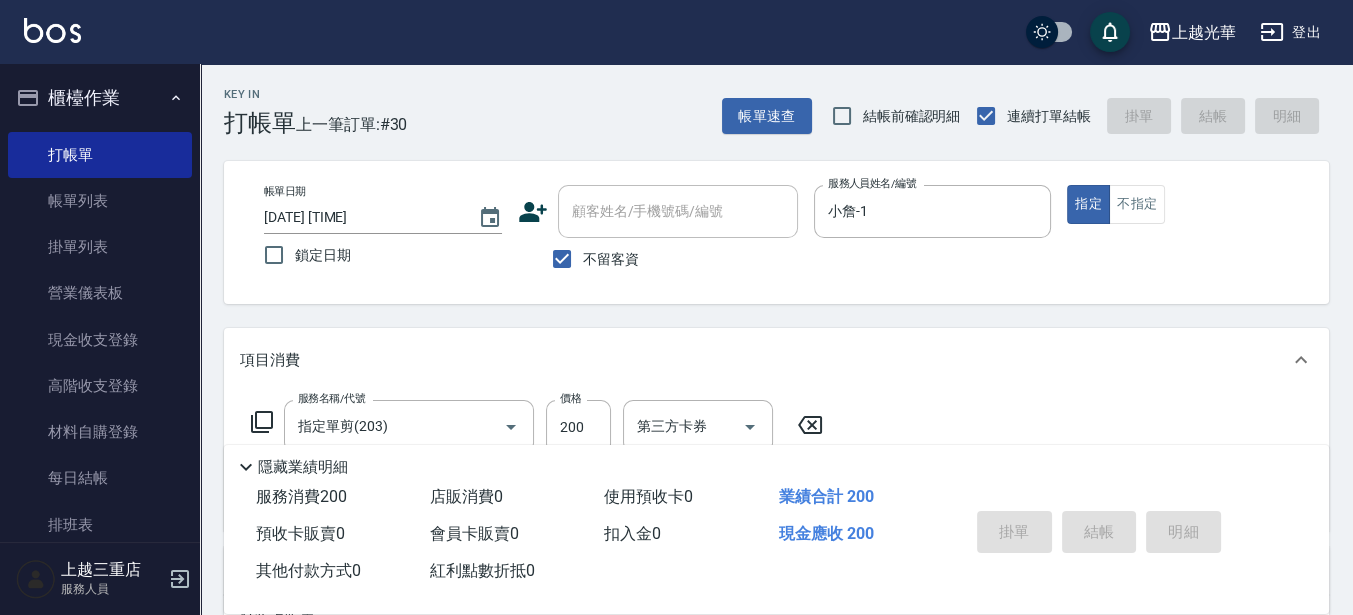 type on "2025/08/02 17:04" 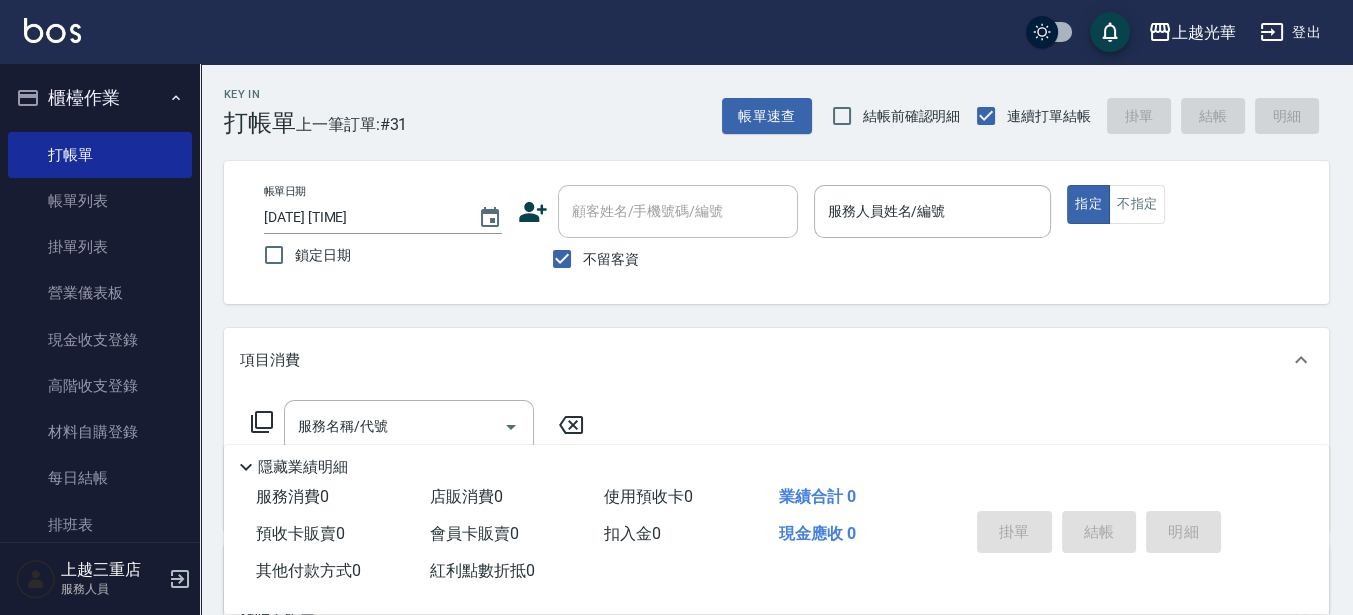 click on "不留客資" at bounding box center [611, 259] 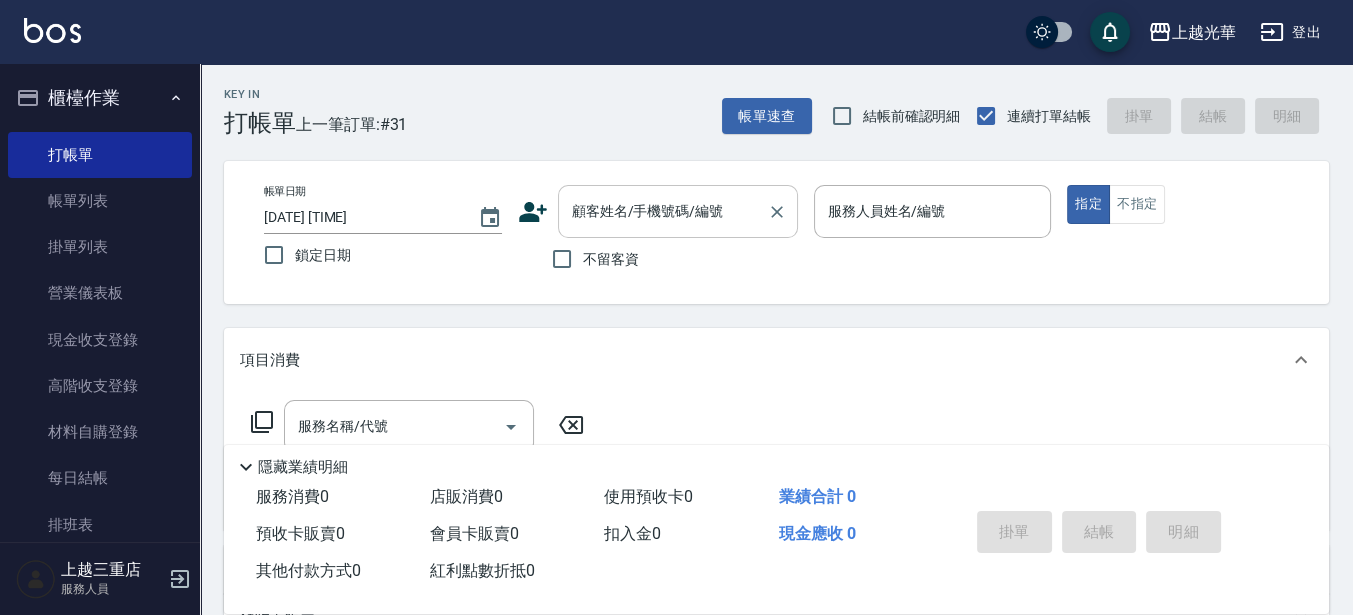 click on "顧客姓名/手機號碼/編號" at bounding box center [663, 211] 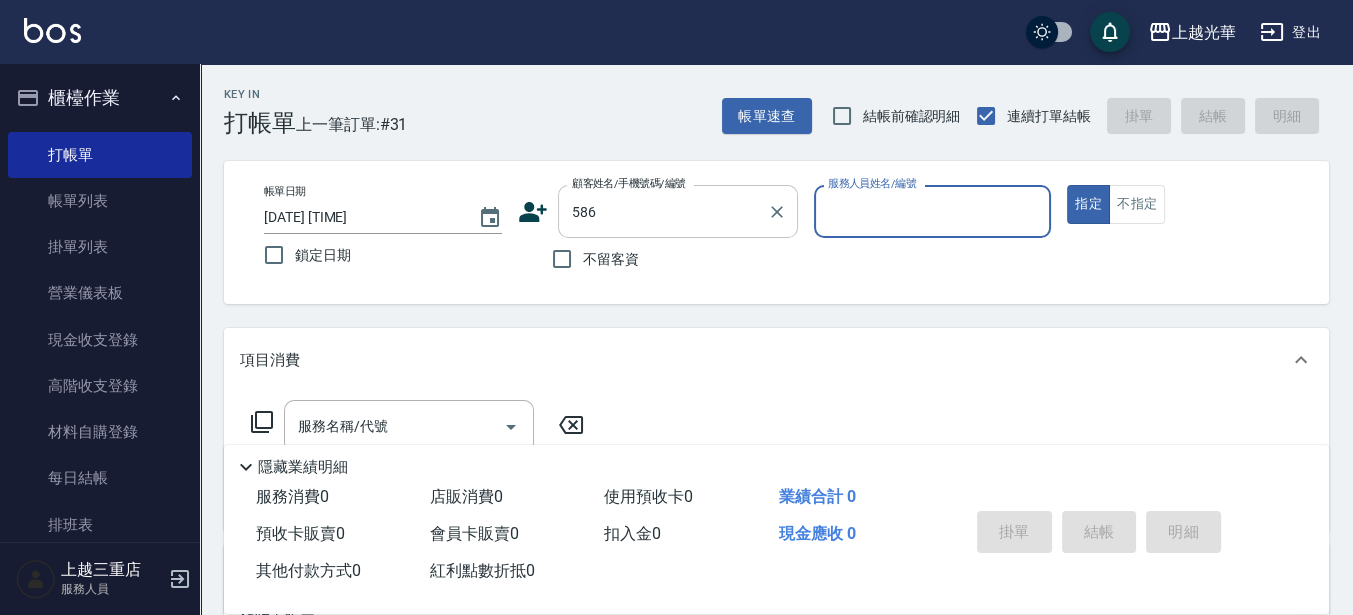 type on "郭辰希/0931032471/586" 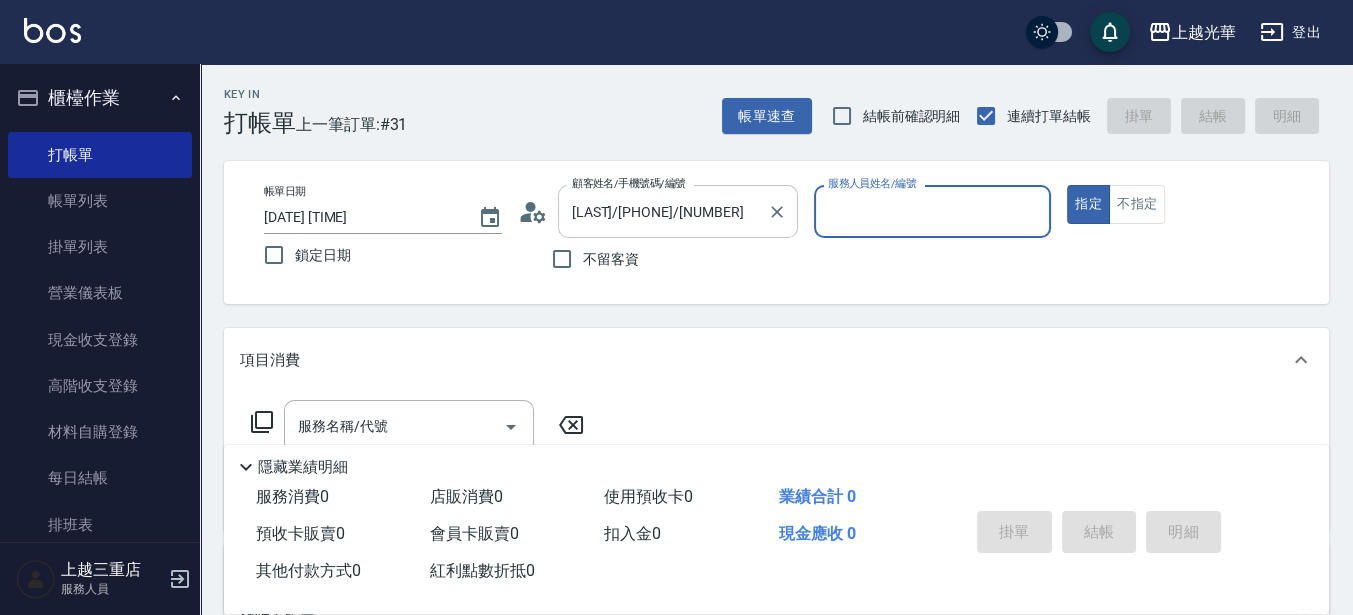 type on "玉米-8" 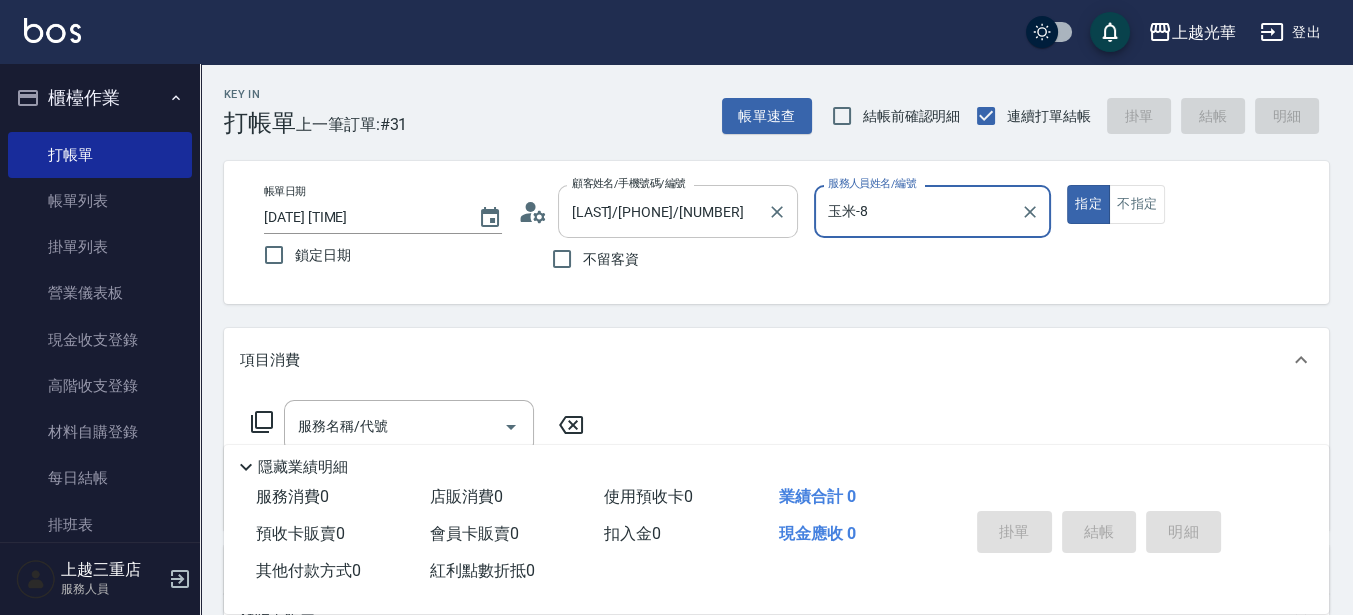 click on "指定" at bounding box center (1088, 204) 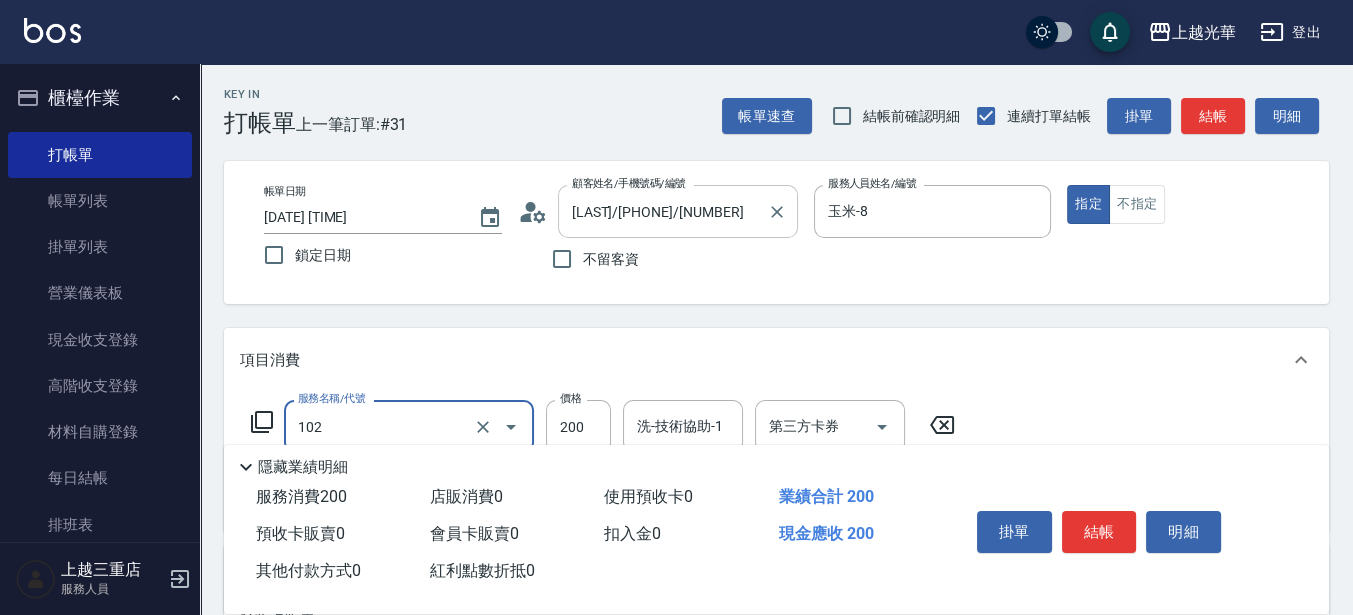 type on "指定洗髮(102)" 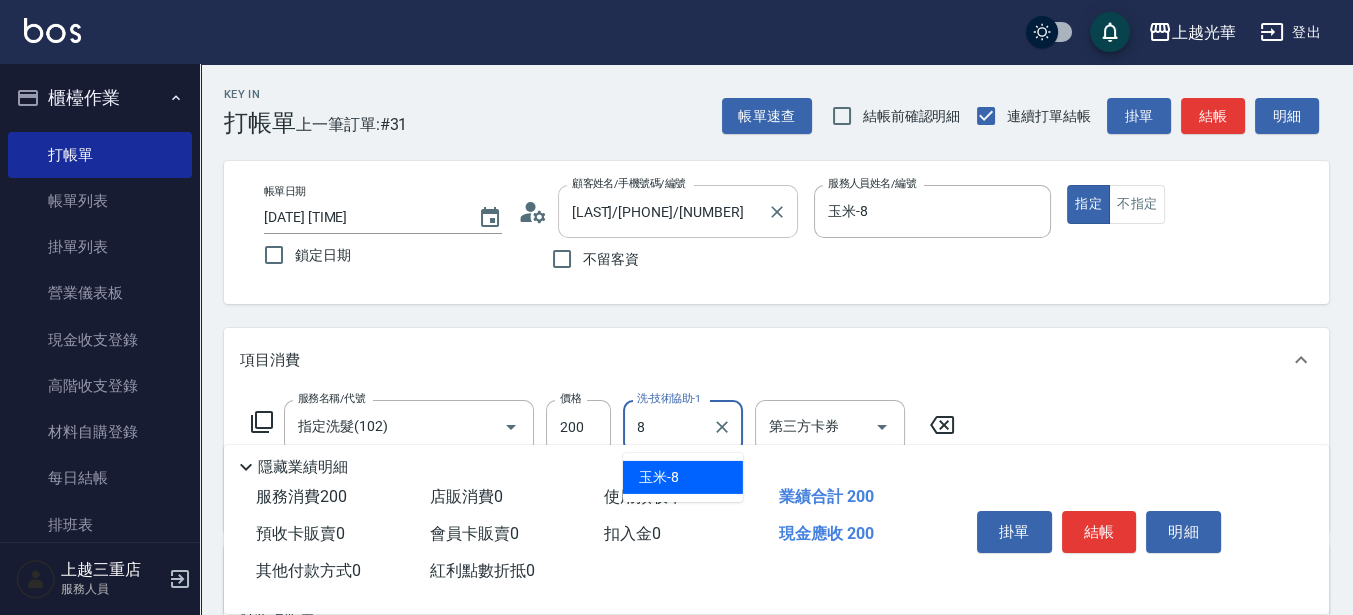 type on "玉米-8" 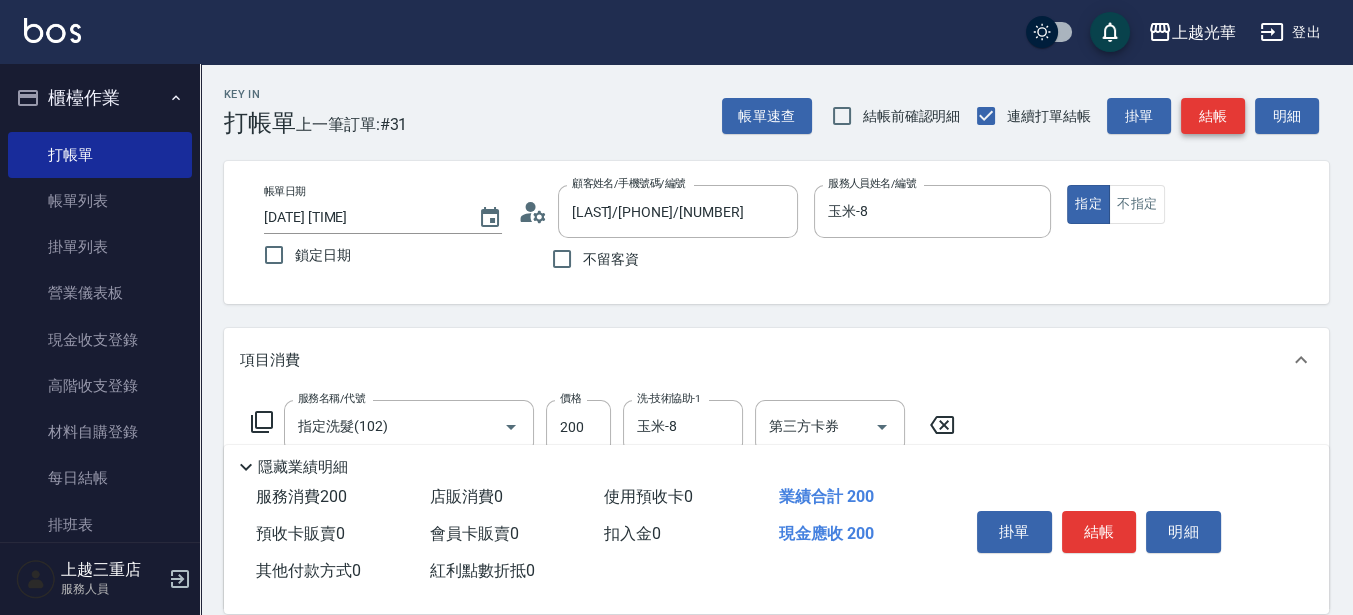click on "結帳" at bounding box center [1213, 116] 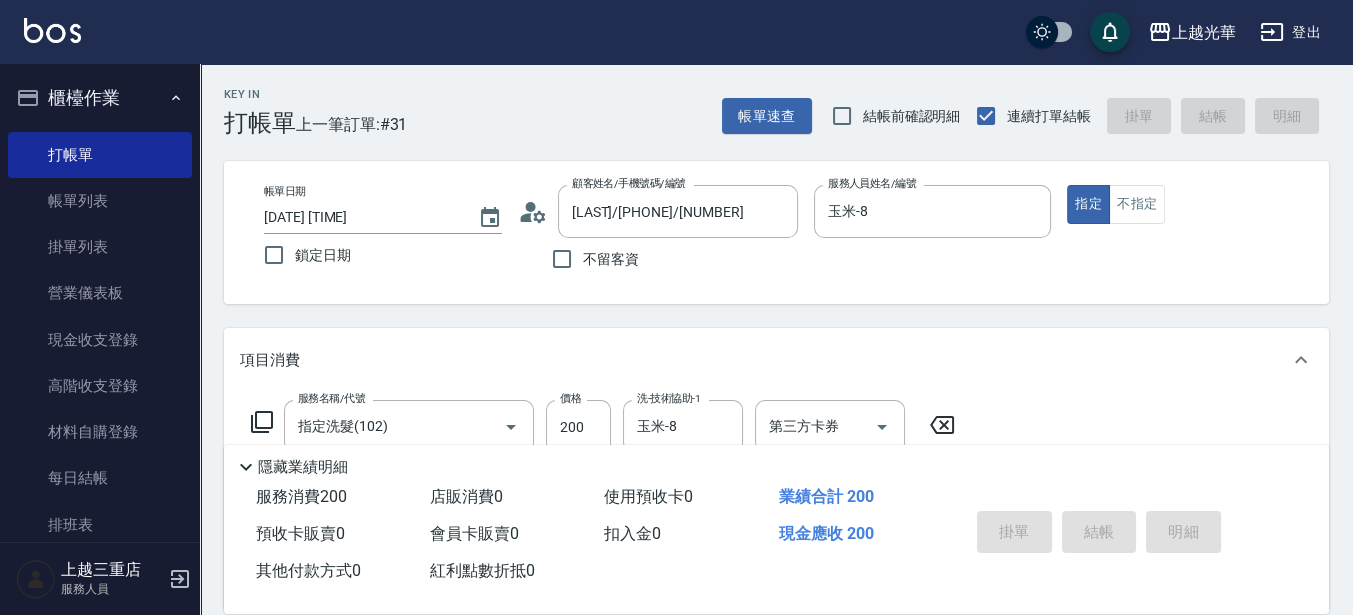 type on "2025/08/02 17:13" 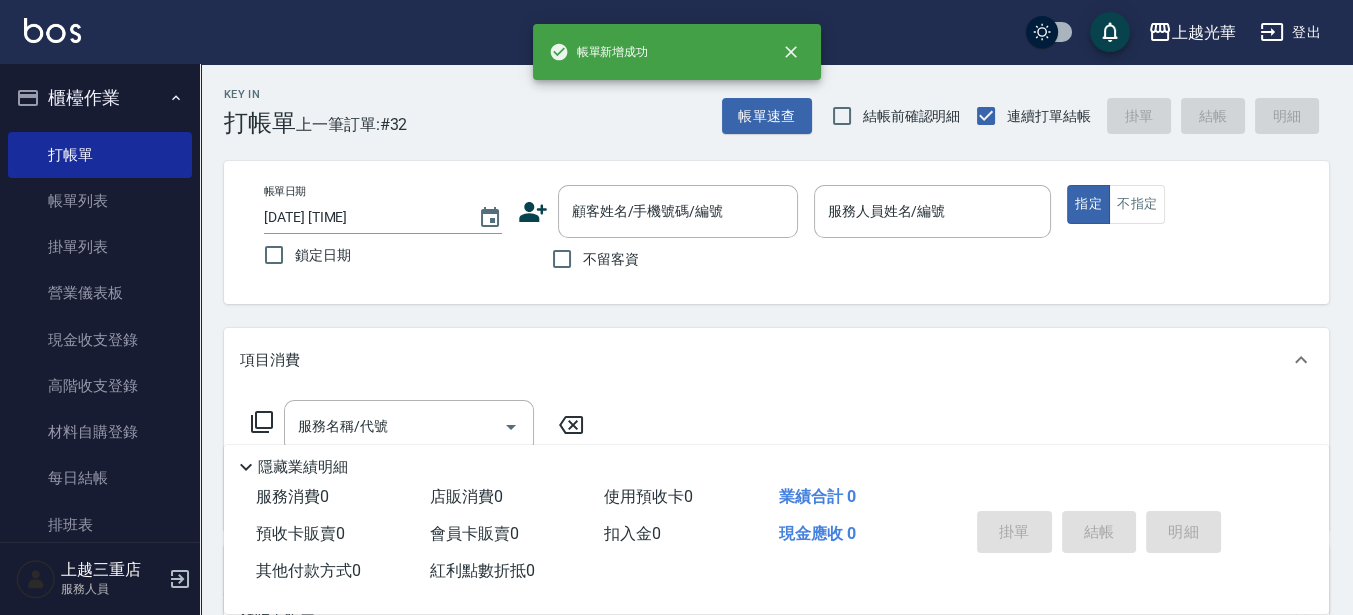 click on "不留客資" at bounding box center (590, 259) 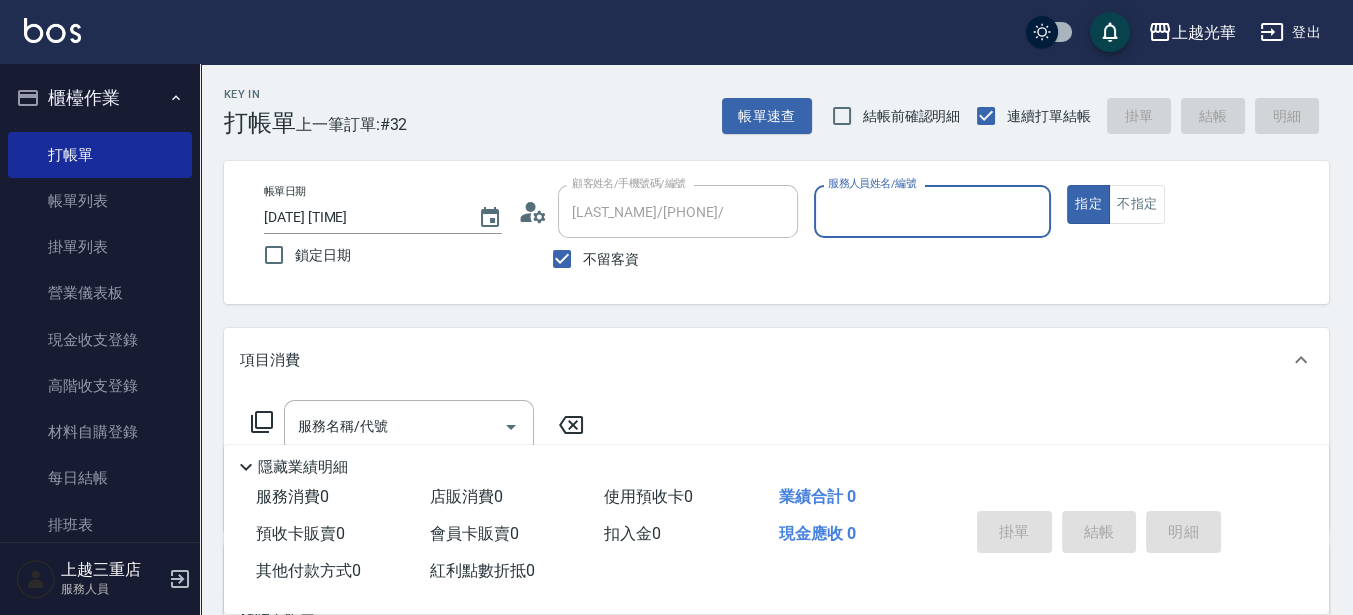 type on "喨喨-9" 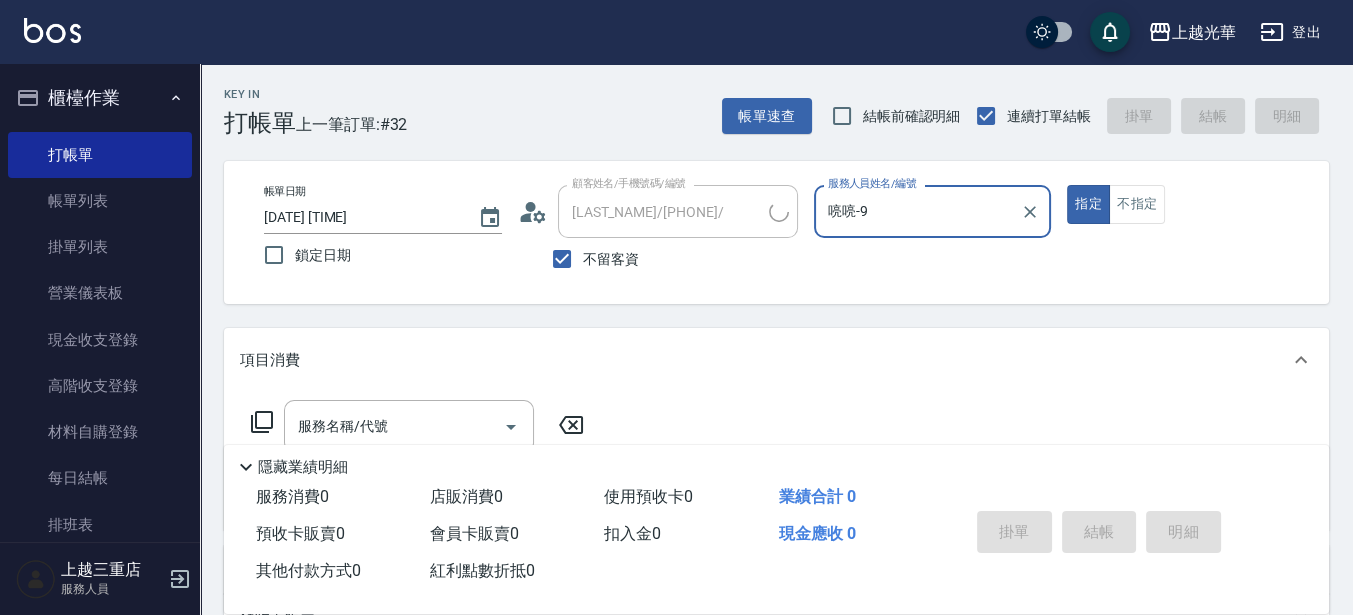 type on "[LAST]/[PHONE]/[PHONE]" 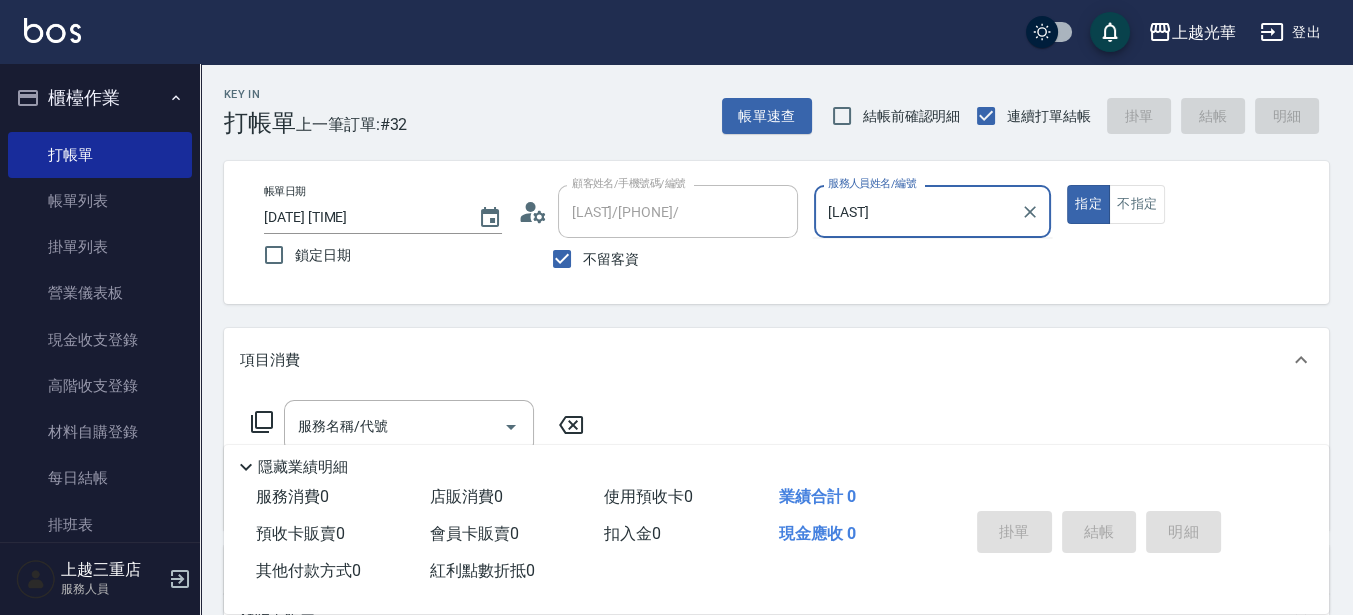 type on "雅" 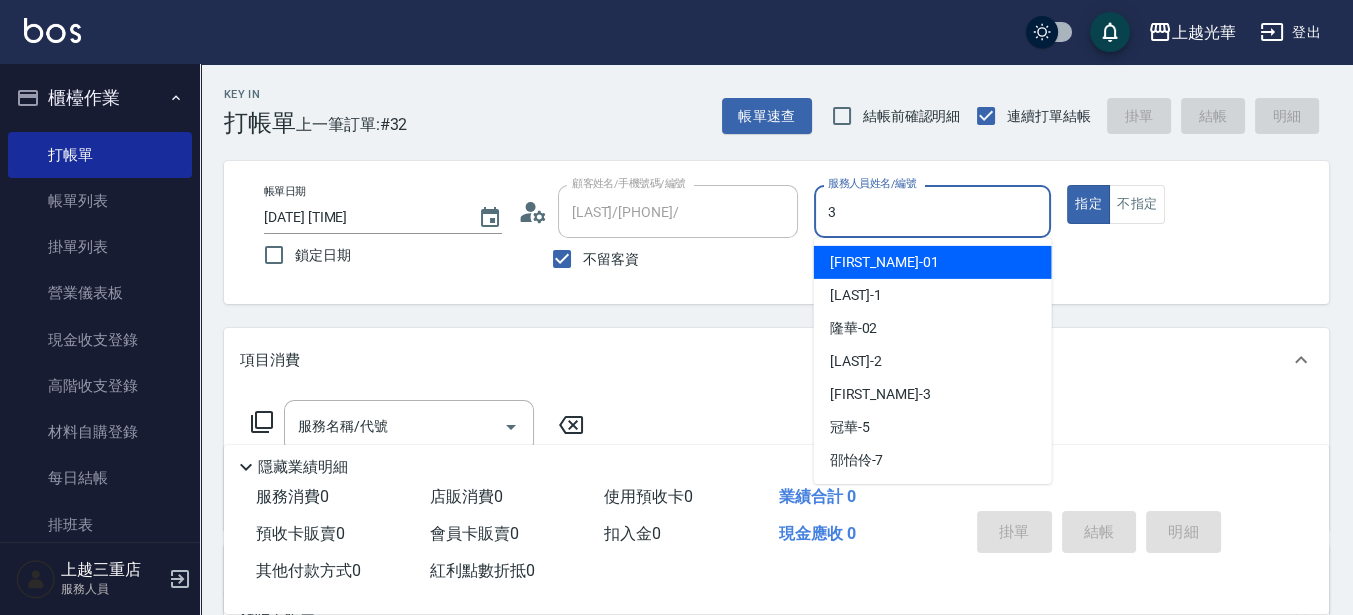 type on "[LAST]-3" 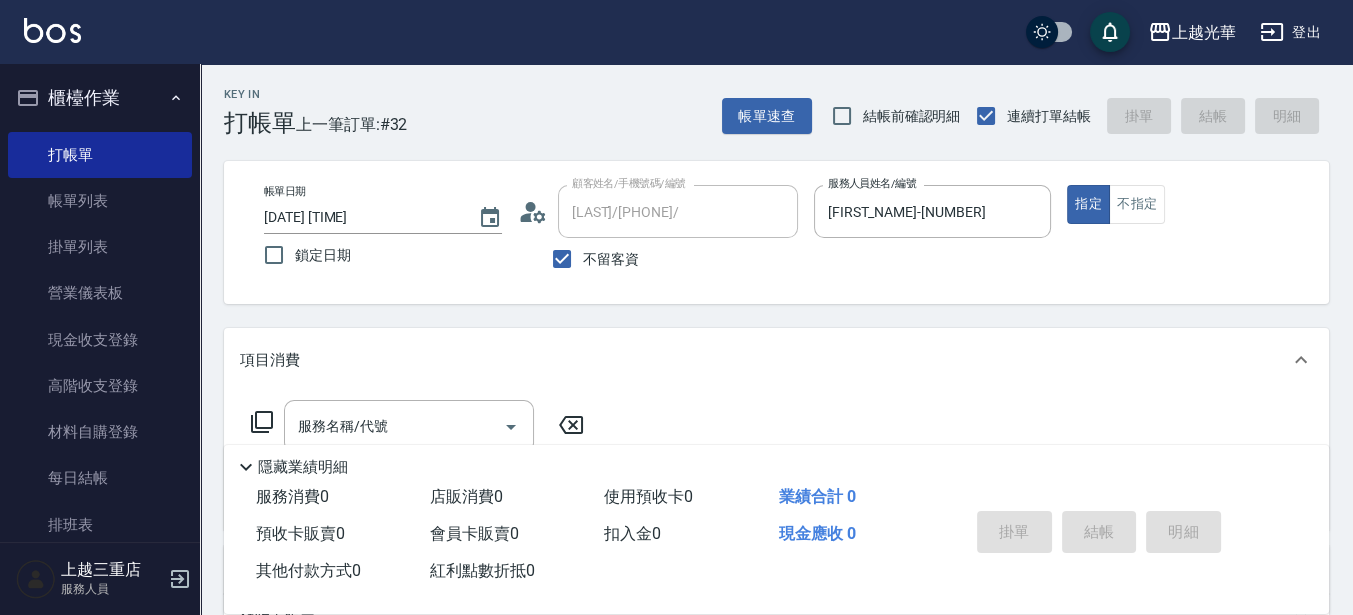click on "隱藏業績明細" at bounding box center [776, 462] 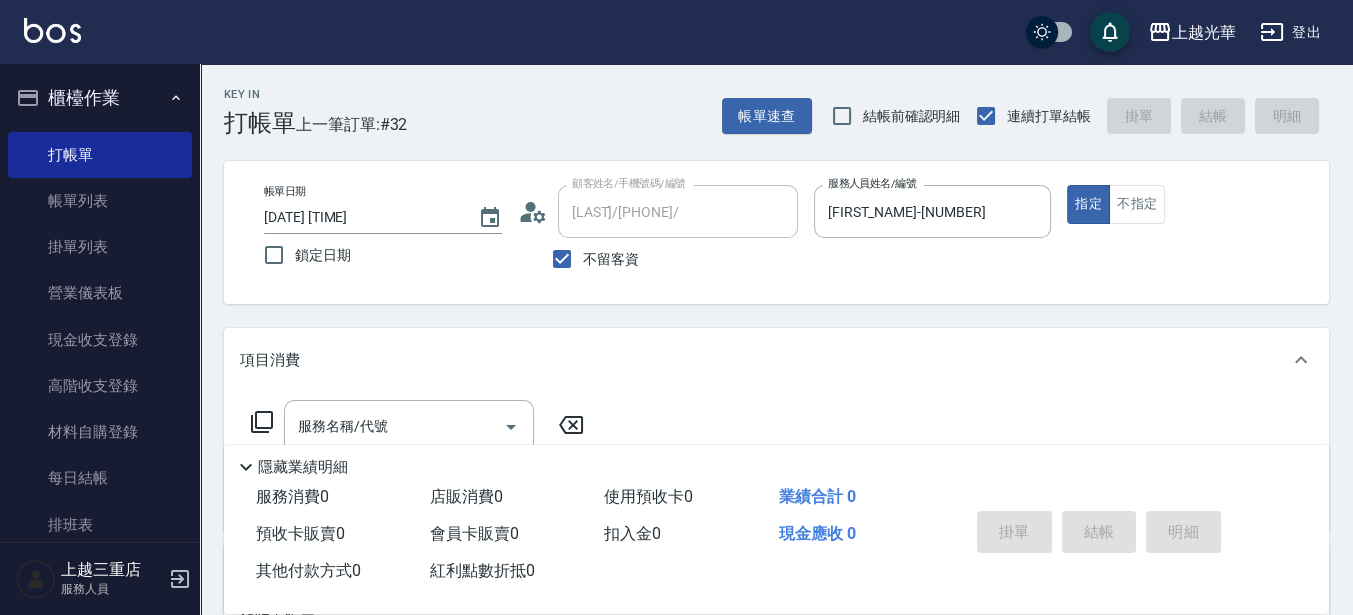 click 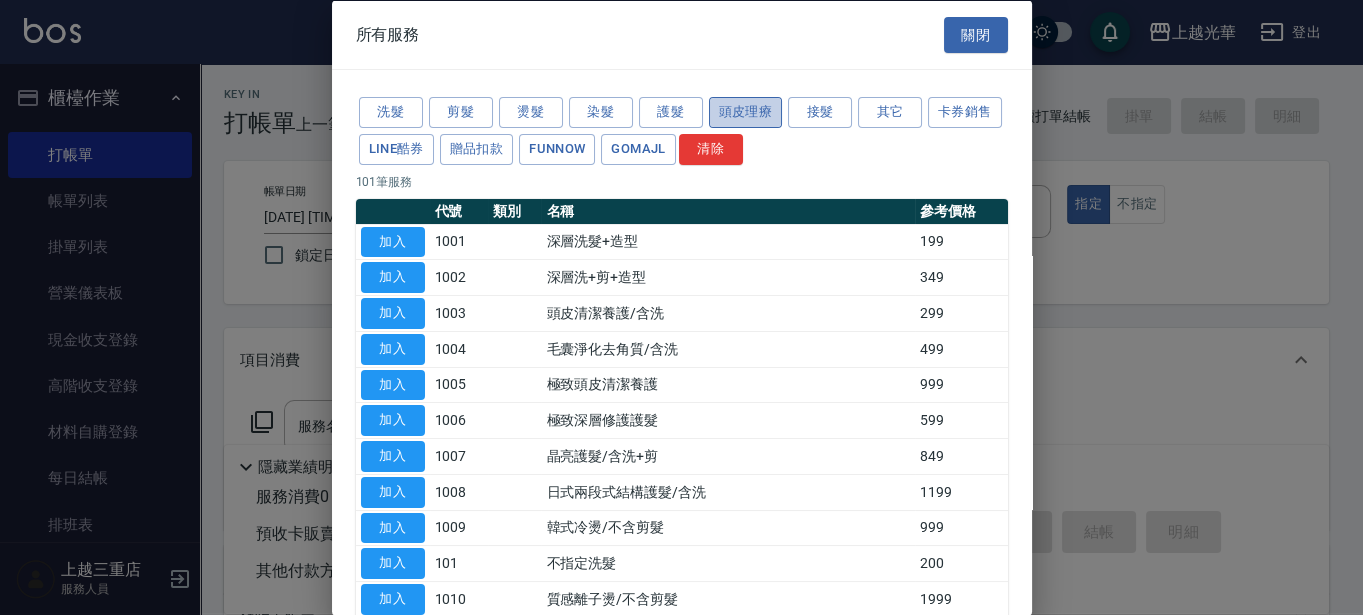 click on "頭皮理療" at bounding box center [746, 112] 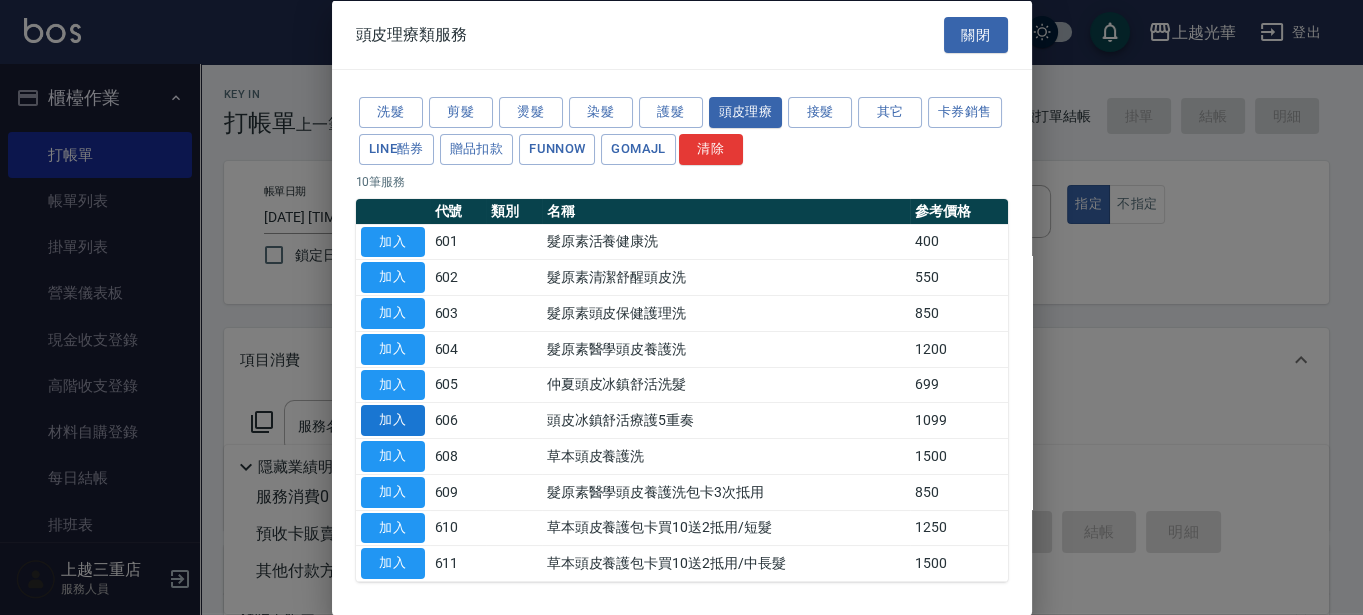 click on "加入" at bounding box center (393, 420) 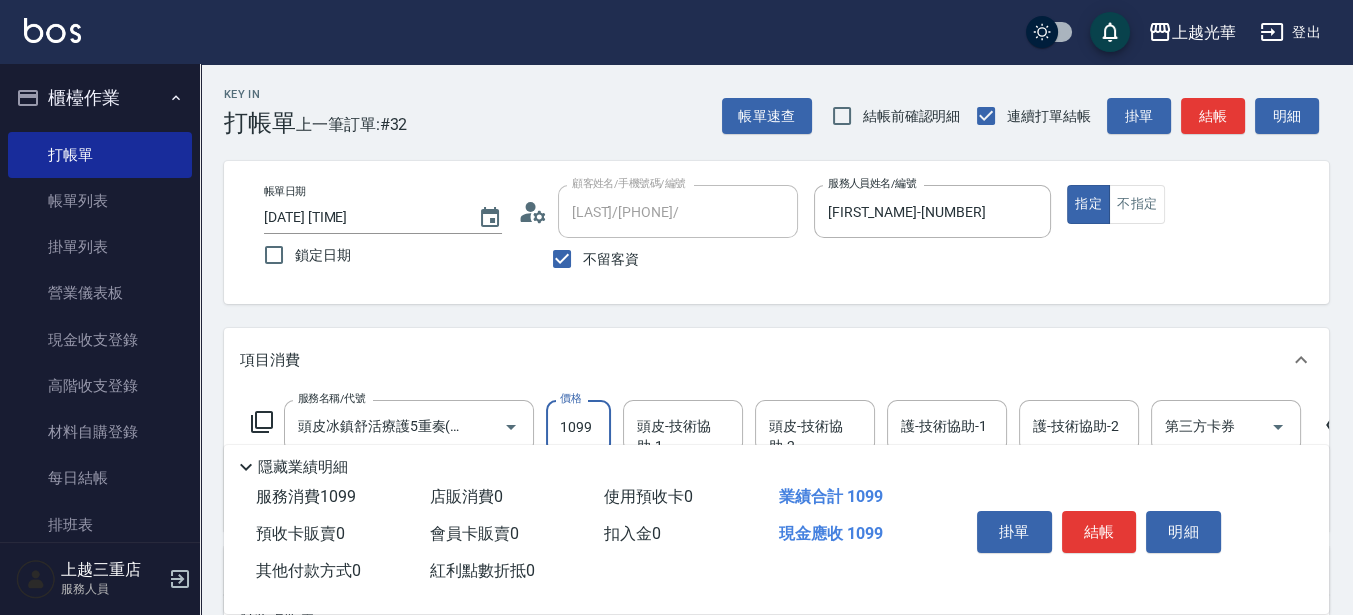 click on "1099" at bounding box center [578, 427] 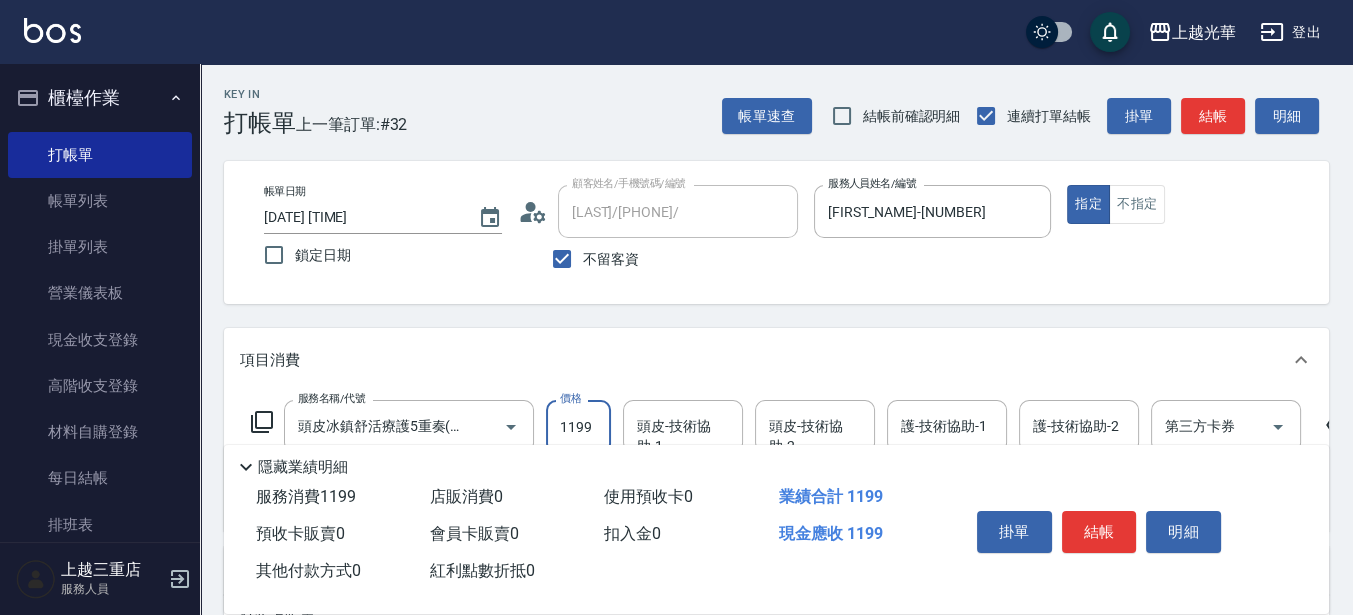 type on "1199" 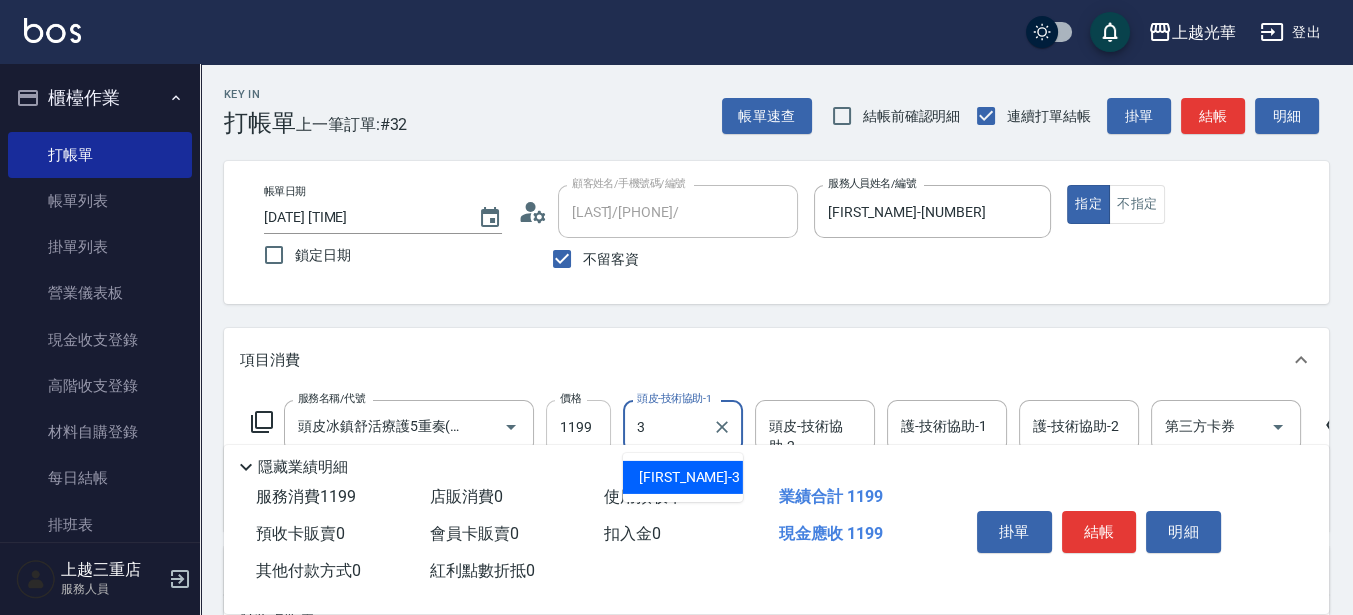 type on "[LAST]-3" 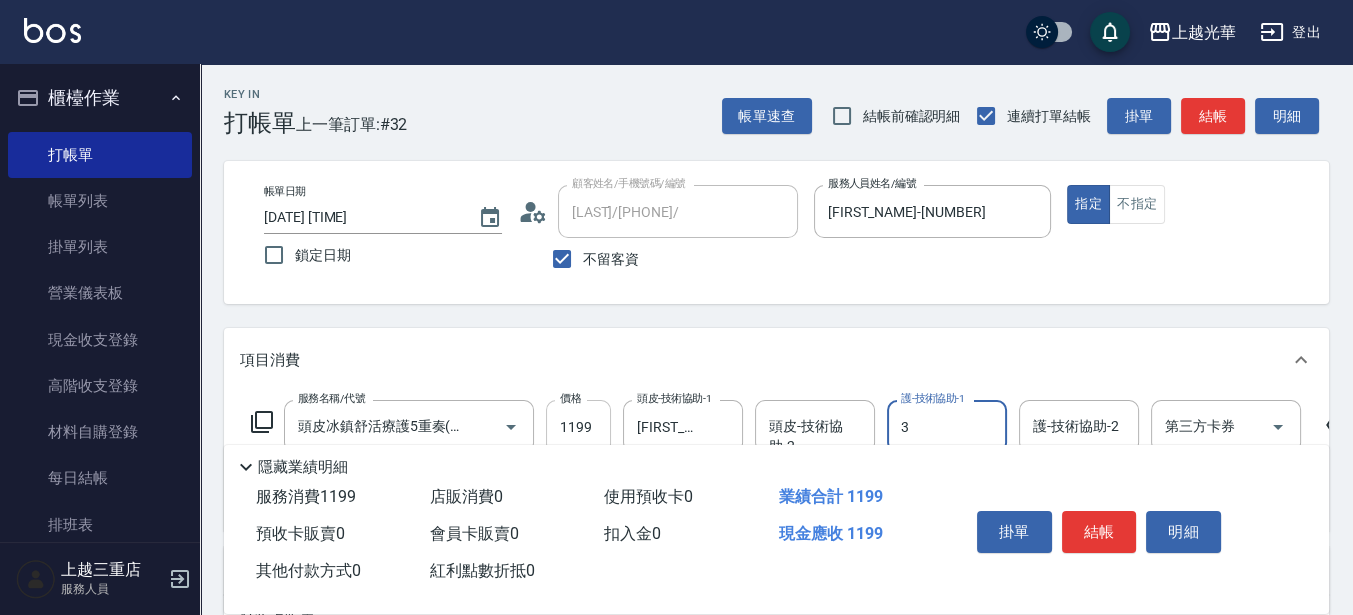 type on "[LAST]-3" 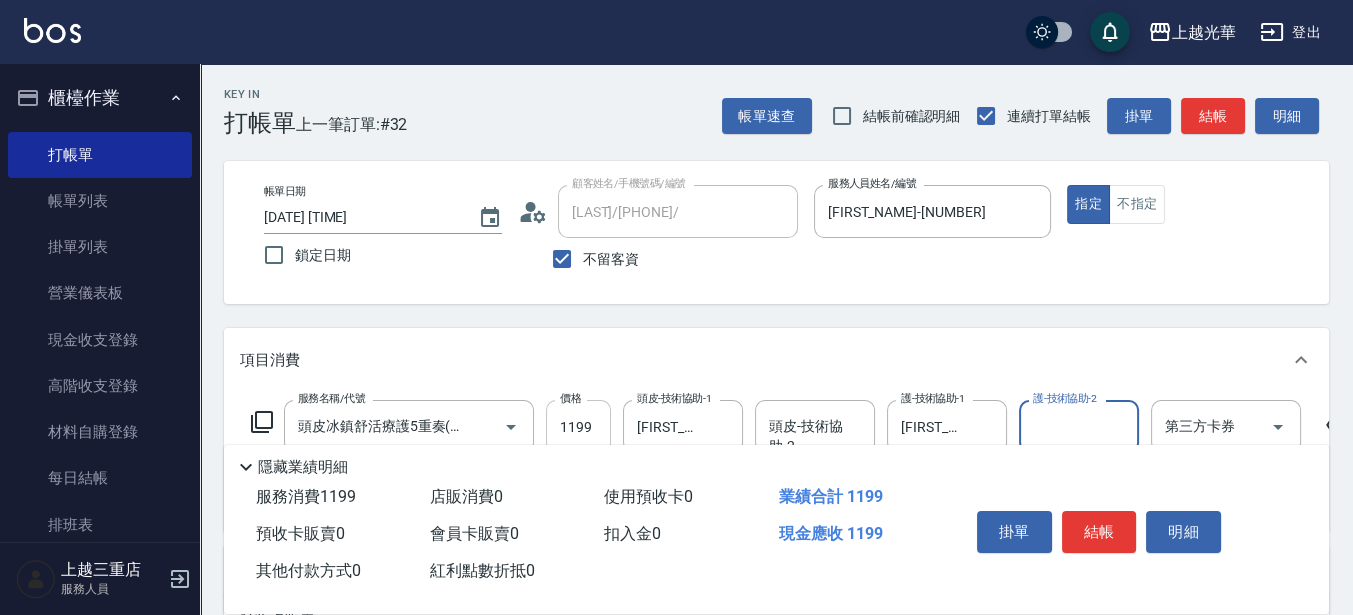 scroll, scrollTop: 125, scrollLeft: 0, axis: vertical 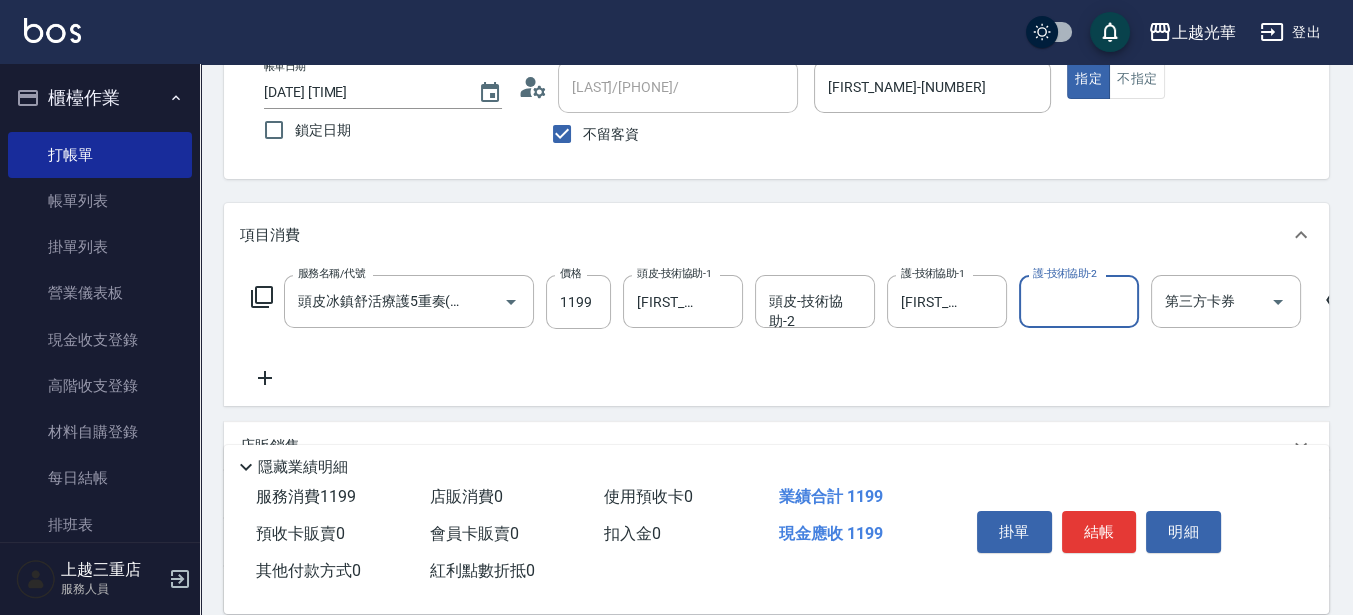 click 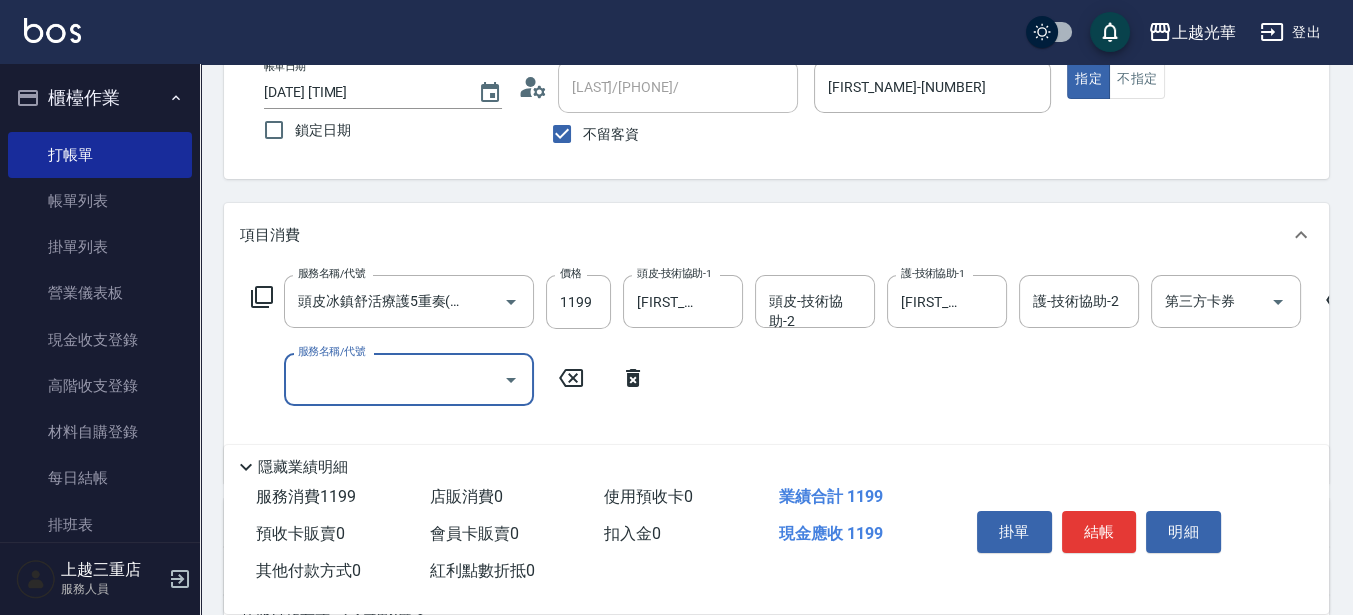 scroll, scrollTop: 0, scrollLeft: 0, axis: both 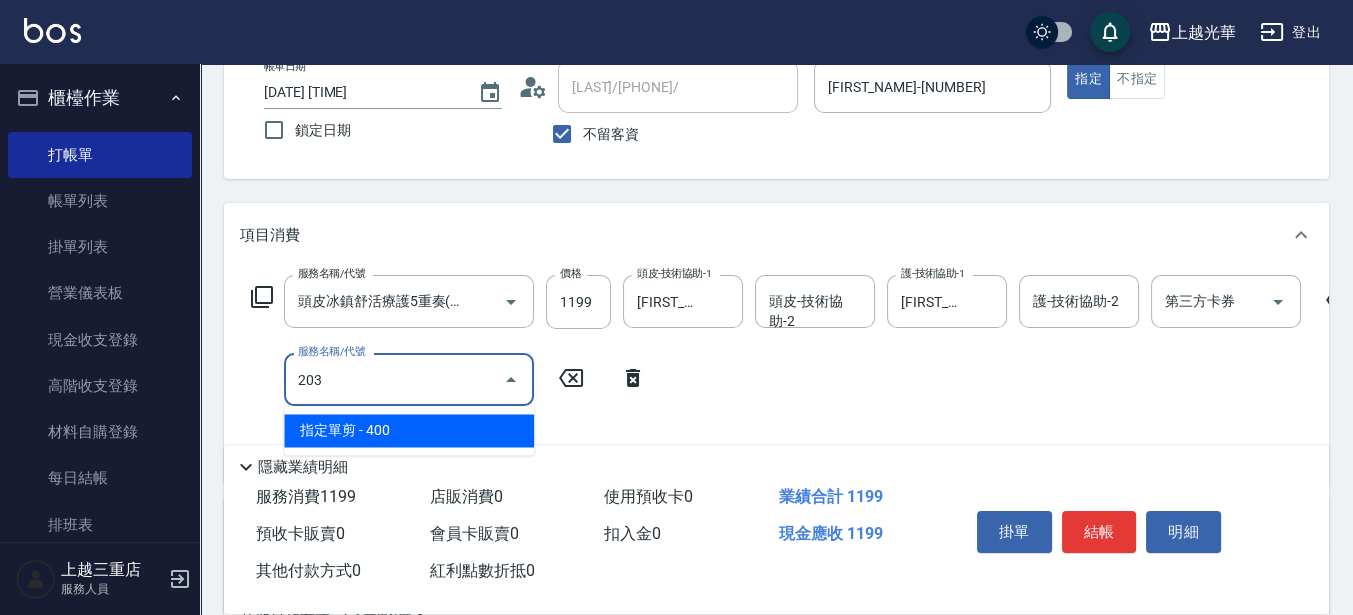 type on "指定單剪(203)" 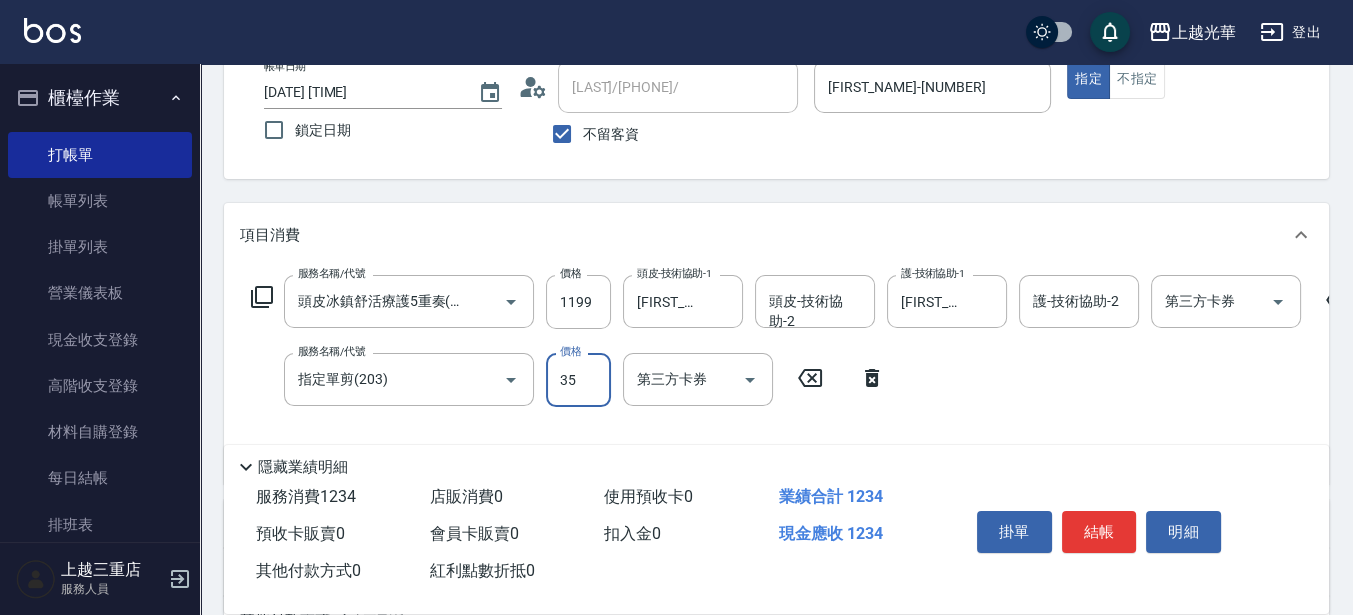 type on "350" 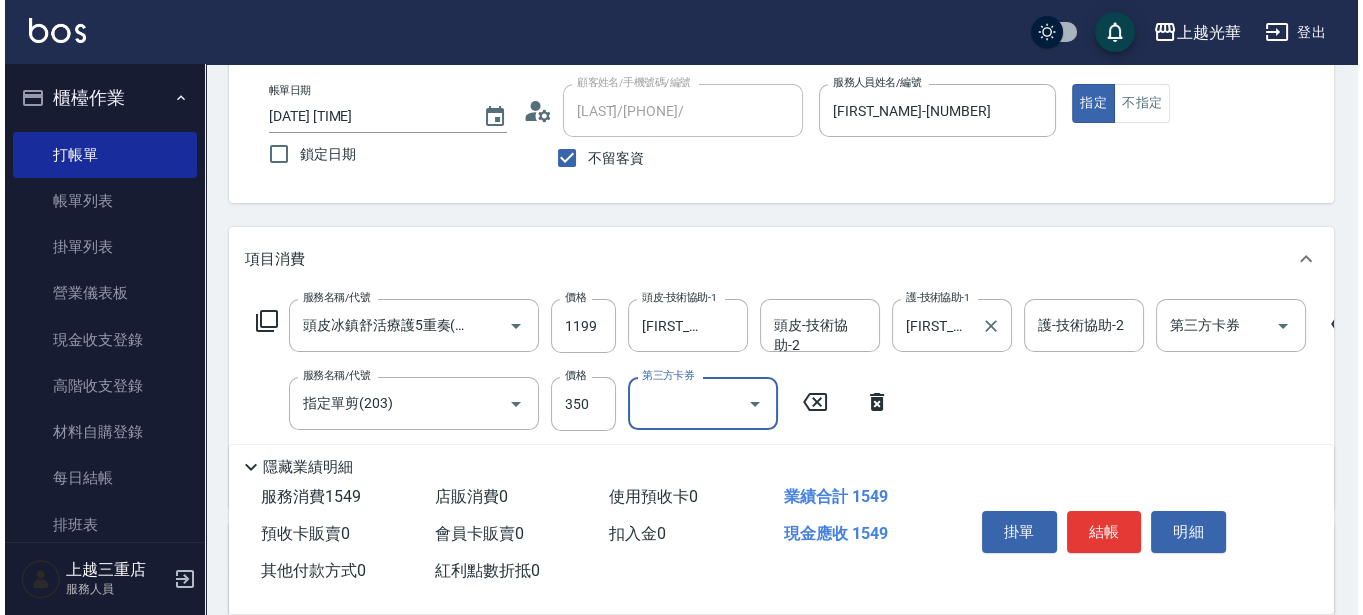 scroll, scrollTop: 0, scrollLeft: 0, axis: both 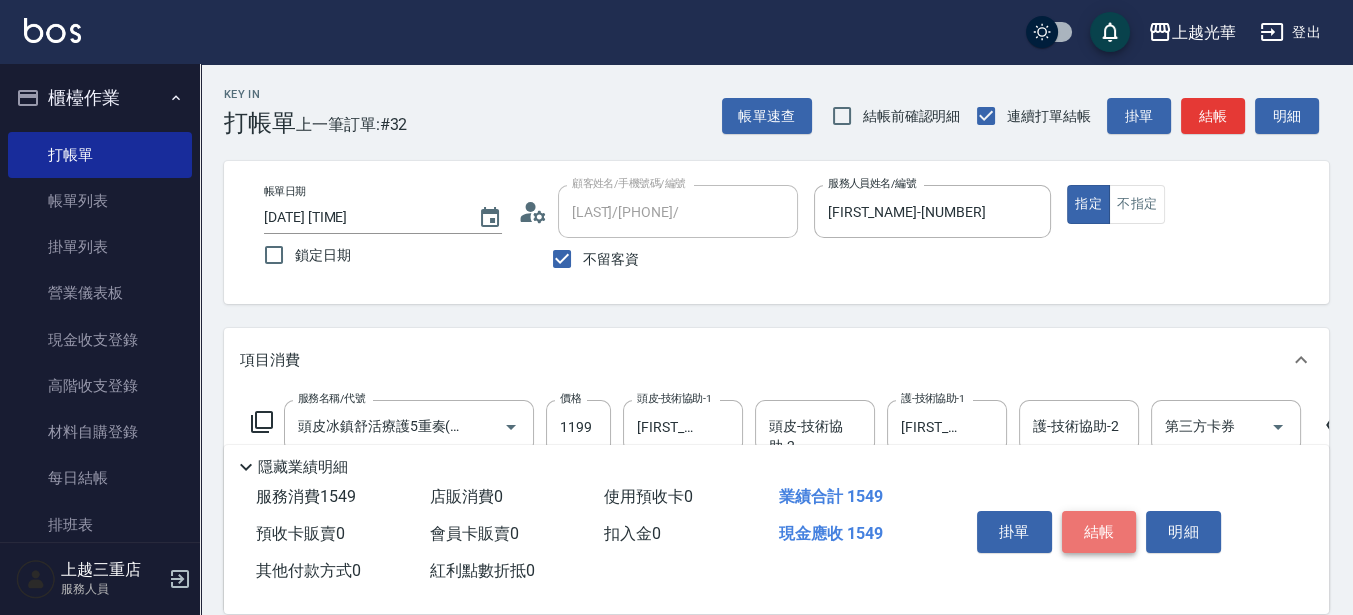 click on "結帳" at bounding box center (1099, 532) 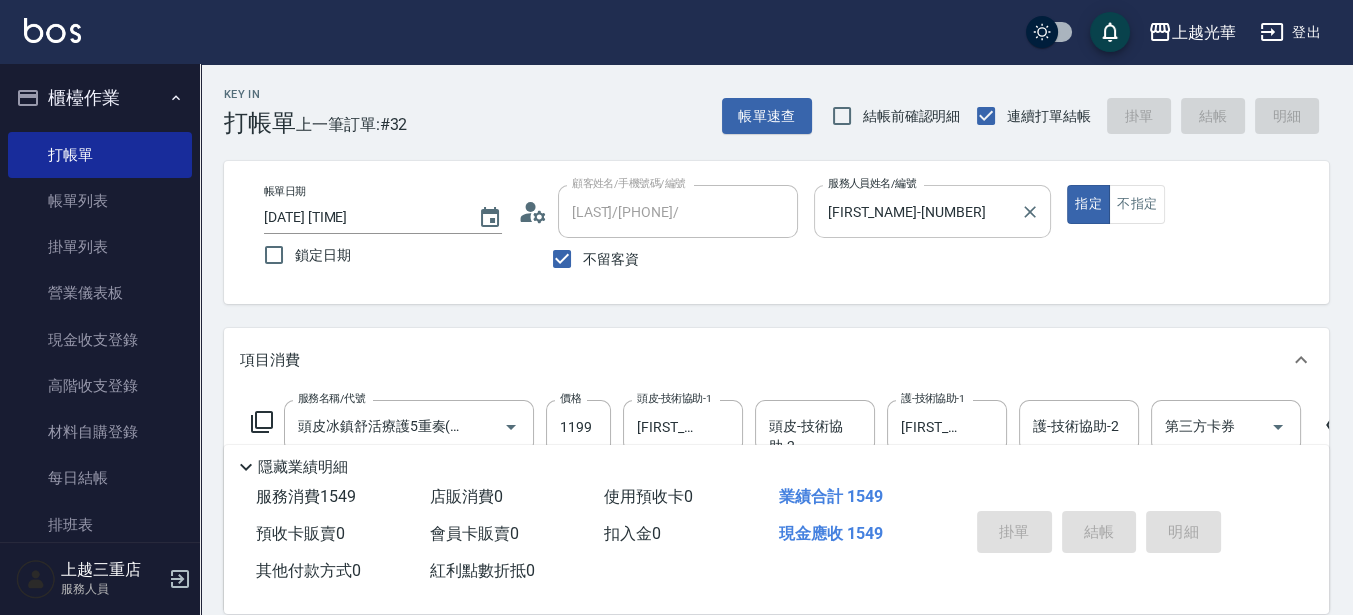 type on "2025/08/02 17:32" 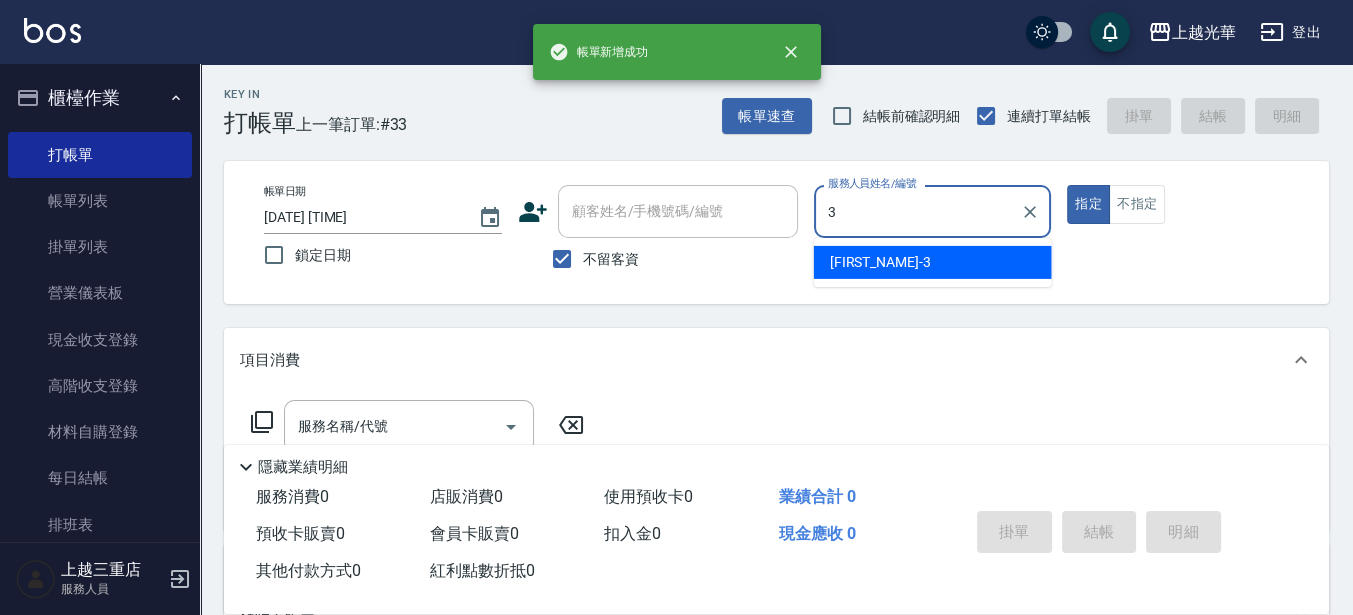 type on "[LAST]-3" 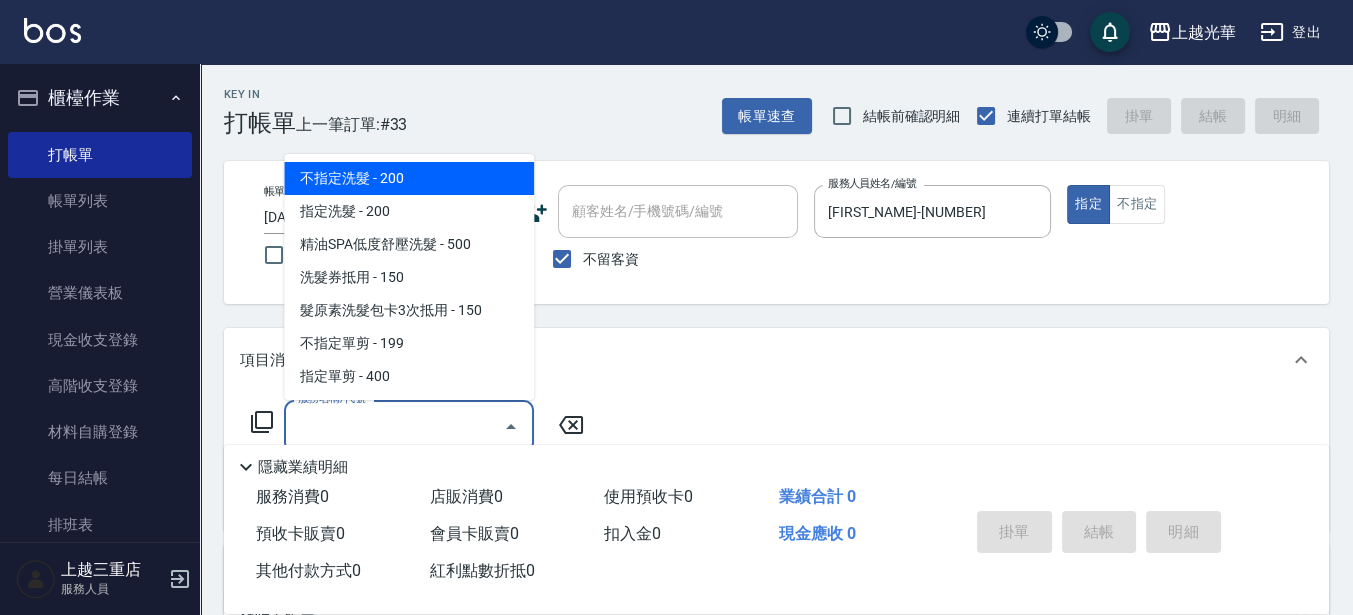 click on "服務名稱/代號" at bounding box center [394, 426] 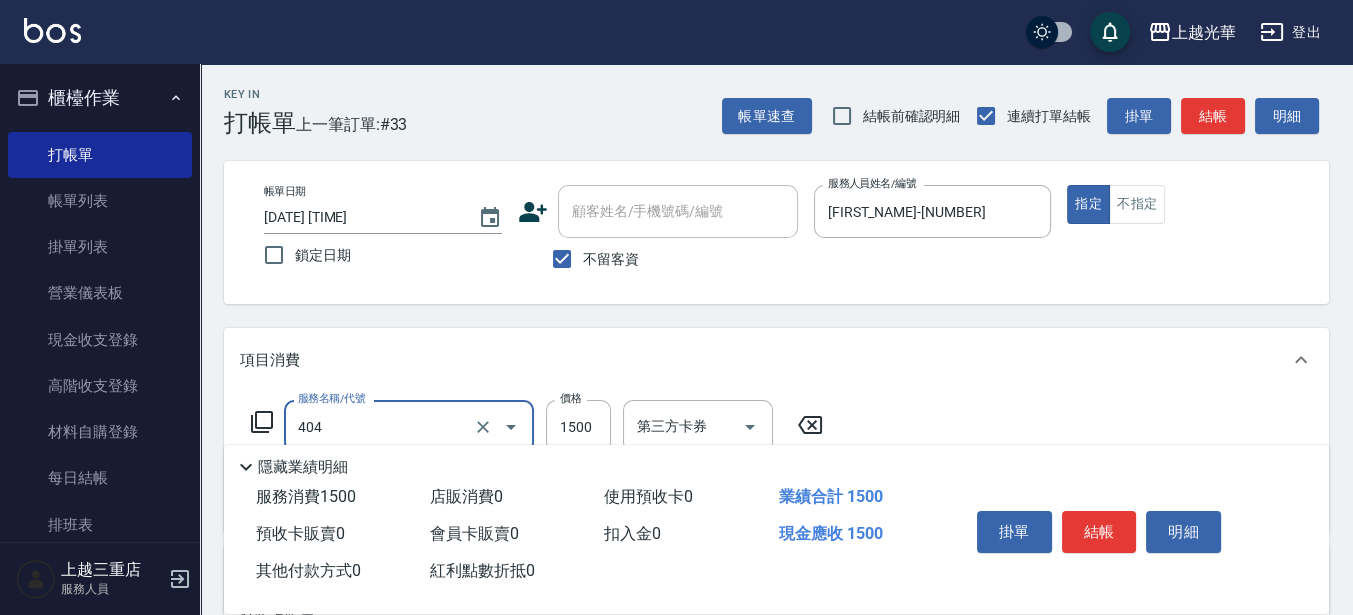 type on "設計染髮(404)" 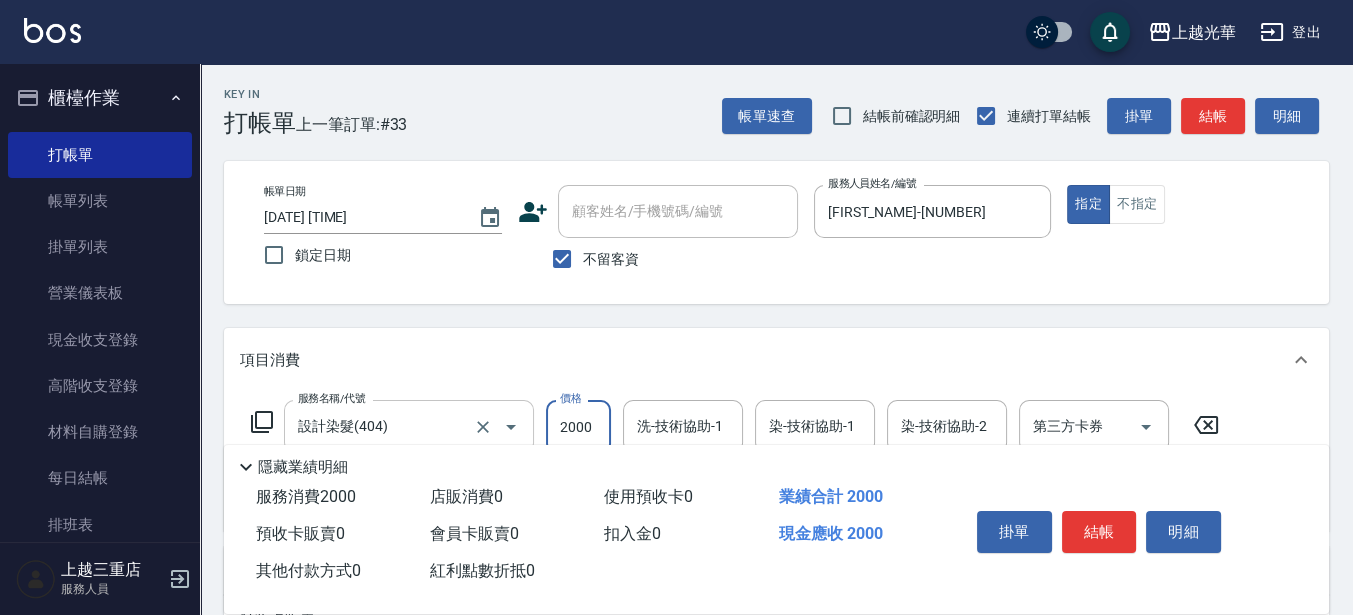 type on "2000" 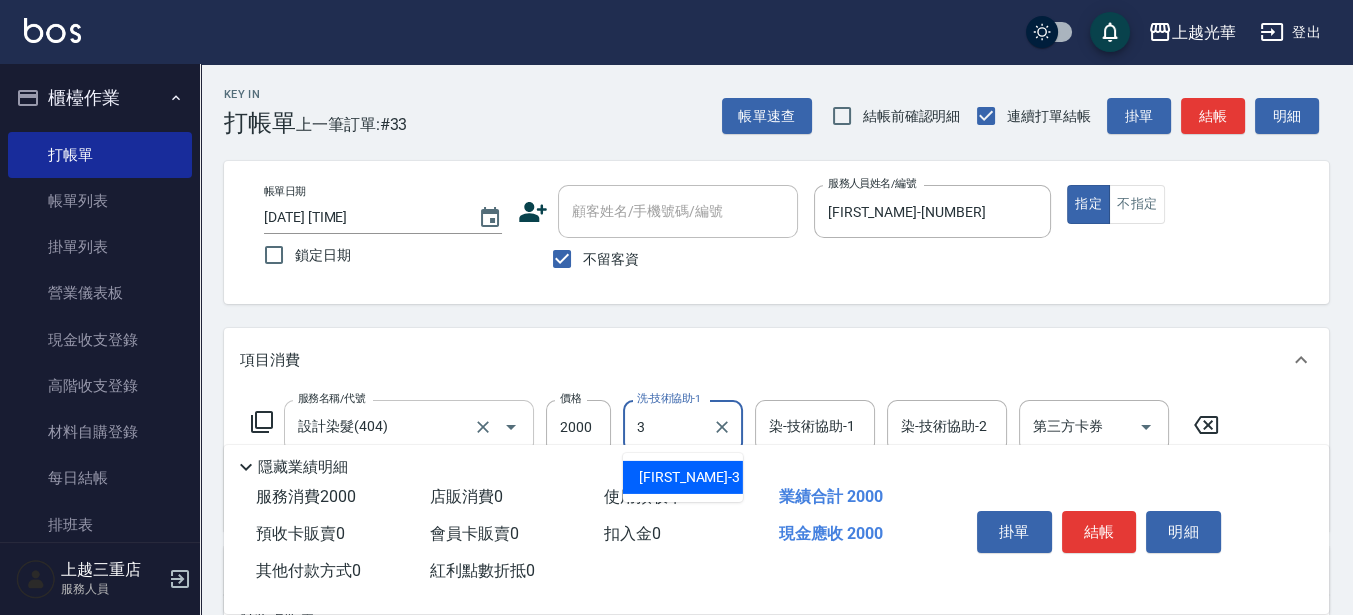 type on "[LAST]-3" 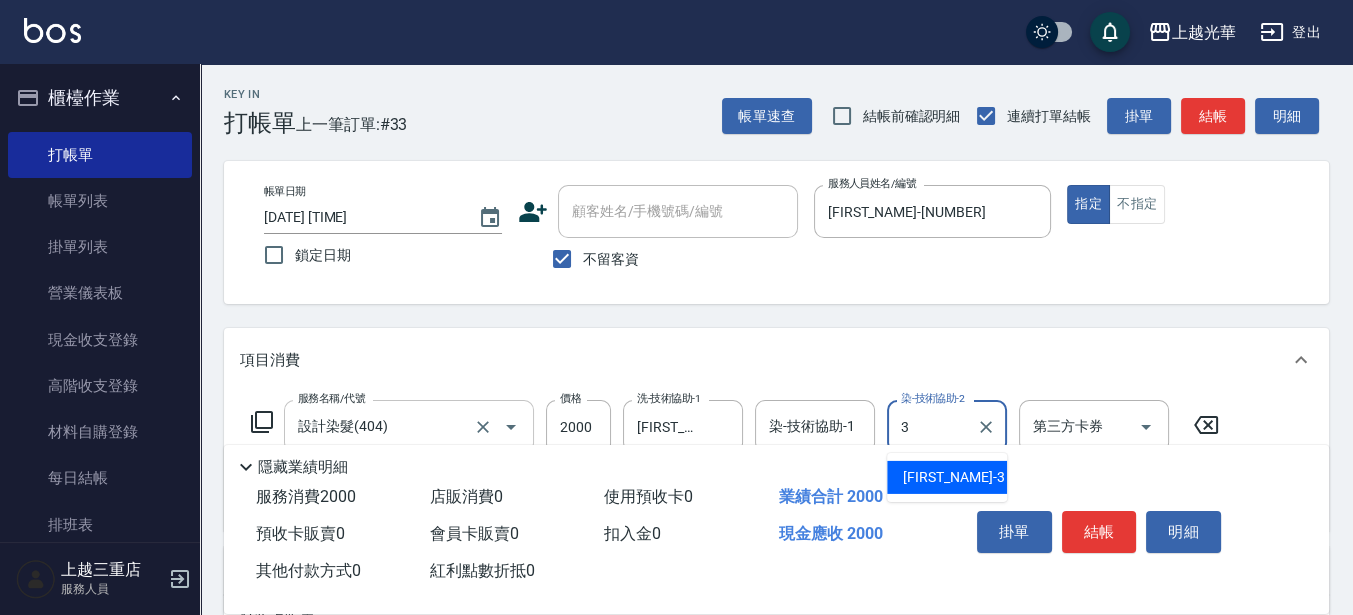 type on "[LAST]-3" 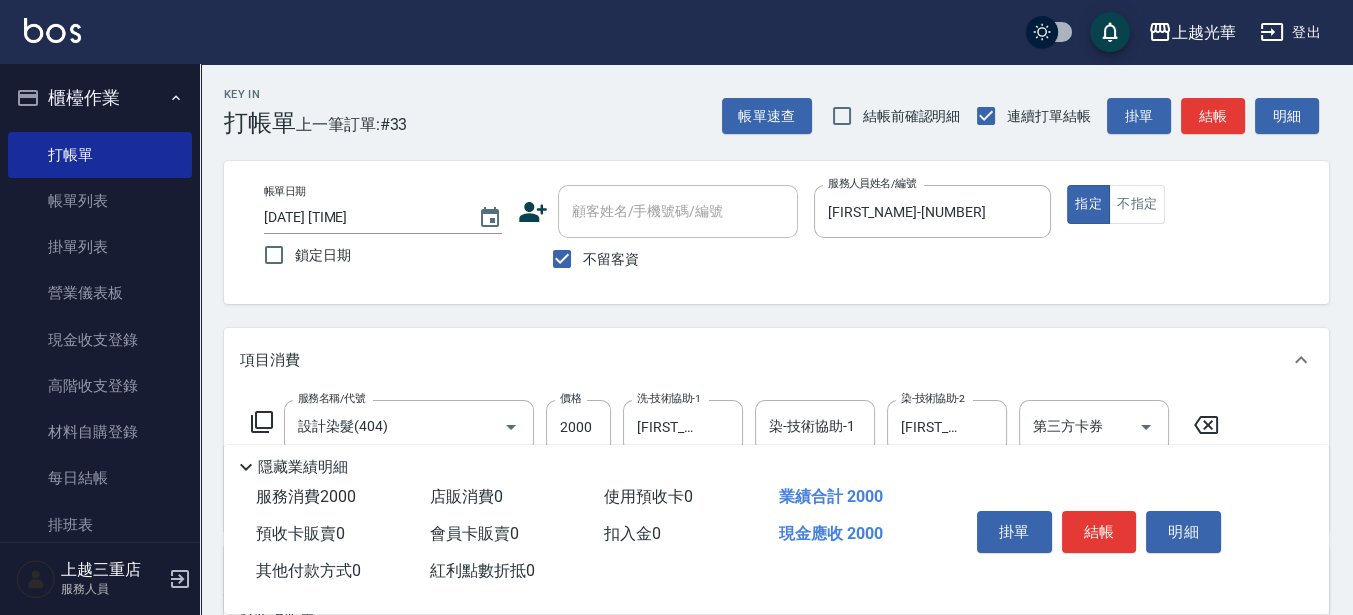 click 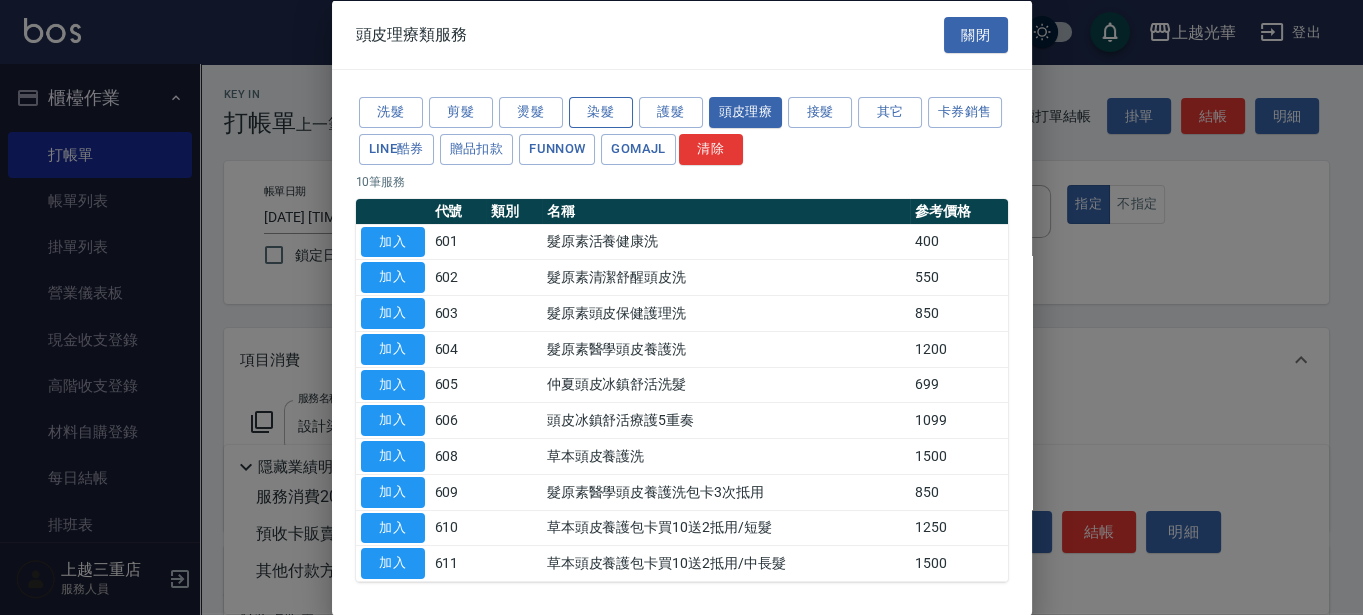 click on "染髮" at bounding box center [601, 112] 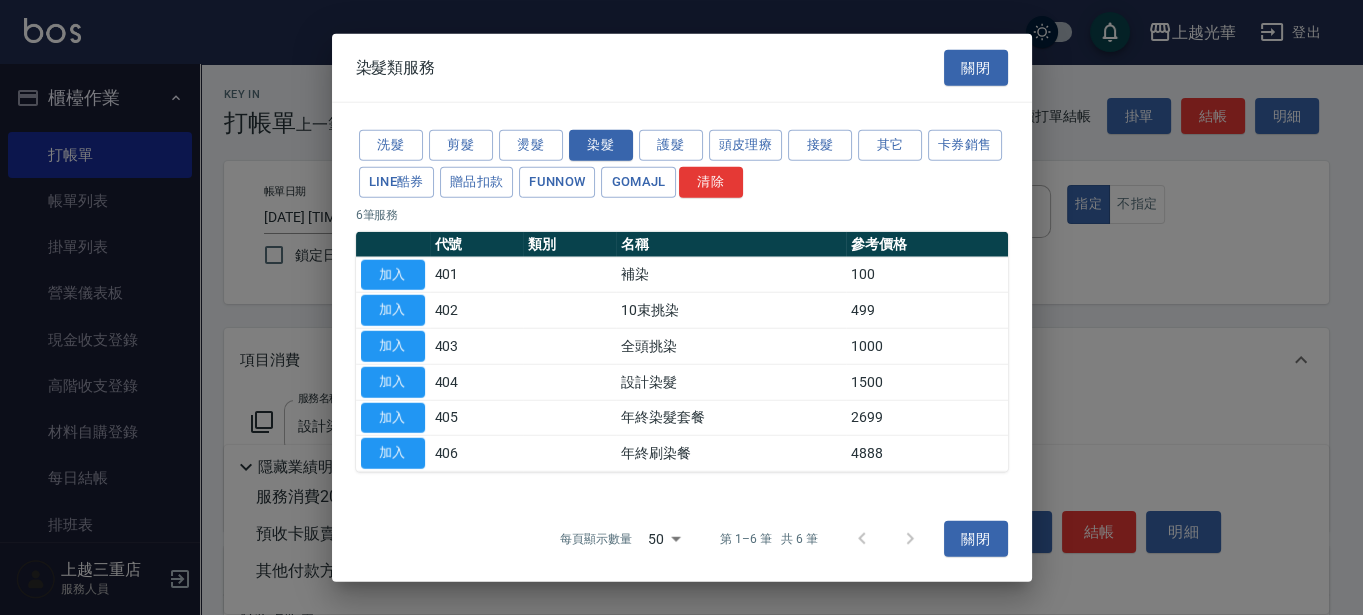 click on "洗髮 剪髮 燙髮 染髮 護髮 頭皮理療 接髮 其它 卡券銷售 LINE酷券 贈品扣款 FUNNOW GOMAJL 清除 6  筆服務 代號 類別 名稱 參考價格 加入 401 補染 100 加入 402 10束挑染 499 加入 403 全頭挑染 1000 加入 404 設計染髮 1500 加入 405 年終染髮套餐 2699 加入 406 年終刷染餐 4888" at bounding box center [682, 299] 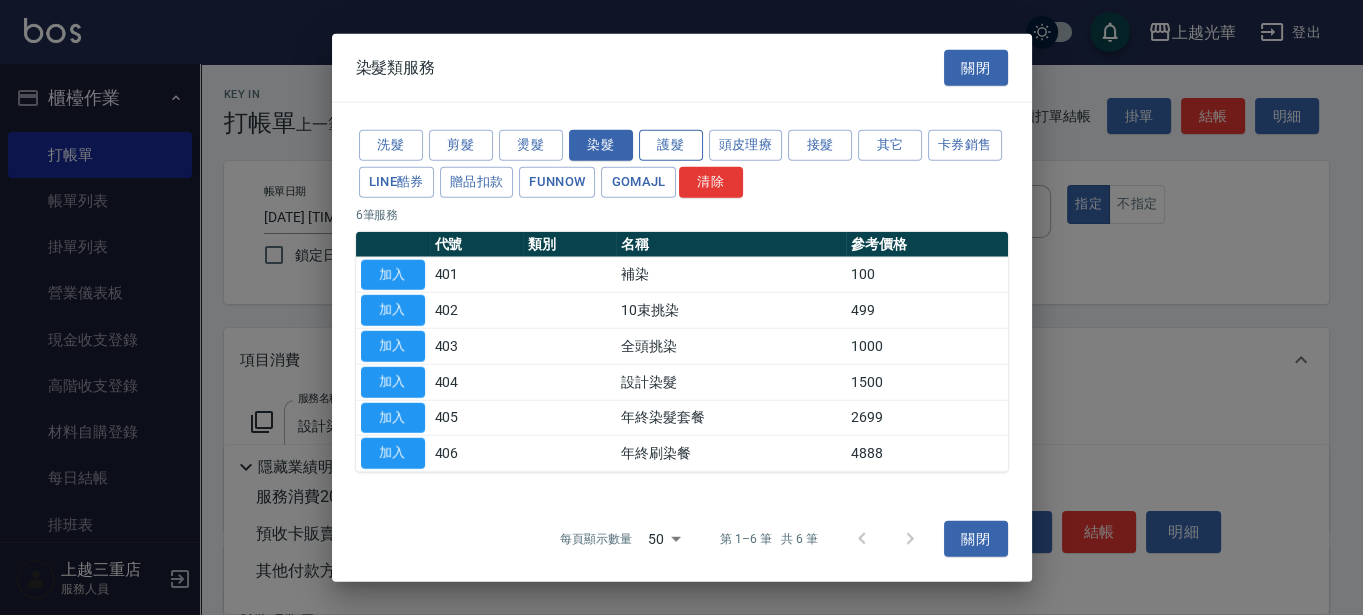click on "護髮" at bounding box center [671, 145] 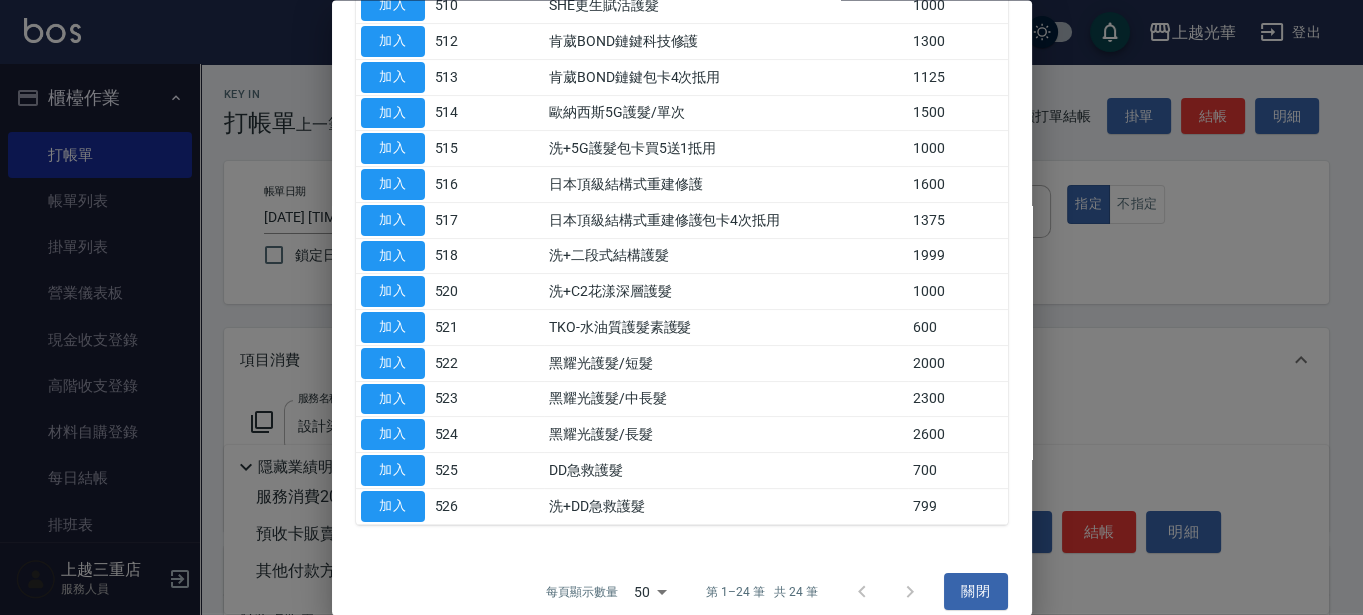 scroll, scrollTop: 567, scrollLeft: 0, axis: vertical 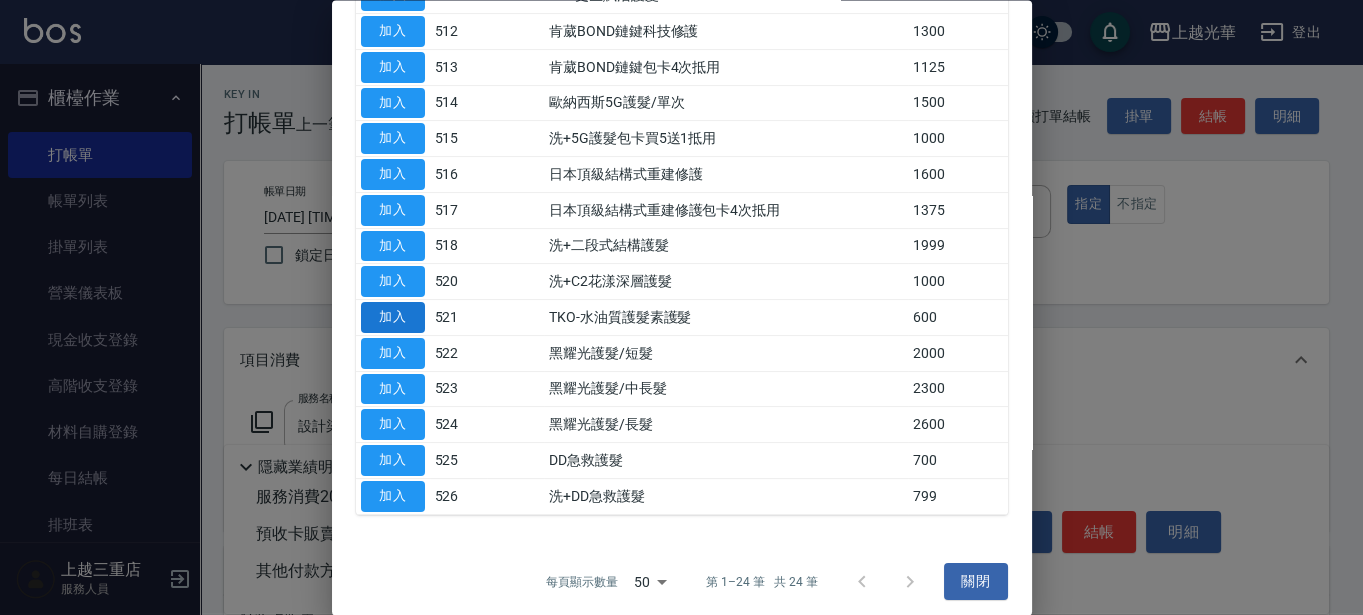 click on "加入" at bounding box center [393, 318] 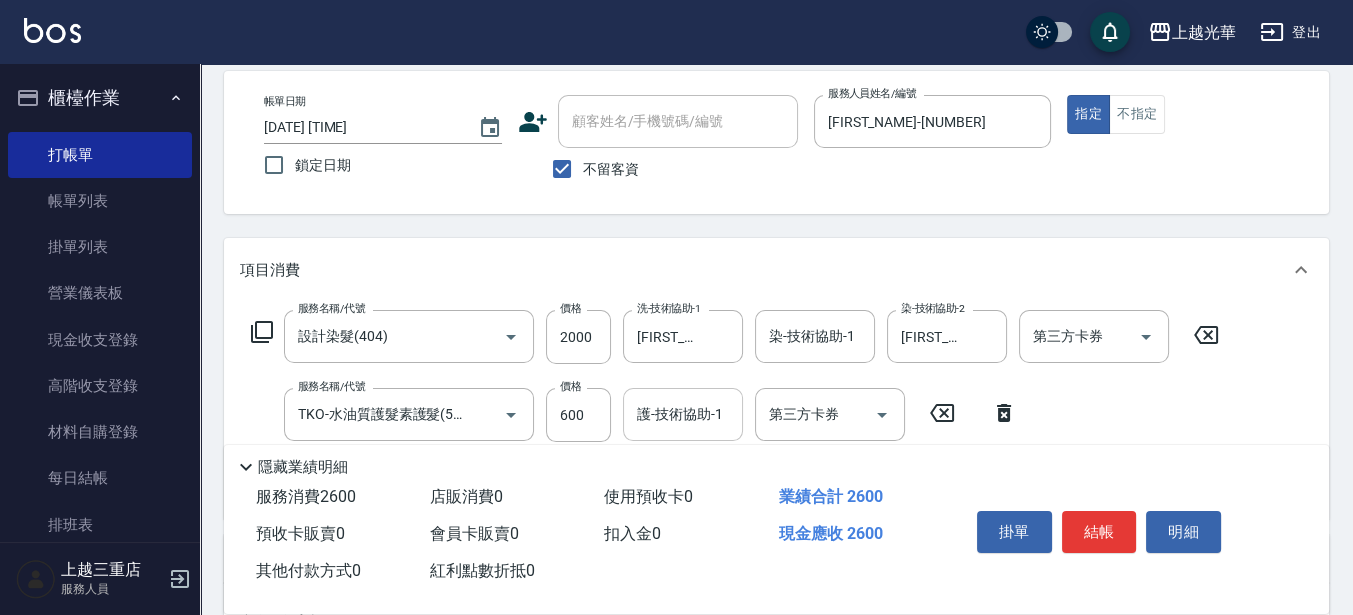 scroll, scrollTop: 125, scrollLeft: 0, axis: vertical 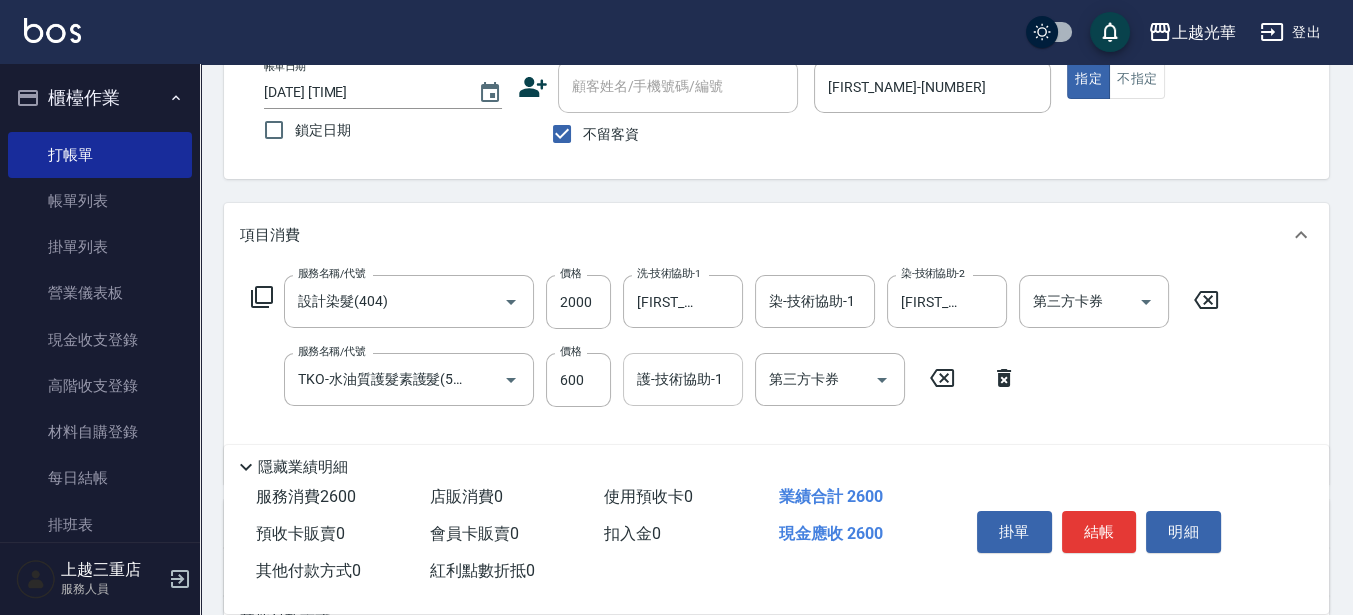 click on "護-技術協助-1" at bounding box center [683, 379] 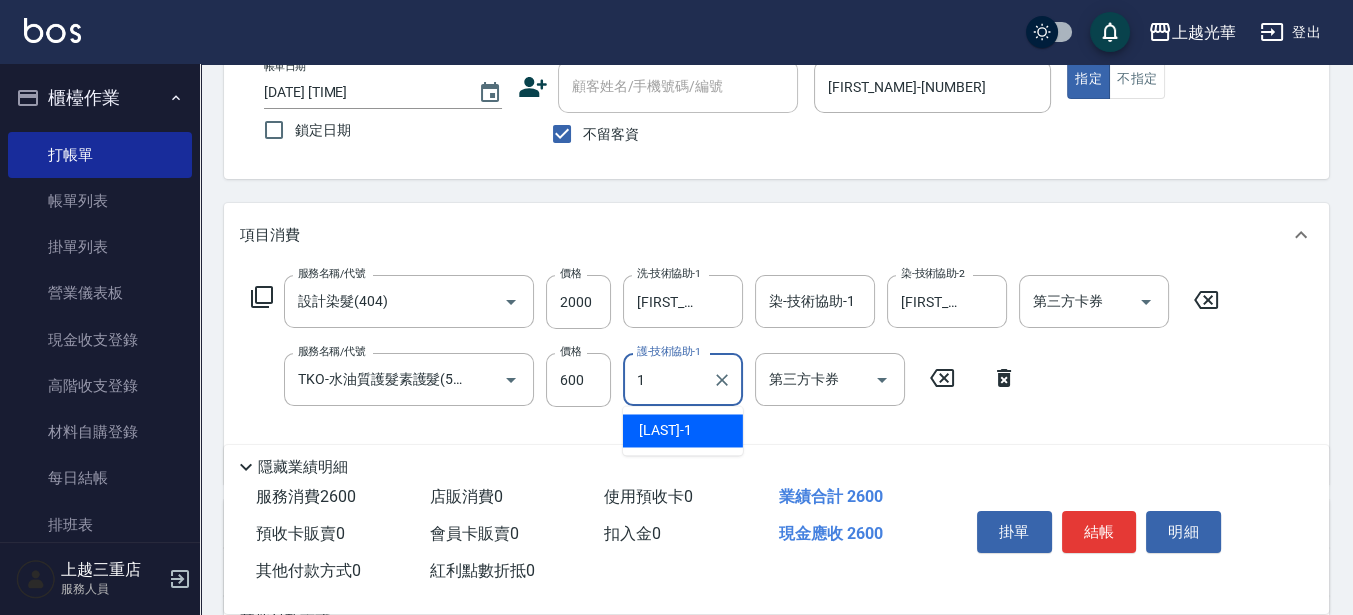type on "小詹-1" 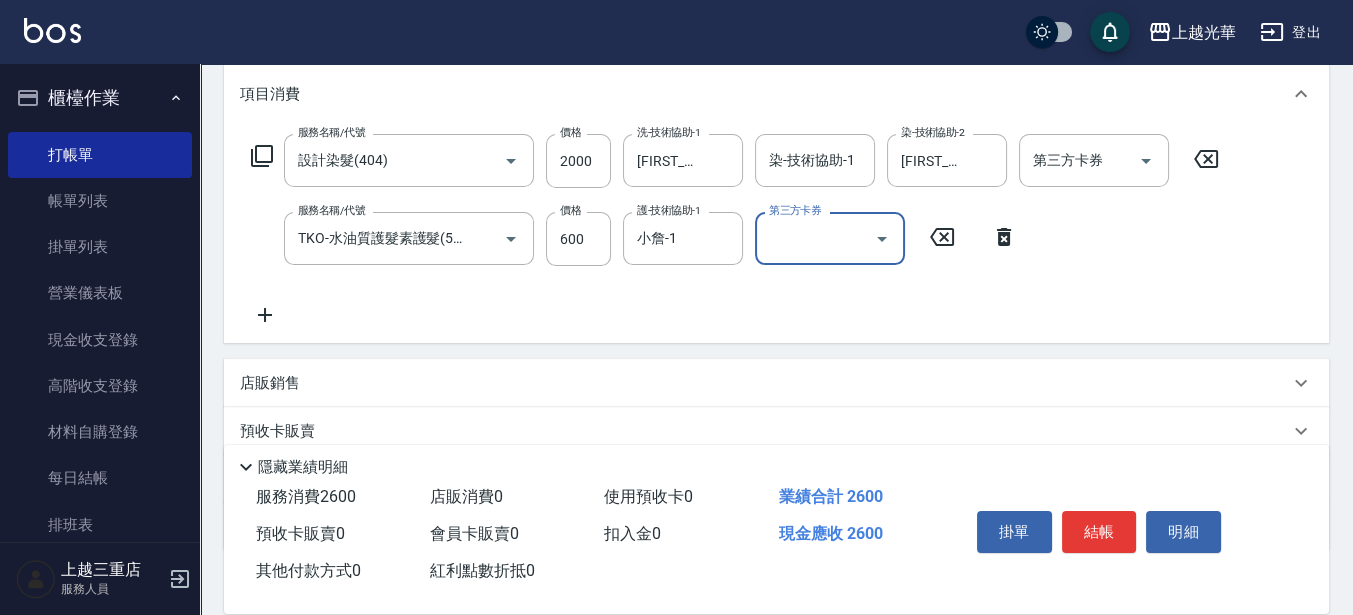 scroll, scrollTop: 375, scrollLeft: 0, axis: vertical 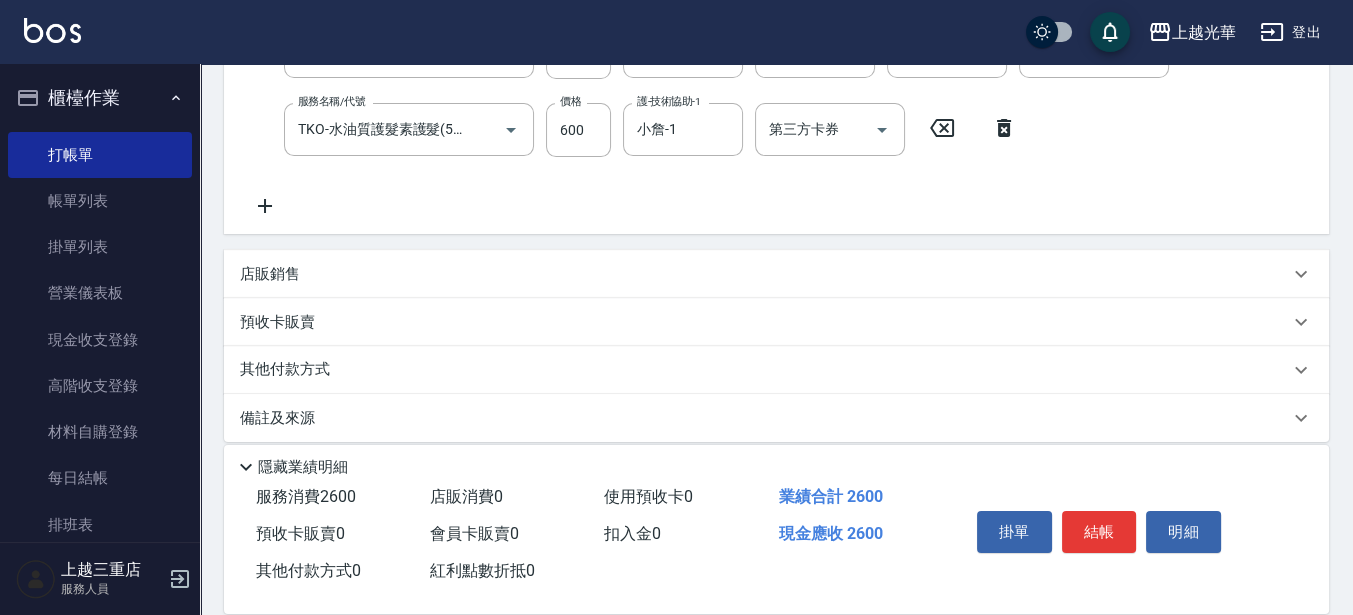 click 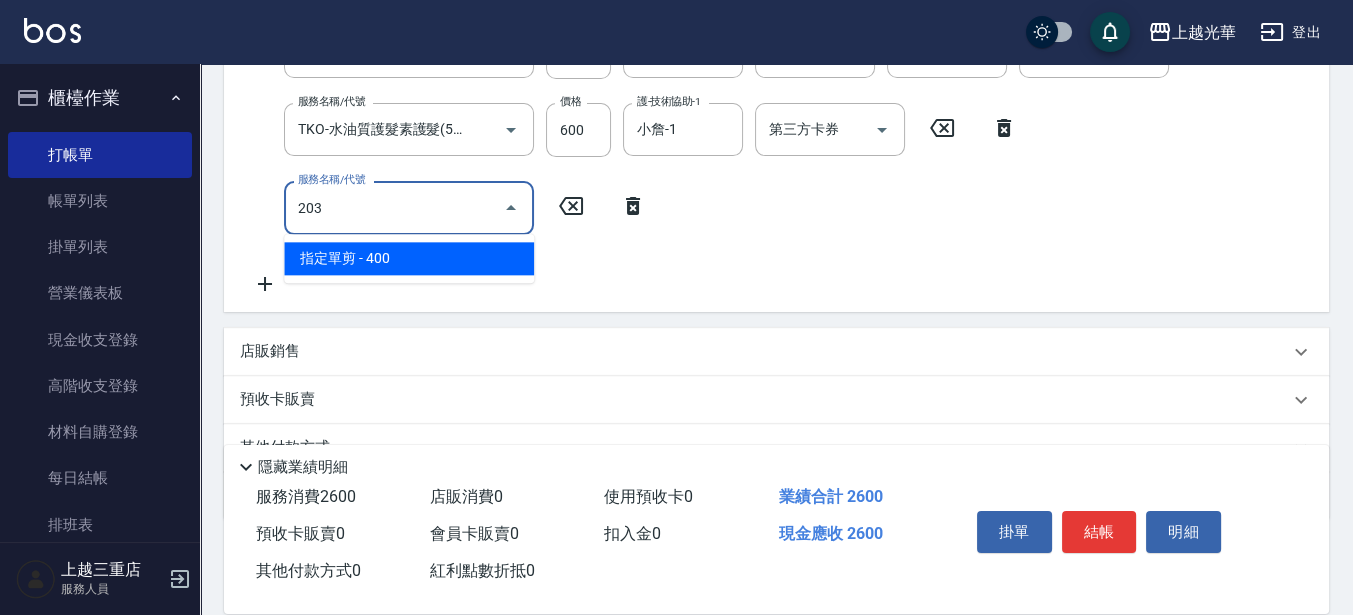 type on "指定單剪(203)" 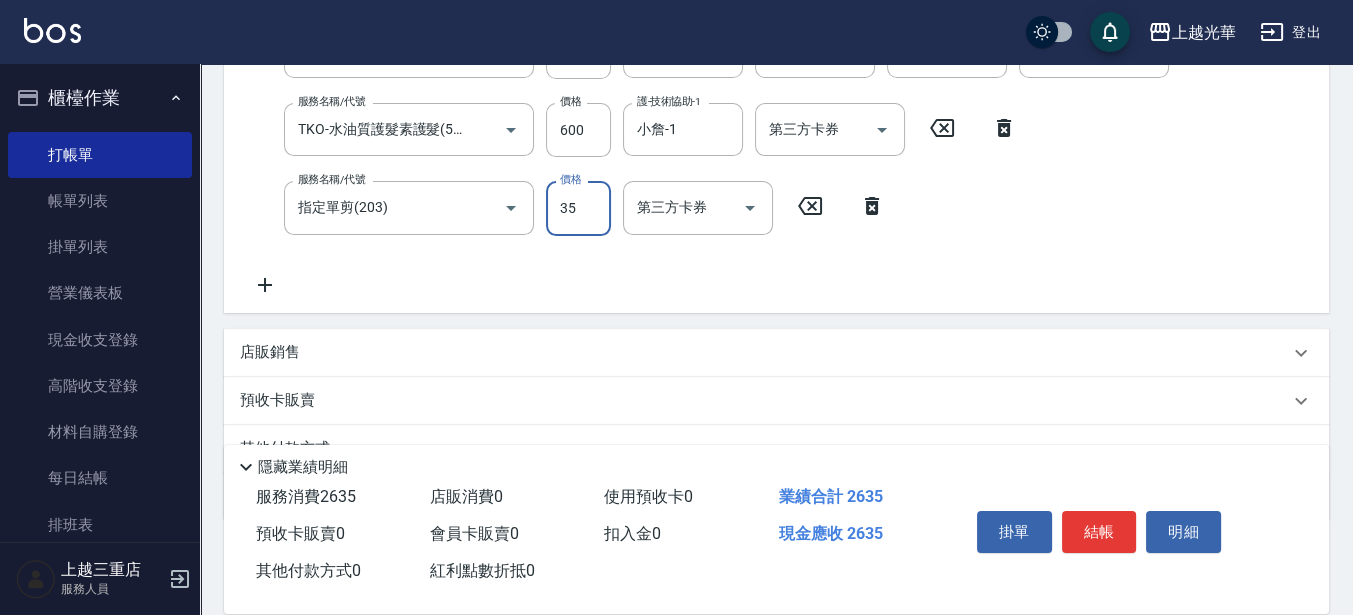 type on "350" 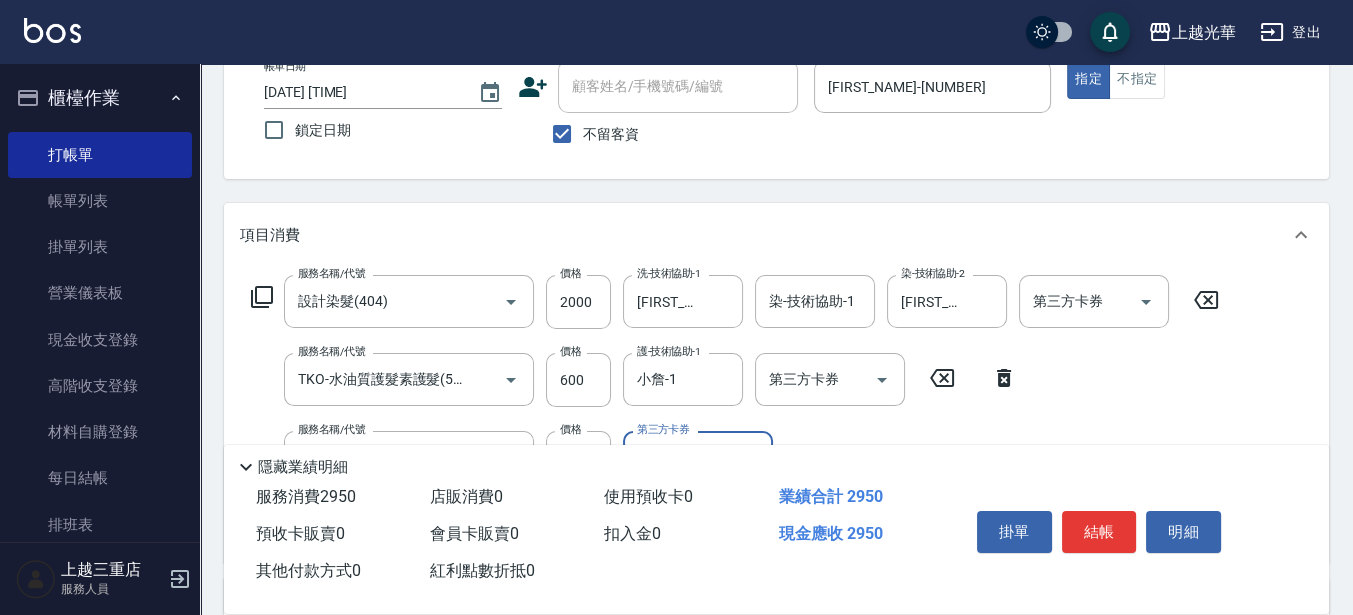 scroll, scrollTop: 0, scrollLeft: 0, axis: both 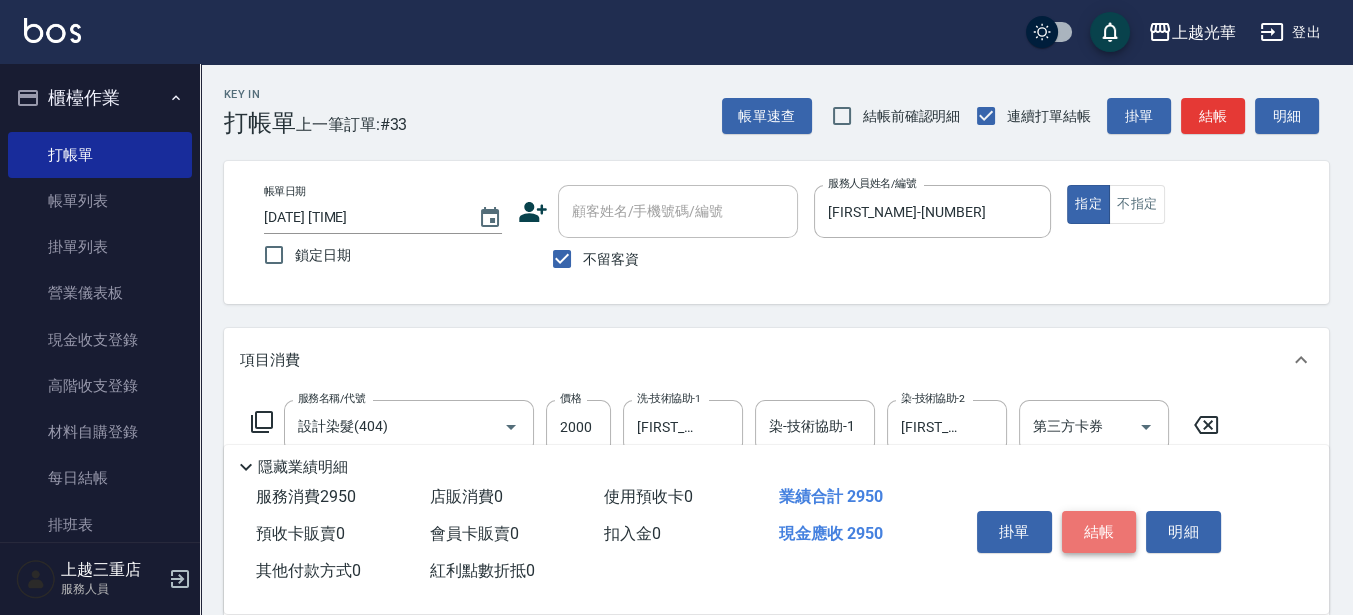 click on "結帳" at bounding box center (1099, 532) 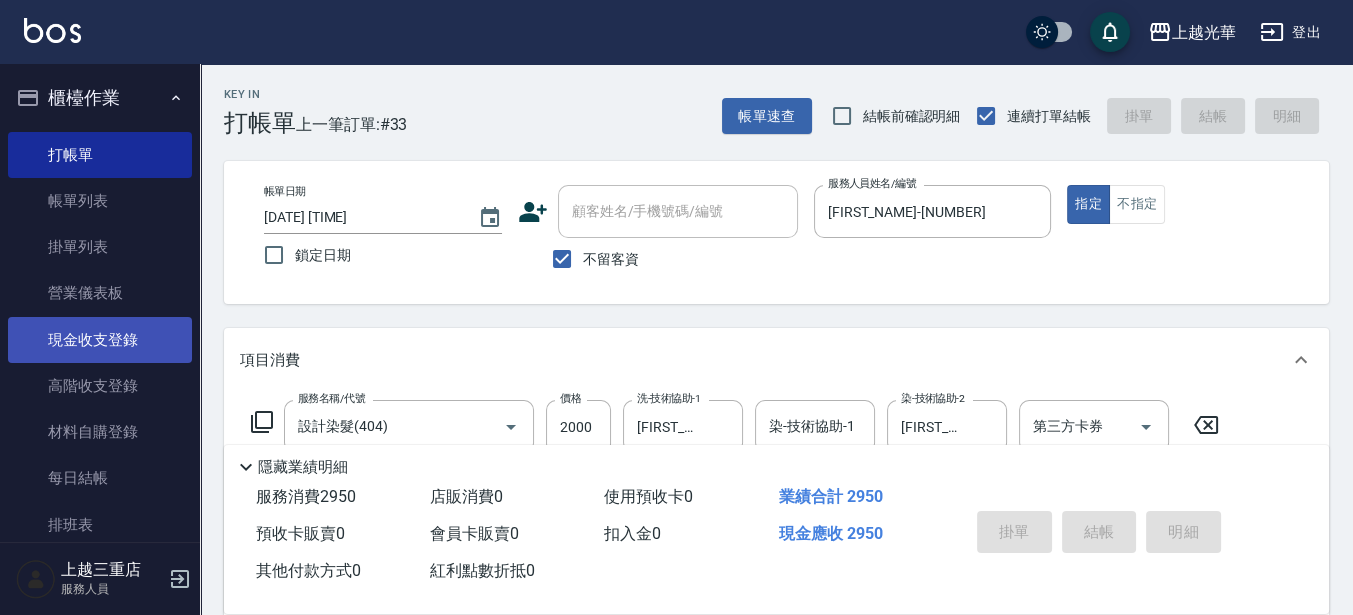 type 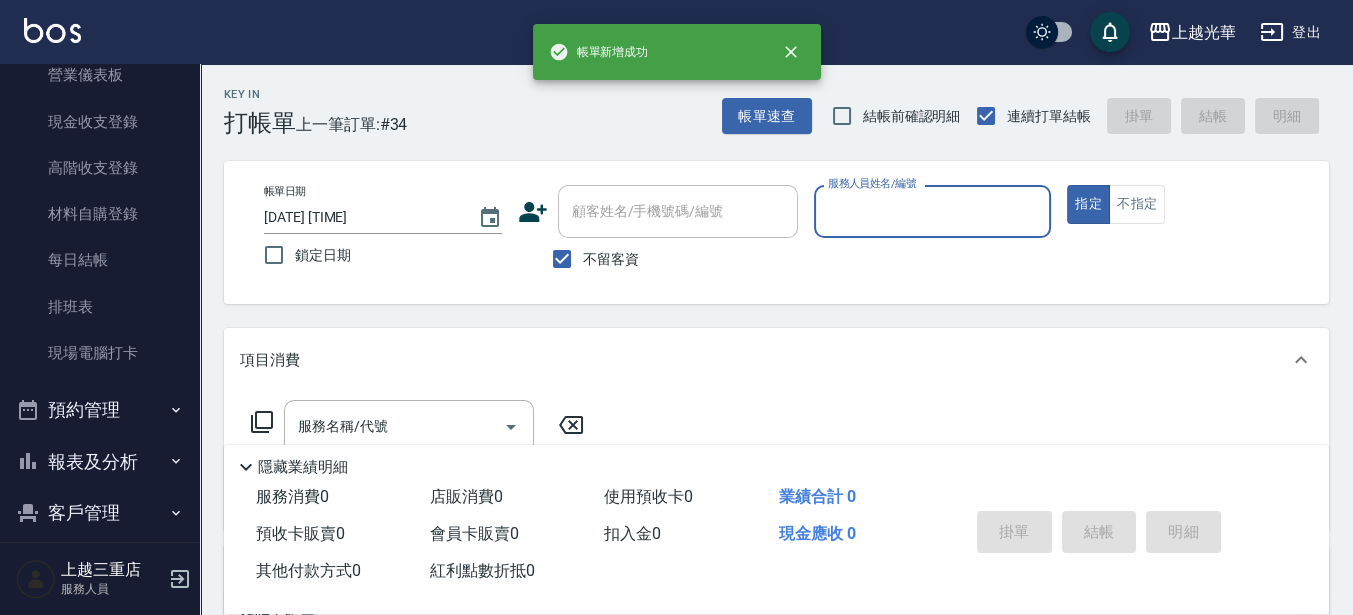 scroll, scrollTop: 250, scrollLeft: 0, axis: vertical 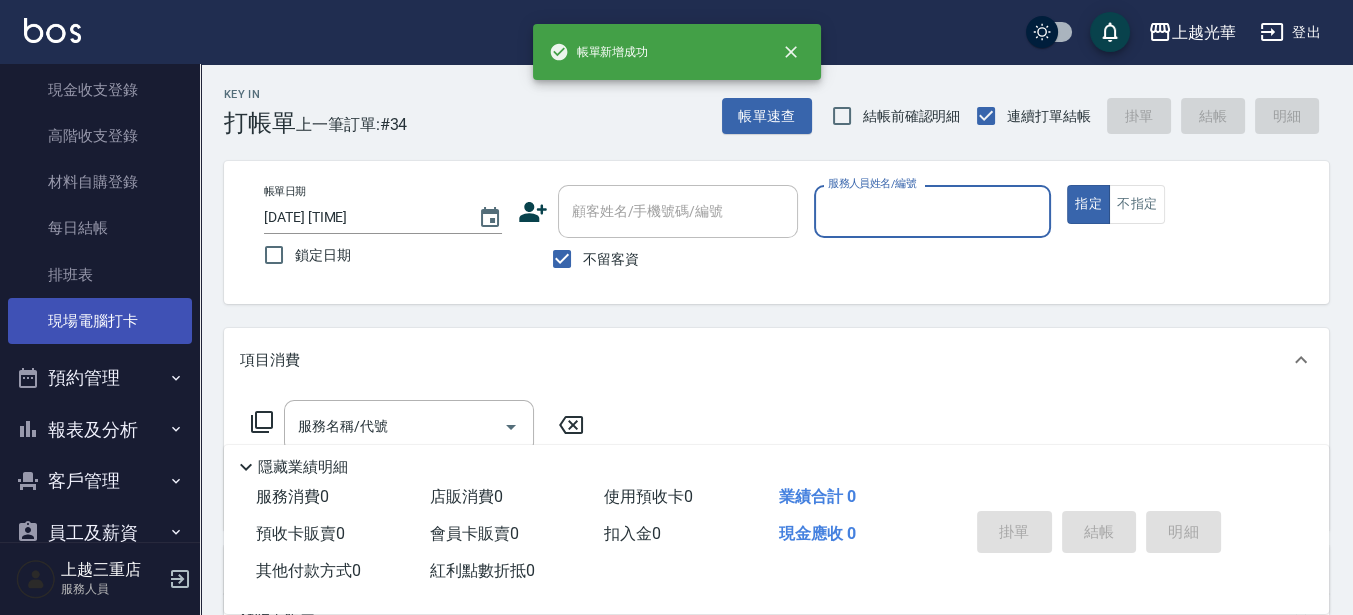 click on "現場電腦打卡" at bounding box center (100, 321) 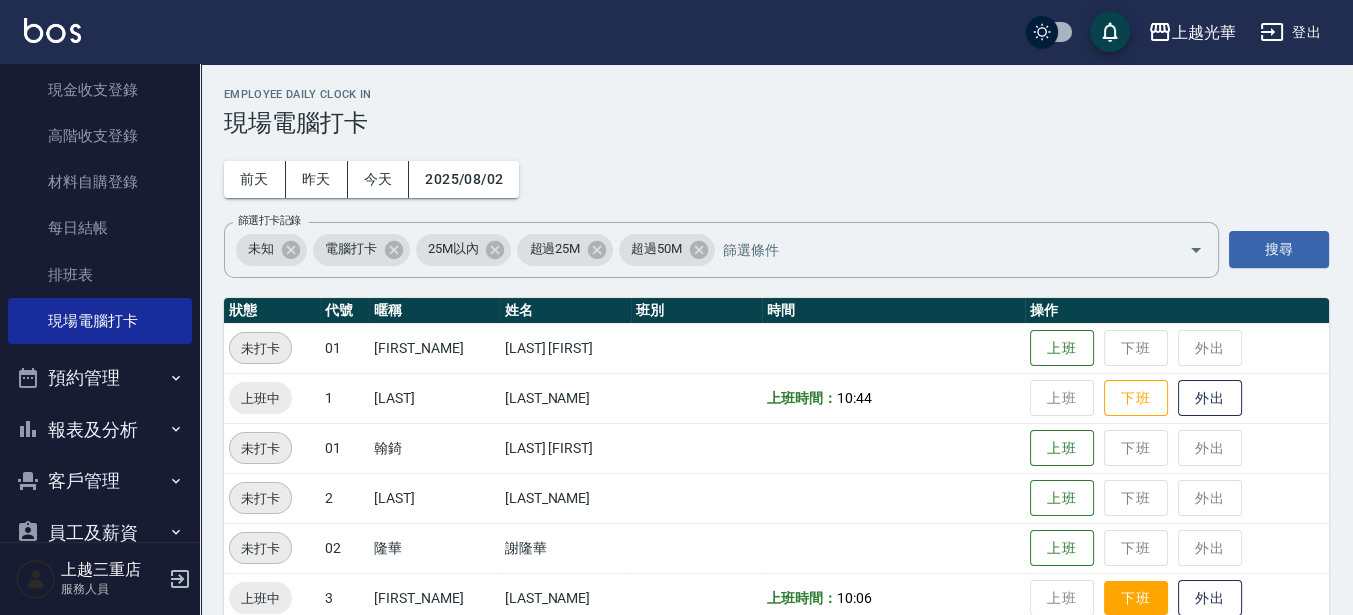 click on "下班" at bounding box center [1136, 598] 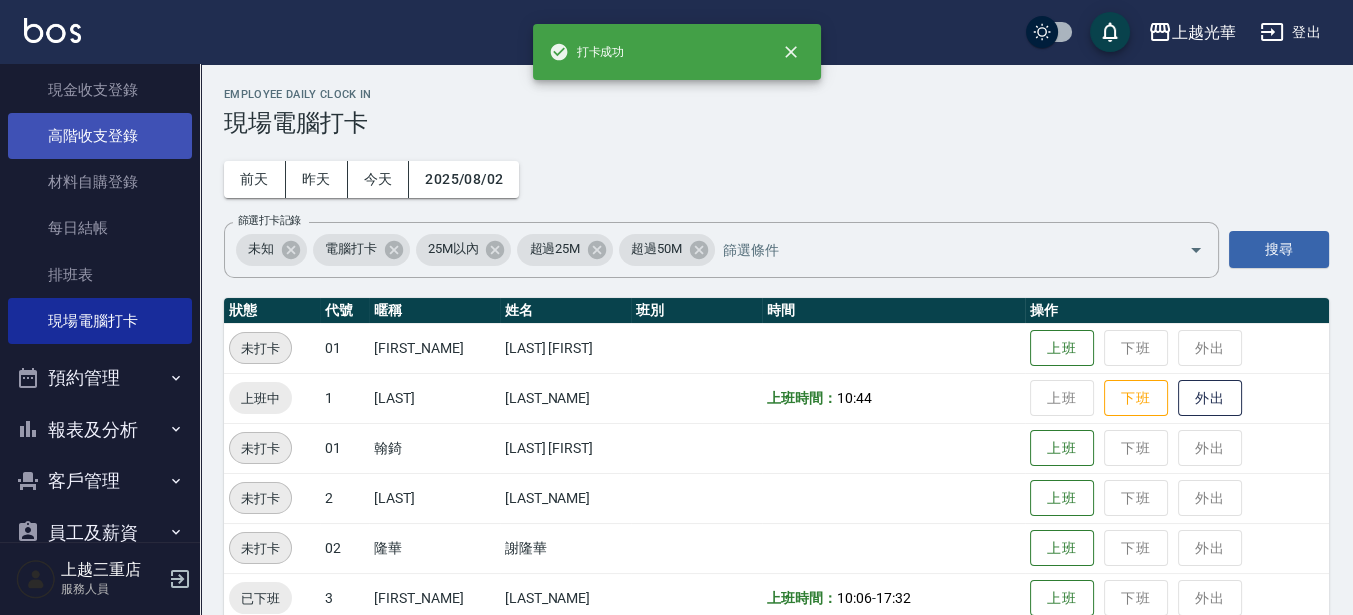 scroll, scrollTop: 0, scrollLeft: 0, axis: both 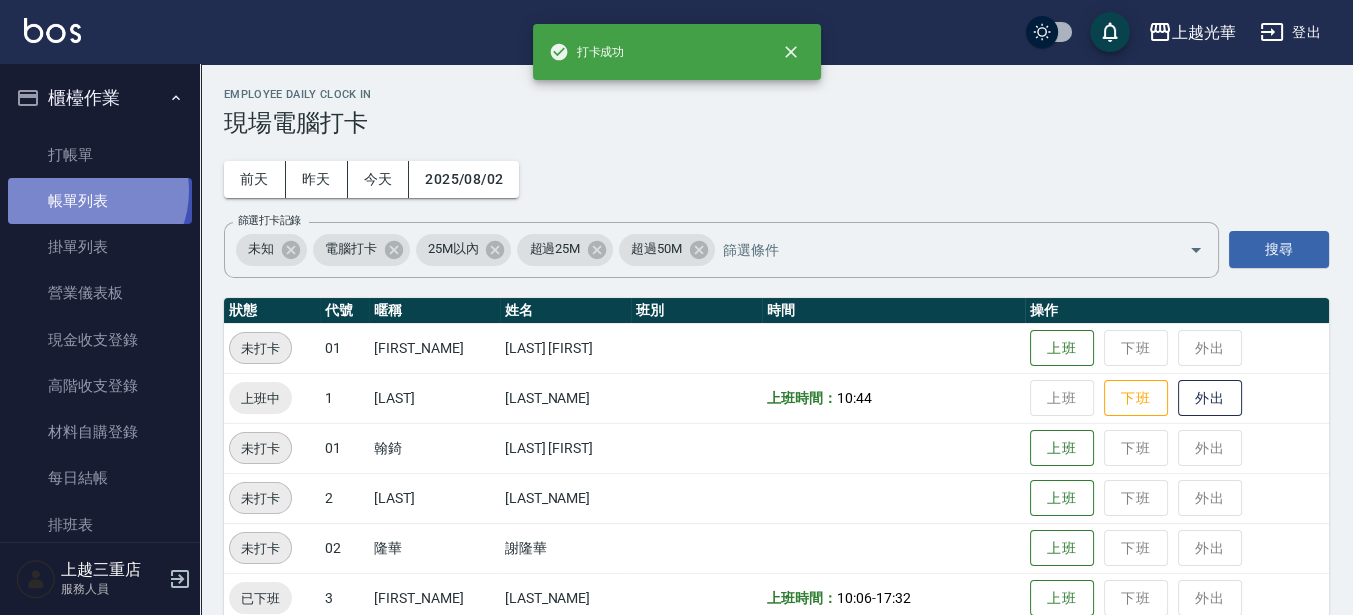 click on "帳單列表" at bounding box center (100, 201) 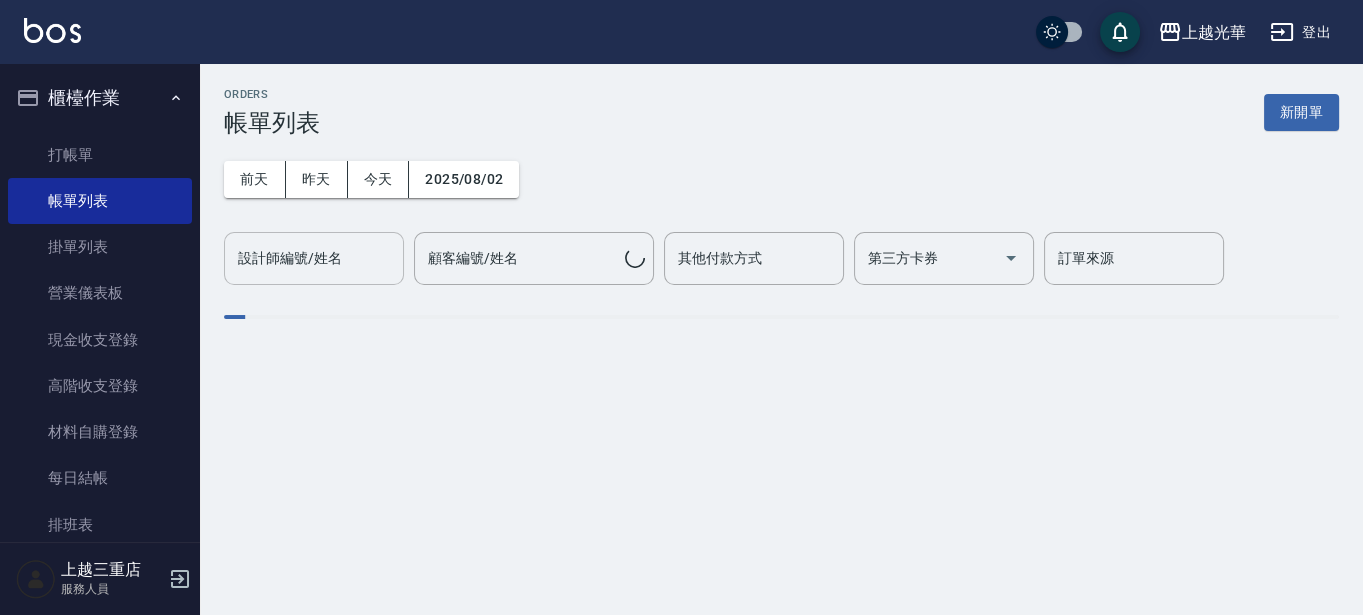 click on "設計師編號/姓名" at bounding box center (314, 258) 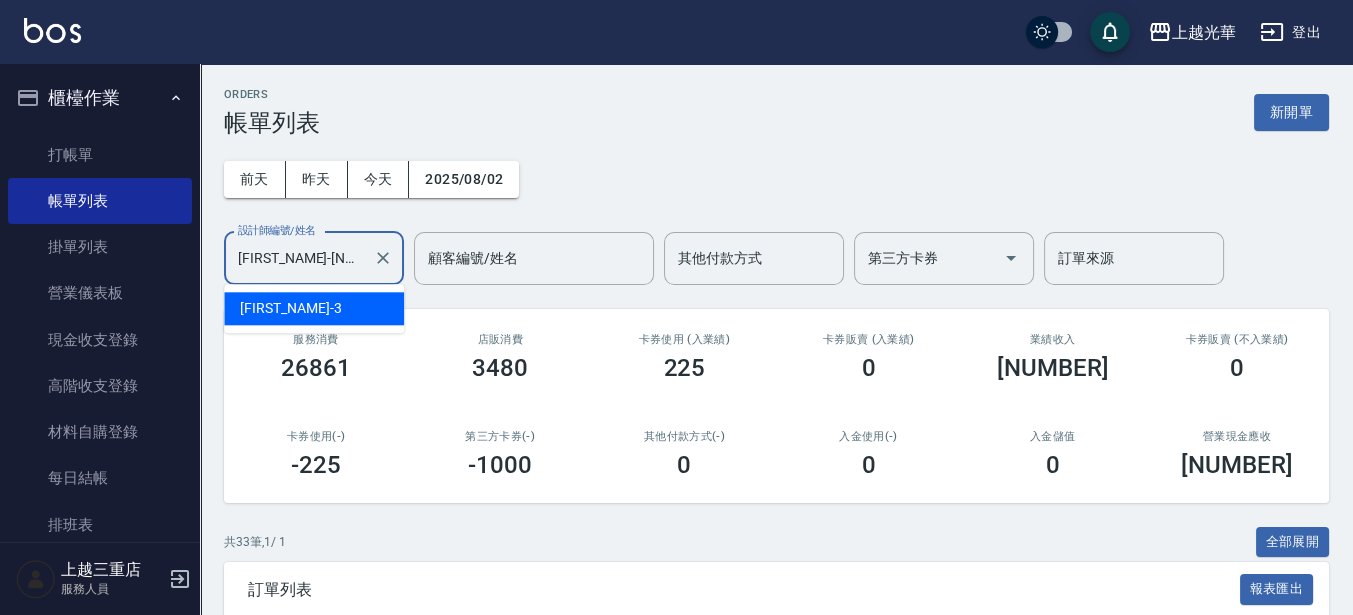 type on "[LAST]-3" 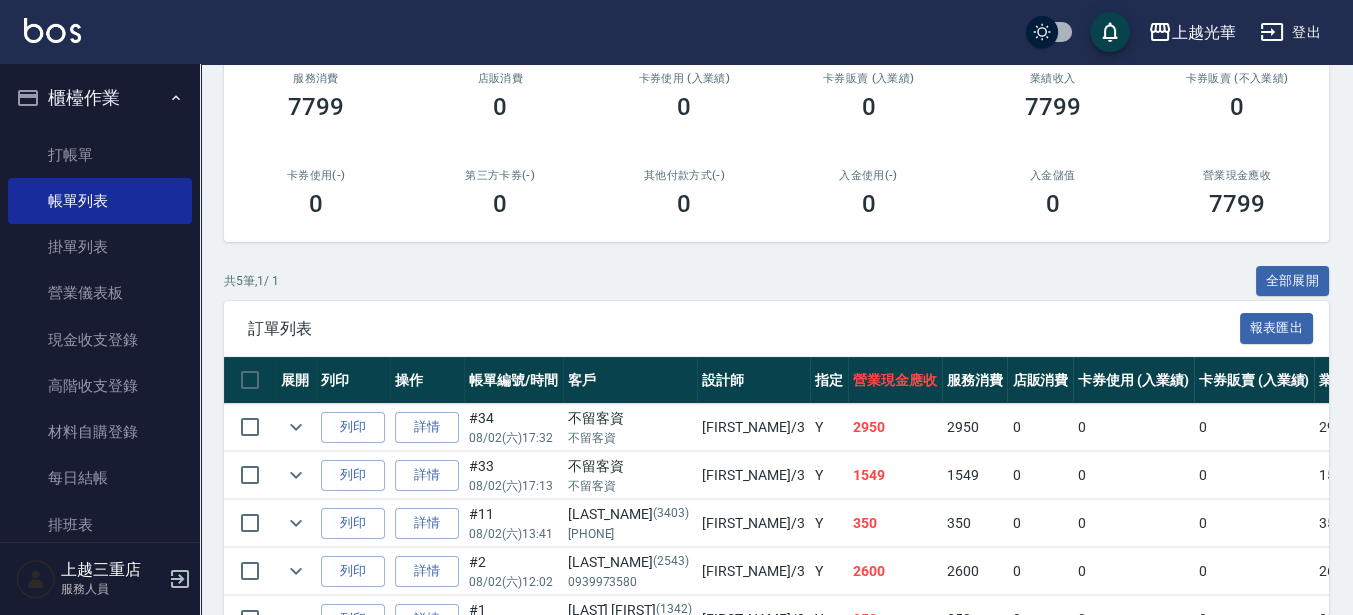 scroll, scrollTop: 382, scrollLeft: 0, axis: vertical 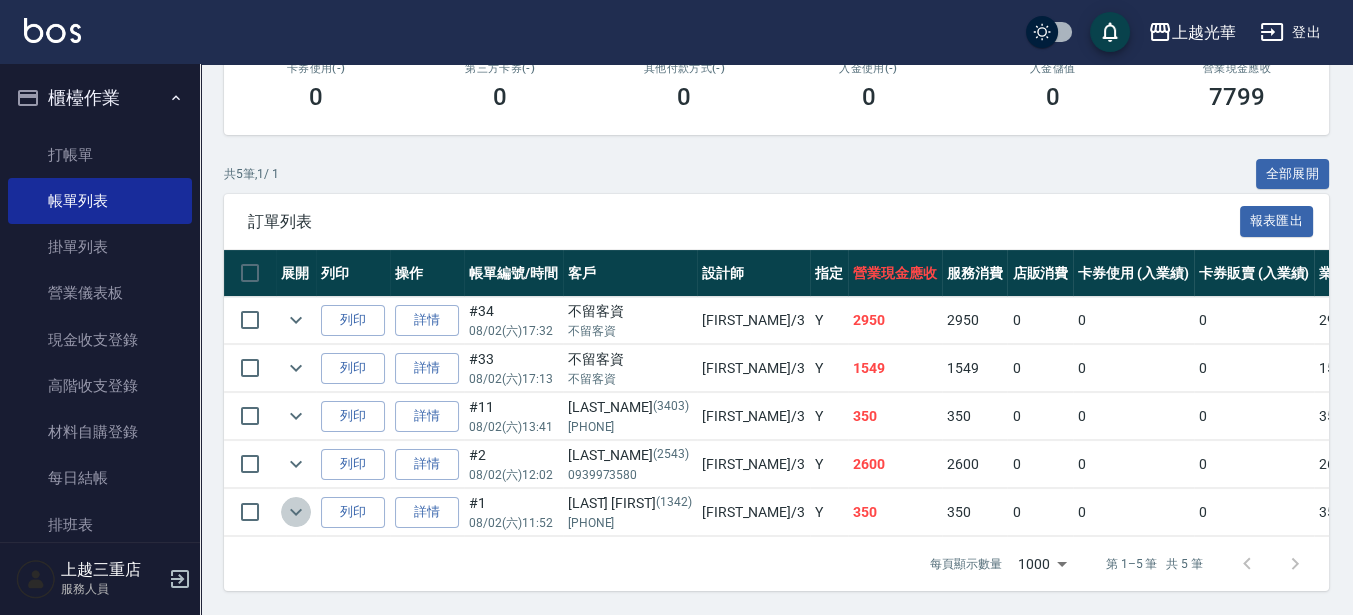click 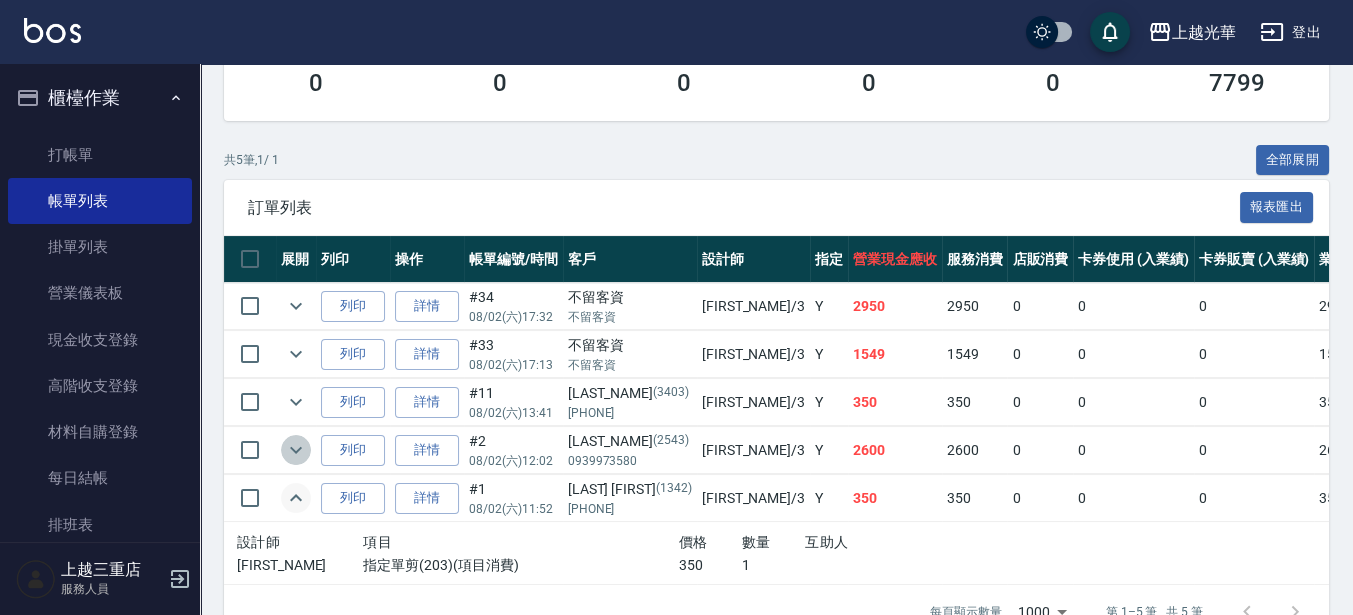 click 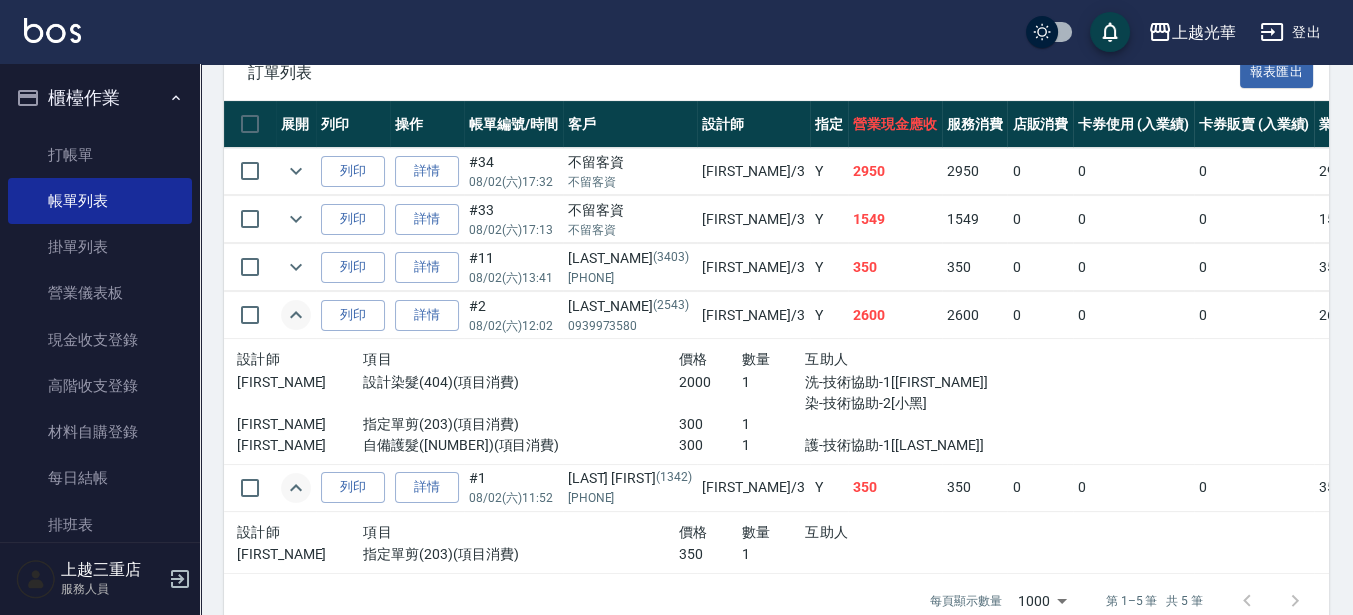 scroll, scrollTop: 569, scrollLeft: 0, axis: vertical 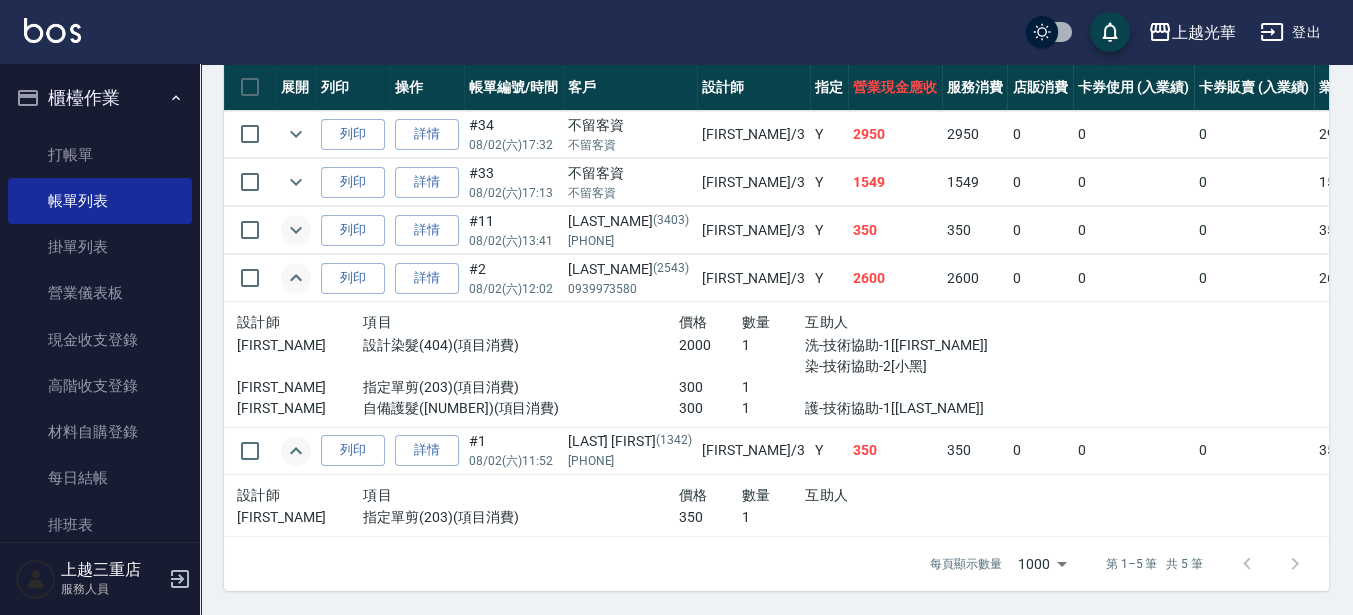 click 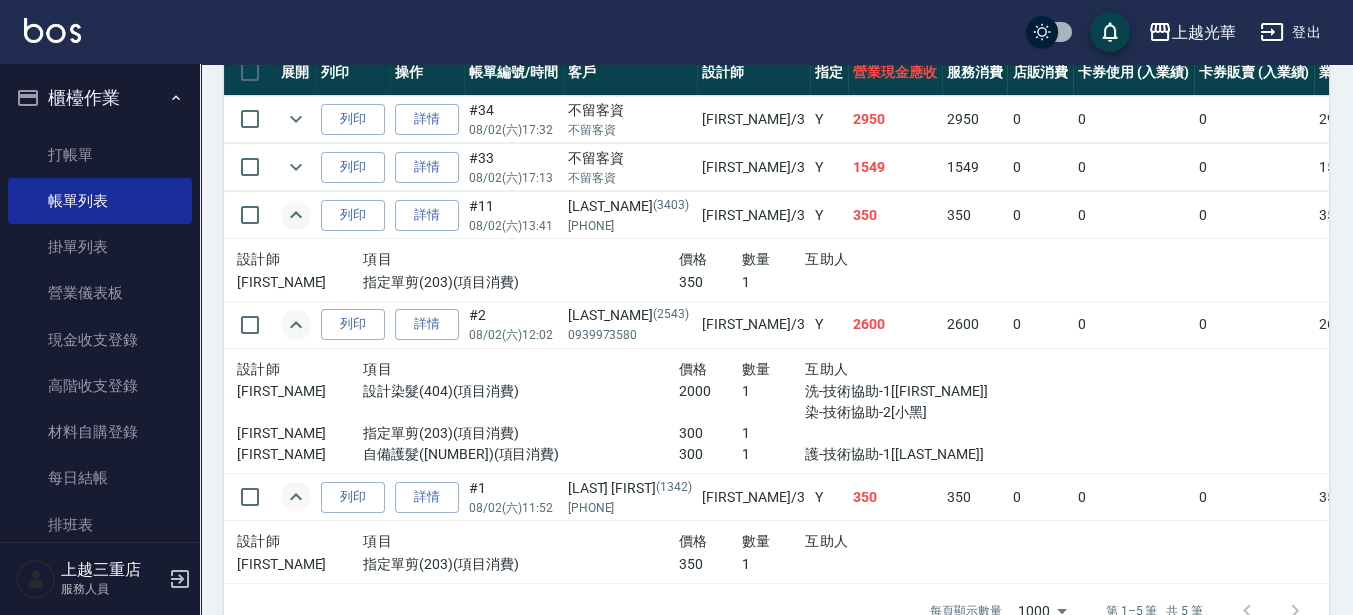 click at bounding box center (296, 167) 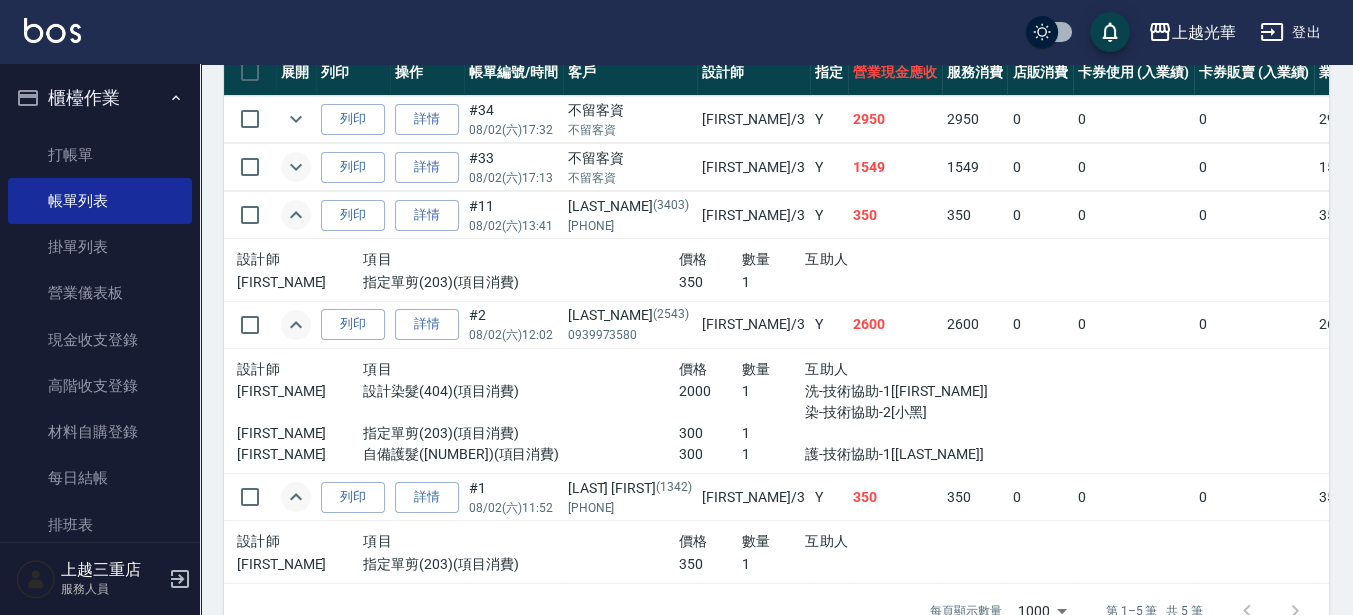 click 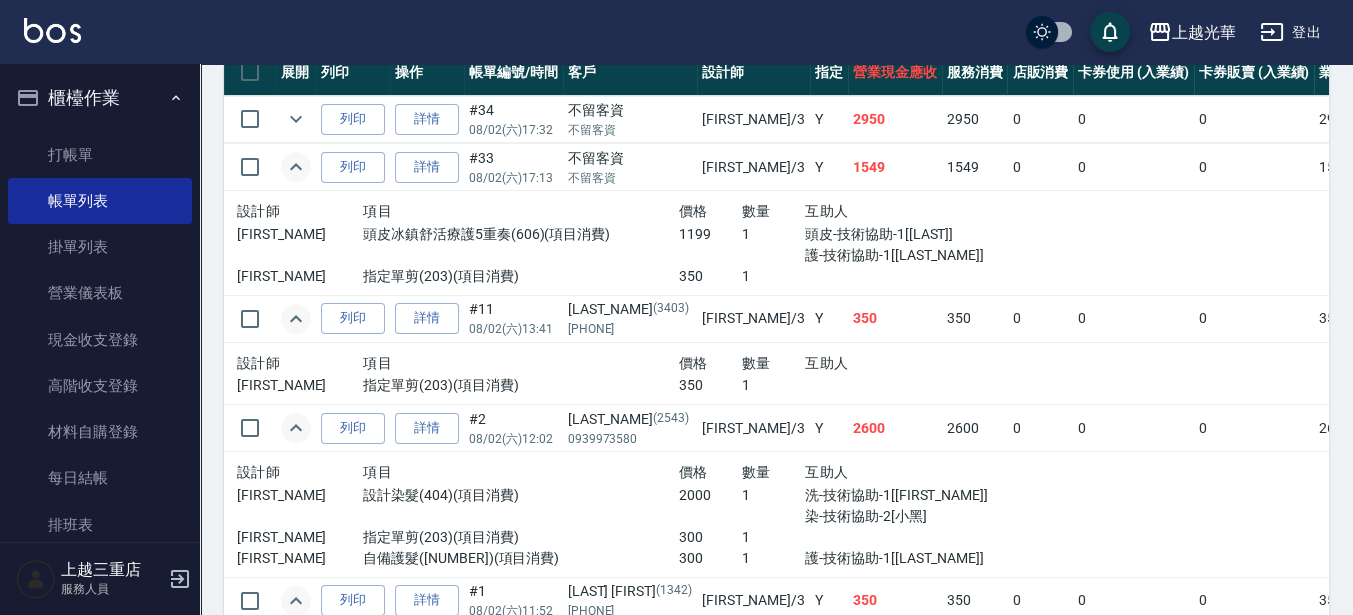 scroll, scrollTop: 444, scrollLeft: 0, axis: vertical 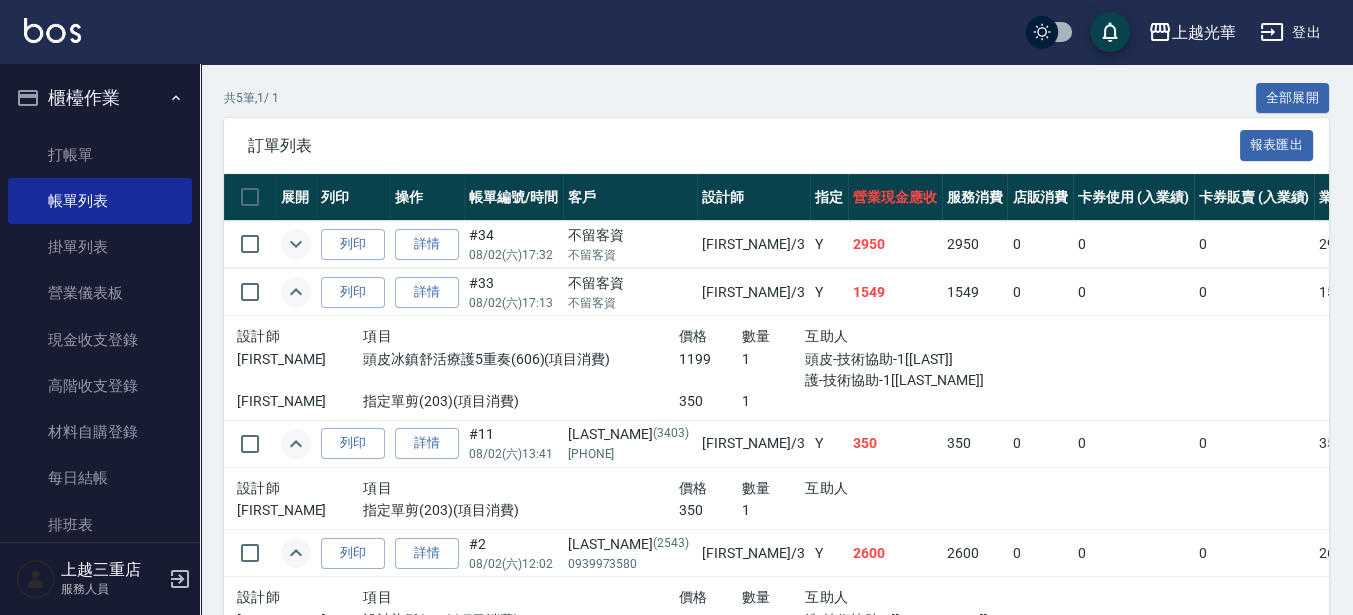 click 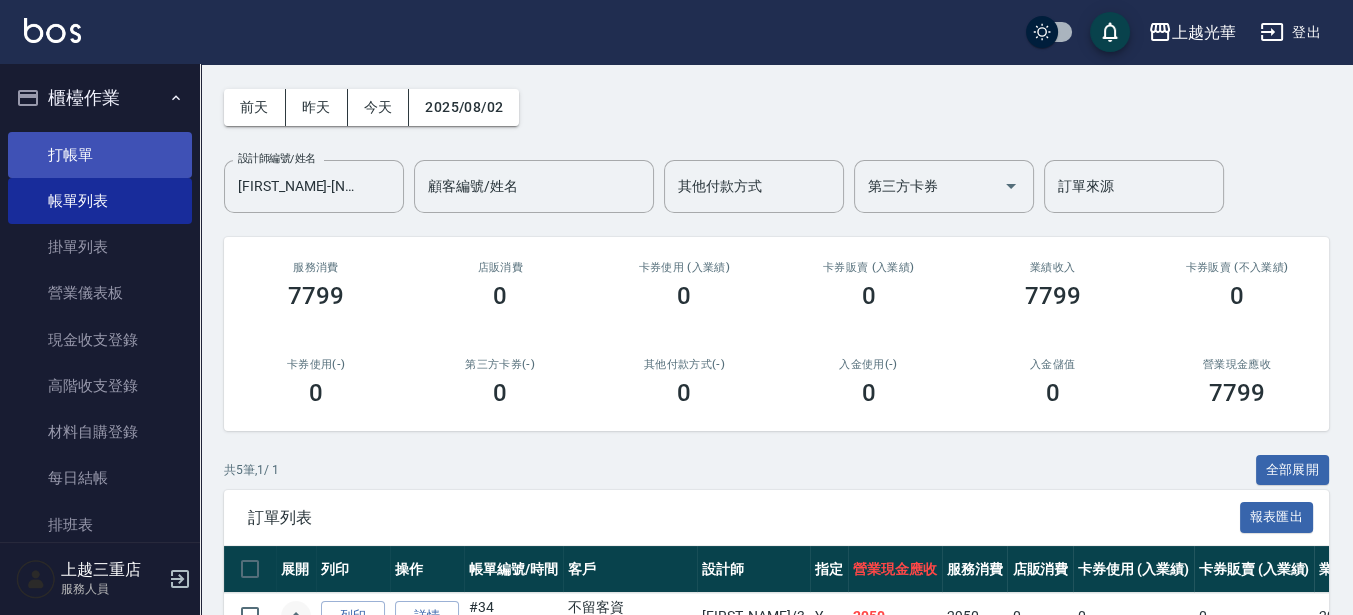 scroll, scrollTop: 69, scrollLeft: 0, axis: vertical 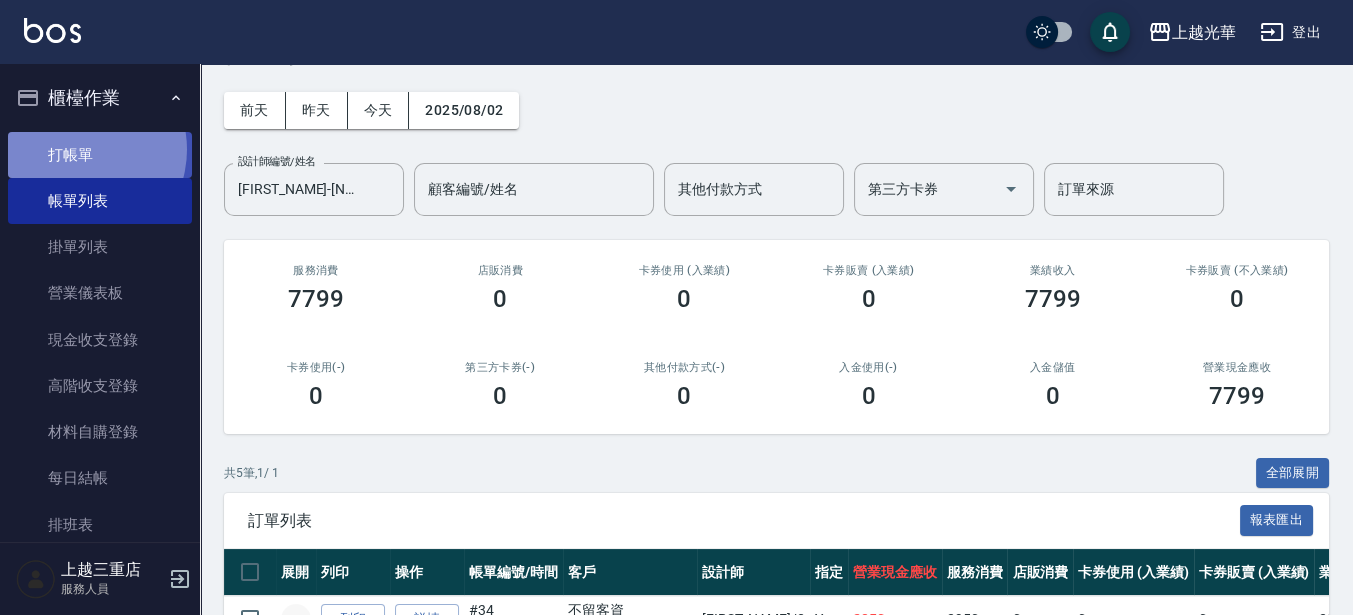 click on "打帳單" at bounding box center [100, 155] 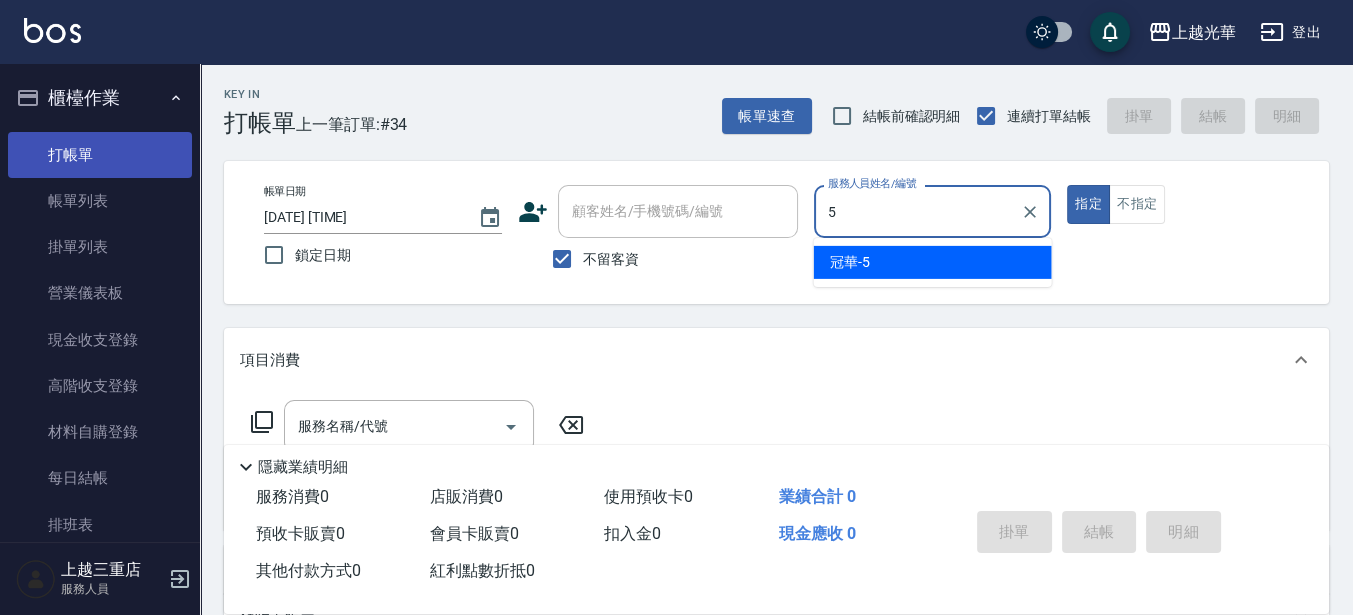 type on "[LAST]-5" 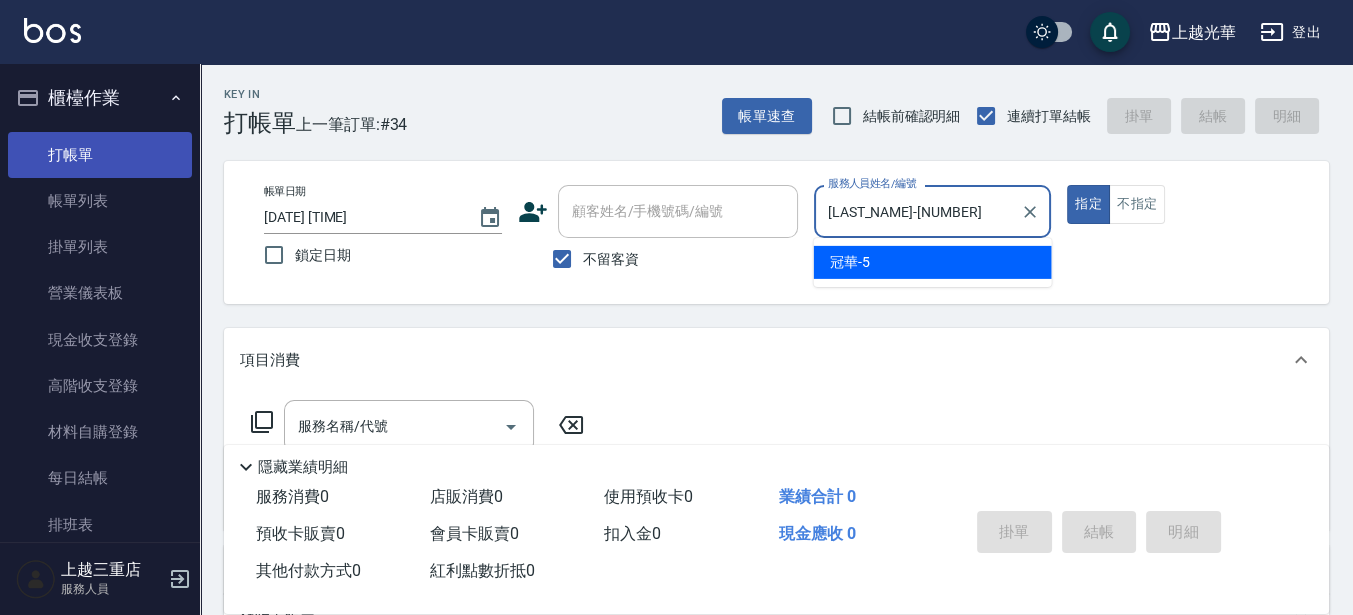 type on "true" 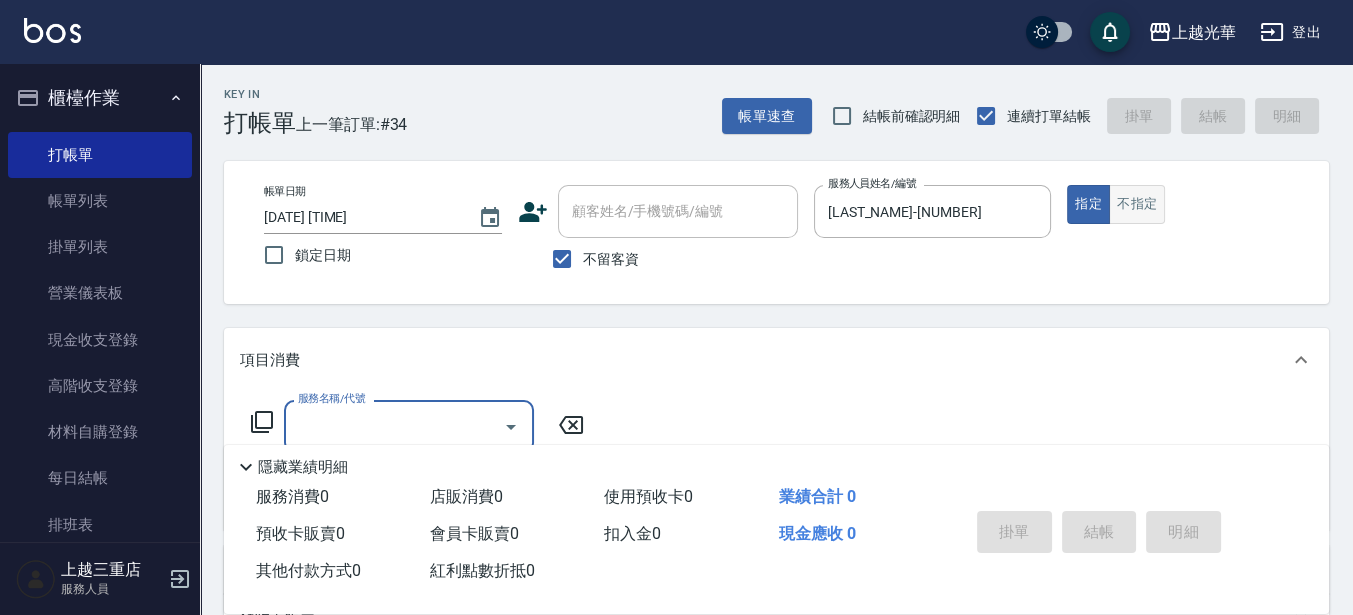 click on "不指定" at bounding box center (1137, 204) 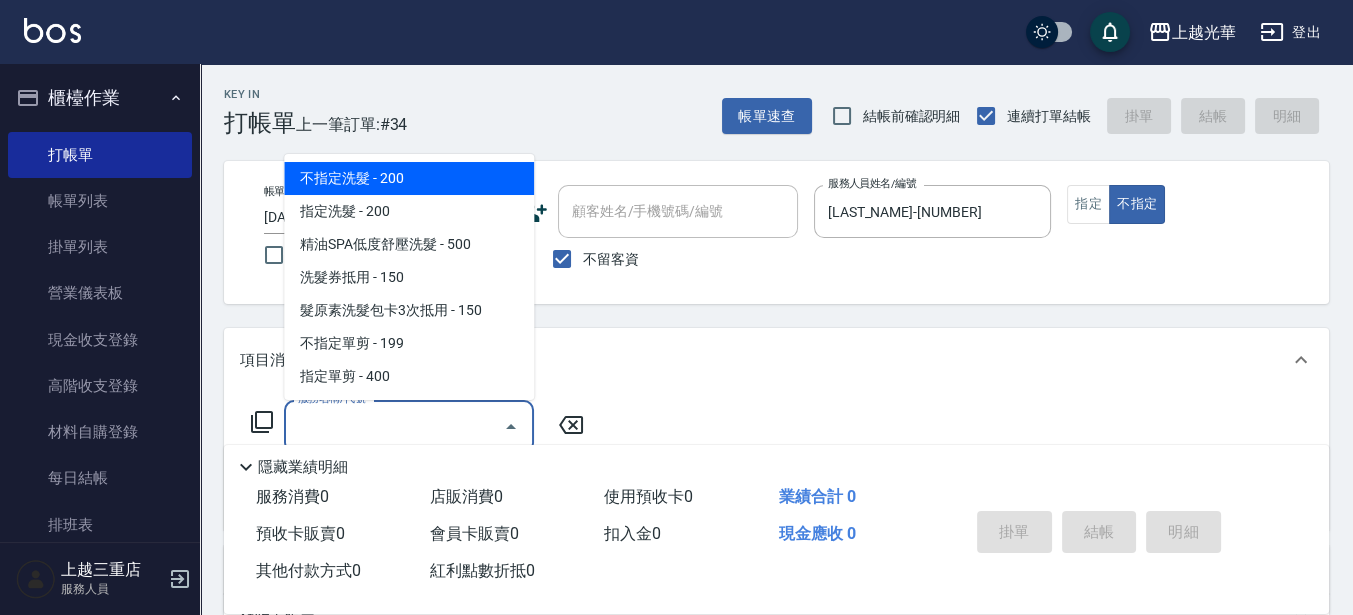 click on "服務名稱/代號 服務名稱/代號" at bounding box center [409, 426] 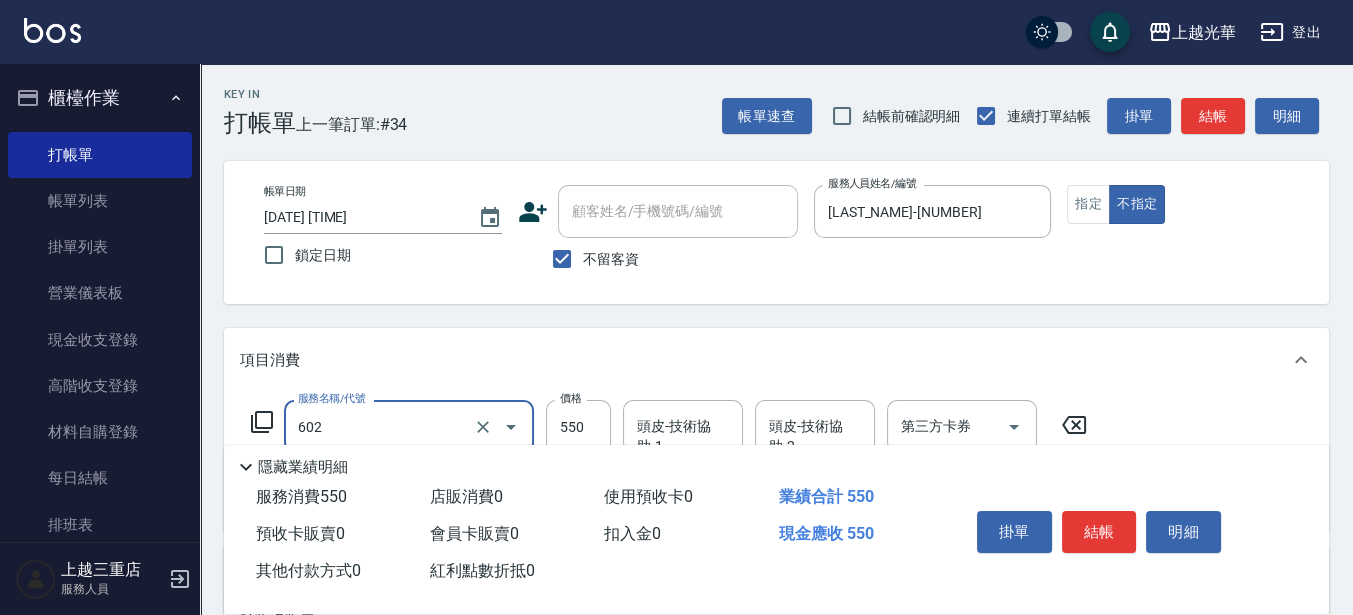 type on "髮原素清潔舒醒頭皮洗(602)" 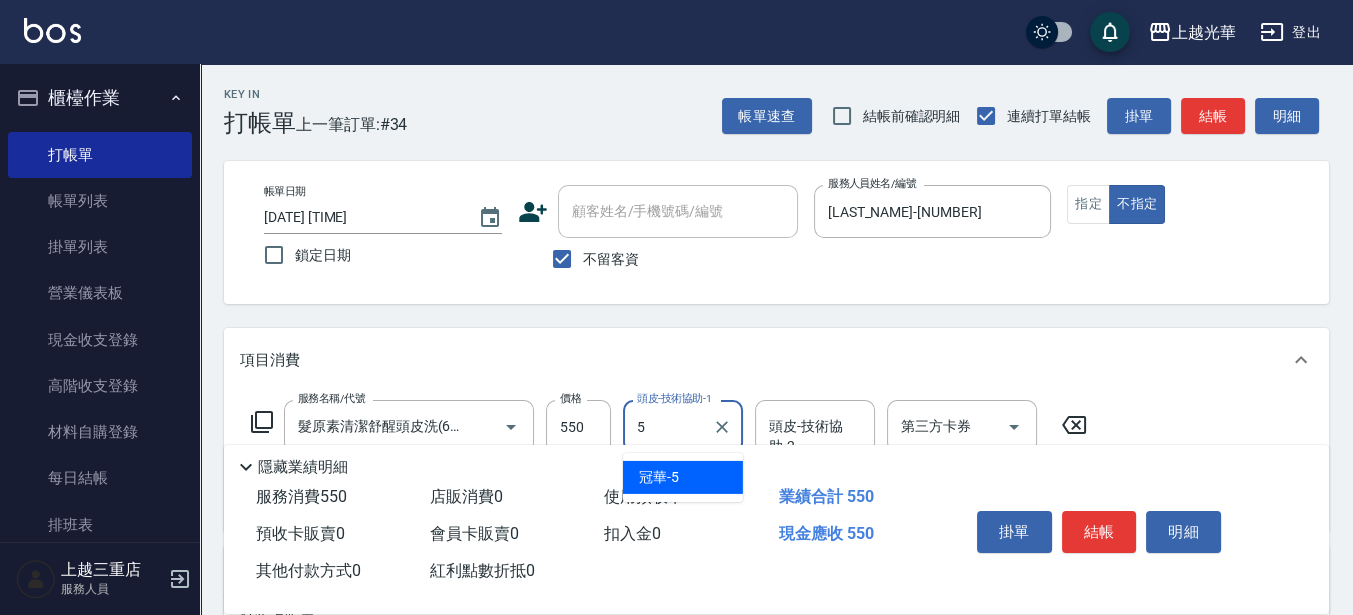 type on "[LAST]-5" 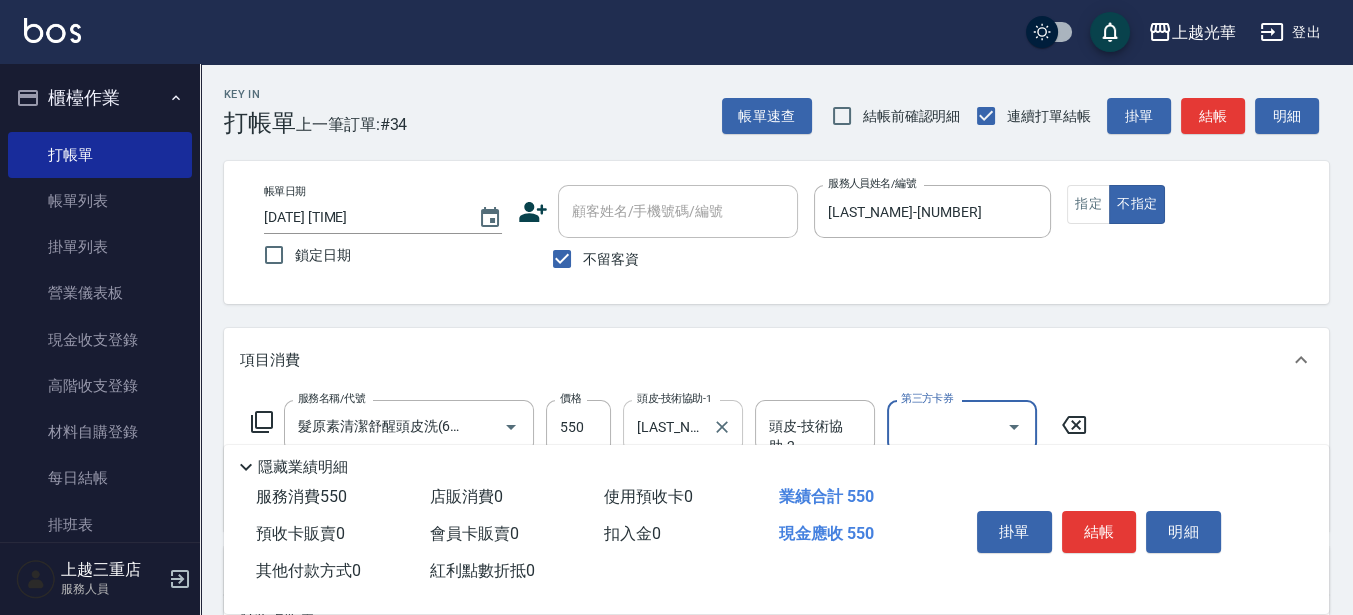 scroll, scrollTop: 0, scrollLeft: 0, axis: both 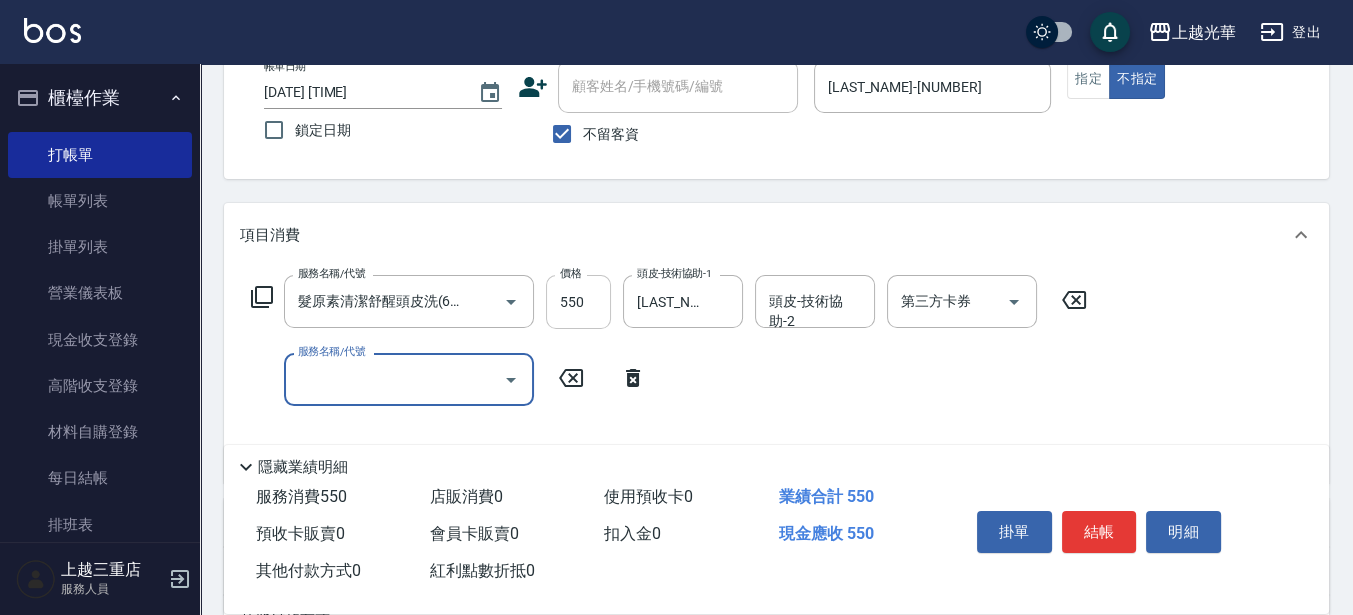 click on "550" at bounding box center (578, 302) 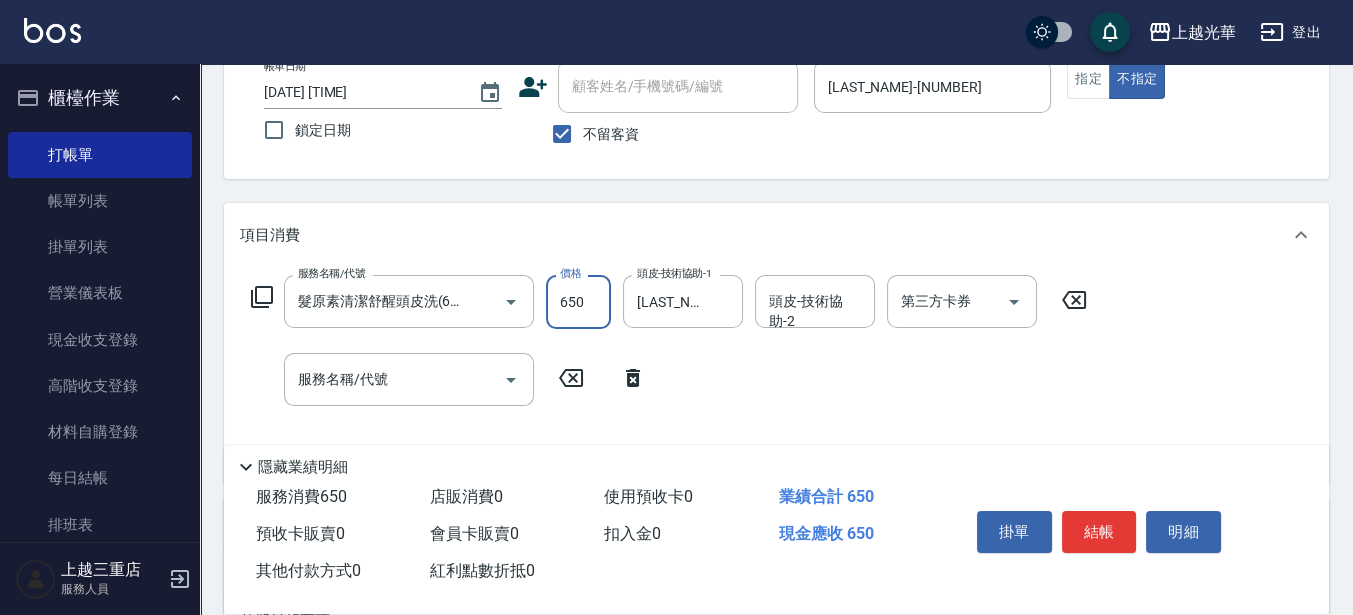 type on "650" 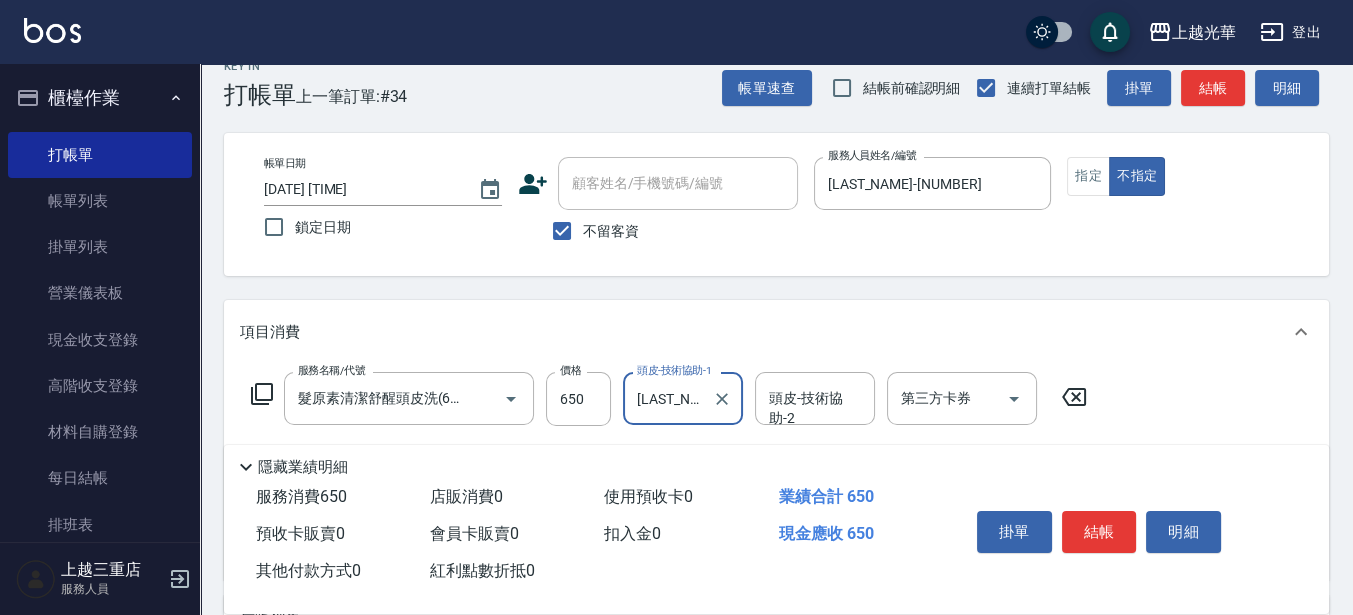 scroll, scrollTop: 0, scrollLeft: 0, axis: both 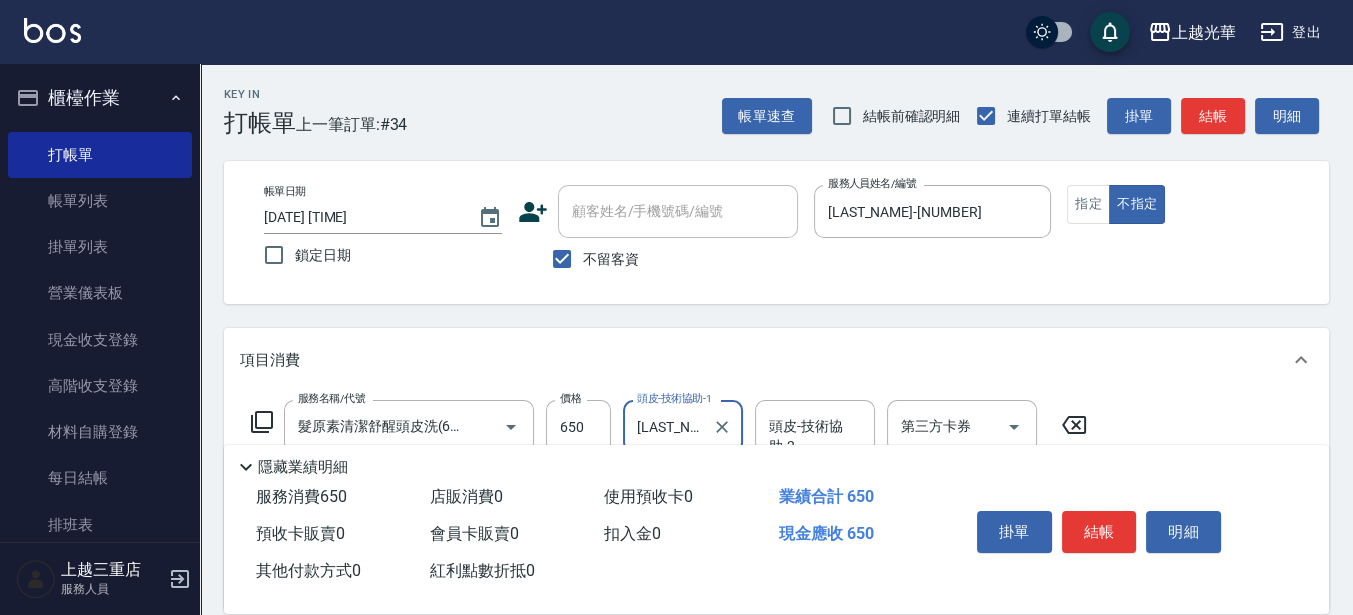 click on "帳單日期 2025/08/02 17:33 鎖定日期 顧客姓名/手機號碼/編號 顧客姓名/手機號碼/編號 不留客資 服務人員姓名/編號 冠華-5 服務人員姓名/編號 指定 不指定" at bounding box center [776, 232] 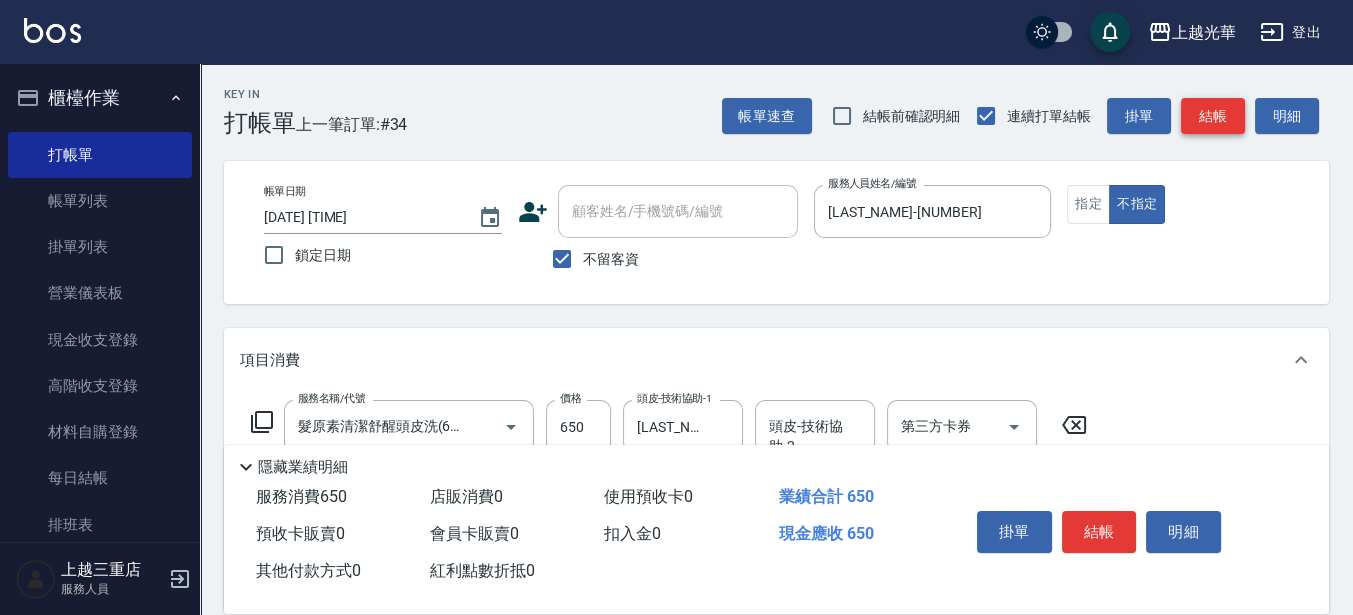 click on "結帳" at bounding box center (1213, 116) 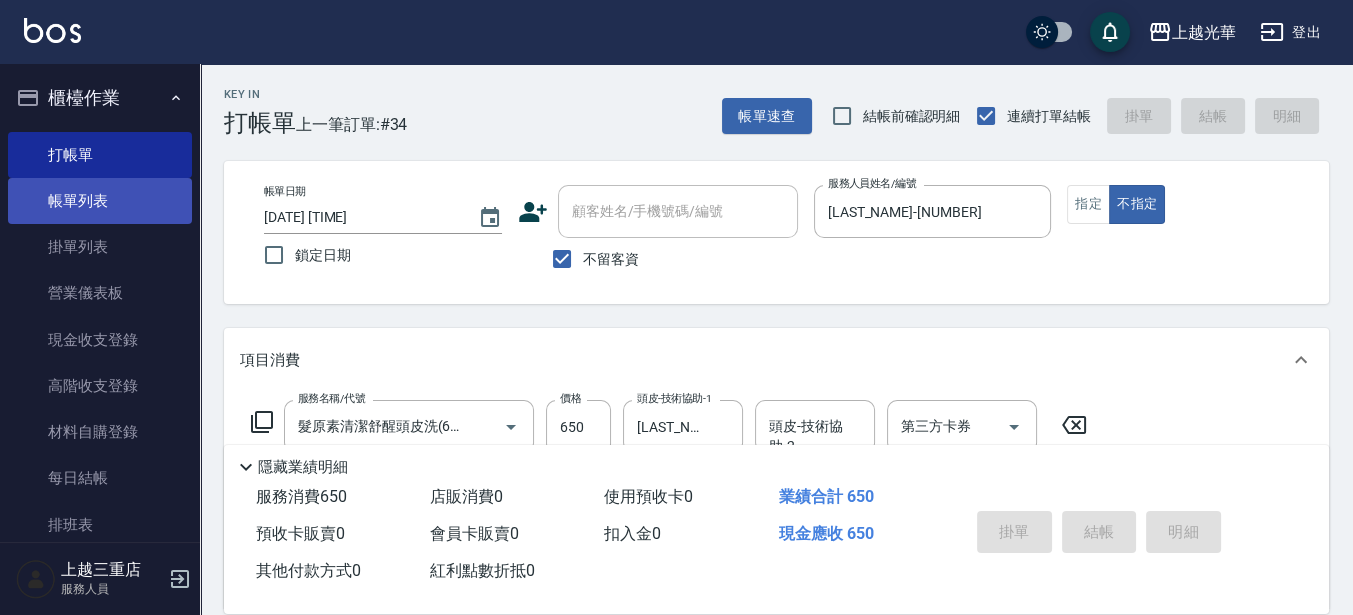 type on "2025/08/02 17:45" 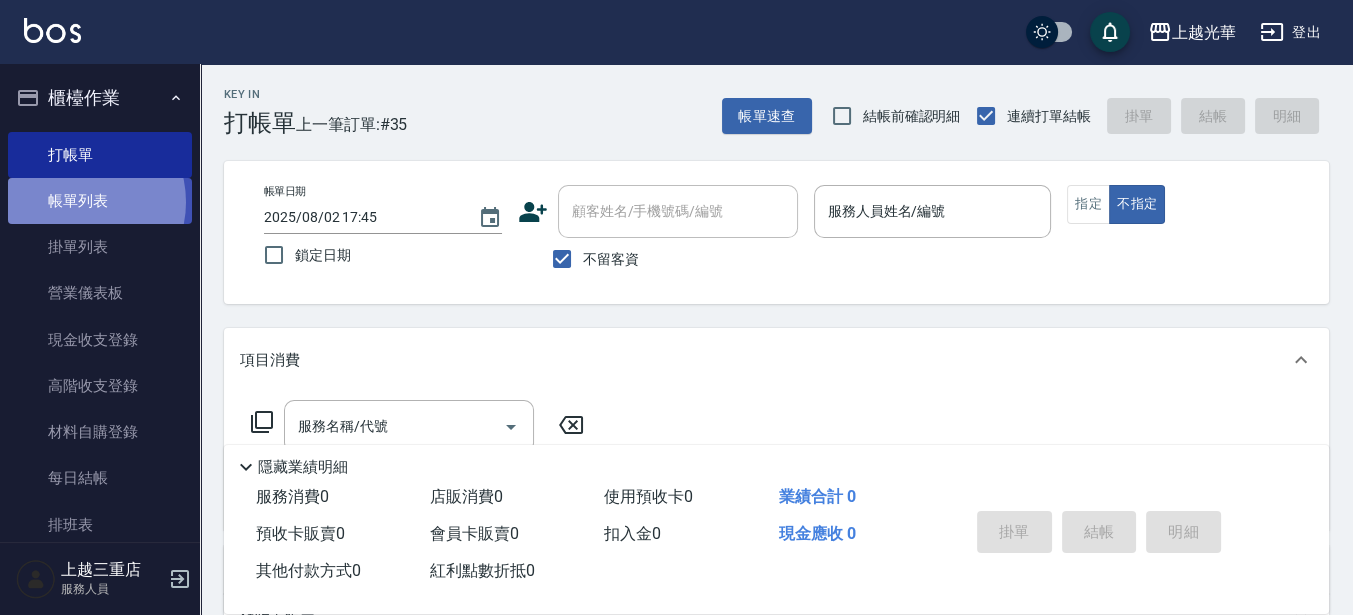 click on "帳單列表" at bounding box center [100, 201] 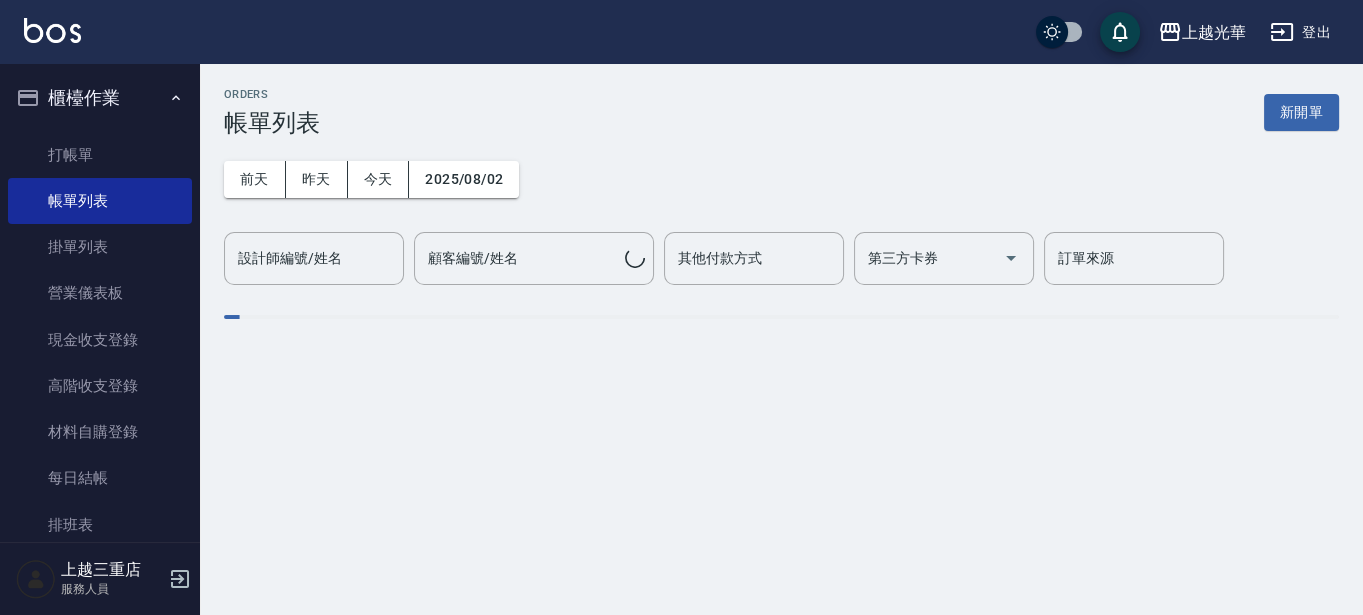 click on "設計師編號/姓名 設計師編號/姓名" at bounding box center (314, 258) 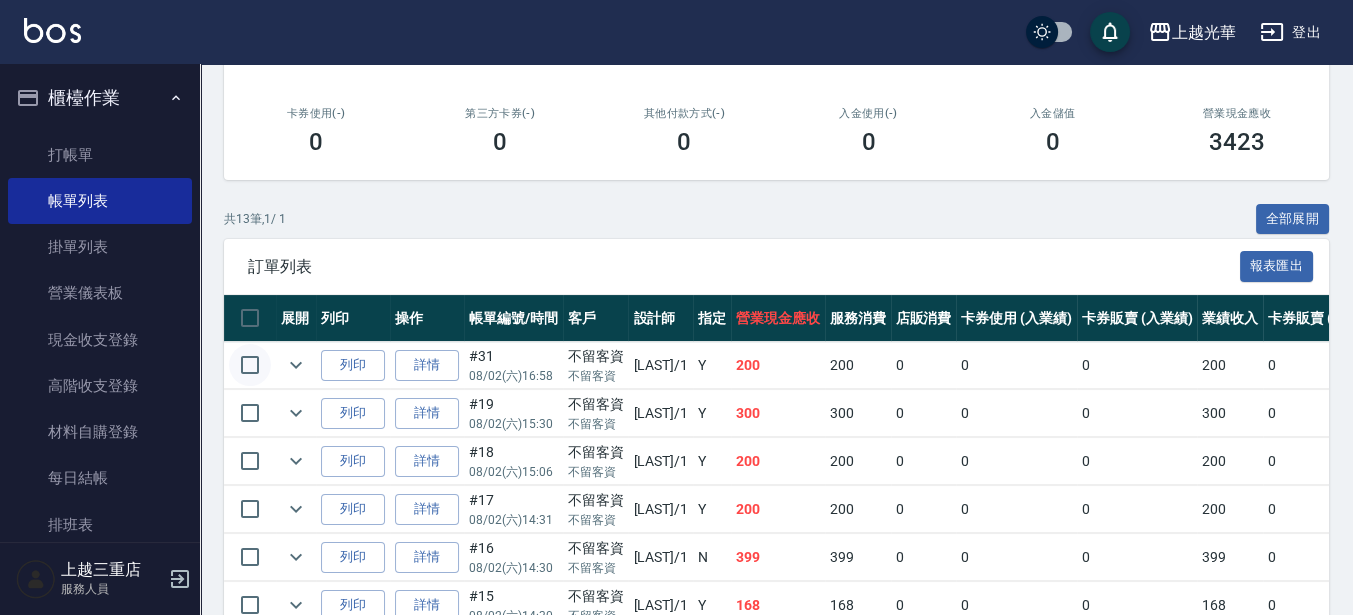scroll, scrollTop: 375, scrollLeft: 0, axis: vertical 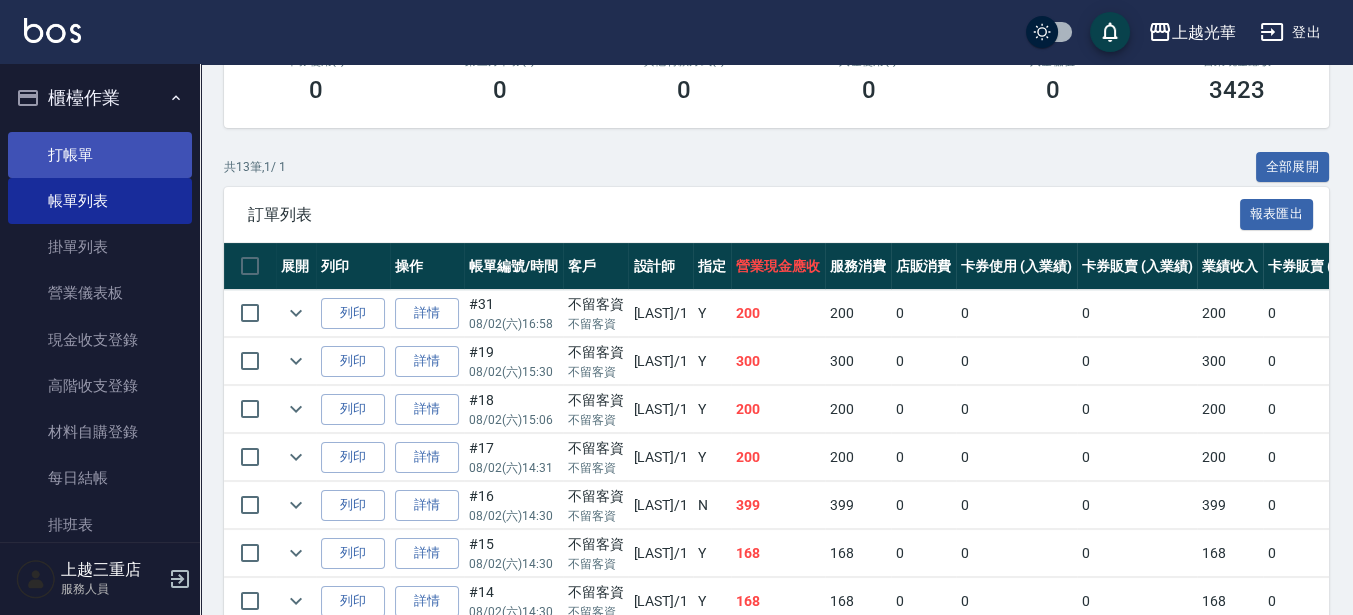 type on "小詹-1" 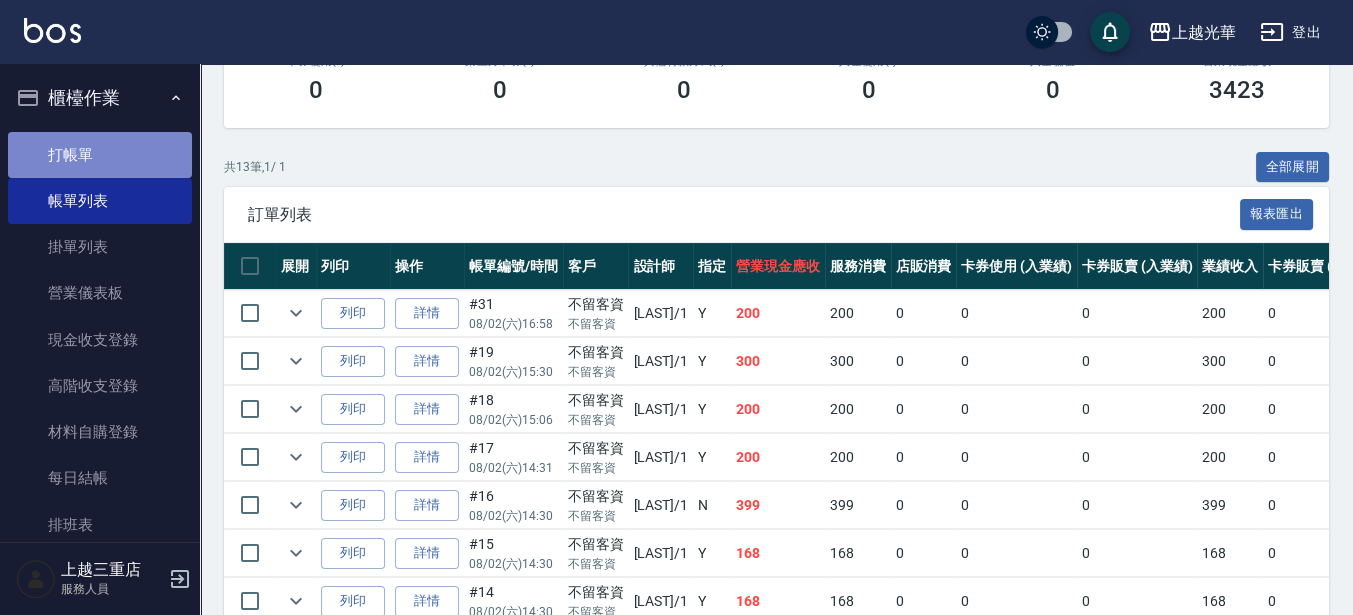 click on "打帳單" at bounding box center (100, 155) 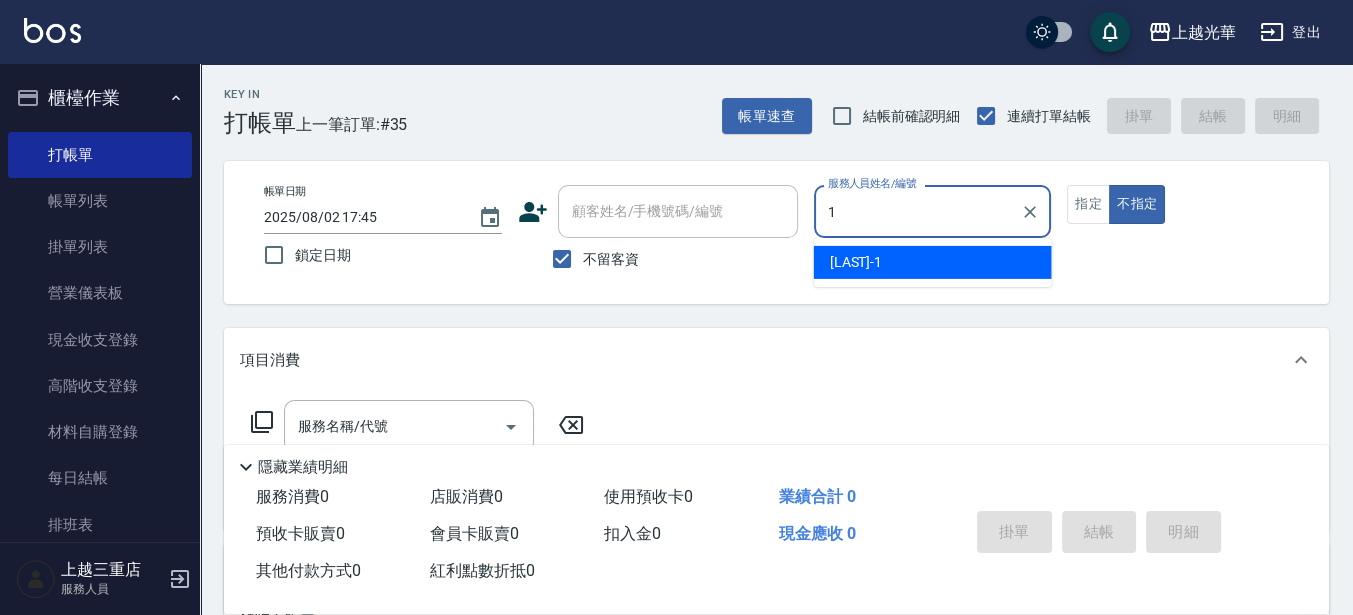 type on "1" 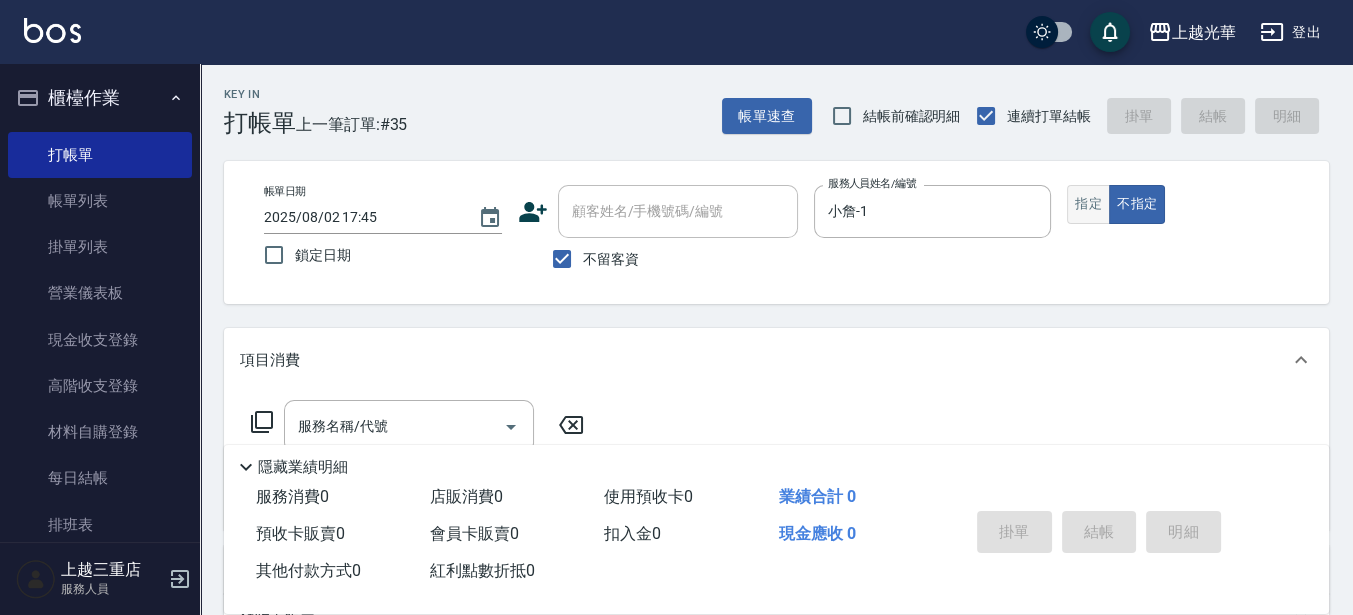 click on "指定" at bounding box center [1088, 204] 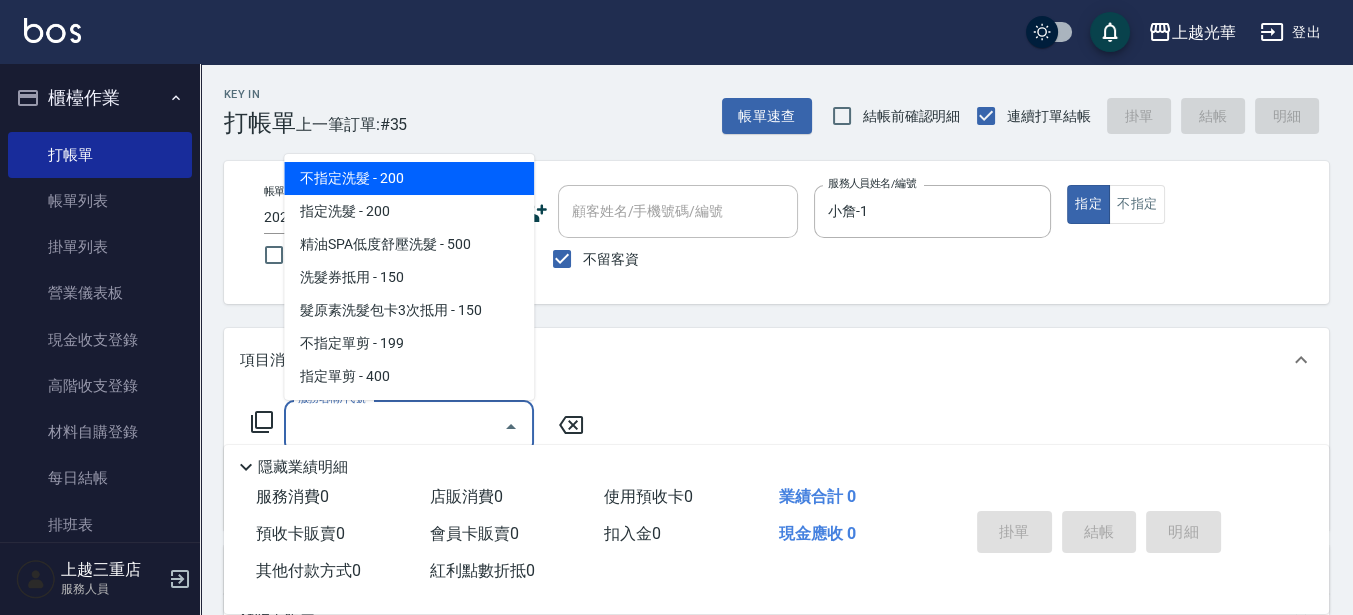 click on "服務名稱/代號" at bounding box center (394, 426) 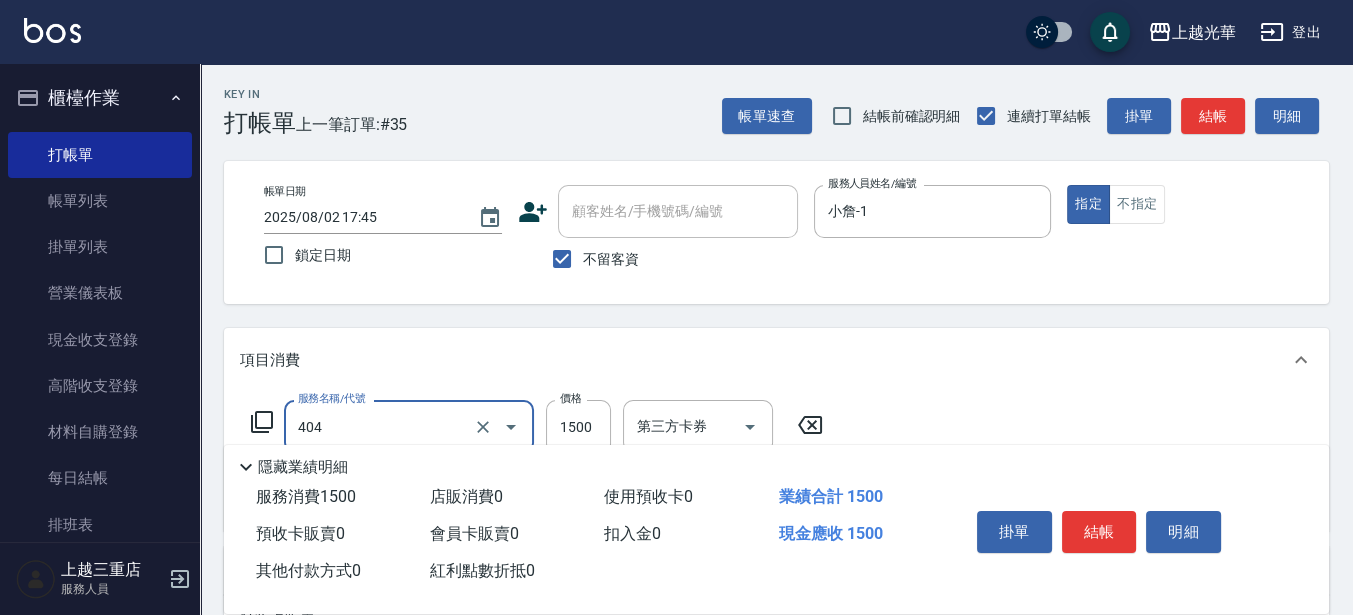 type on "設計染髮(404)" 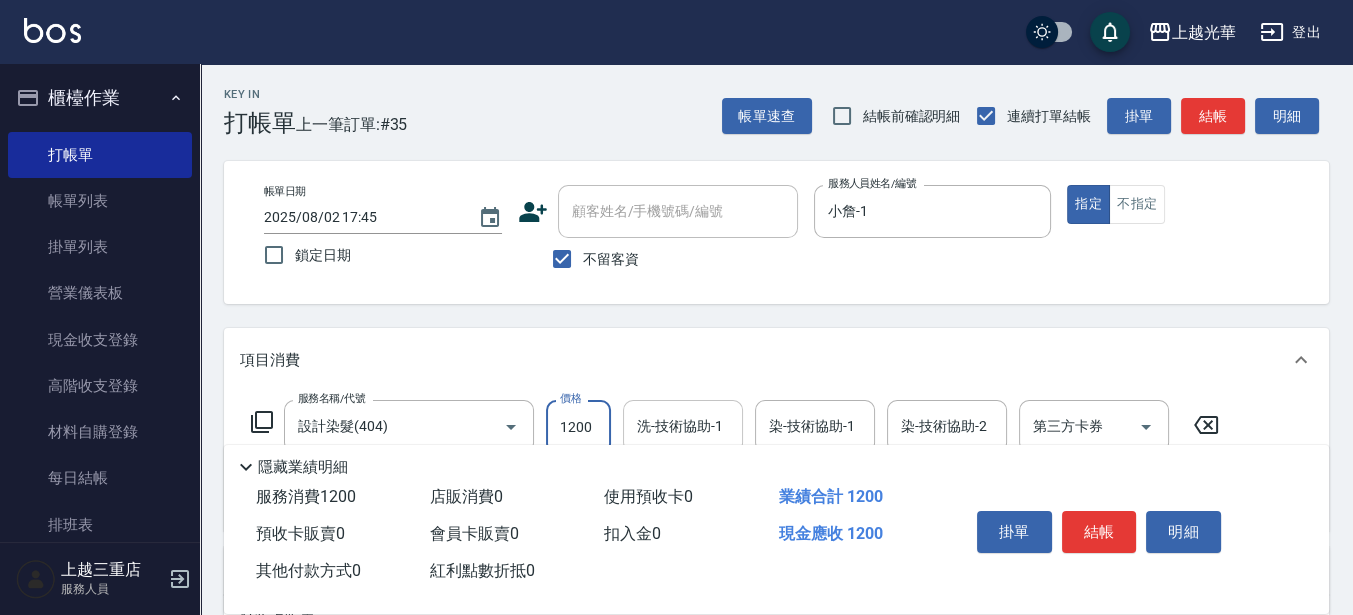 type on "1200" 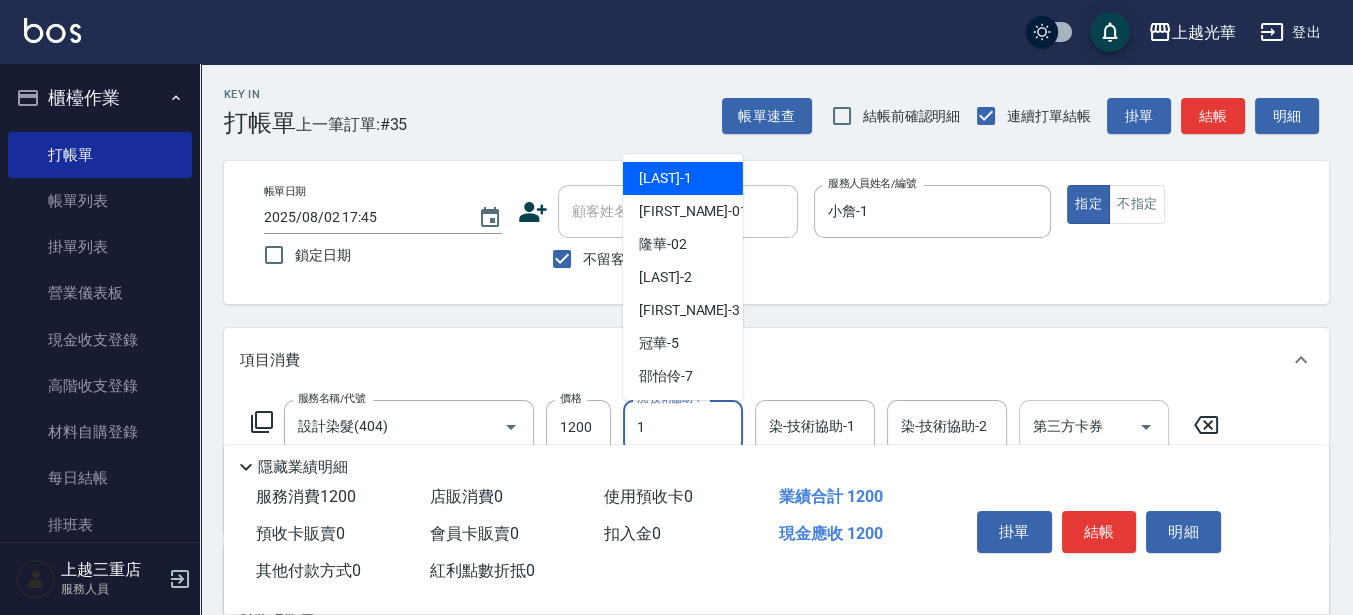 type on "小詹-1" 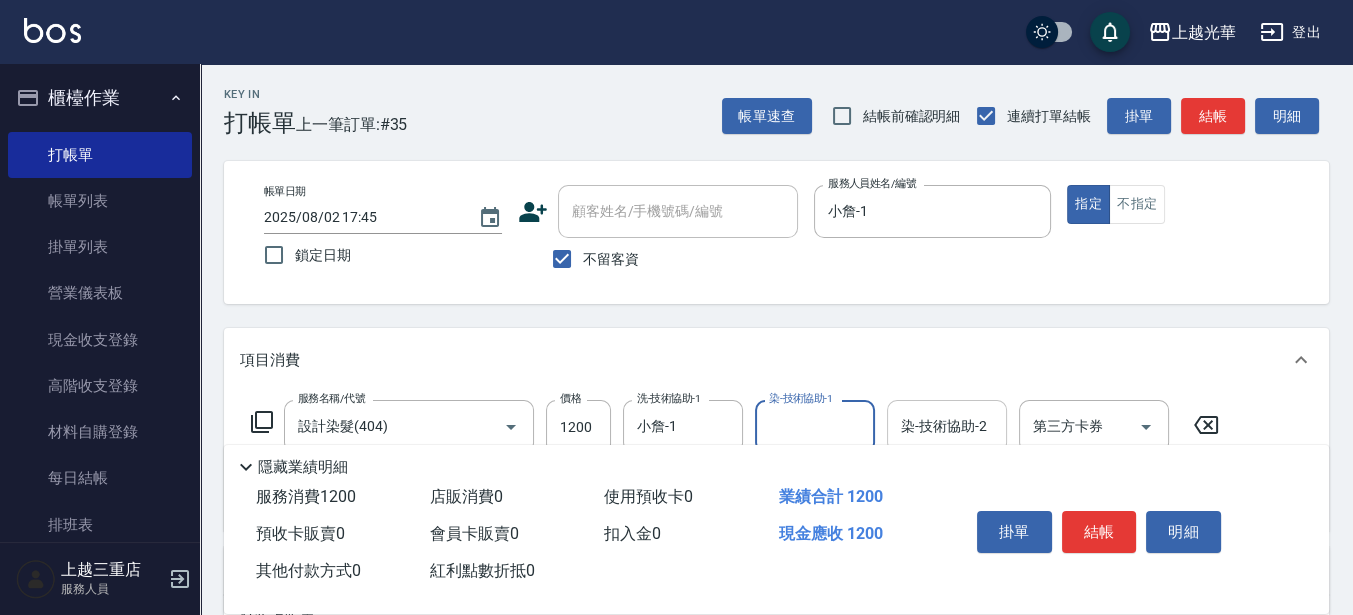 click on "染-技術協助-2" at bounding box center [947, 426] 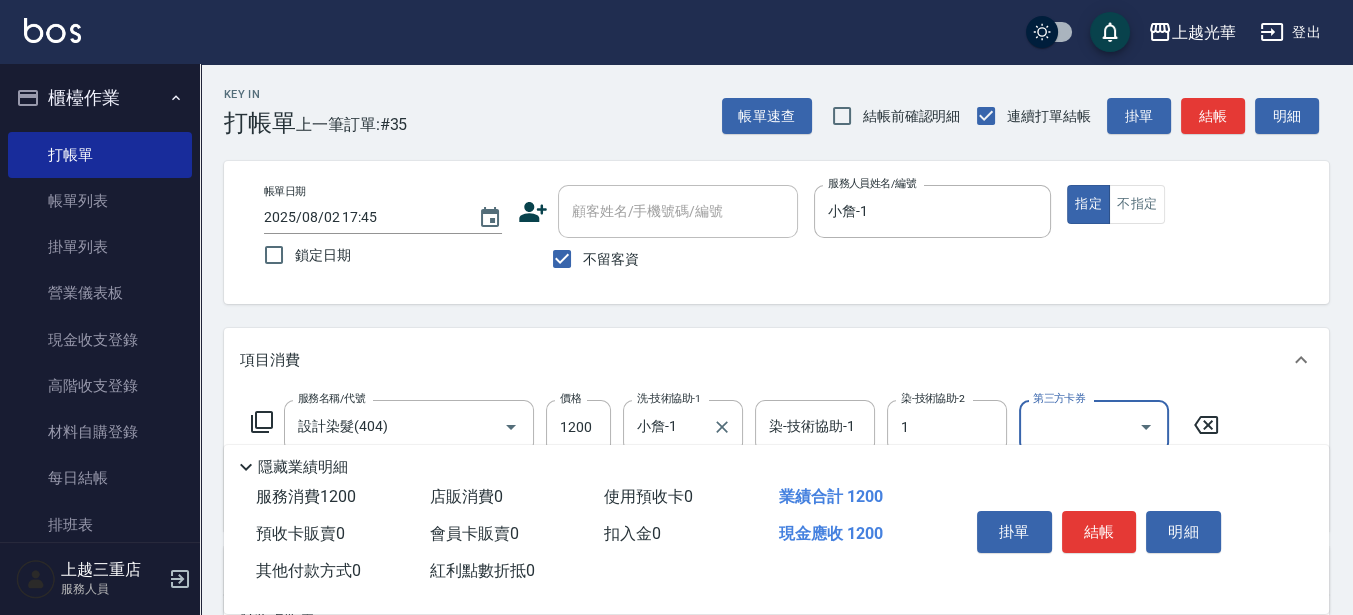 type on "小詹-1" 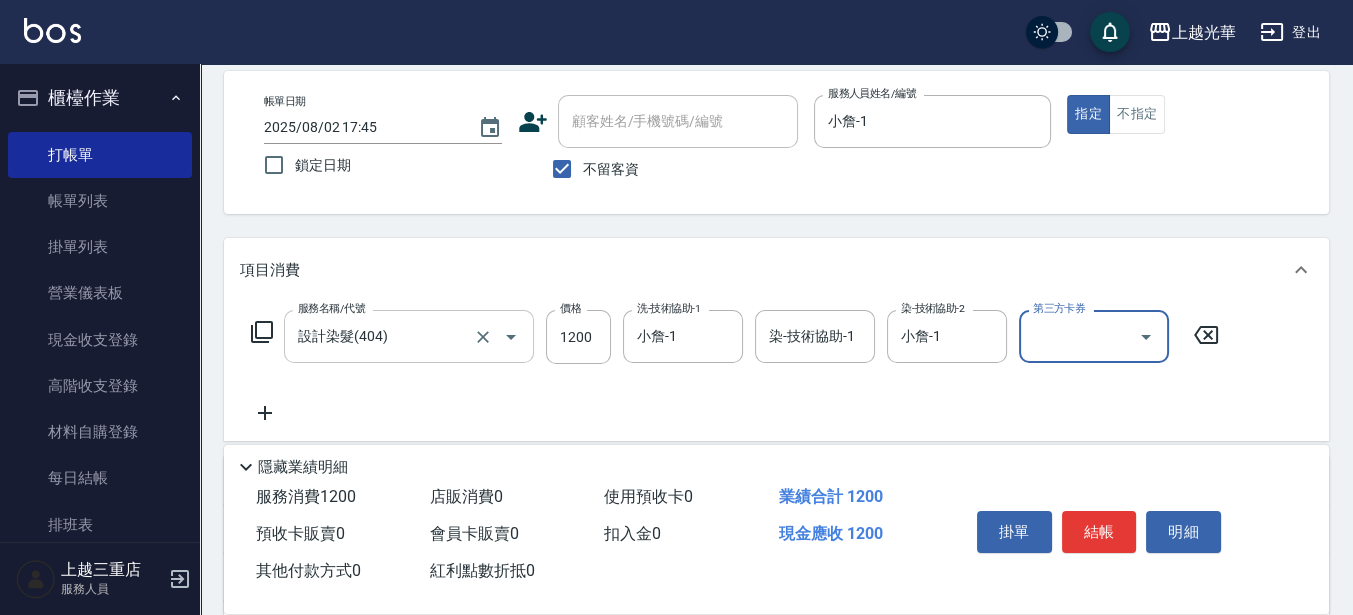 scroll, scrollTop: 125, scrollLeft: 0, axis: vertical 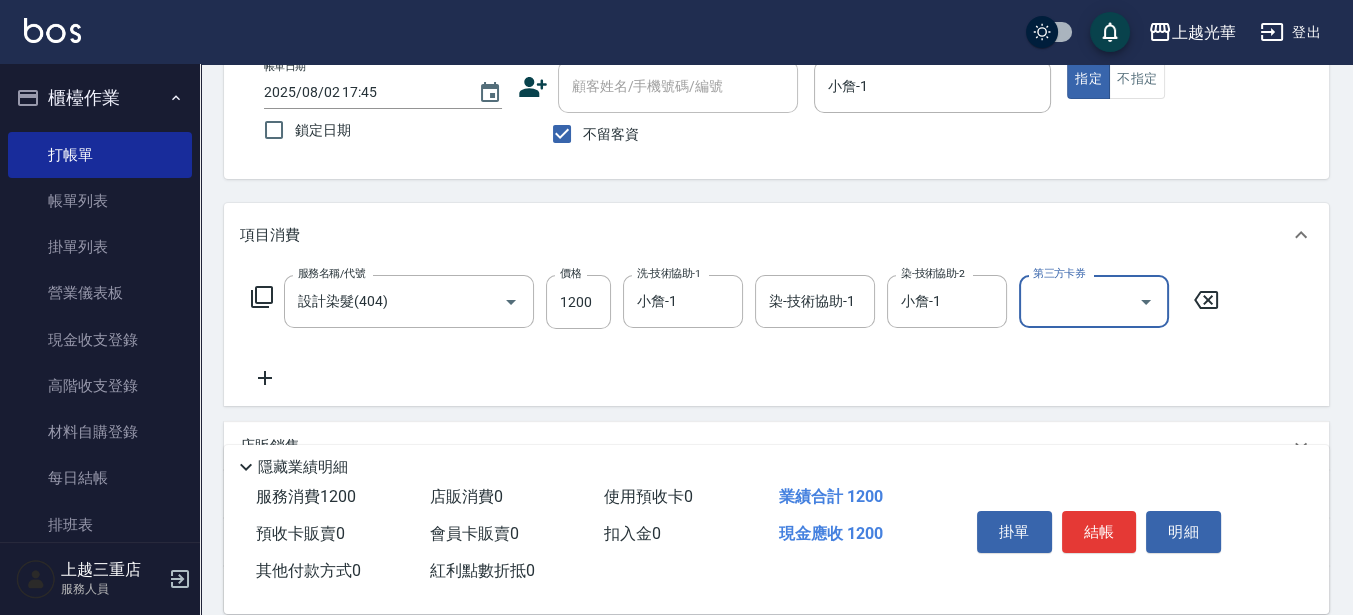 click 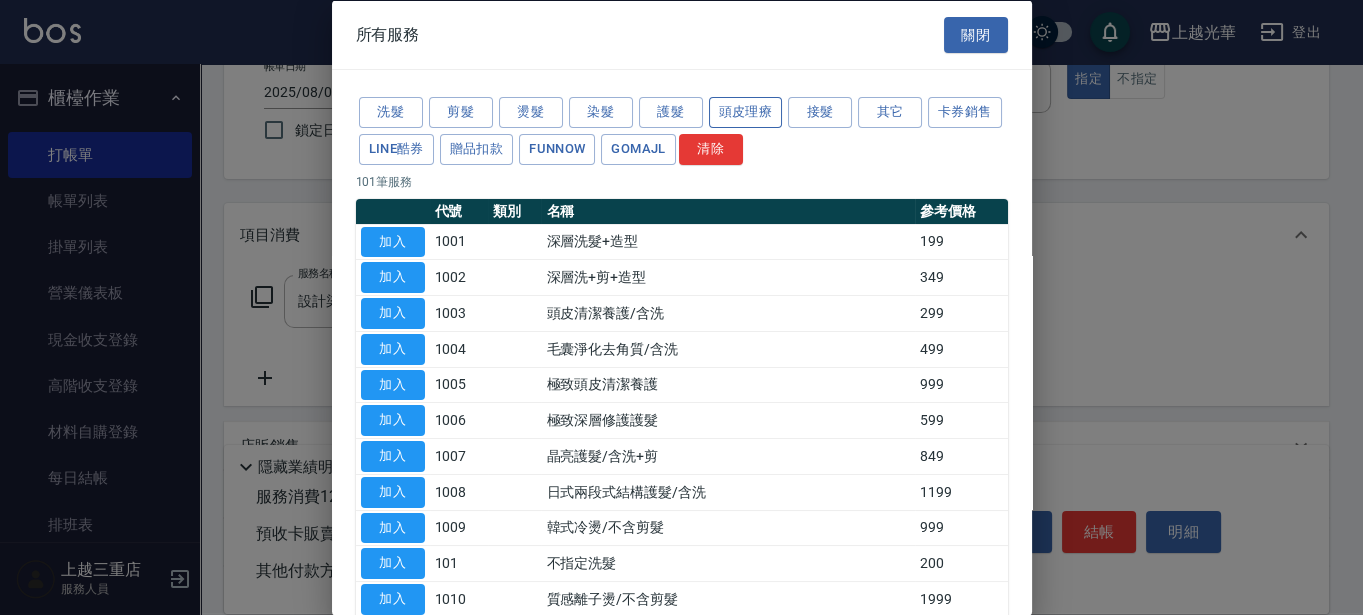 drag, startPoint x: 746, startPoint y: 93, endPoint x: 737, endPoint y: 107, distance: 16.643316 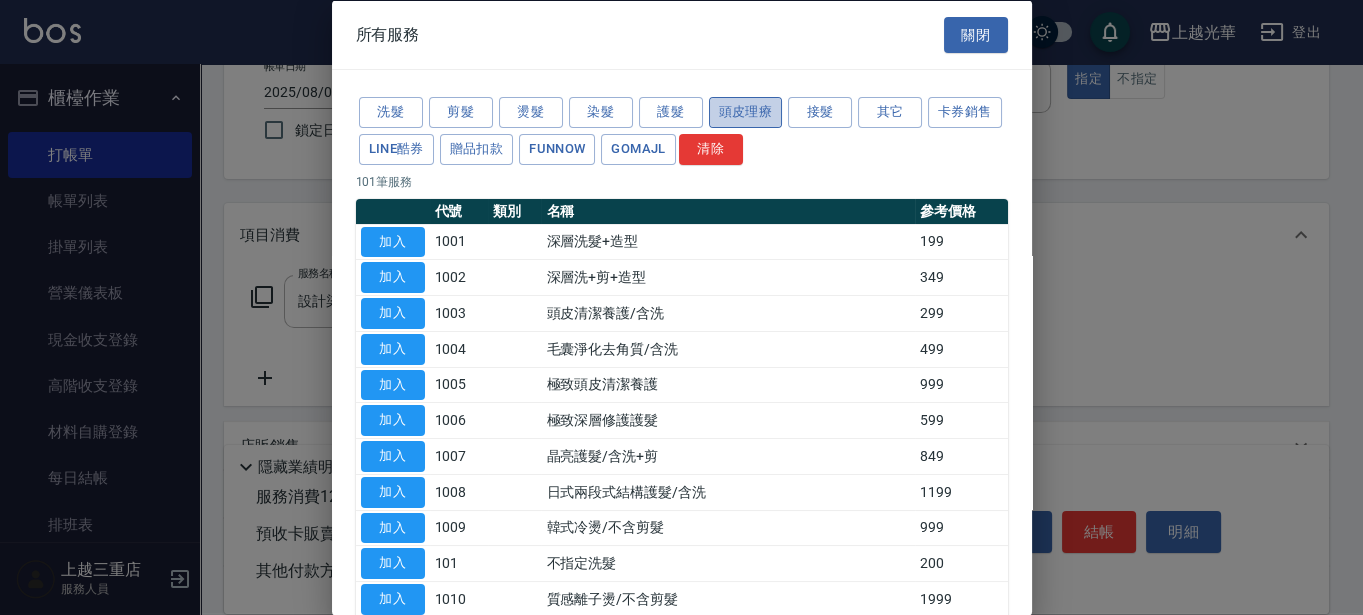 click on "頭皮理療" at bounding box center [746, 112] 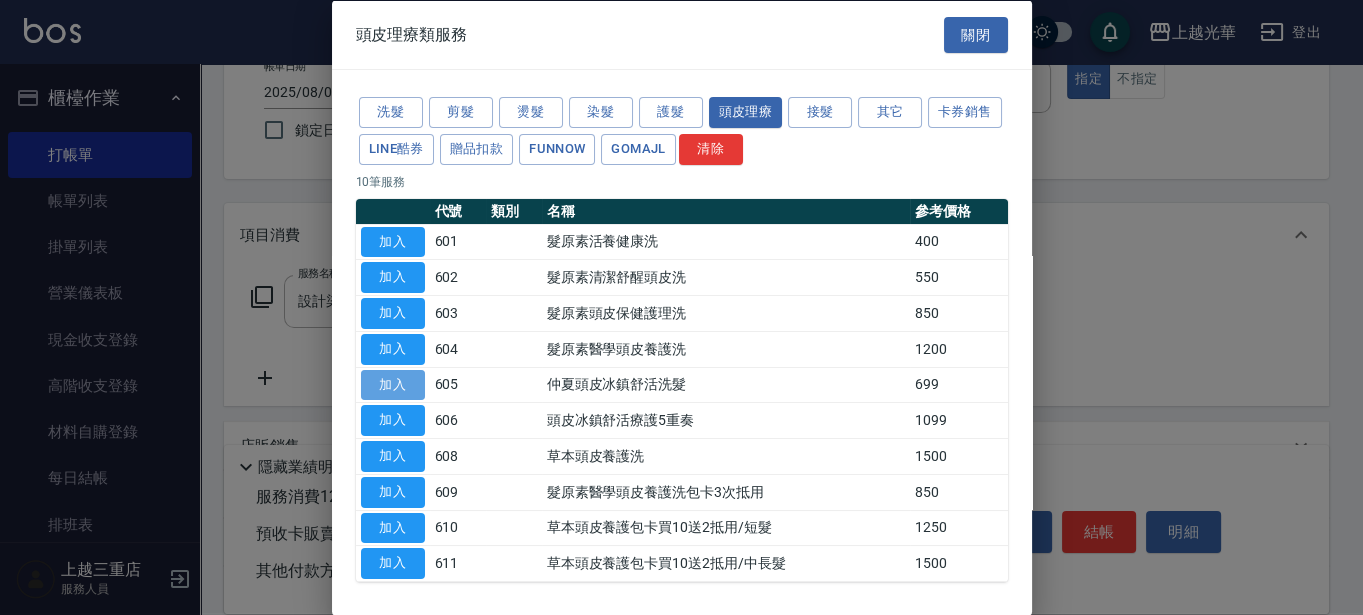 click on "加入" at bounding box center [393, 384] 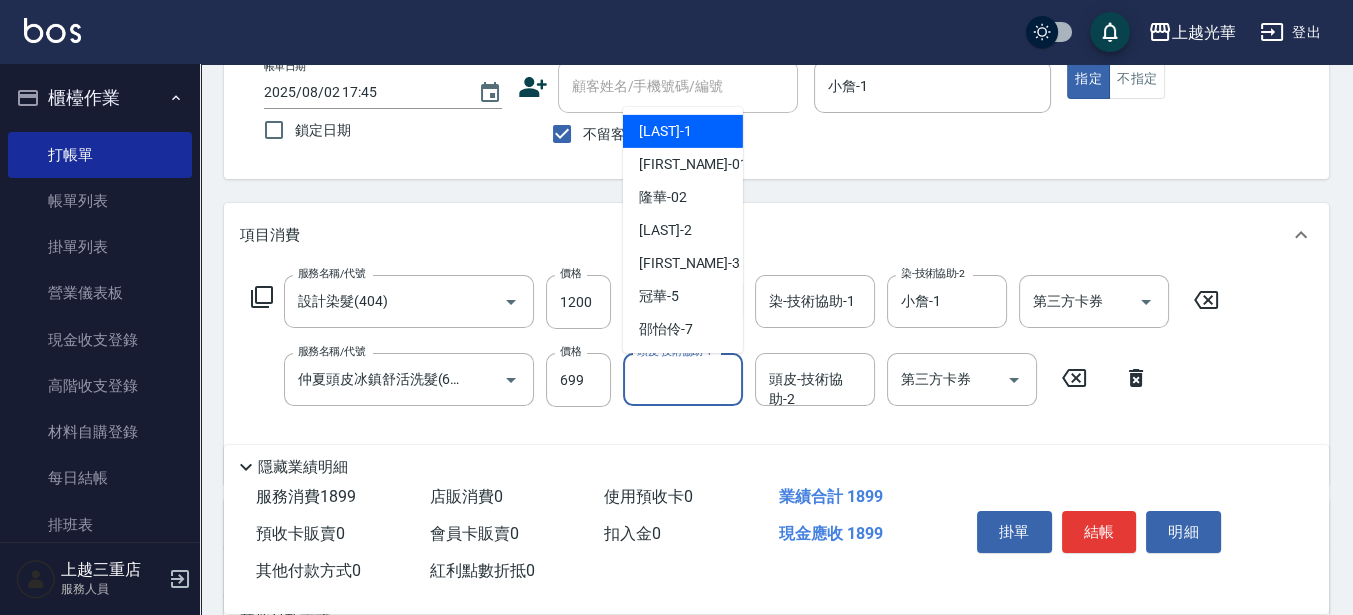 click on "頭皮-技術協助-1" at bounding box center (683, 379) 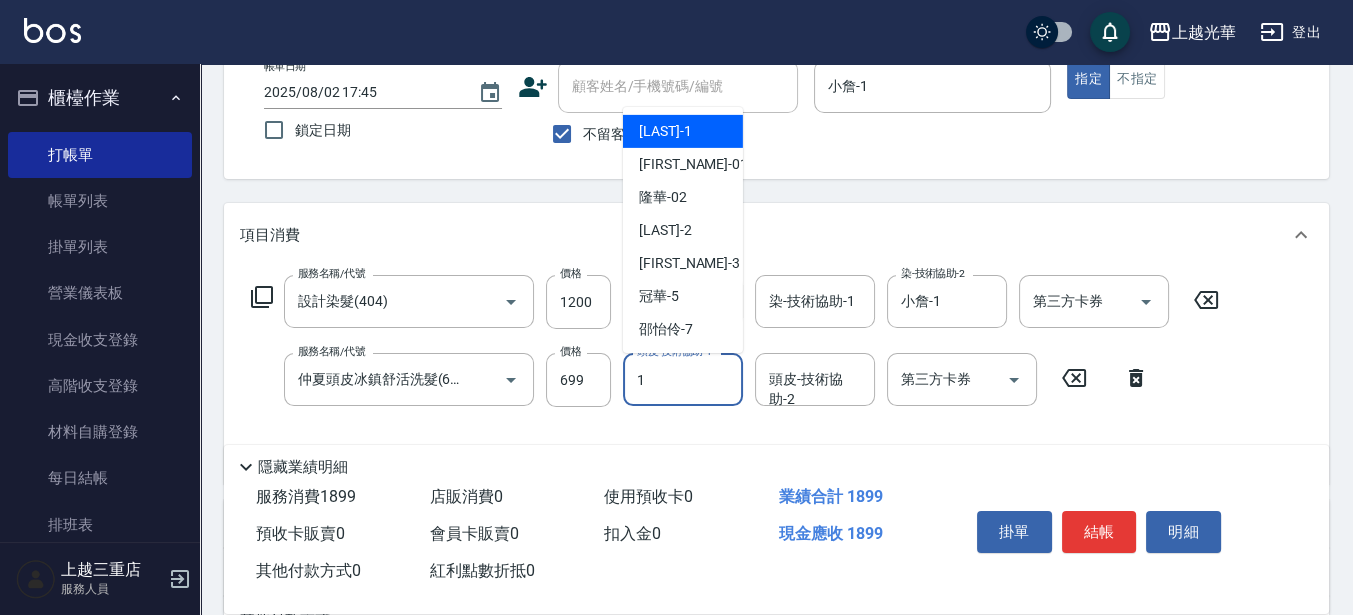 type on "小詹-1" 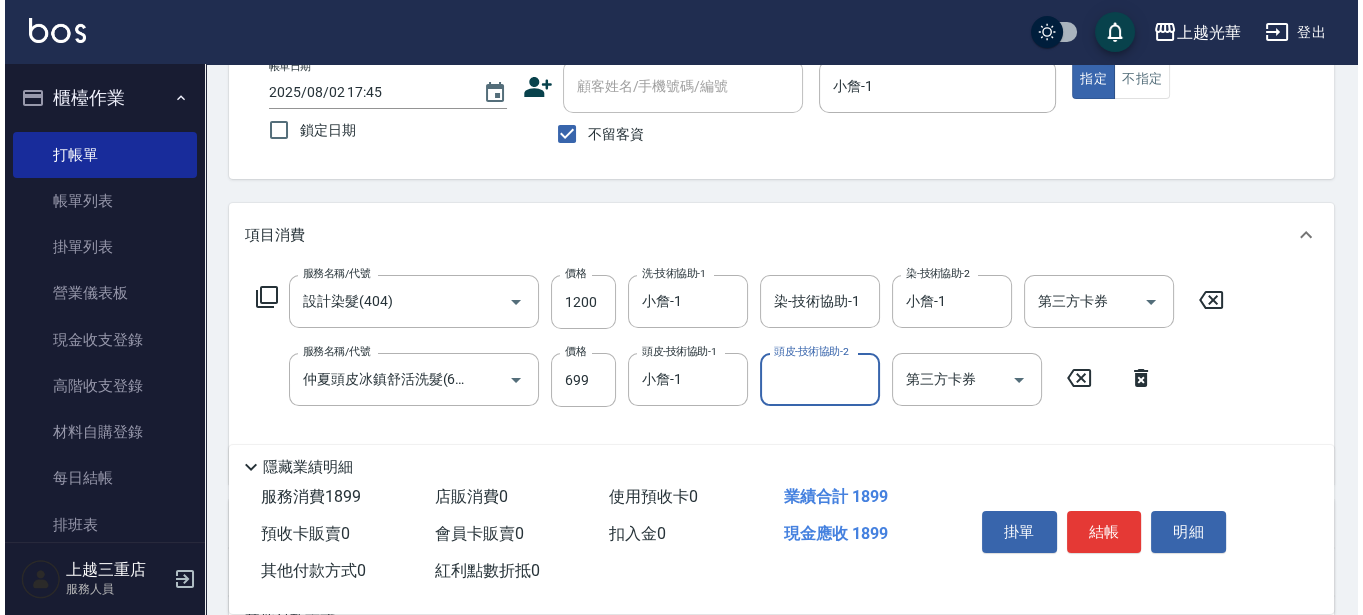 scroll, scrollTop: 250, scrollLeft: 0, axis: vertical 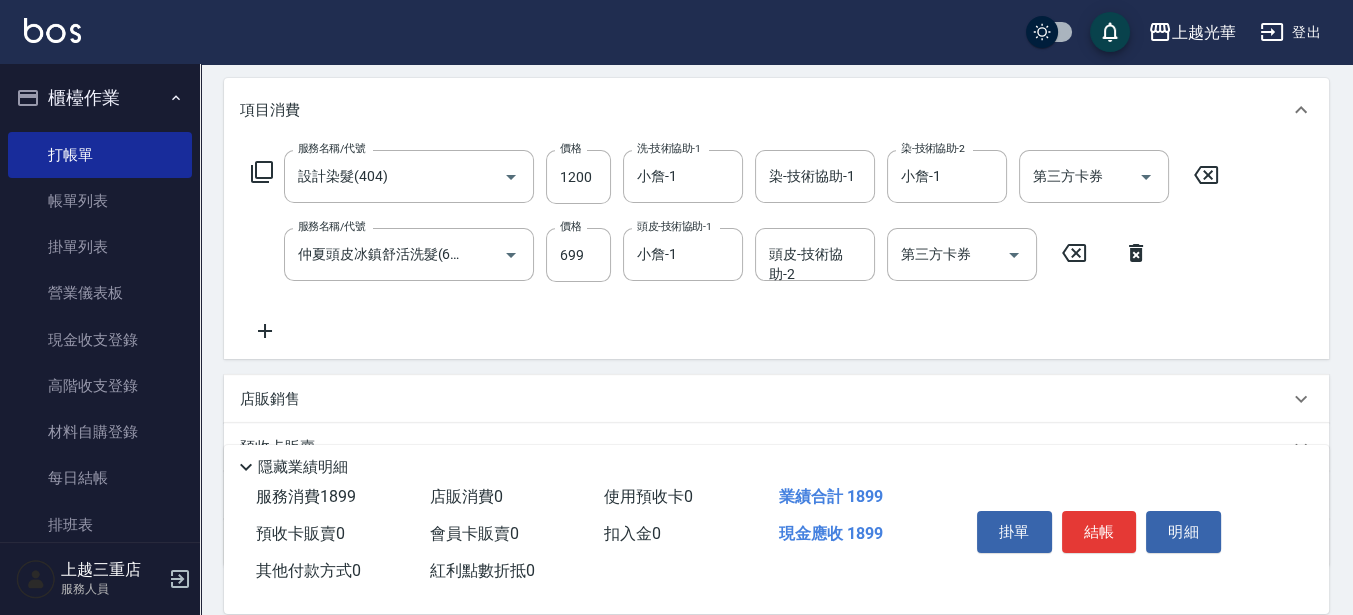 click 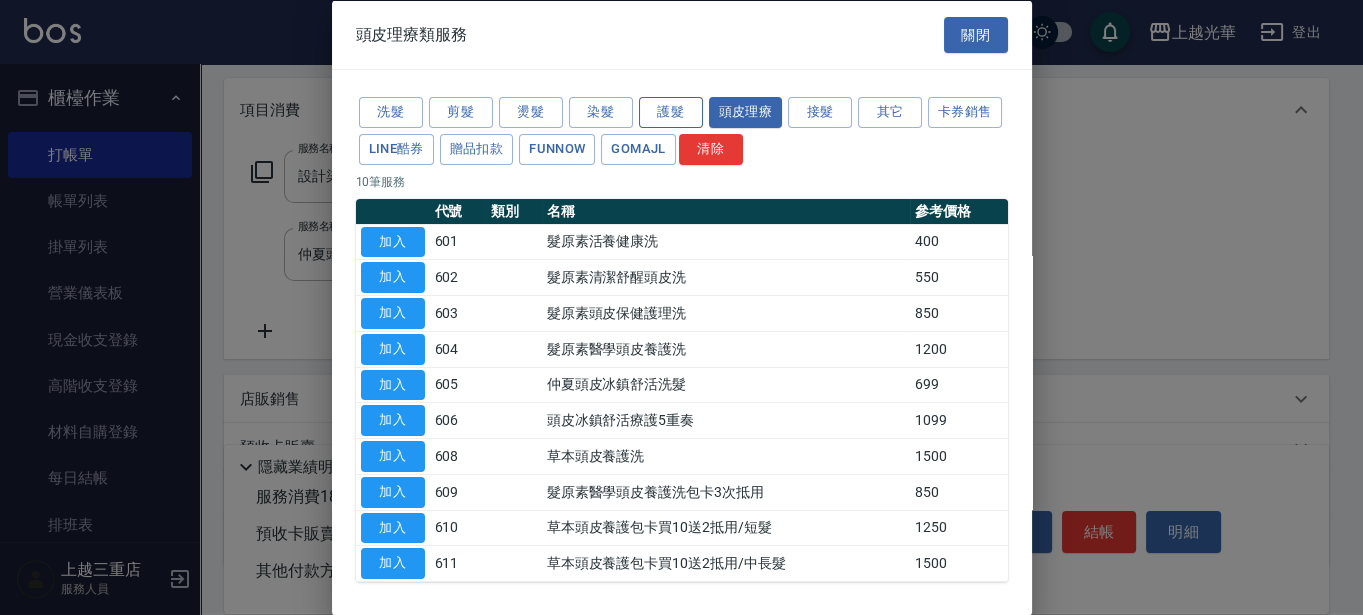 click on "護髮" at bounding box center (671, 112) 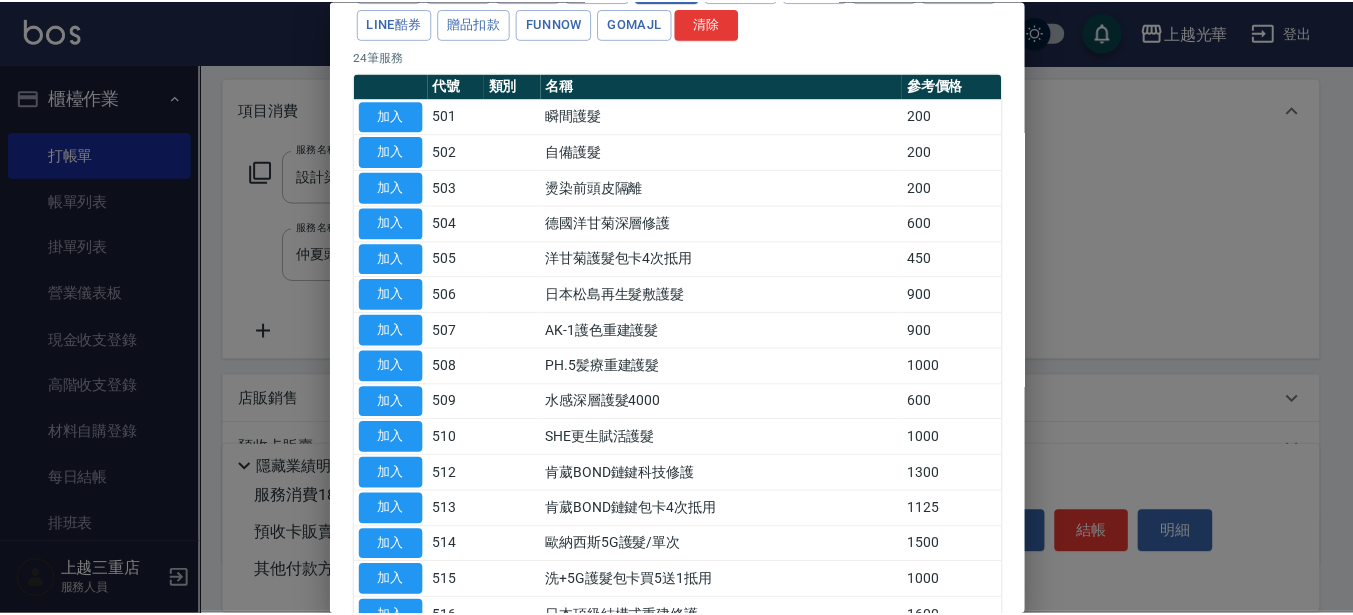 scroll, scrollTop: 375, scrollLeft: 0, axis: vertical 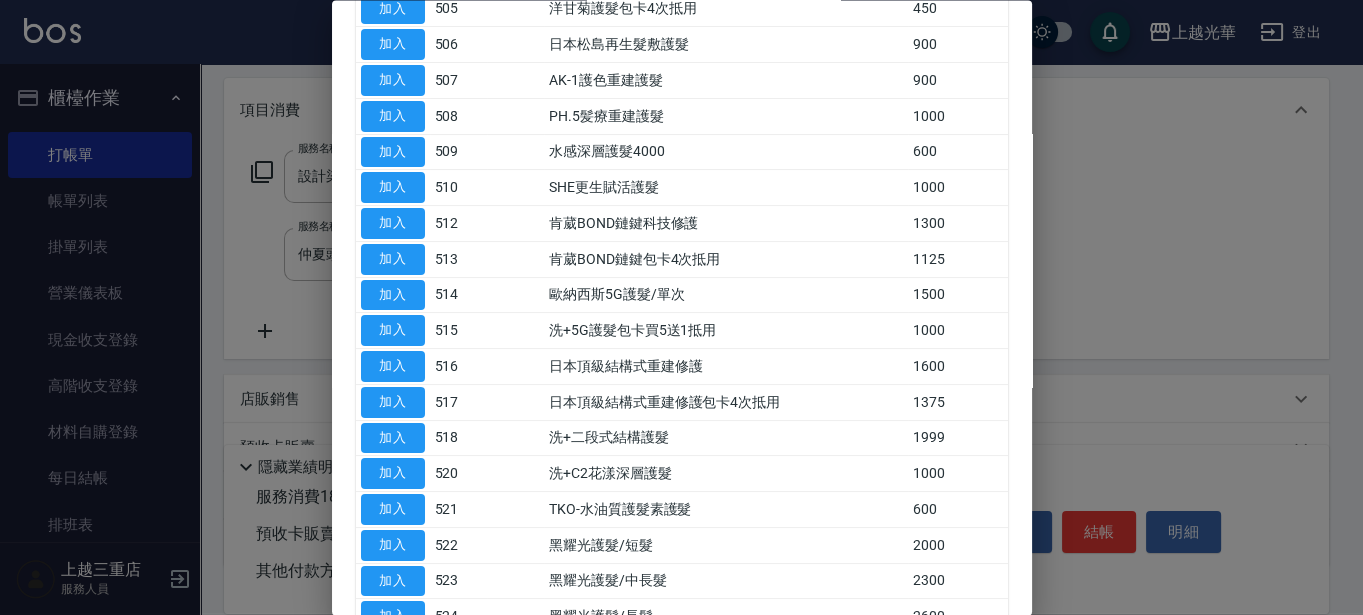 click on "加入" at bounding box center [393, 510] 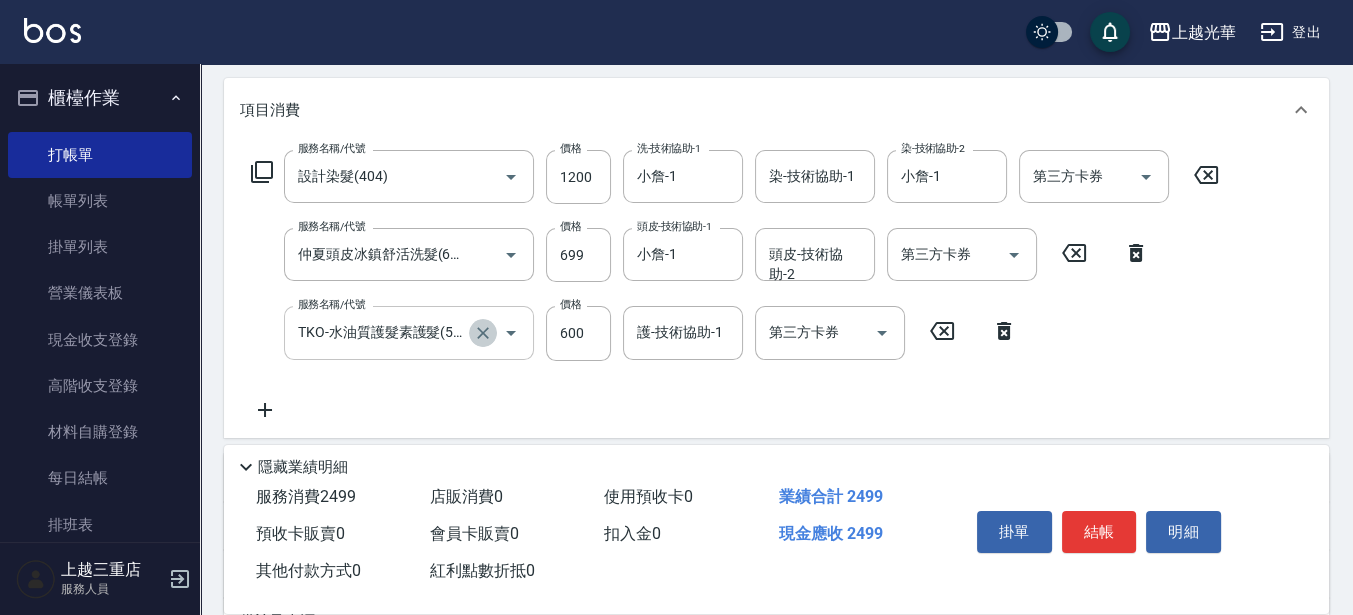 click 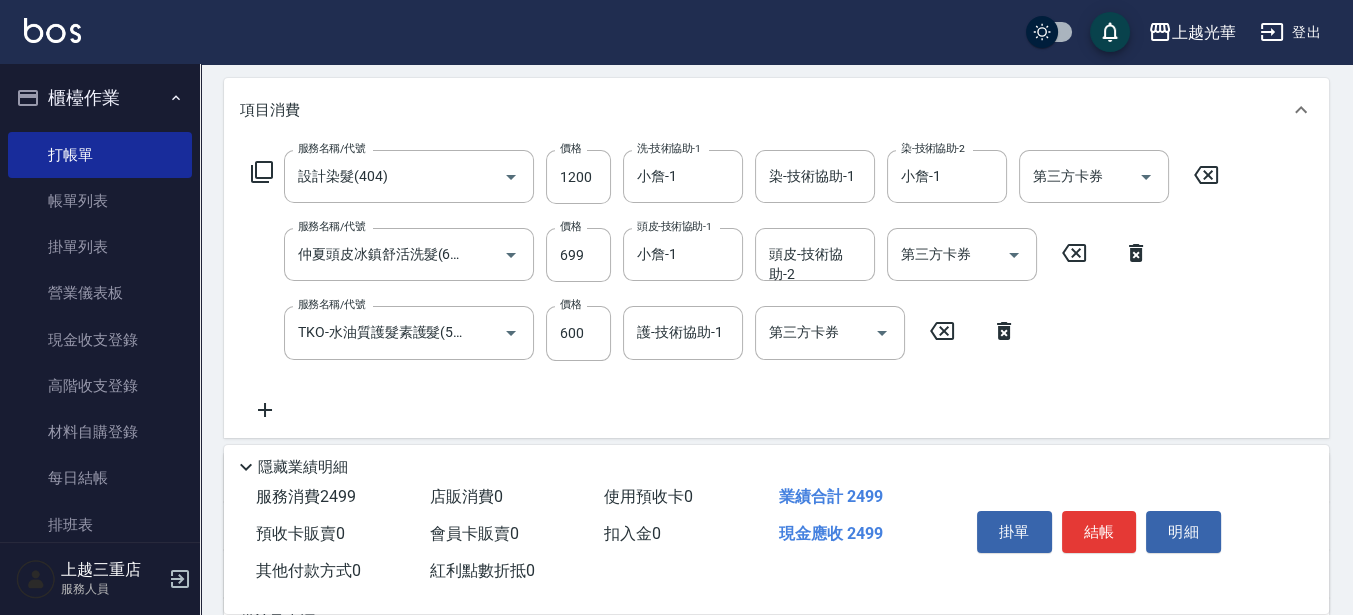 scroll, scrollTop: 0, scrollLeft: 0, axis: both 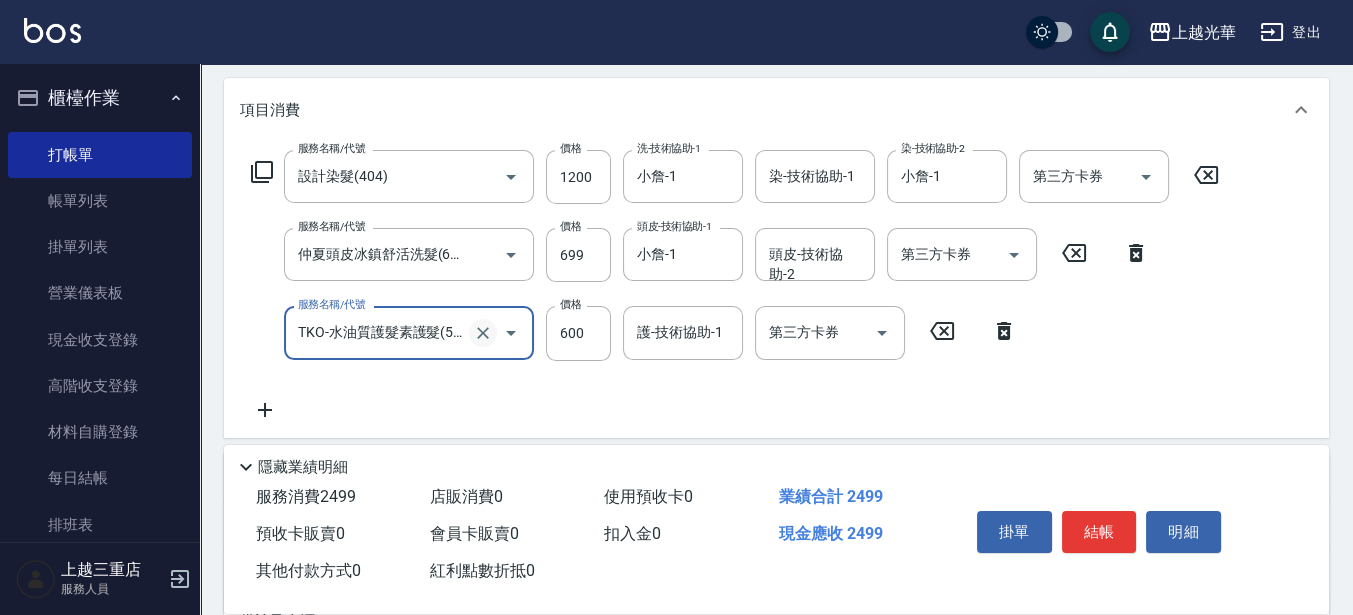 click 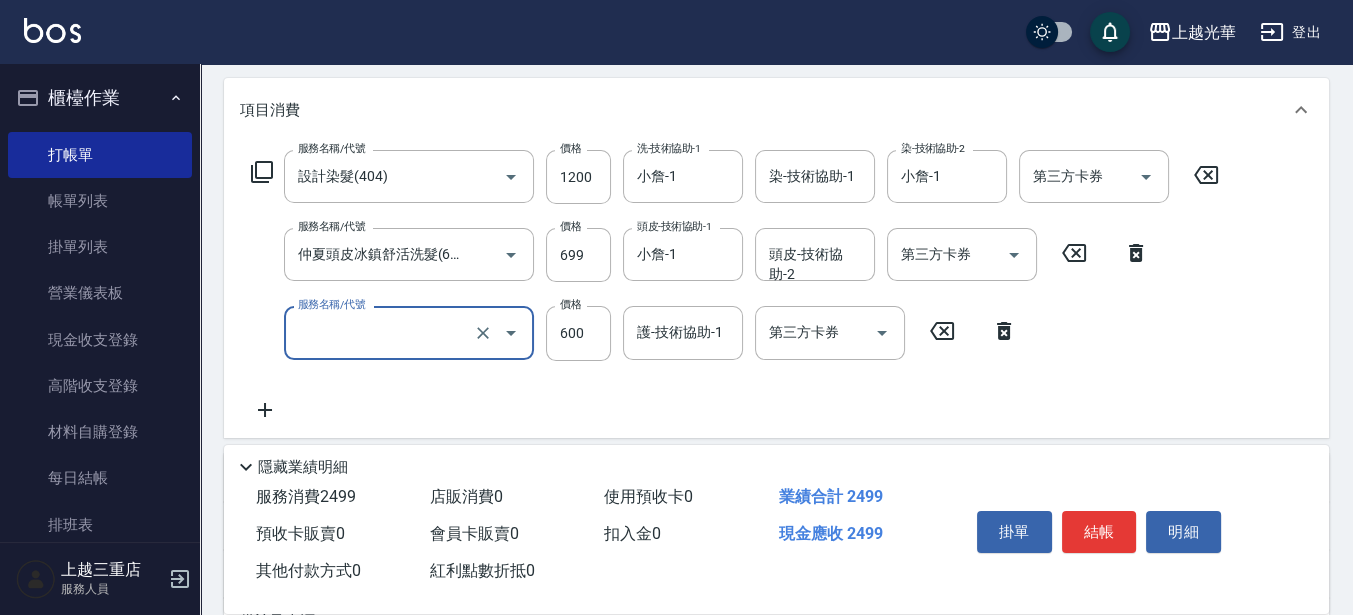 type on "TKO-水油質護髮素護髮(521)" 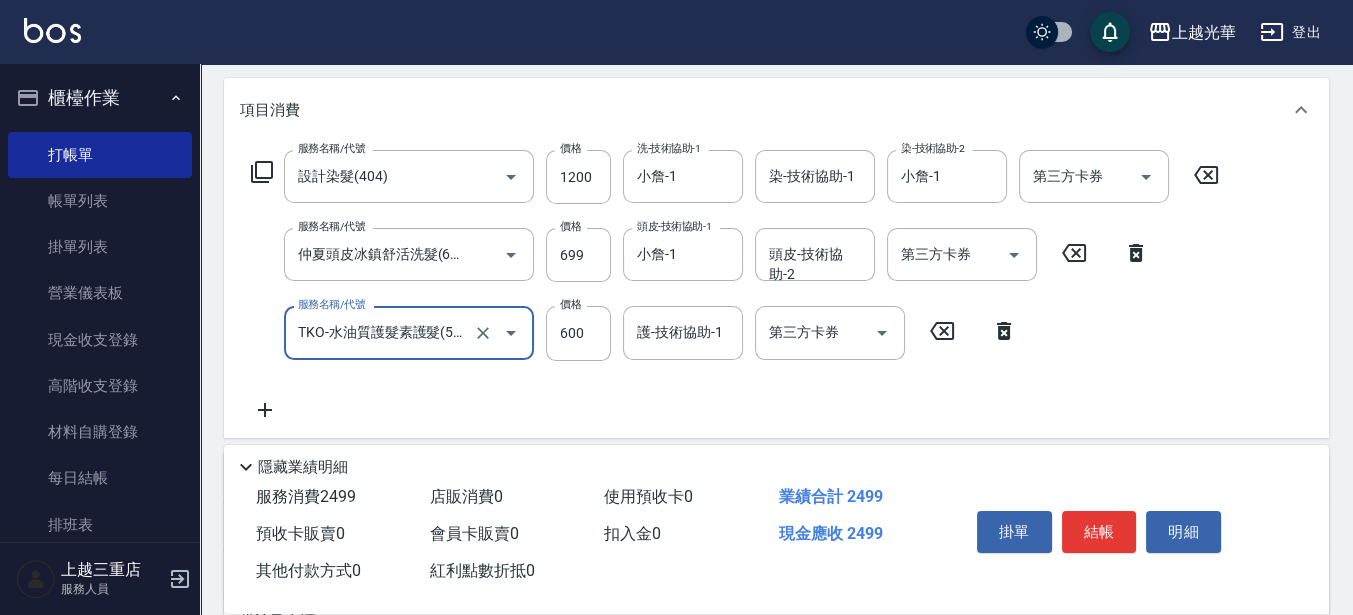 click 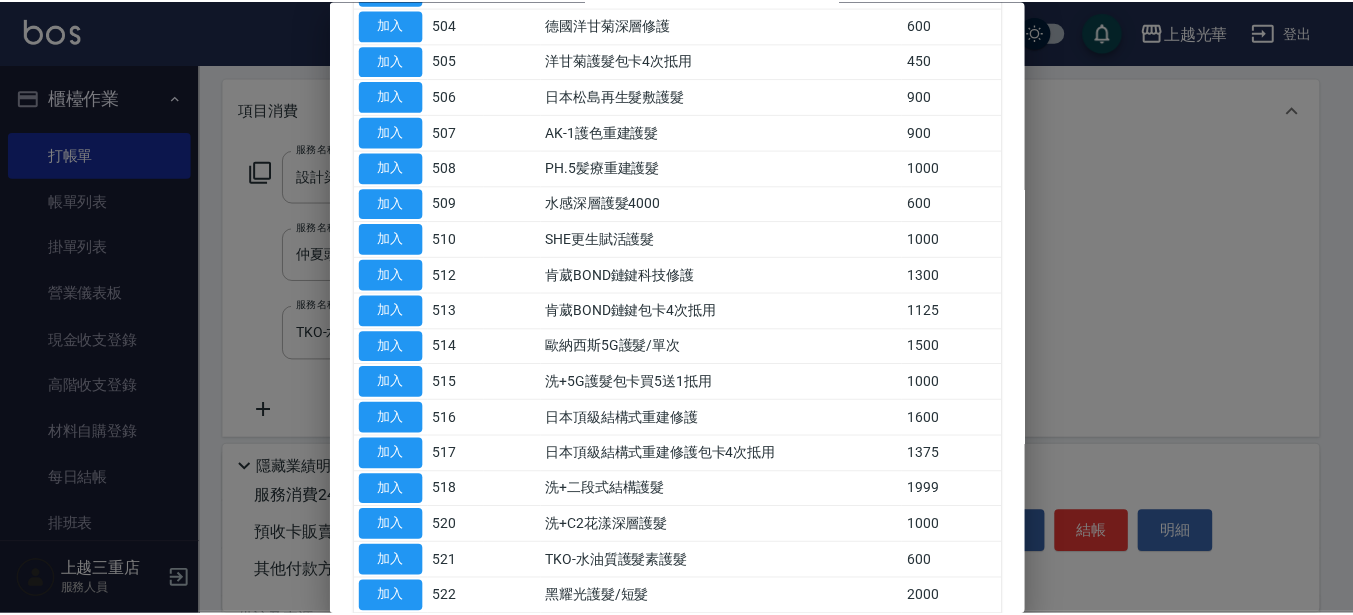 scroll, scrollTop: 192, scrollLeft: 0, axis: vertical 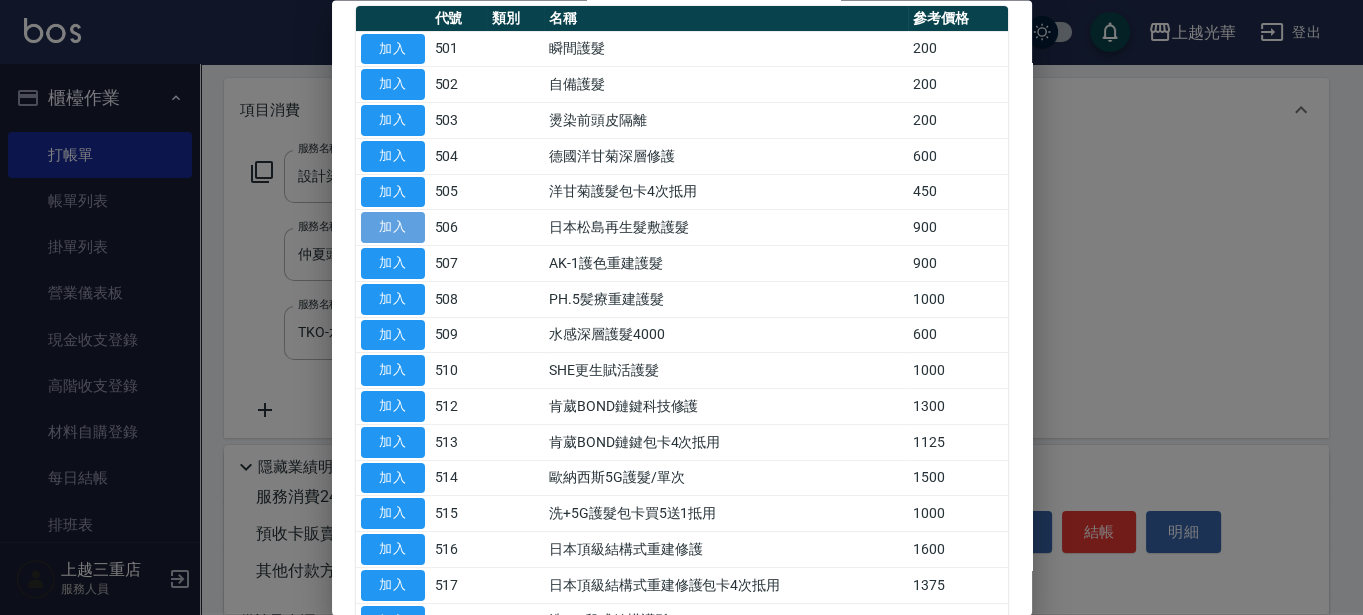 click on "加入" at bounding box center (393, 228) 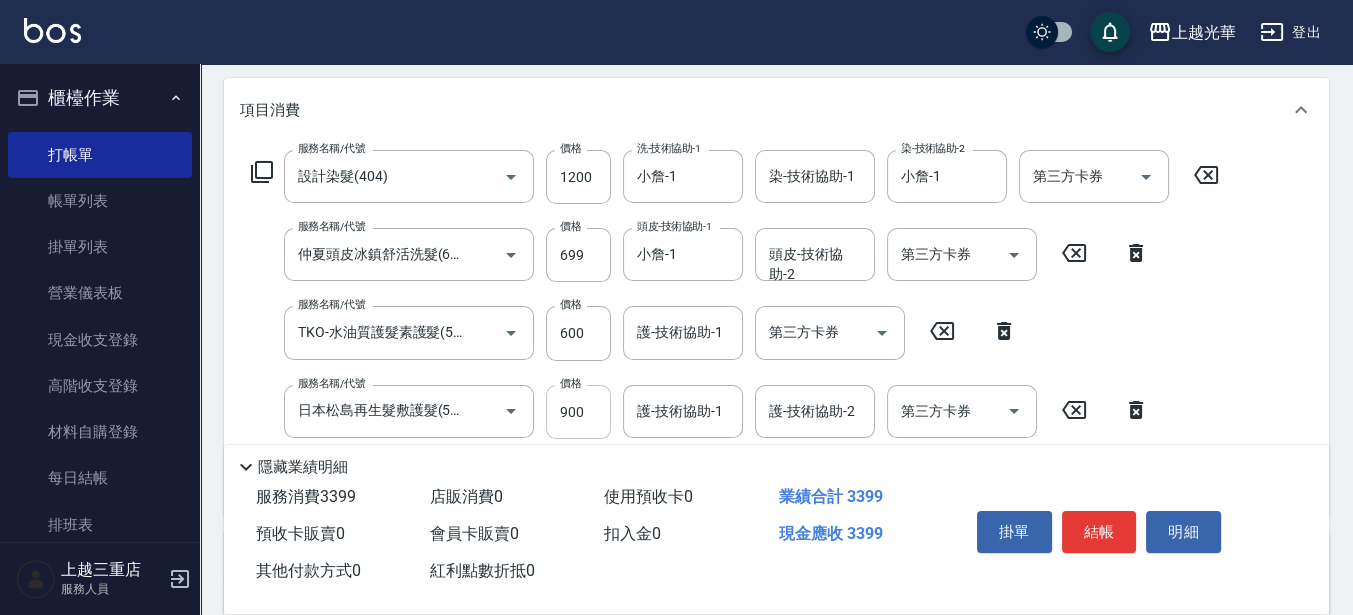 click on "900" at bounding box center [578, 412] 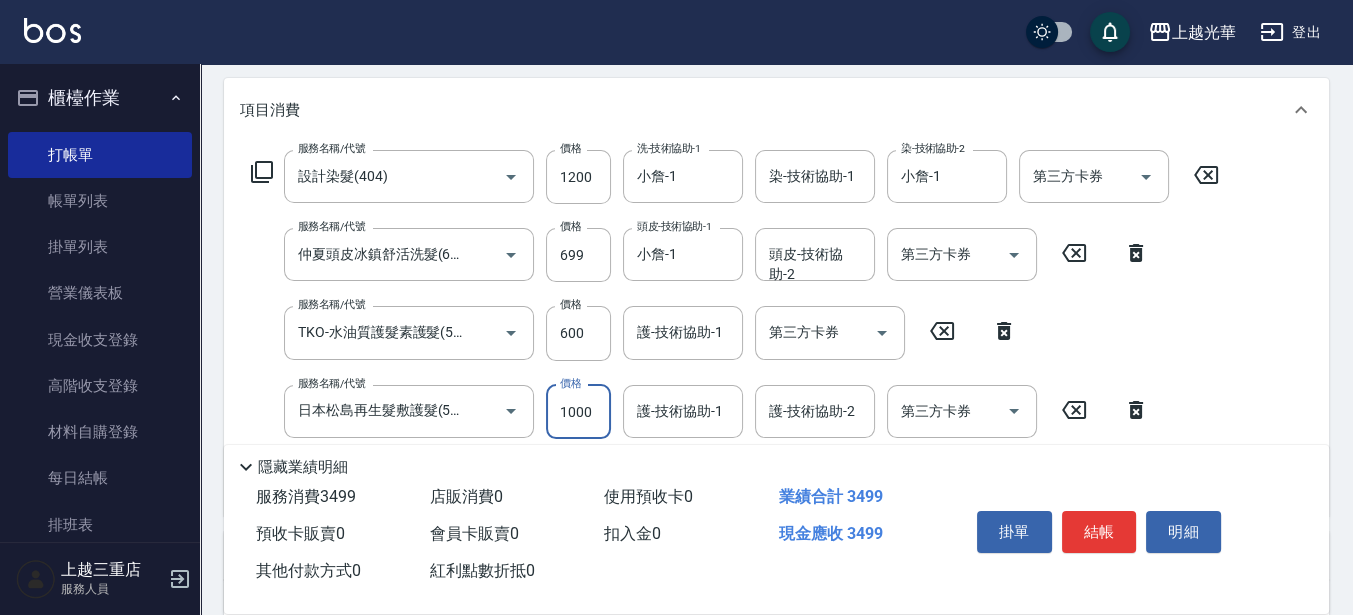 type on "1000" 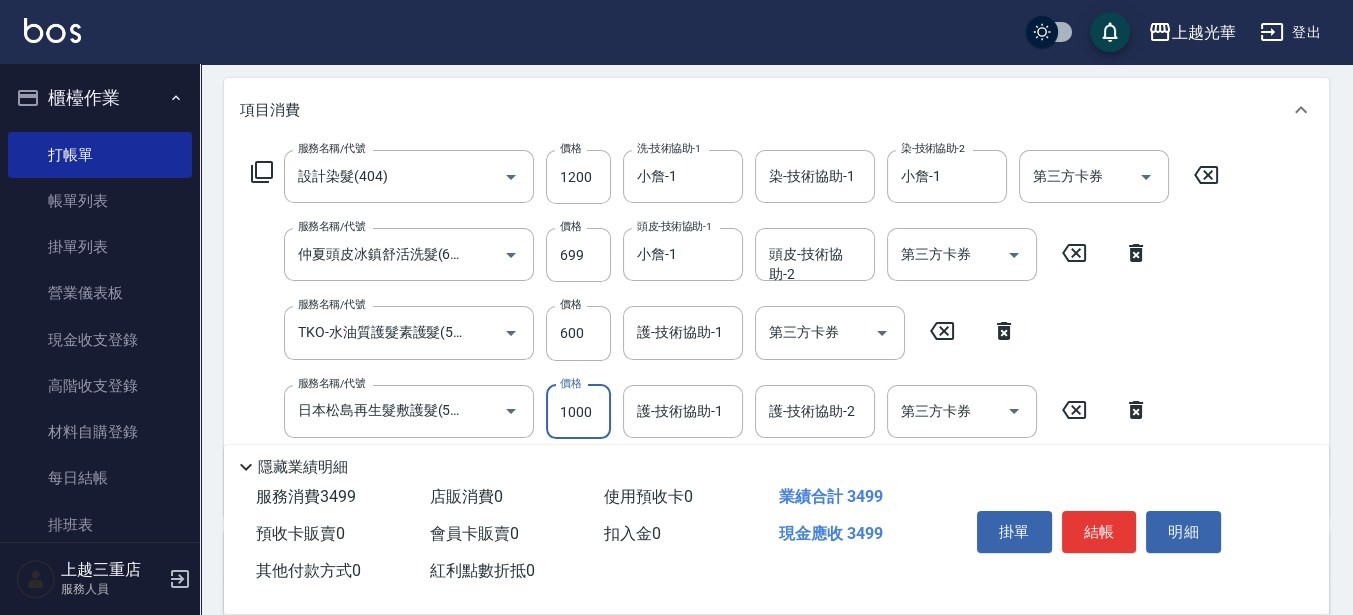 click 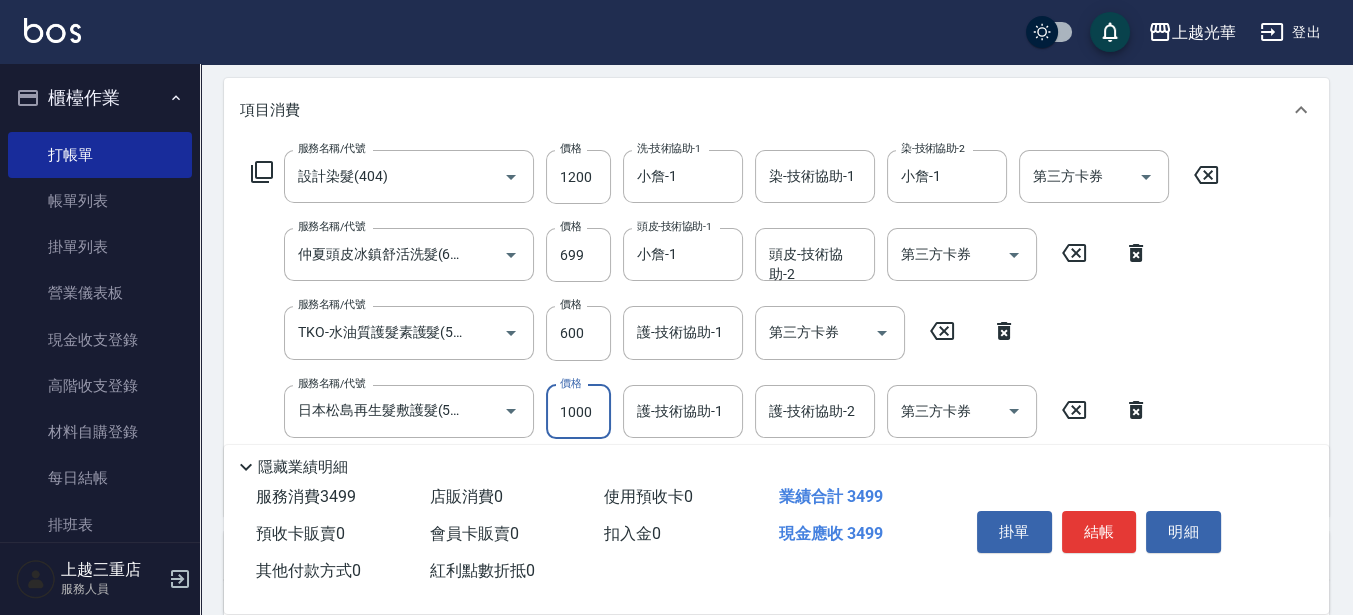 type on "1000" 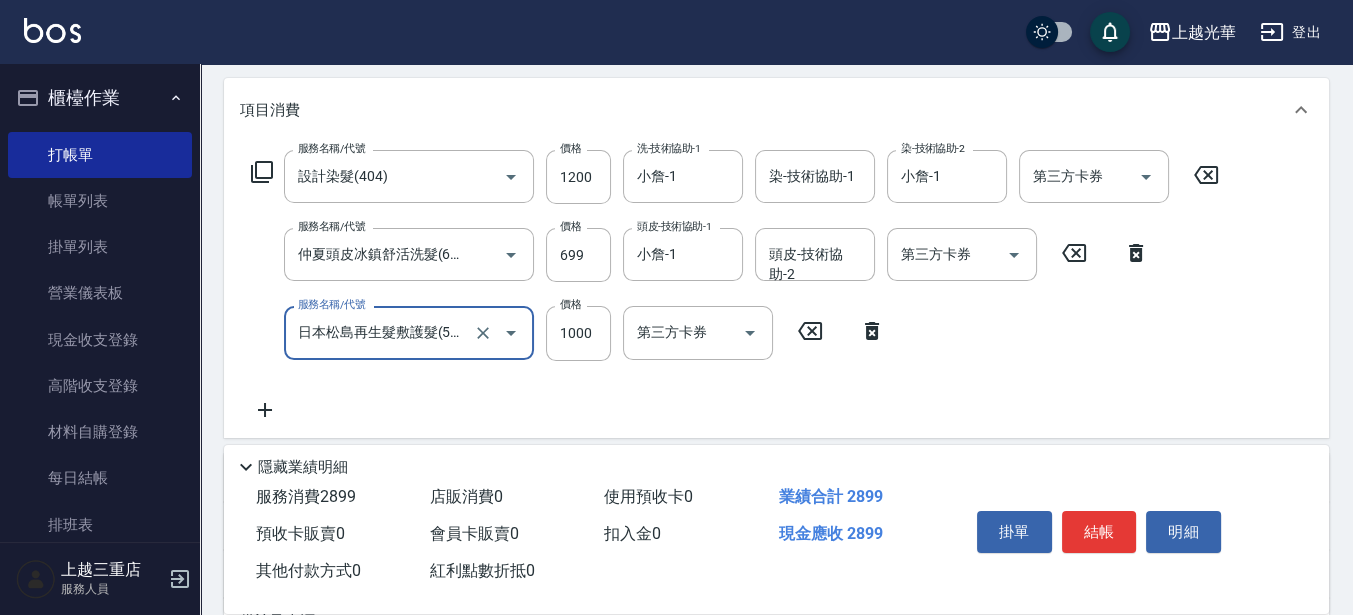 scroll, scrollTop: 0, scrollLeft: 0, axis: both 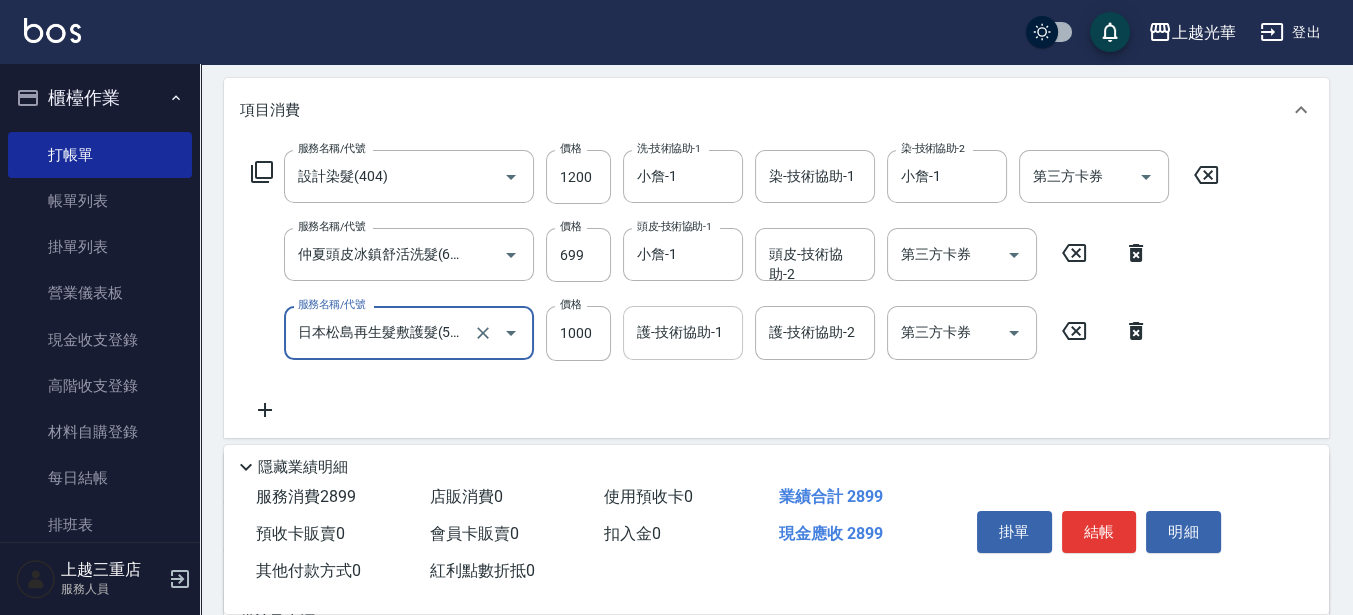 click on "護-技術協助-1" at bounding box center (683, 332) 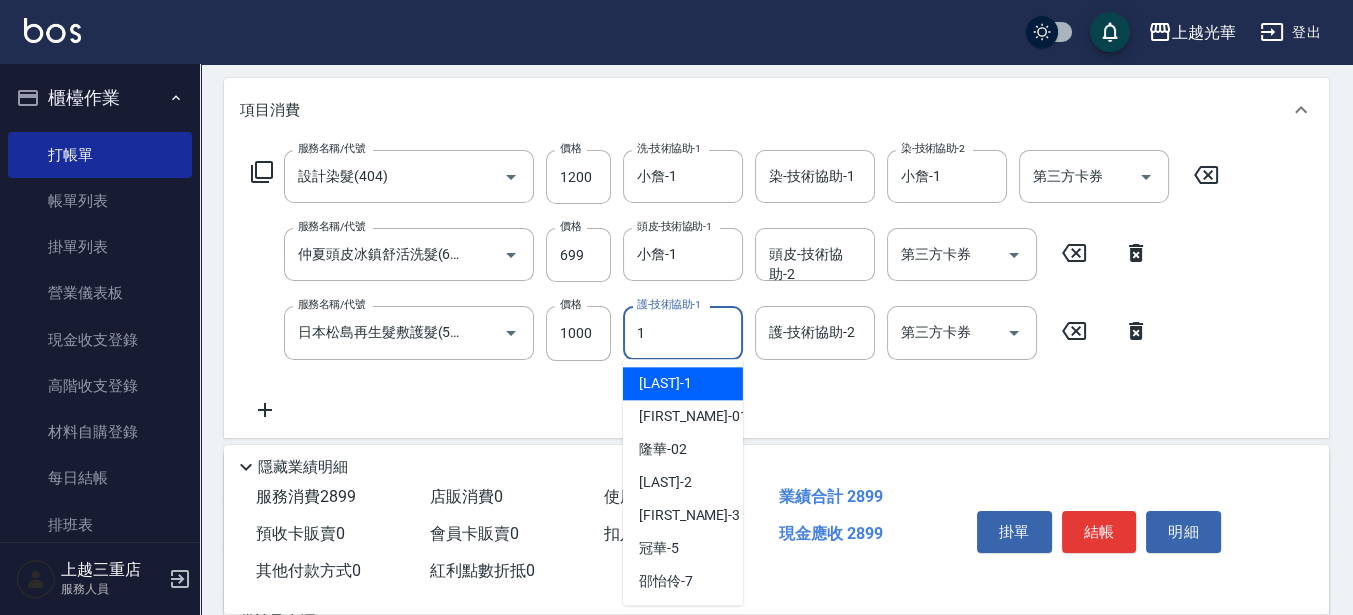 type on "小詹-1" 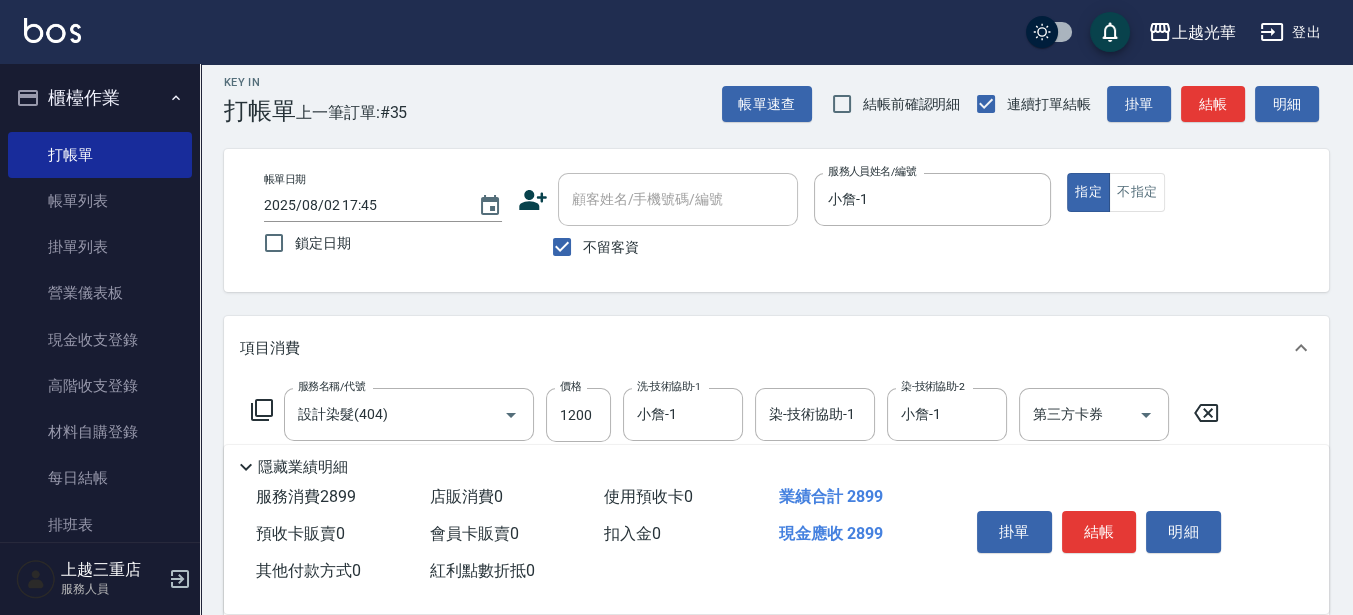 scroll, scrollTop: 0, scrollLeft: 0, axis: both 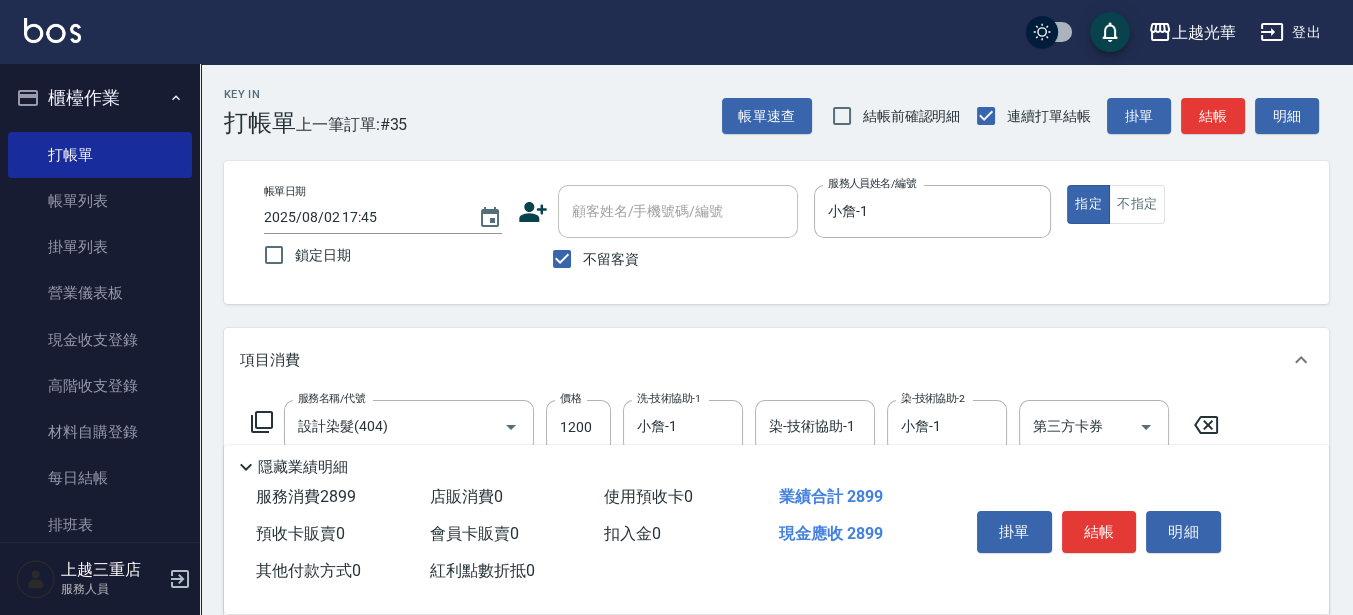 click on "掛單 結帳 明細" at bounding box center (1099, 534) 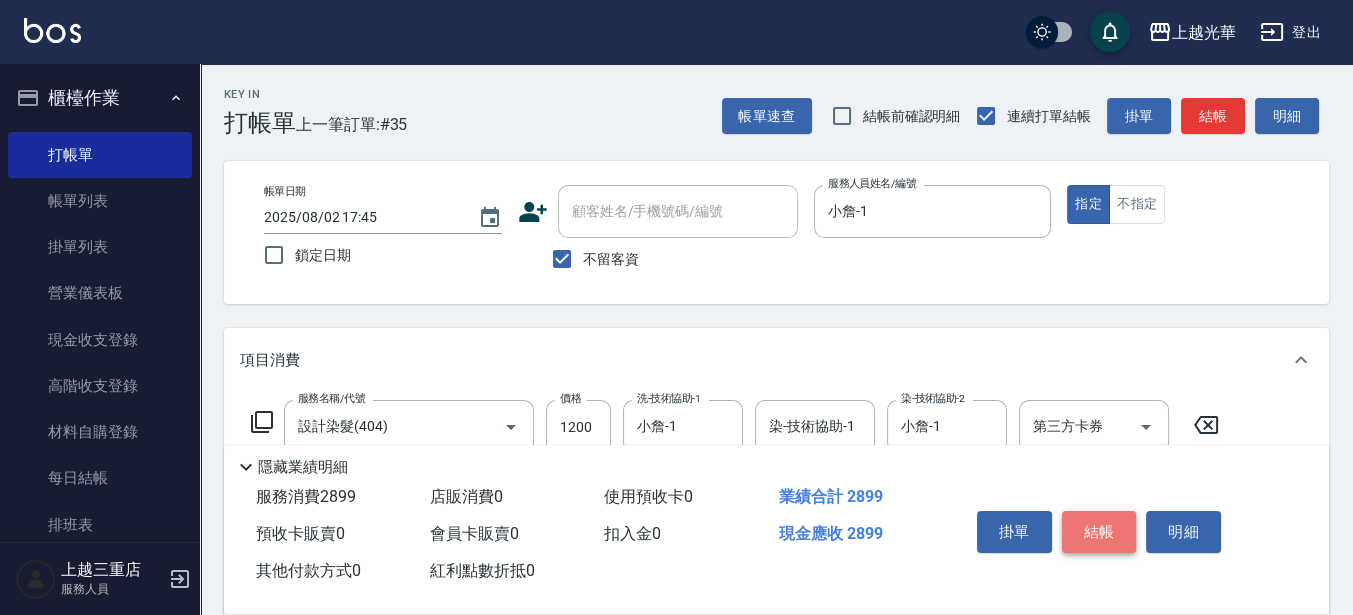 click on "結帳" at bounding box center (1099, 532) 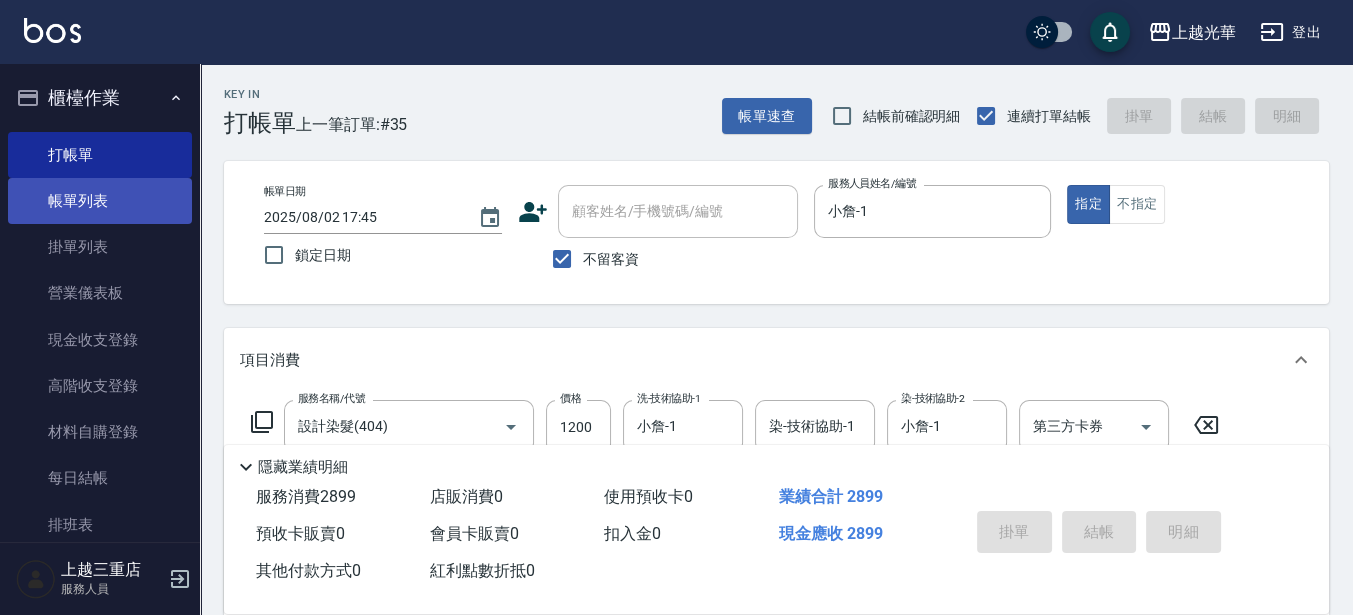 type on "2025/08/02 17:56" 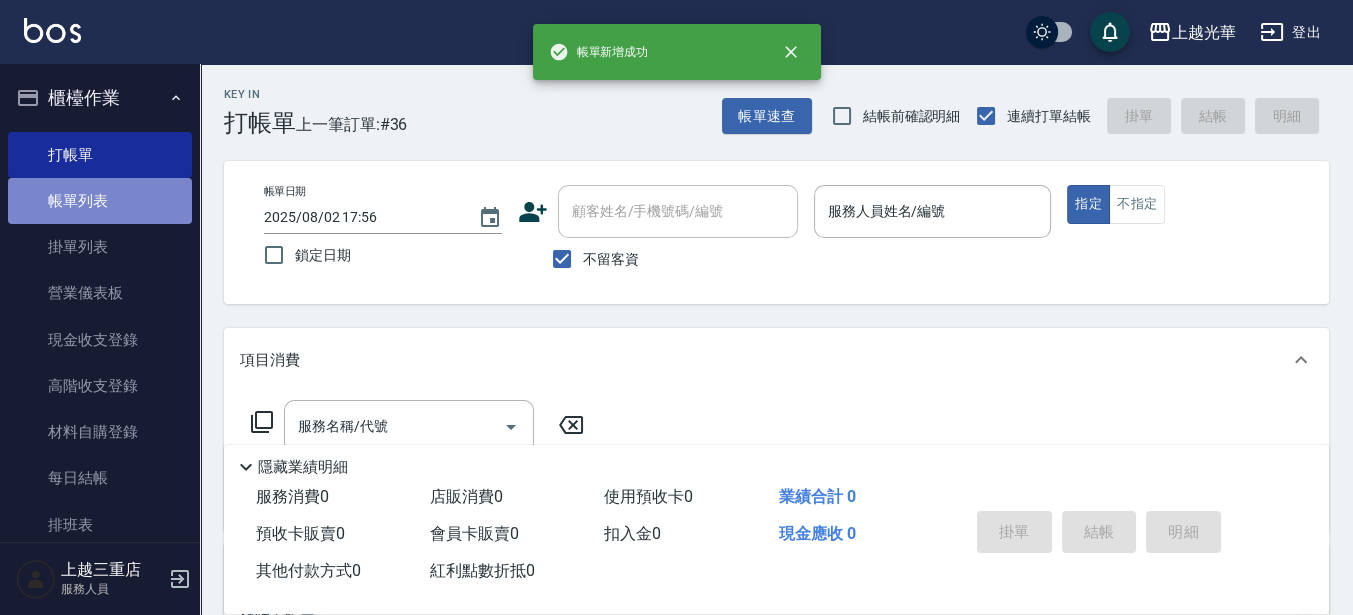 click on "帳單列表" at bounding box center [100, 201] 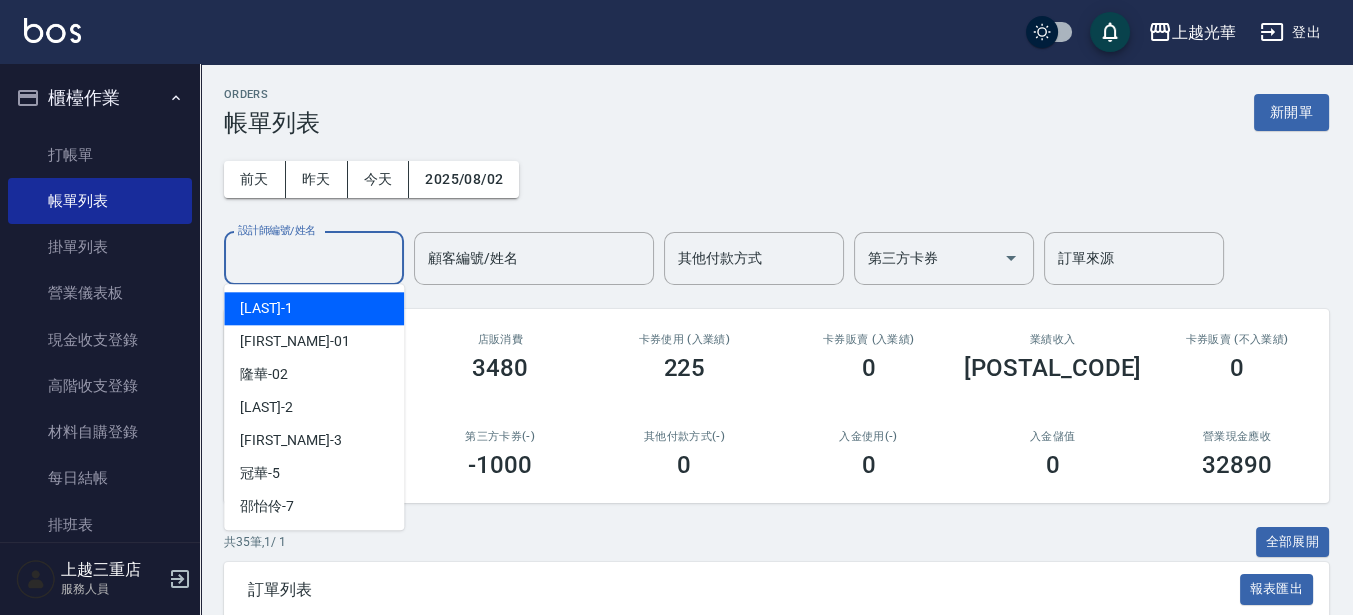 click on "設計師編號/姓名 設計師編號/姓名" at bounding box center (314, 258) 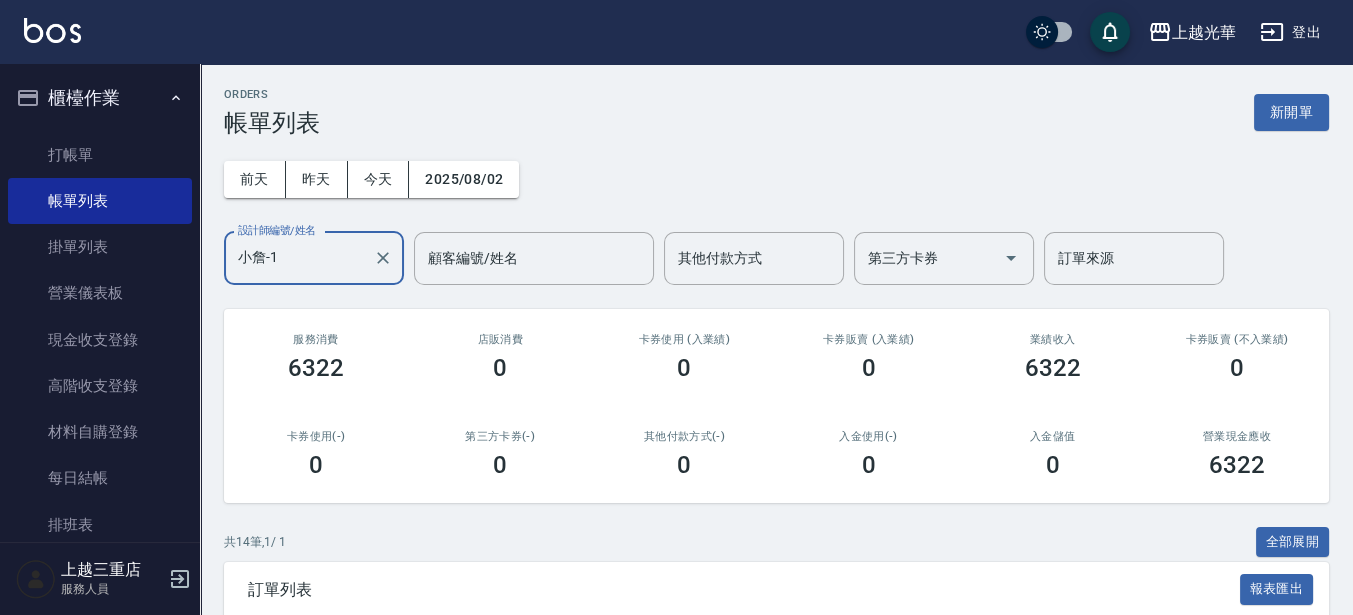 scroll, scrollTop: 250, scrollLeft: 0, axis: vertical 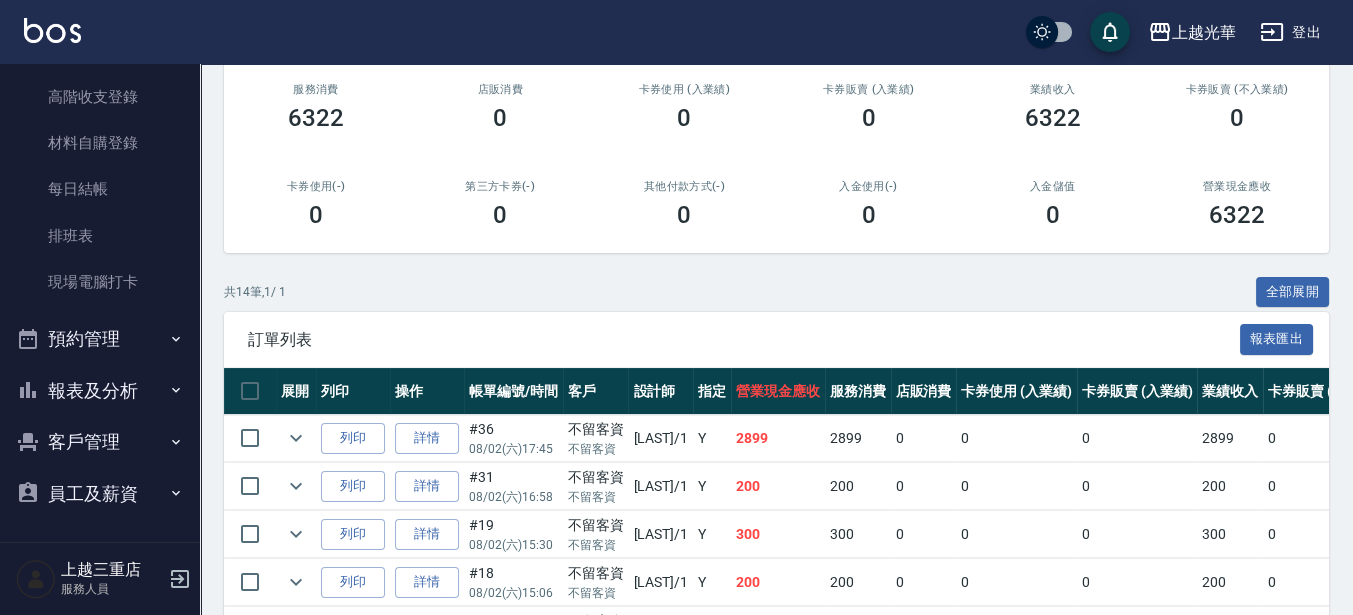 type on "小詹-1" 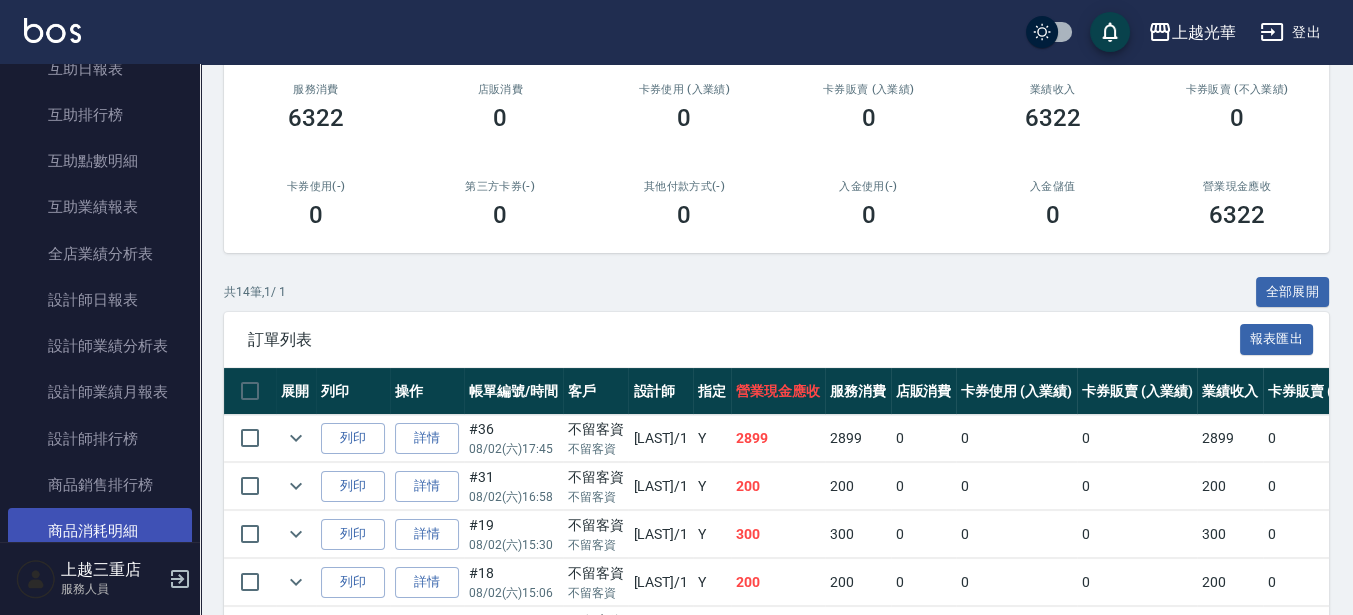 scroll, scrollTop: 914, scrollLeft: 0, axis: vertical 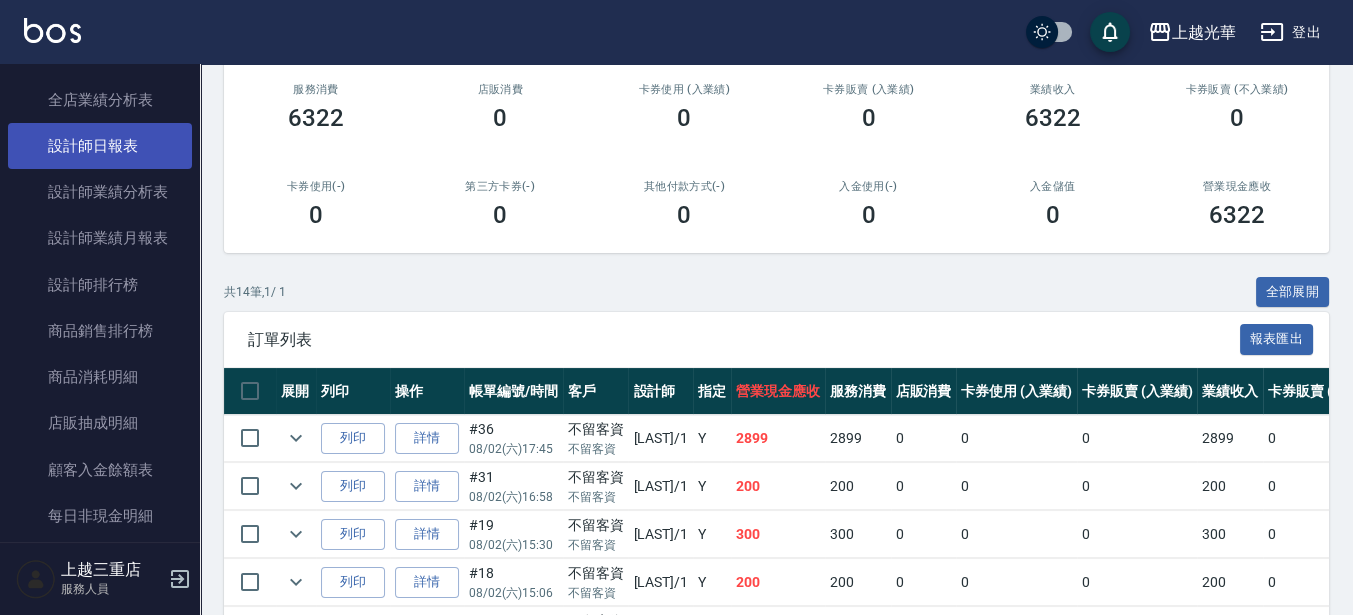 click on "設計師日報表" at bounding box center (100, 146) 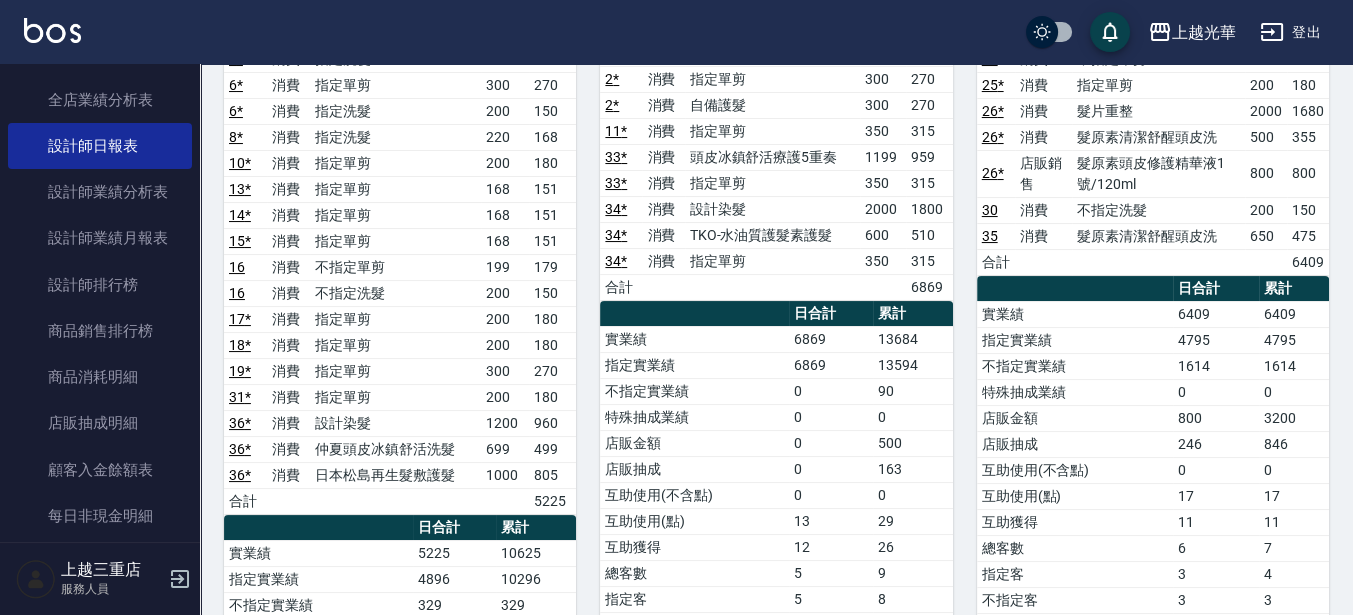 scroll, scrollTop: 375, scrollLeft: 0, axis: vertical 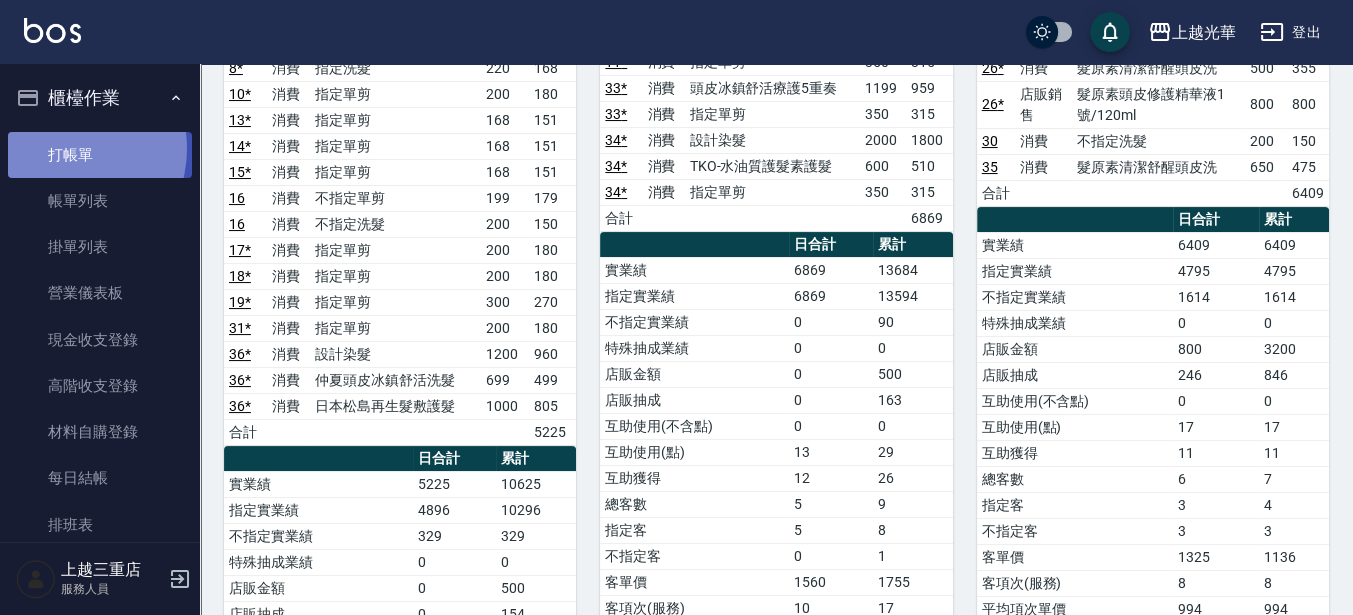 click on "打帳單" at bounding box center [100, 155] 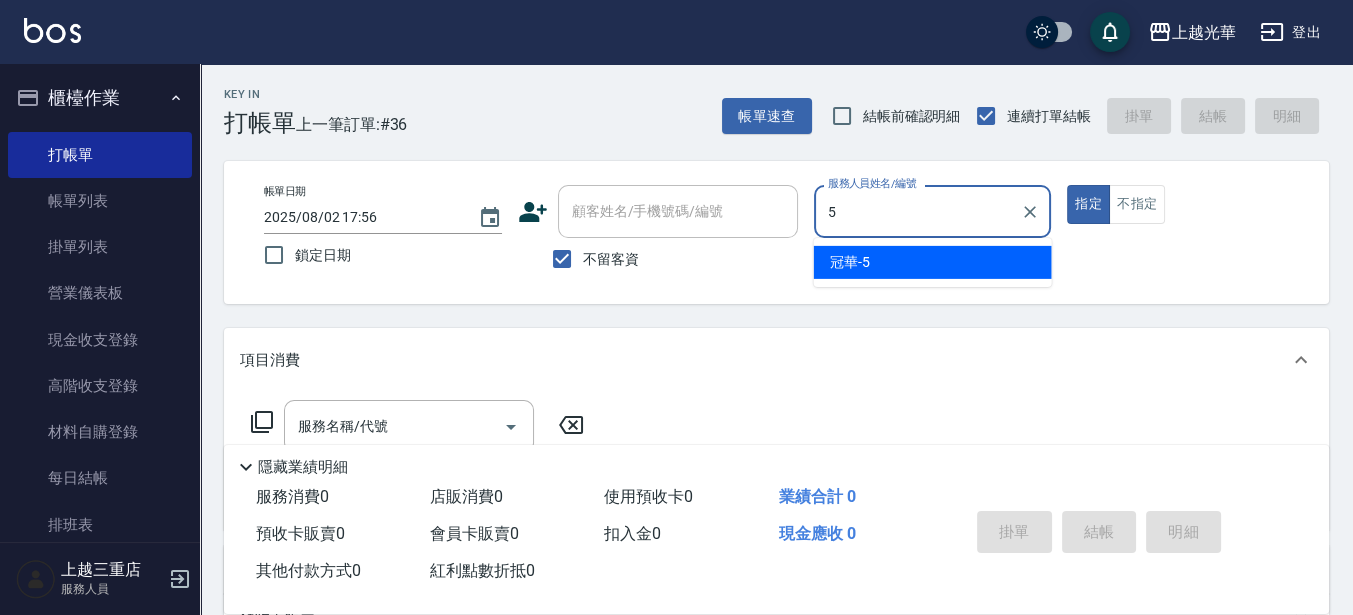 type on "[LAST]-5" 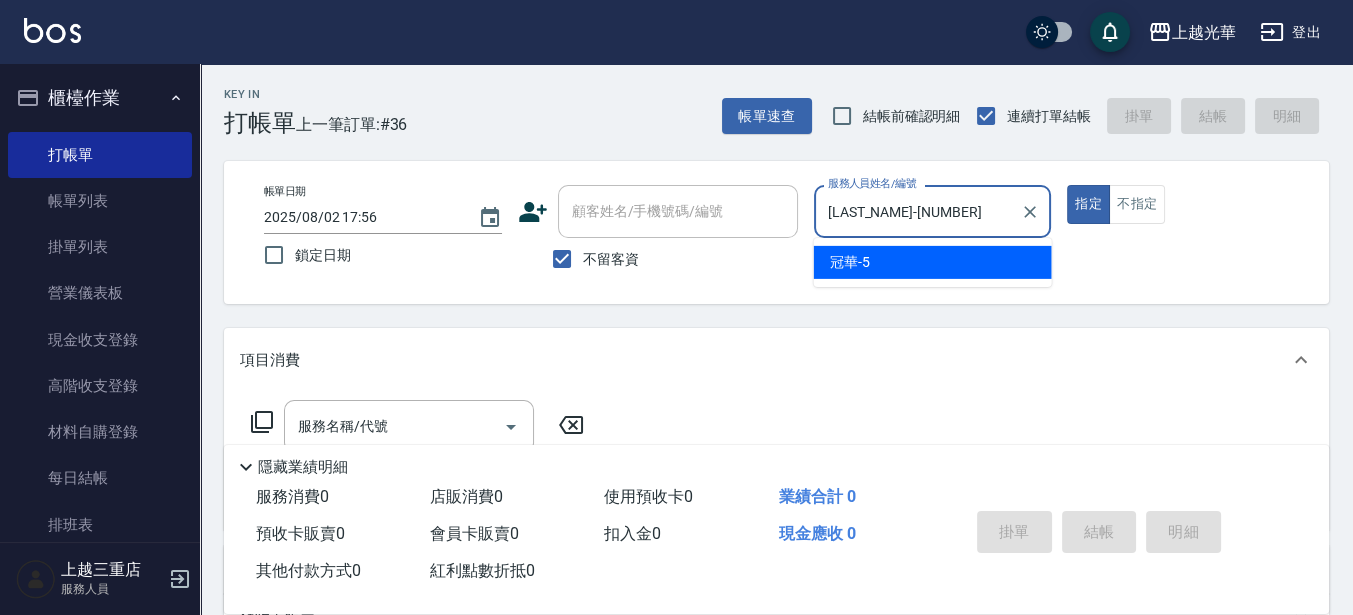 type on "true" 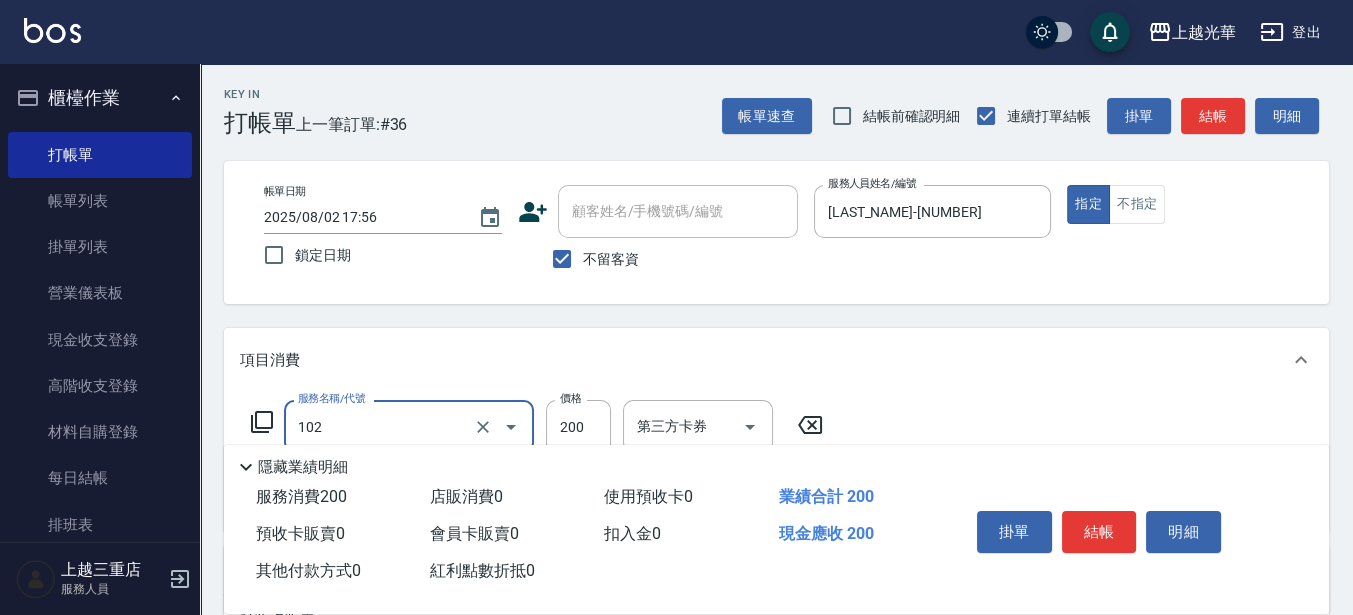 type on "指定洗髮(102)" 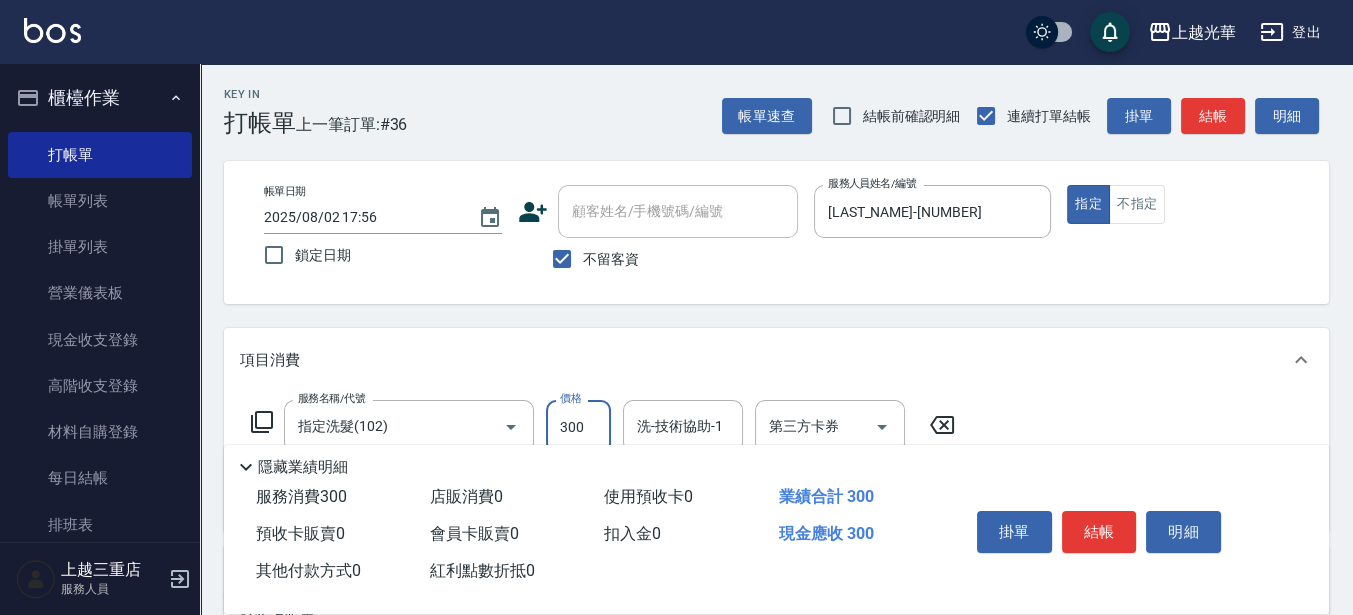 type on "300" 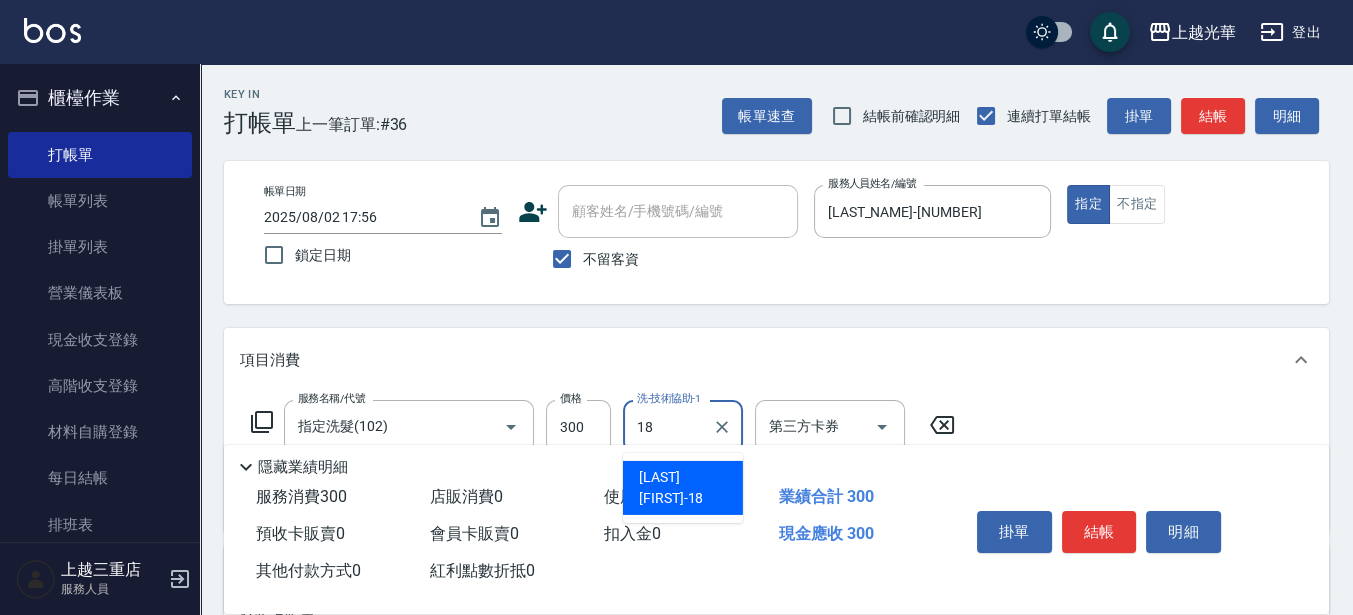 type on "黃幼苓-18" 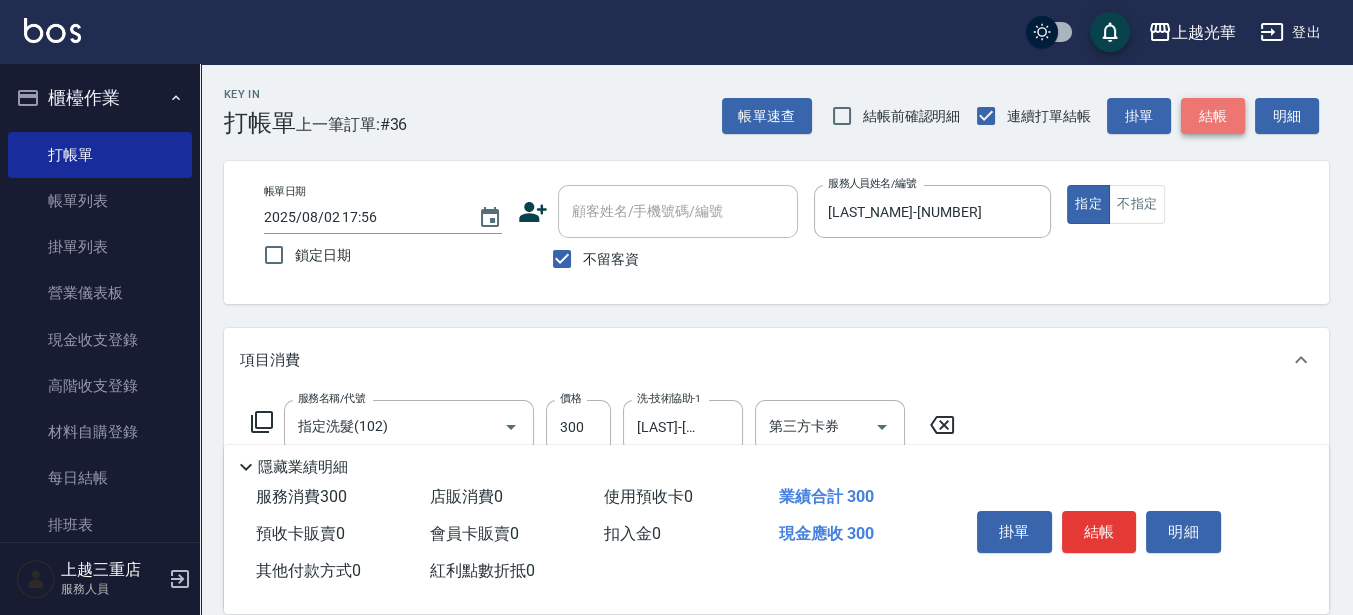 click on "結帳" at bounding box center [1213, 116] 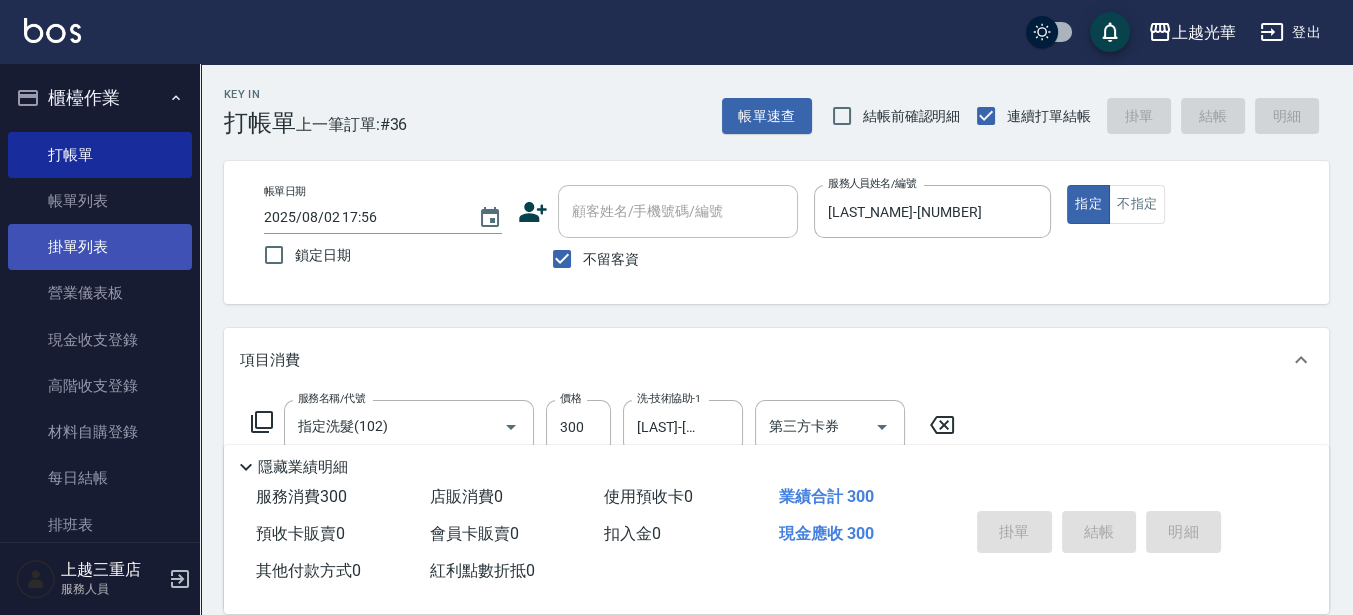 type on "2025/08/02 18:01" 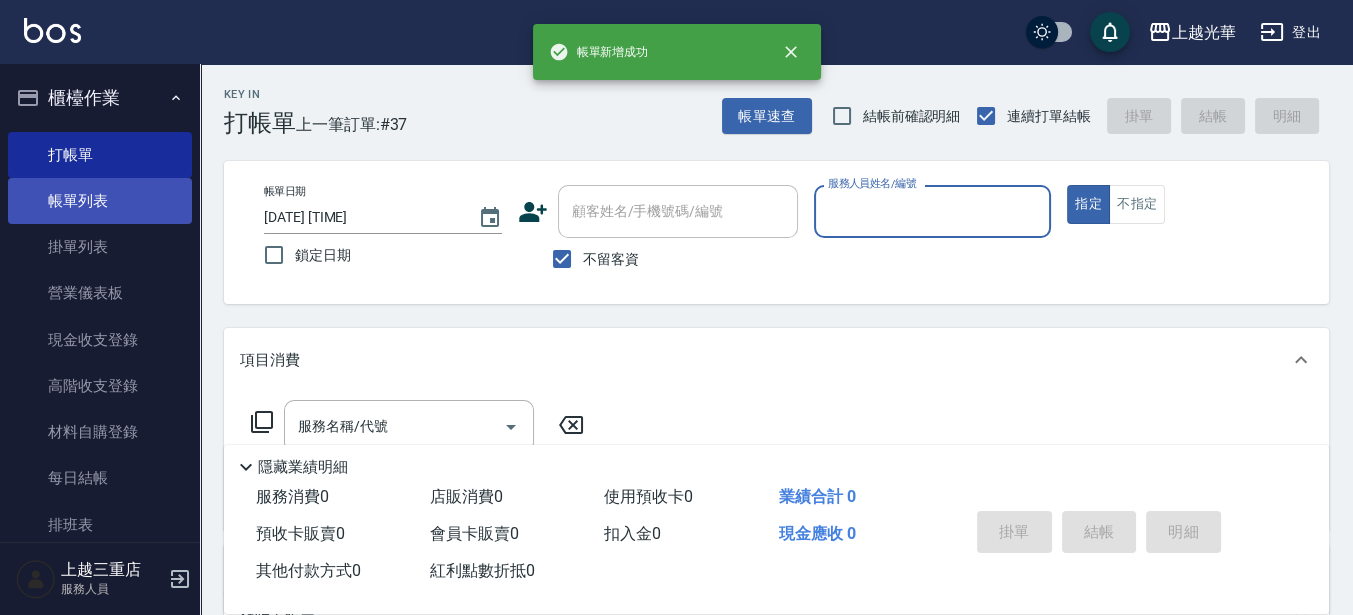 drag, startPoint x: 140, startPoint y: 208, endPoint x: 142, endPoint y: 196, distance: 12.165525 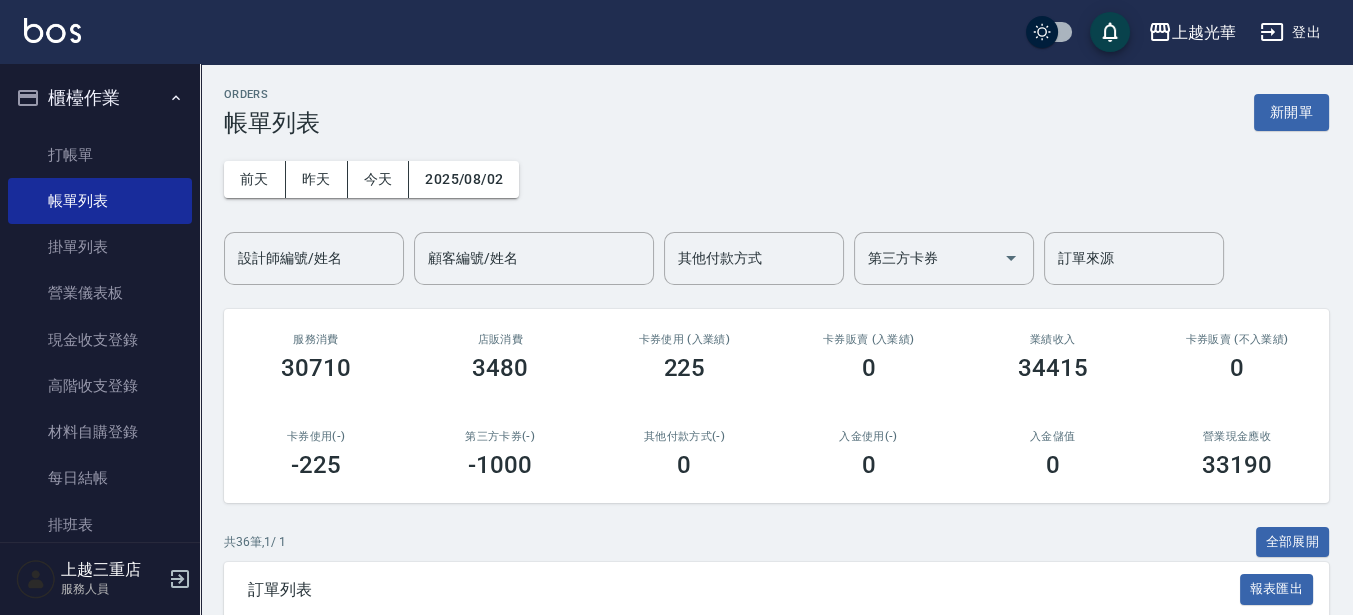 click on "設計師編號/姓名" at bounding box center (314, 258) 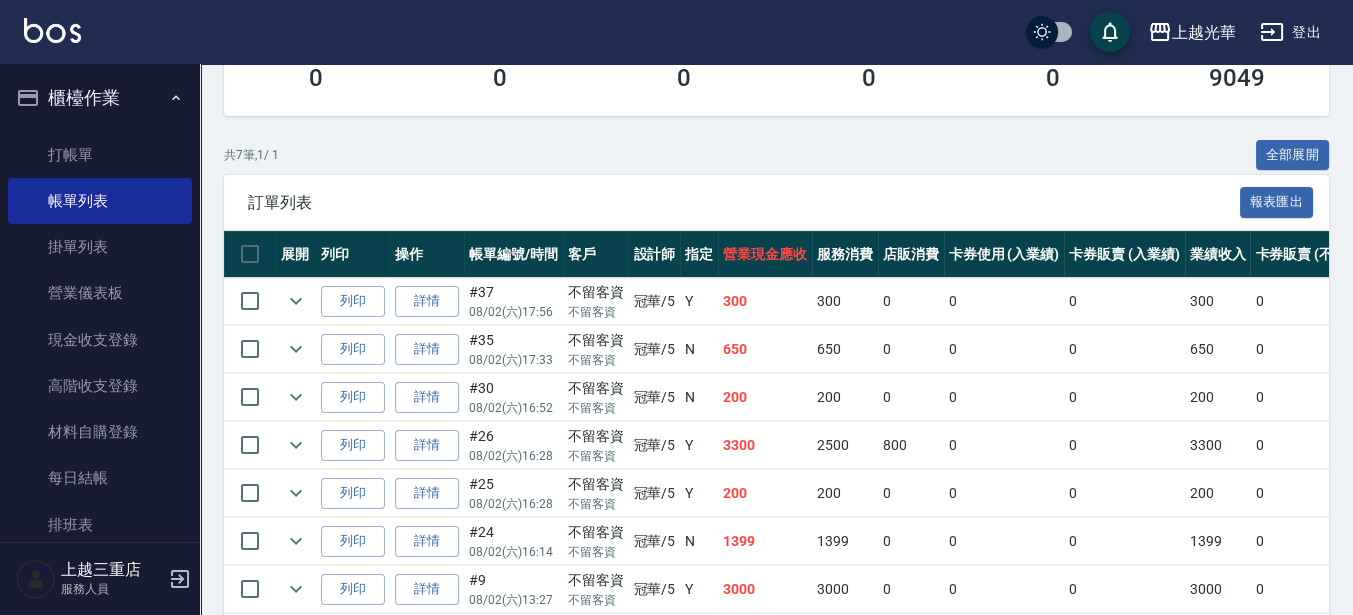 scroll, scrollTop: 352, scrollLeft: 0, axis: vertical 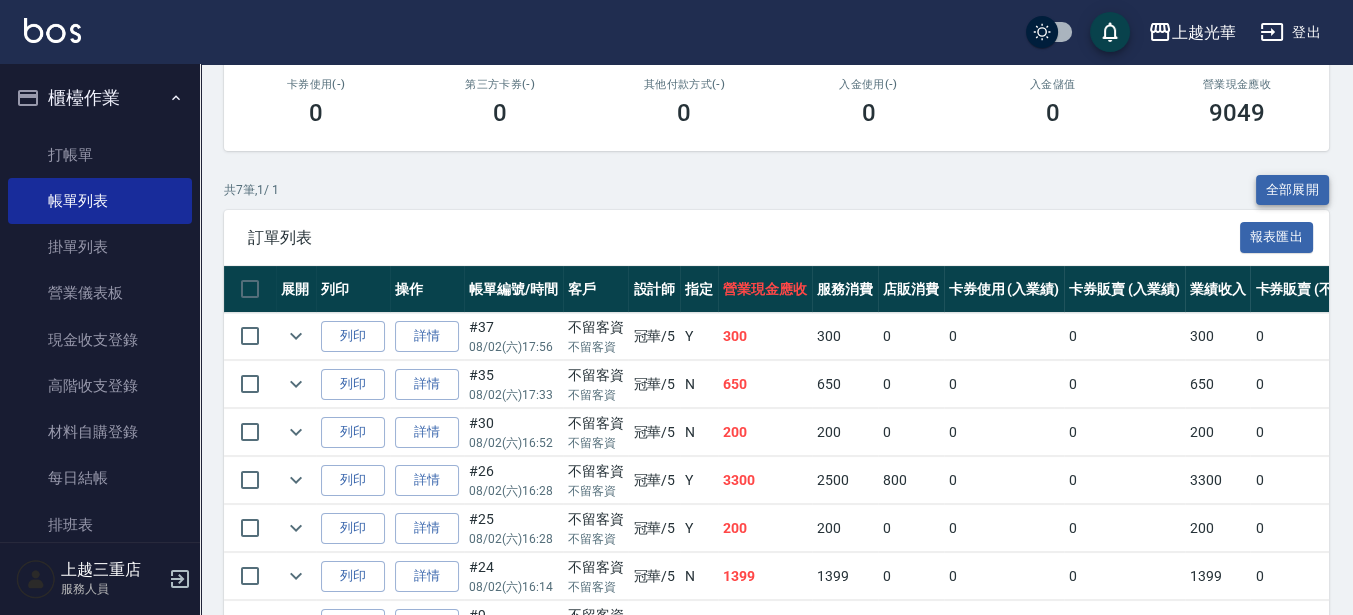 type on "[LAST]-5" 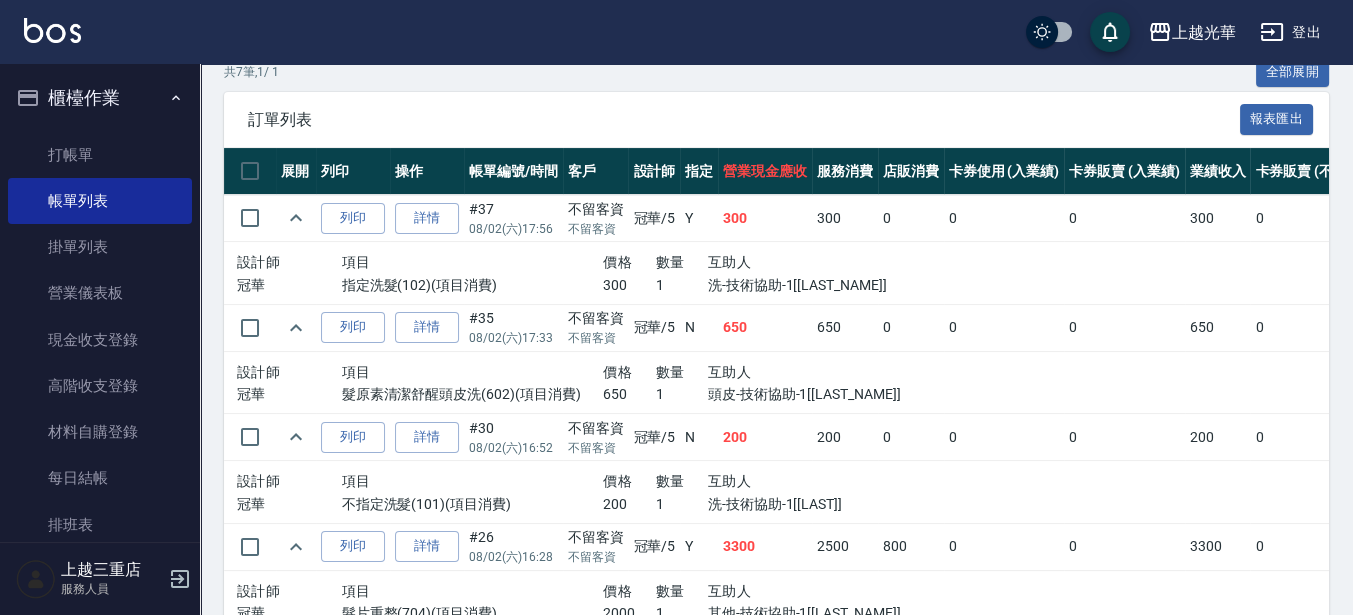 scroll, scrollTop: 727, scrollLeft: 0, axis: vertical 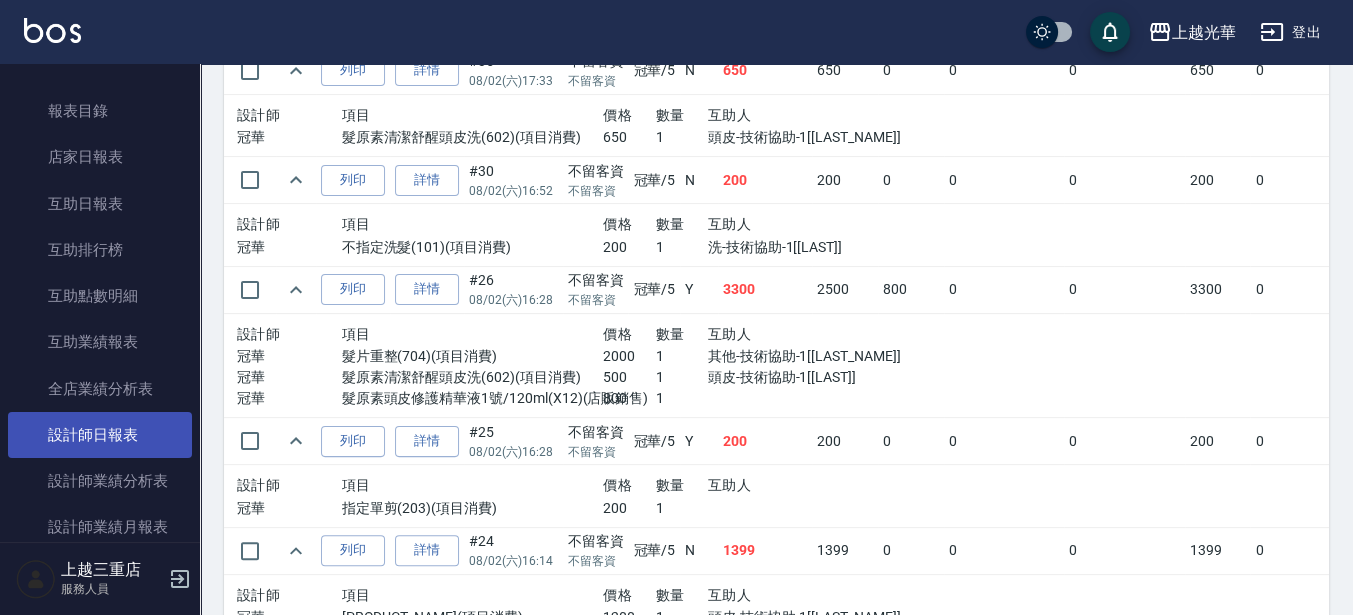 click on "設計師日報表" at bounding box center [100, 435] 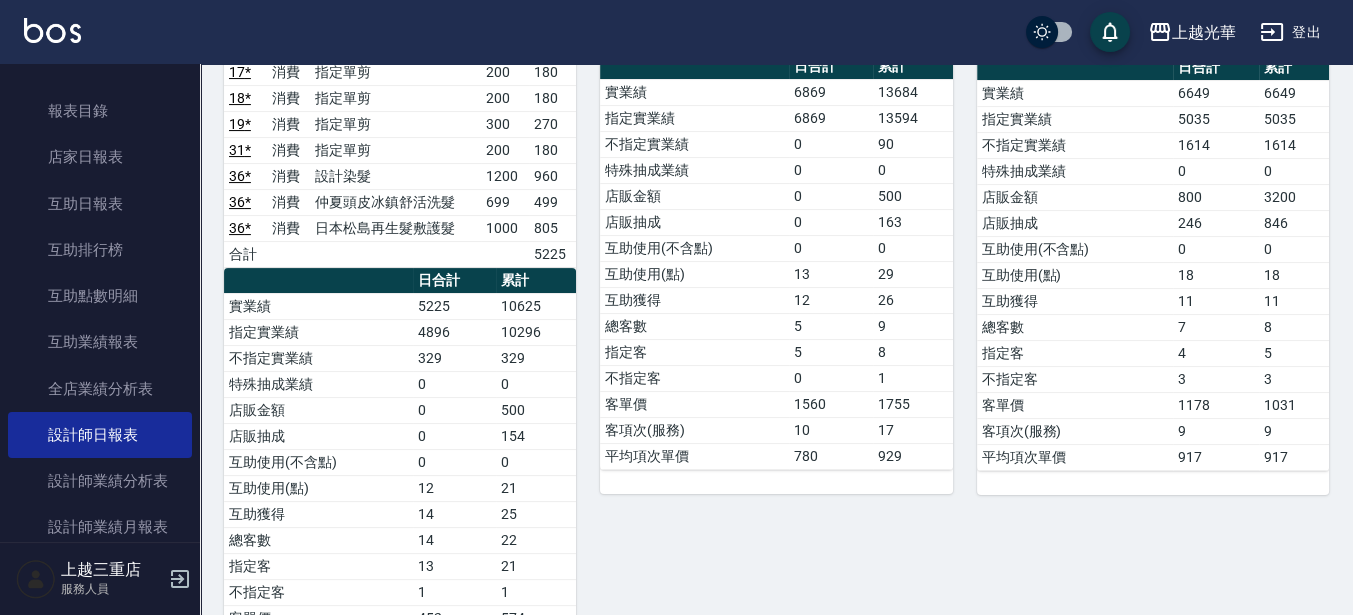 scroll, scrollTop: 375, scrollLeft: 0, axis: vertical 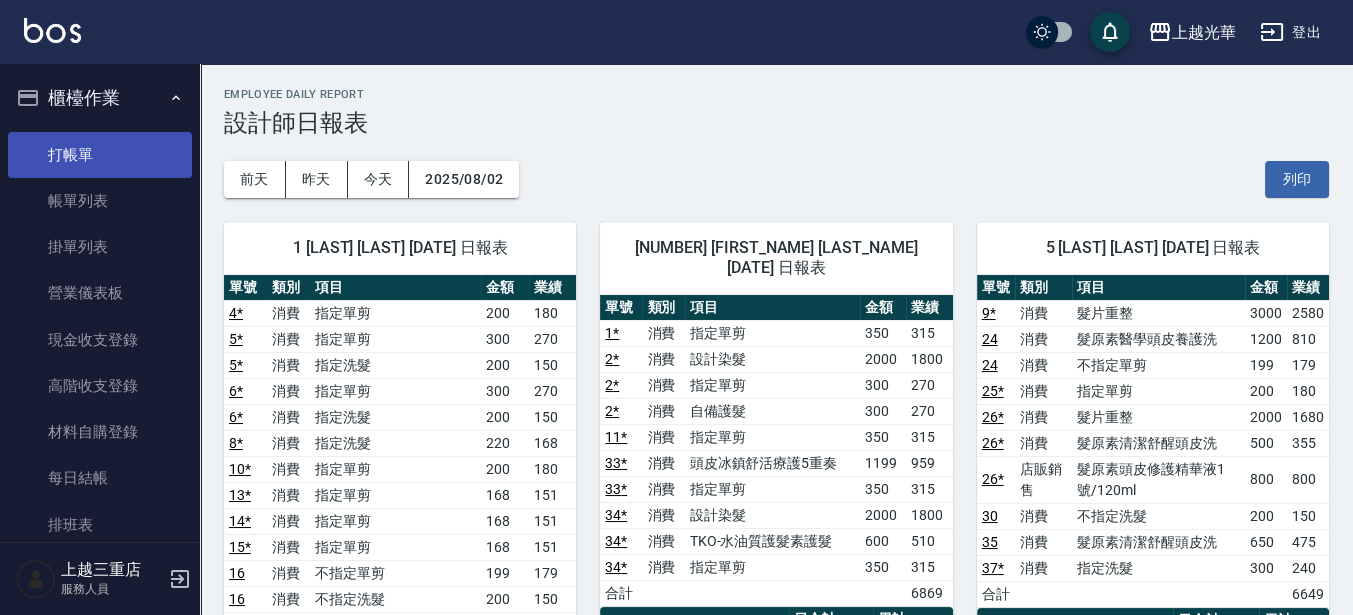 click on "打帳單" at bounding box center (100, 155) 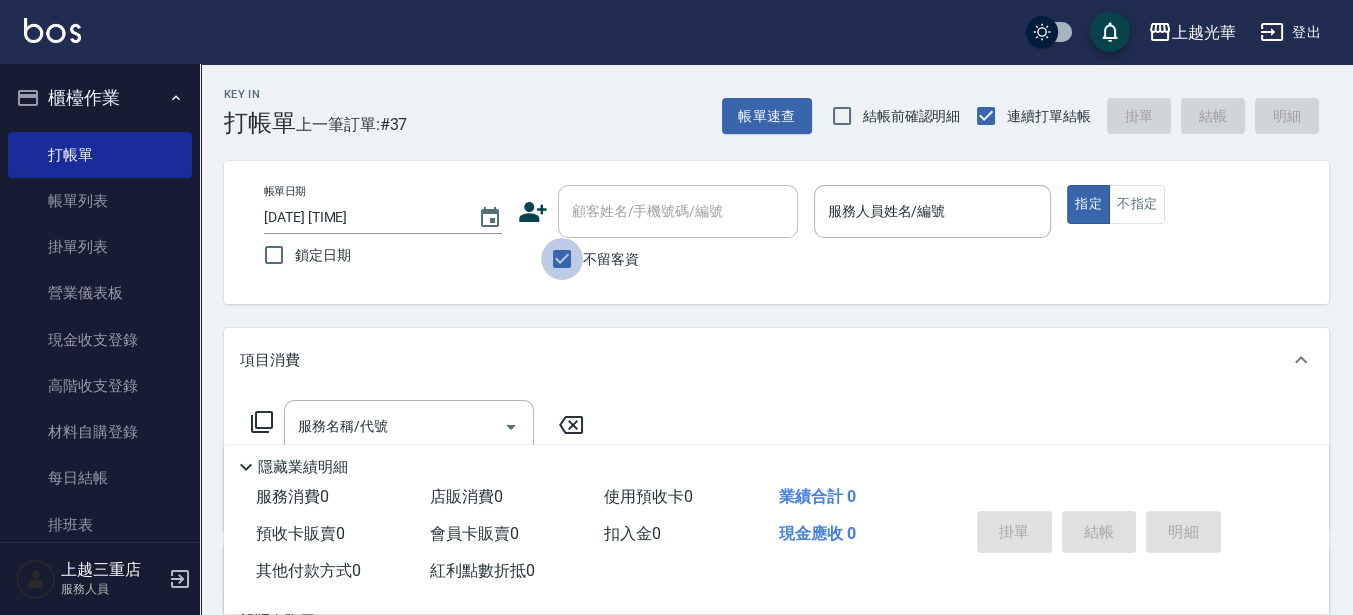click on "不留客資" at bounding box center (562, 259) 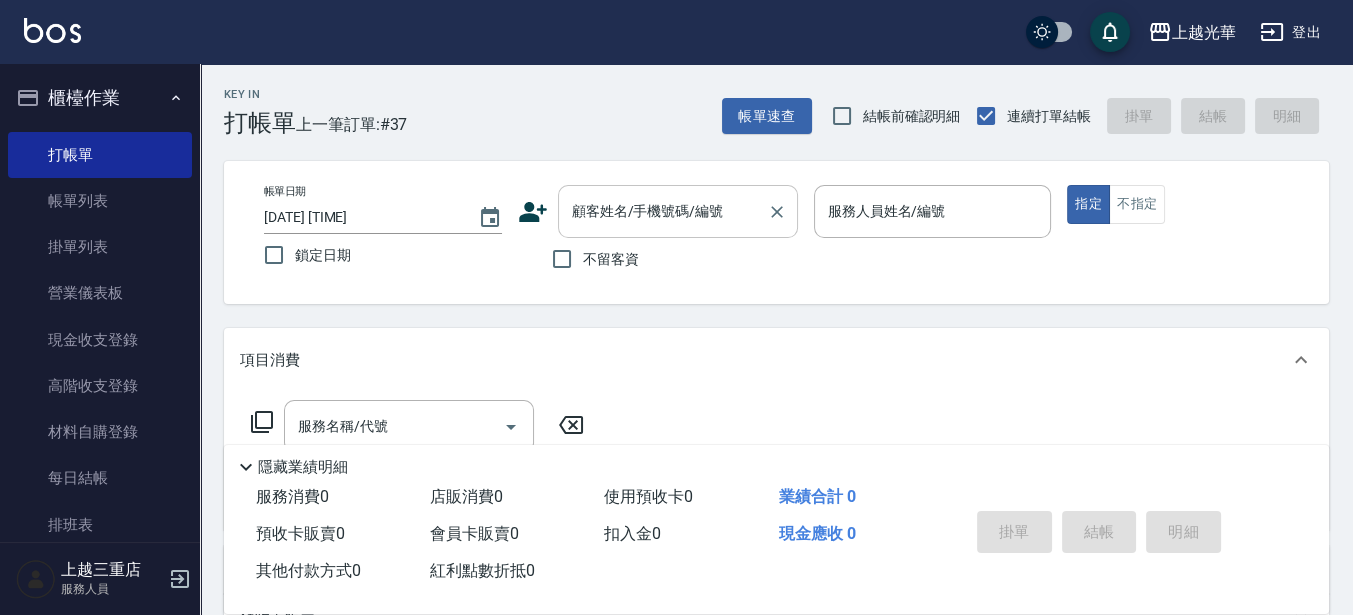 click on "顧客姓名/手機號碼/編號 顧客姓名/手機號碼/編號" at bounding box center [678, 211] 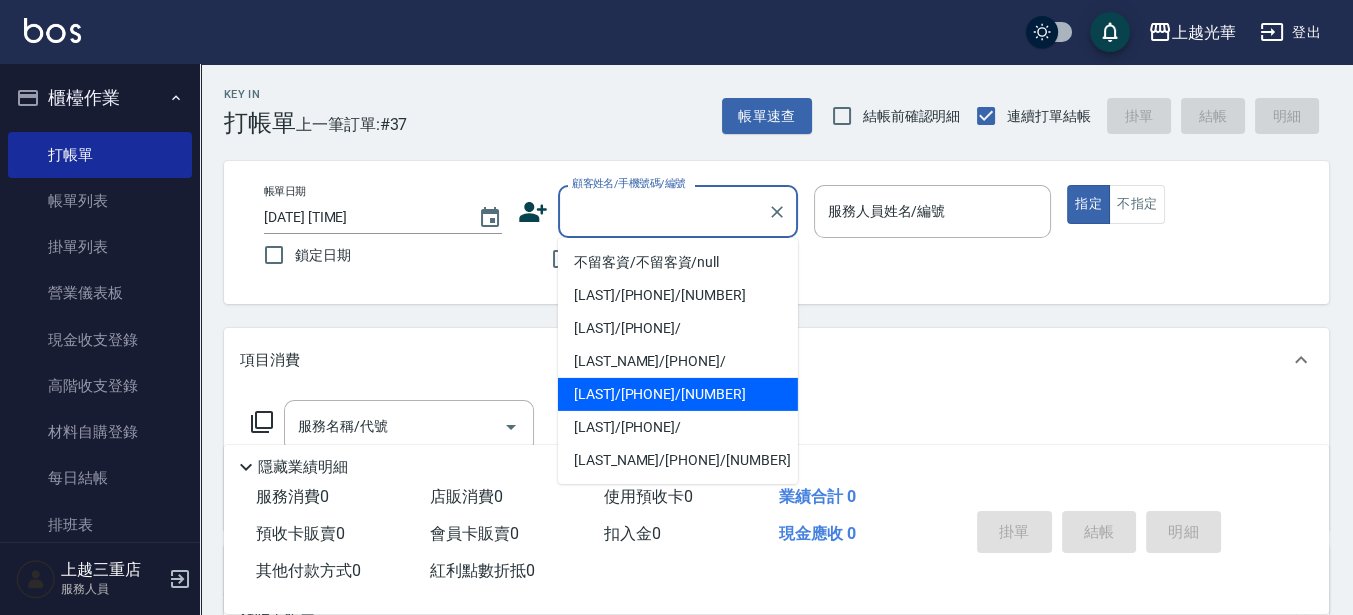 click on "顧客姓名/手機號碼/編號 顧客姓名/手機號碼/編號" at bounding box center [658, 211] 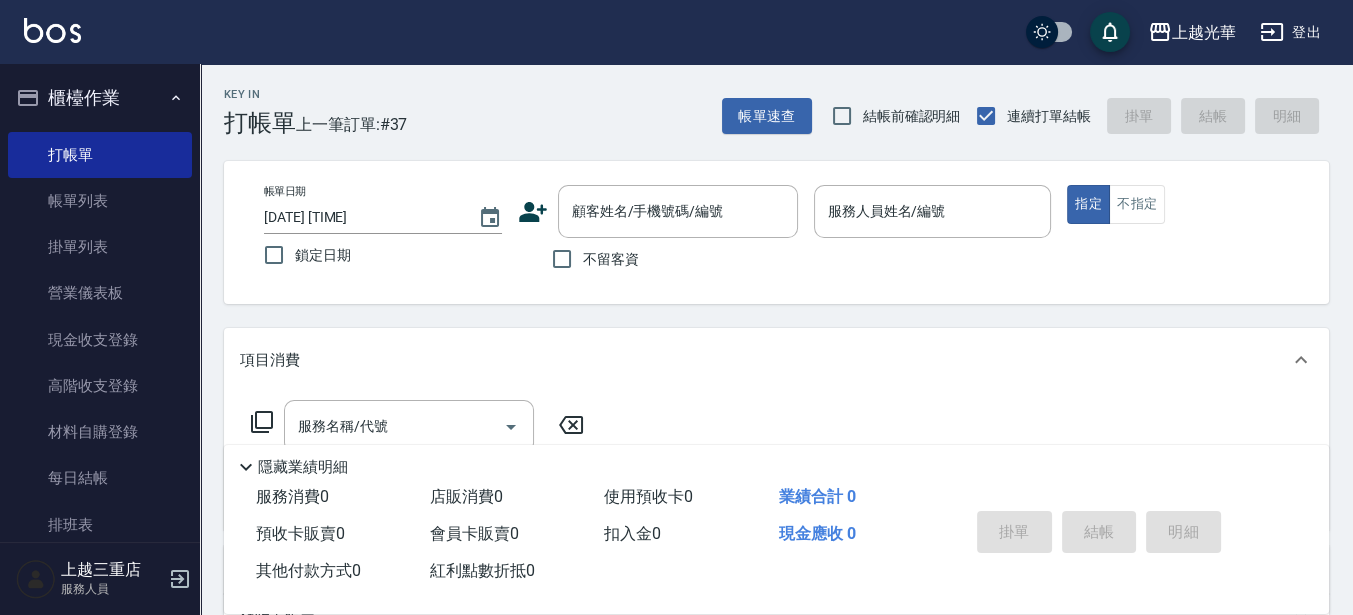 click 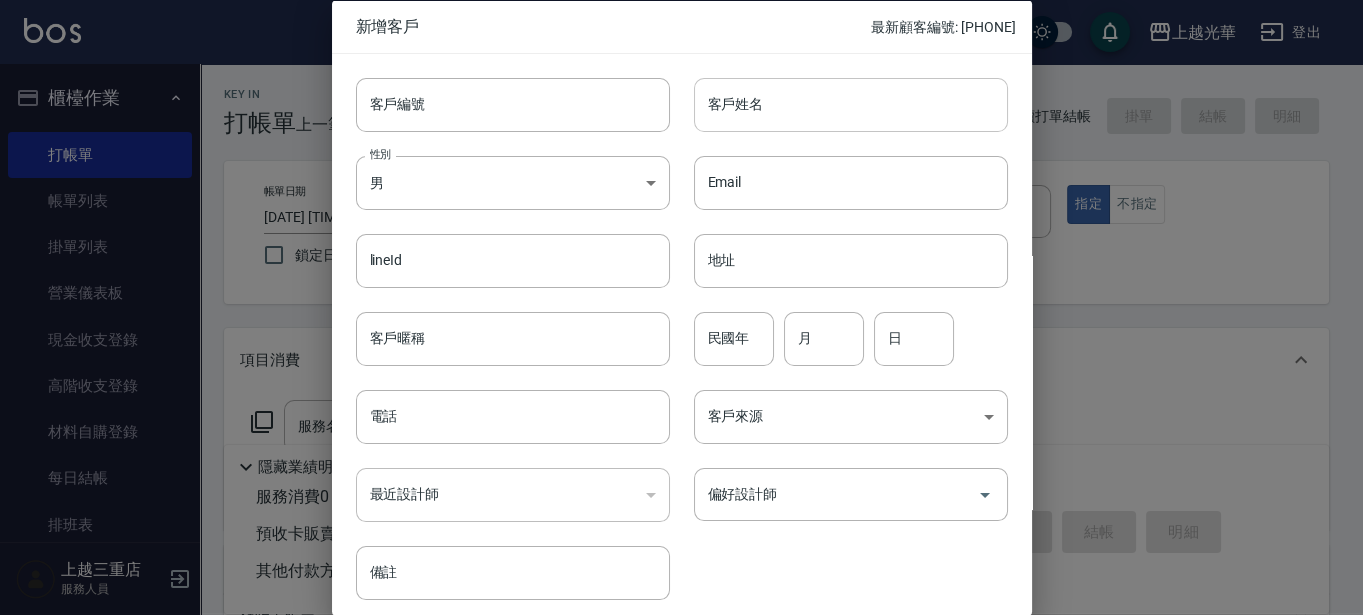 click on "客戶姓名" at bounding box center (851, 104) 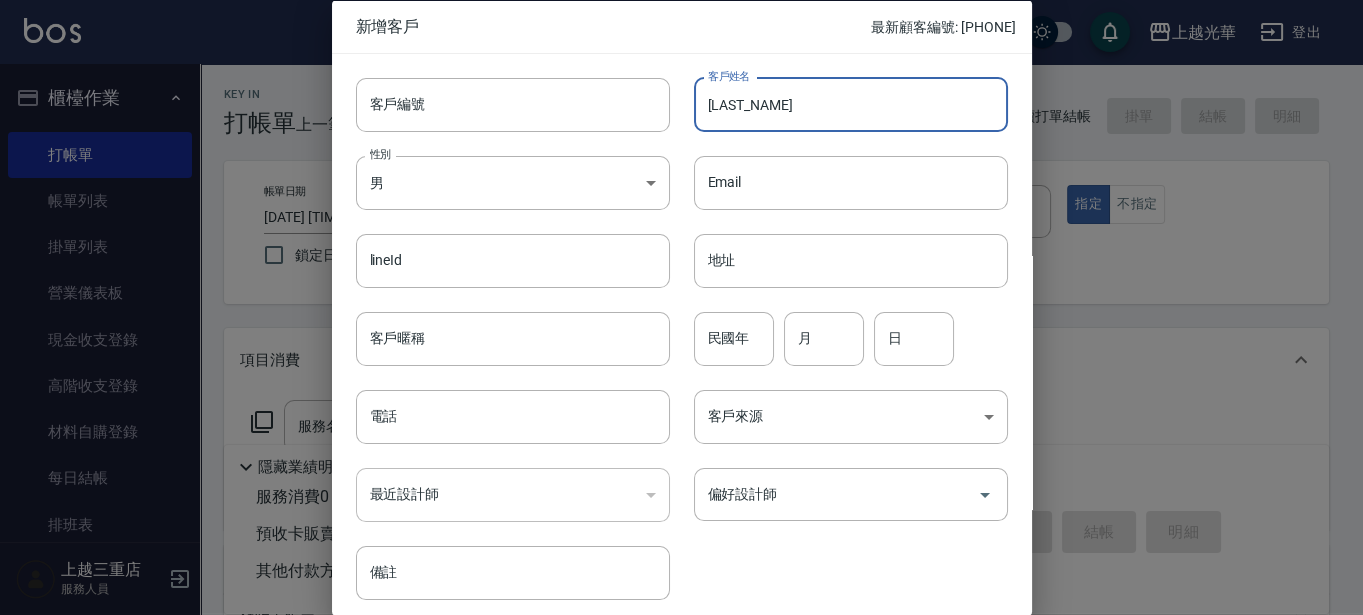 type on "蔣瑋倫" 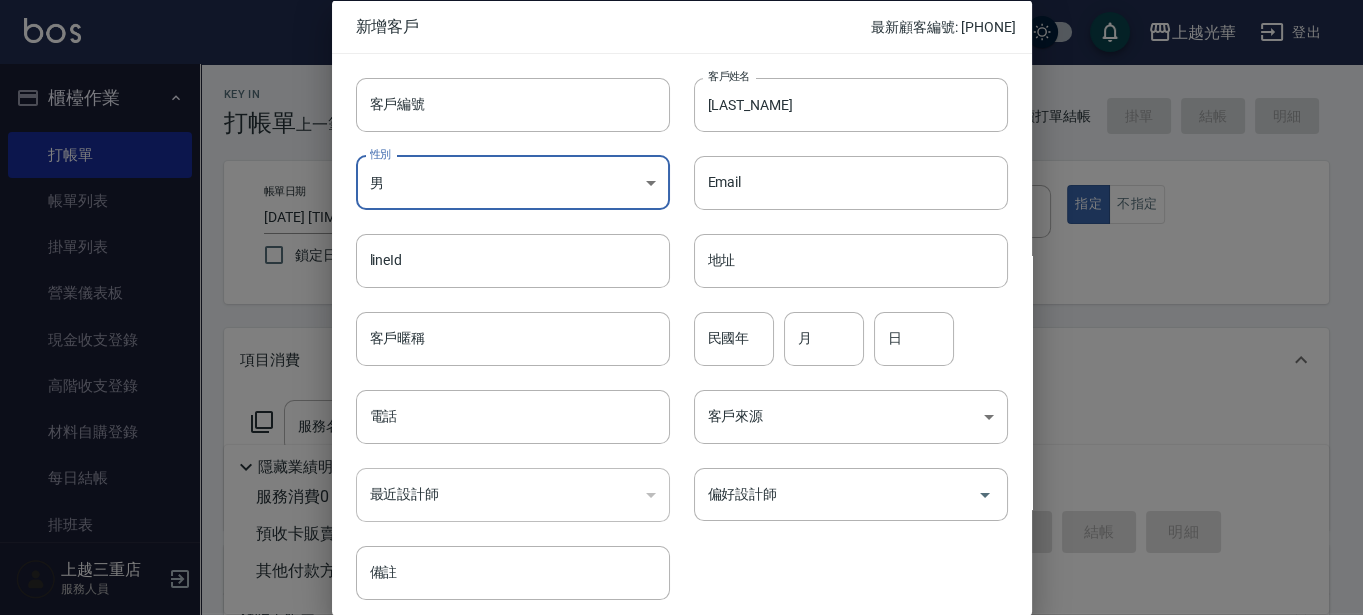 click on "上越光華 登出 櫃檯作業 打帳單 帳單列表 掛單列表 營業儀表板 現金收支登錄 高階收支登錄 材料自購登錄 每日結帳 排班表 現場電腦打卡 預約管理 預約管理 單日預約紀錄 單週預約紀錄 報表及分析 報表目錄 店家日報表 互助日報表 互助排行榜 互助點數明細 互助業績報表 全店業績分析表 設計師日報表 設計師業績分析表 設計師業績月報表 設計師排行榜 商品銷售排行榜 商品消耗明細 店販抽成明細 顧客入金餘額表 每日非現金明細 每日收支明細 收支分類明細表 客戶管理 客戶列表 卡券管理 入金管理 員工及薪資 員工列表 全店打卡記錄 上越三重店 服務人員 Key In 打帳單 上一筆訂單:#37 帳單速查 結帳前確認明細 連續打單結帳 掛單 結帳 明細 帳單日期 2025/08/02 18:16 鎖定日期 顧客姓名/手機號碼/編號 顧客姓名/手機號碼/編號 不留客資 服務人員姓名/編號 指定 不指定" at bounding box center [681, 487] 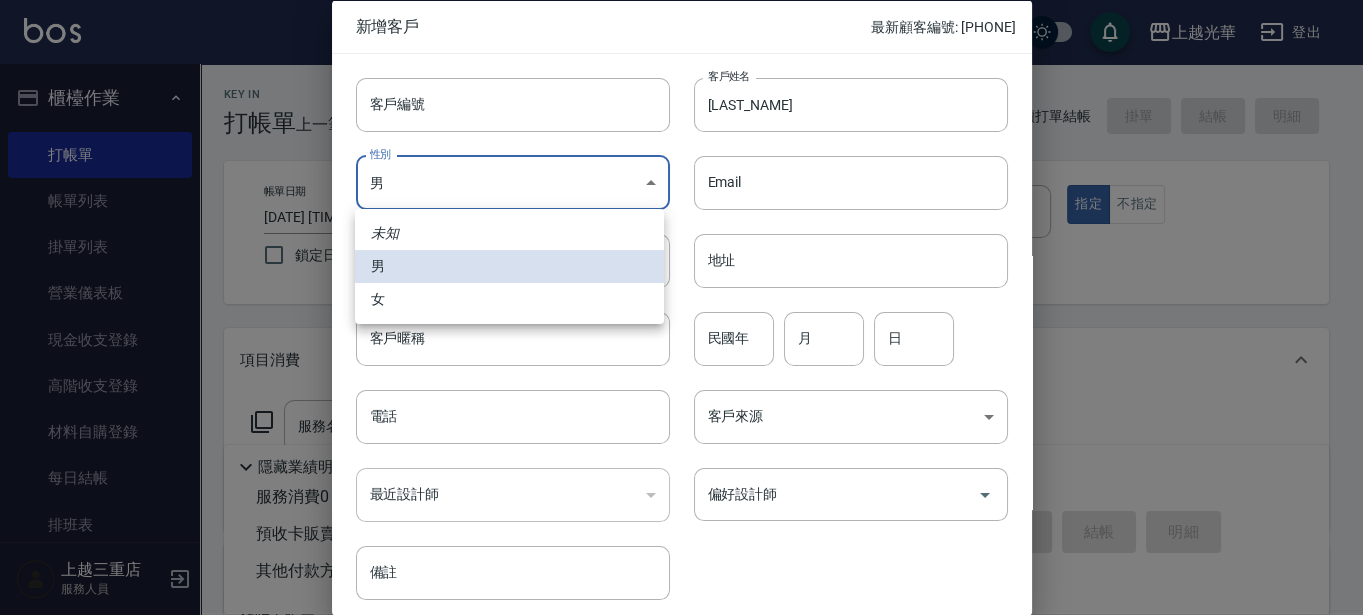 click on "女" at bounding box center [509, 299] 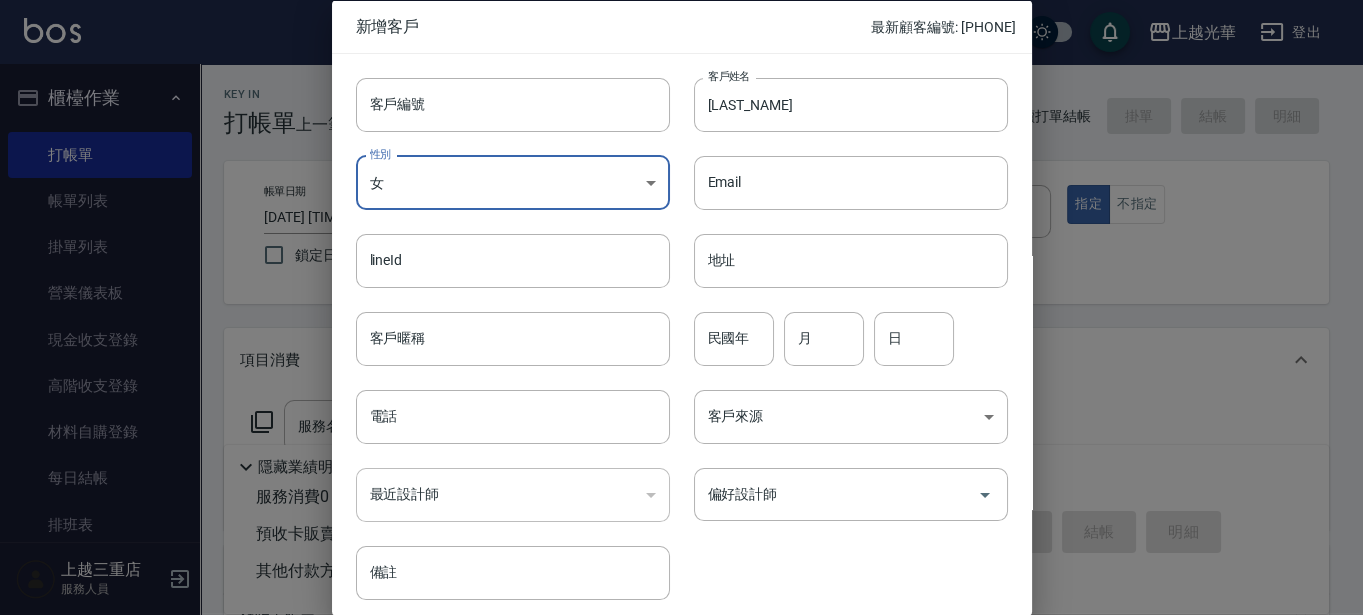 drag, startPoint x: 730, startPoint y: 332, endPoint x: 54, endPoint y: 337, distance: 676.0185 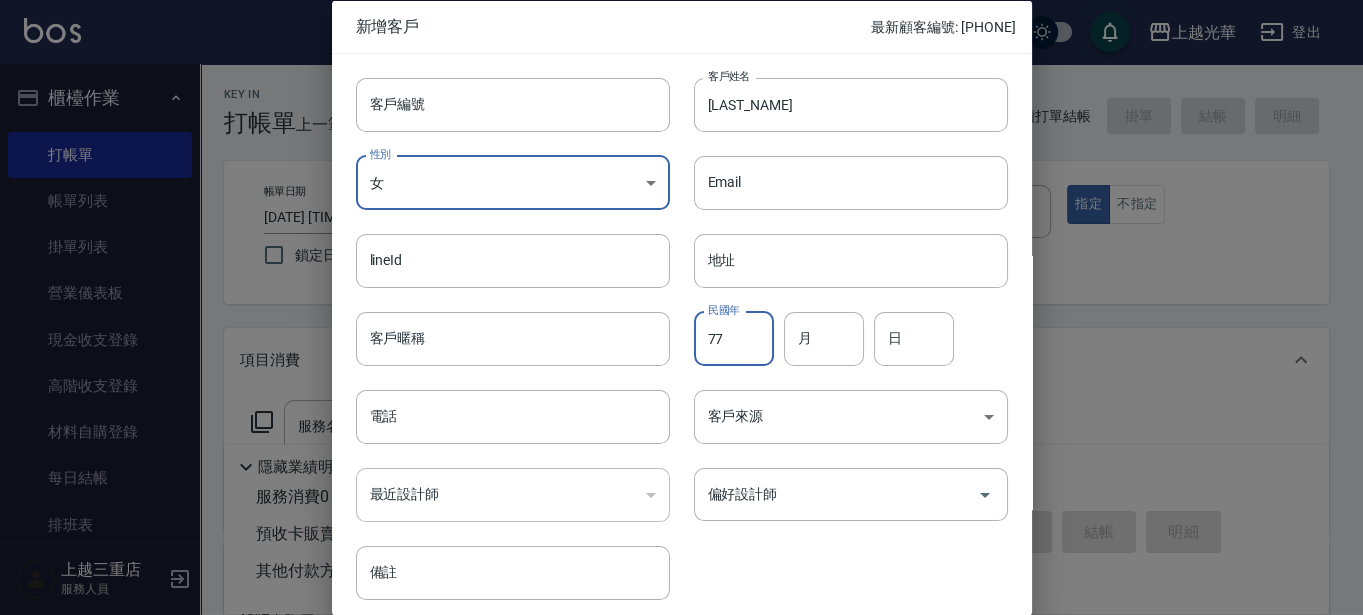 type on "77" 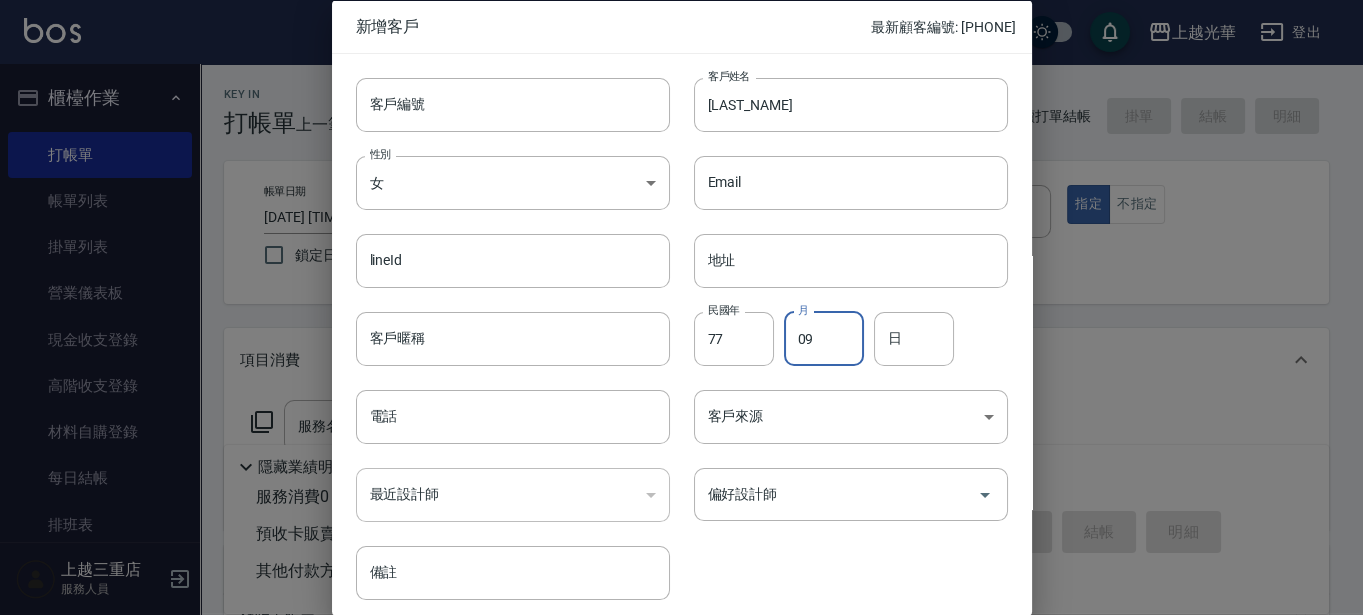 type on "09" 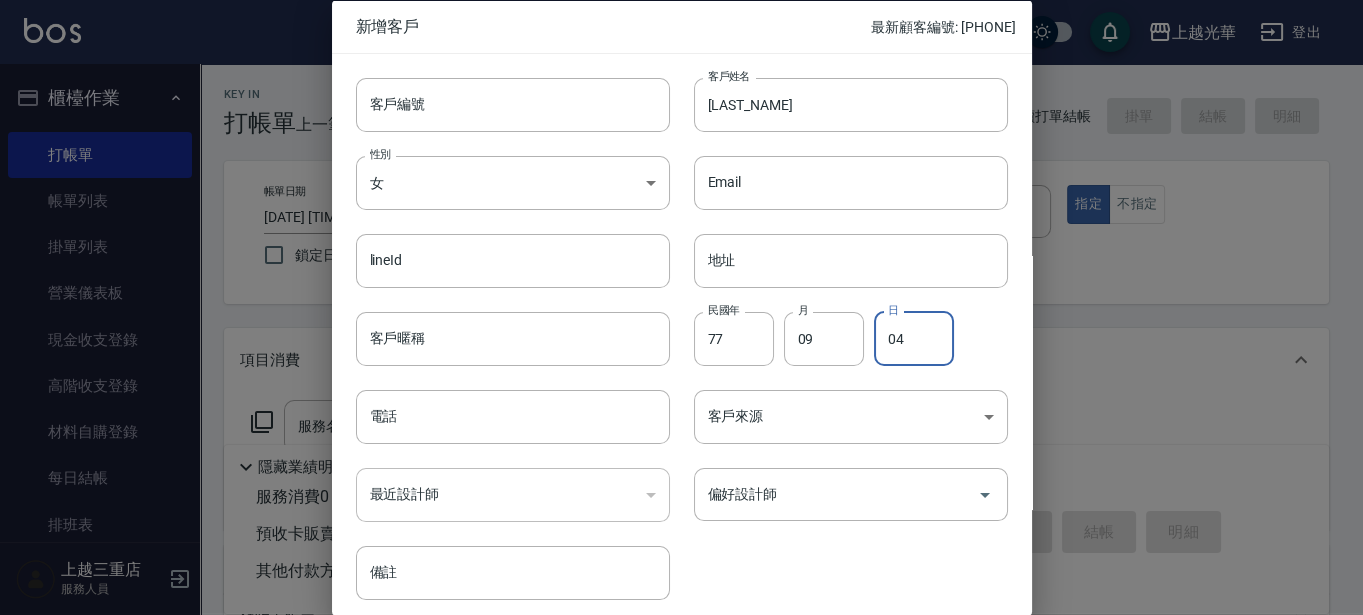 type on "04" 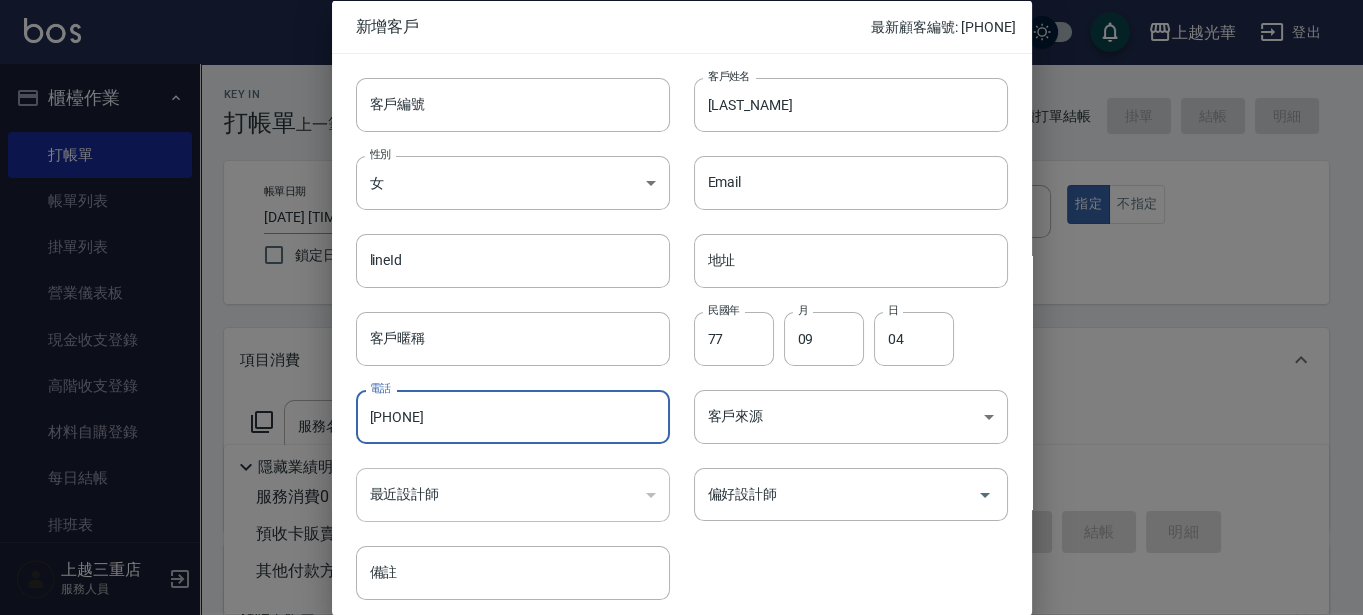 type on "0911832549" 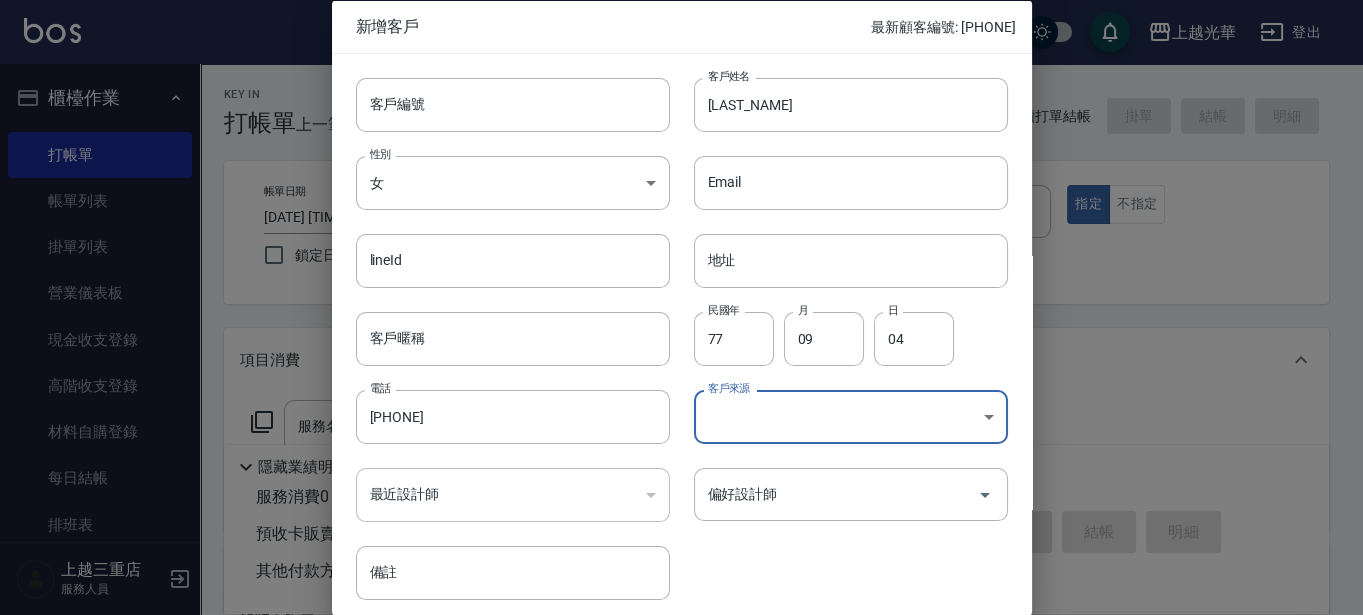 click on "上越光華 登出 櫃檯作業 打帳單 帳單列表 掛單列表 營業儀表板 現金收支登錄 高階收支登錄 材料自購登錄 每日結帳 排班表 現場電腦打卡 預約管理 預約管理 單日預約紀錄 單週預約紀錄 報表及分析 報表目錄 店家日報表 互助日報表 互助排行榜 互助點數明細 互助業績報表 全店業績分析表 設計師日報表 設計師業績分析表 設計師業績月報表 設計師排行榜 商品銷售排行榜 商品消耗明細 店販抽成明細 顧客入金餘額表 每日非現金明細 每日收支明細 收支分類明細表 客戶管理 客戶列表 卡券管理 入金管理 員工及薪資 員工列表 全店打卡記錄 上越三重店 服務人員 Key In 打帳單 上一筆訂單:#37 帳單速查 結帳前確認明細 連續打單結帳 掛單 結帳 明細 帳單日期 2025/08/02 18:16 鎖定日期 顧客姓名/手機號碼/編號 顧客姓名/手機號碼/編號 不留客資 服務人員姓名/編號 指定 不指定" at bounding box center [681, 487] 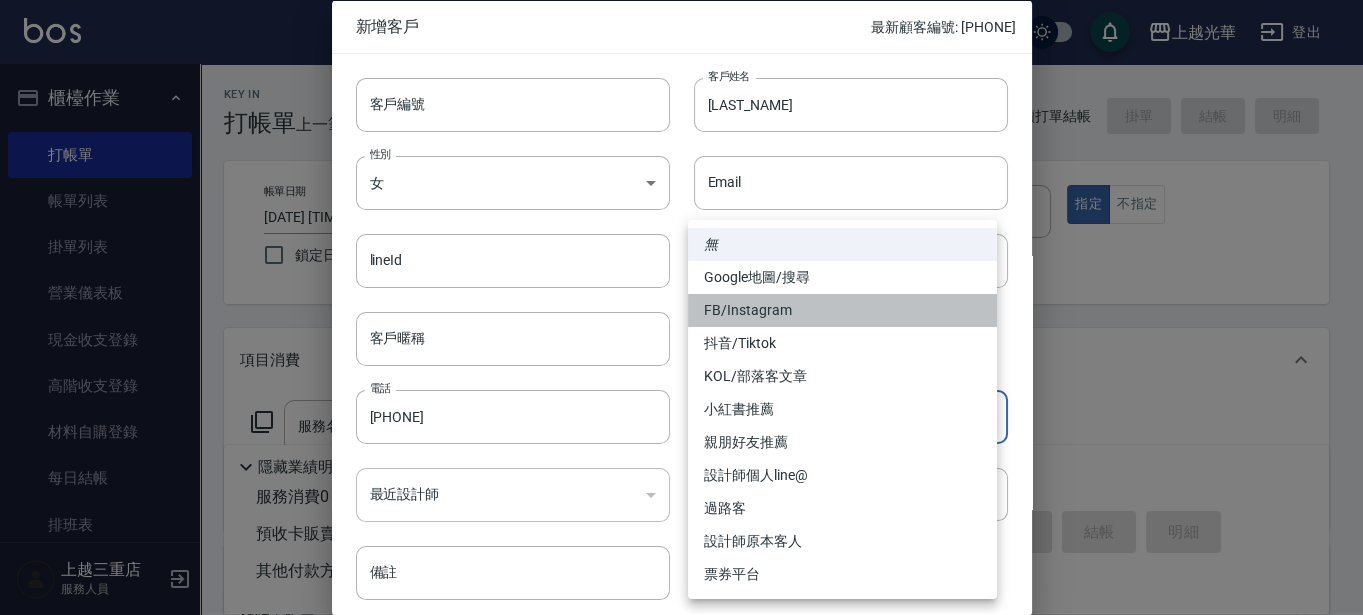 click on "FB/Instagram" at bounding box center (842, 310) 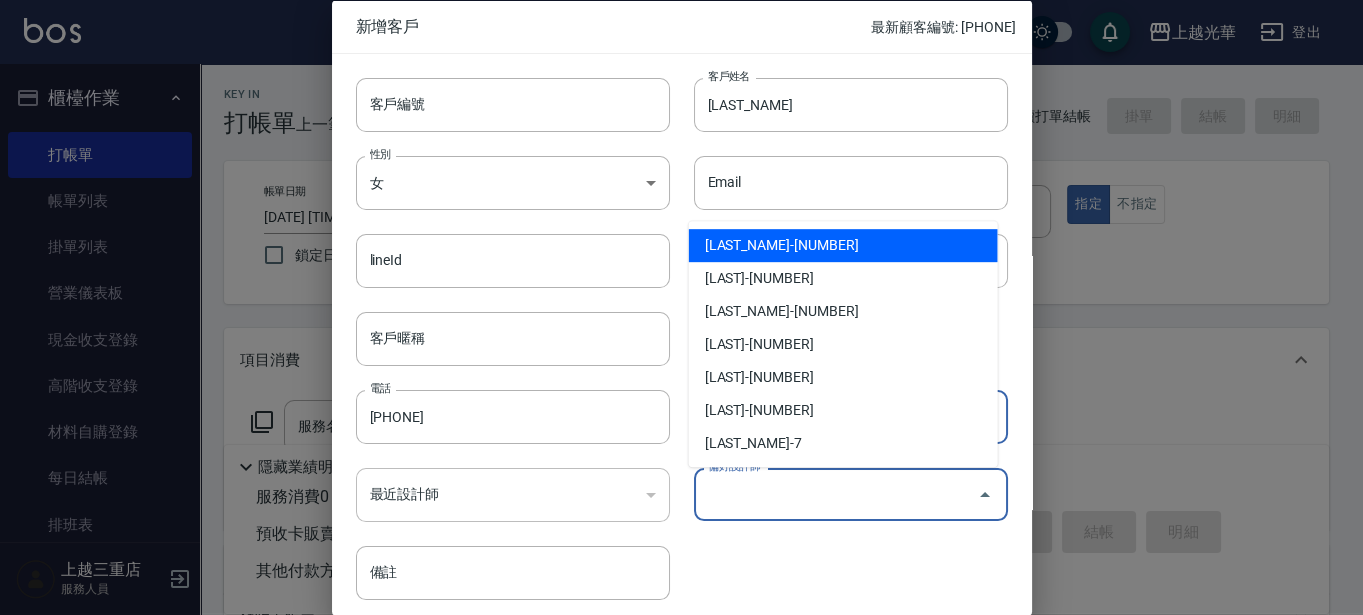 click on "偏好設計師" at bounding box center (836, 494) 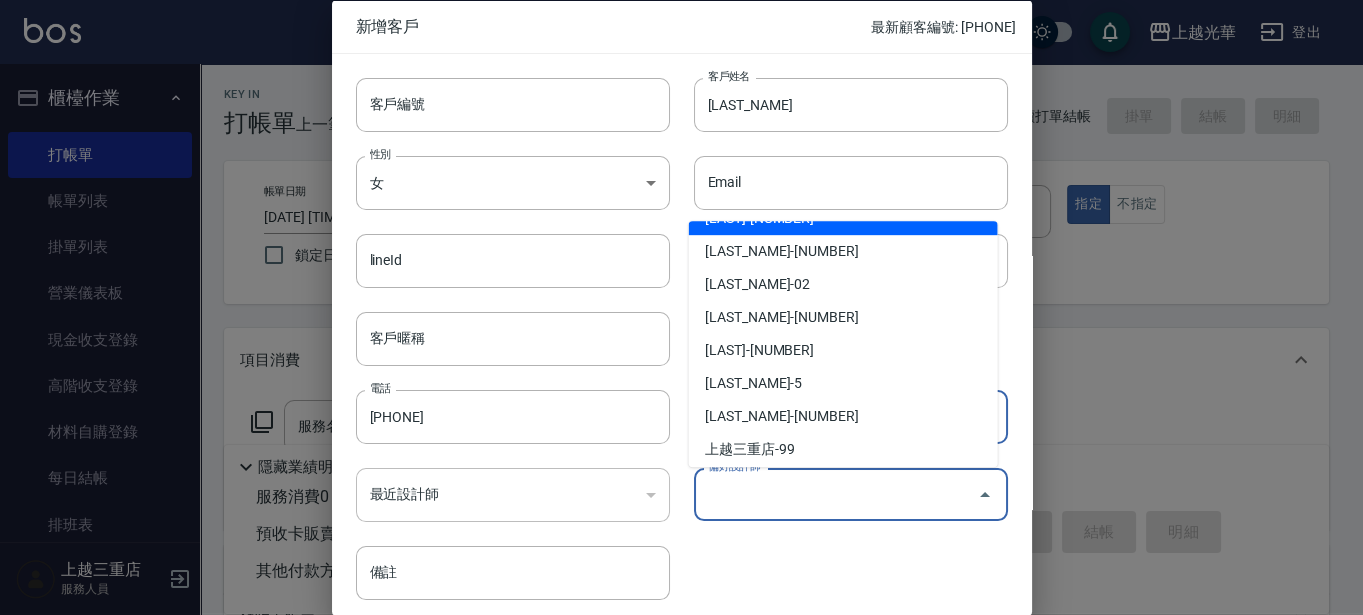 scroll, scrollTop: 297, scrollLeft: 0, axis: vertical 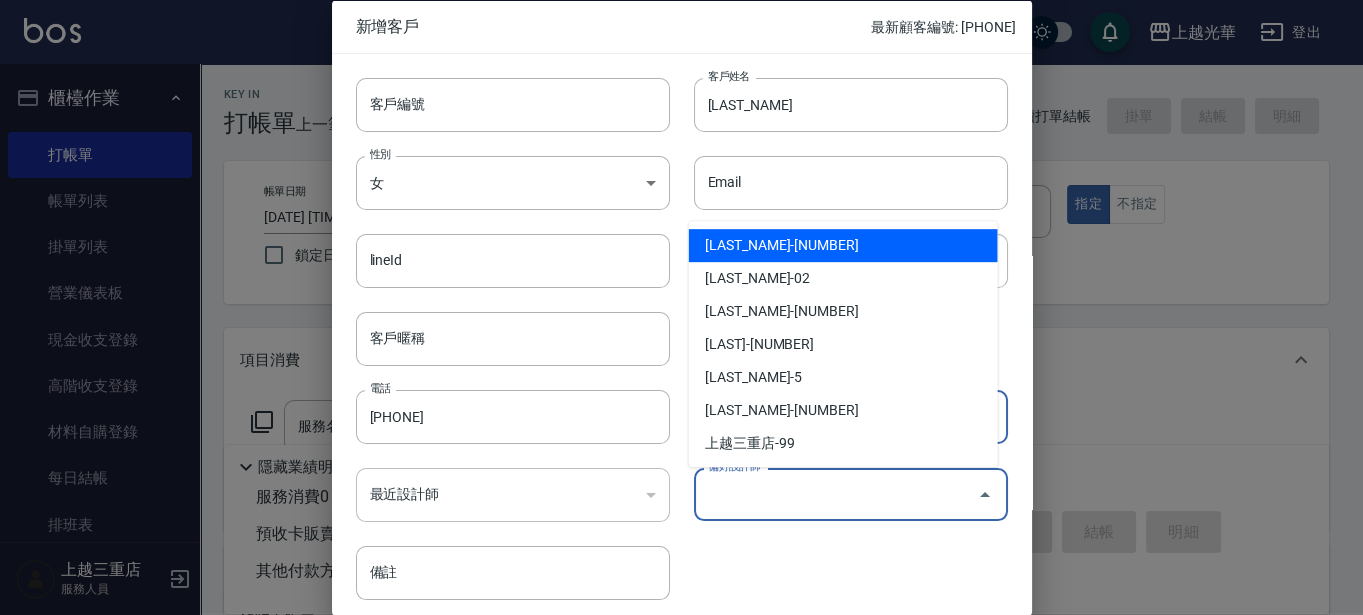 click on "施喨齡-9" at bounding box center [843, 245] 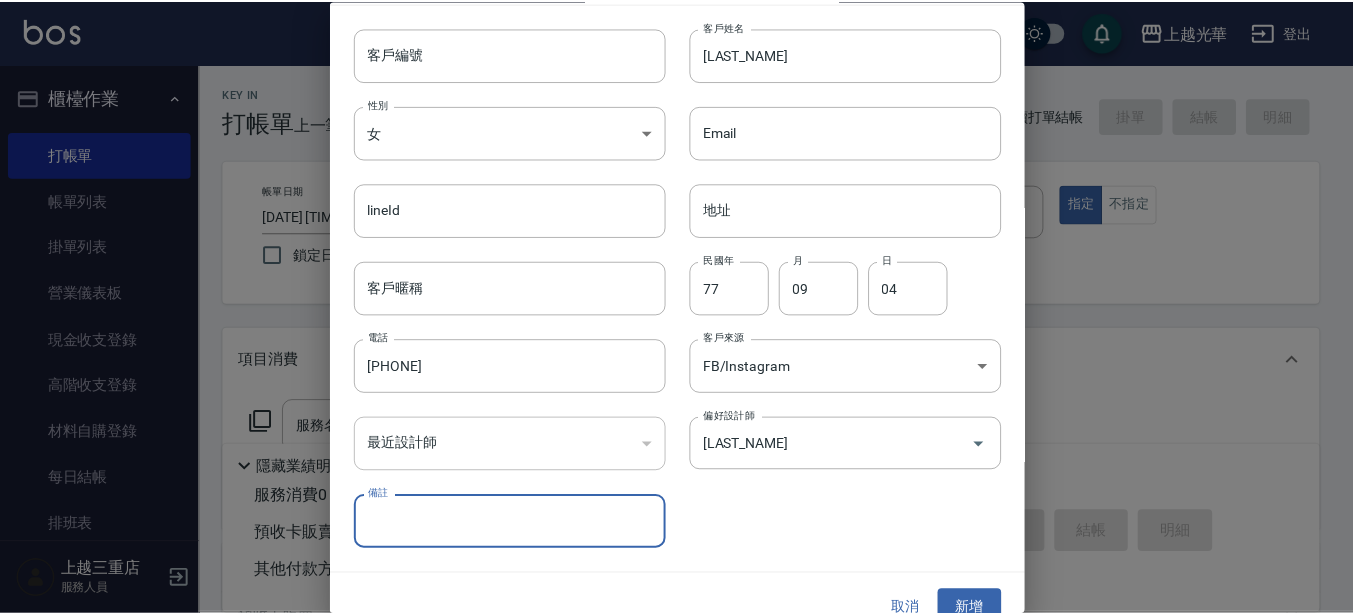 scroll, scrollTop: 77, scrollLeft: 0, axis: vertical 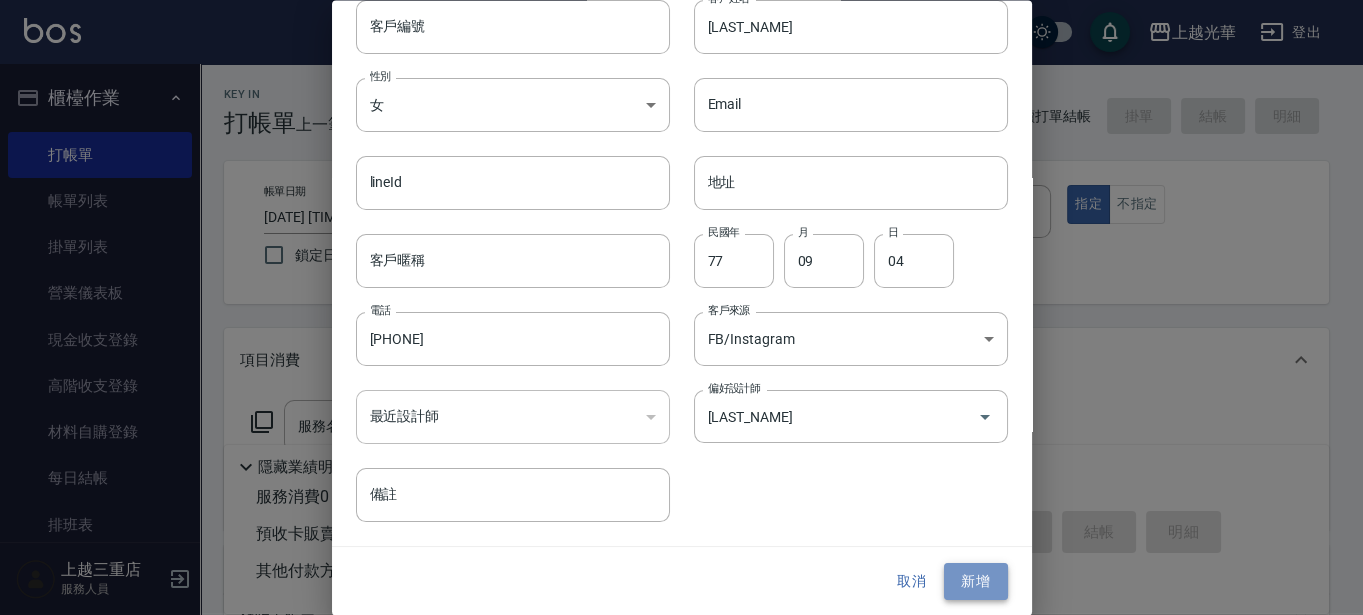 click on "新增" at bounding box center [976, 582] 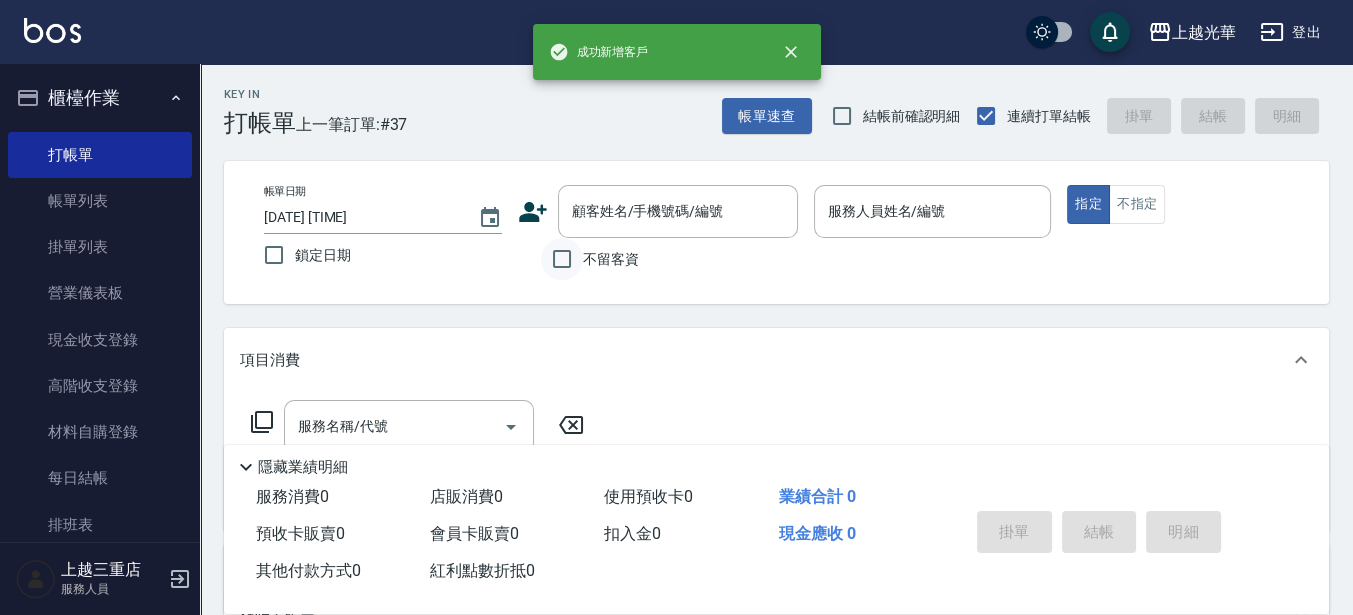 click on "不留客資" at bounding box center (562, 259) 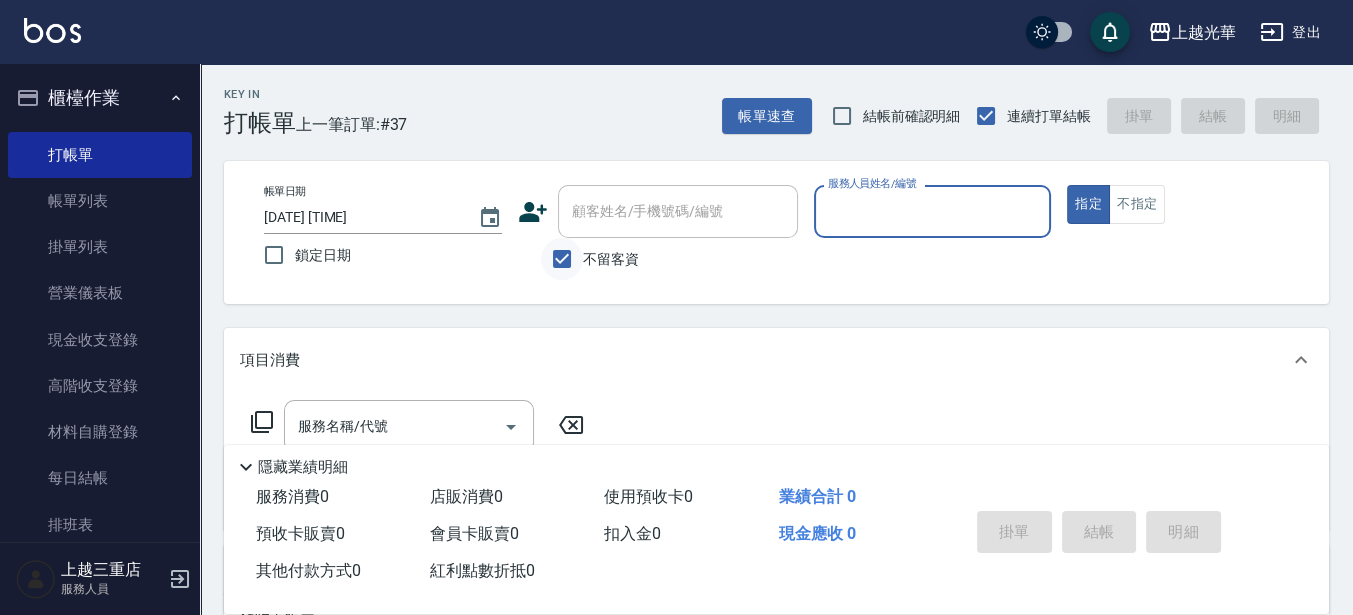 click on "不留客資" at bounding box center (562, 259) 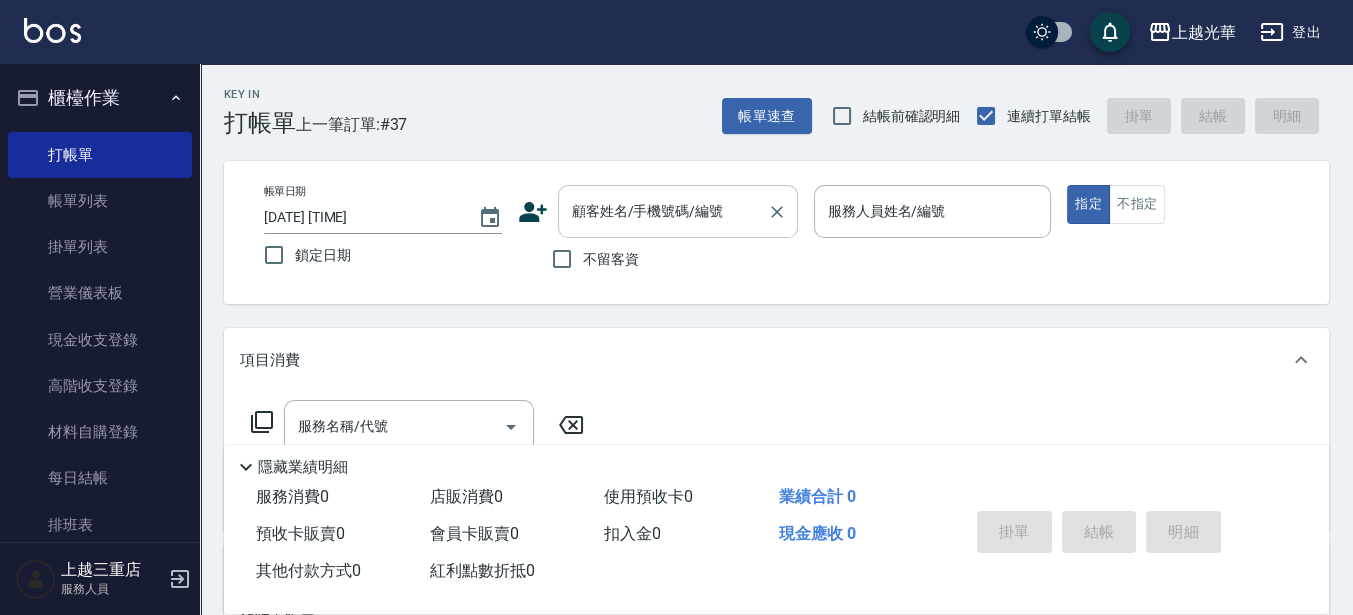 click on "顧客姓名/手機號碼/編號" at bounding box center (663, 211) 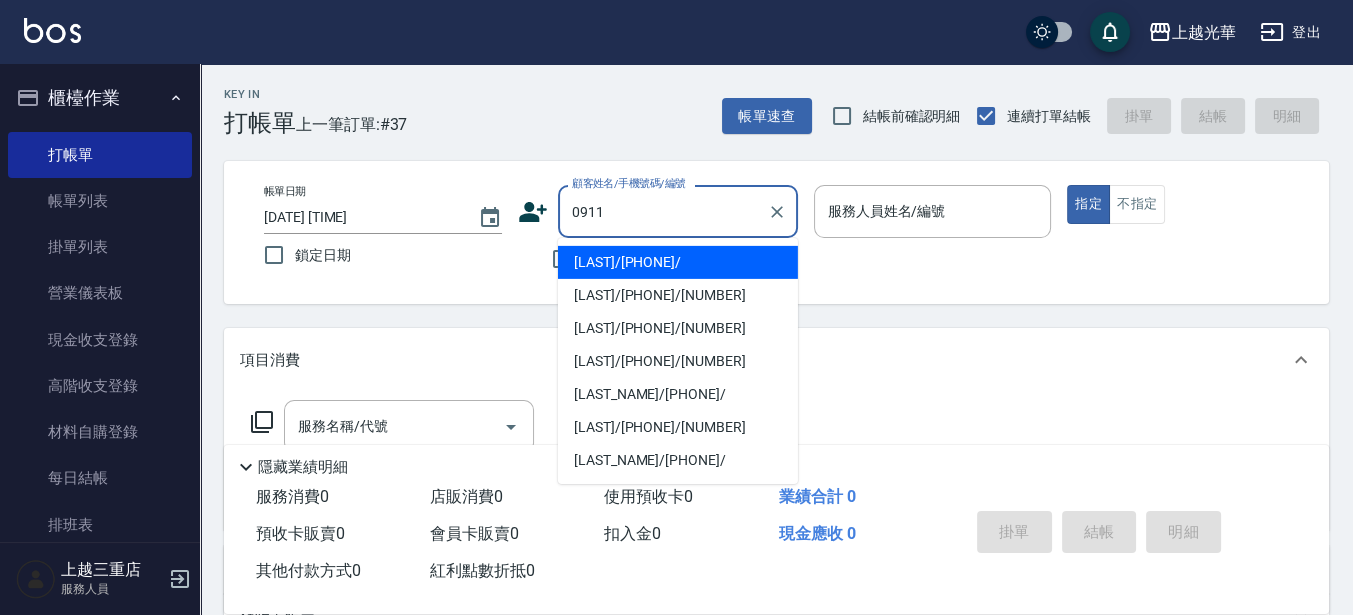 click on "蔣瑋倫/0911832549/" at bounding box center (678, 262) 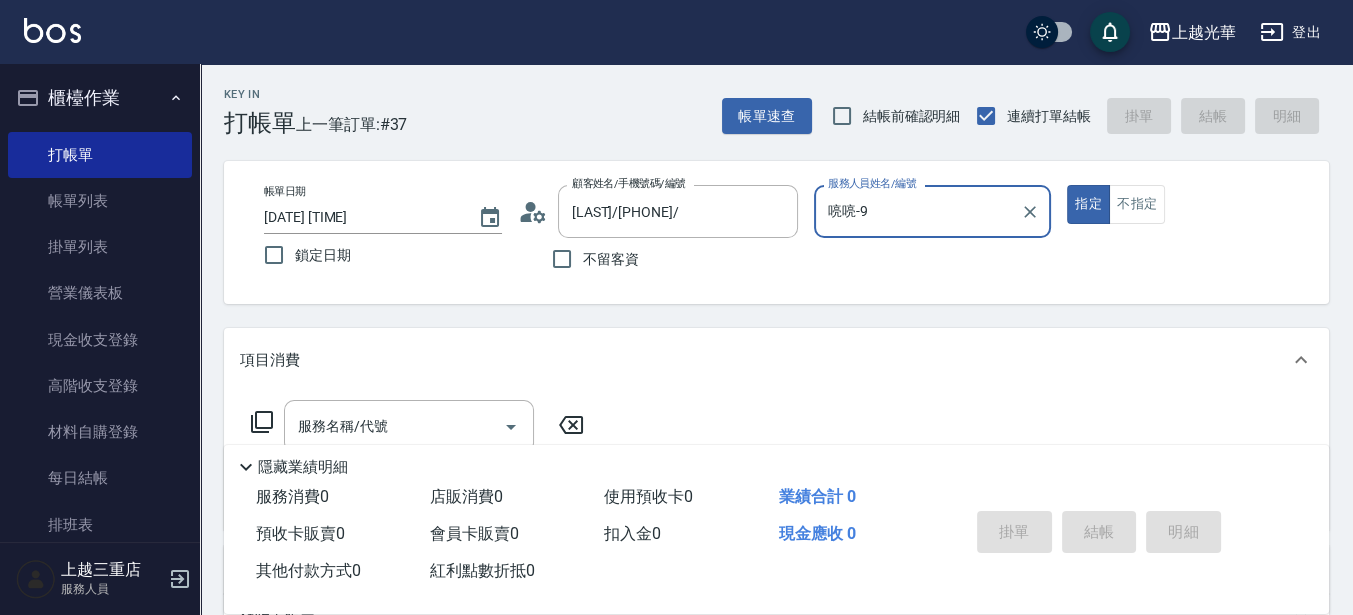type 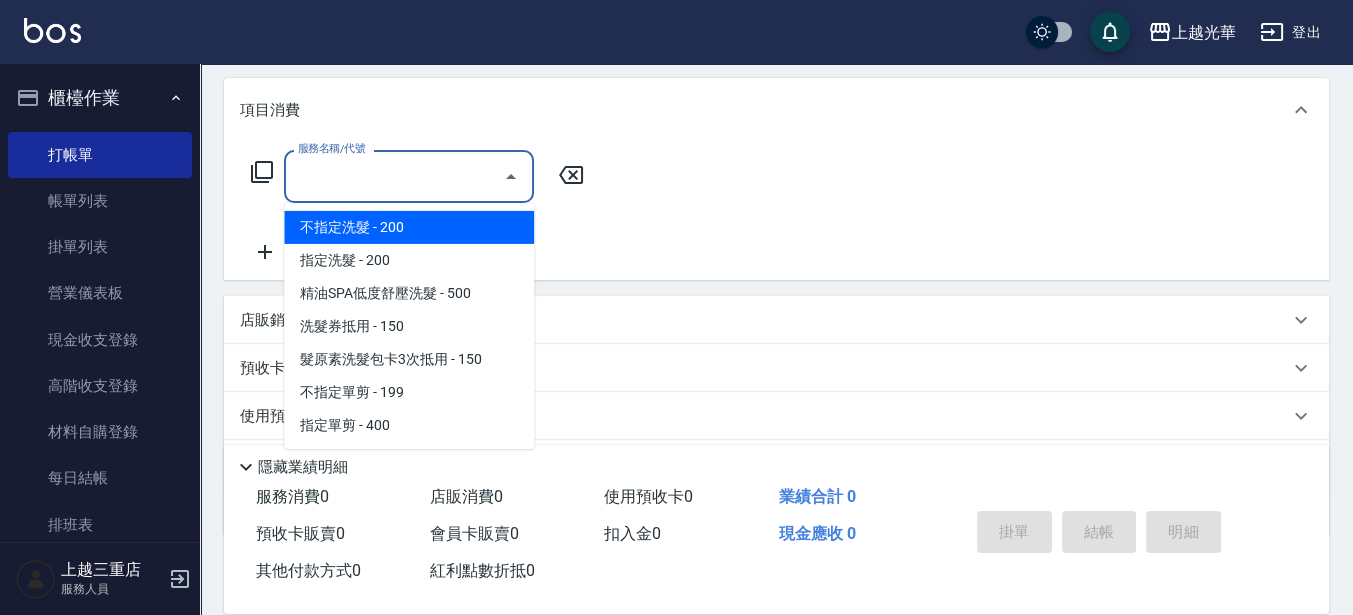 click on "服務名稱/代號" at bounding box center (394, 176) 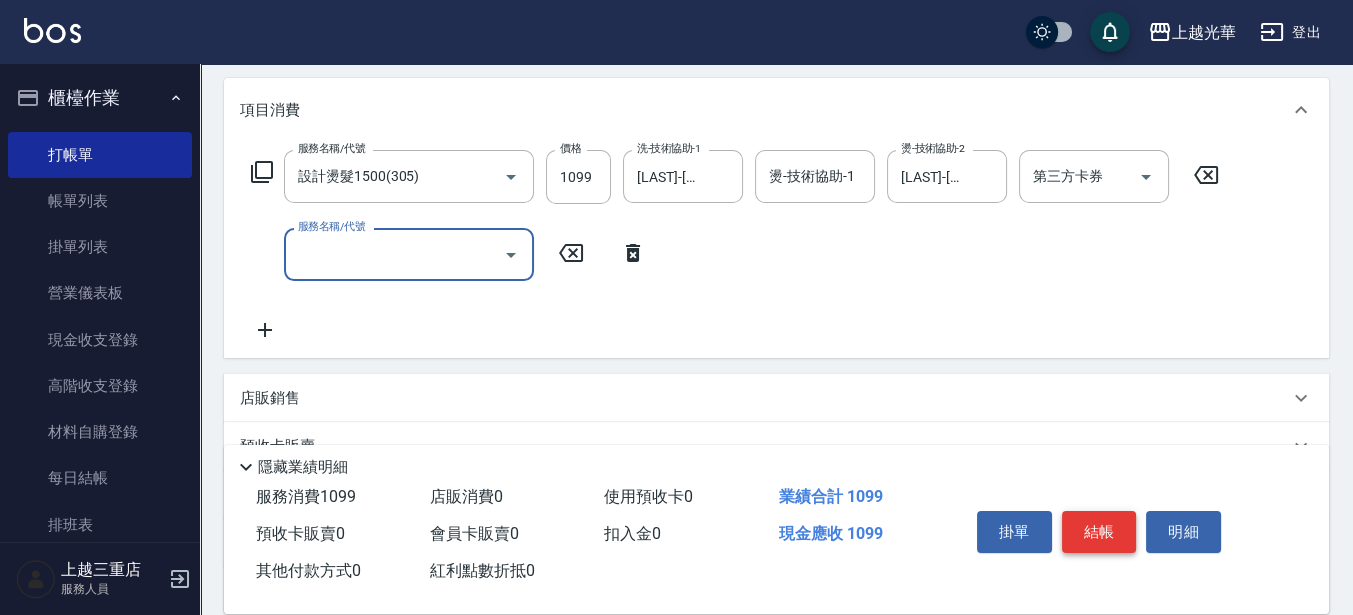 click on "結帳" at bounding box center (1099, 532) 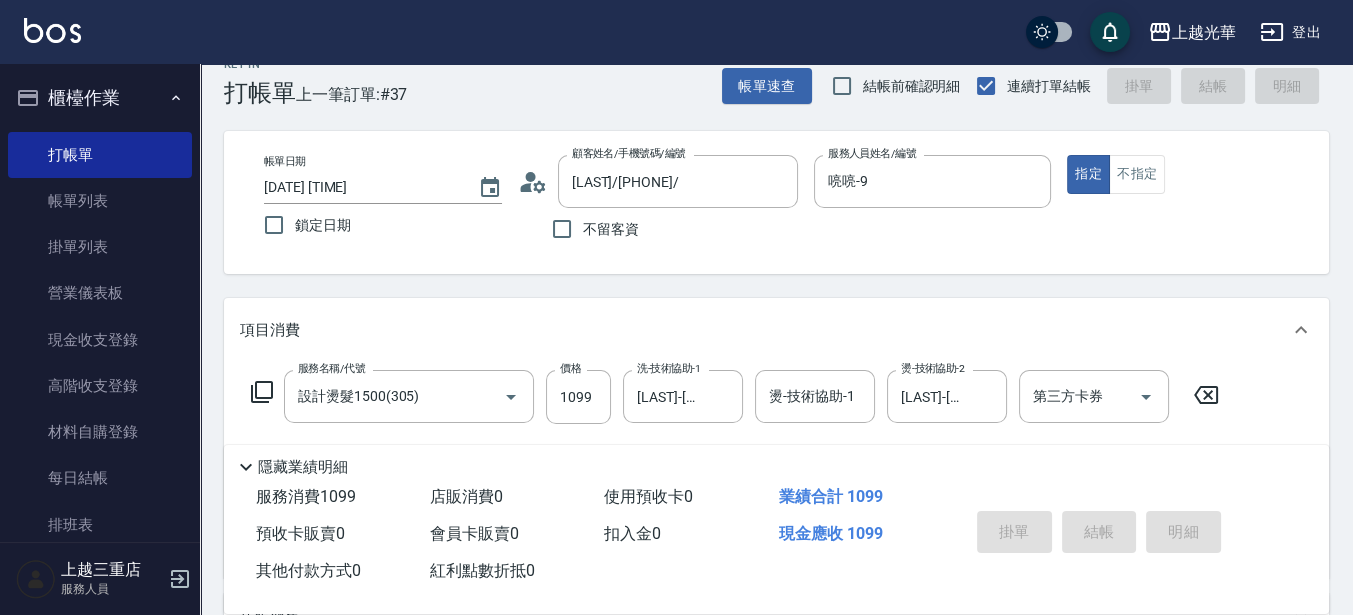 scroll, scrollTop: 0, scrollLeft: 0, axis: both 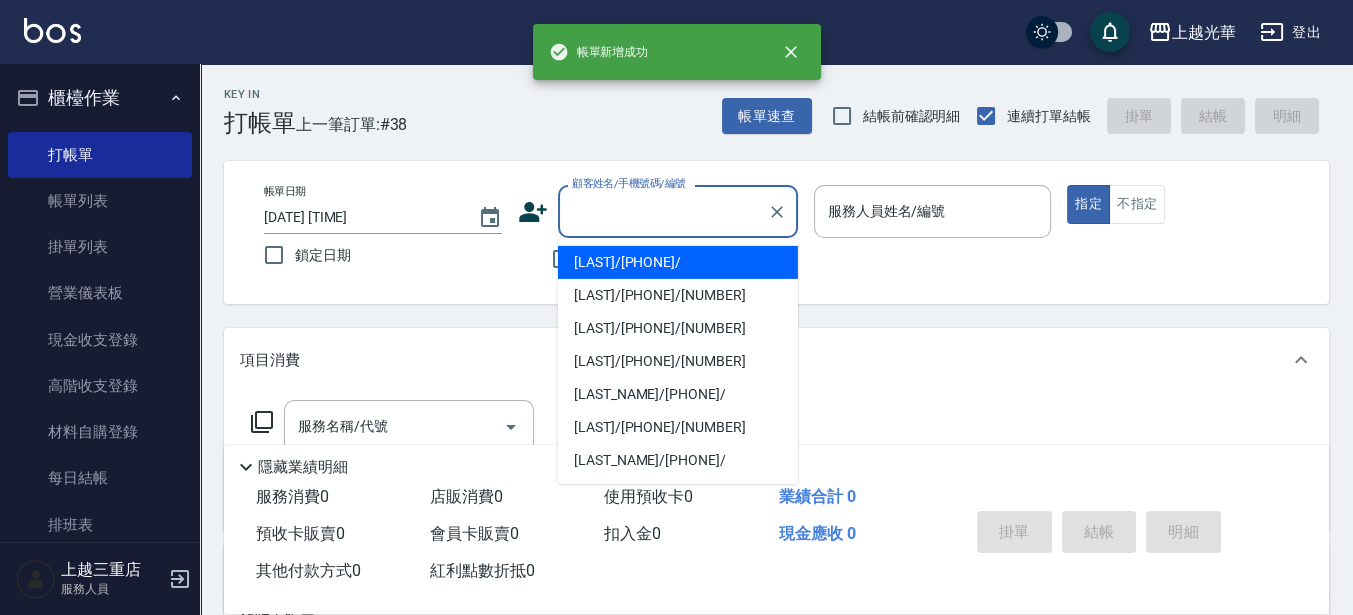 click on "顧客姓名/手機號碼/編號" at bounding box center [663, 211] 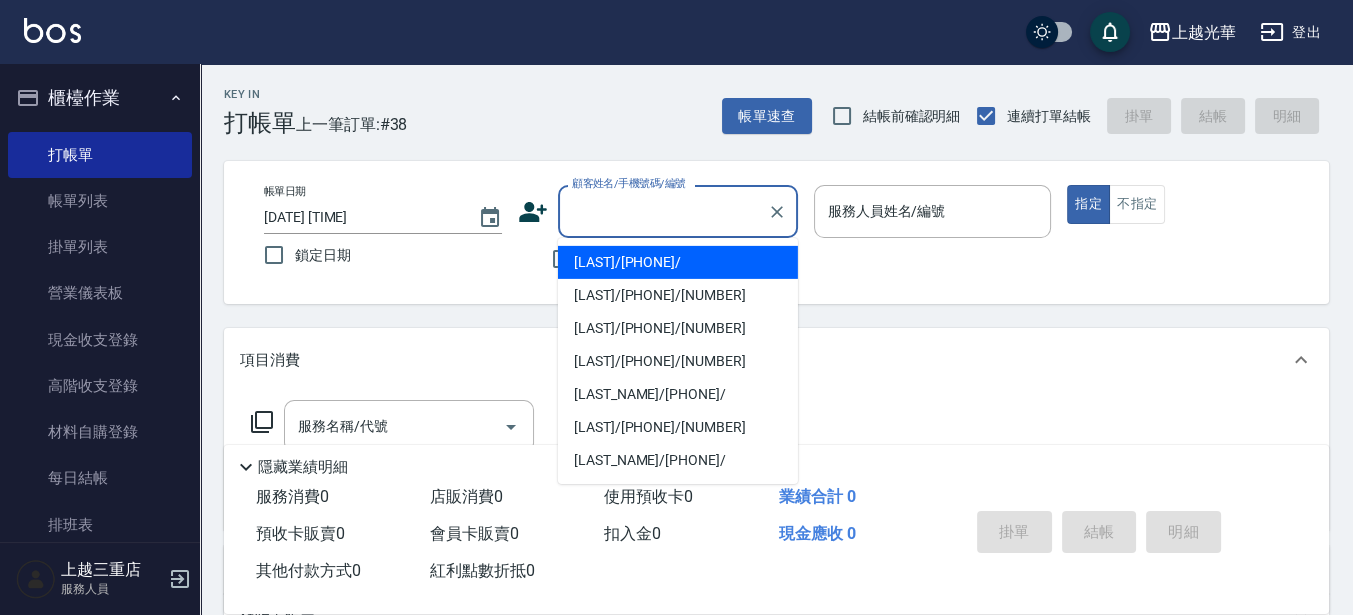 click on "蔣瑋倫/0911832549/" at bounding box center [678, 262] 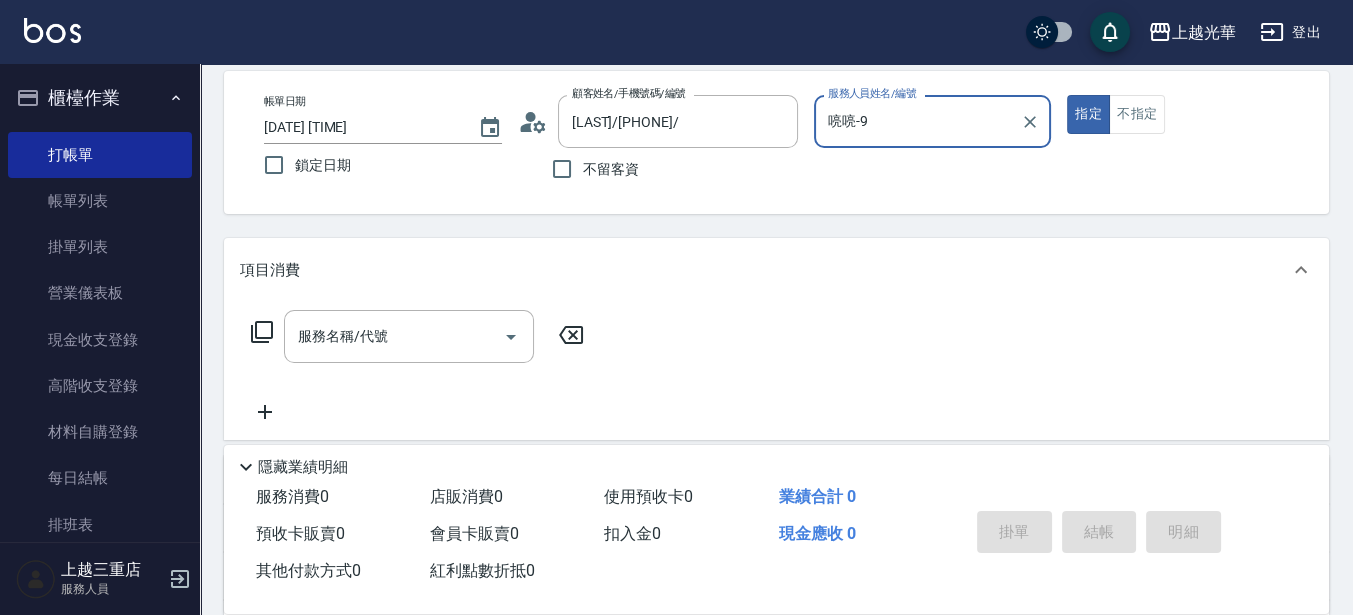 scroll, scrollTop: 125, scrollLeft: 0, axis: vertical 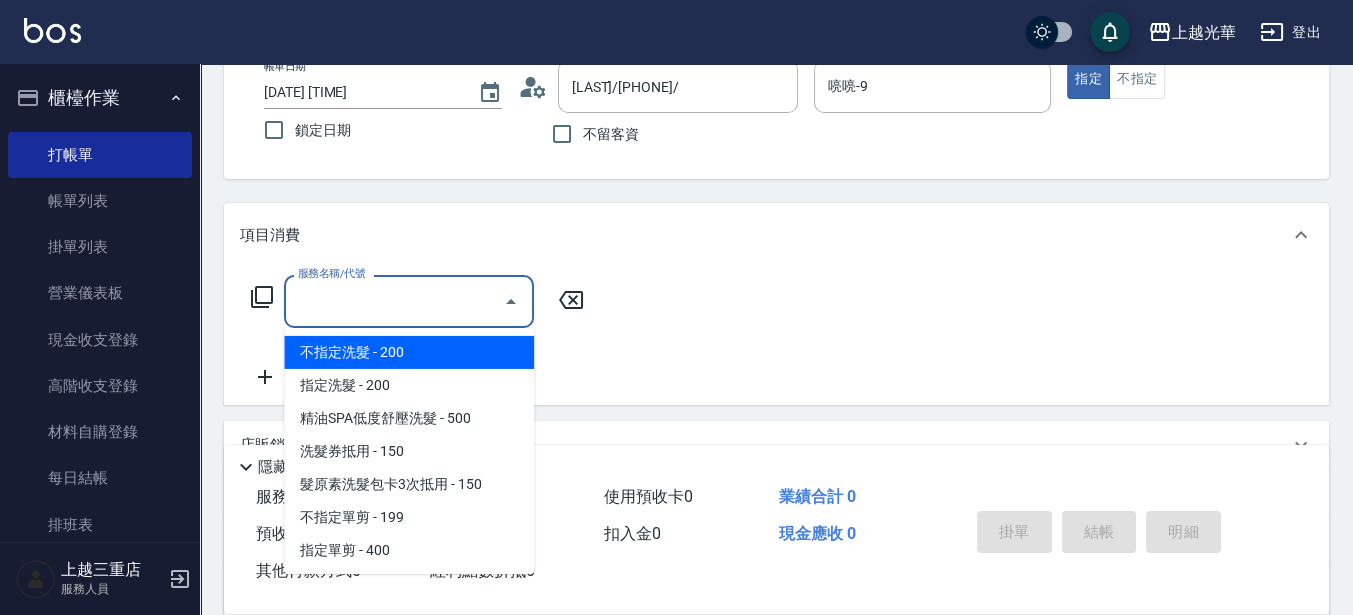 click on "服務名稱/代號" at bounding box center [394, 301] 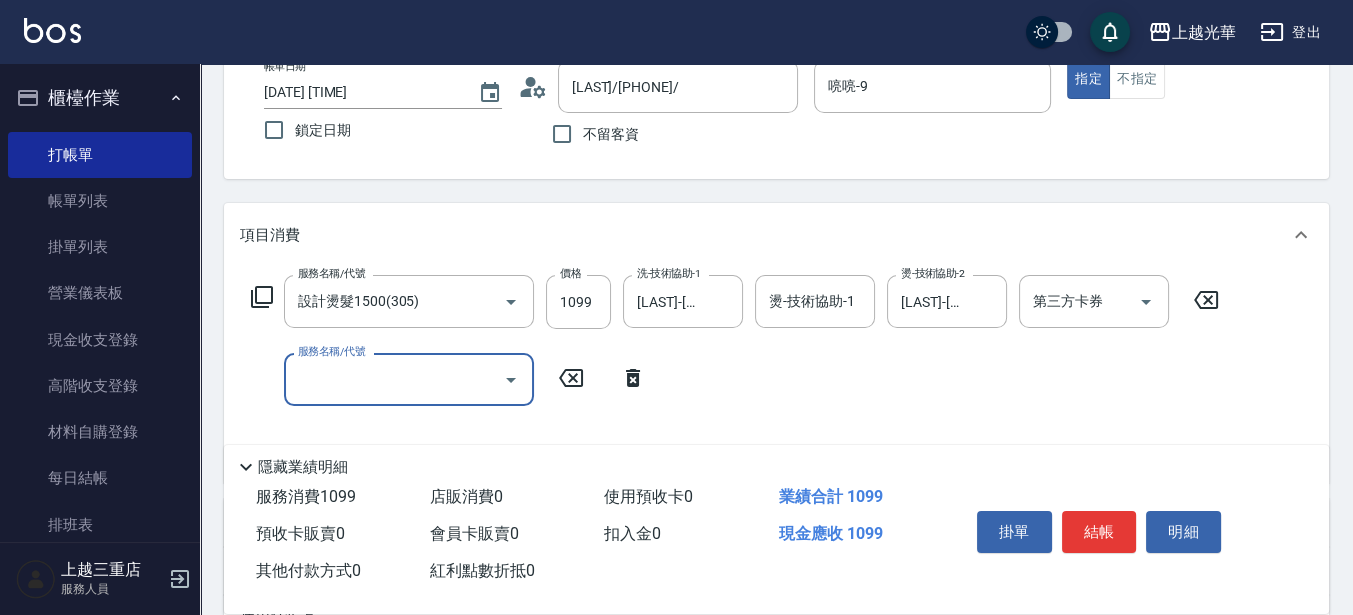 click on "結帳" at bounding box center (1099, 532) 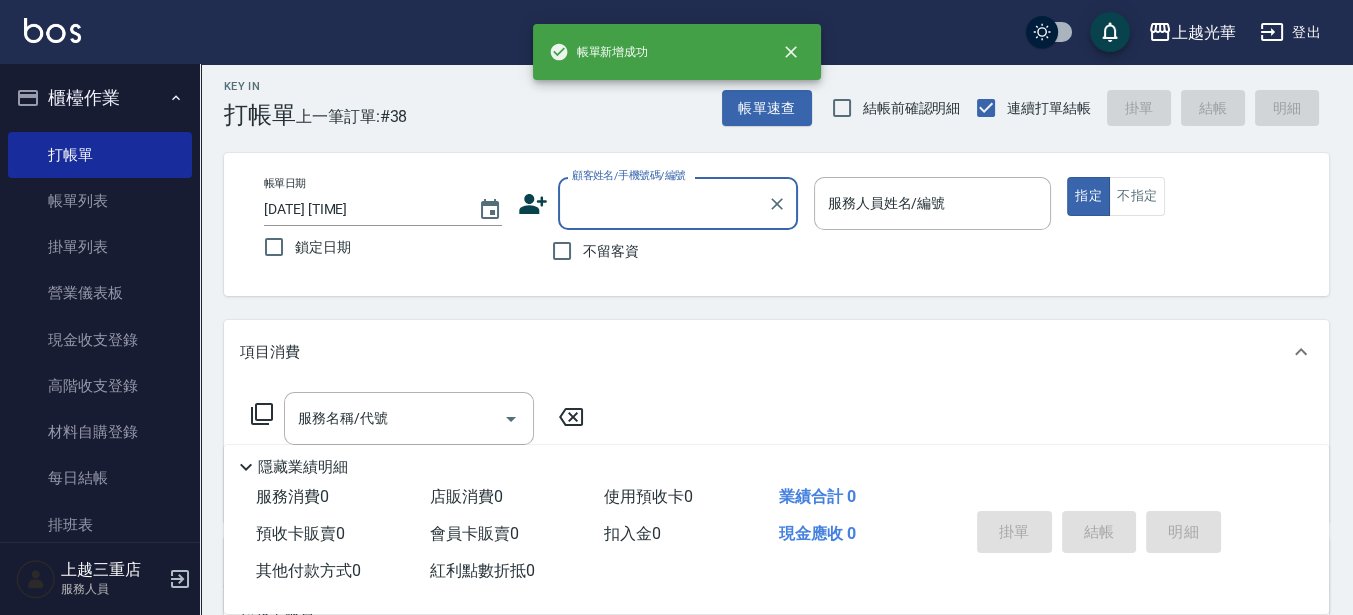 scroll, scrollTop: 0, scrollLeft: 0, axis: both 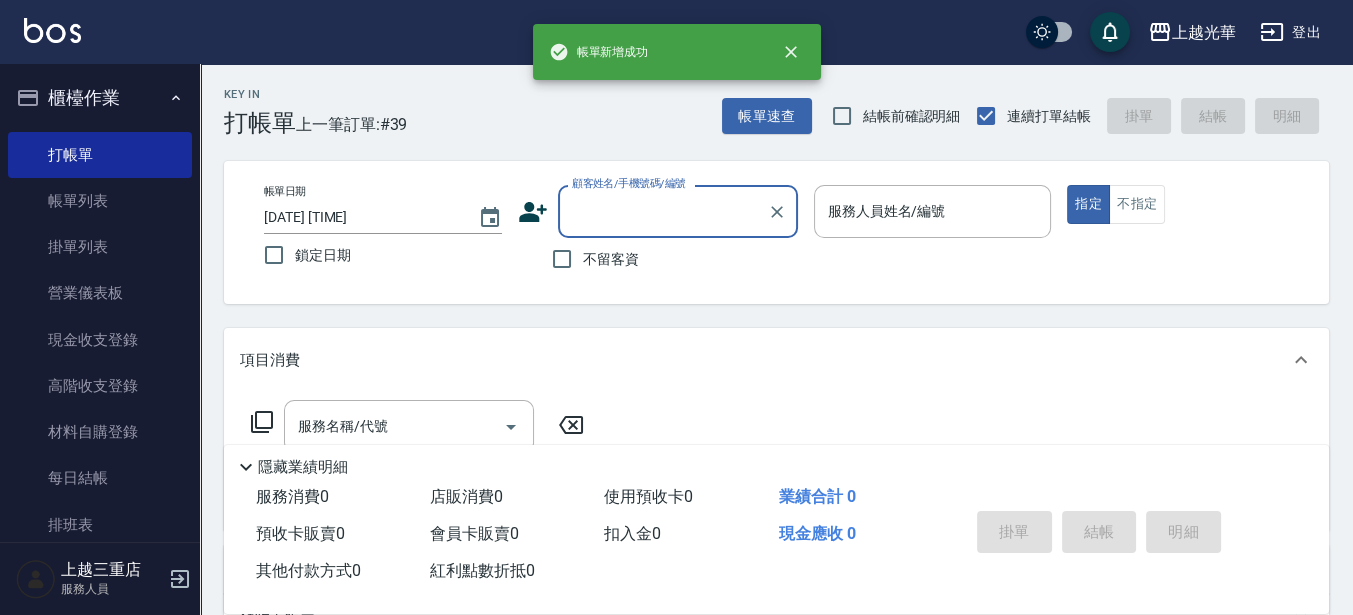 click on "顧客姓名/手機號碼/編號" at bounding box center (663, 211) 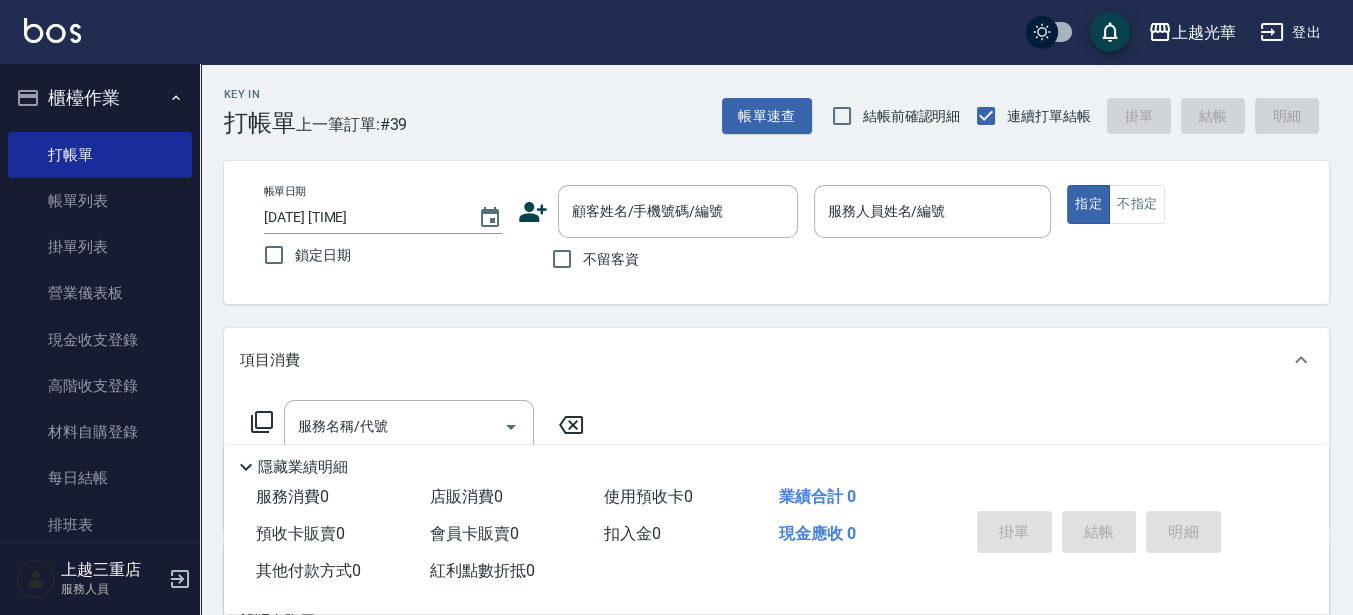 click on "帳單日期 2025/08/02 18:20 鎖定日期 顧客姓名/手機號碼/編號 顧客姓名/手機號碼/編號 不留客資 服務人員姓名/編號 服務人員姓名/編號 指定 不指定" at bounding box center (776, 232) 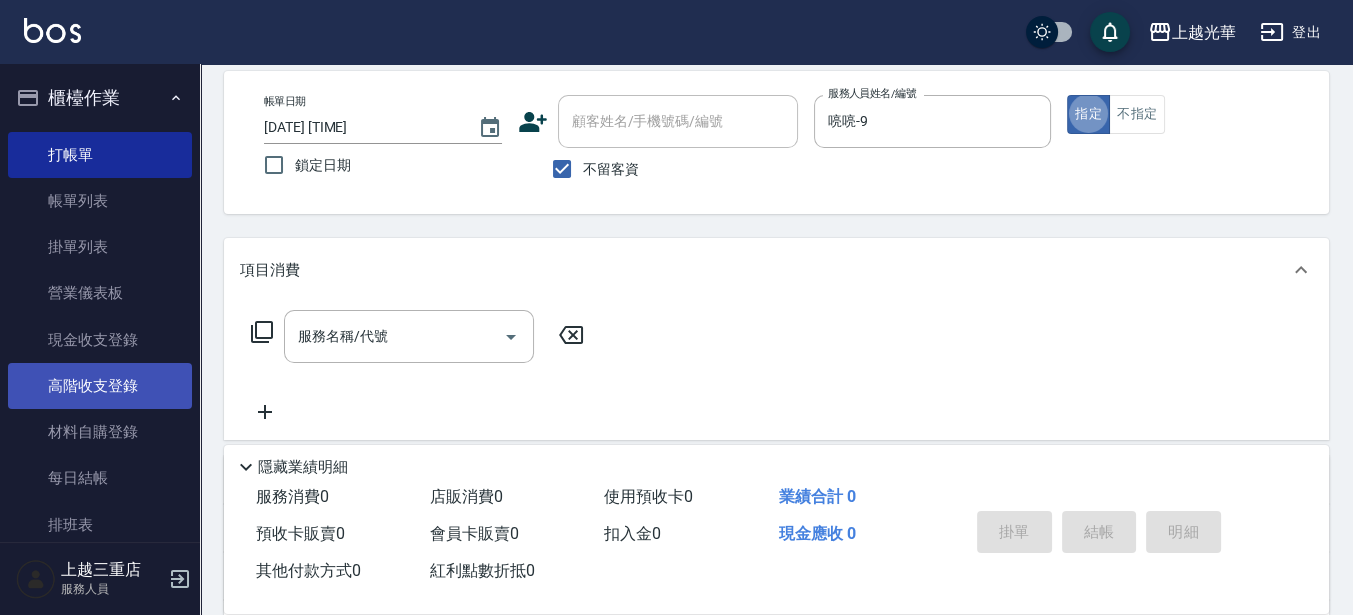 scroll, scrollTop: 125, scrollLeft: 0, axis: vertical 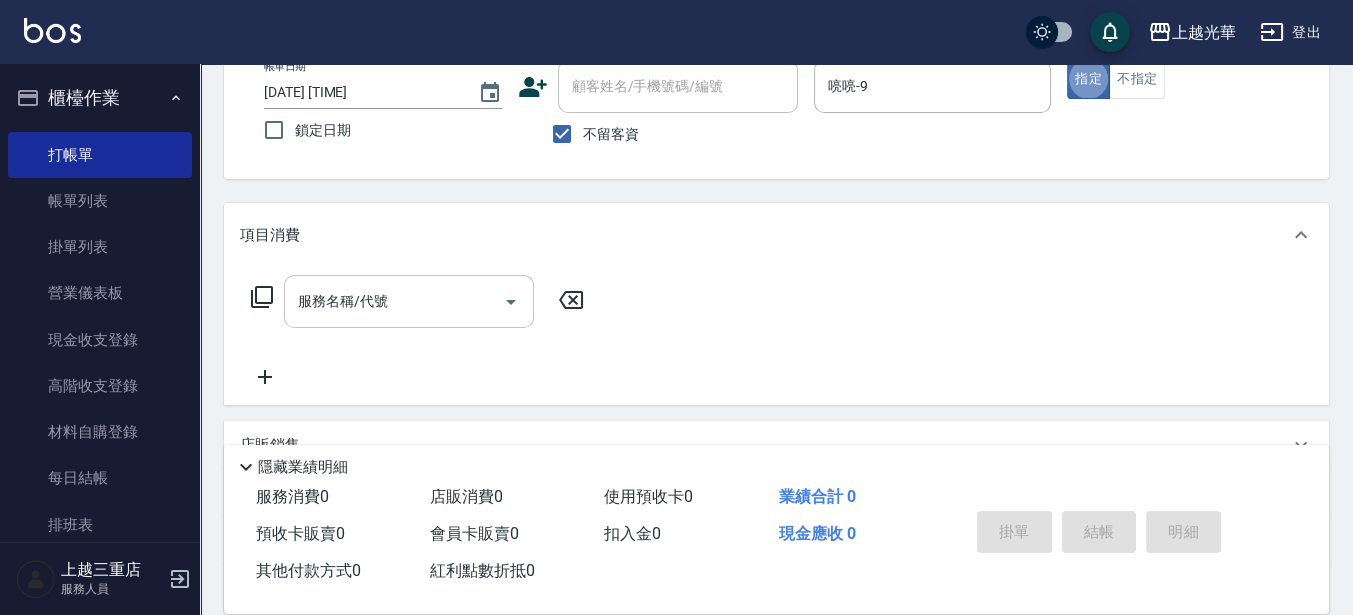 click on "服務名稱/代號" at bounding box center (394, 301) 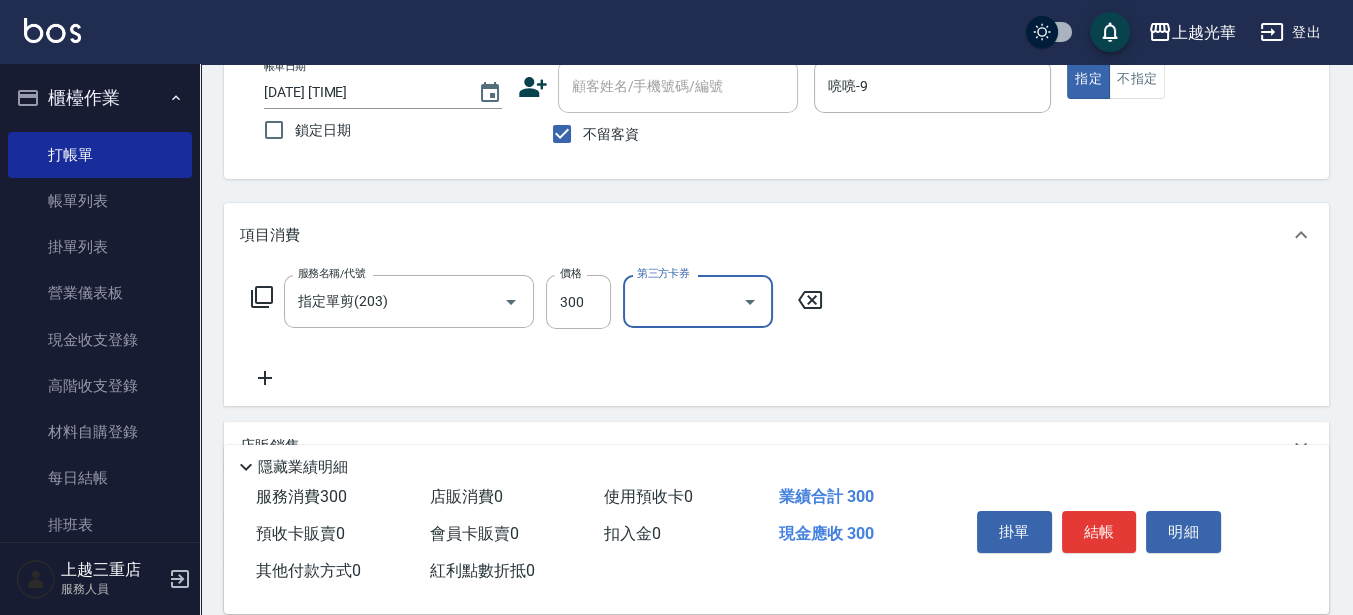 click on "結帳" at bounding box center [1099, 532] 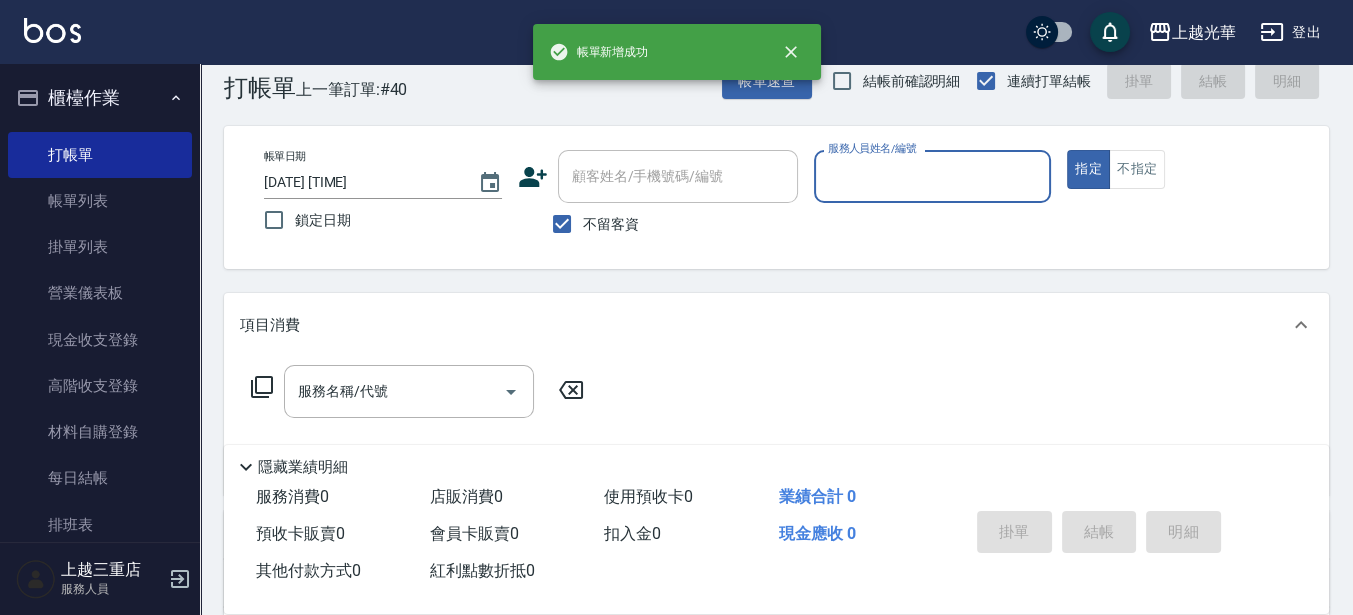 scroll, scrollTop: 0, scrollLeft: 0, axis: both 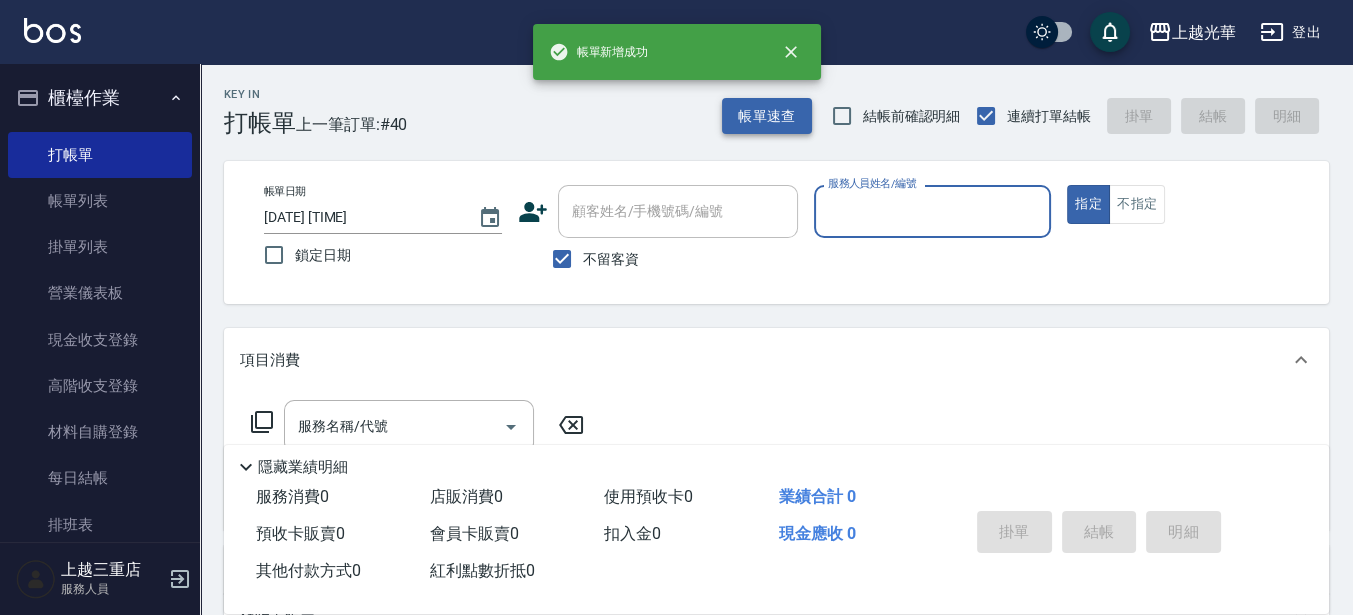 click on "帳單速查" at bounding box center (767, 116) 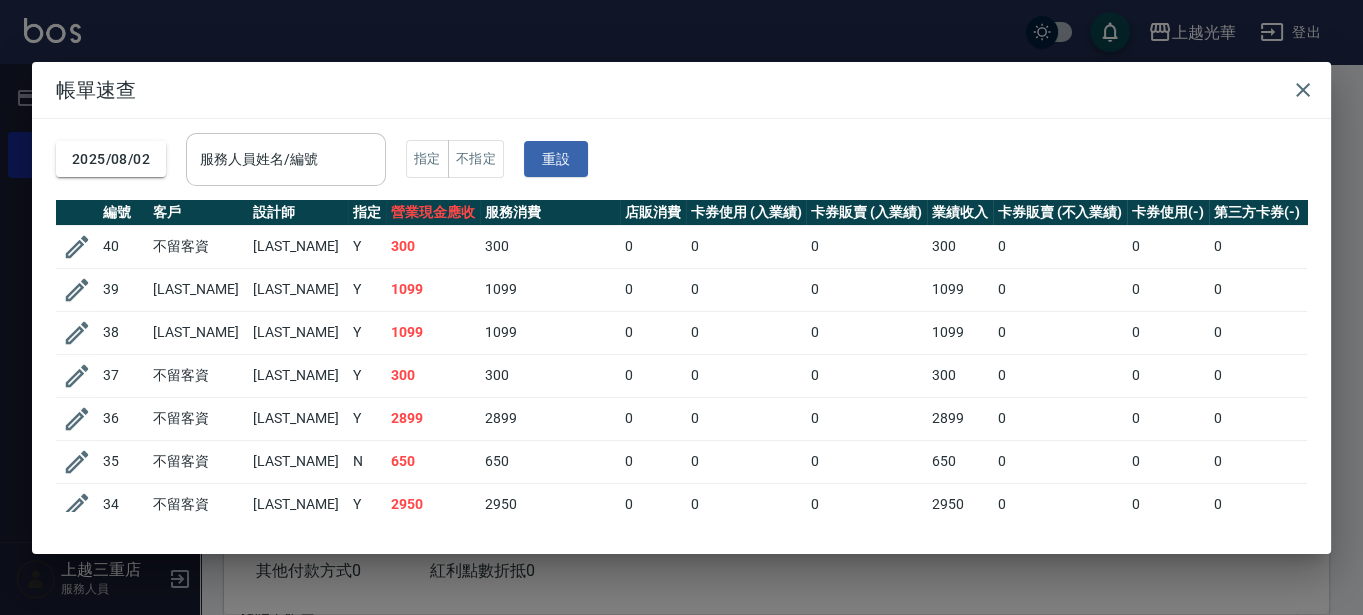 click on "服務人員姓名/編號" at bounding box center [286, 159] 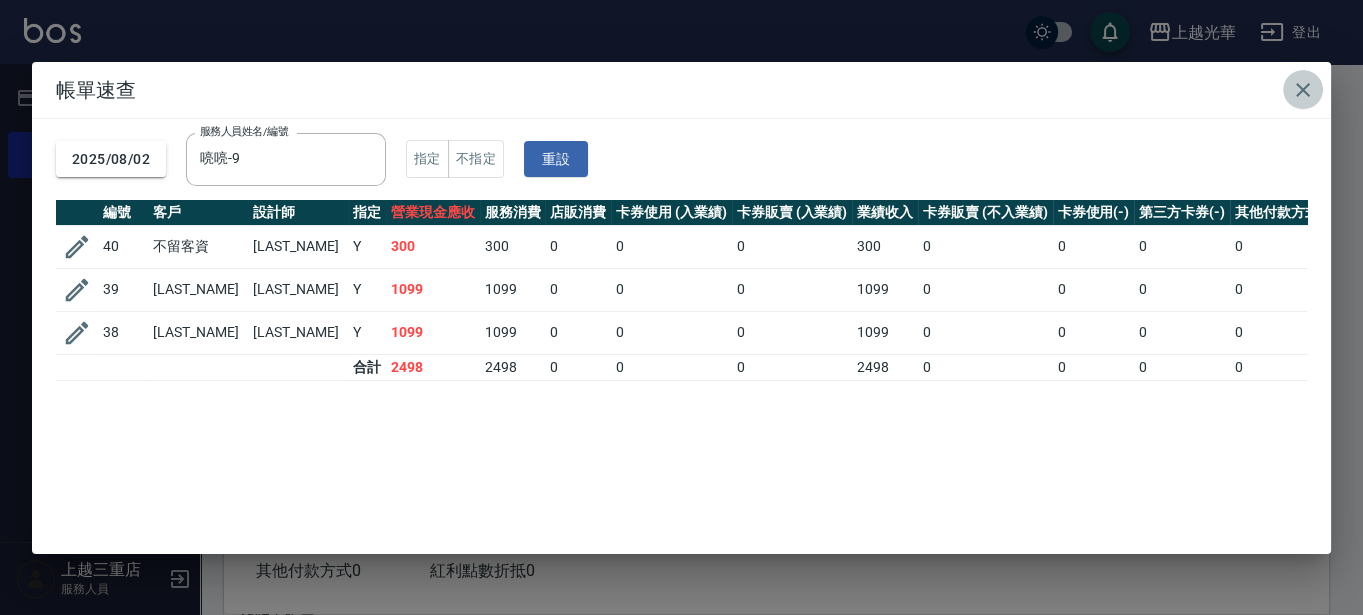 click 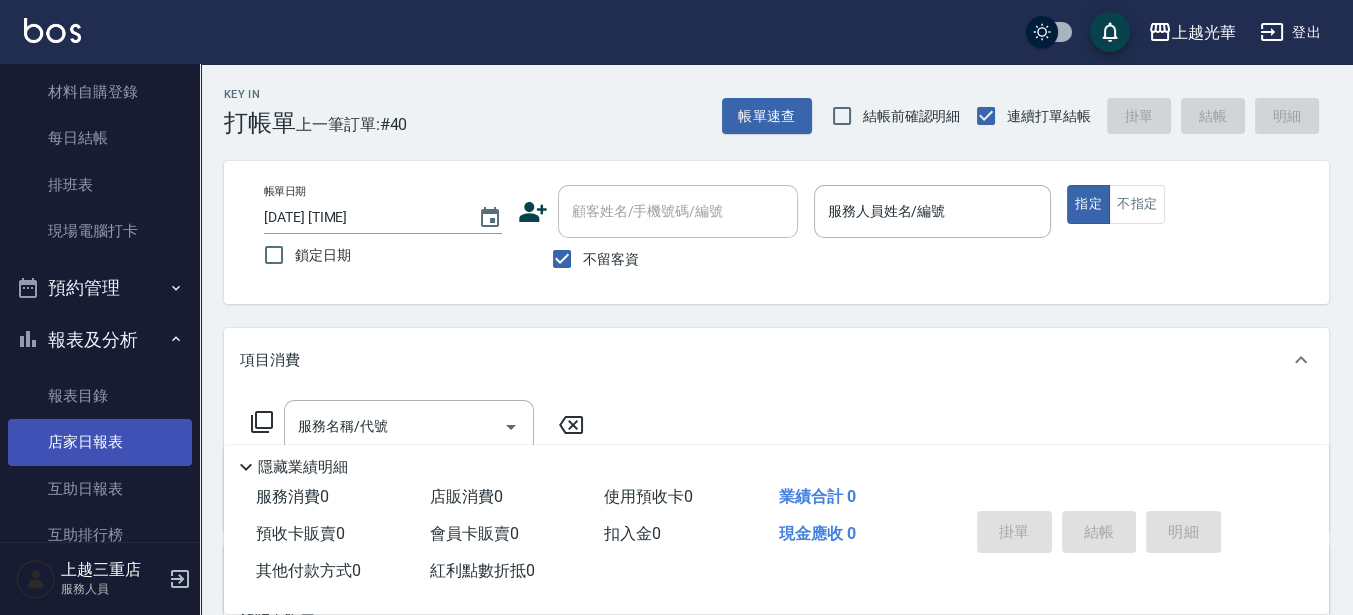 scroll, scrollTop: 375, scrollLeft: 0, axis: vertical 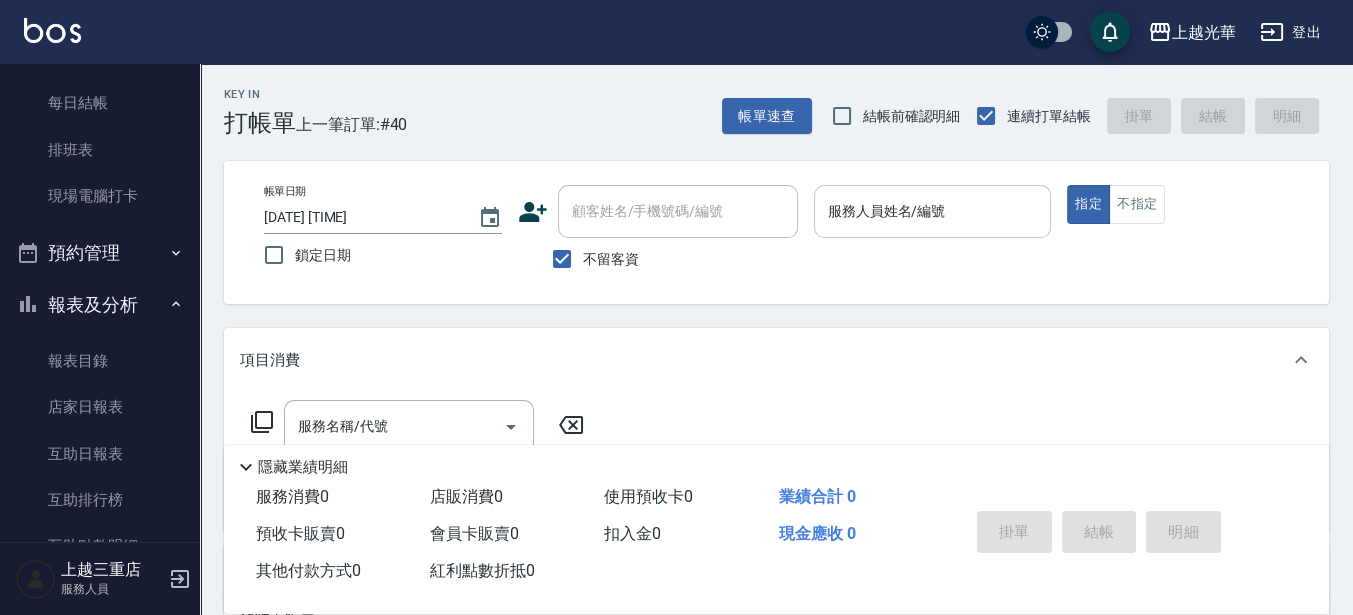click on "服務人員姓名/編號" at bounding box center (933, 211) 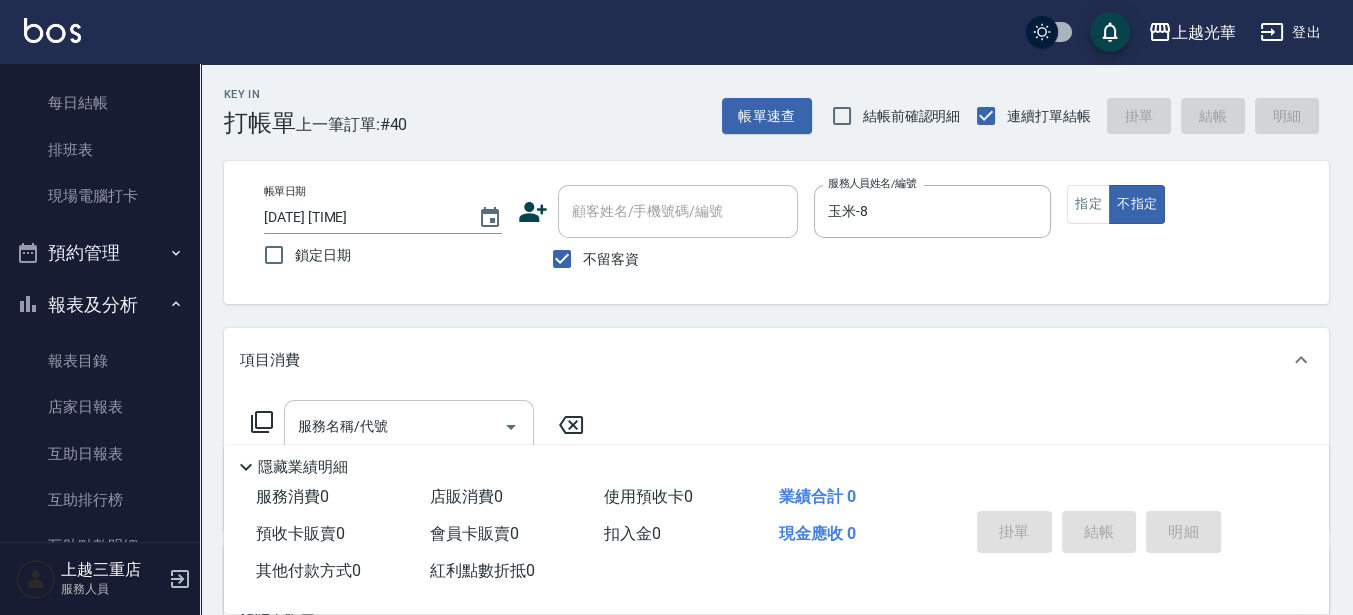 click on "服務名稱/代號" at bounding box center (394, 426) 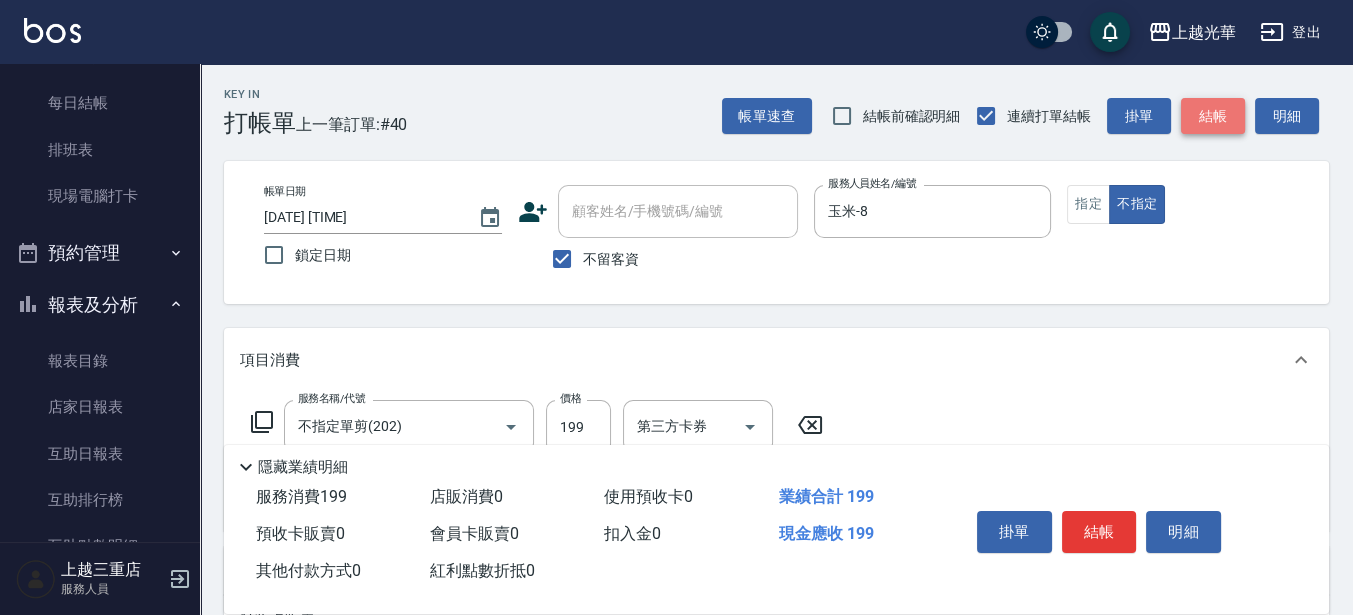 click on "結帳" at bounding box center [1213, 116] 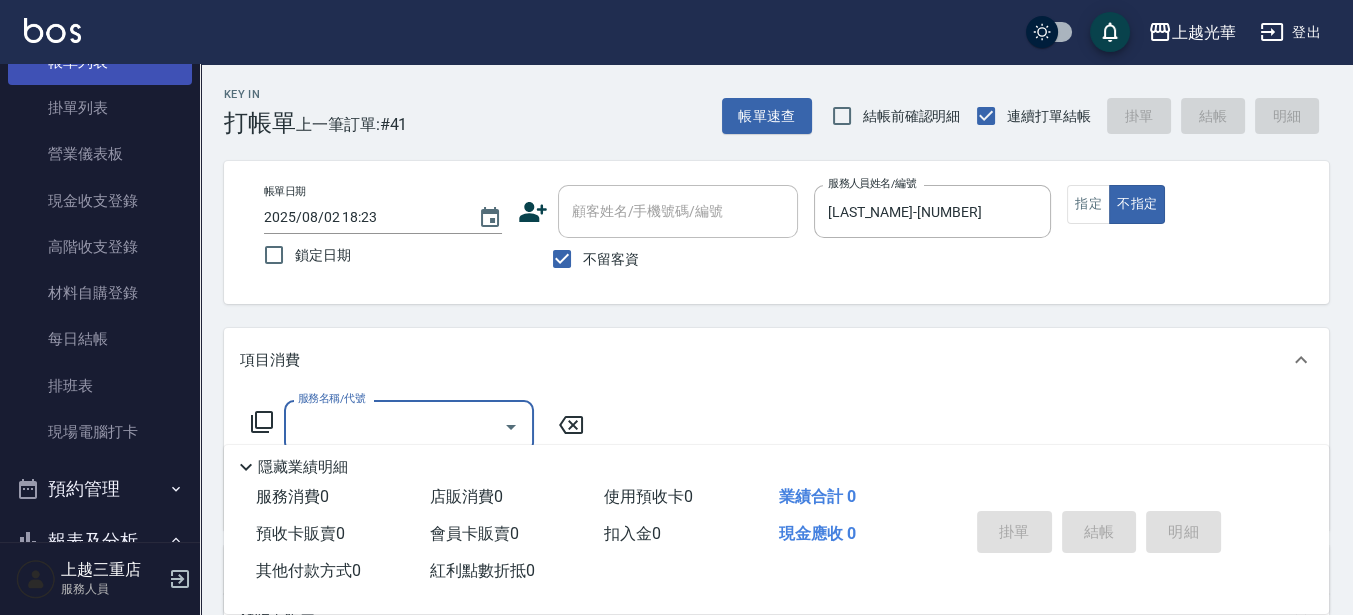 scroll, scrollTop: 0, scrollLeft: 0, axis: both 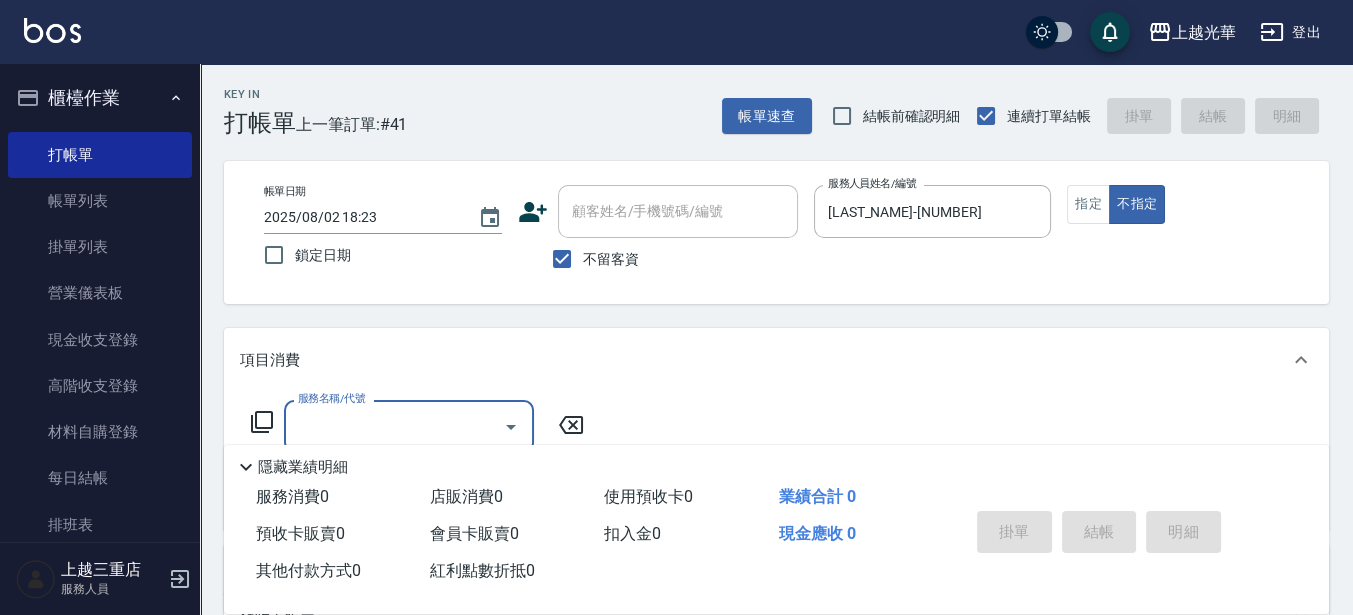 click on "不留客資" at bounding box center (658, 259) 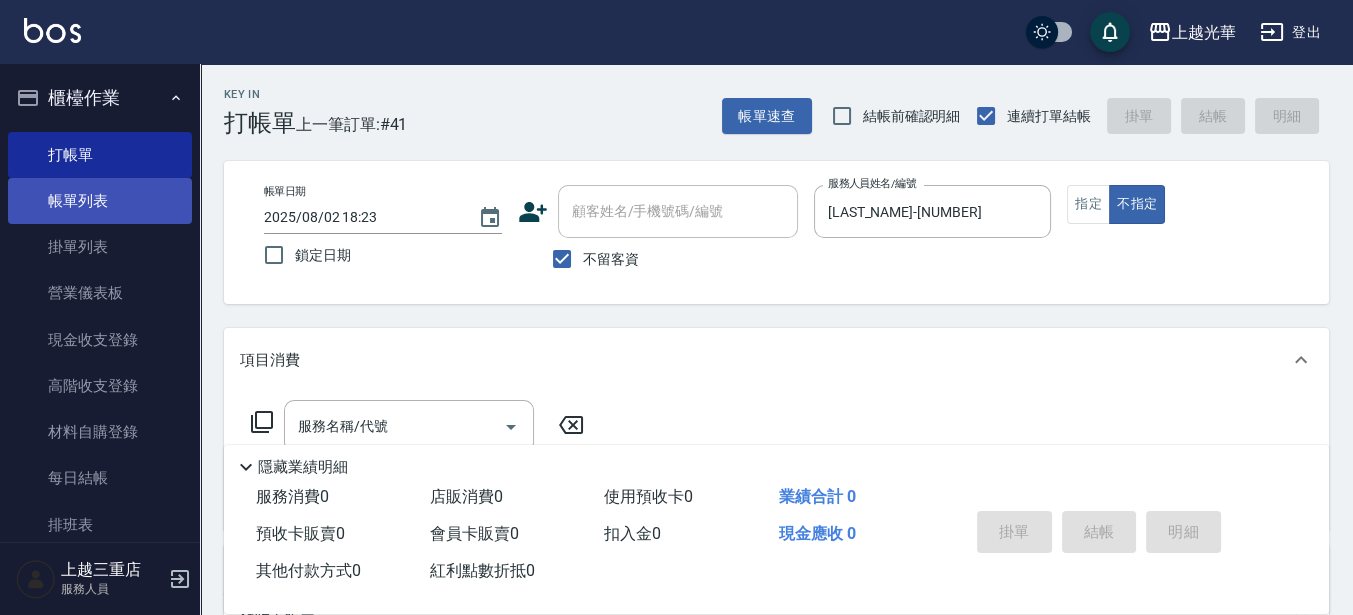click on "帳單列表" at bounding box center [100, 201] 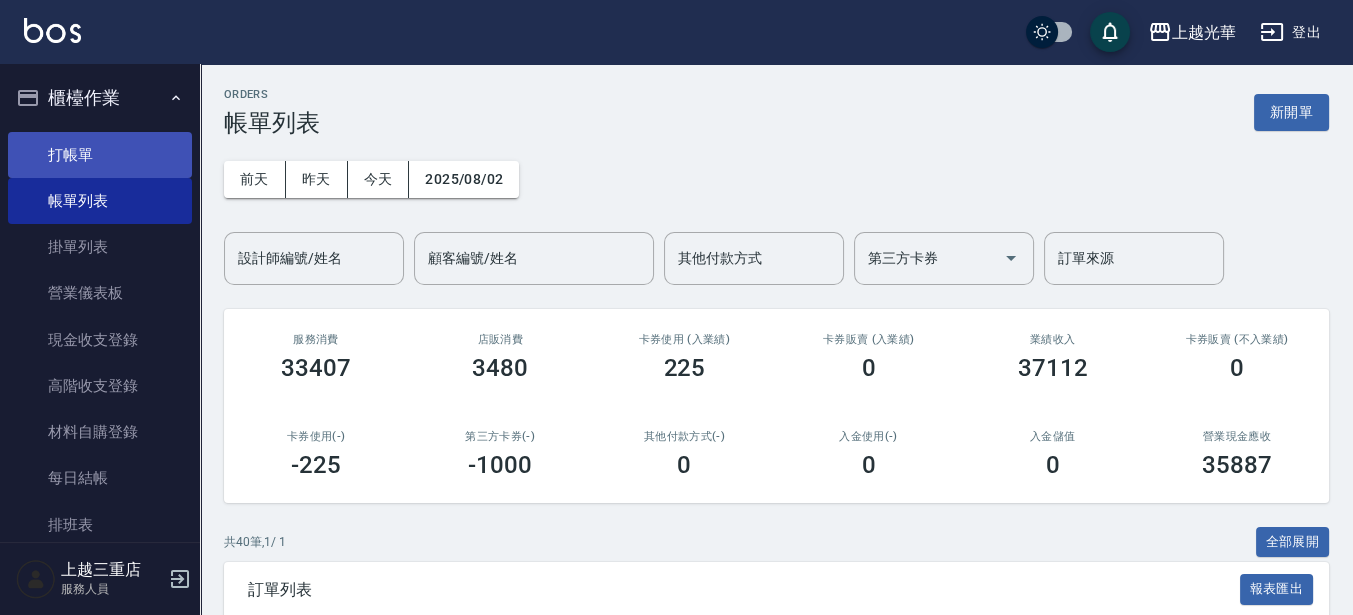 click on "打帳單" at bounding box center [100, 155] 